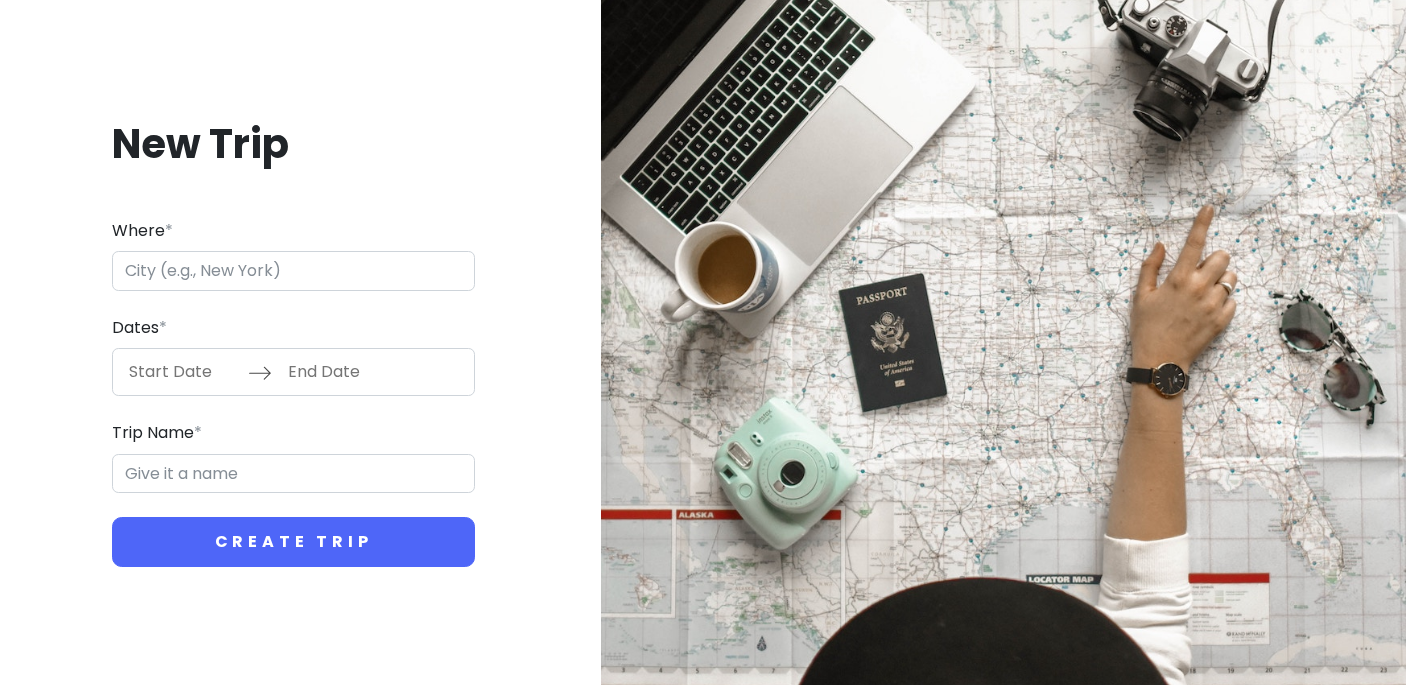 scroll, scrollTop: 0, scrollLeft: 0, axis: both 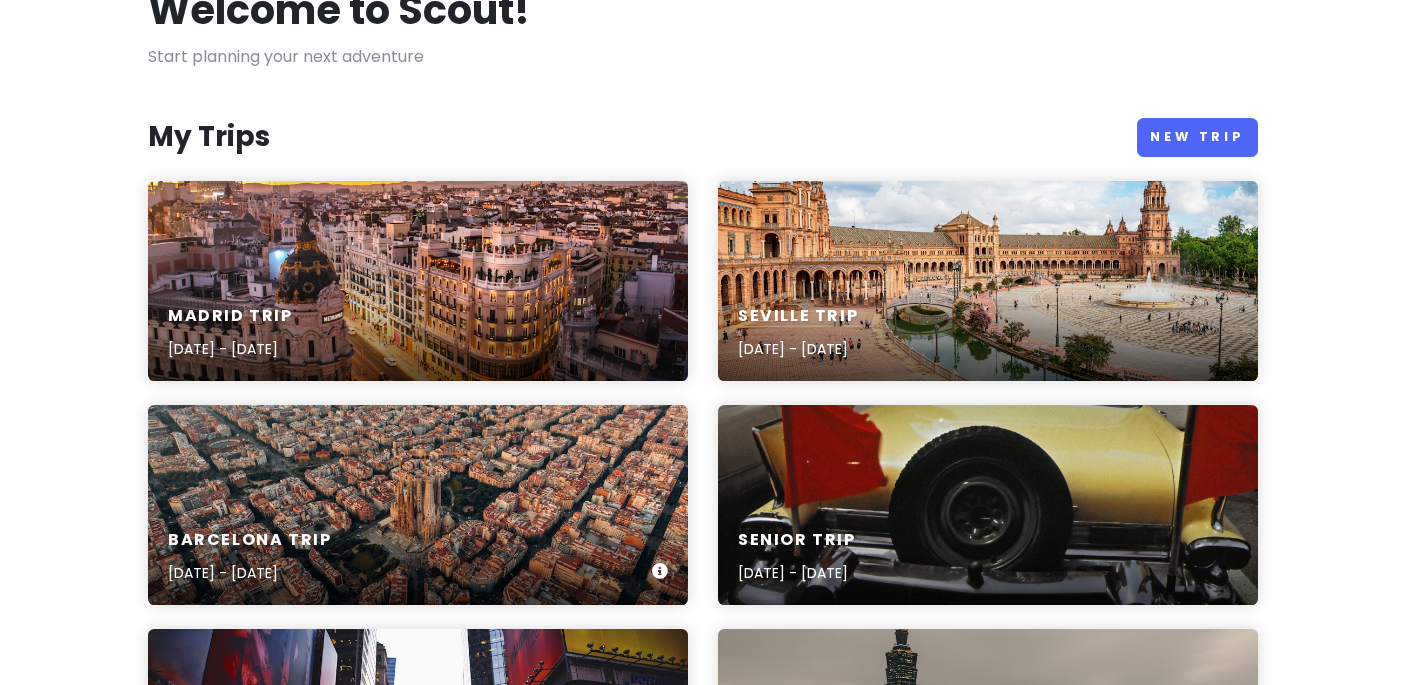 click on "Barcelona Trip [DATE] - [DATE]" at bounding box center (418, 505) 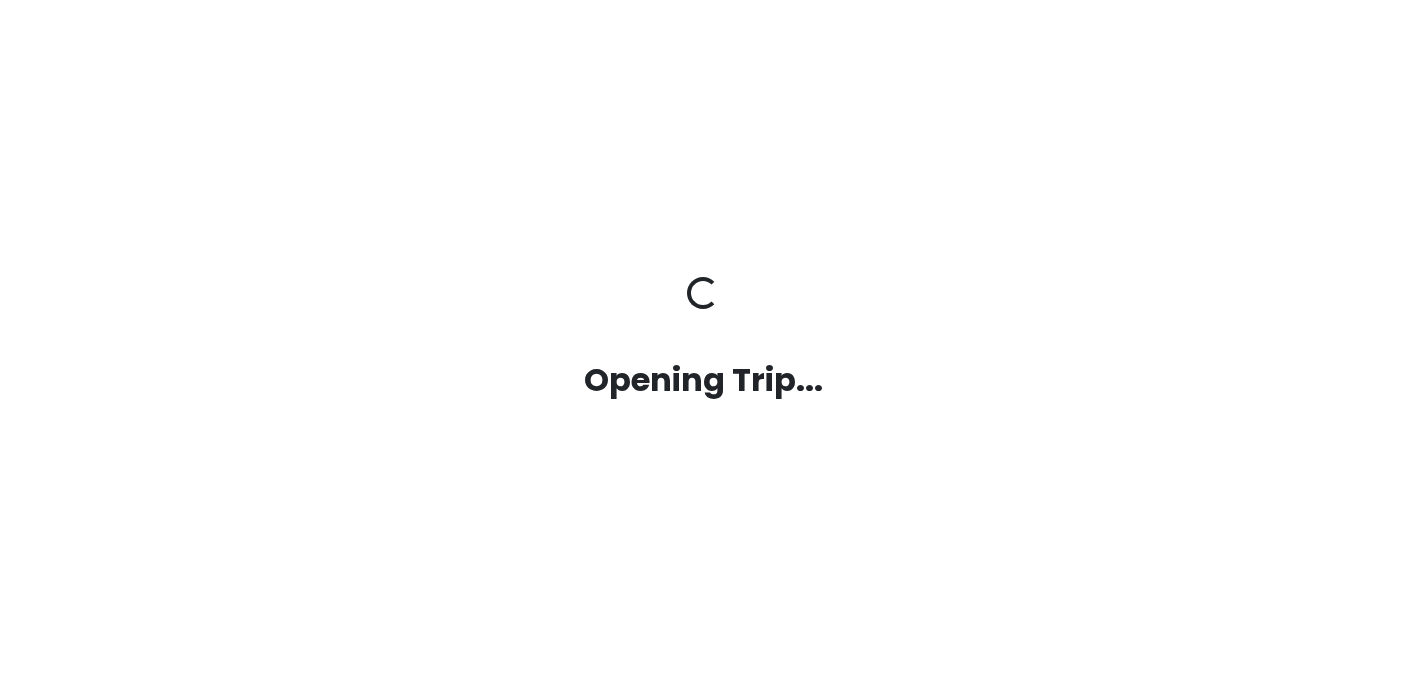 scroll, scrollTop: 0, scrollLeft: 0, axis: both 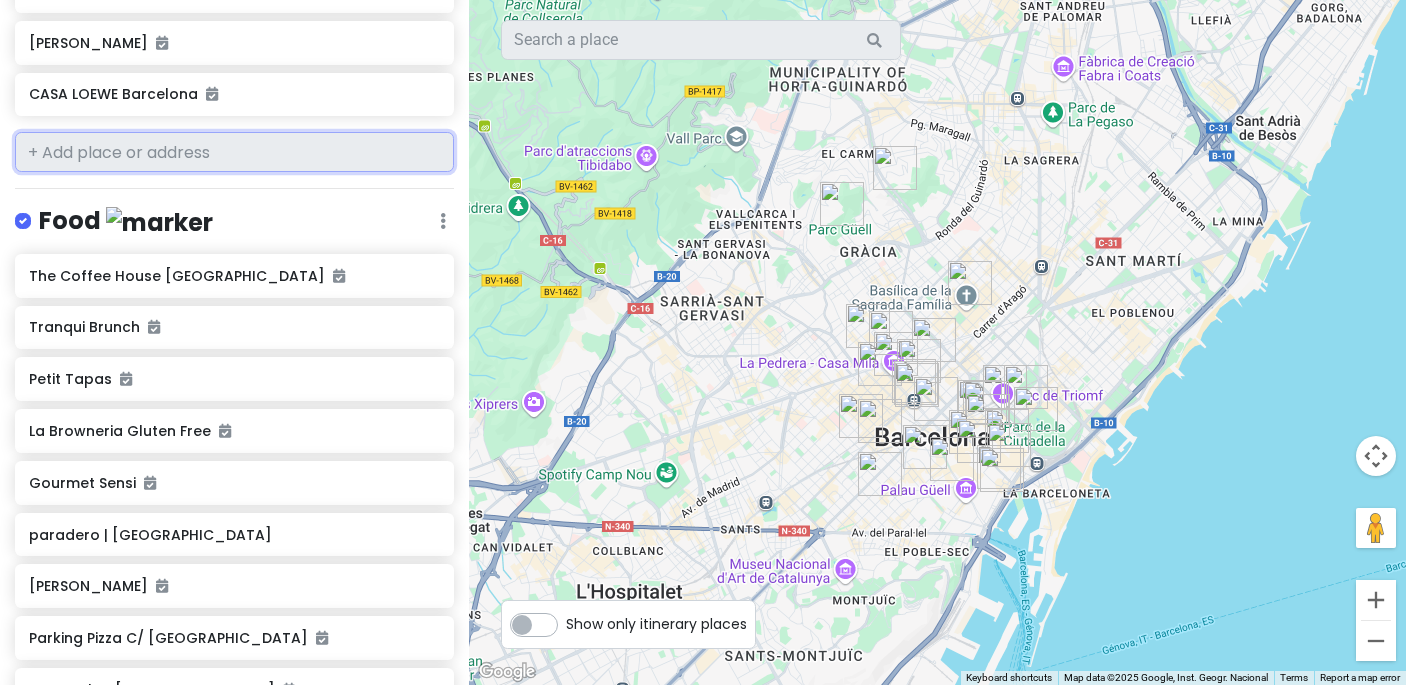 click at bounding box center [234, 152] 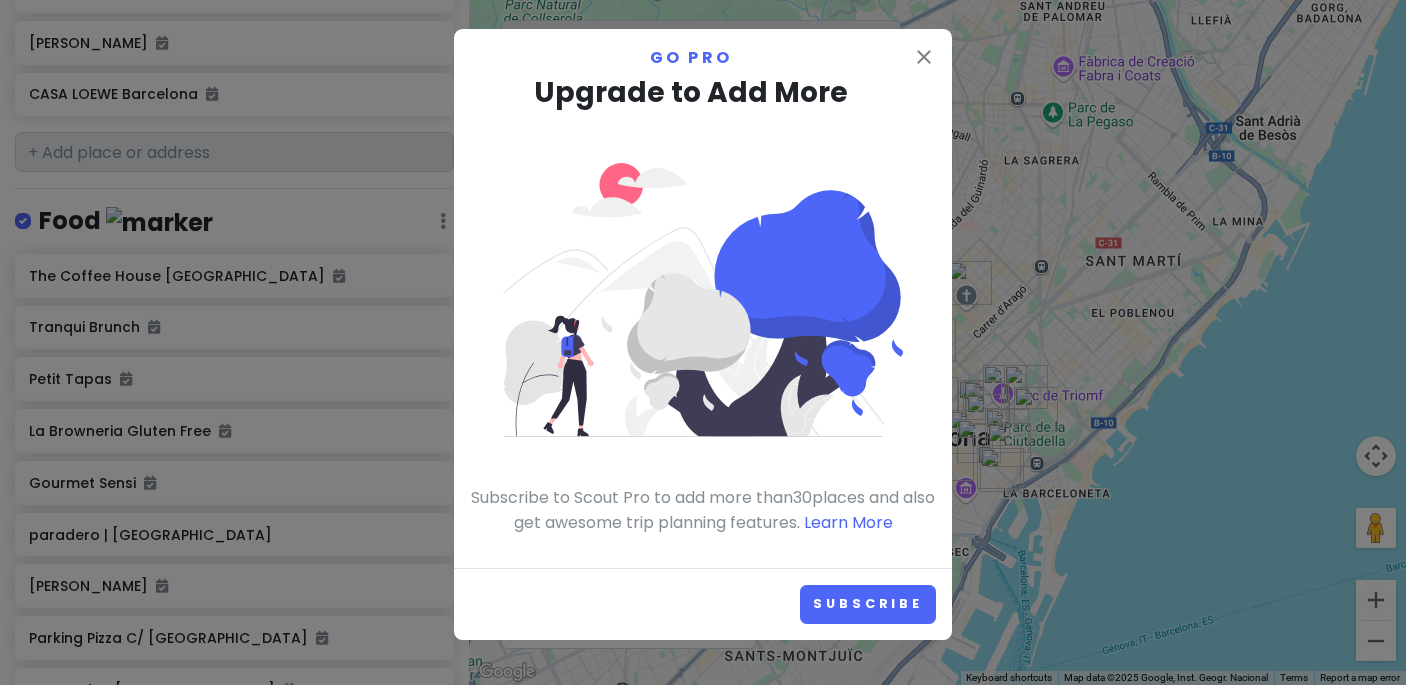 click on "close Go Pro Upgrade to Add More Subscribe to Scout Pro to add more than  30  places and also get awesome trip planning features.   Learn More" at bounding box center (703, 298) 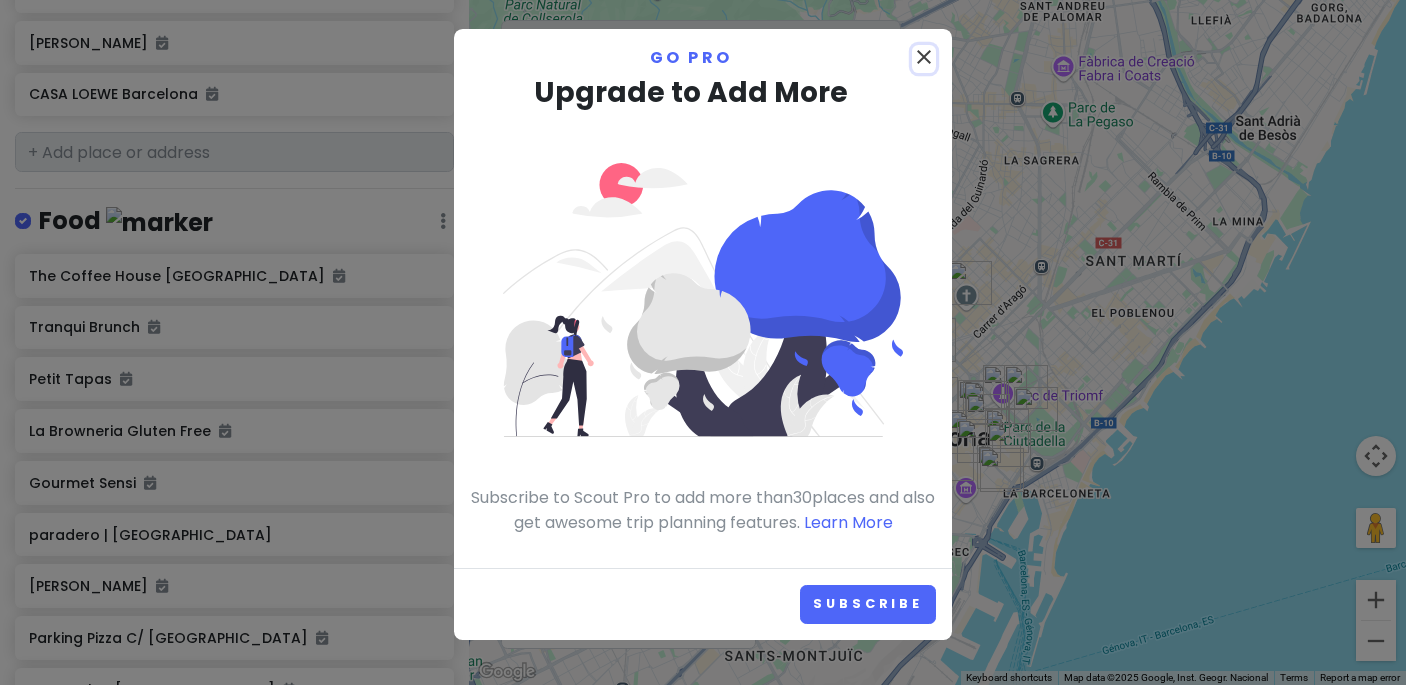 click on "close" at bounding box center [924, 57] 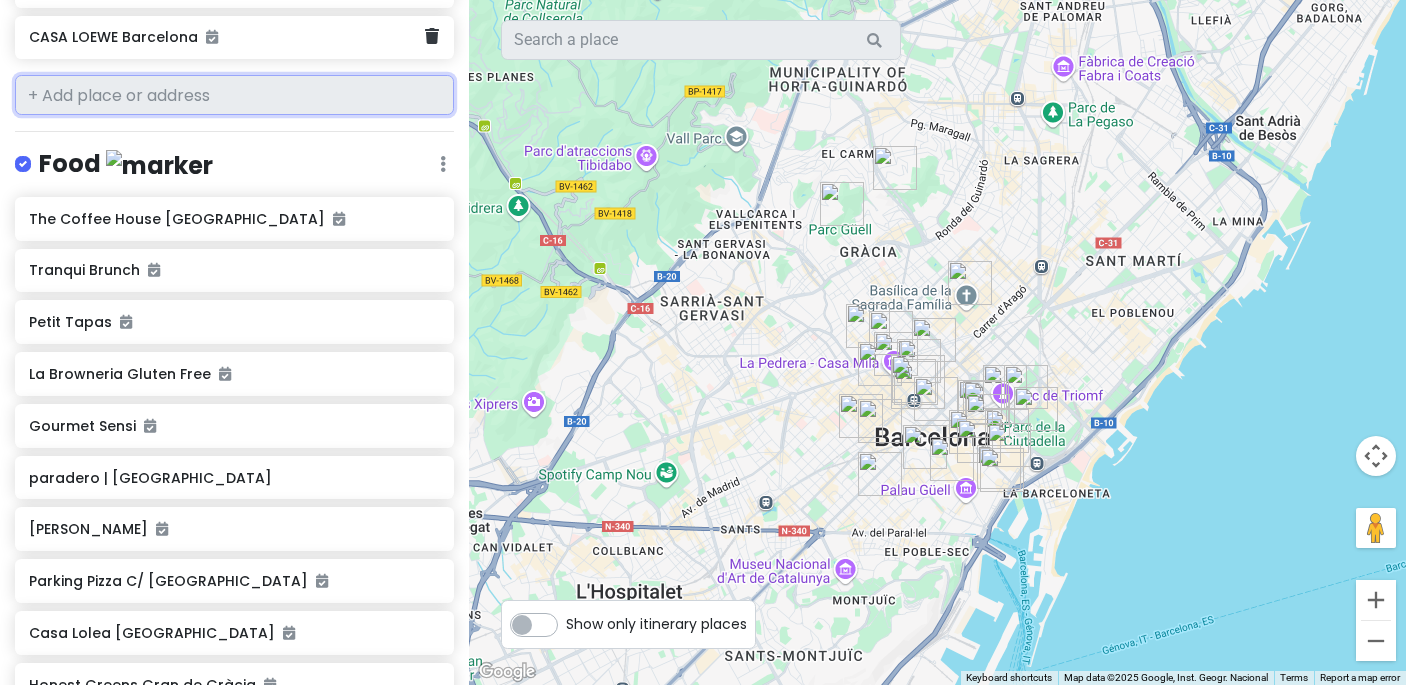 scroll, scrollTop: 0, scrollLeft: 0, axis: both 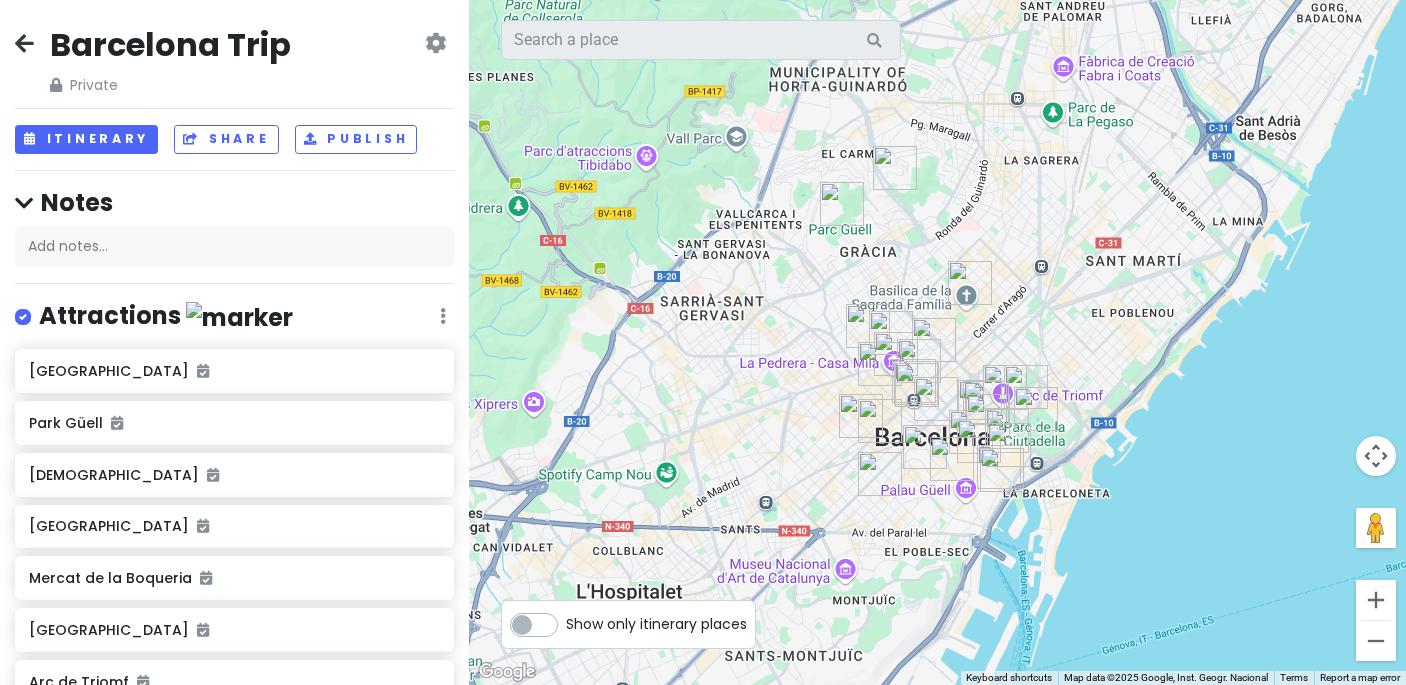 click at bounding box center (24, 43) 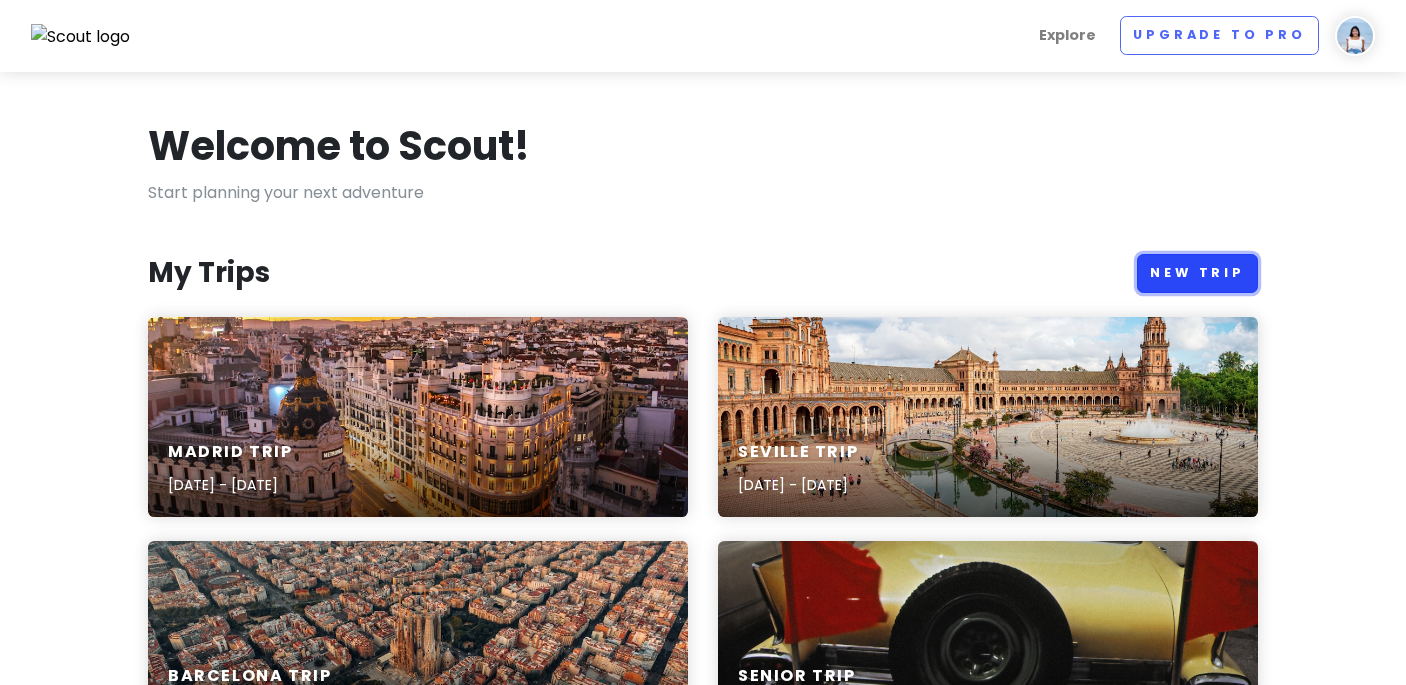 click on "New Trip" at bounding box center [1197, 273] 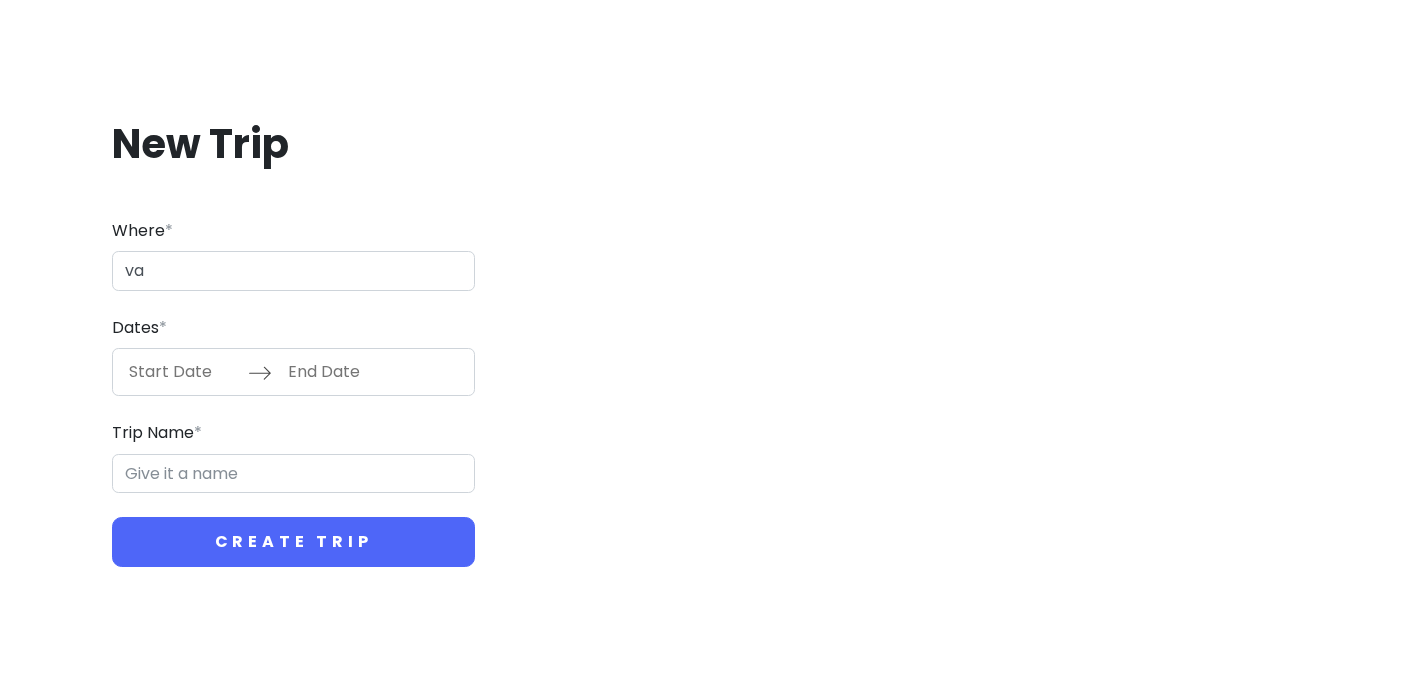 type on "v" 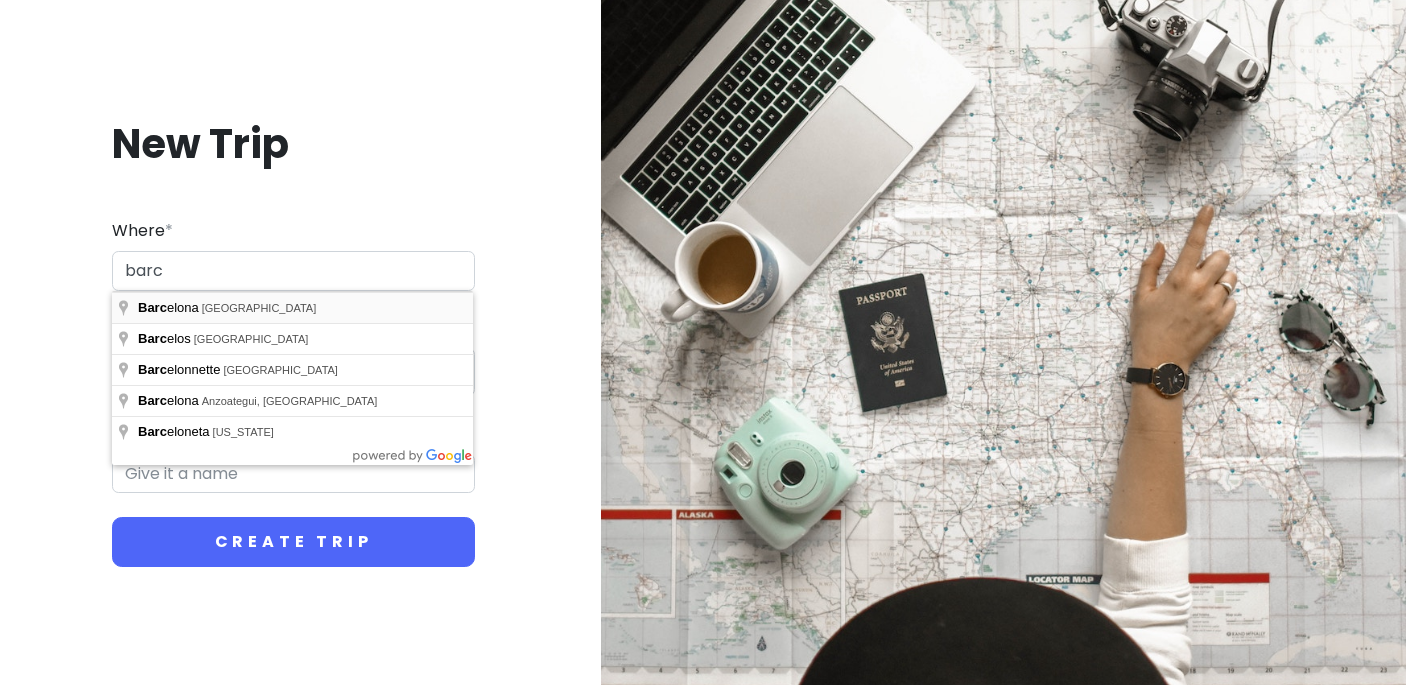 type on "[GEOGRAPHIC_DATA], [GEOGRAPHIC_DATA]" 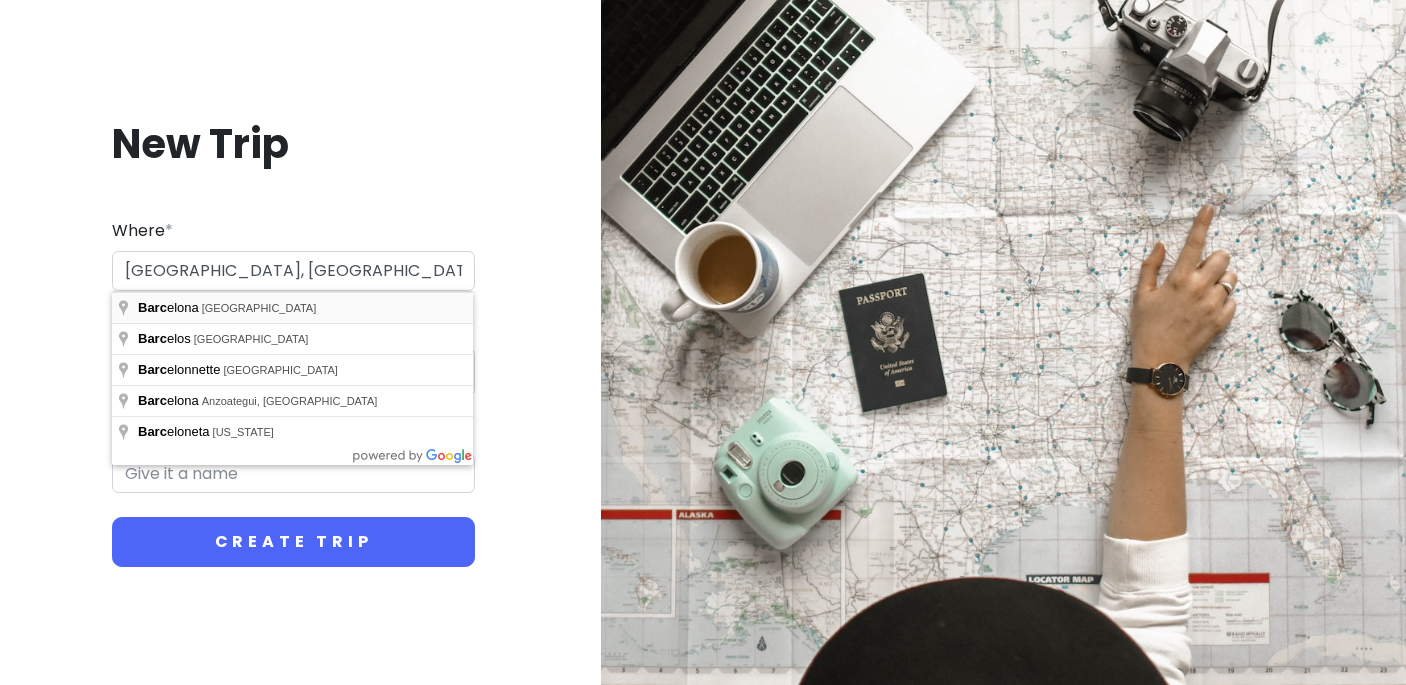 type on "Barcelona Trip" 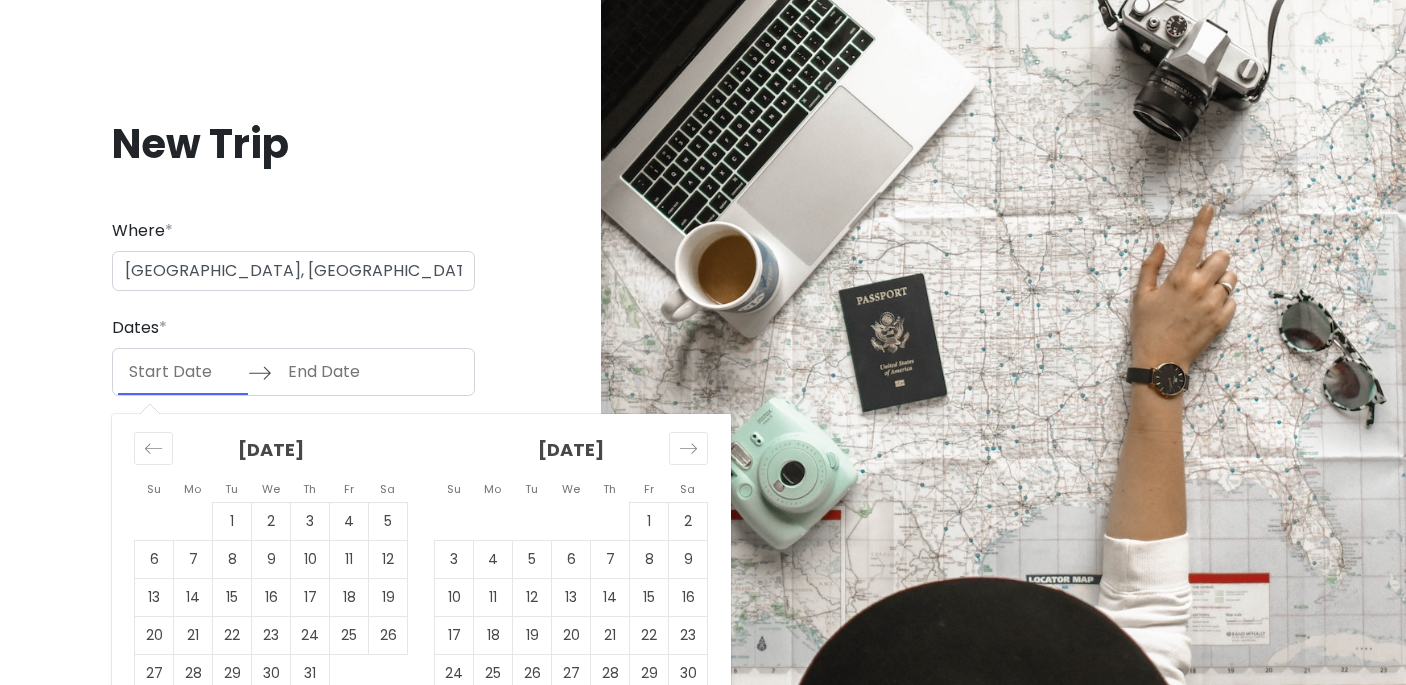 click at bounding box center [183, 372] 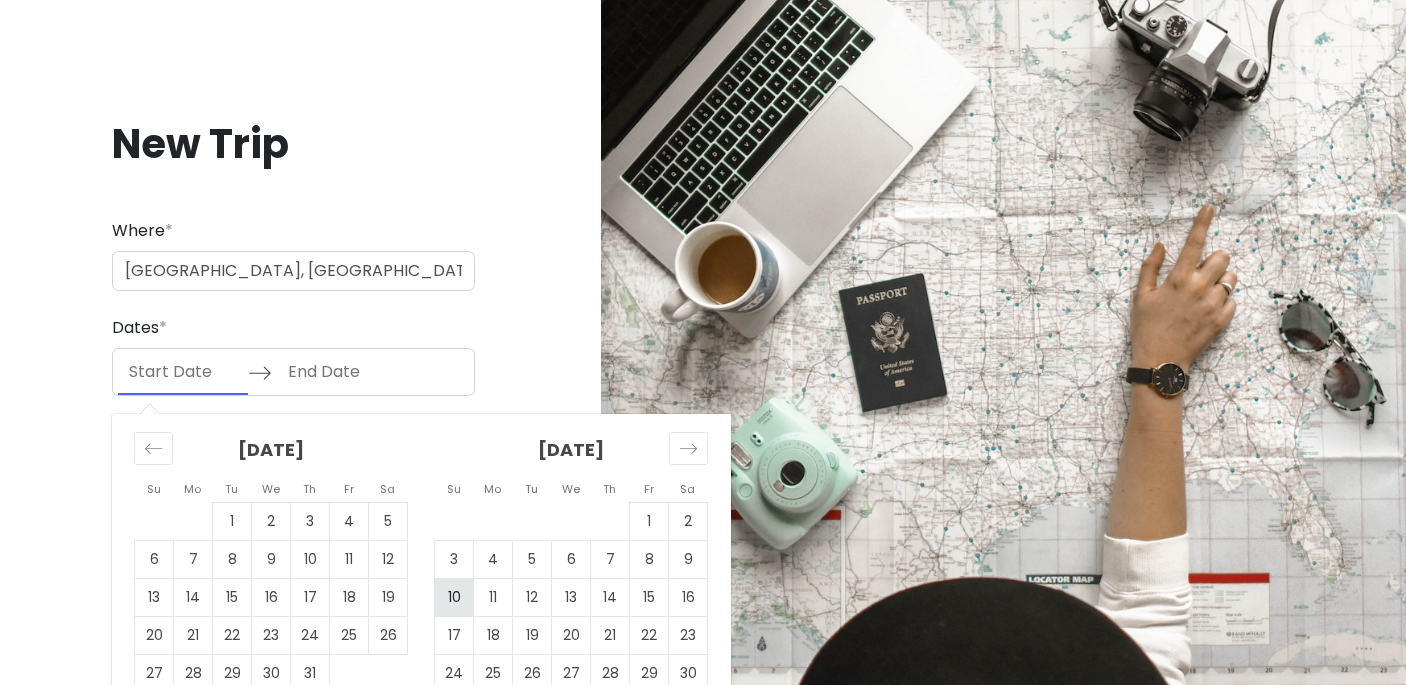 scroll, scrollTop: 69, scrollLeft: 0, axis: vertical 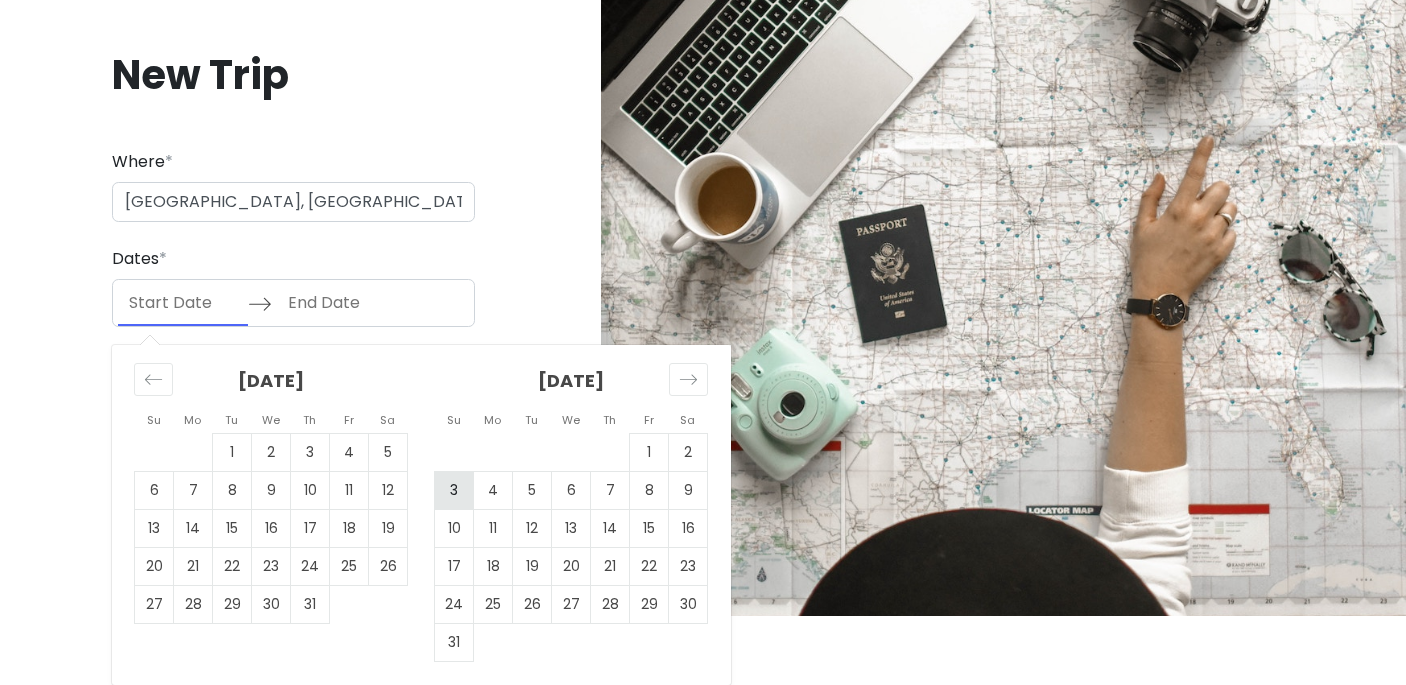 click on "3" at bounding box center [454, 491] 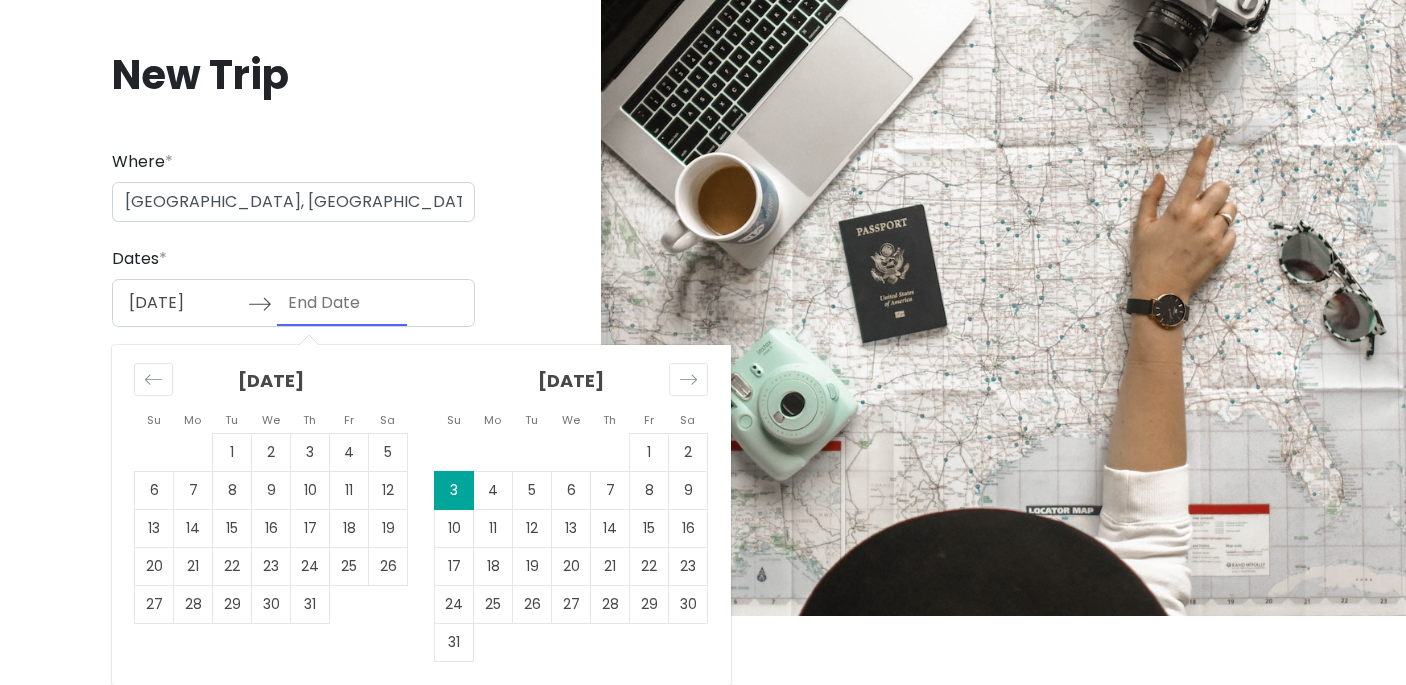 click on "3" at bounding box center [454, 491] 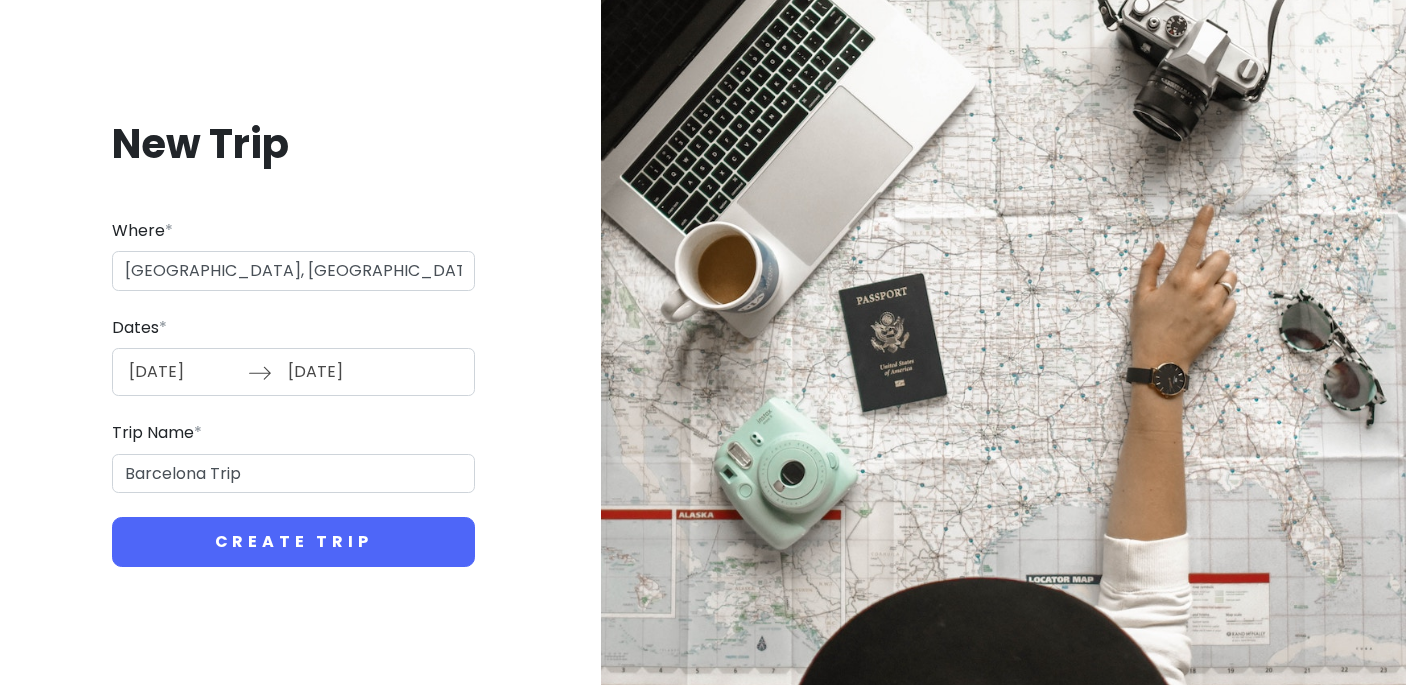 scroll, scrollTop: 0, scrollLeft: 0, axis: both 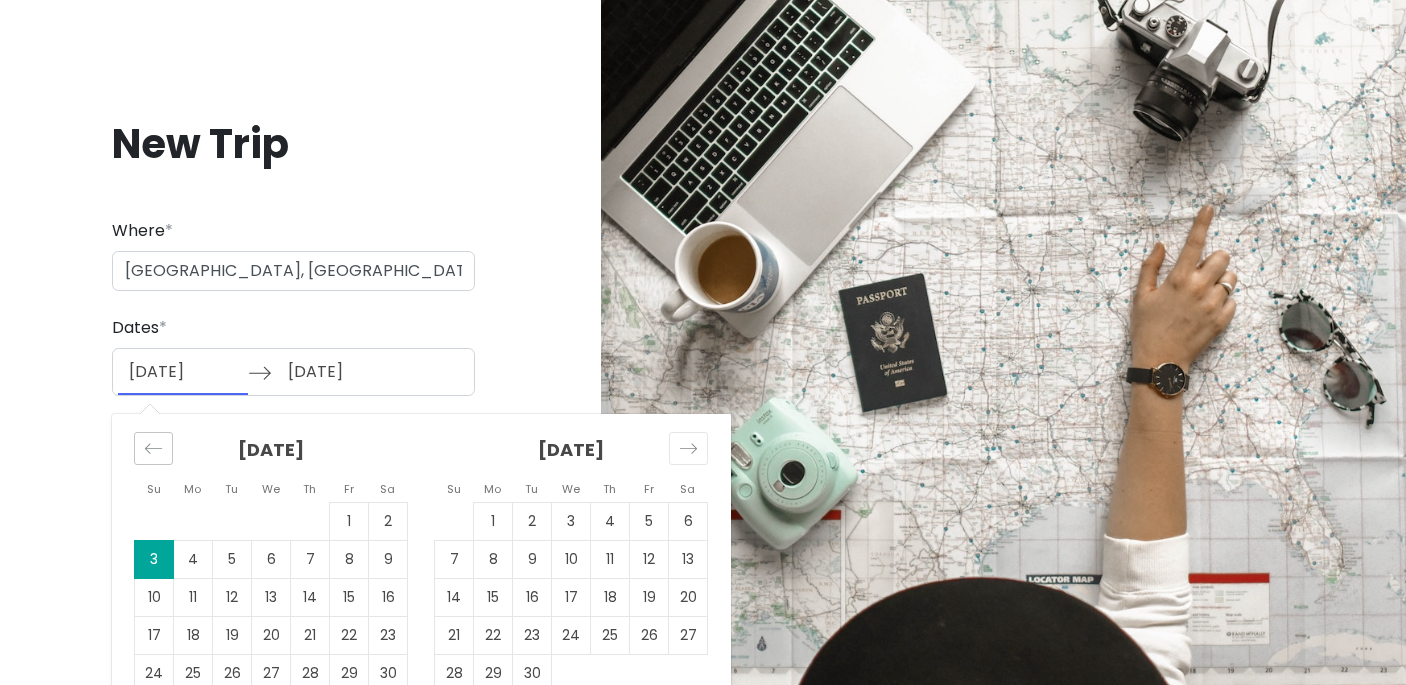 click 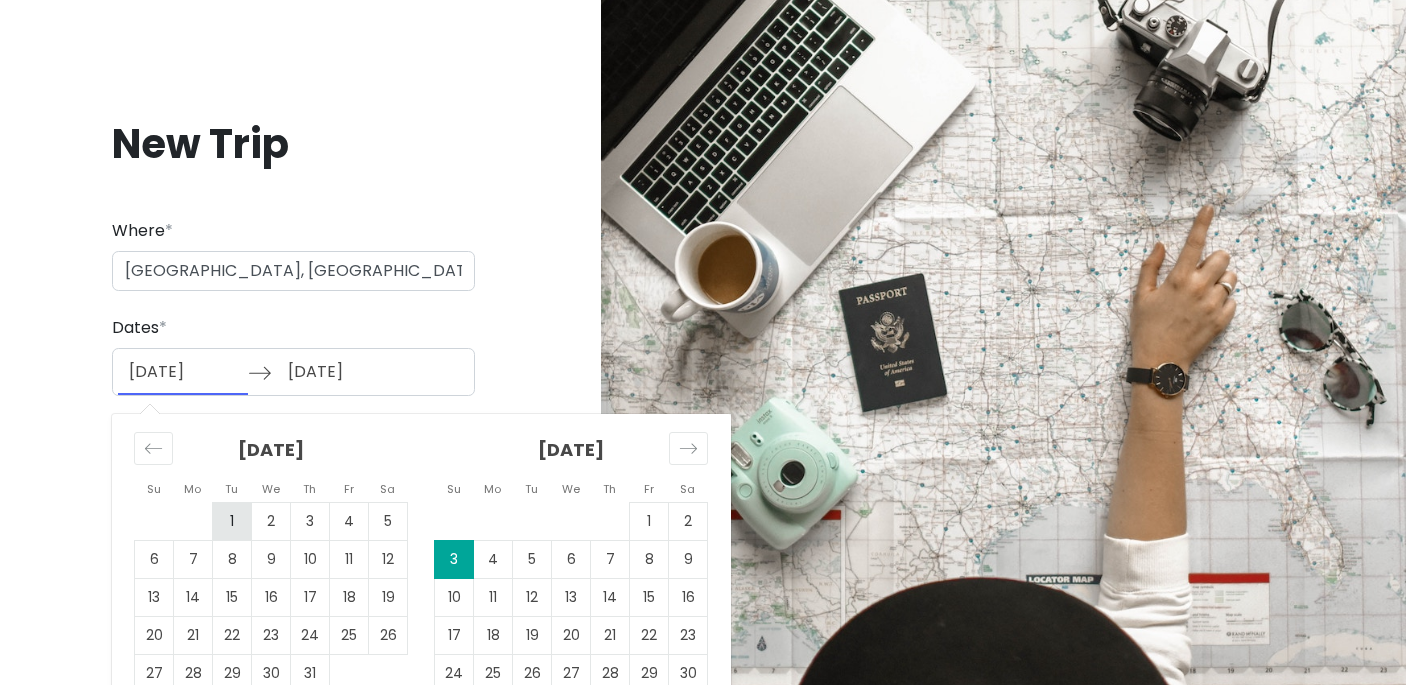 scroll, scrollTop: 69, scrollLeft: 0, axis: vertical 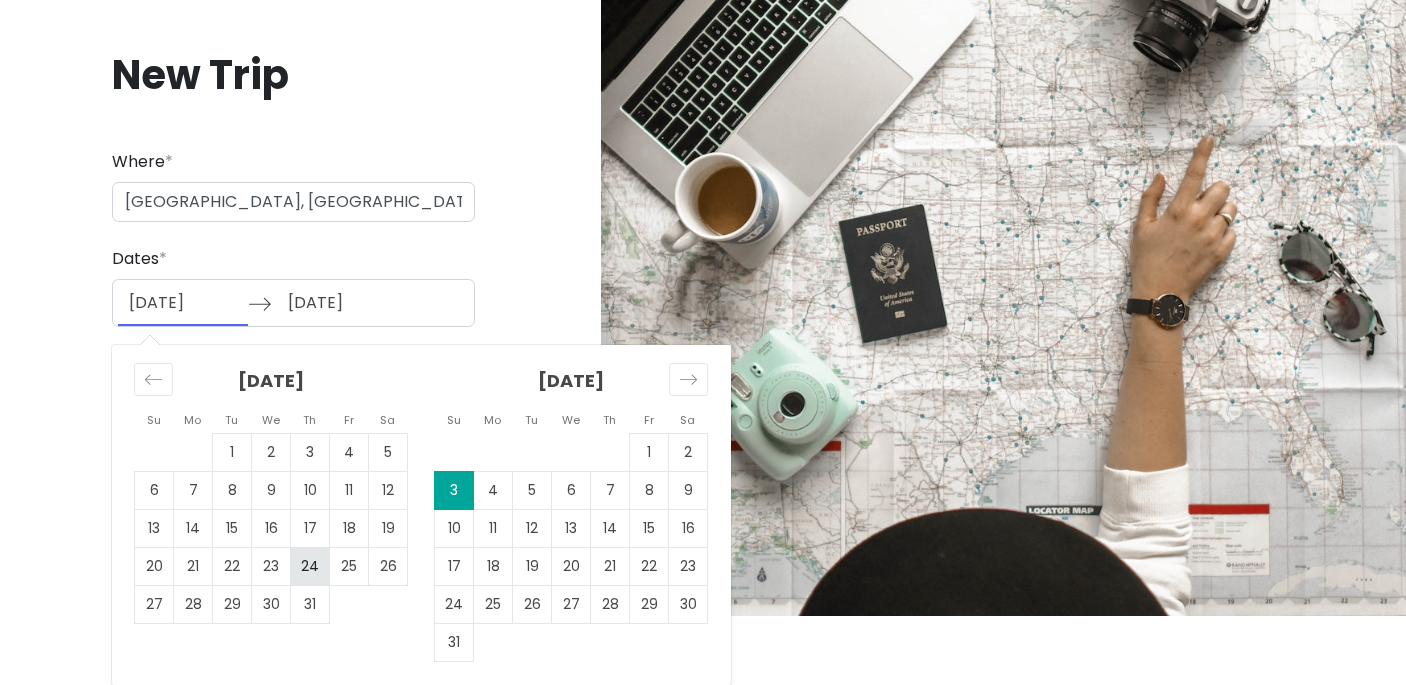 click on "24" at bounding box center [310, 567] 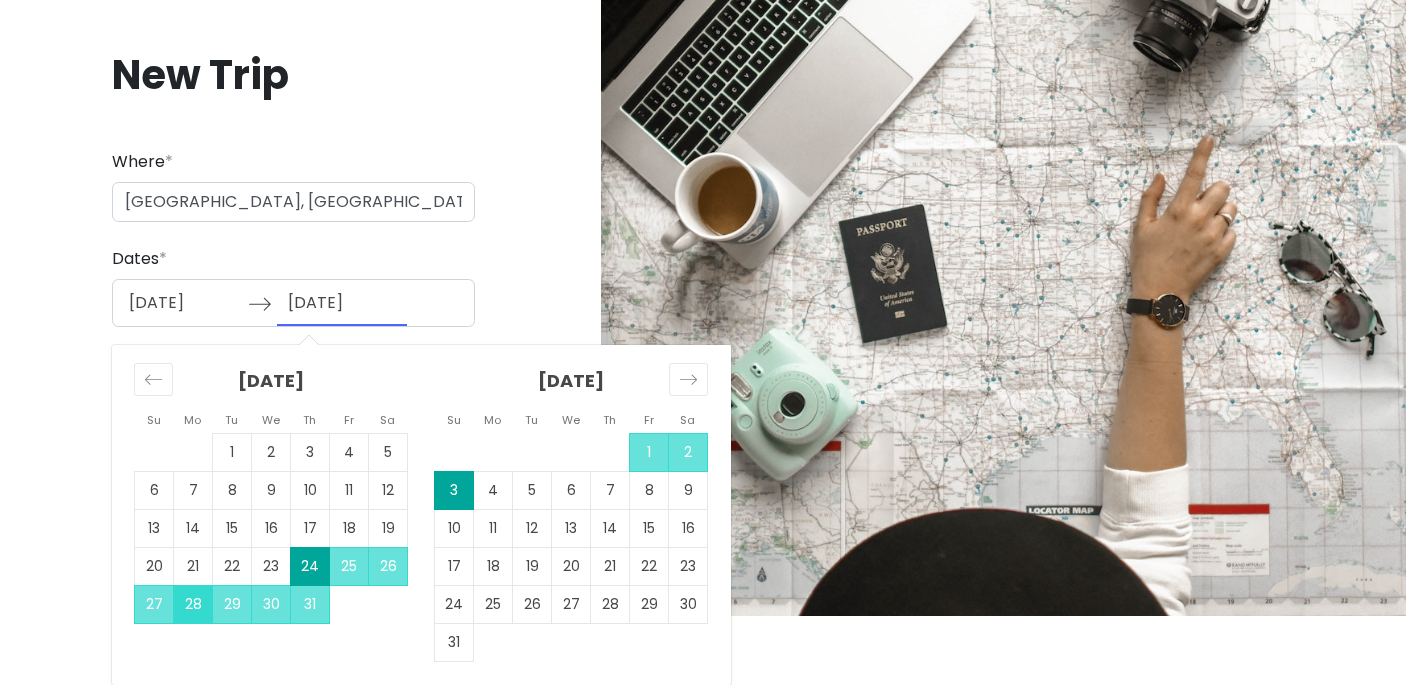 click on "28" at bounding box center (193, 605) 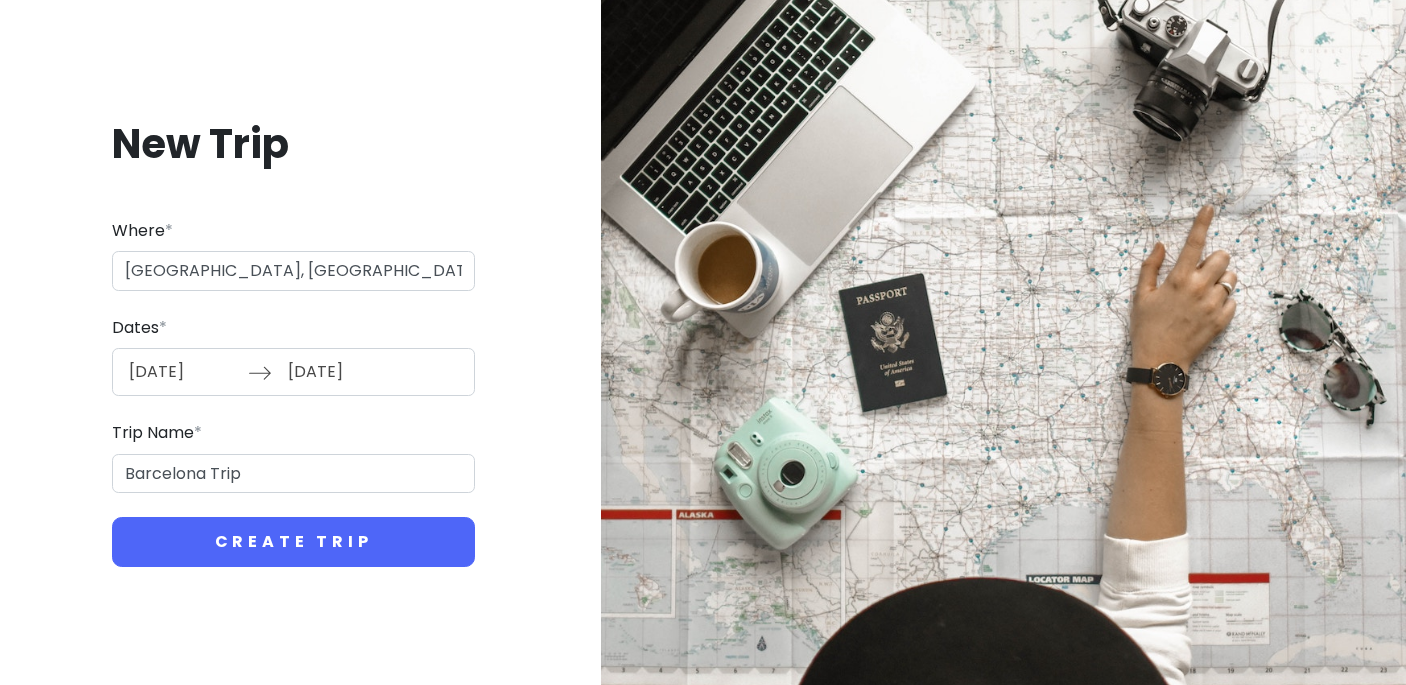 scroll, scrollTop: 0, scrollLeft: 0, axis: both 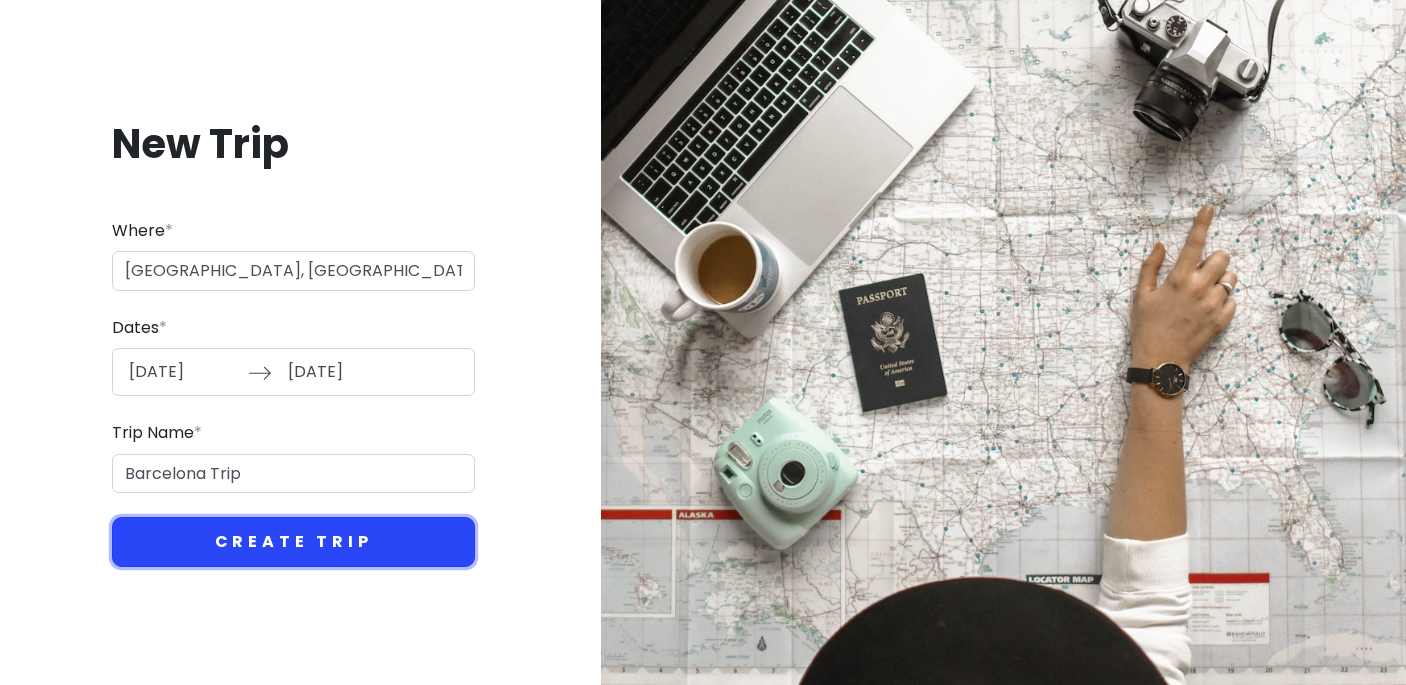 click on "Create Trip" at bounding box center [293, 542] 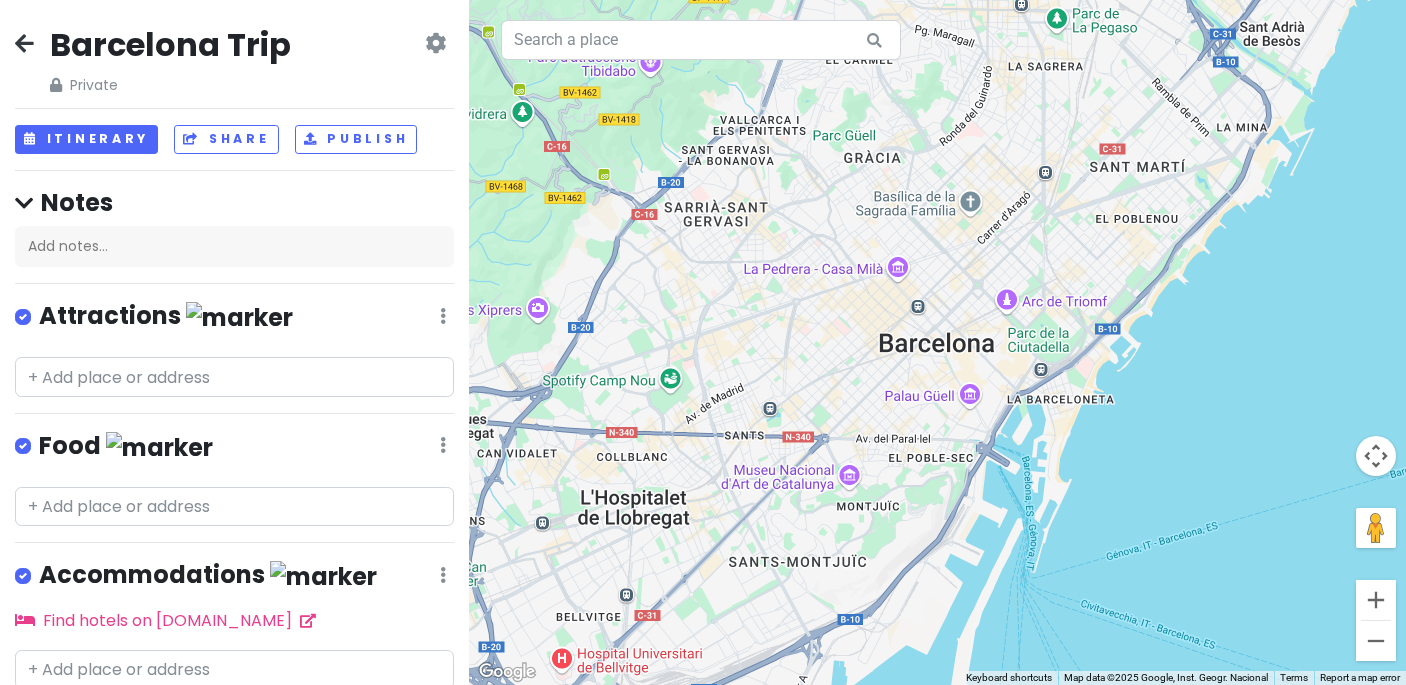 click at bounding box center (435, 43) 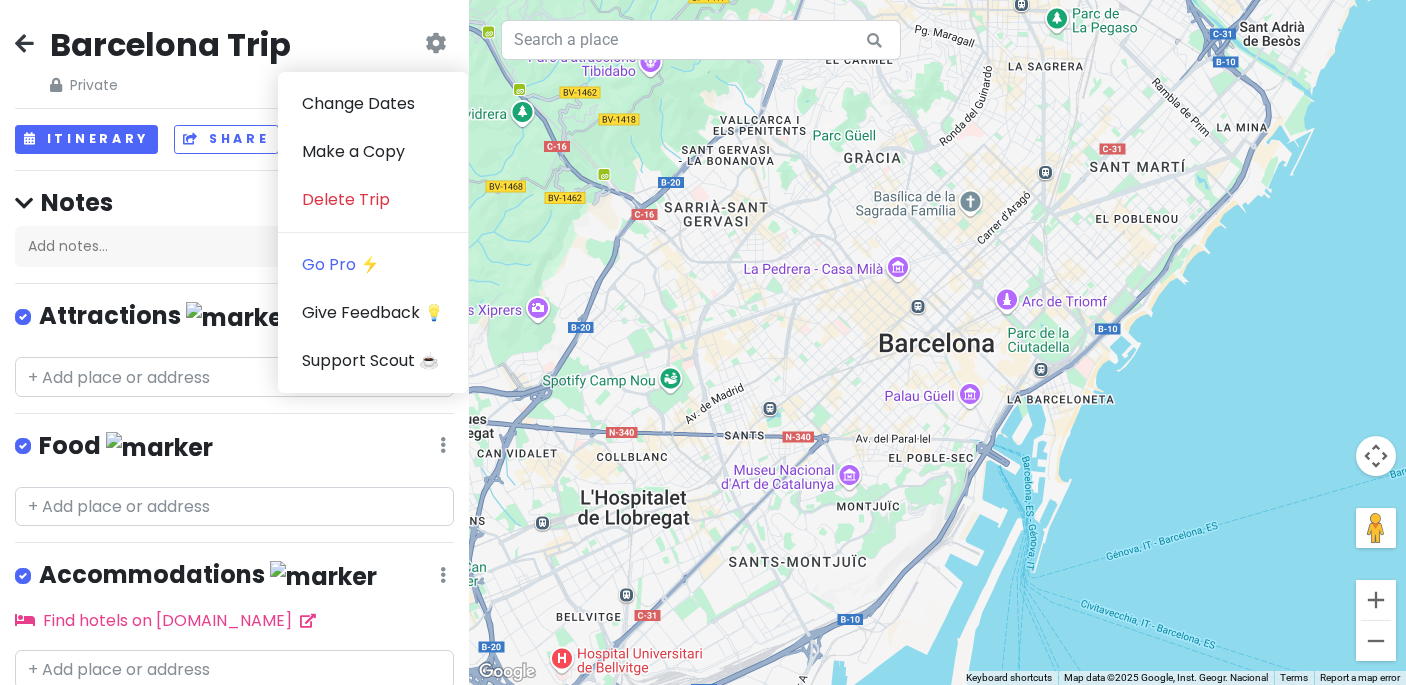 click on "Barcelona Trip" at bounding box center (170, 45) 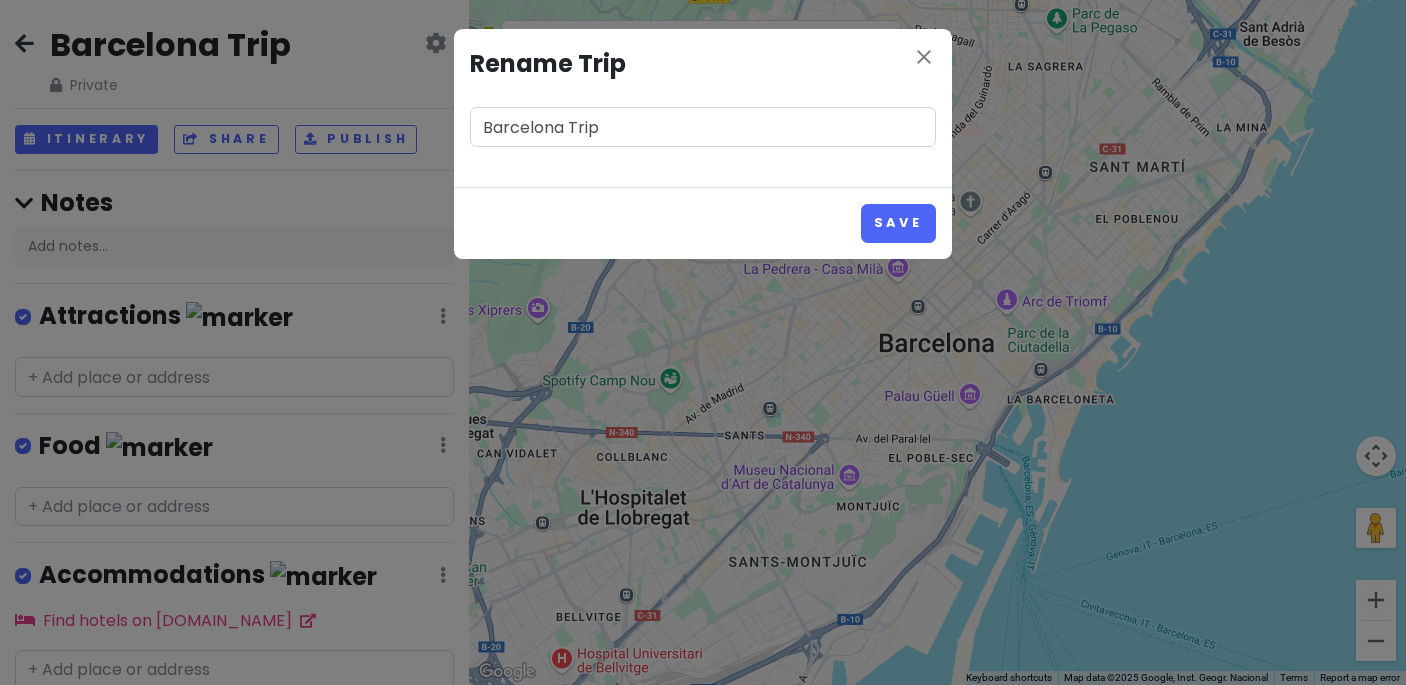 click on "close Rename Trip [GEOGRAPHIC_DATA] Trip Save" at bounding box center [703, 342] 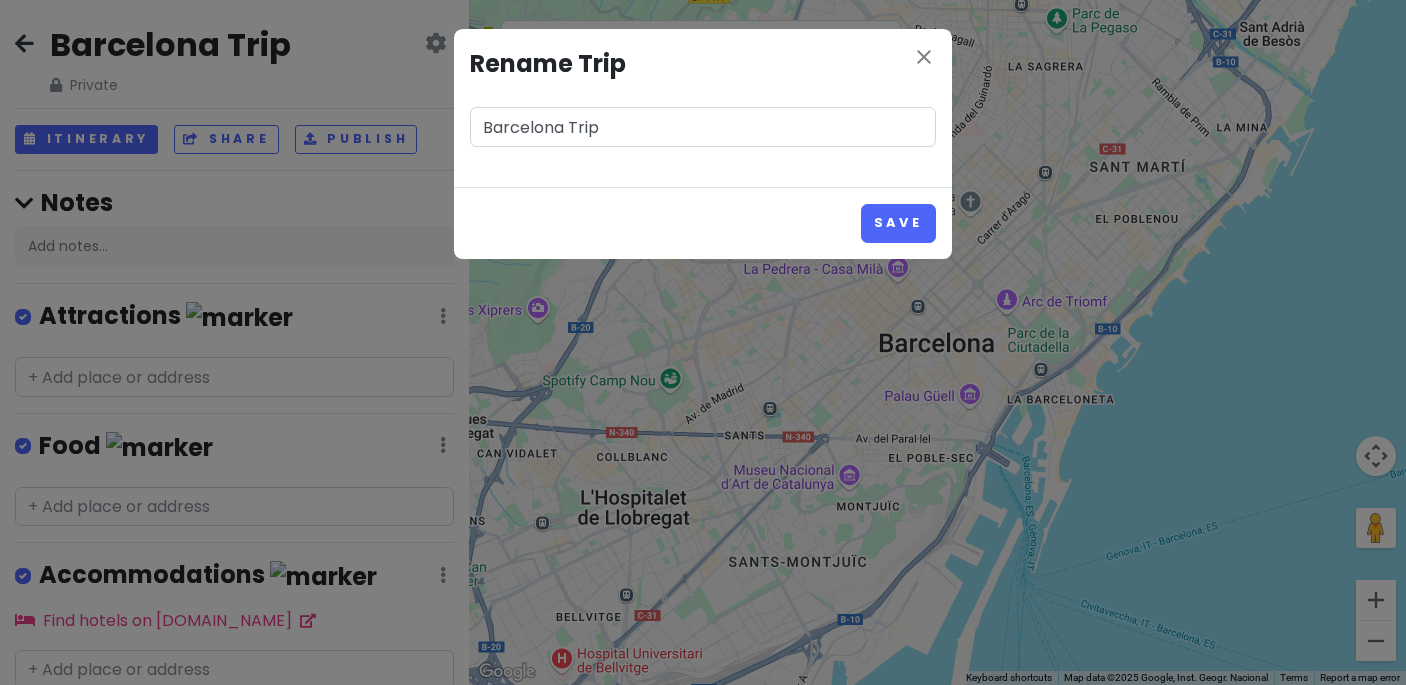 type 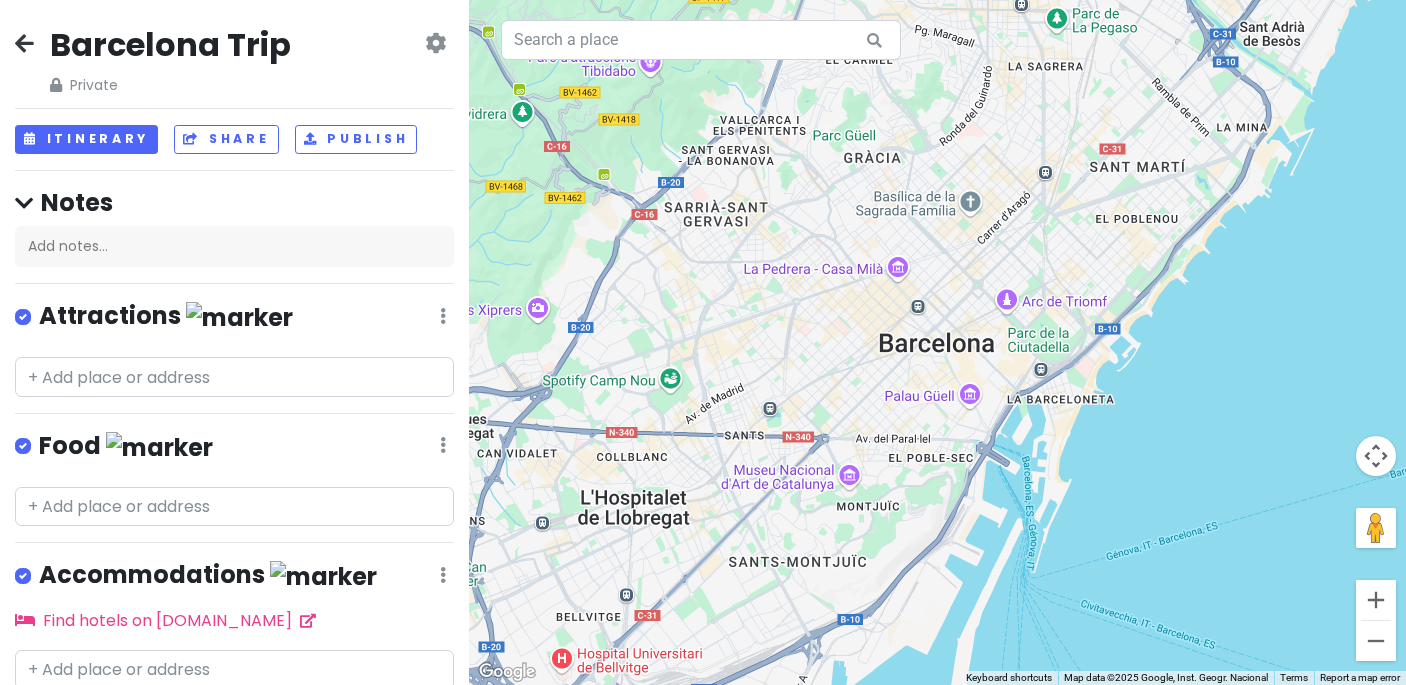 click on "Barcelona Trip" at bounding box center (170, 45) 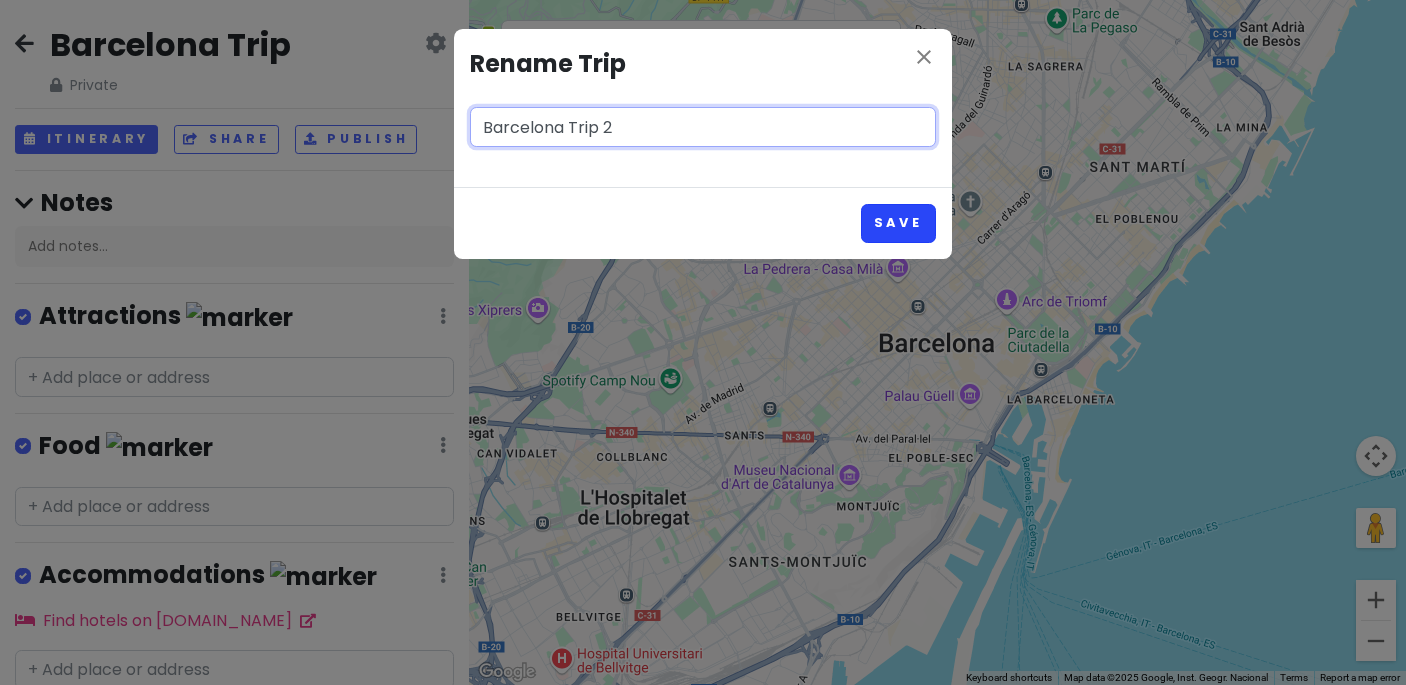 type on "Barcelona Trip 2" 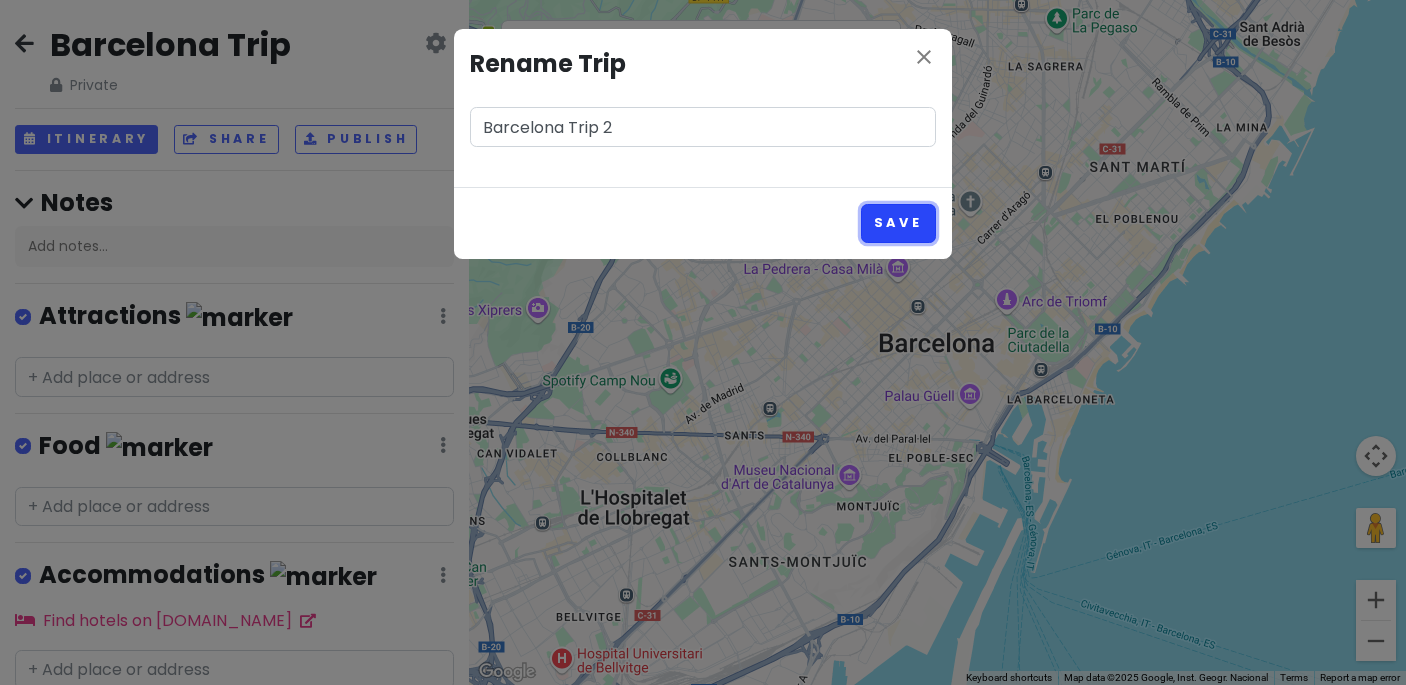 click on "Save" at bounding box center (898, 223) 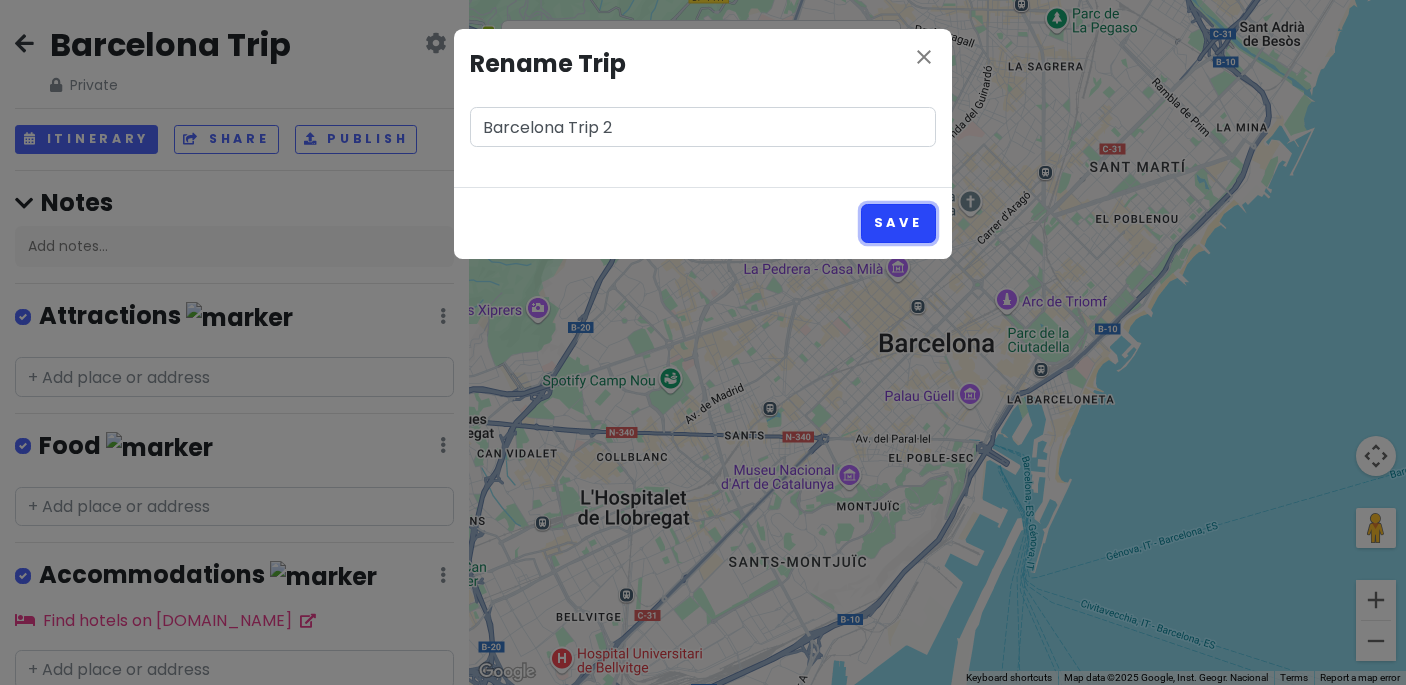 type 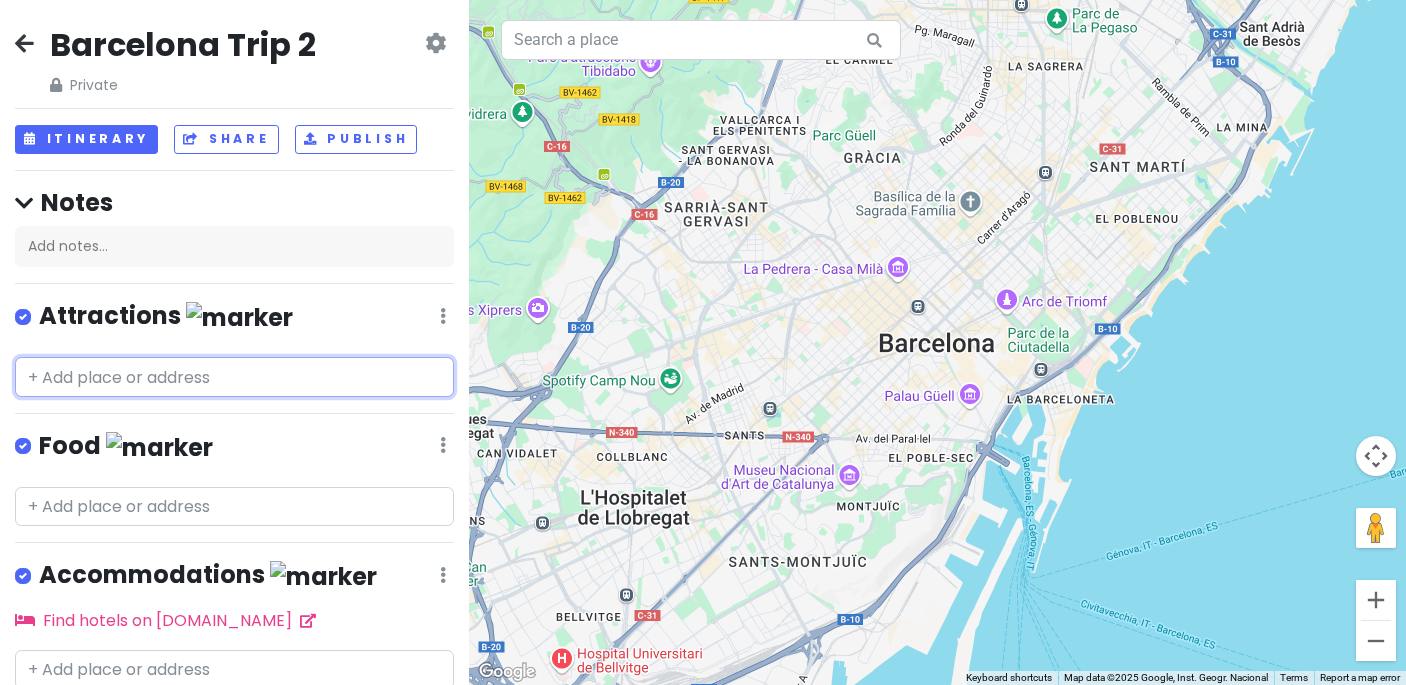 click at bounding box center (234, 377) 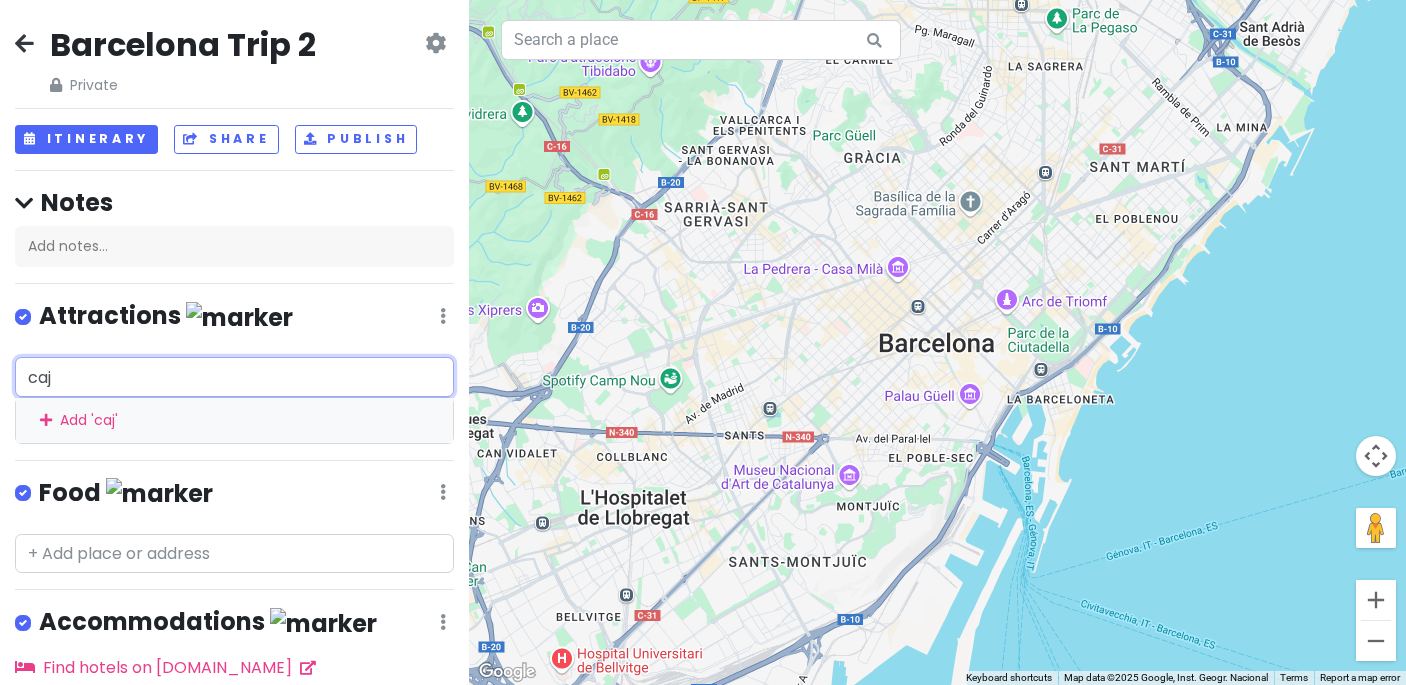 type on "caju" 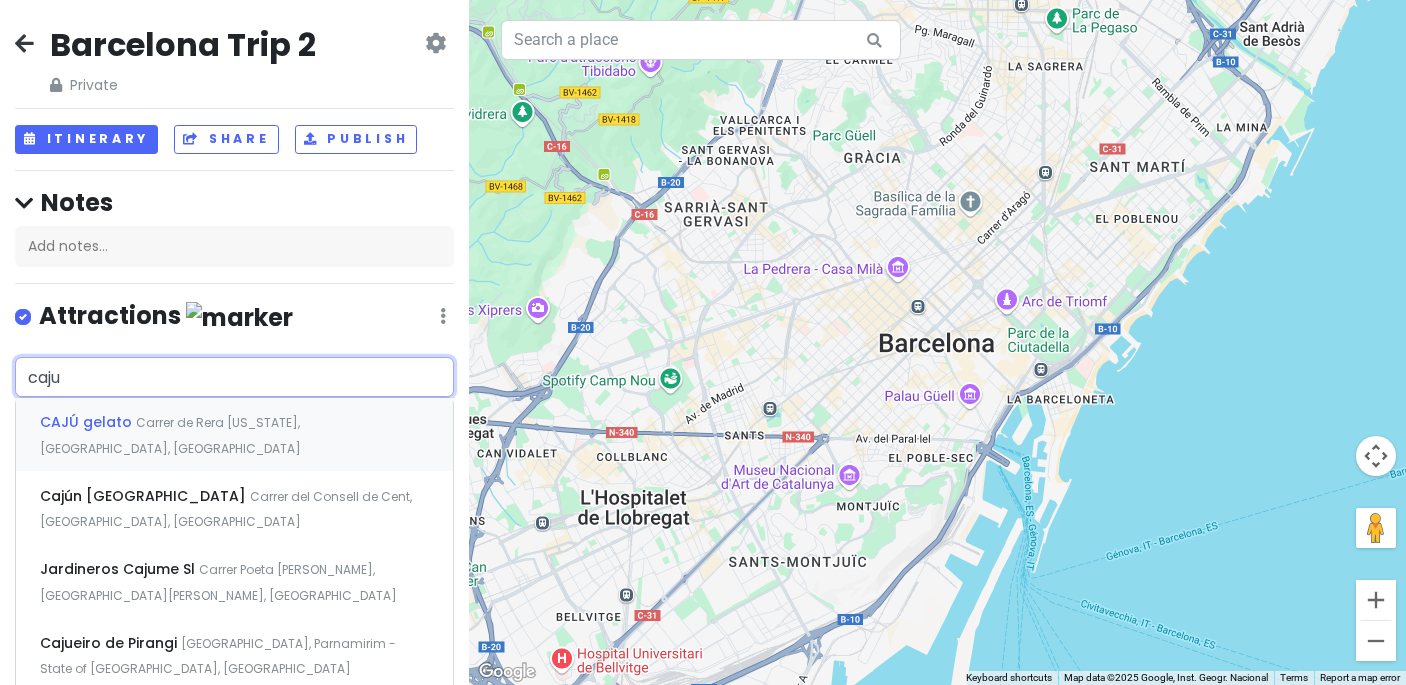 click on "CAJÚ gelato   Carrer de Rera [US_STATE], [GEOGRAPHIC_DATA], [GEOGRAPHIC_DATA]" at bounding box center [234, 435] 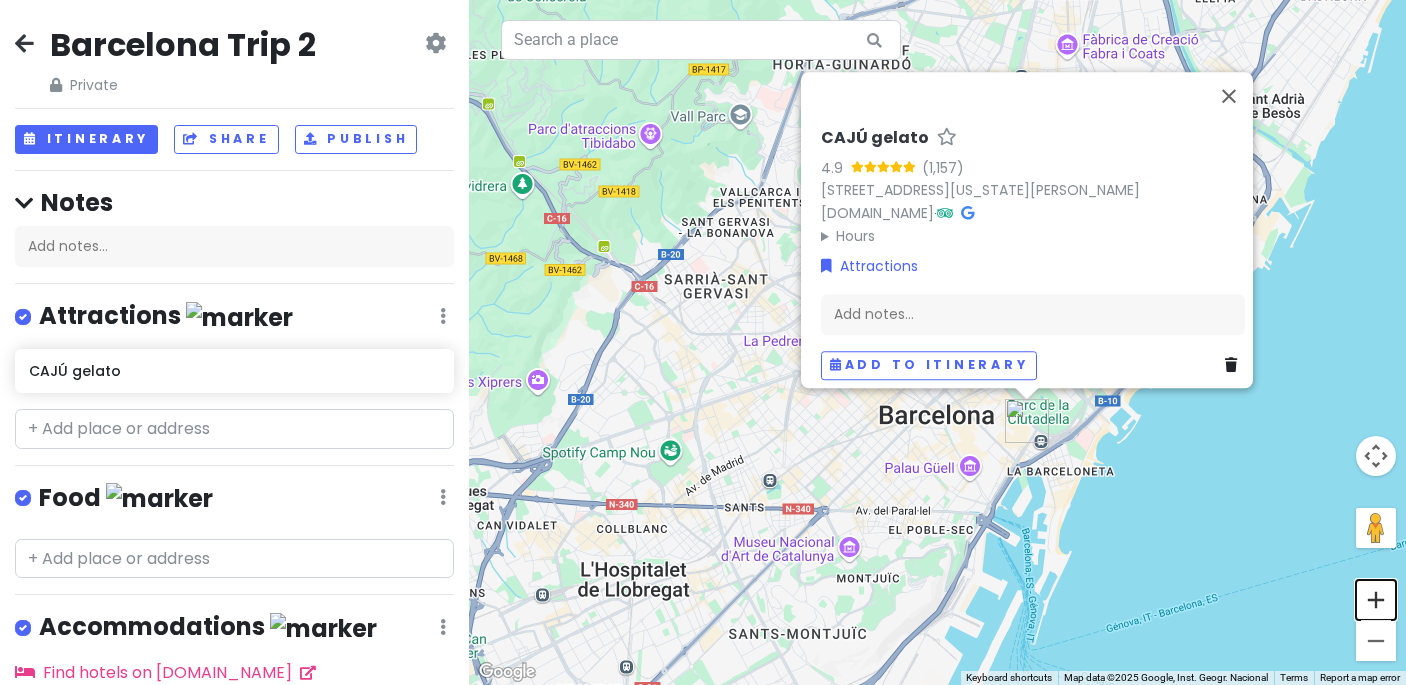 click at bounding box center (1376, 600) 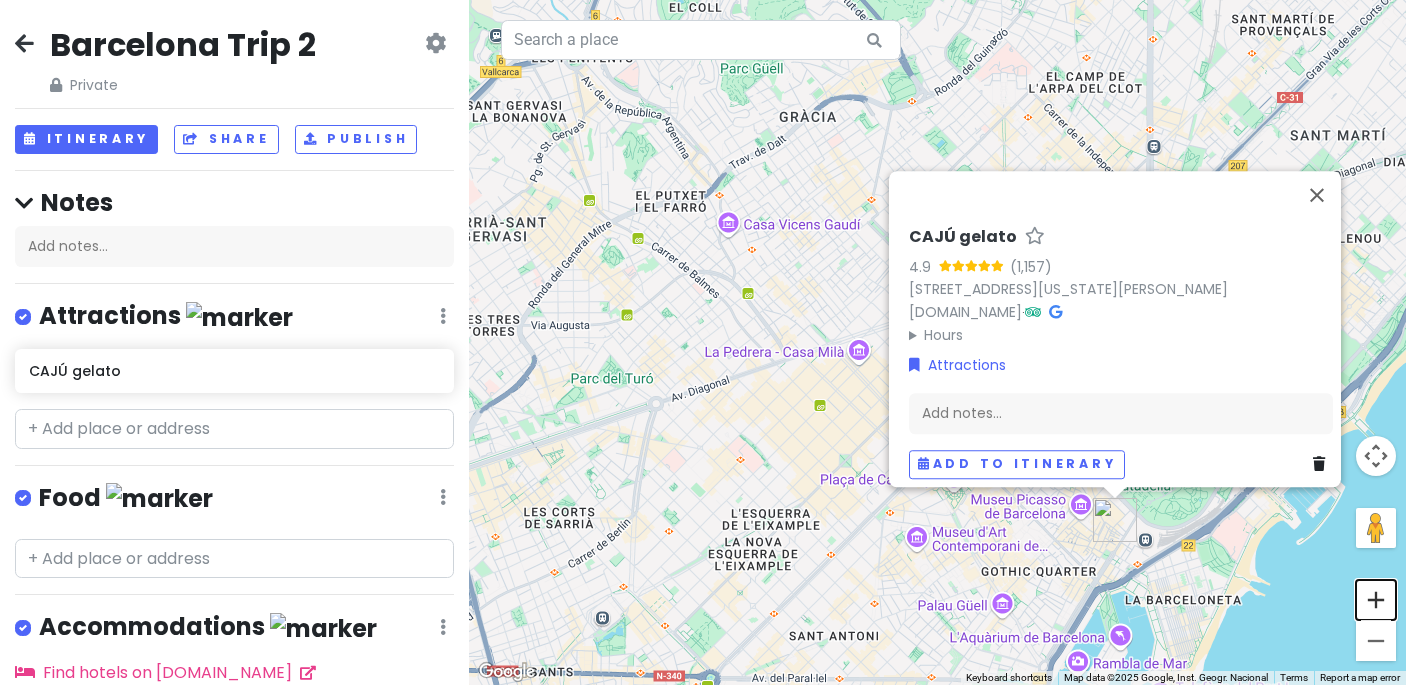 click at bounding box center (1376, 600) 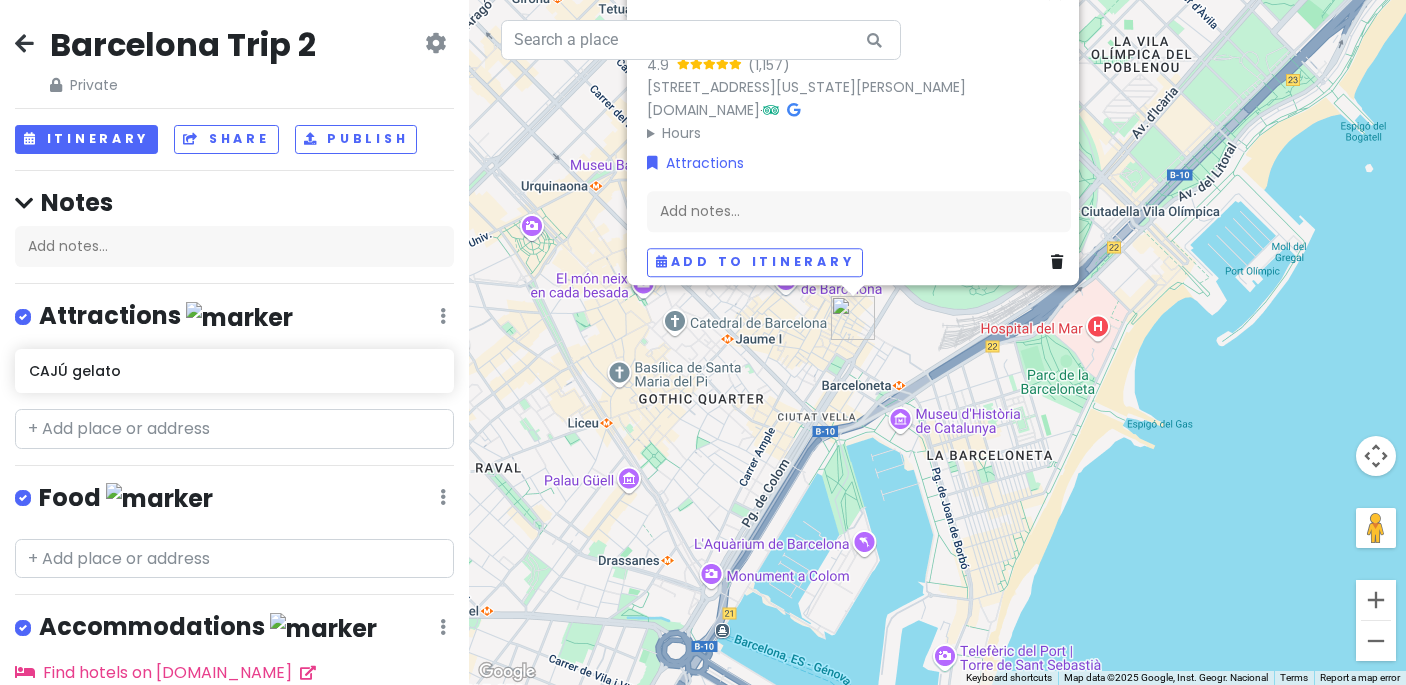 drag, startPoint x: 990, startPoint y: 428, endPoint x: 538, endPoint y: 15, distance: 612.26874 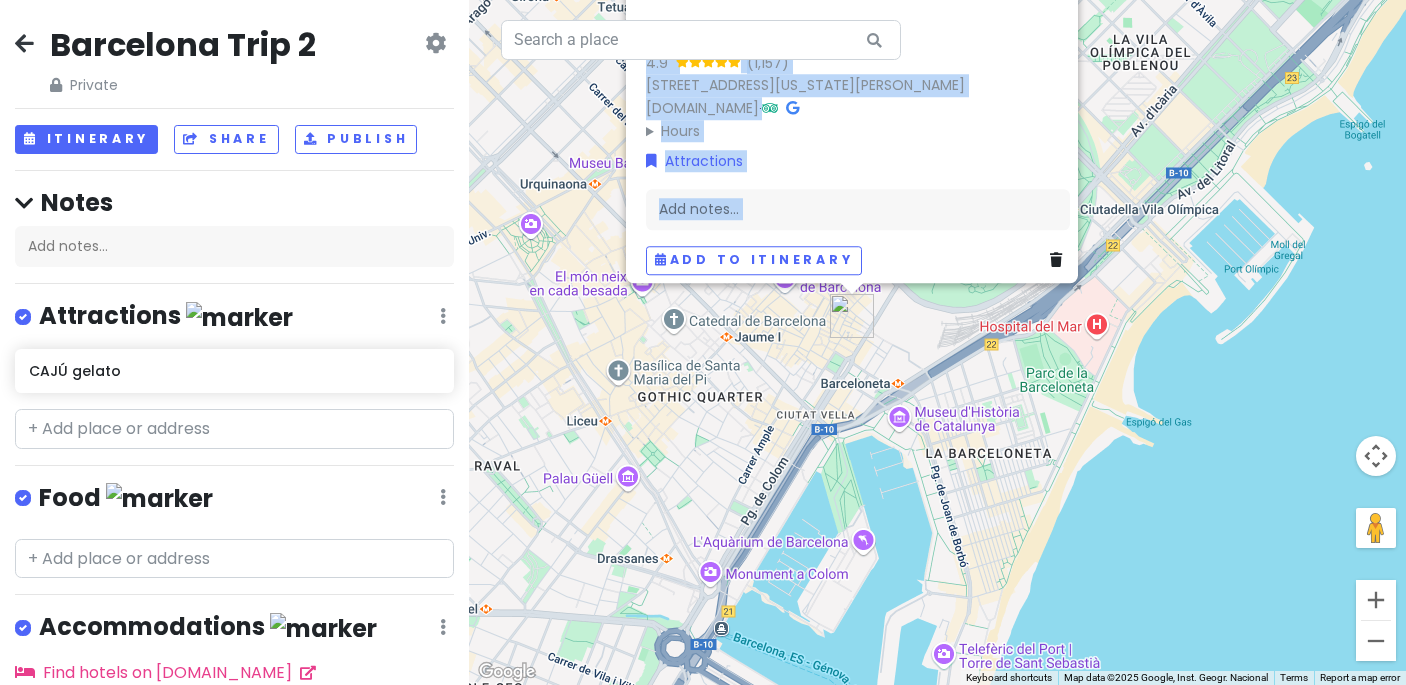 drag, startPoint x: 851, startPoint y: 222, endPoint x: 901, endPoint y: 465, distance: 248.09071 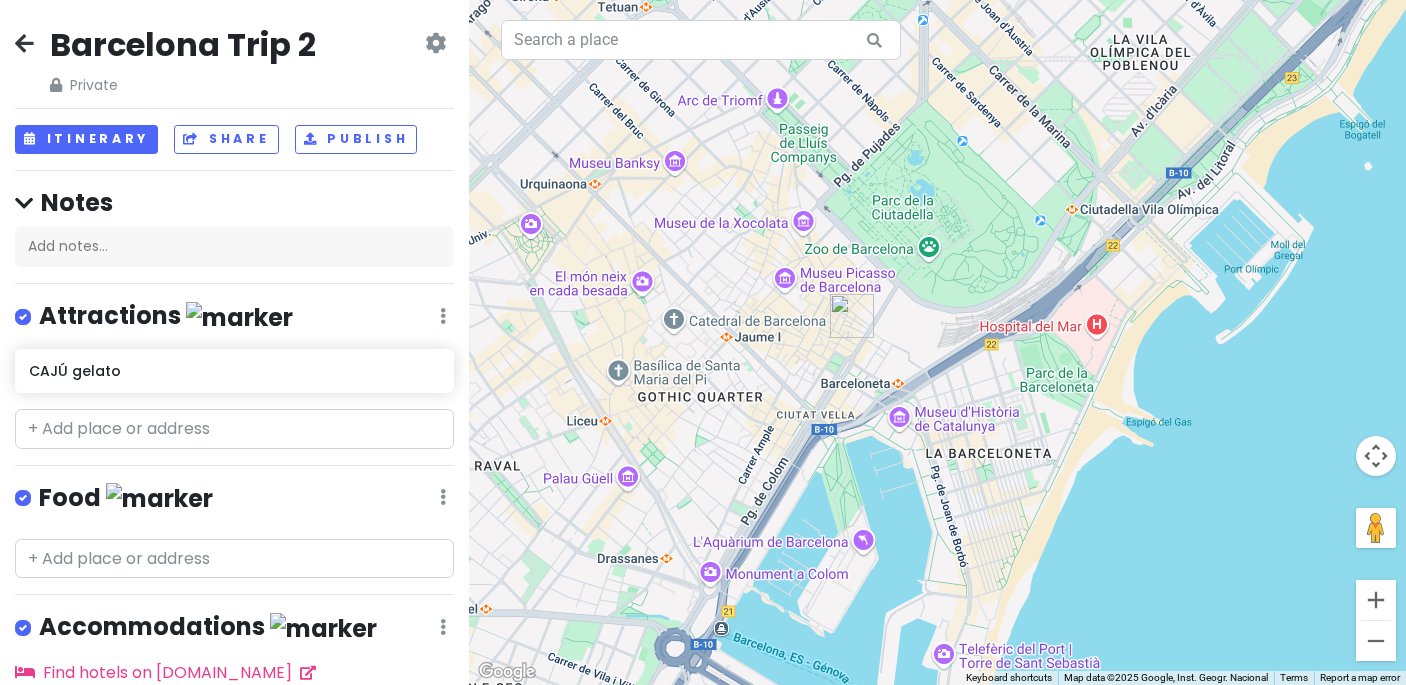 click on "To navigate, press the arrow keys." at bounding box center (937, 342) 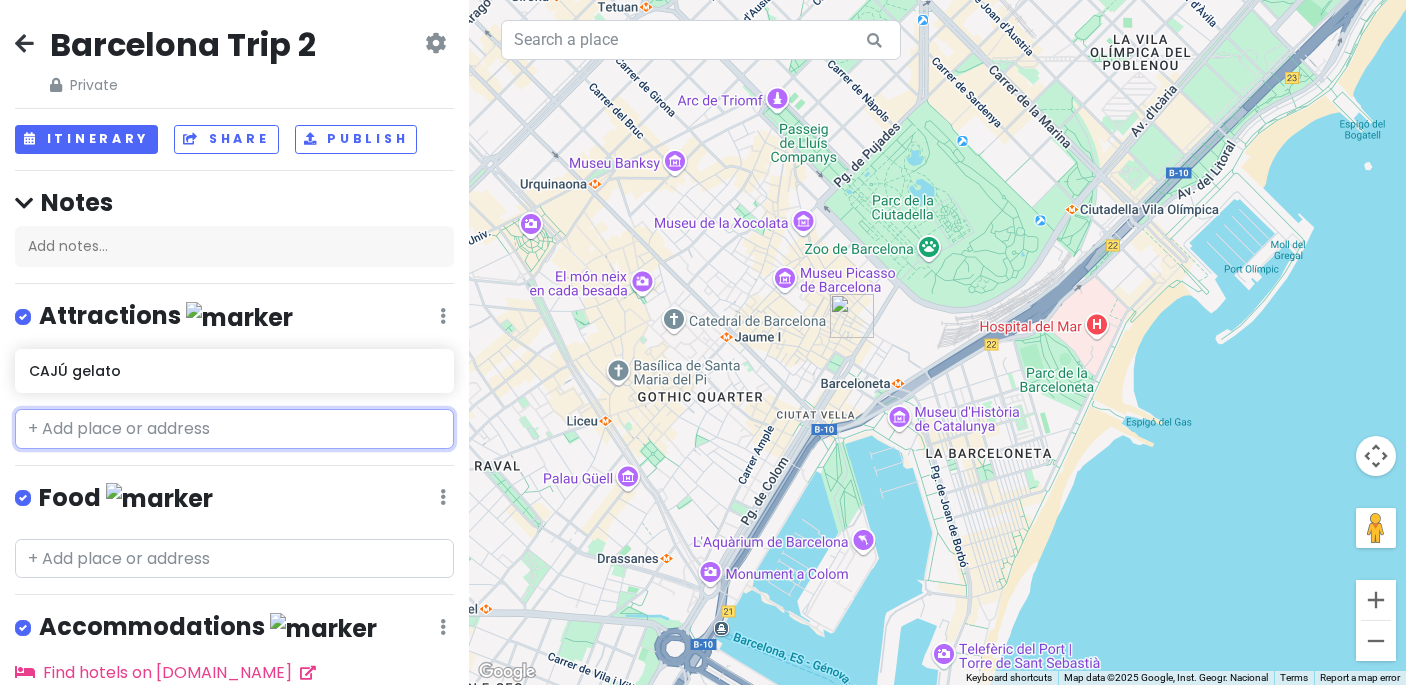 click at bounding box center [234, 429] 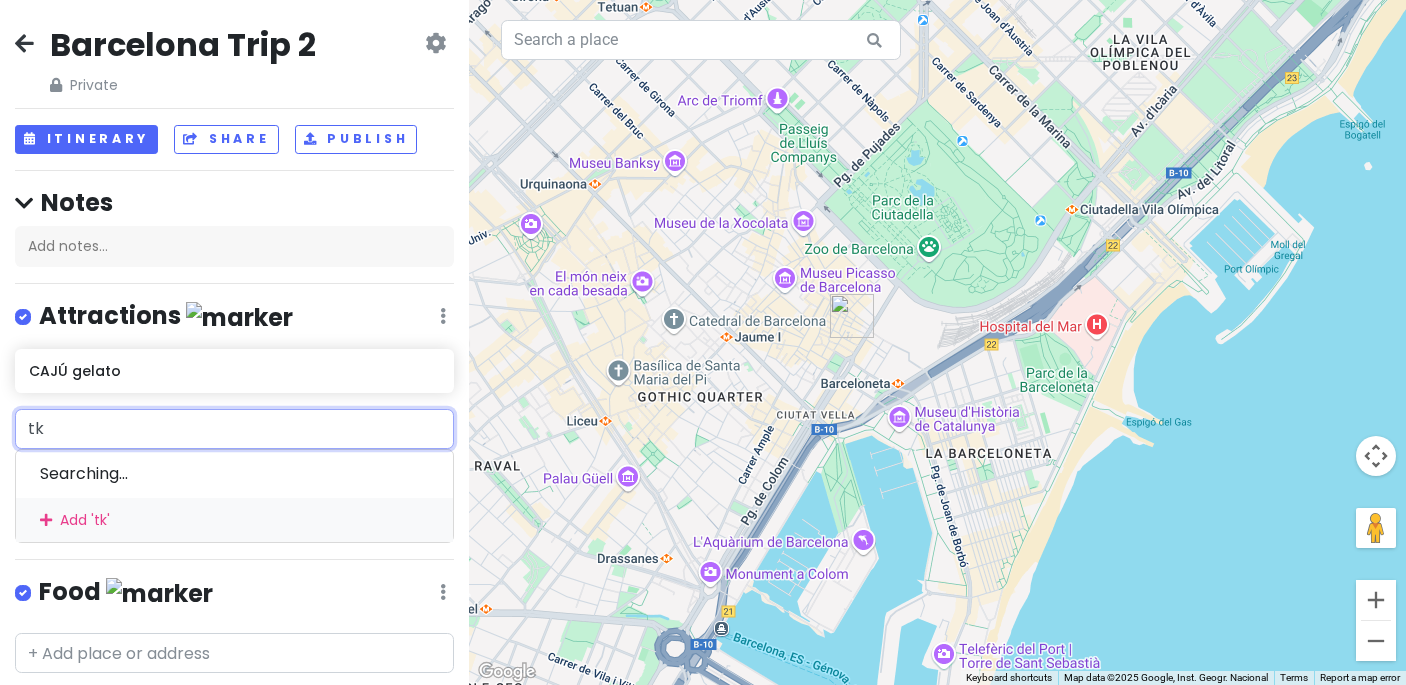 type on "tko" 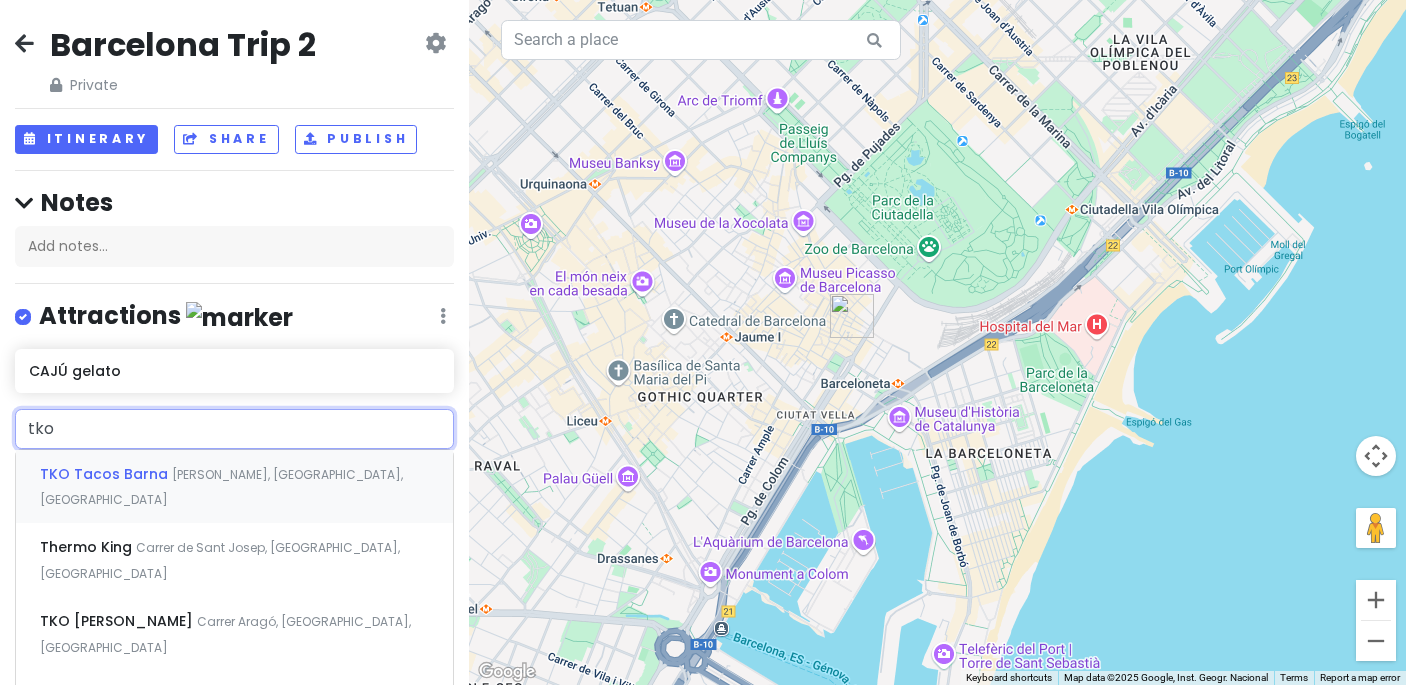 click on "TKO Tacos [PERSON_NAME]   Carrer [PERSON_NAME], [GEOGRAPHIC_DATA], [GEOGRAPHIC_DATA]" at bounding box center [234, 487] 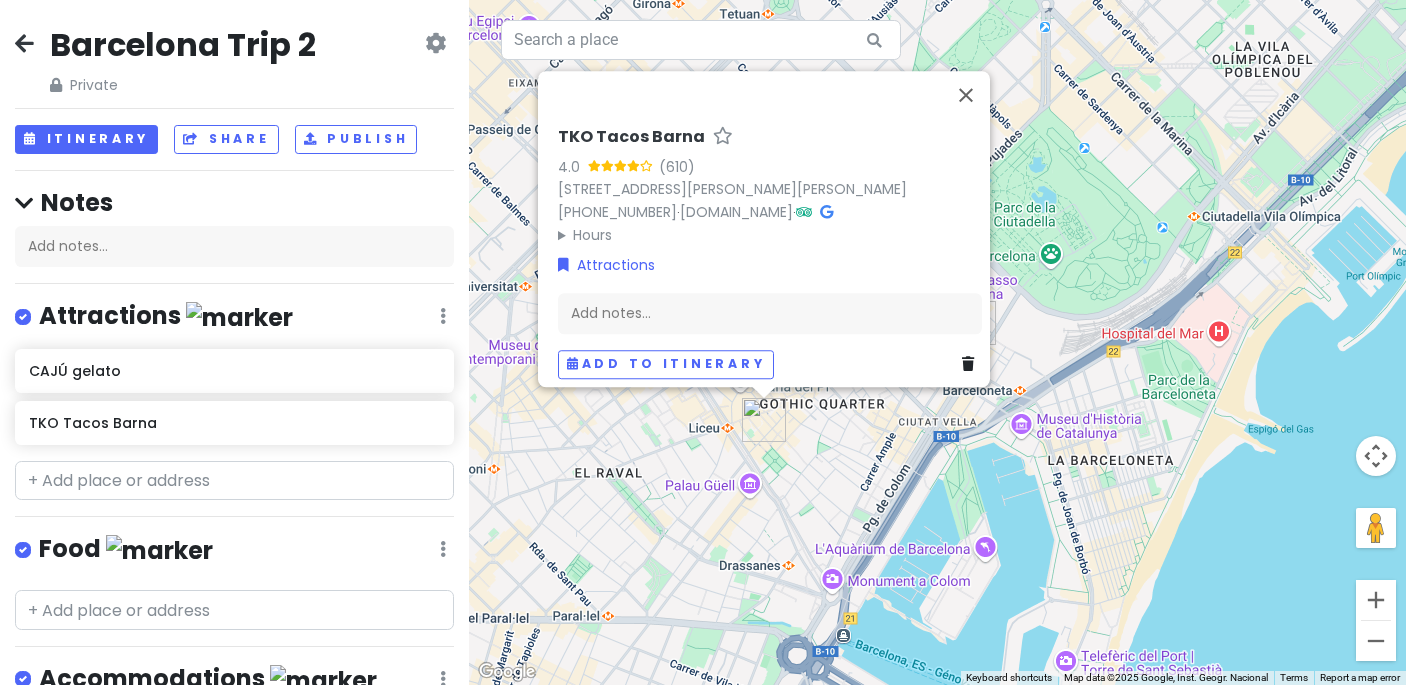 click at bounding box center [24, 43] 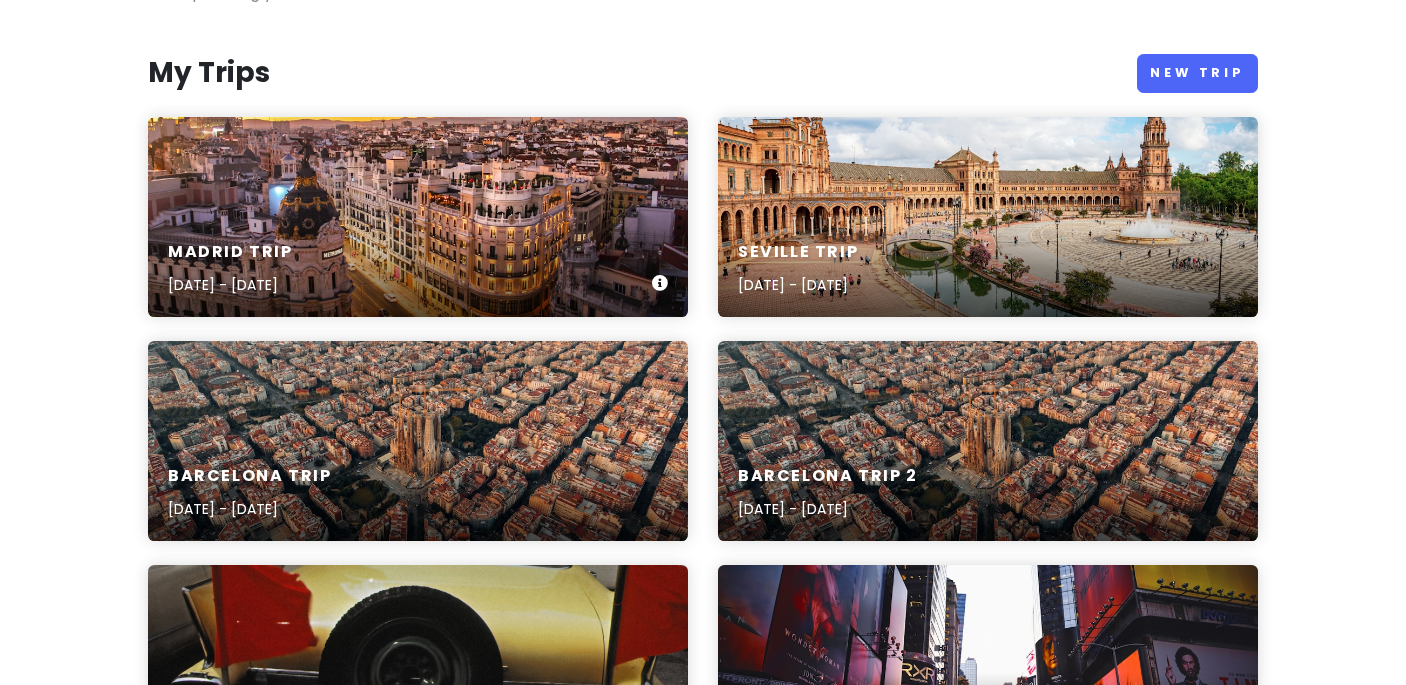 scroll, scrollTop: 201, scrollLeft: 0, axis: vertical 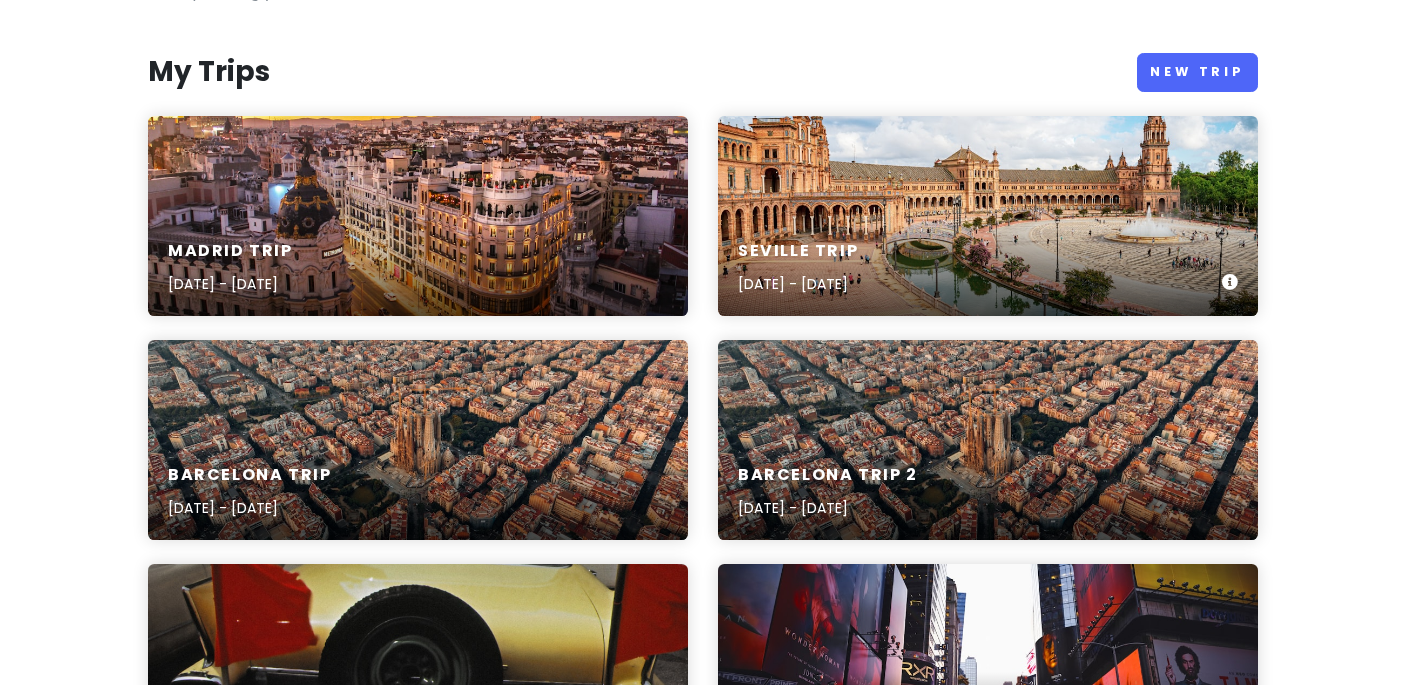 click on "Seville Trip [DATE] - [DATE]" at bounding box center (988, 268) 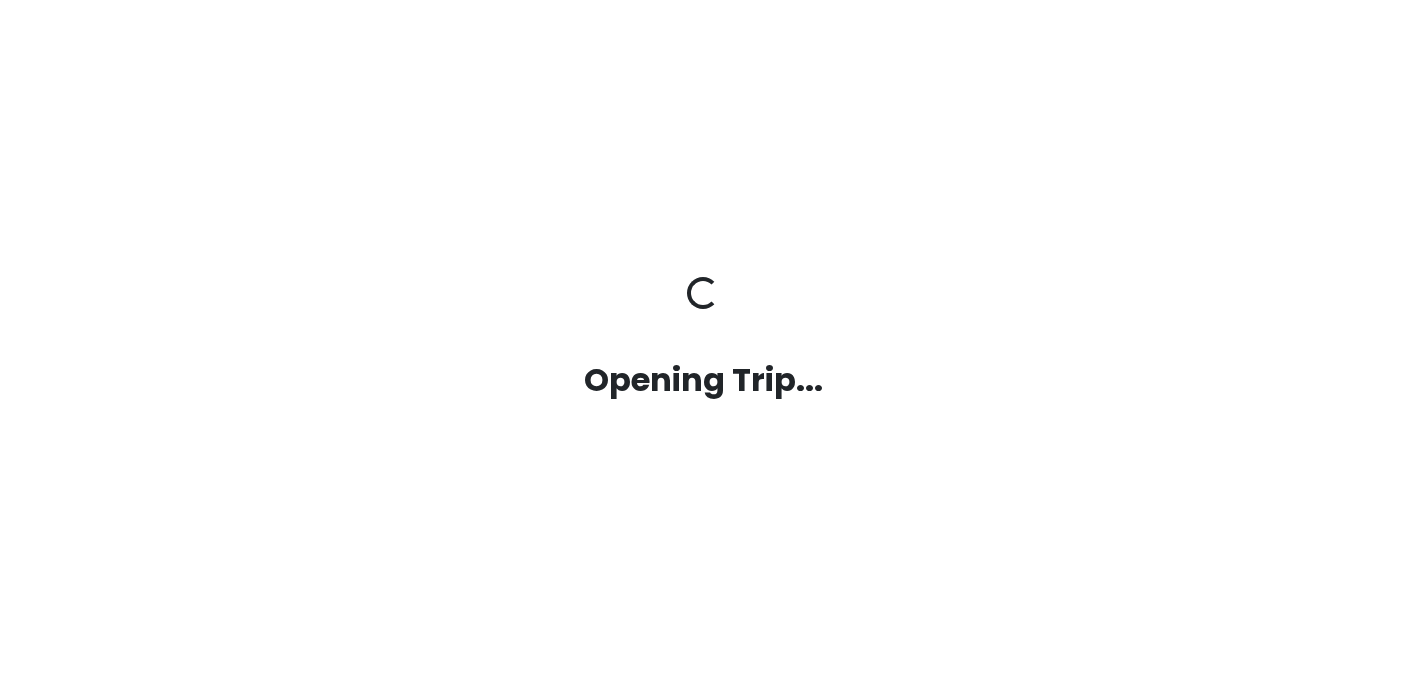 scroll, scrollTop: 0, scrollLeft: 0, axis: both 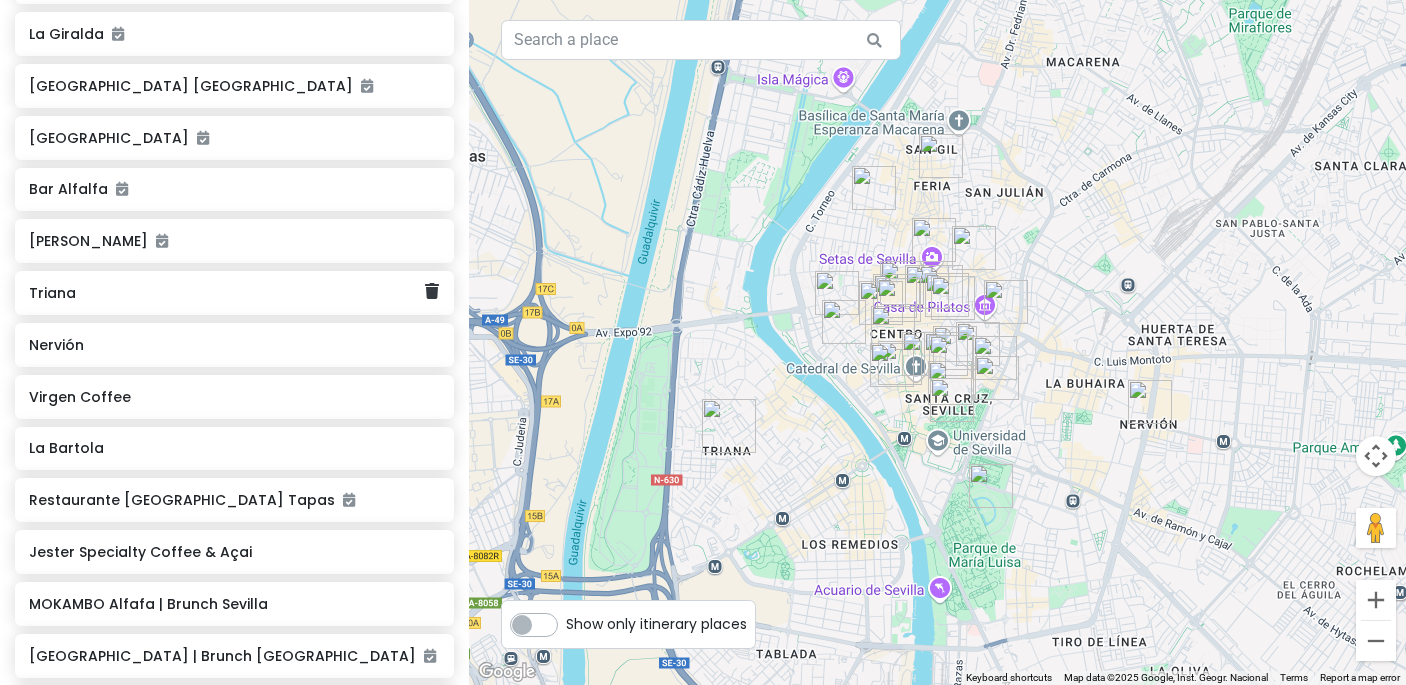 click on "Triana" at bounding box center (234, 293) 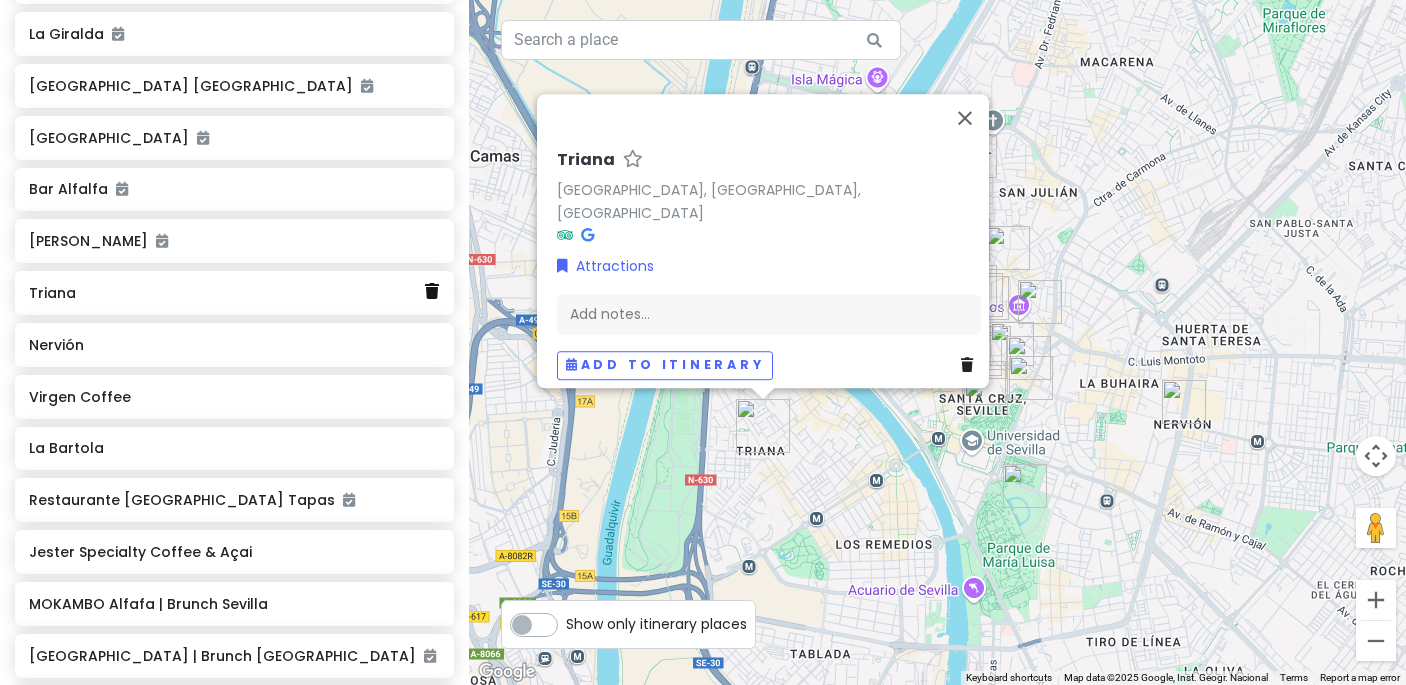 click 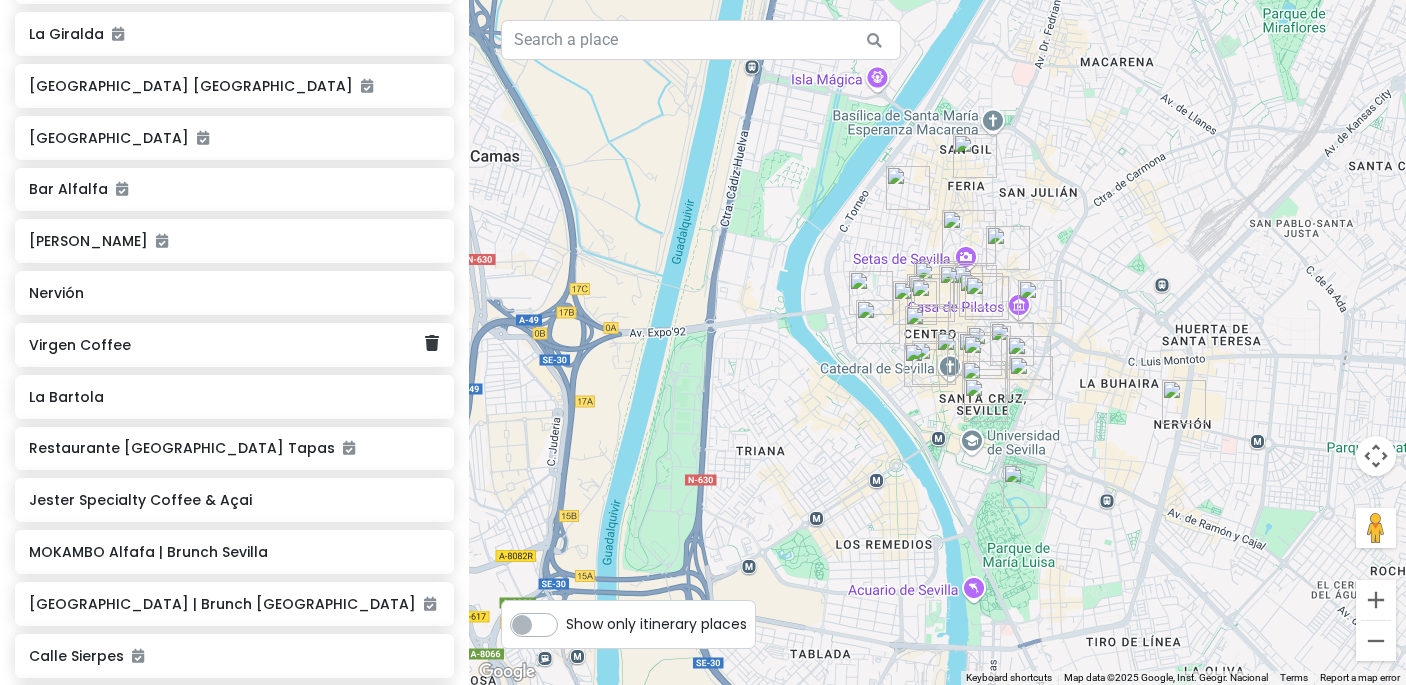 click on "Virgen Coffee" at bounding box center [227, 345] 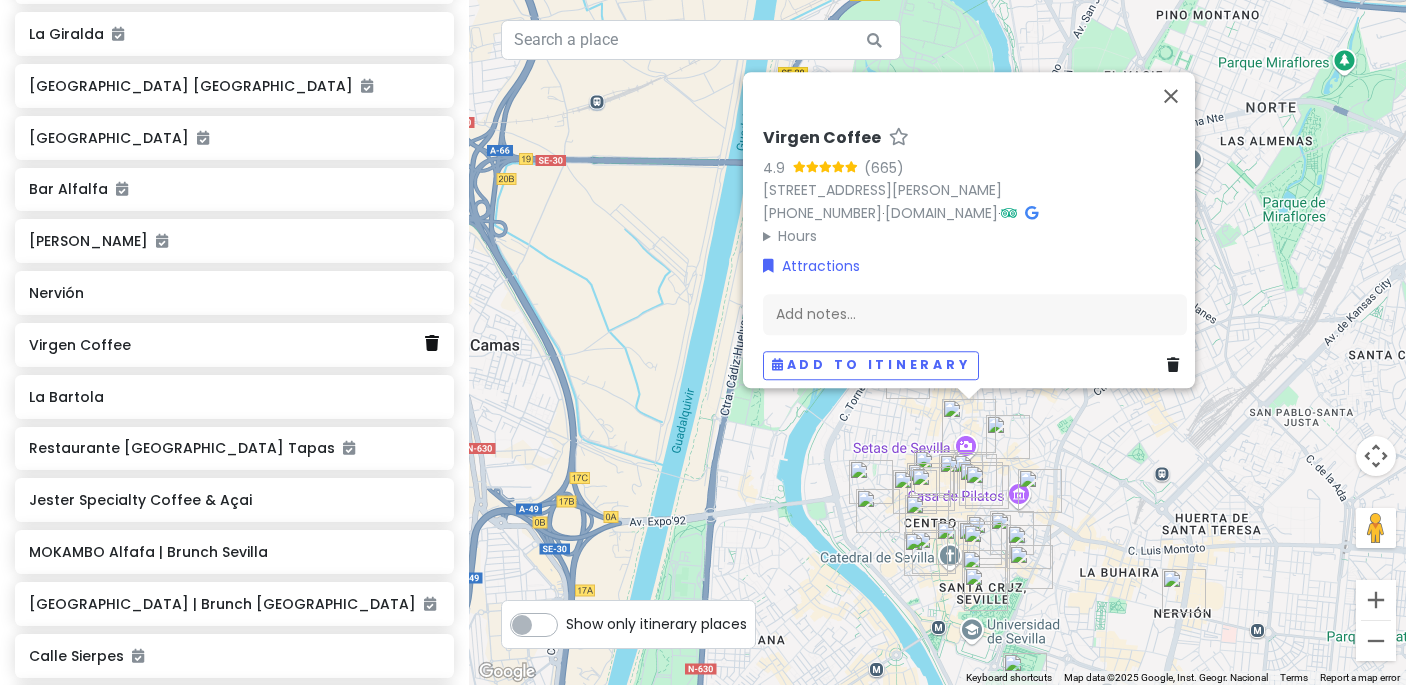 click at bounding box center (432, 343) 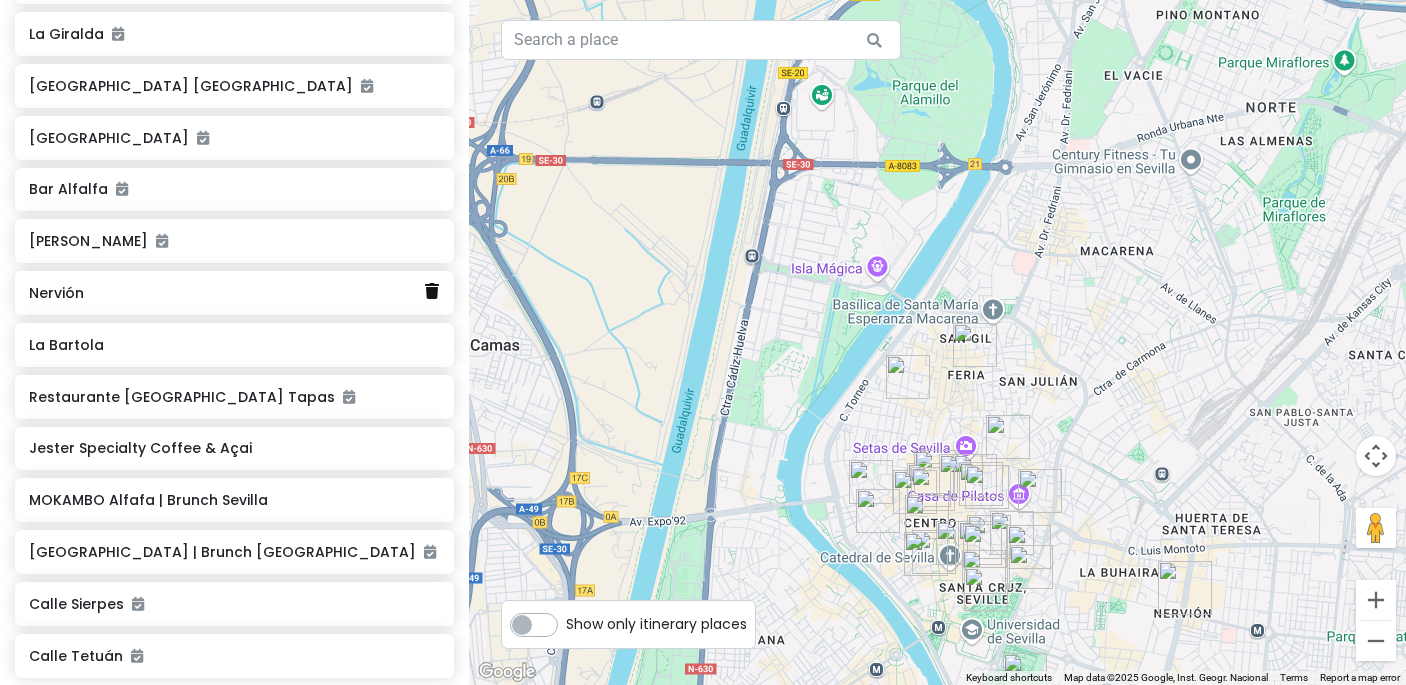 click at bounding box center [432, 291] 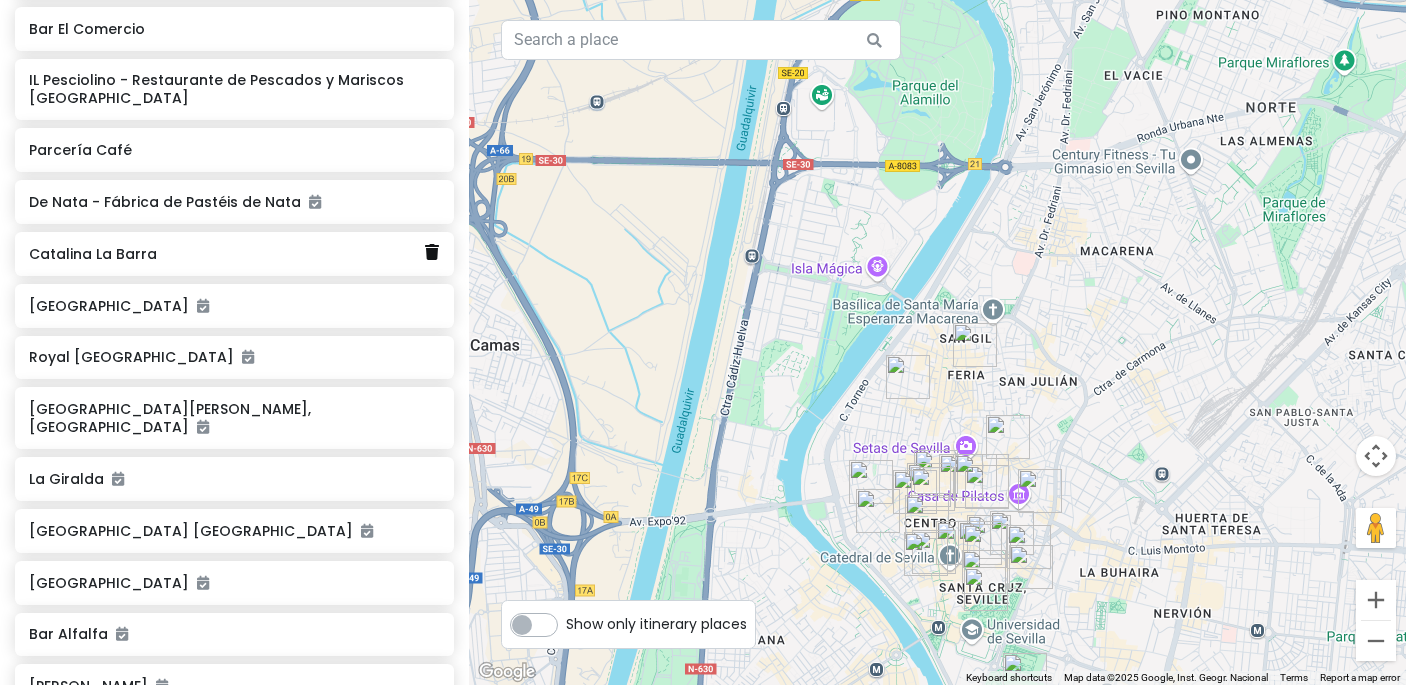 scroll, scrollTop: 671, scrollLeft: 0, axis: vertical 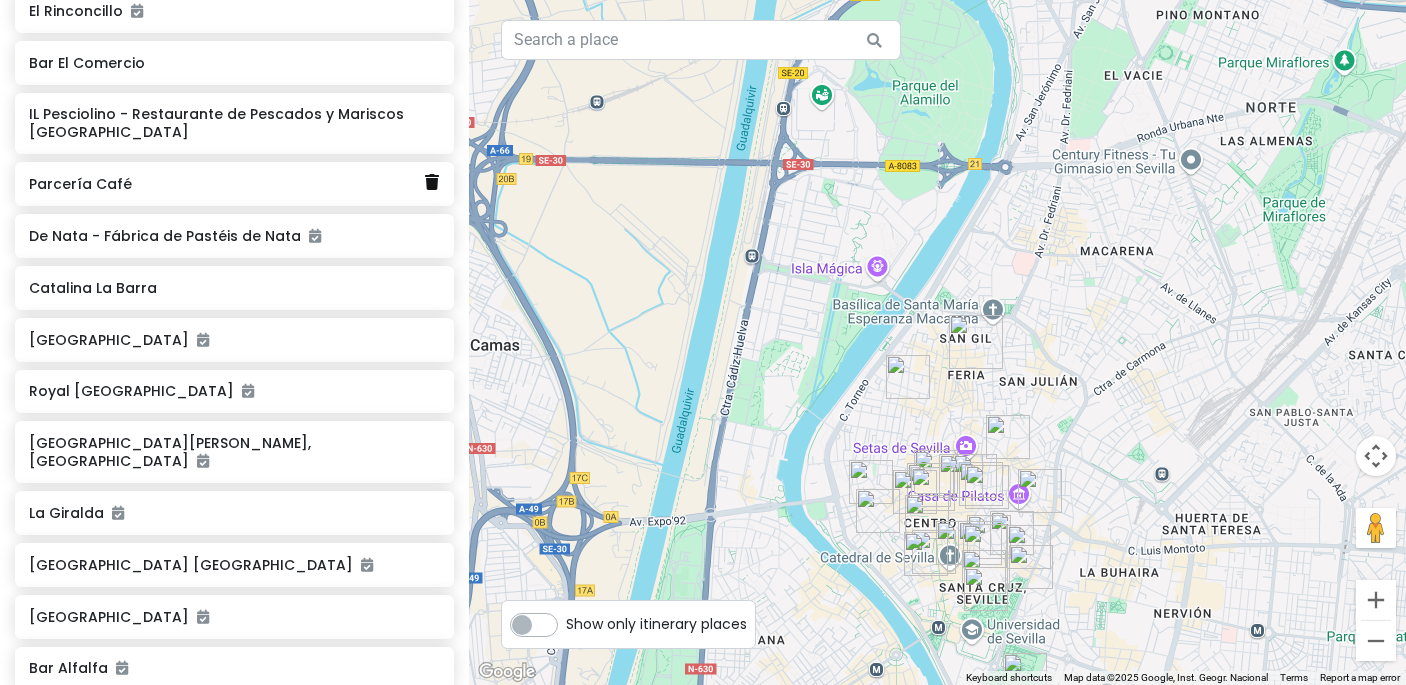 click at bounding box center (432, 182) 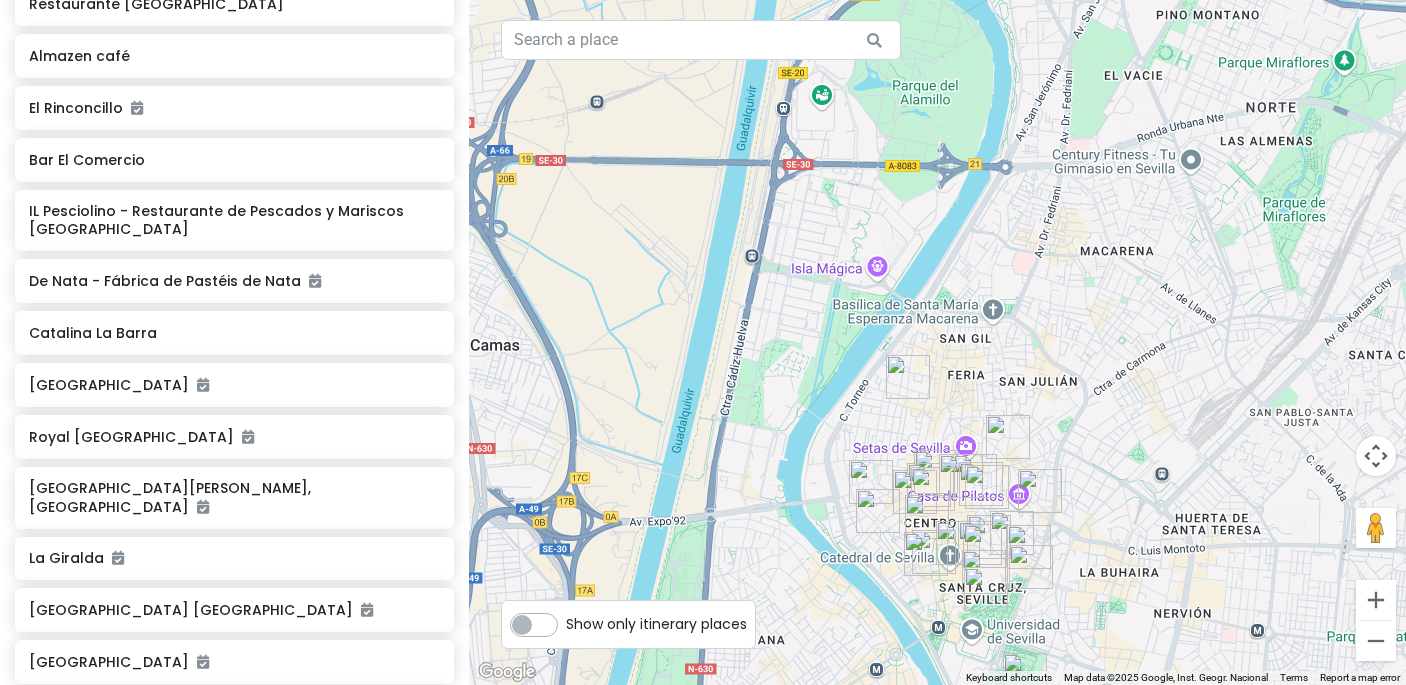 scroll, scrollTop: 566, scrollLeft: 0, axis: vertical 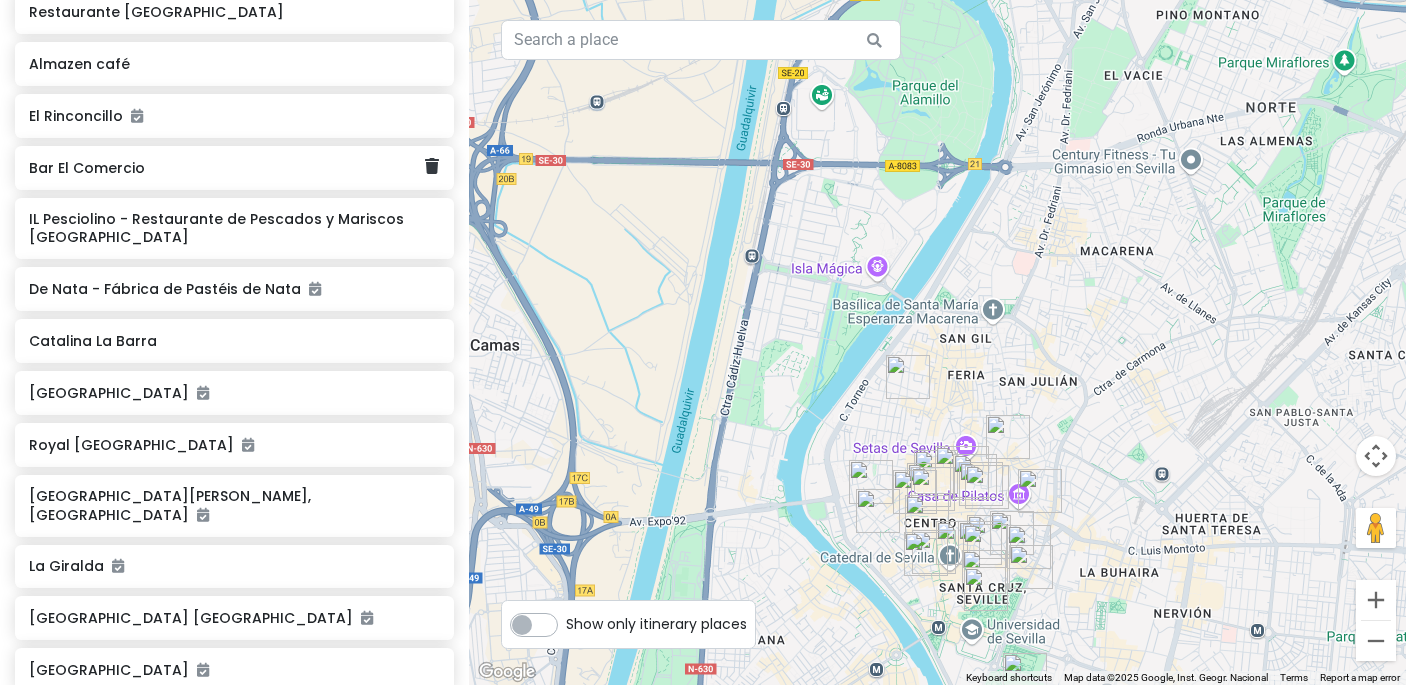 click on "Bar El Comercio" at bounding box center (227, 168) 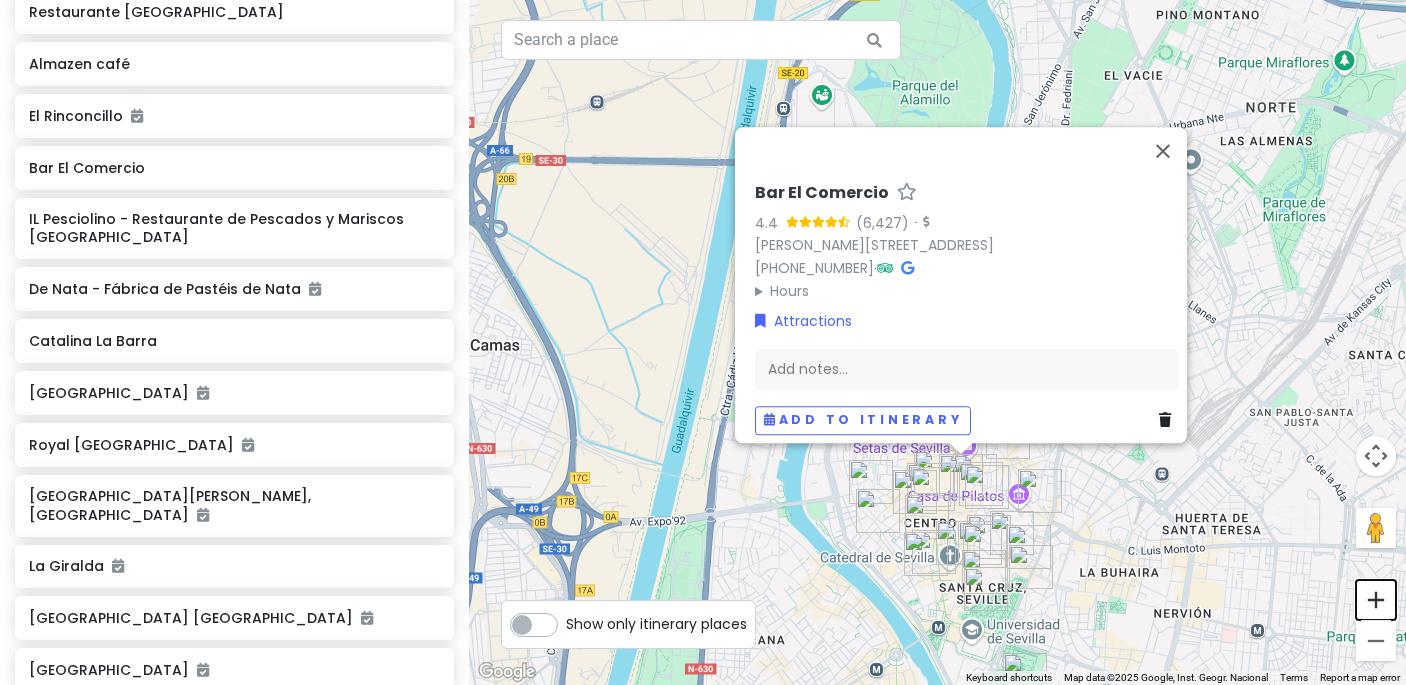 click at bounding box center (1376, 600) 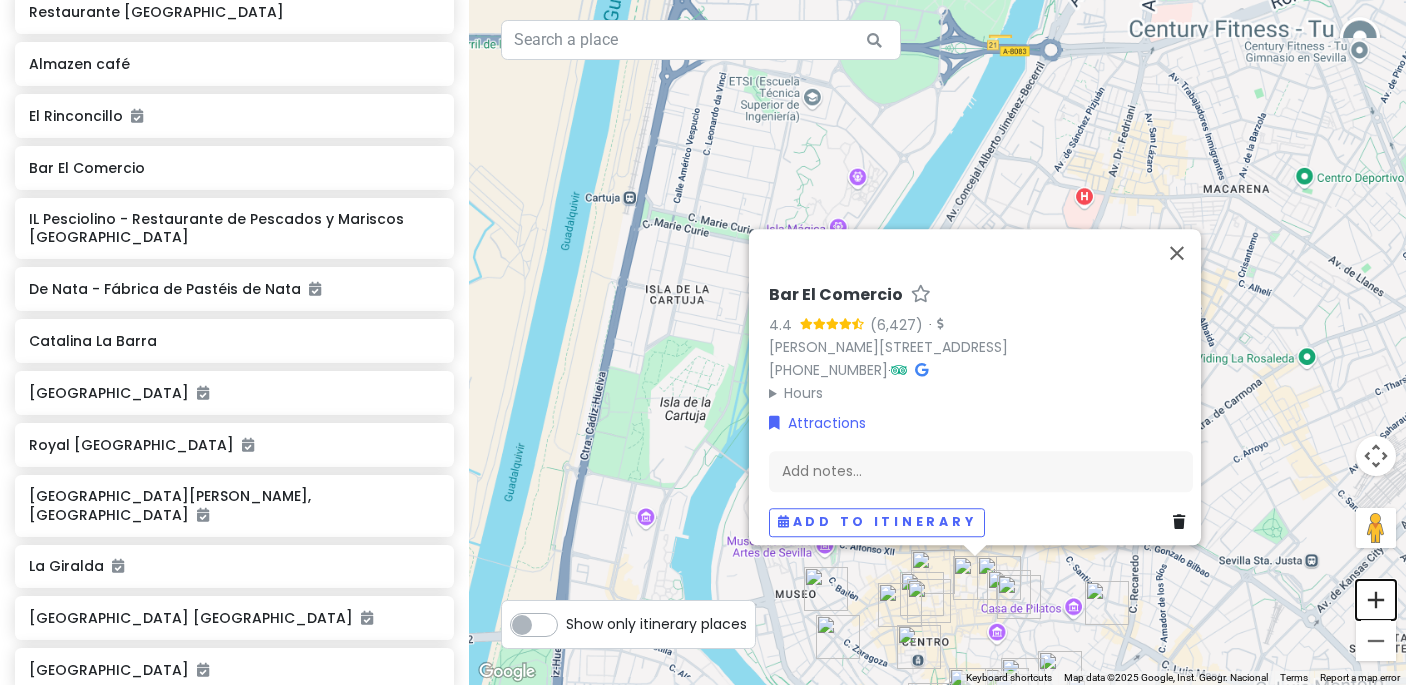 click at bounding box center [1376, 600] 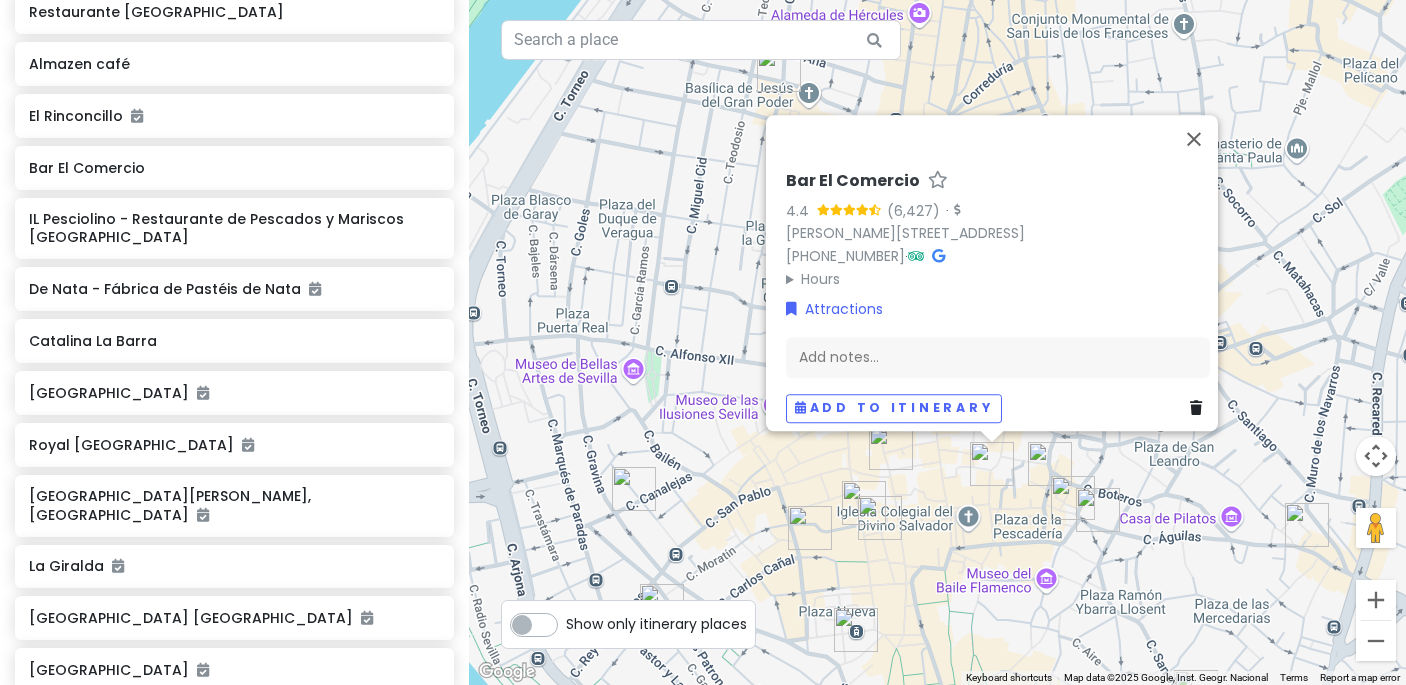 drag, startPoint x: 1127, startPoint y: 340, endPoint x: 1091, endPoint y: -145, distance: 486.33426 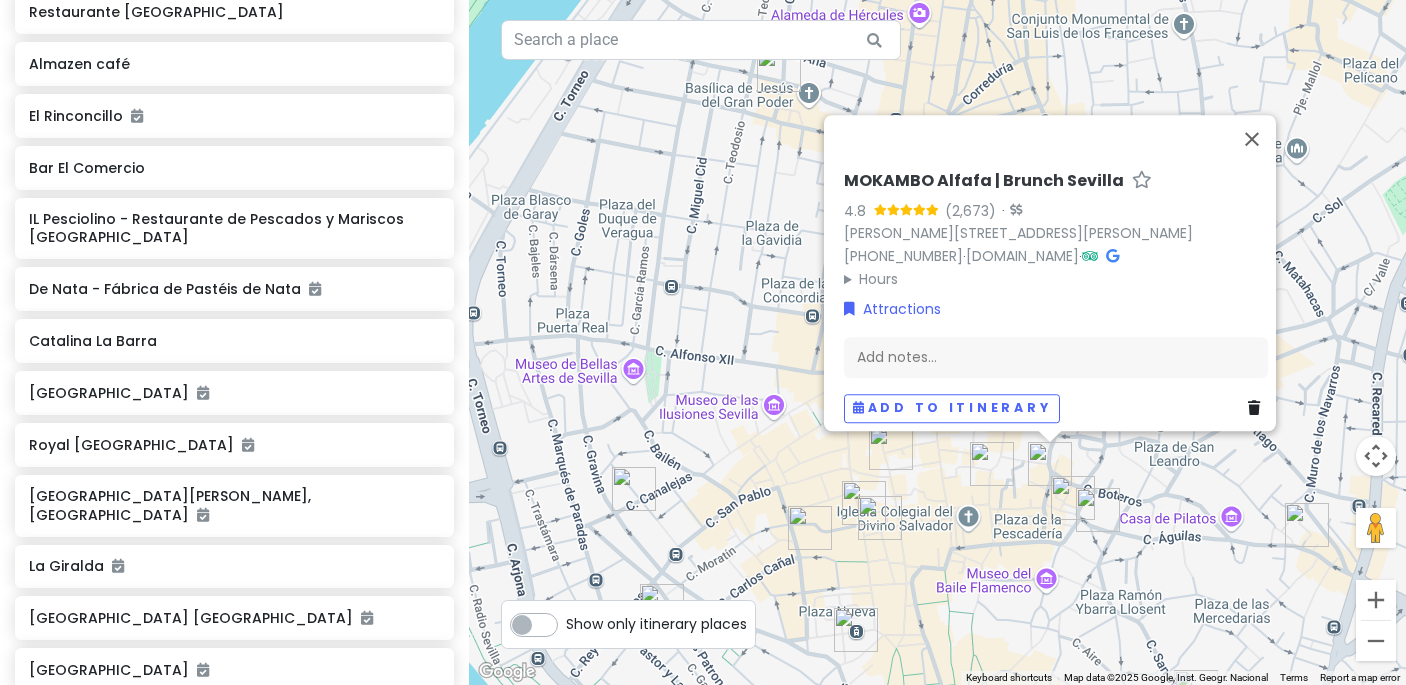 click at bounding box center [992, 464] 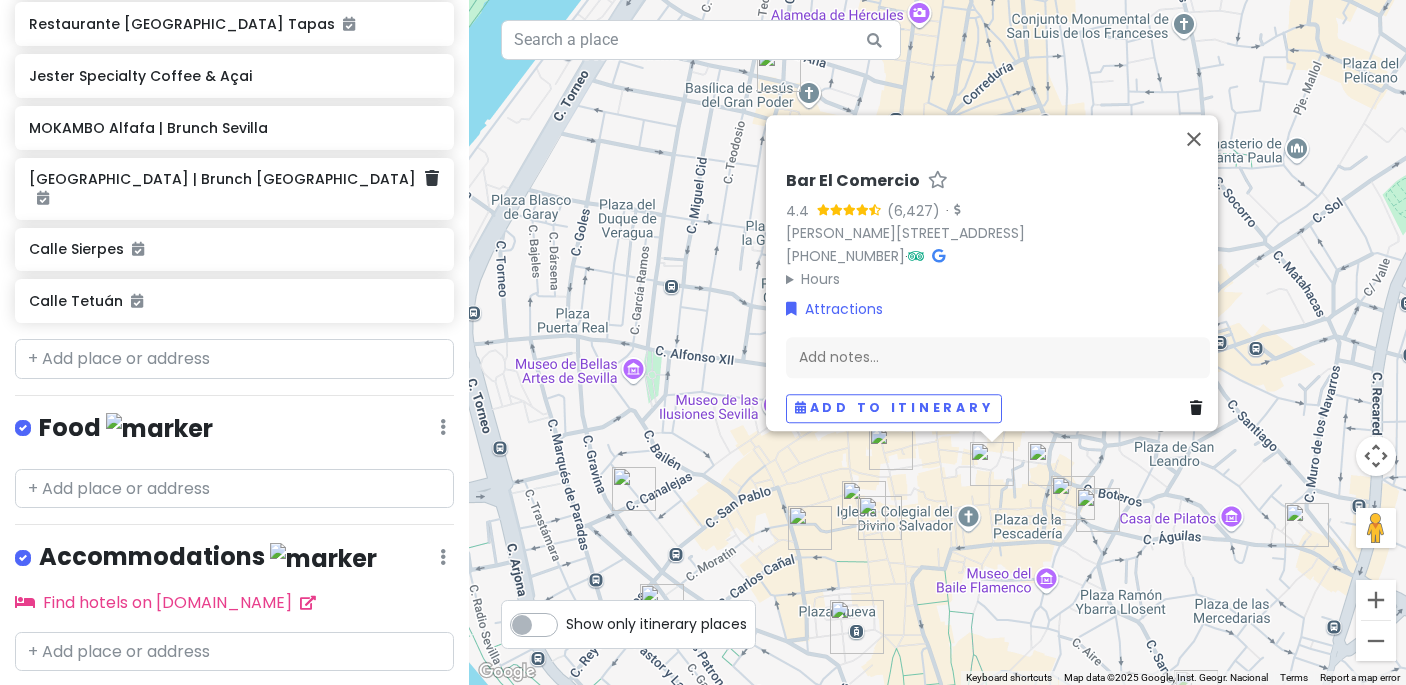 scroll, scrollTop: 1415, scrollLeft: 0, axis: vertical 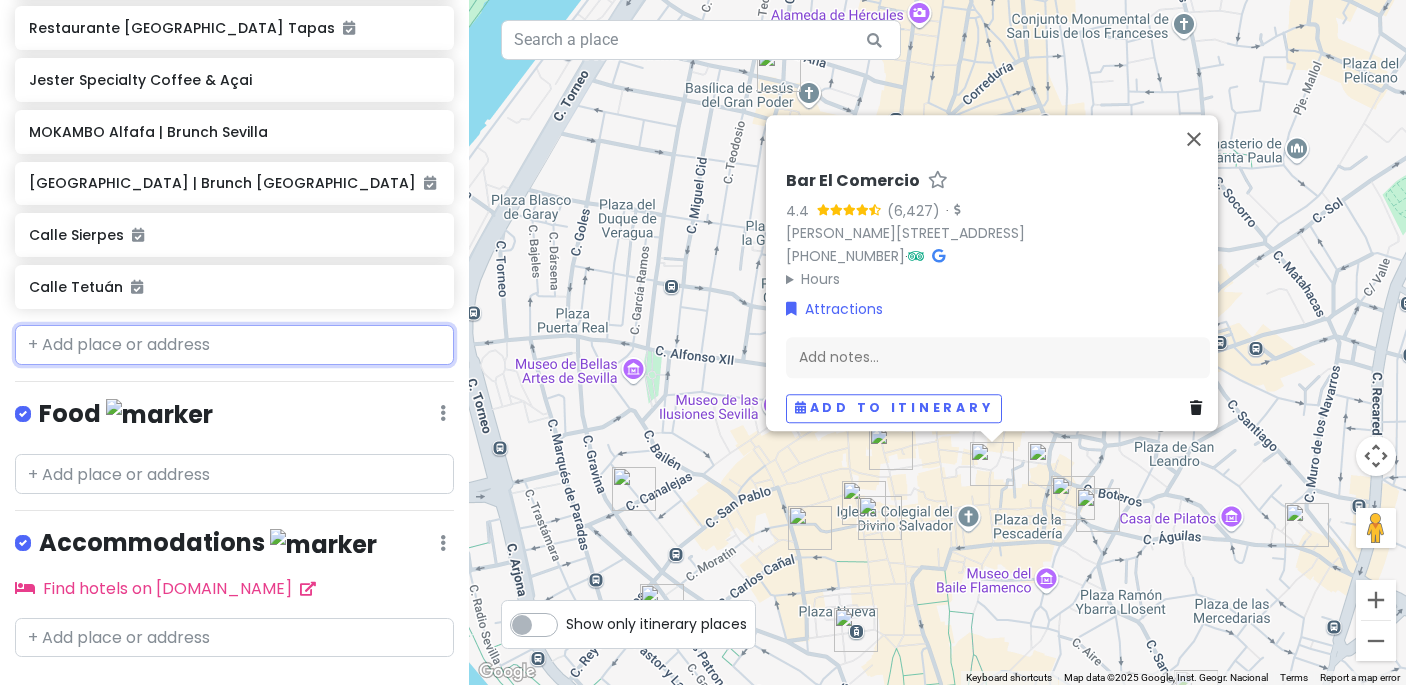 click at bounding box center [234, 345] 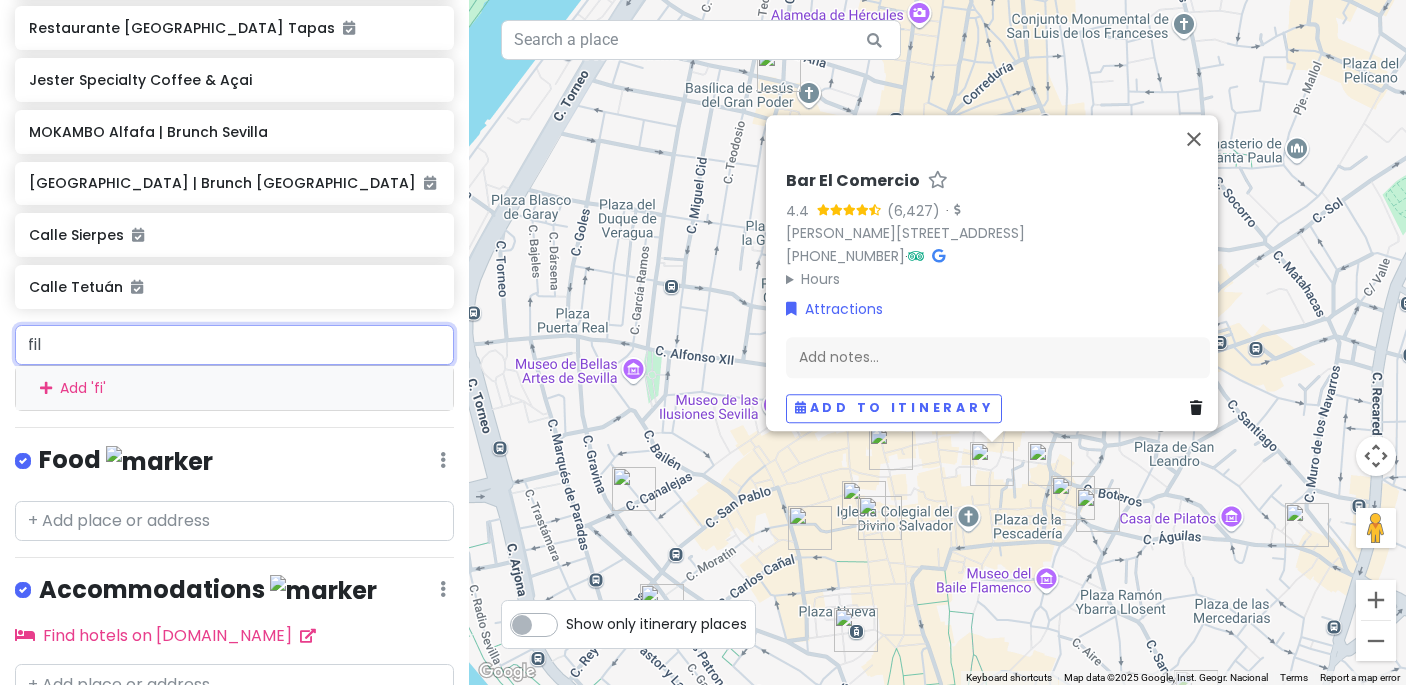 type on "filo" 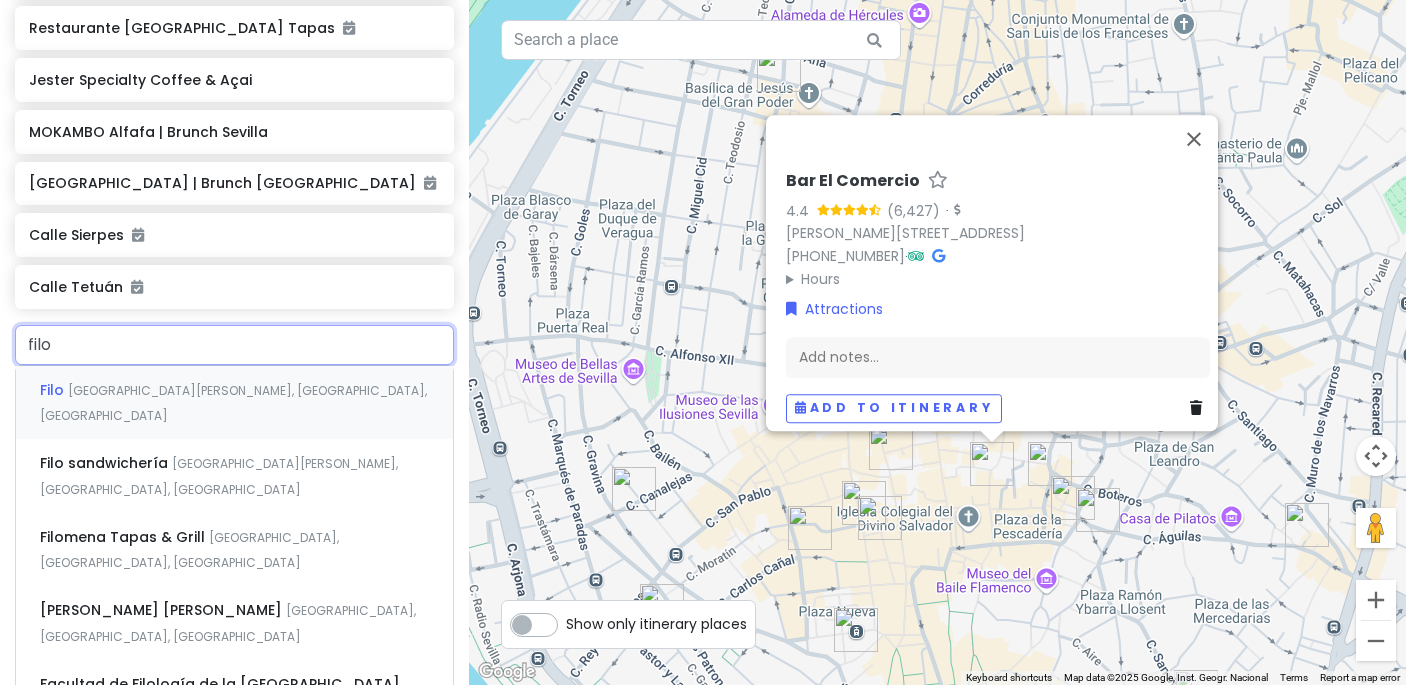 click on "Filo   [GEOGRAPHIC_DATA][PERSON_NAME], [GEOGRAPHIC_DATA], [GEOGRAPHIC_DATA]" at bounding box center [234, 403] 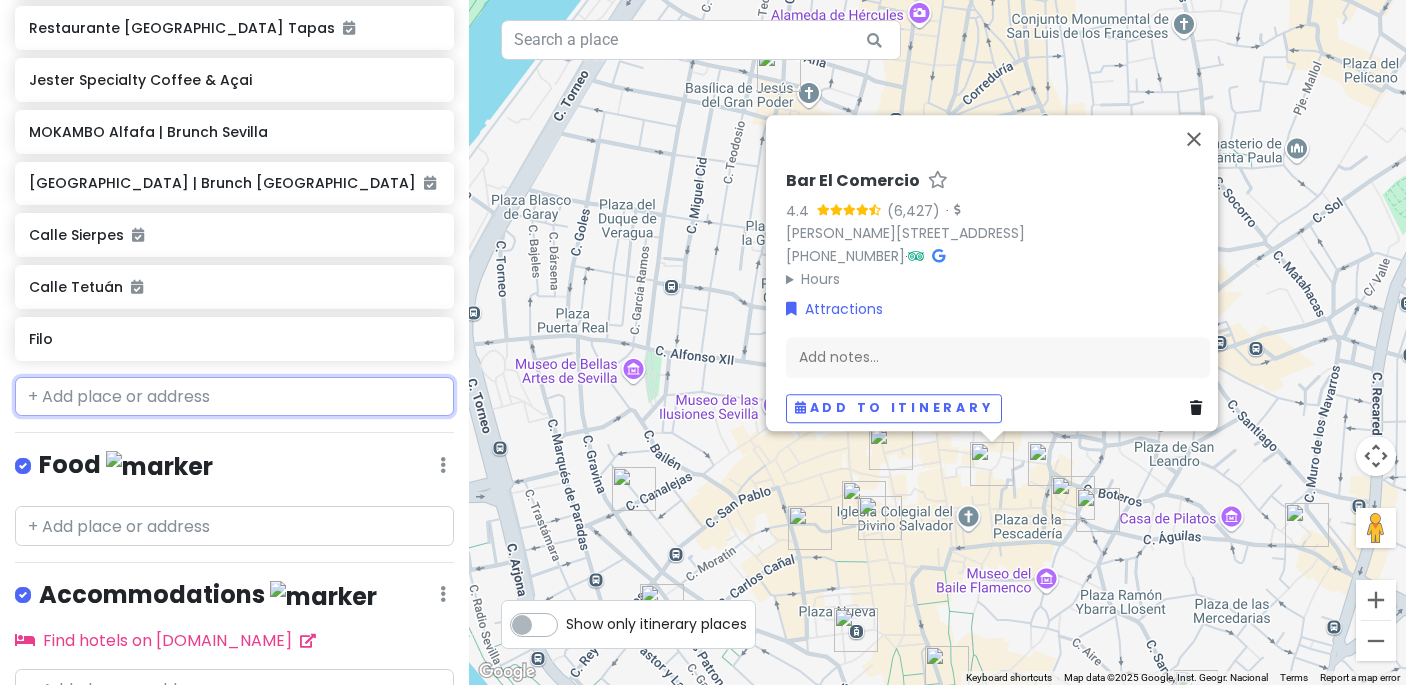 scroll, scrollTop: 1467, scrollLeft: 0, axis: vertical 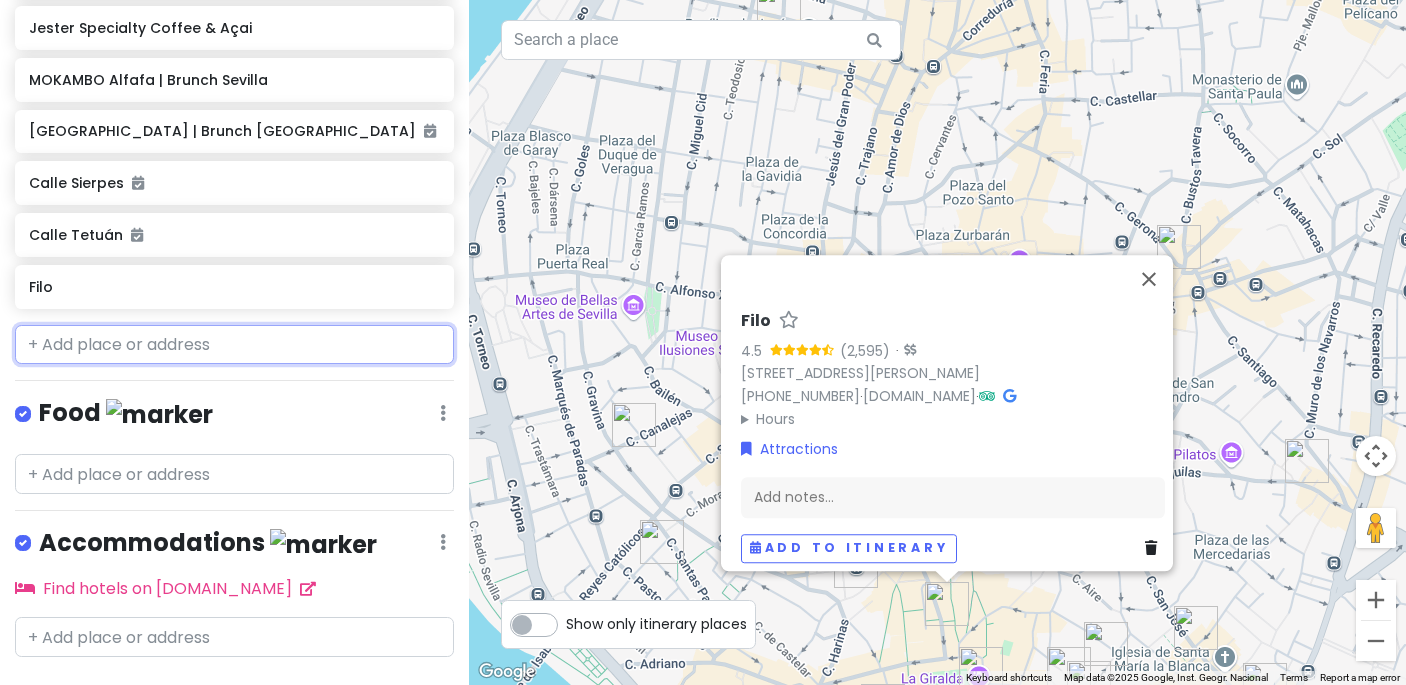 click at bounding box center (234, 345) 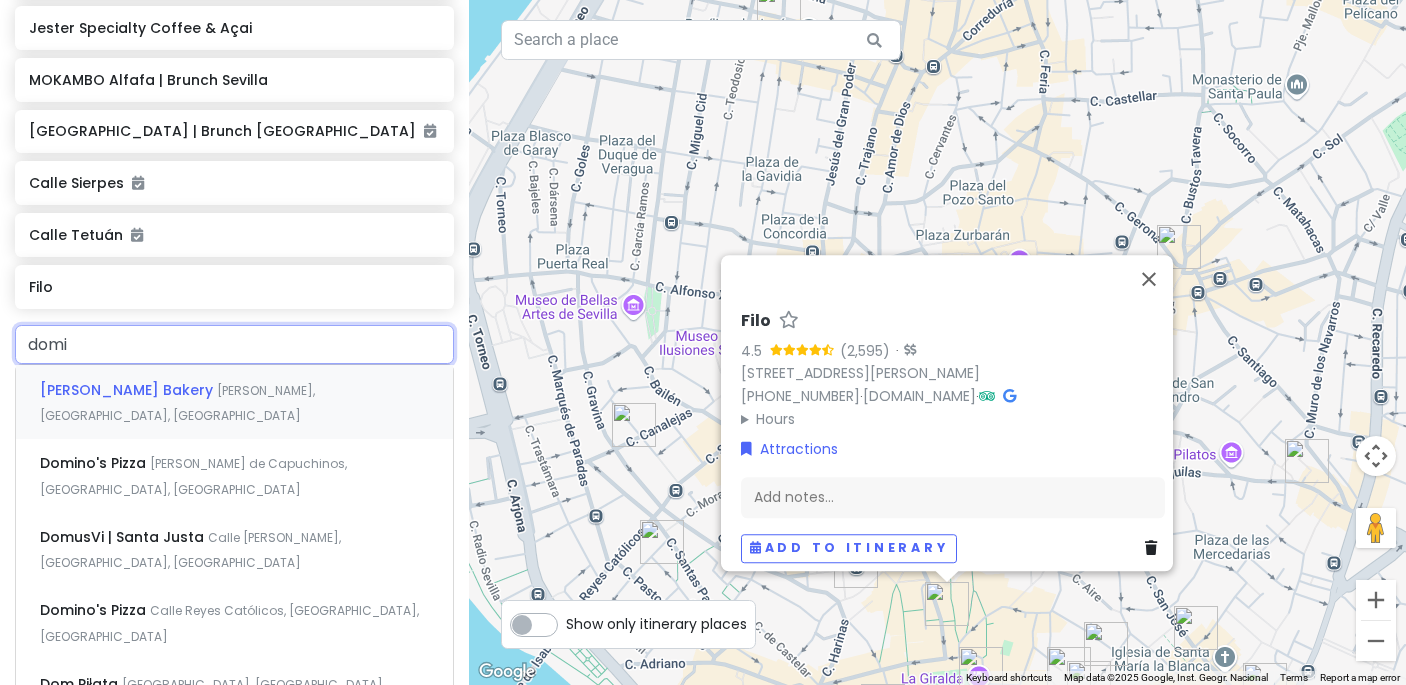 type on "domi" 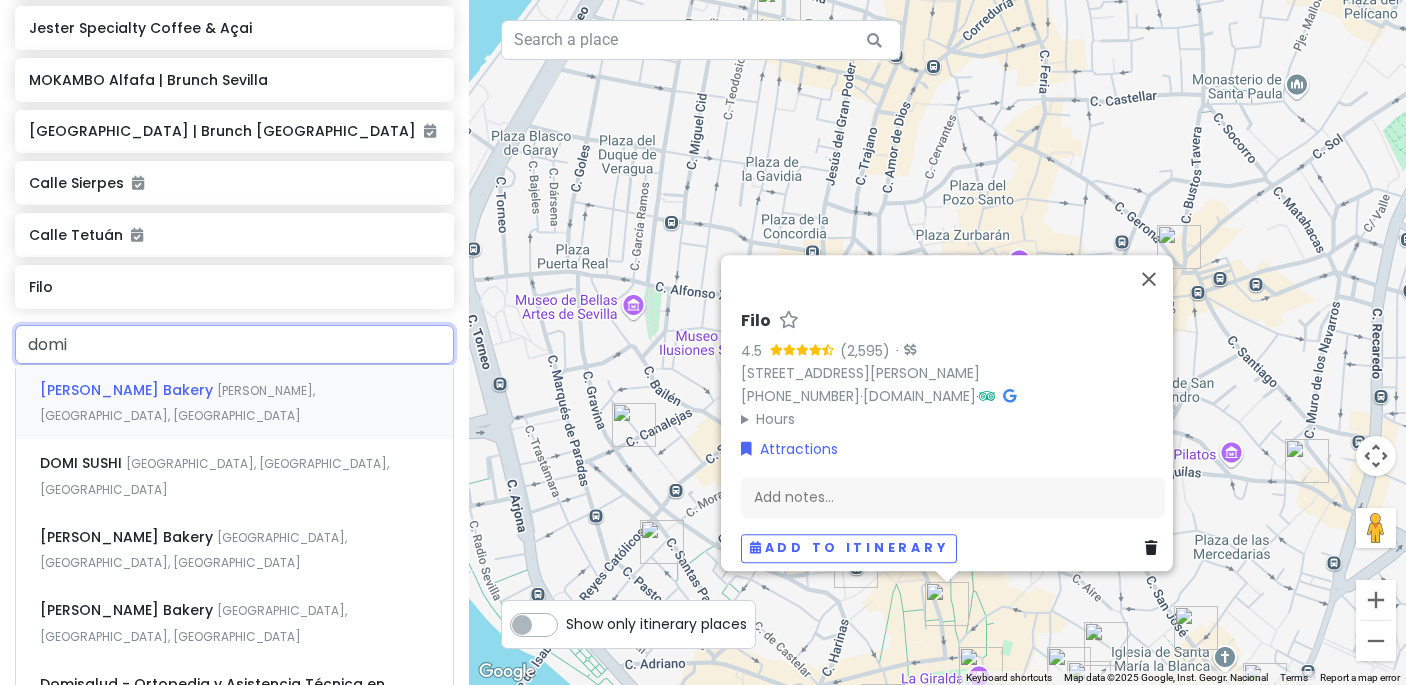 click on "[PERSON_NAME], [GEOGRAPHIC_DATA], [GEOGRAPHIC_DATA]" at bounding box center [177, 403] 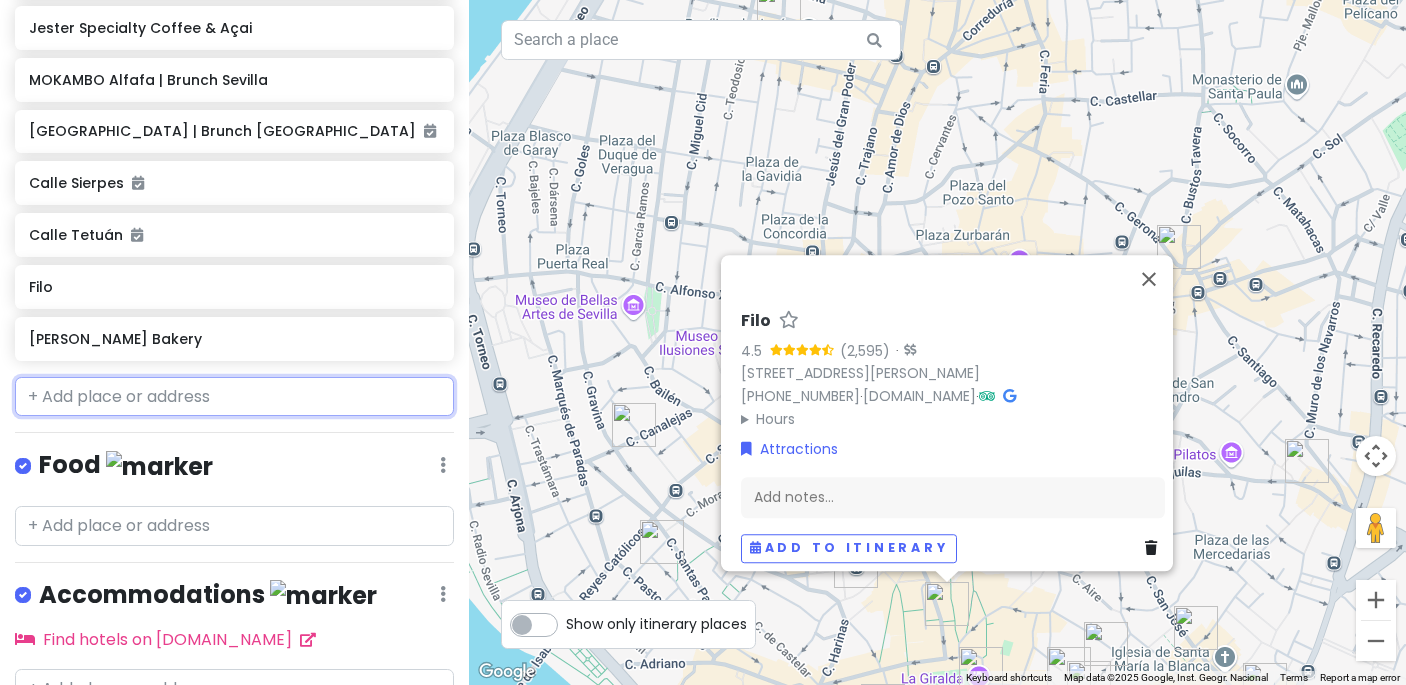 scroll, scrollTop: 1519, scrollLeft: 0, axis: vertical 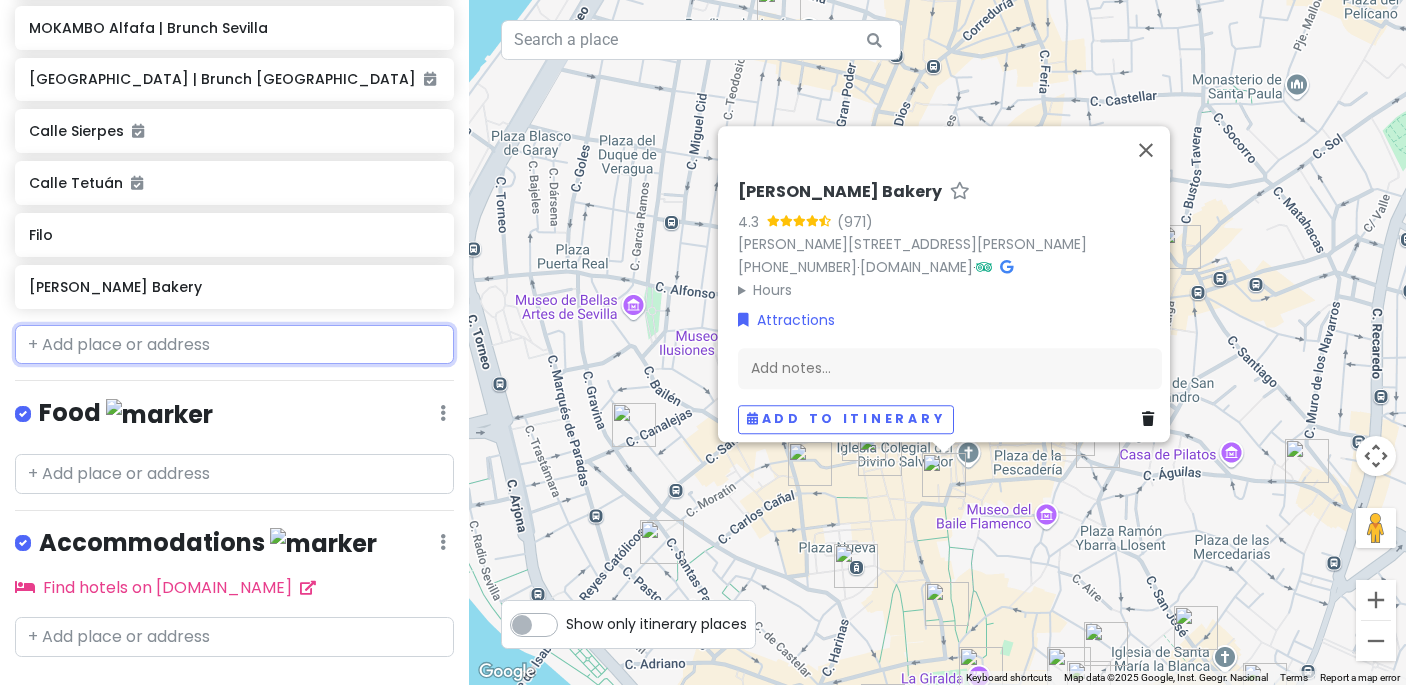 click at bounding box center (234, 345) 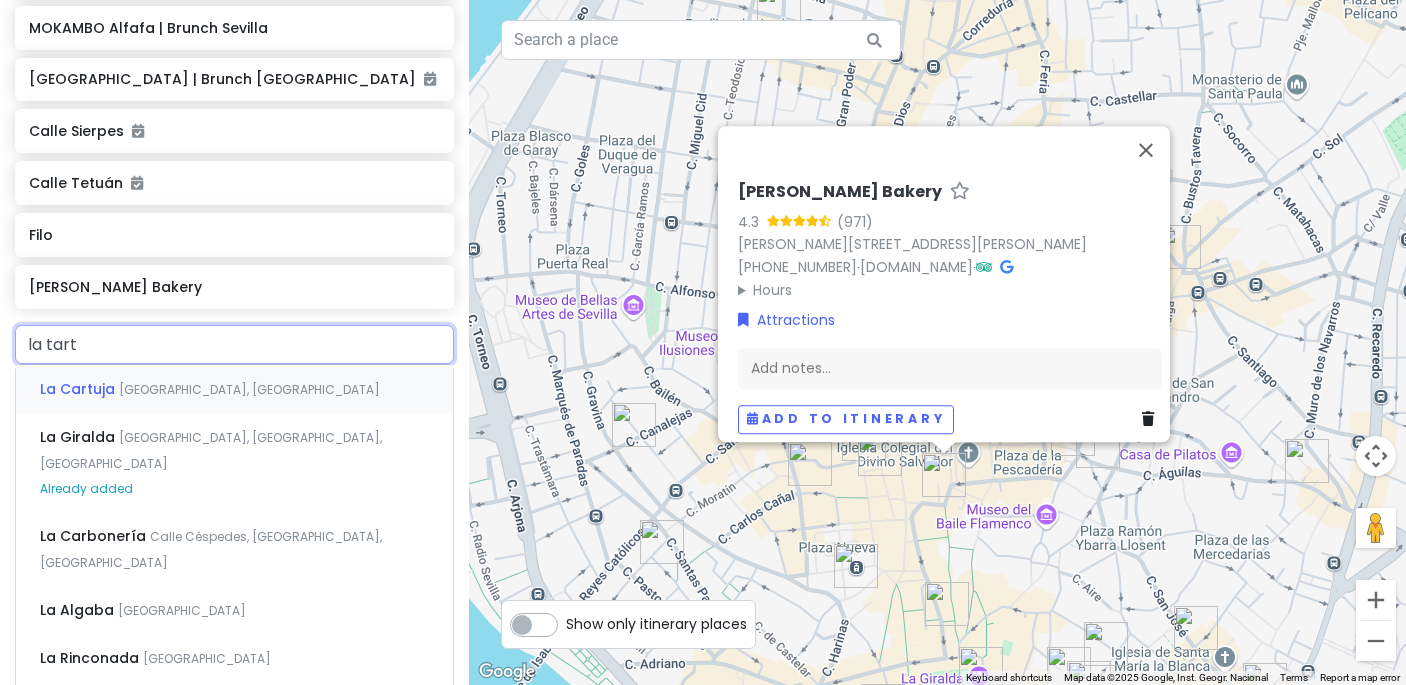type on "la tarta" 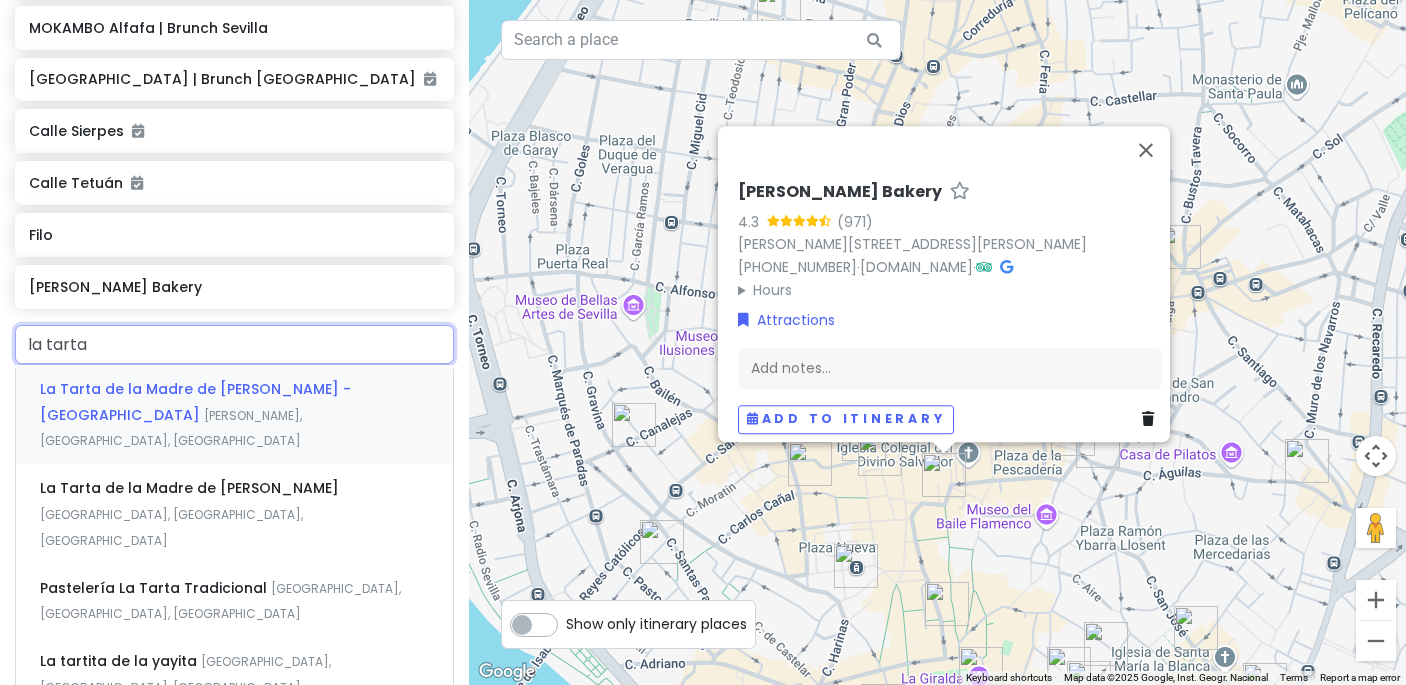 click on "[PERSON_NAME], [GEOGRAPHIC_DATA], [GEOGRAPHIC_DATA]" at bounding box center (171, 428) 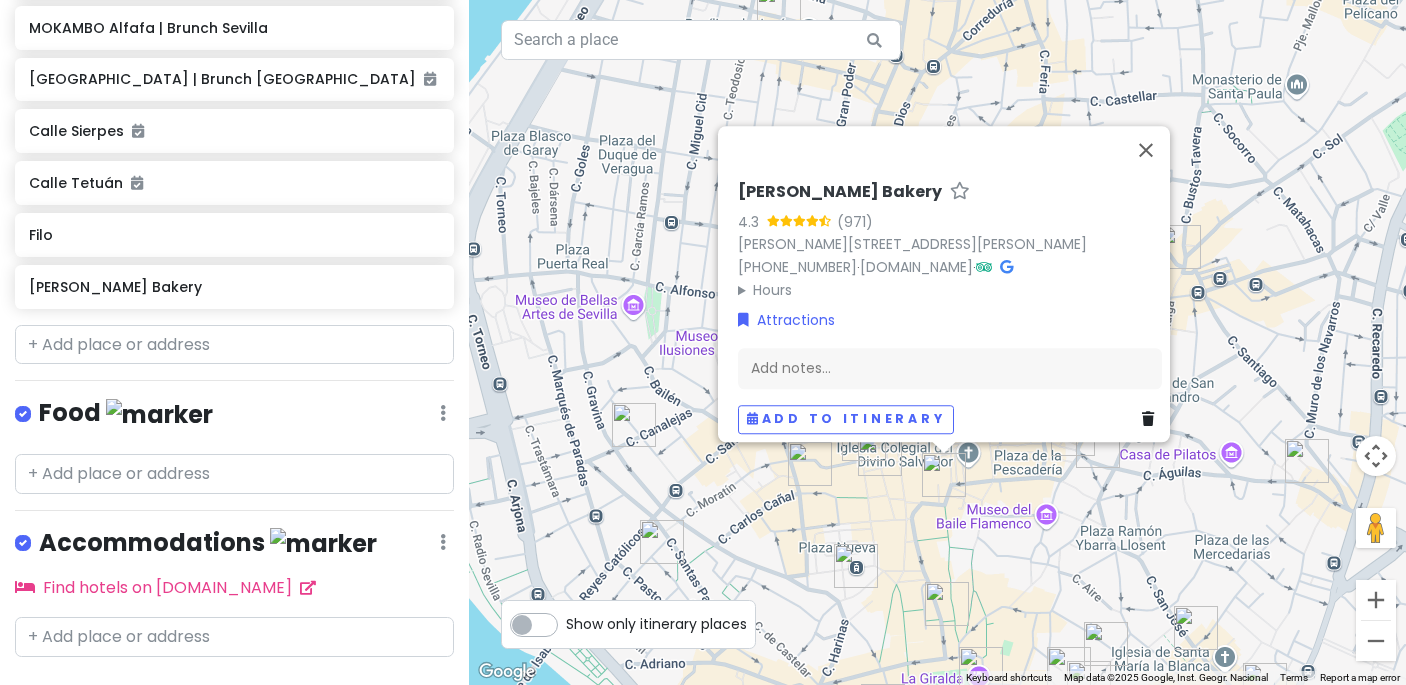 scroll, scrollTop: 1571, scrollLeft: 0, axis: vertical 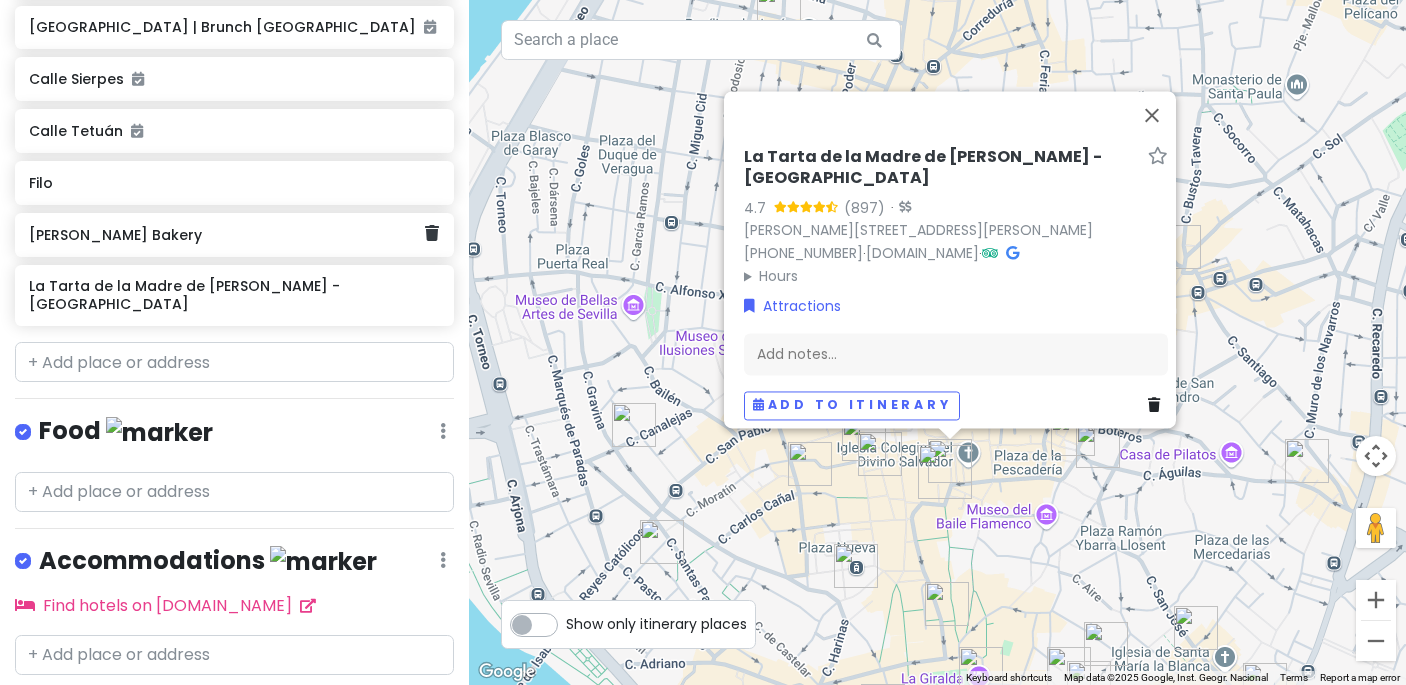 click on "[PERSON_NAME] Bakery" at bounding box center [234, 235] 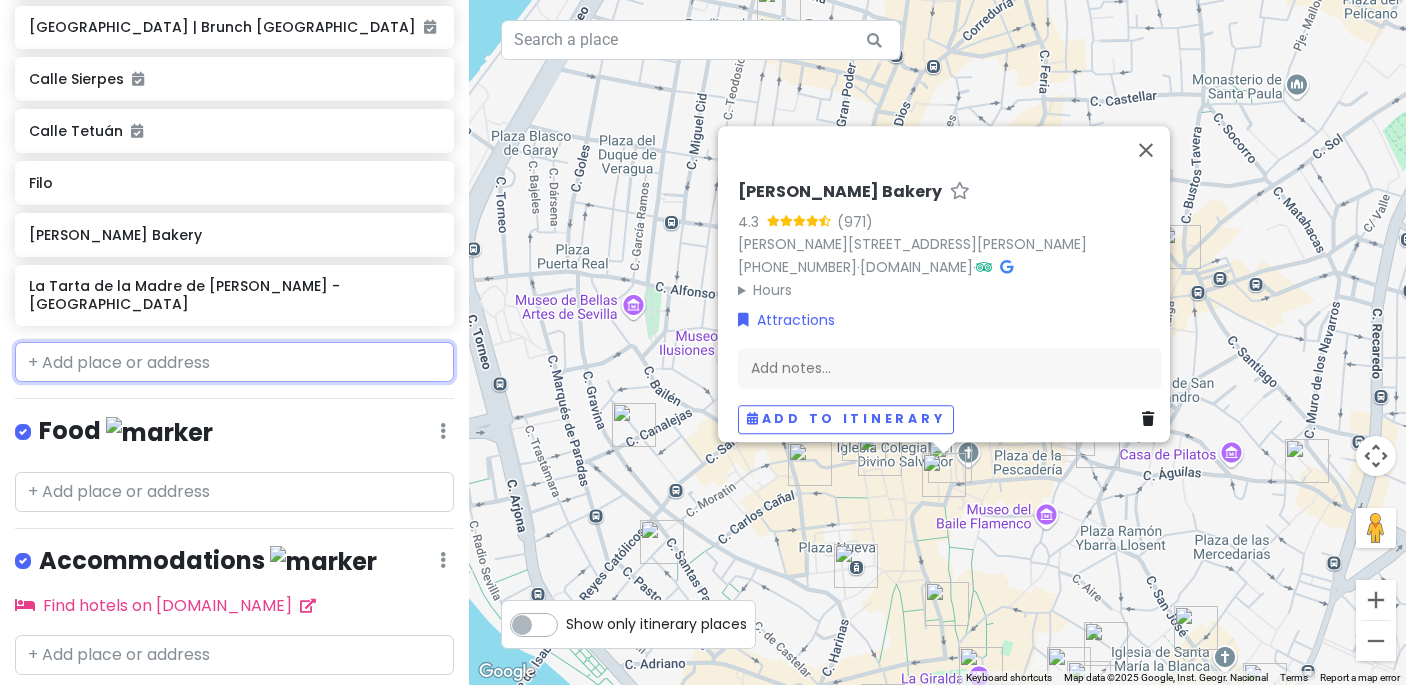 click at bounding box center (234, 362) 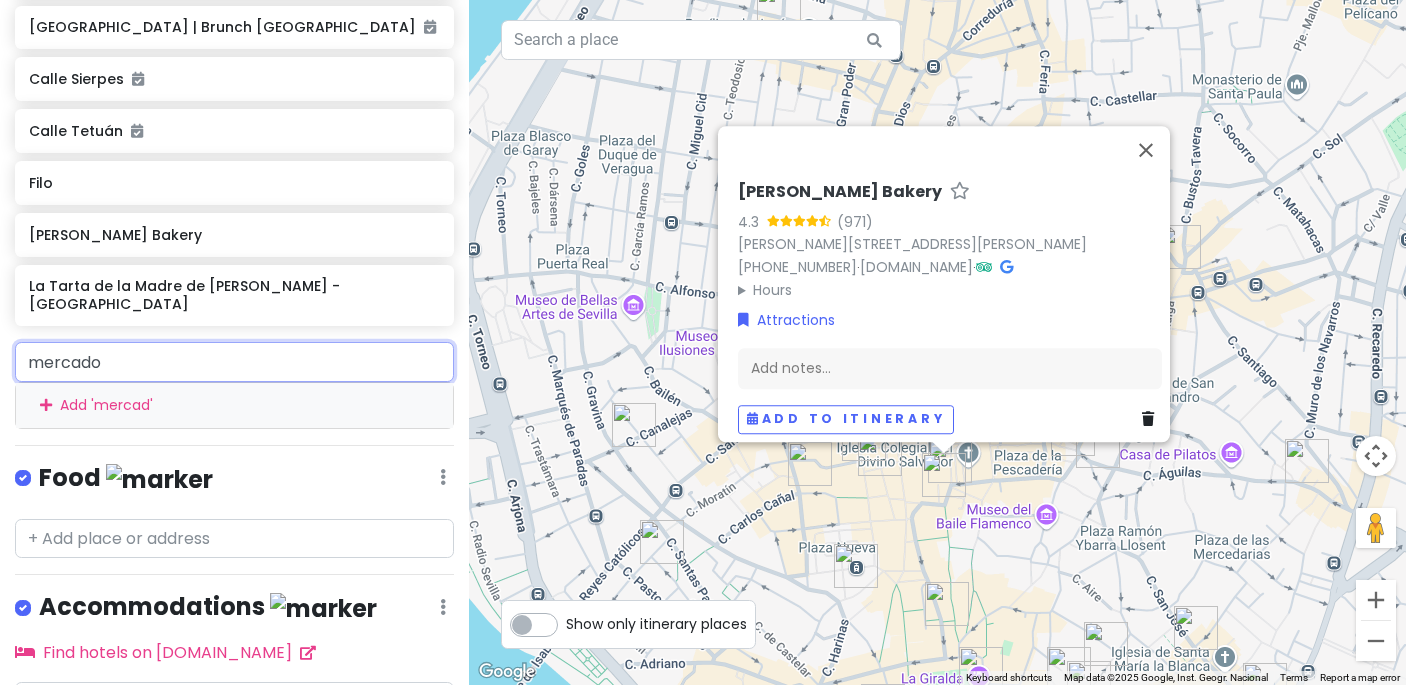 type on "mercado" 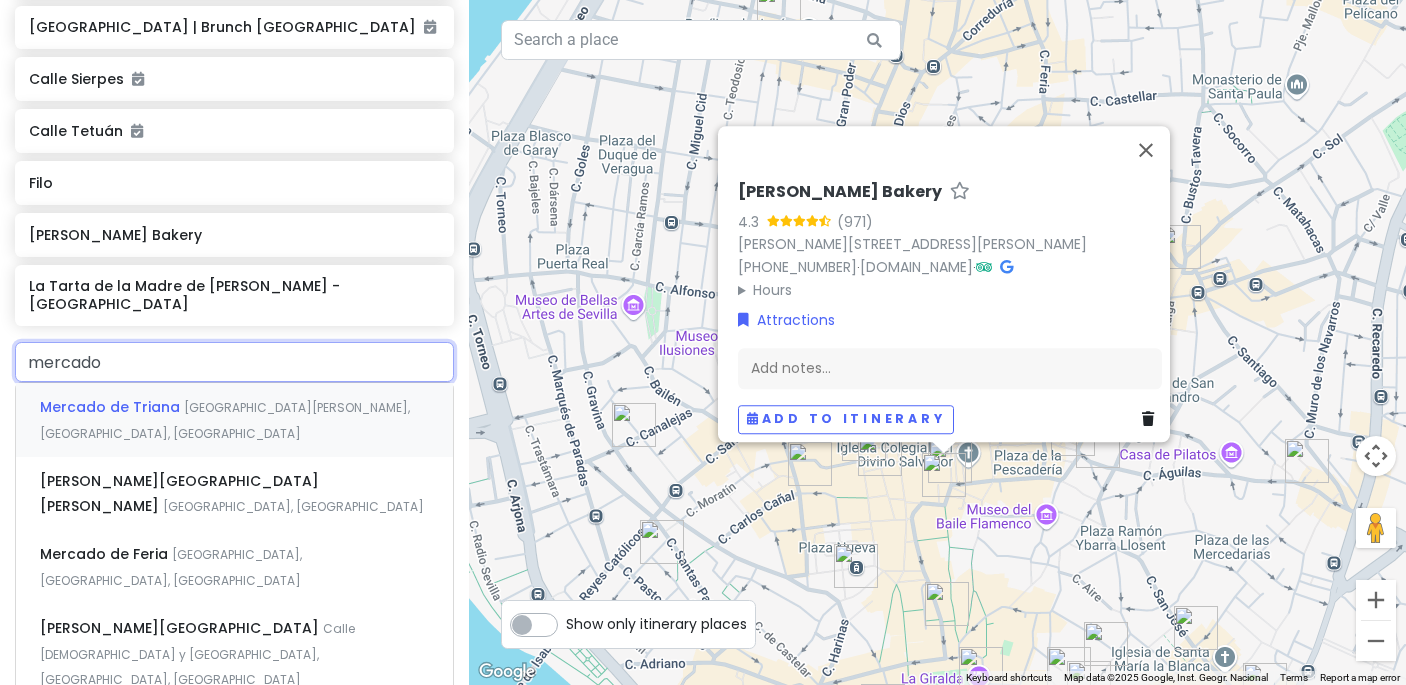 click on "[GEOGRAPHIC_DATA][PERSON_NAME], [GEOGRAPHIC_DATA], [GEOGRAPHIC_DATA]" at bounding box center [225, 420] 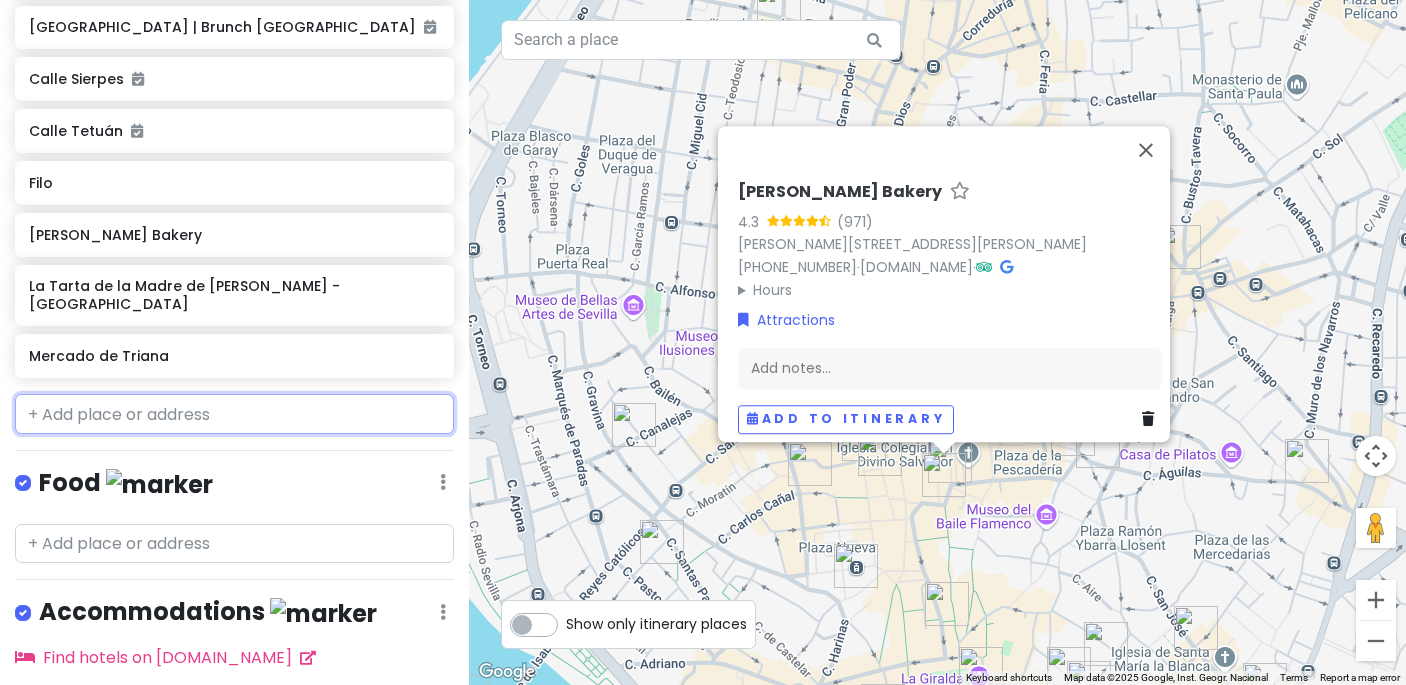 scroll, scrollTop: 1622, scrollLeft: 0, axis: vertical 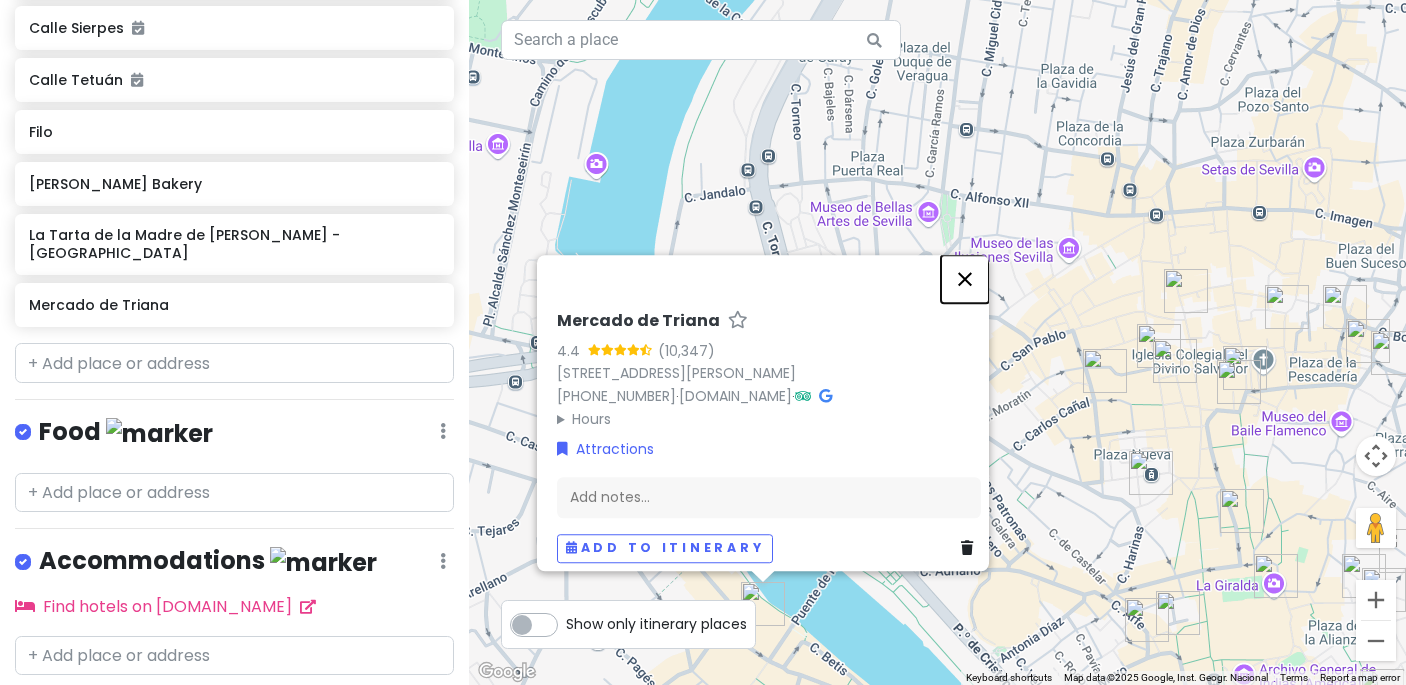 click at bounding box center (965, 279) 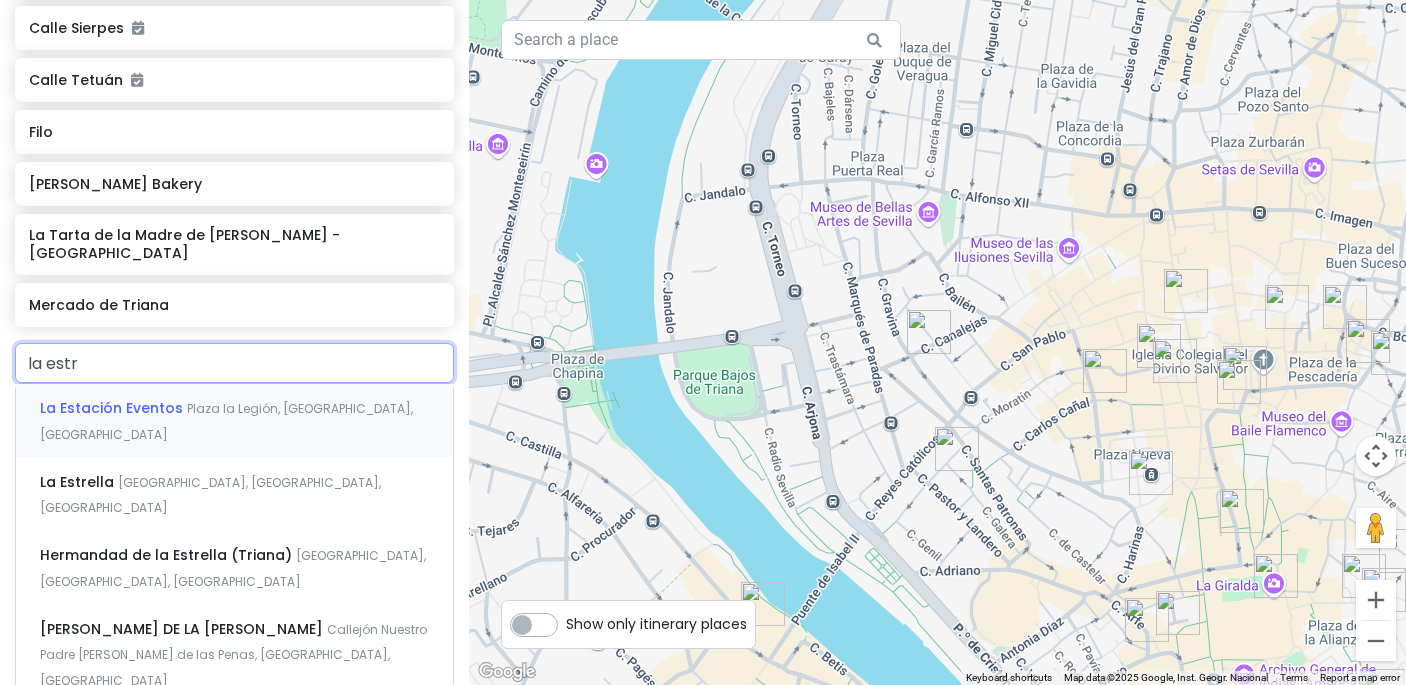 type on "la estre" 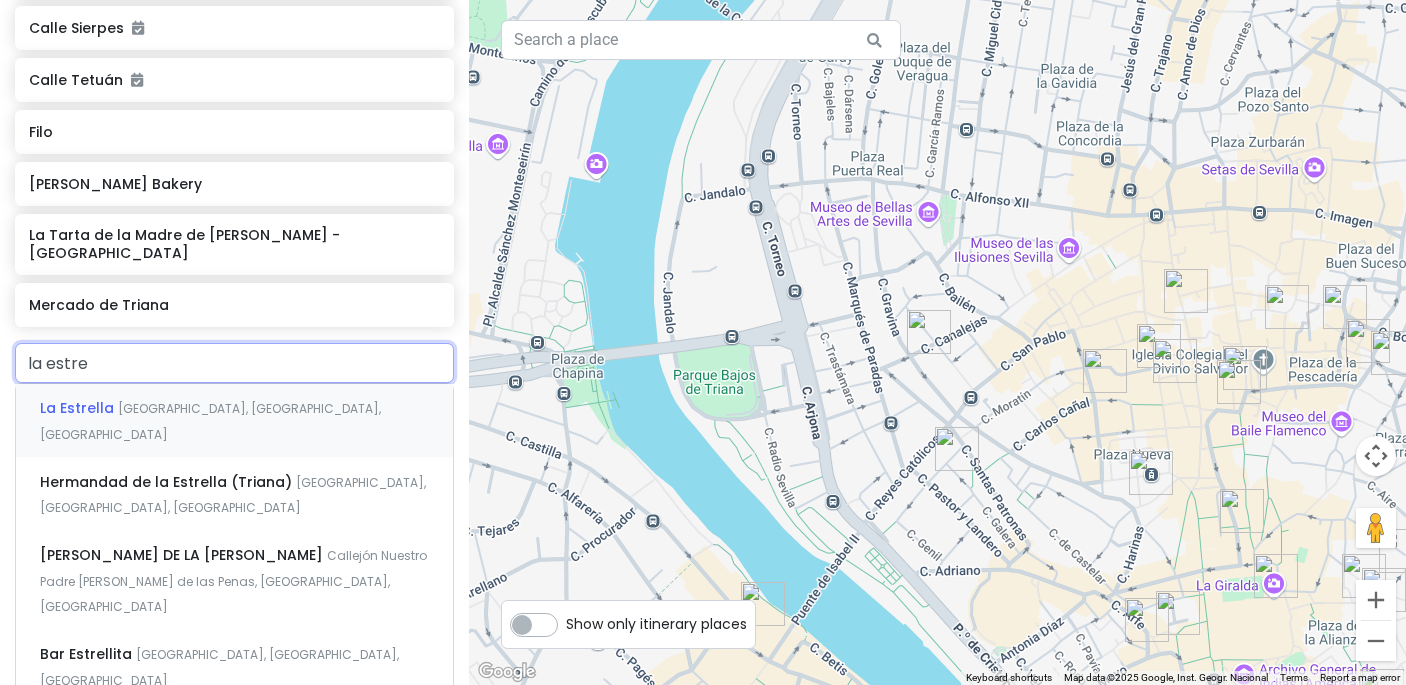 click on "La [PERSON_NAME][GEOGRAPHIC_DATA][PERSON_NAME], [GEOGRAPHIC_DATA], [GEOGRAPHIC_DATA]" at bounding box center [234, 421] 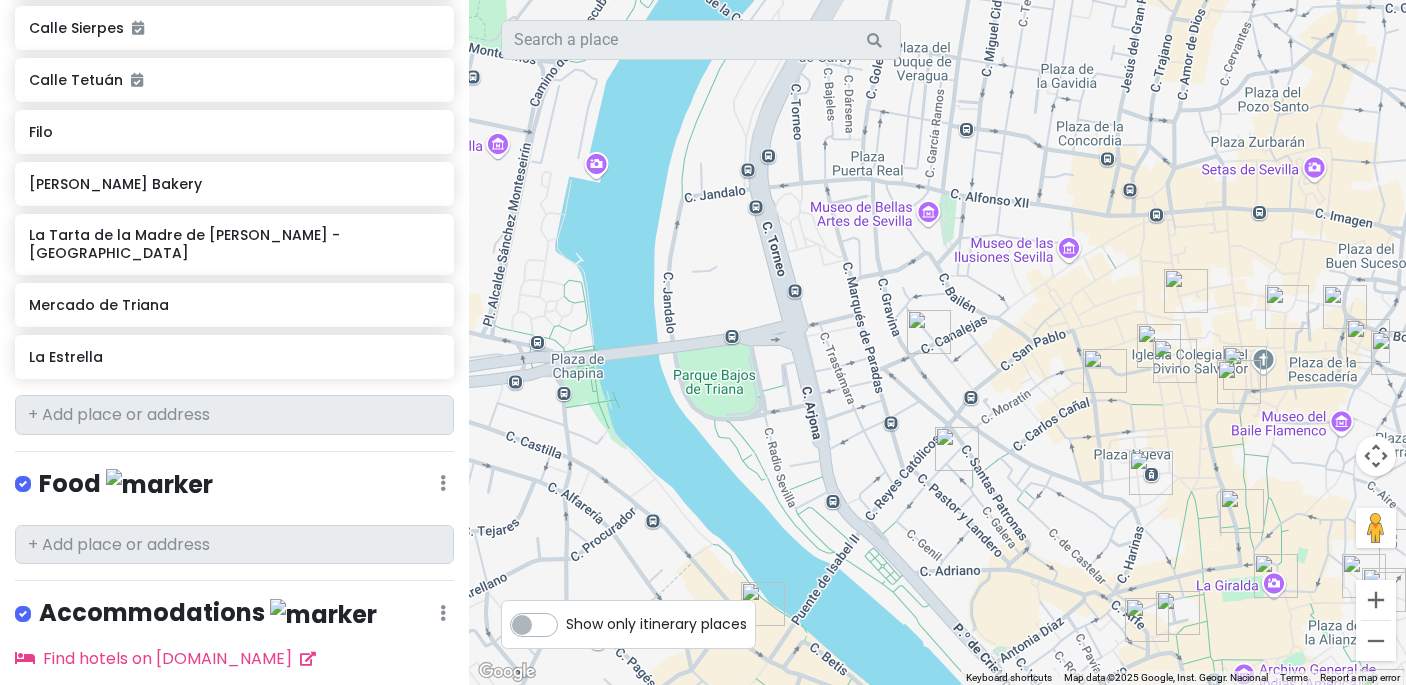 scroll, scrollTop: 1674, scrollLeft: 0, axis: vertical 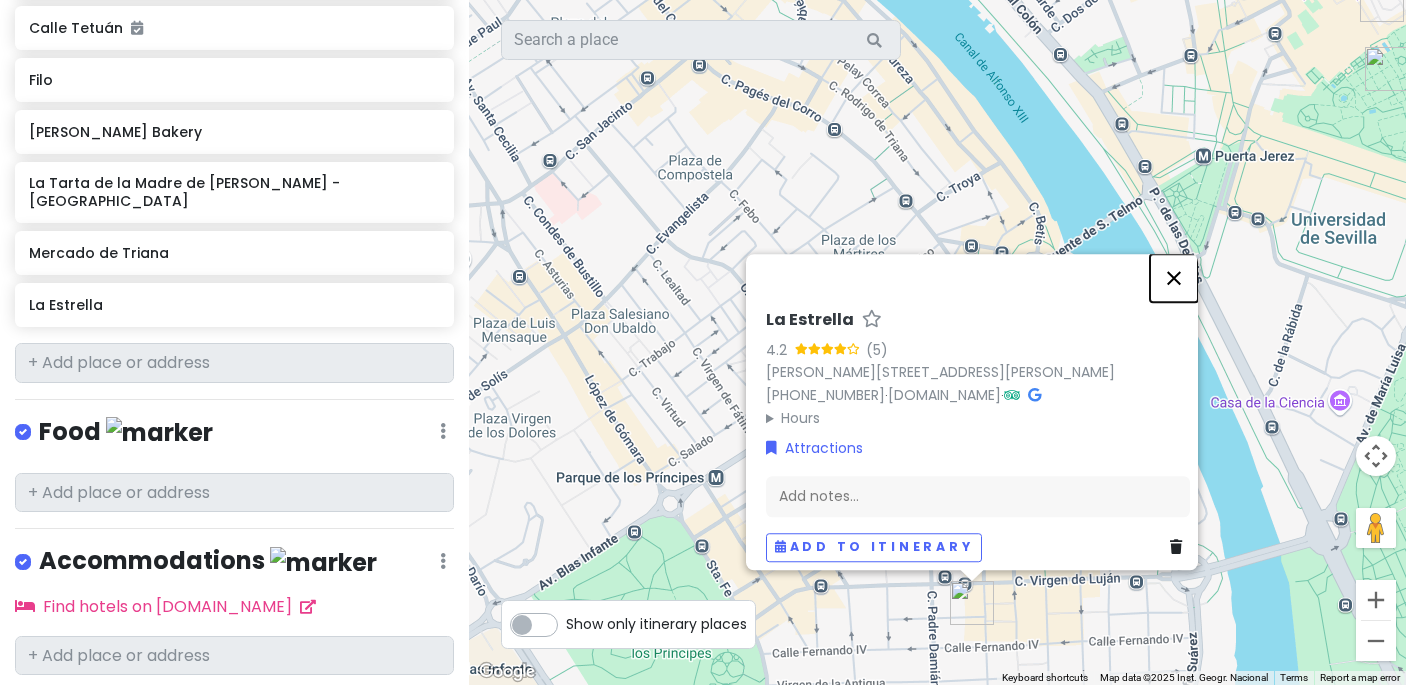 click at bounding box center (1174, 278) 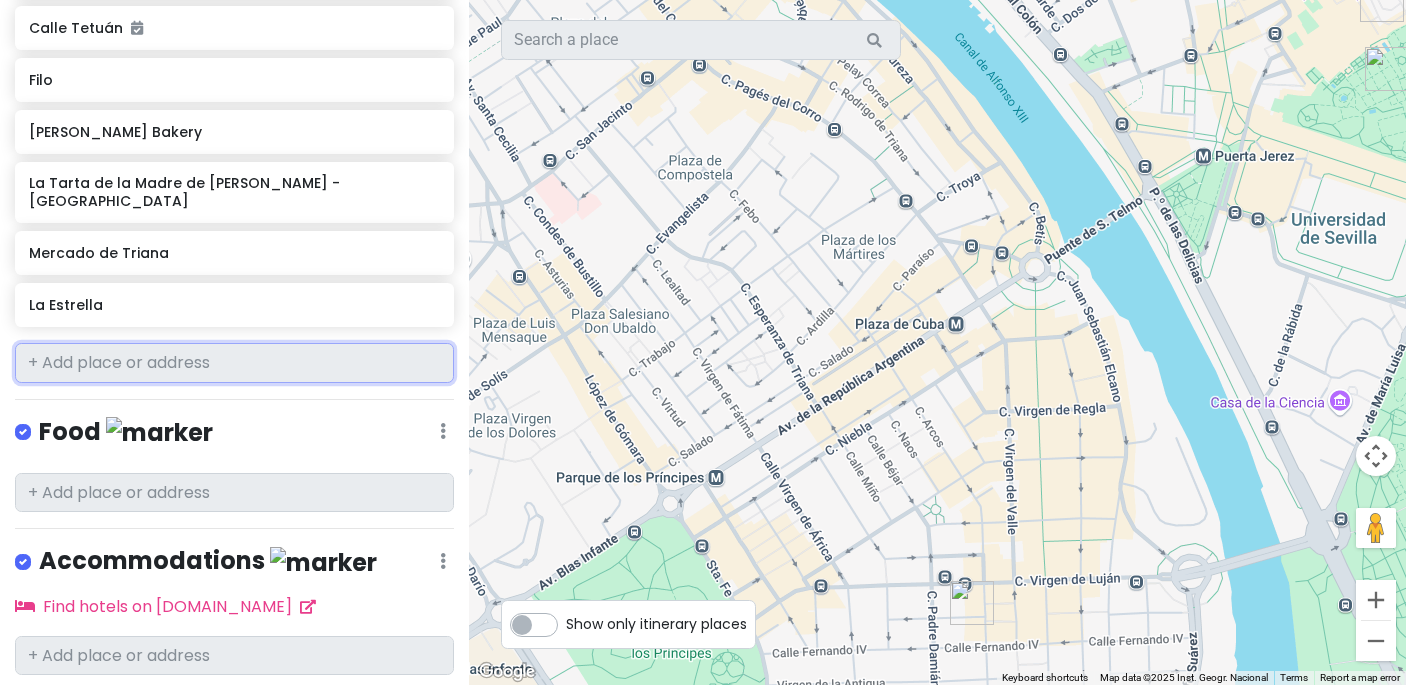 click at bounding box center [234, 363] 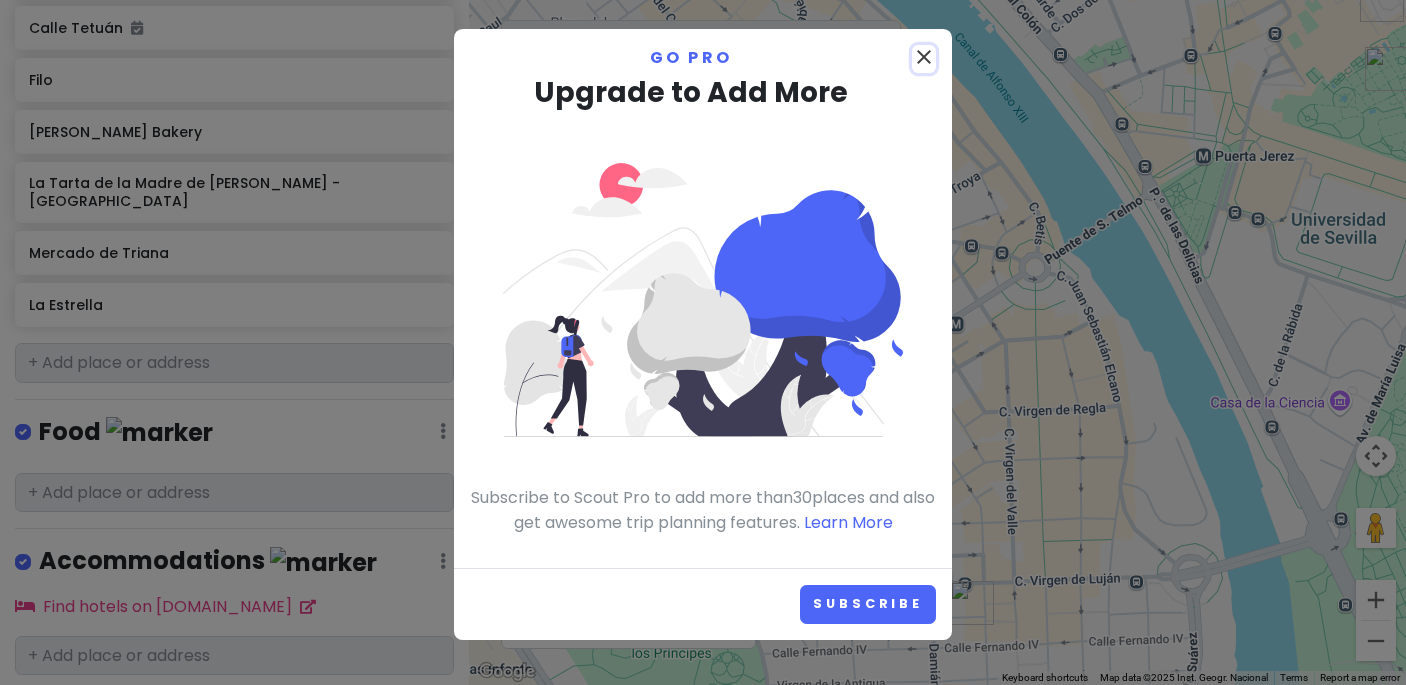 click on "close" at bounding box center [924, 57] 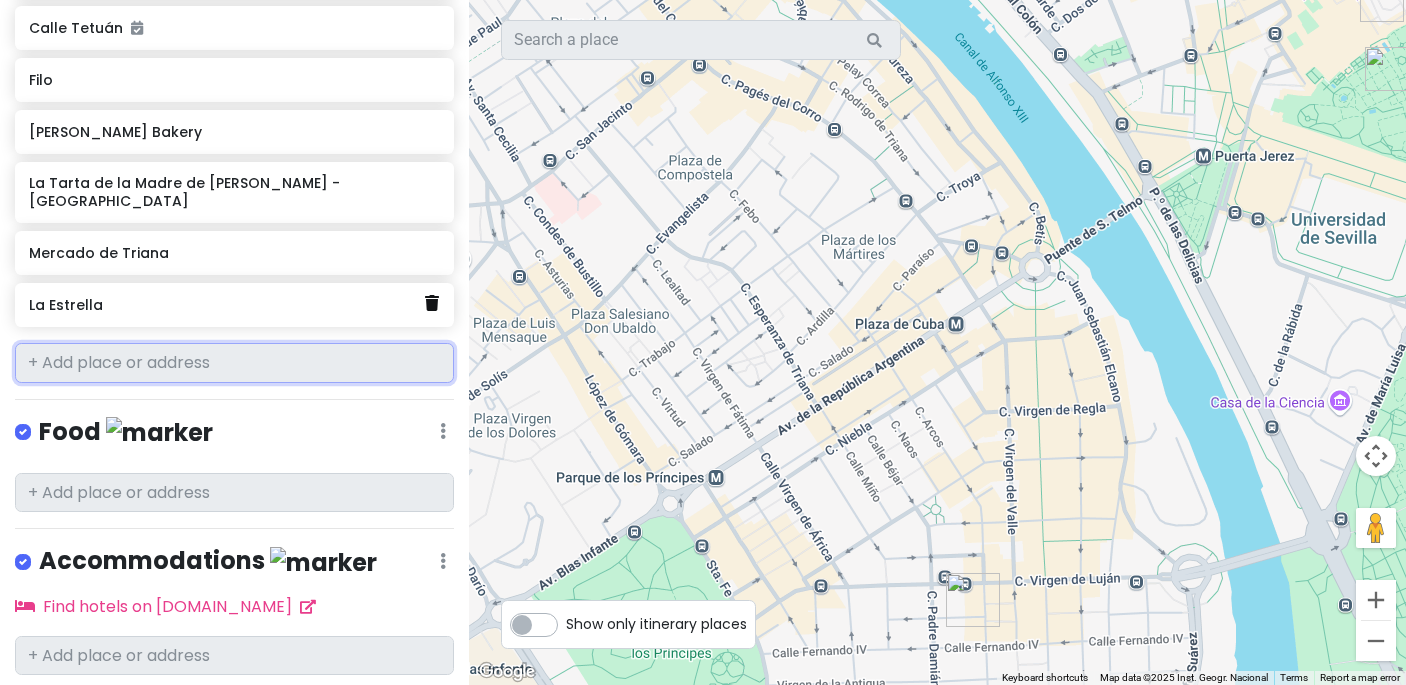 click at bounding box center (432, 303) 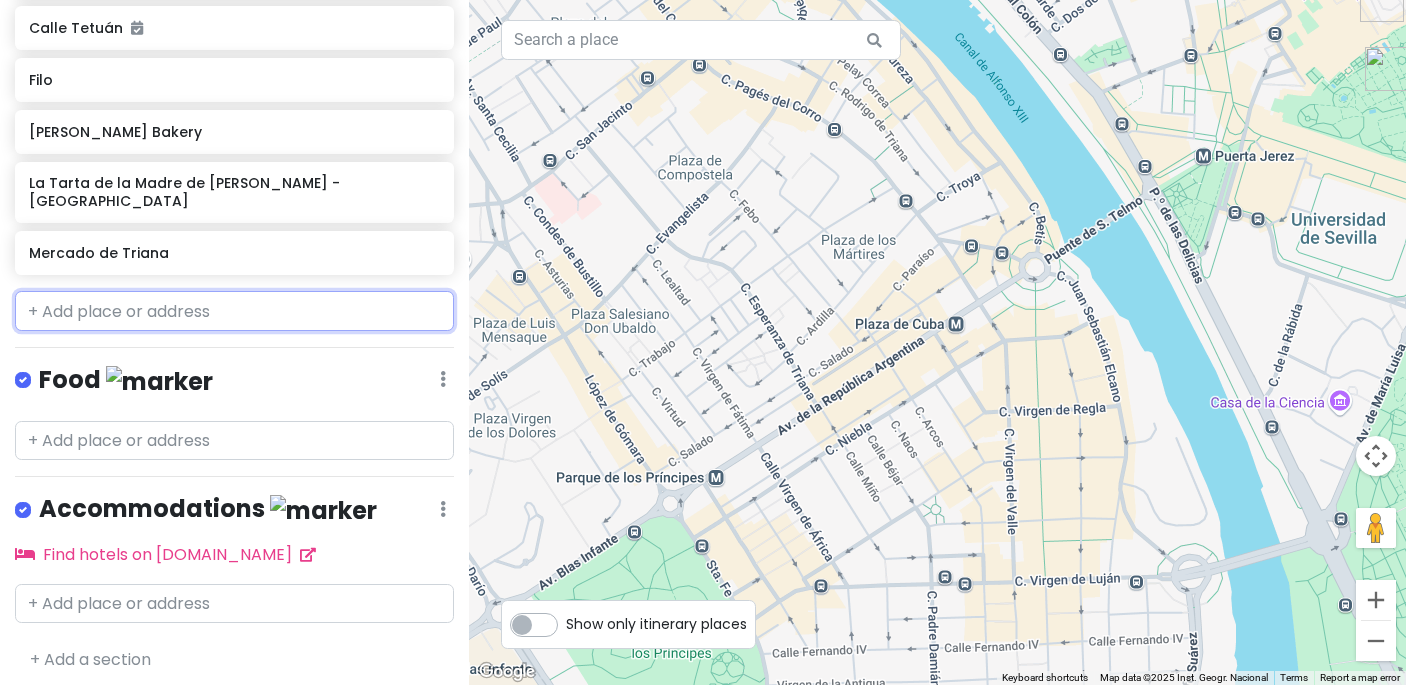 scroll, scrollTop: 1622, scrollLeft: 0, axis: vertical 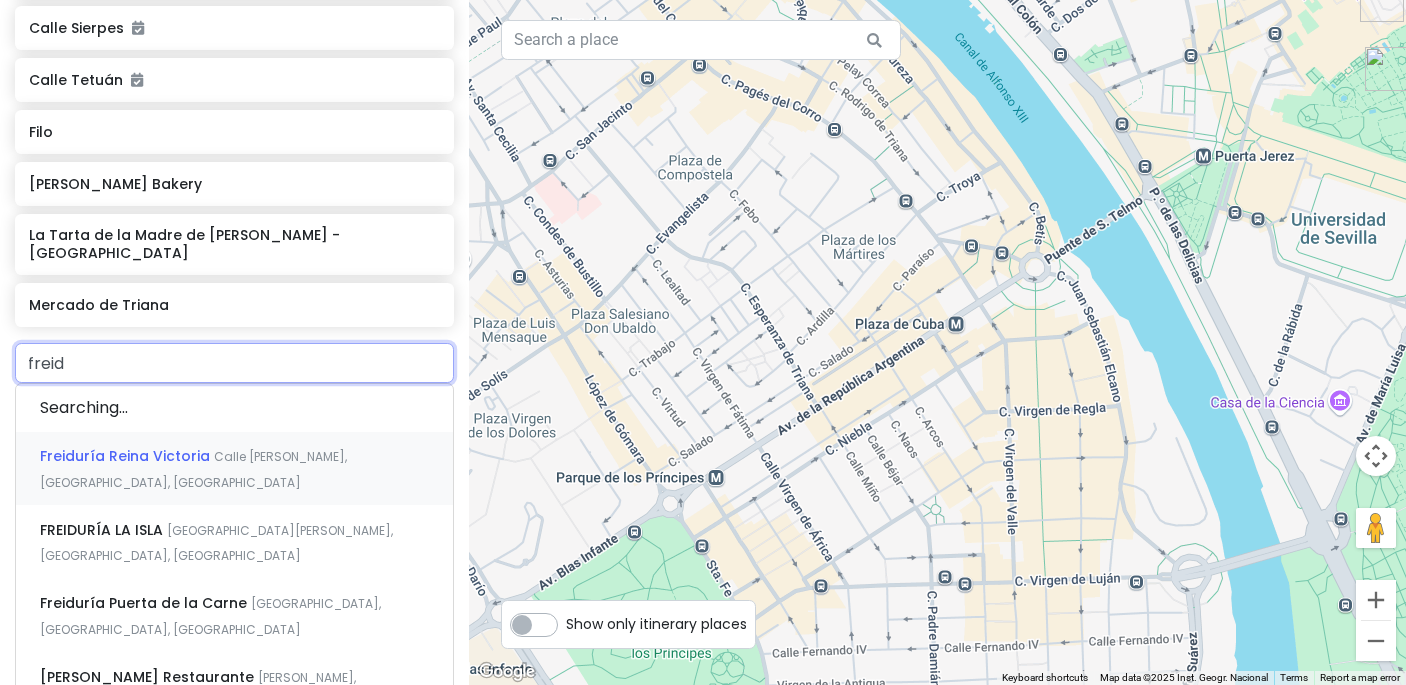 type on "freidu" 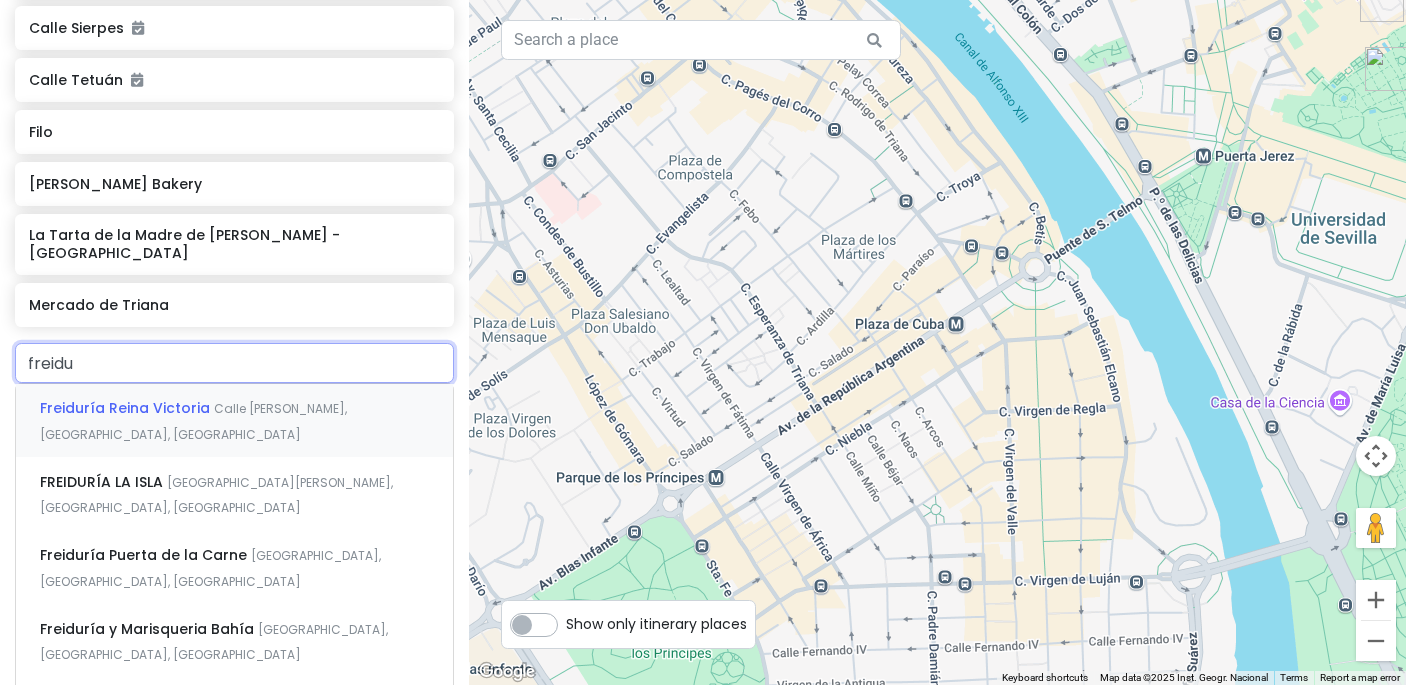 click on "Calle [PERSON_NAME], [GEOGRAPHIC_DATA], [GEOGRAPHIC_DATA]" at bounding box center [193, 421] 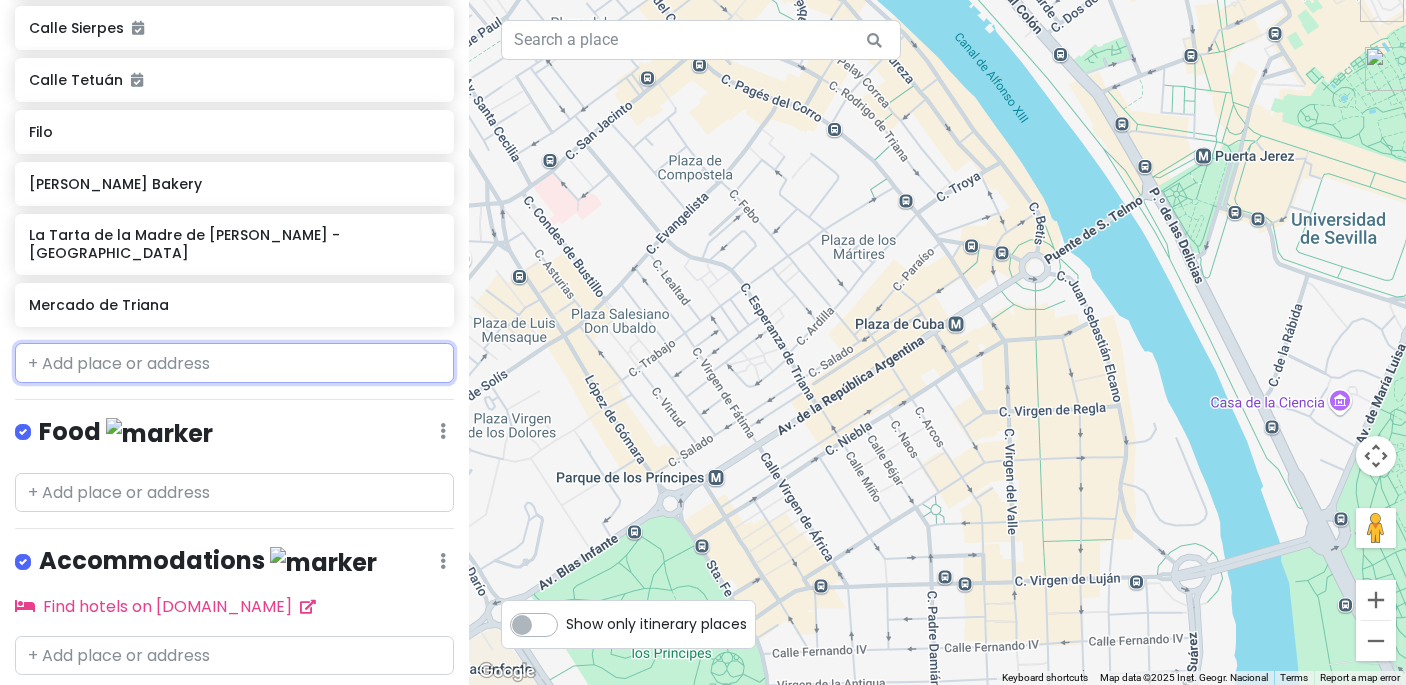 scroll, scrollTop: 1674, scrollLeft: 0, axis: vertical 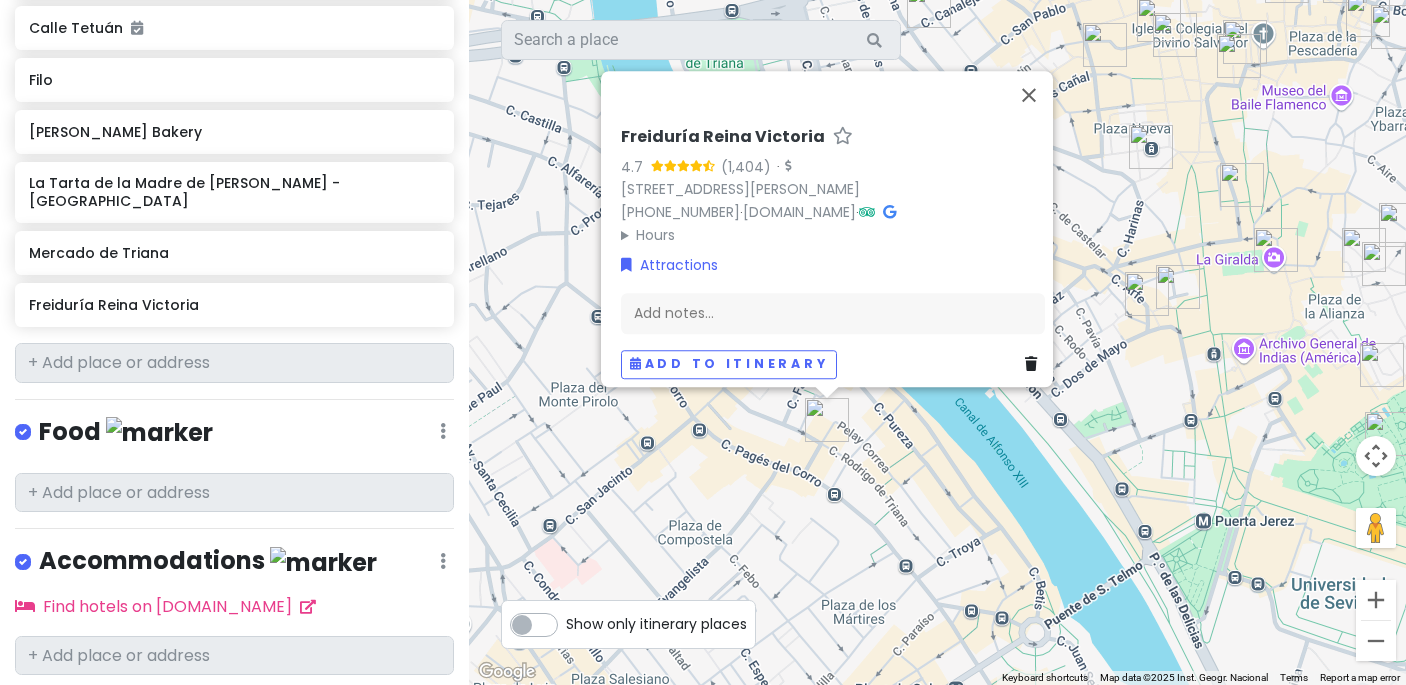 click at bounding box center (1035, 364) 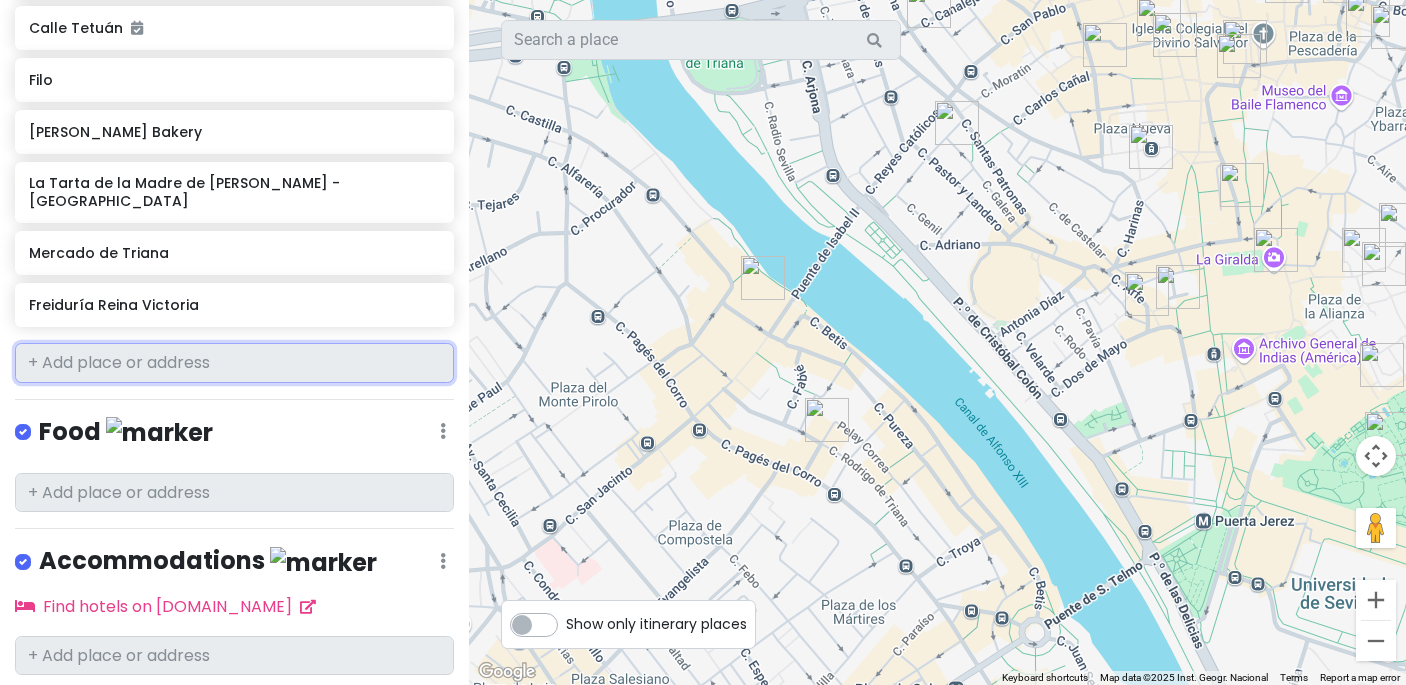 scroll, scrollTop: 1622, scrollLeft: 0, axis: vertical 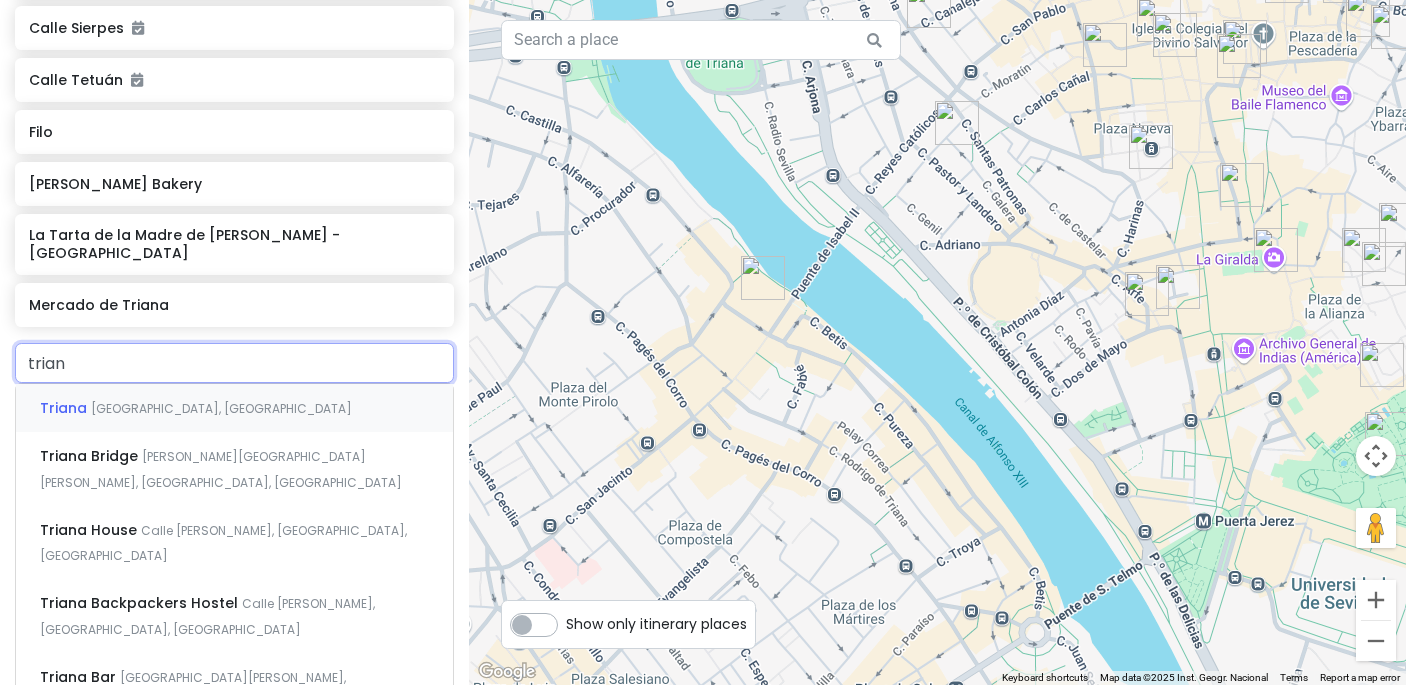 type on "triana" 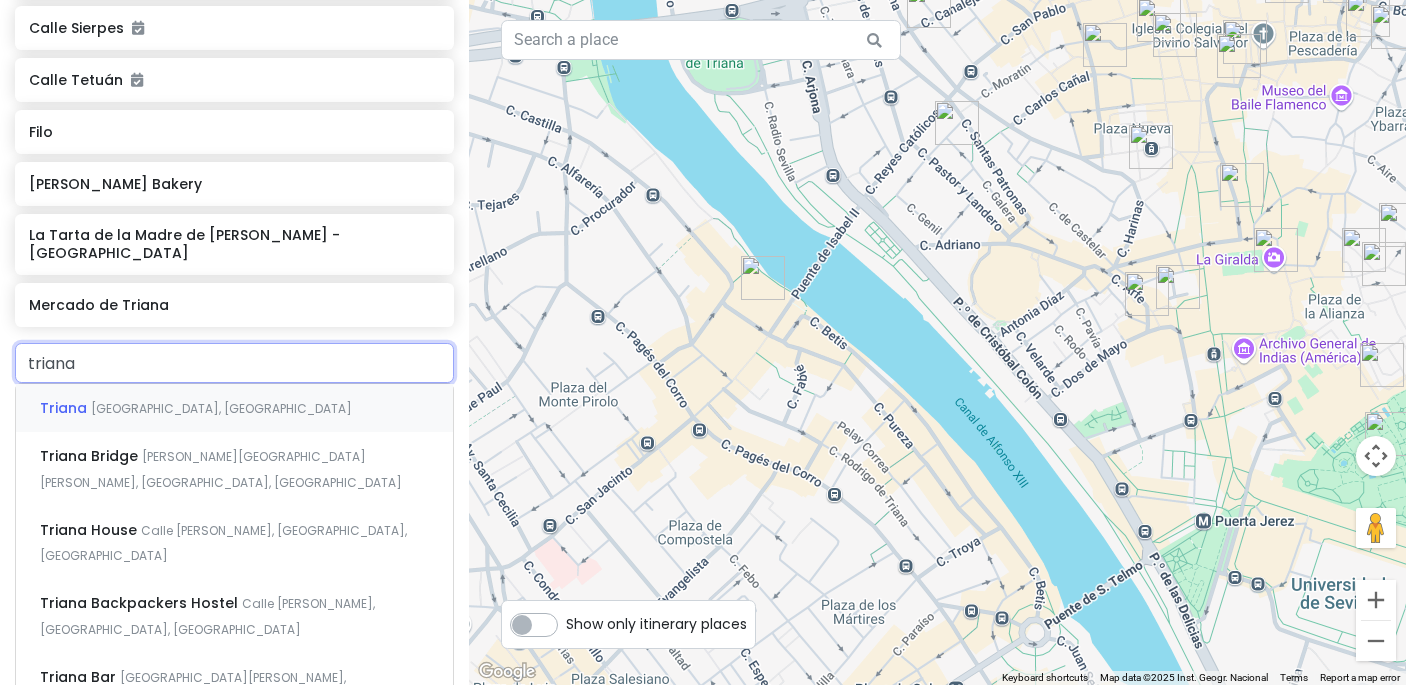 click on "Triana   [GEOGRAPHIC_DATA], [GEOGRAPHIC_DATA]" at bounding box center [234, 408] 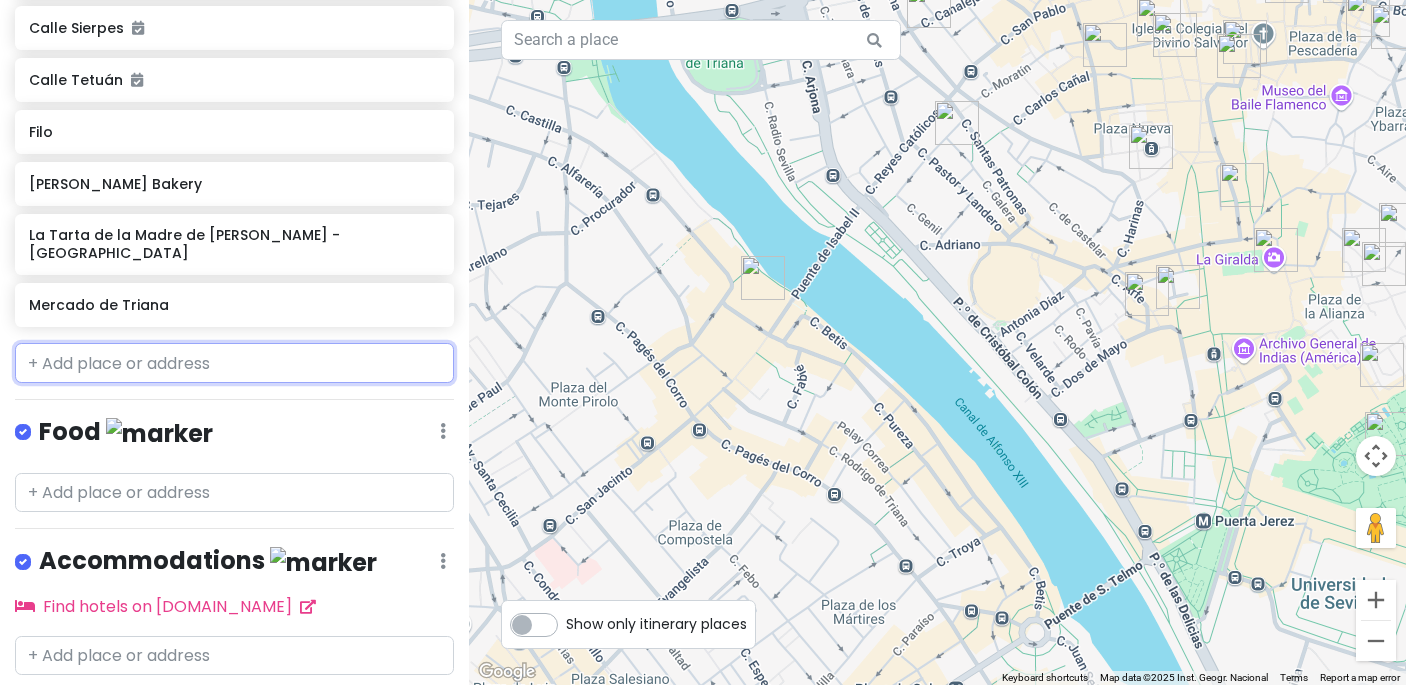 scroll, scrollTop: 1674, scrollLeft: 0, axis: vertical 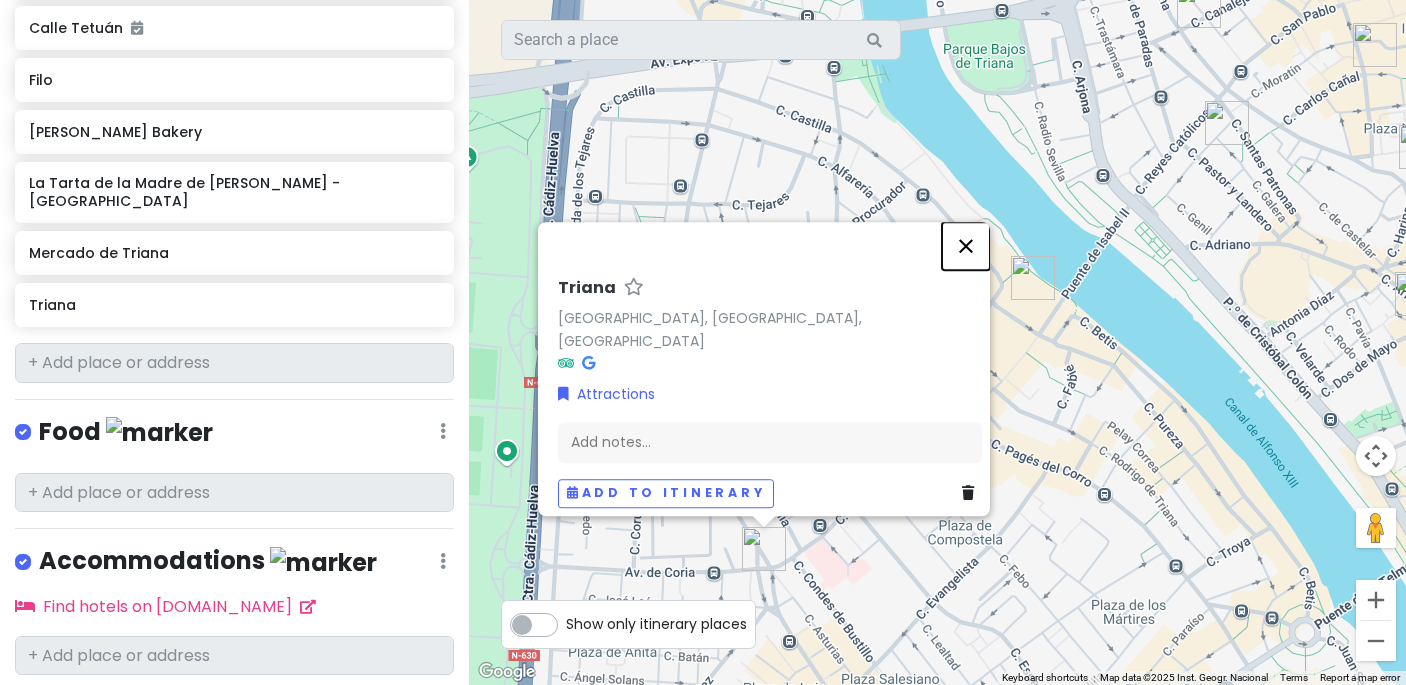 click at bounding box center [966, 246] 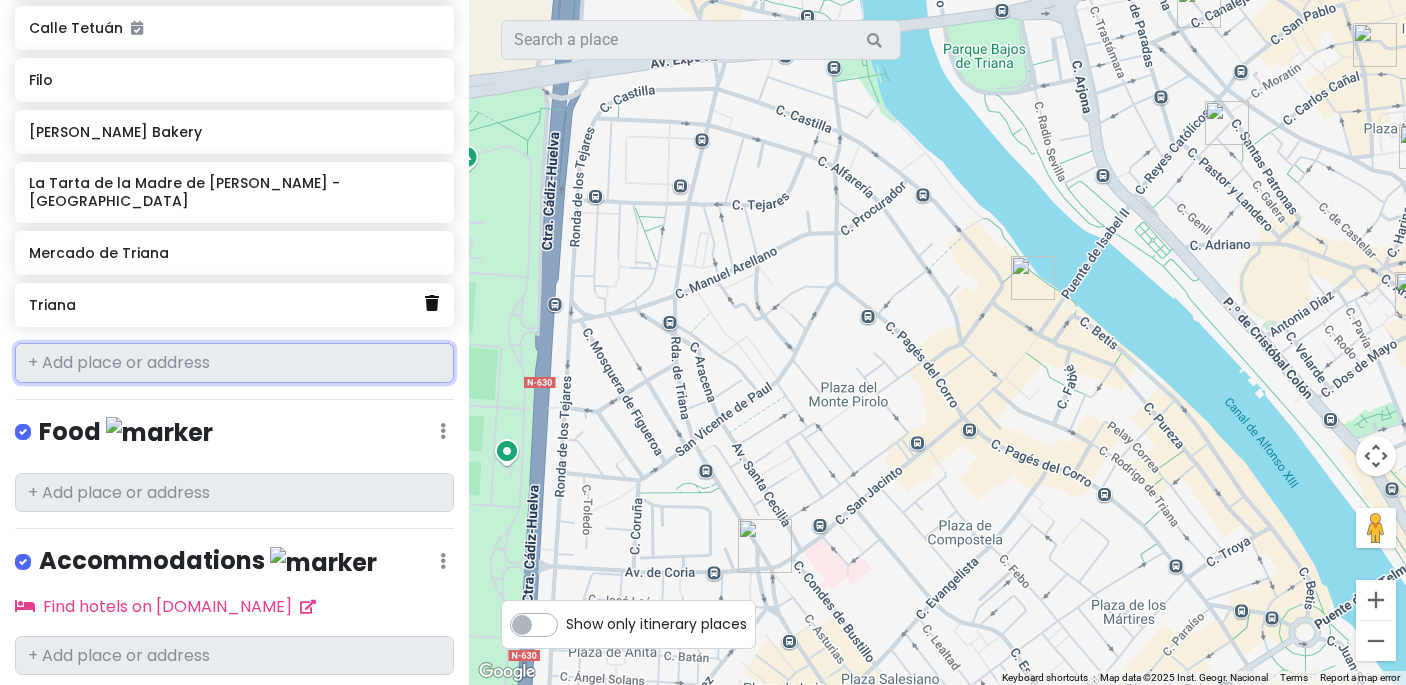 click at bounding box center [432, 303] 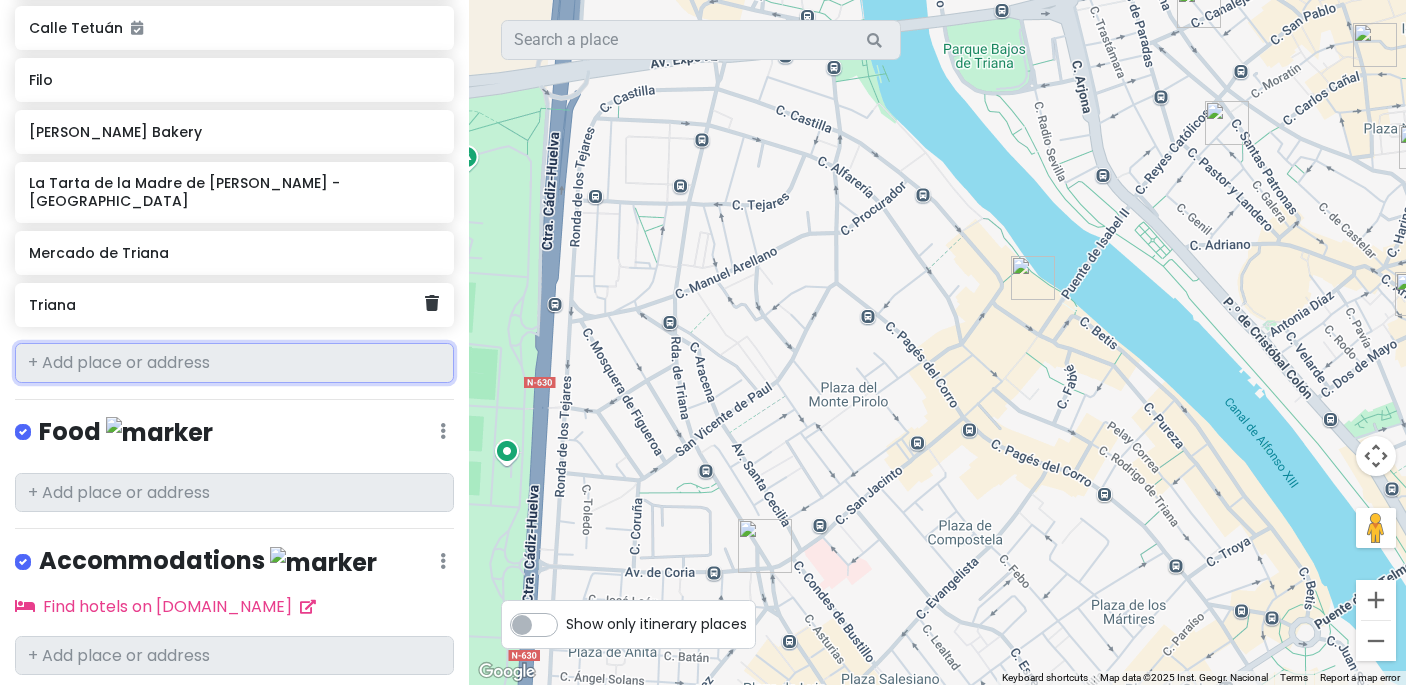 scroll, scrollTop: 1622, scrollLeft: 0, axis: vertical 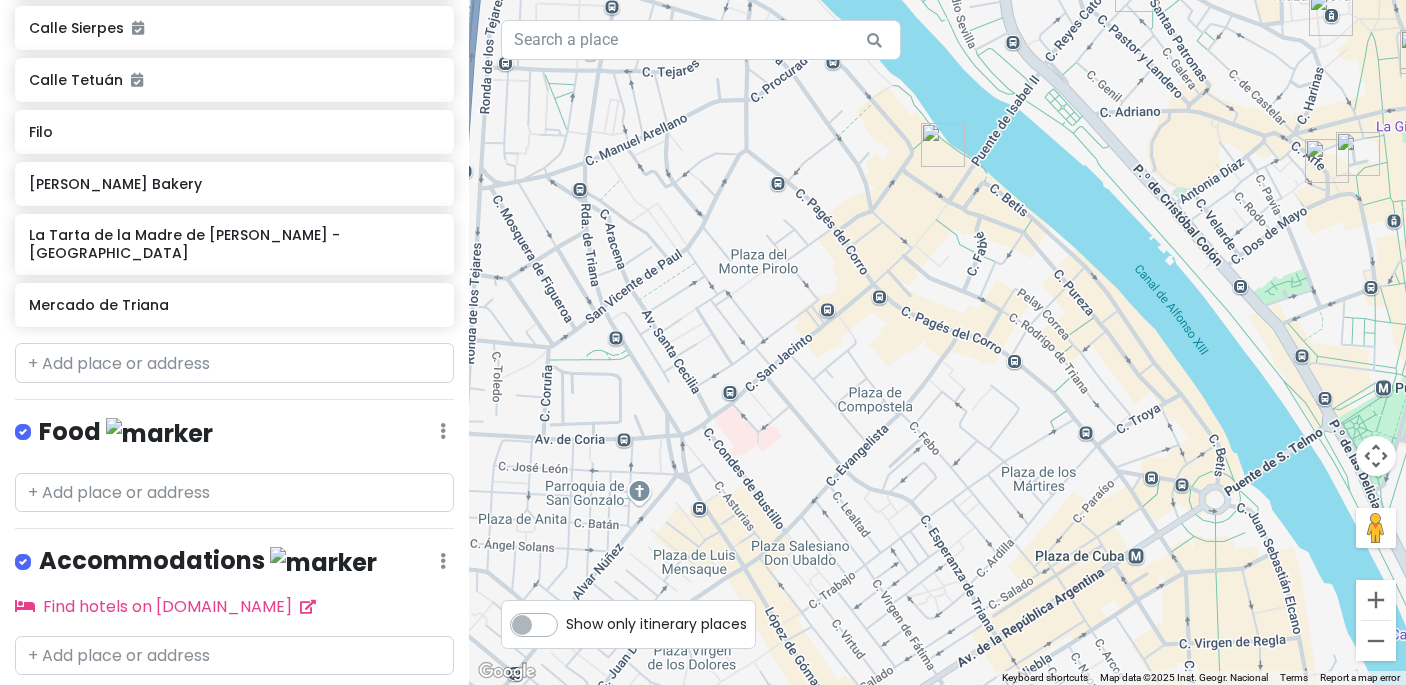 drag, startPoint x: 840, startPoint y: 334, endPoint x: 747, endPoint y: 200, distance: 163.1104 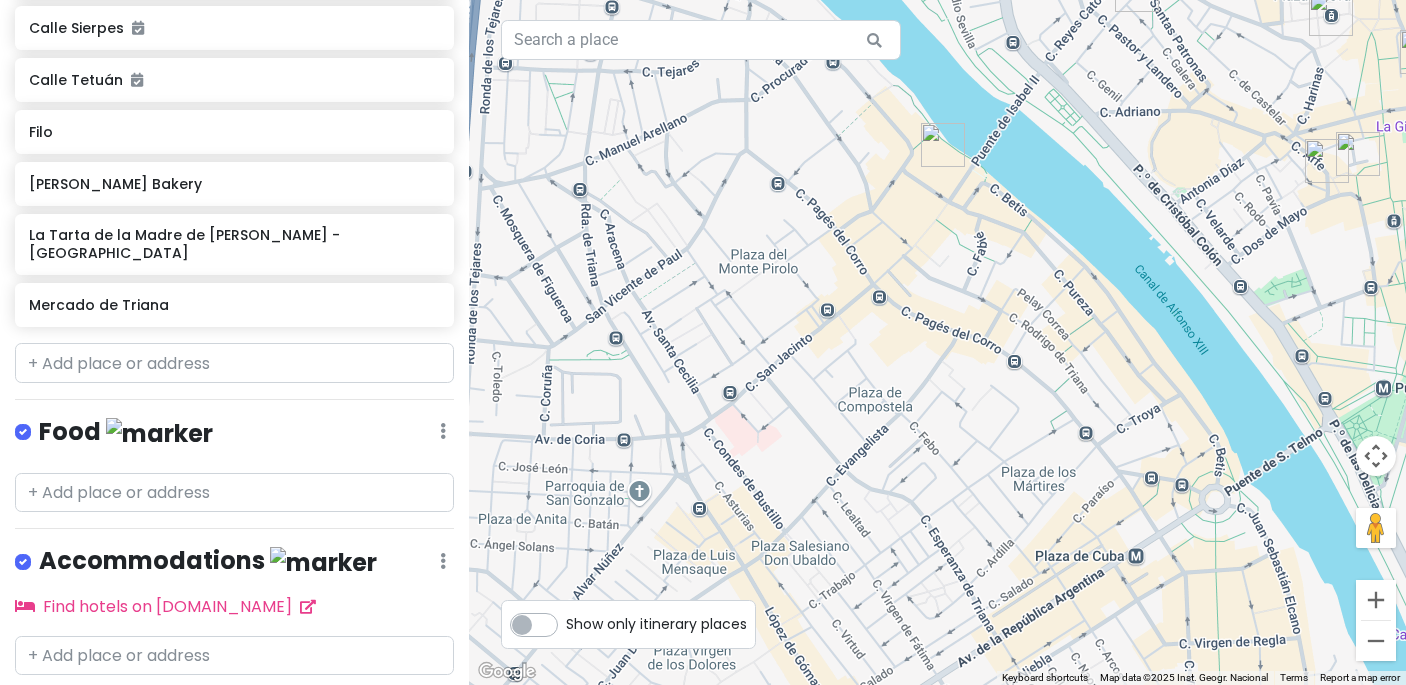 click on "To navigate, press the arrow keys." at bounding box center [937, 342] 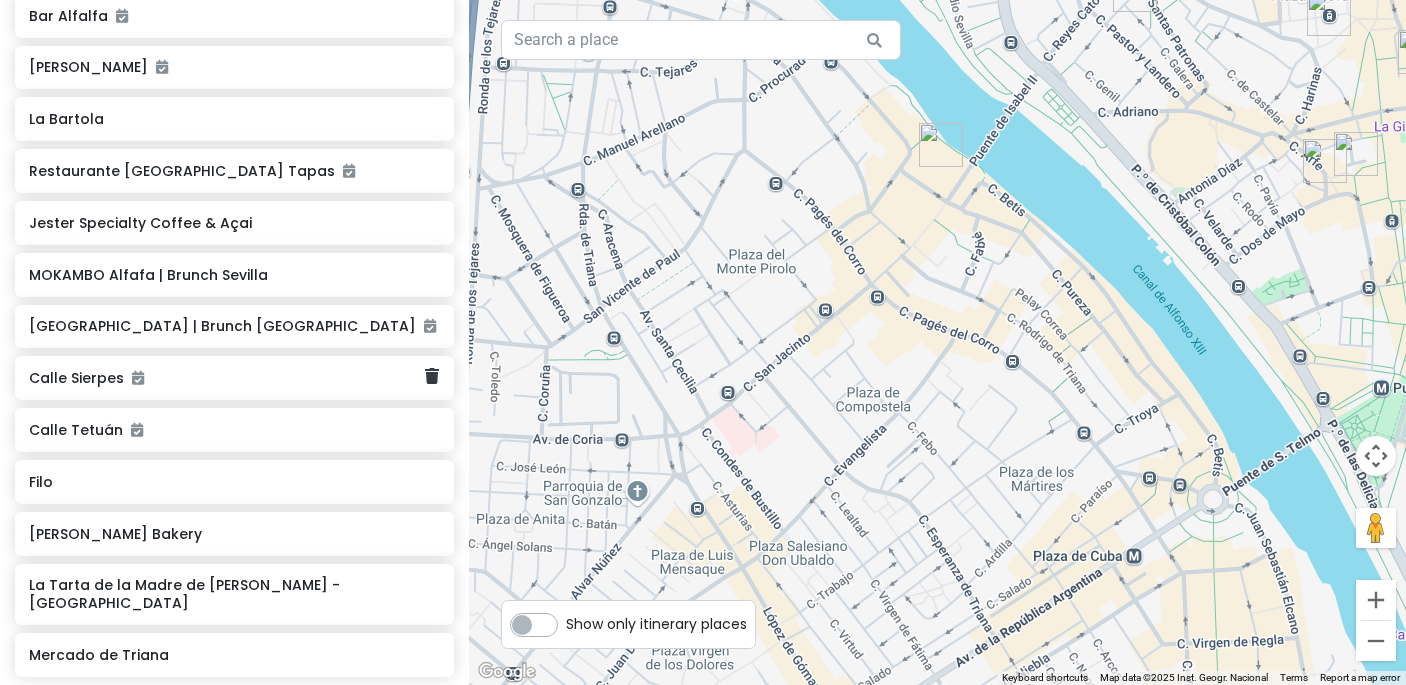 scroll, scrollTop: 1266, scrollLeft: 0, axis: vertical 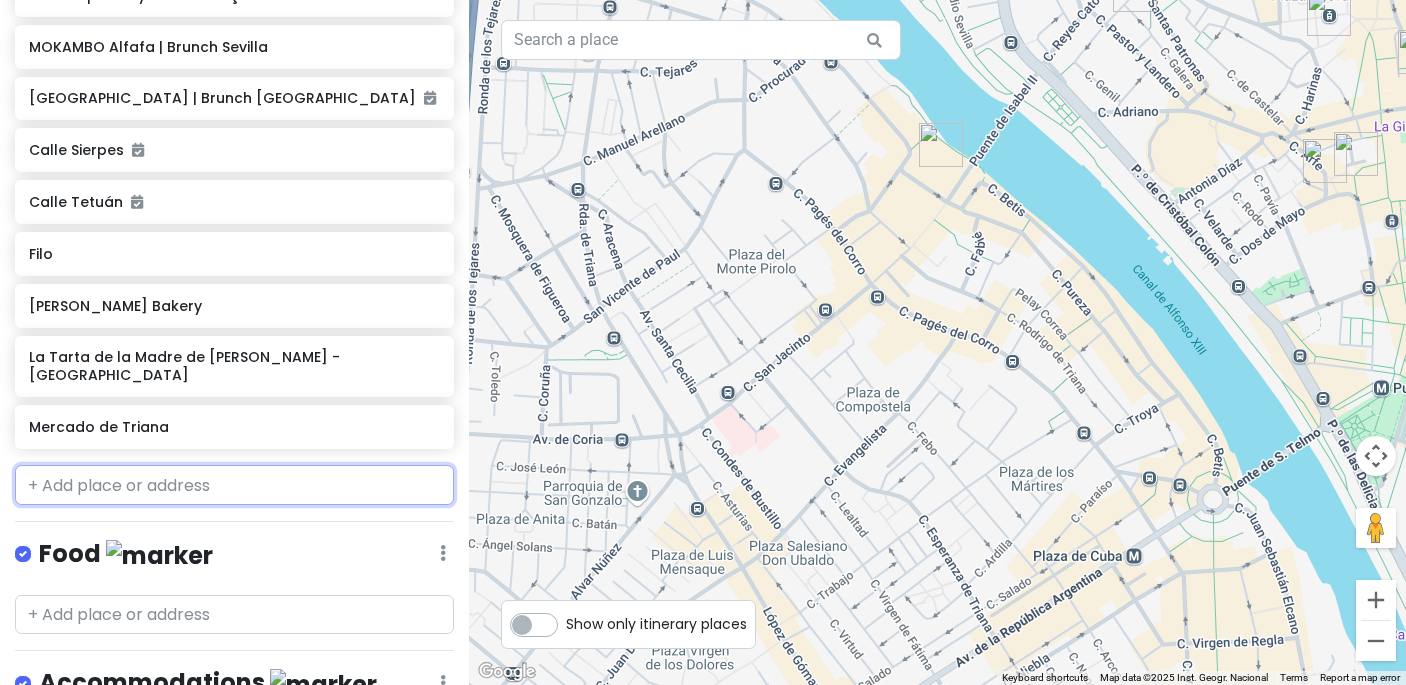 click at bounding box center (234, 485) 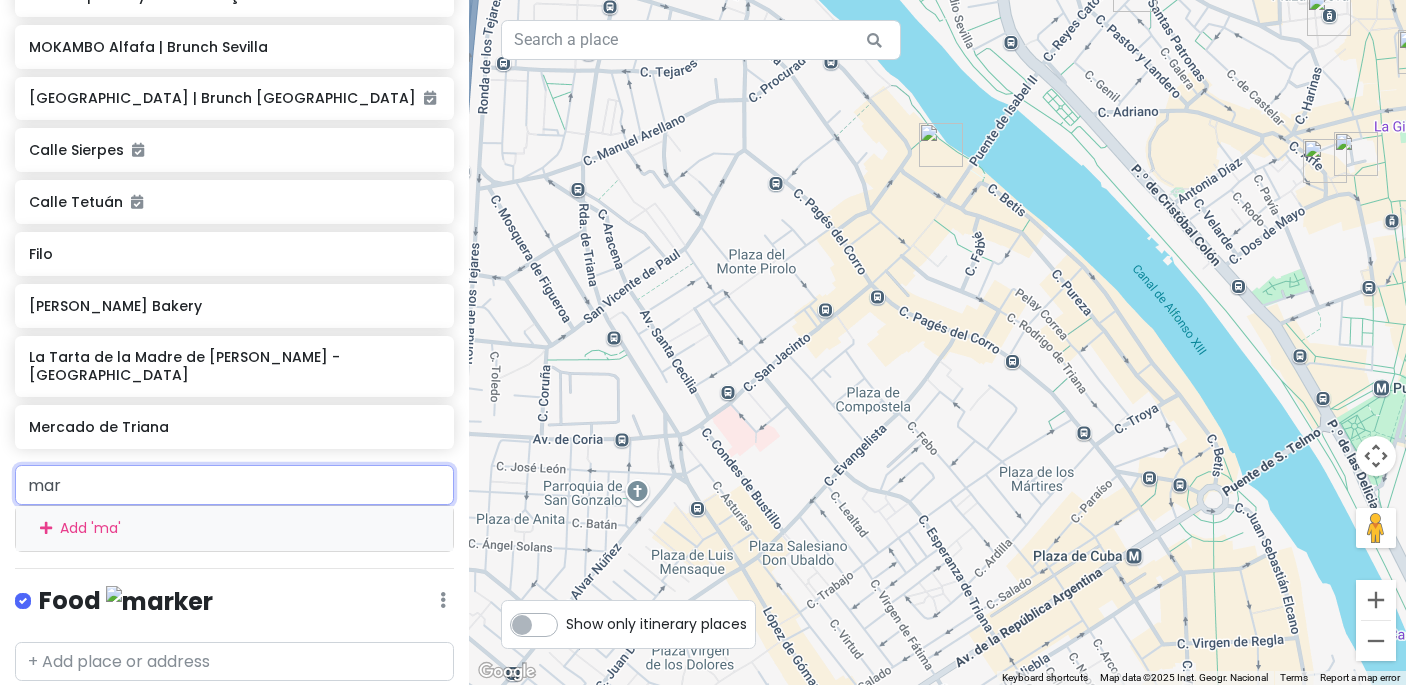 type on "mara" 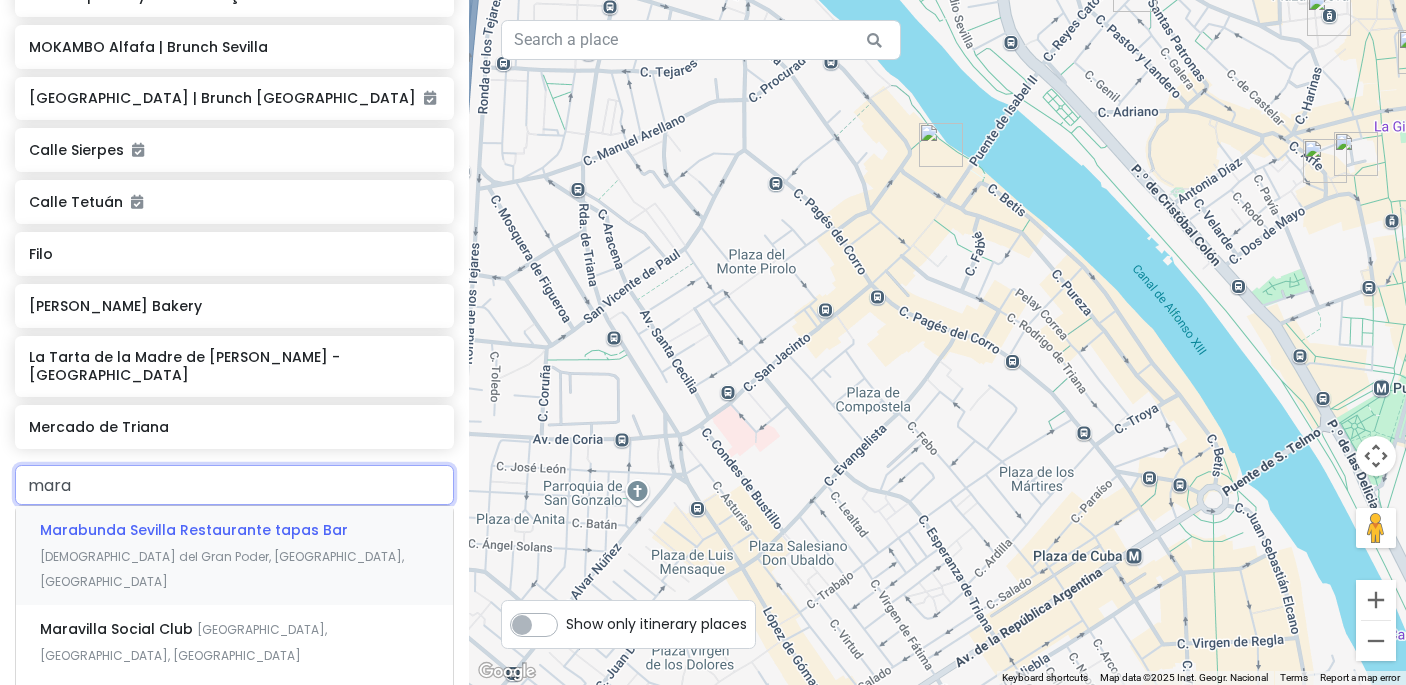 click on "Marabunda Sevilla Restaurante tapas Bar   [PERSON_NAME][GEOGRAPHIC_DATA], [GEOGRAPHIC_DATA], [GEOGRAPHIC_DATA]" at bounding box center (234, 555) 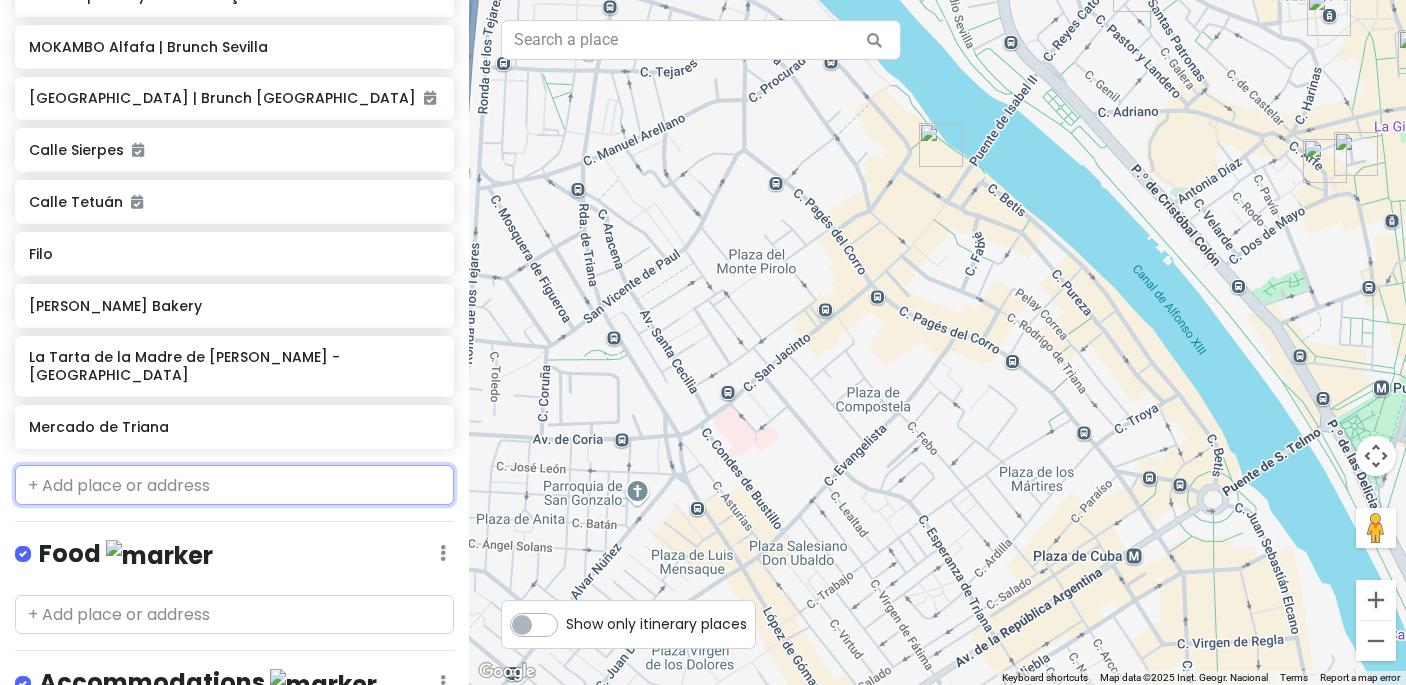 scroll, scrollTop: 1552, scrollLeft: 0, axis: vertical 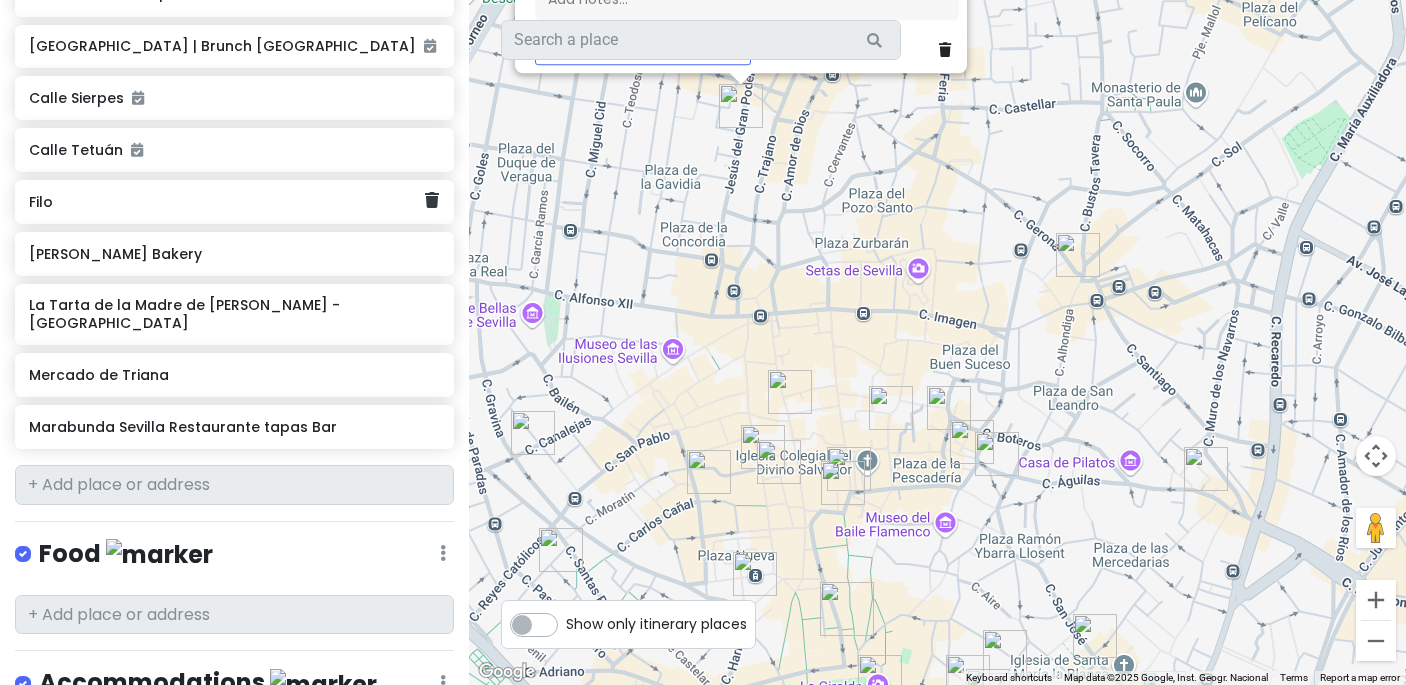 drag, startPoint x: 803, startPoint y: 491, endPoint x: 430, endPoint y: 177, distance: 487.5705 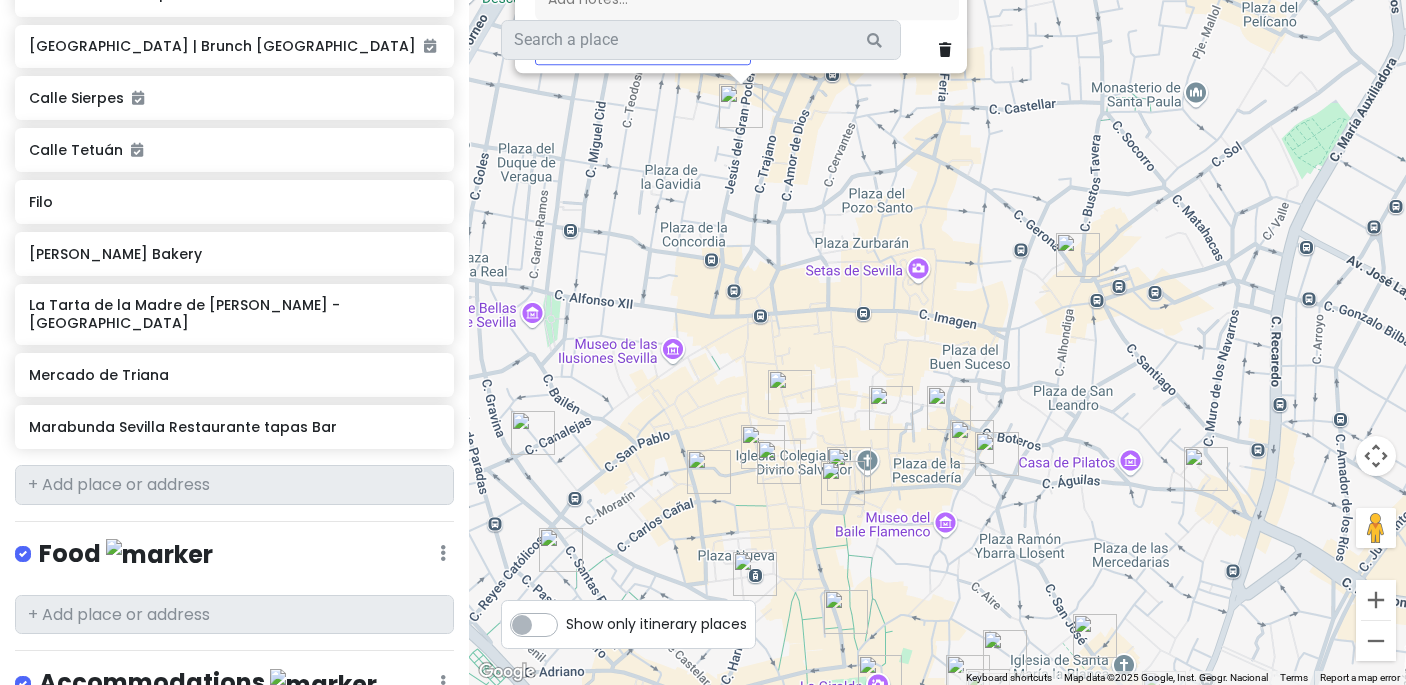 click at bounding box center (945, 50) 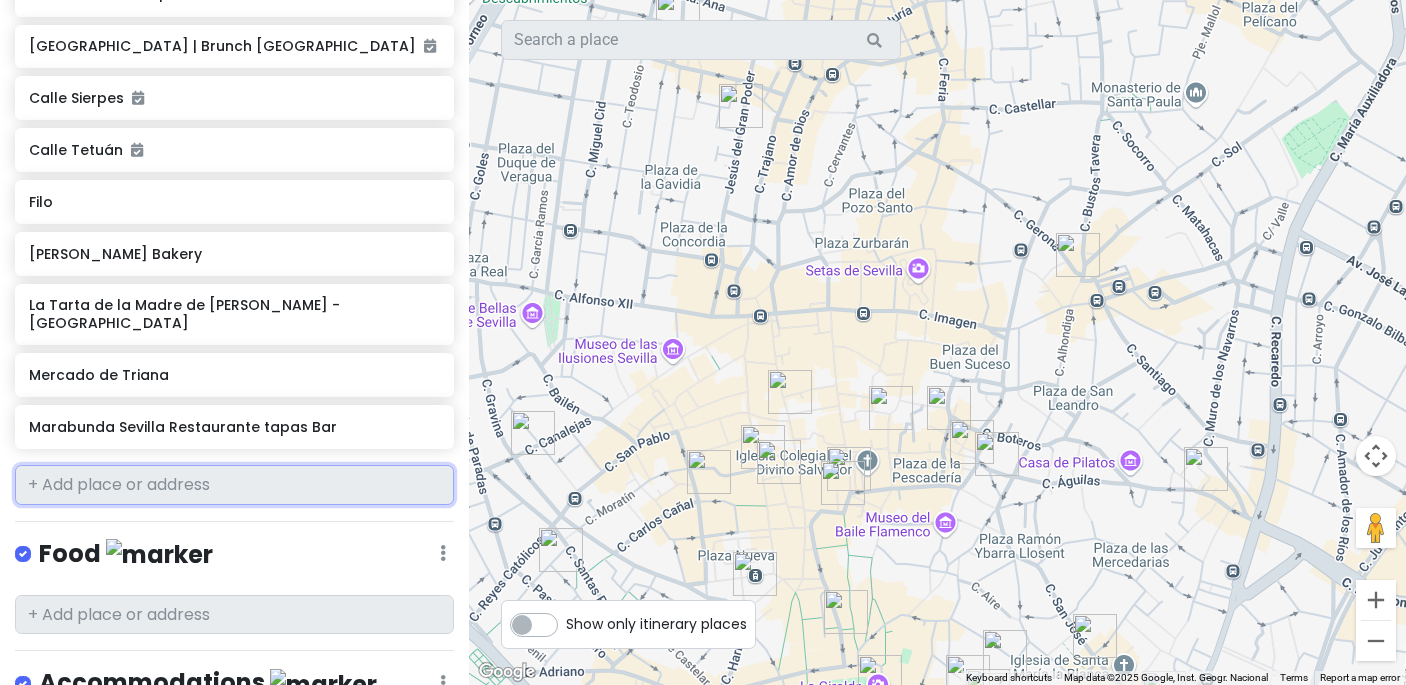 scroll, scrollTop: 1500, scrollLeft: 0, axis: vertical 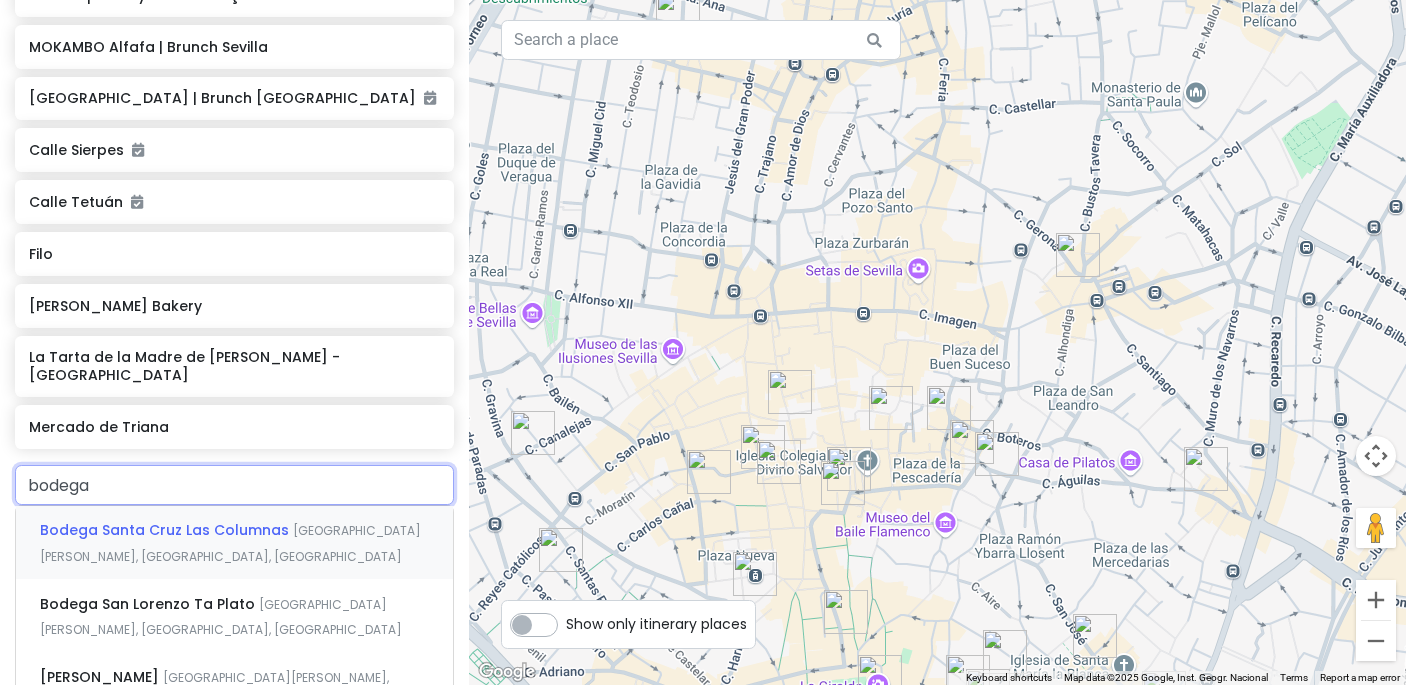 type on "bodega d" 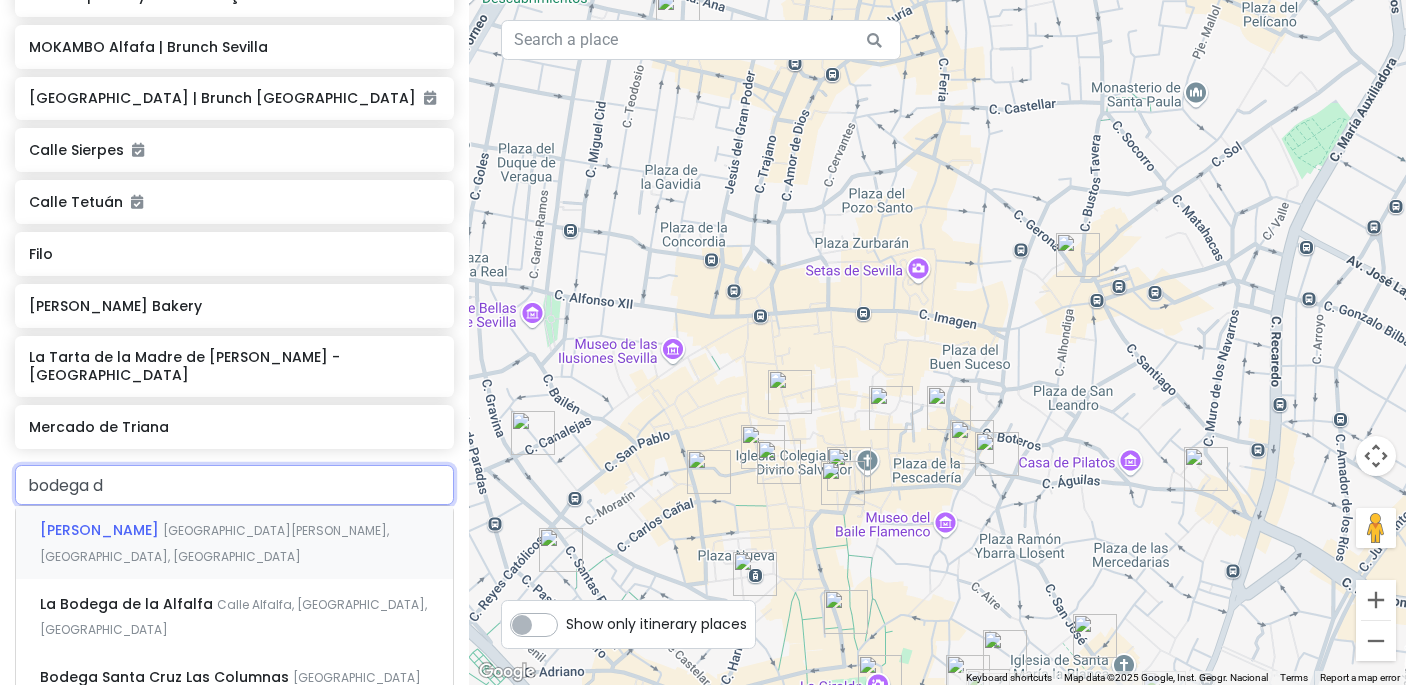 click on "[GEOGRAPHIC_DATA][PERSON_NAME], [GEOGRAPHIC_DATA], [GEOGRAPHIC_DATA]" at bounding box center (214, 543) 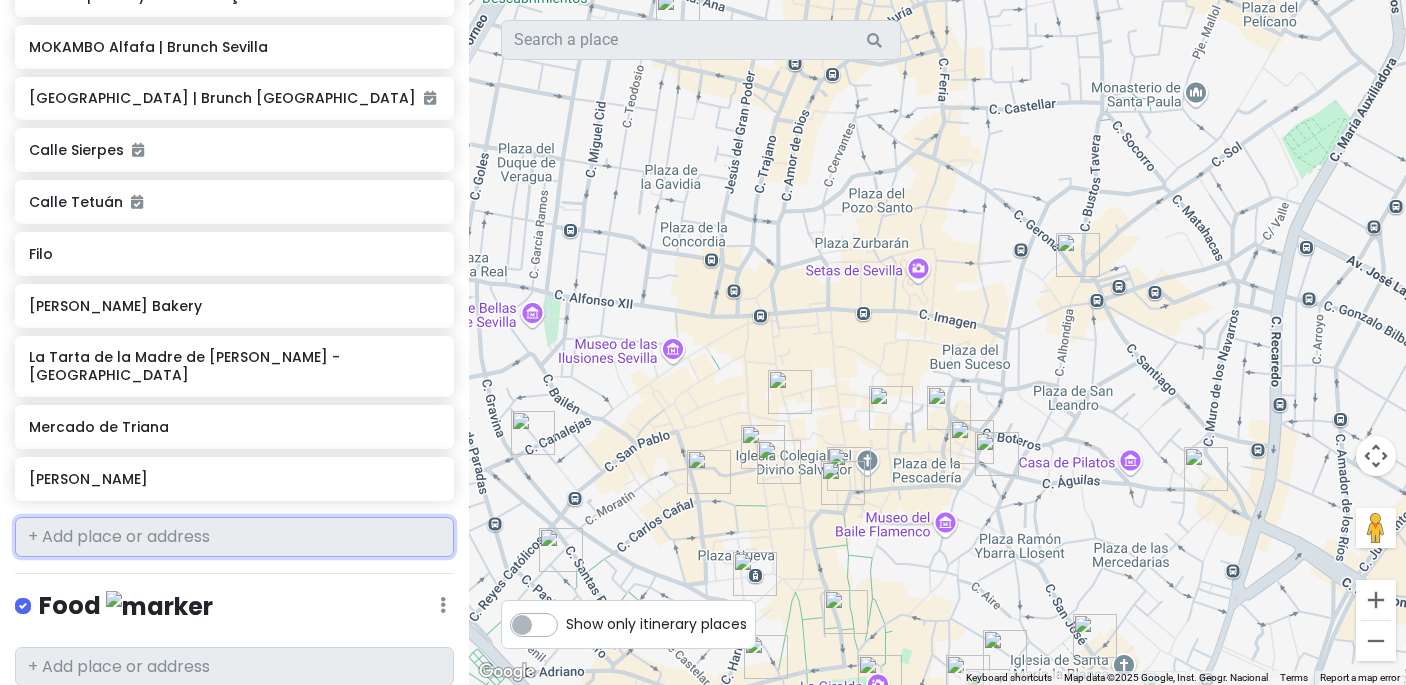 scroll, scrollTop: 1552, scrollLeft: 0, axis: vertical 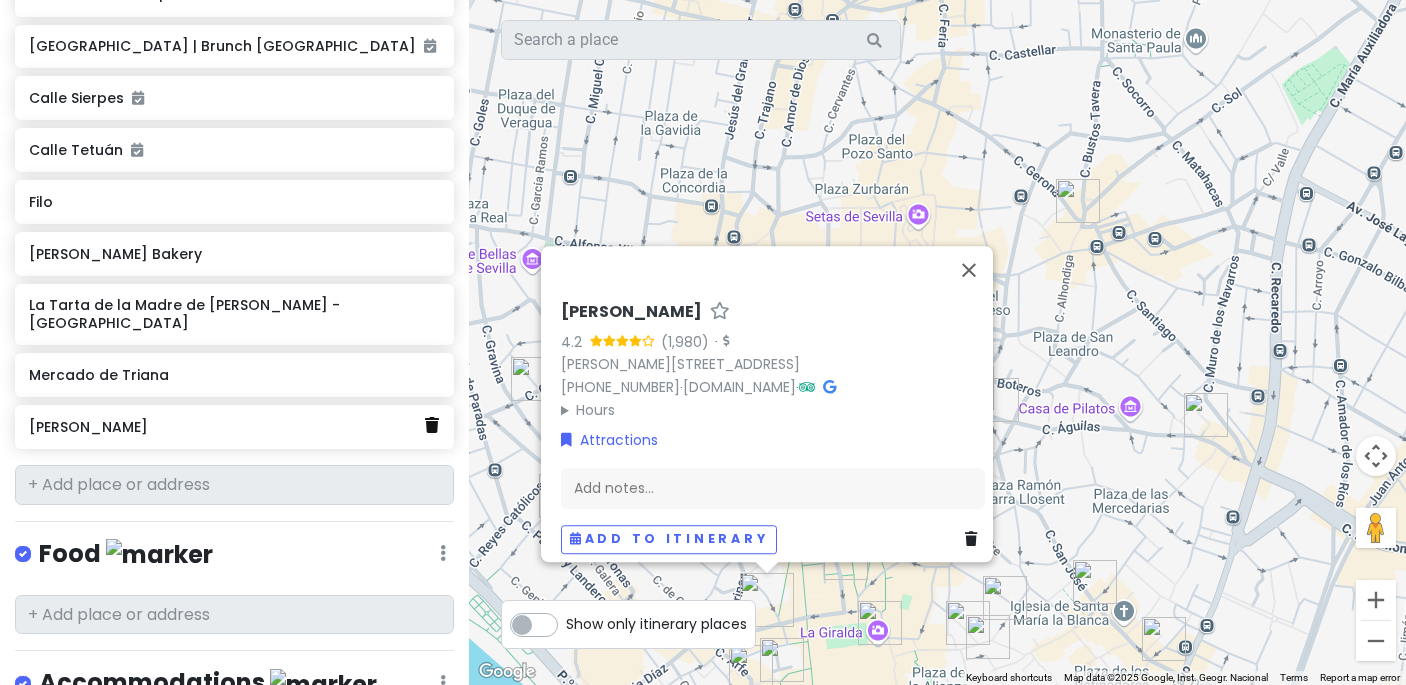 click at bounding box center [432, 425] 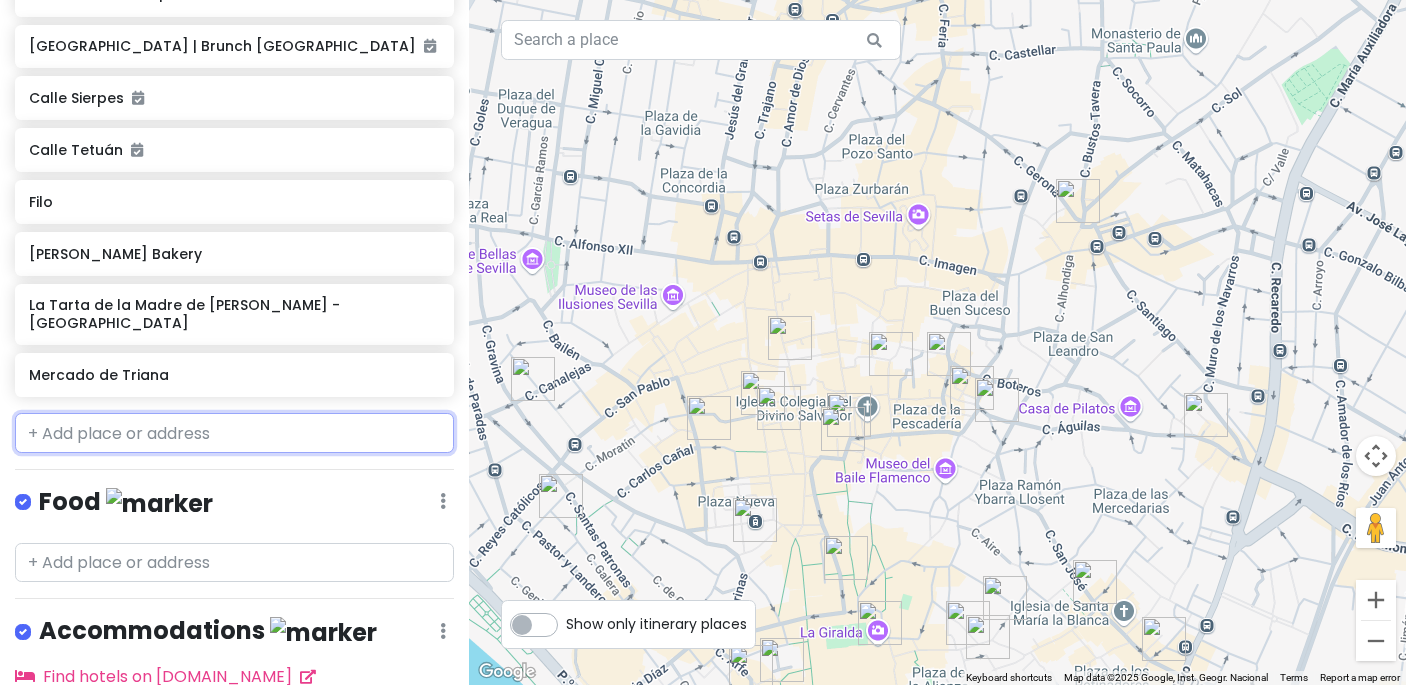 scroll, scrollTop: 1500, scrollLeft: 0, axis: vertical 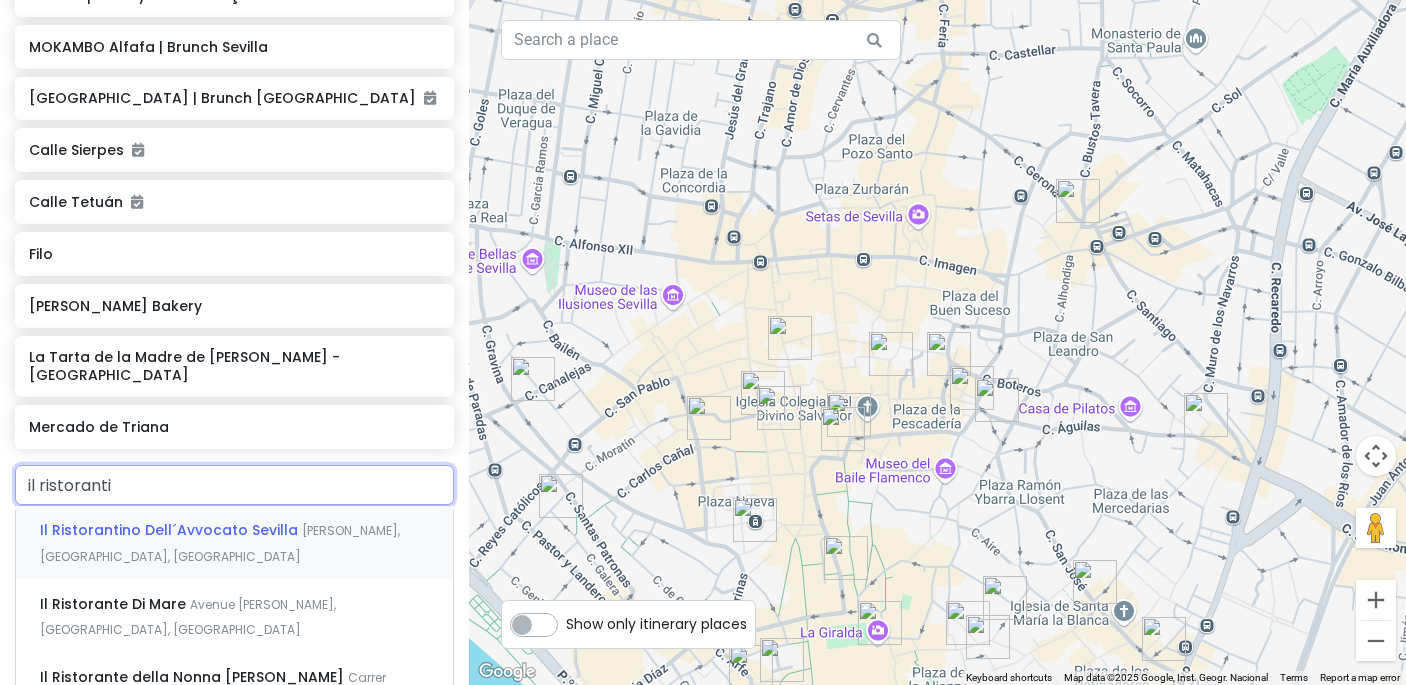 type on "il ristorantin" 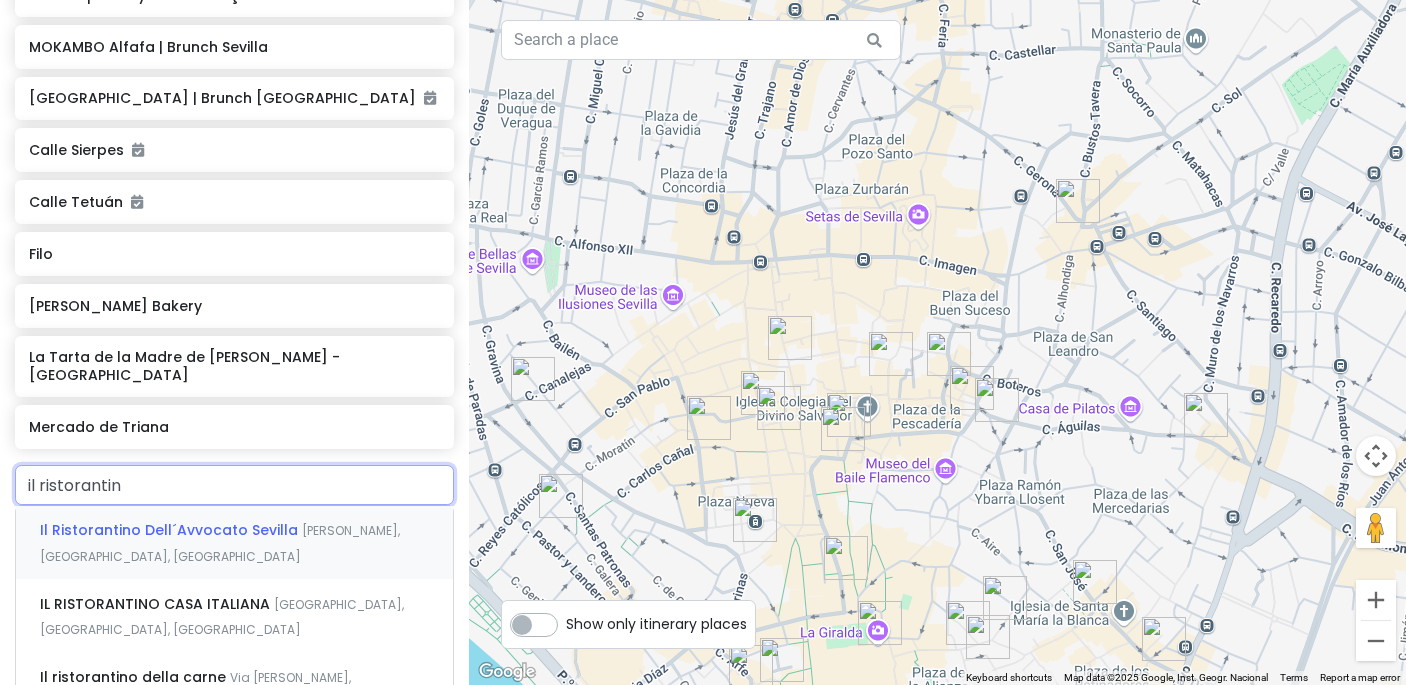 click on "[PERSON_NAME], [GEOGRAPHIC_DATA], [GEOGRAPHIC_DATA]" at bounding box center [220, 543] 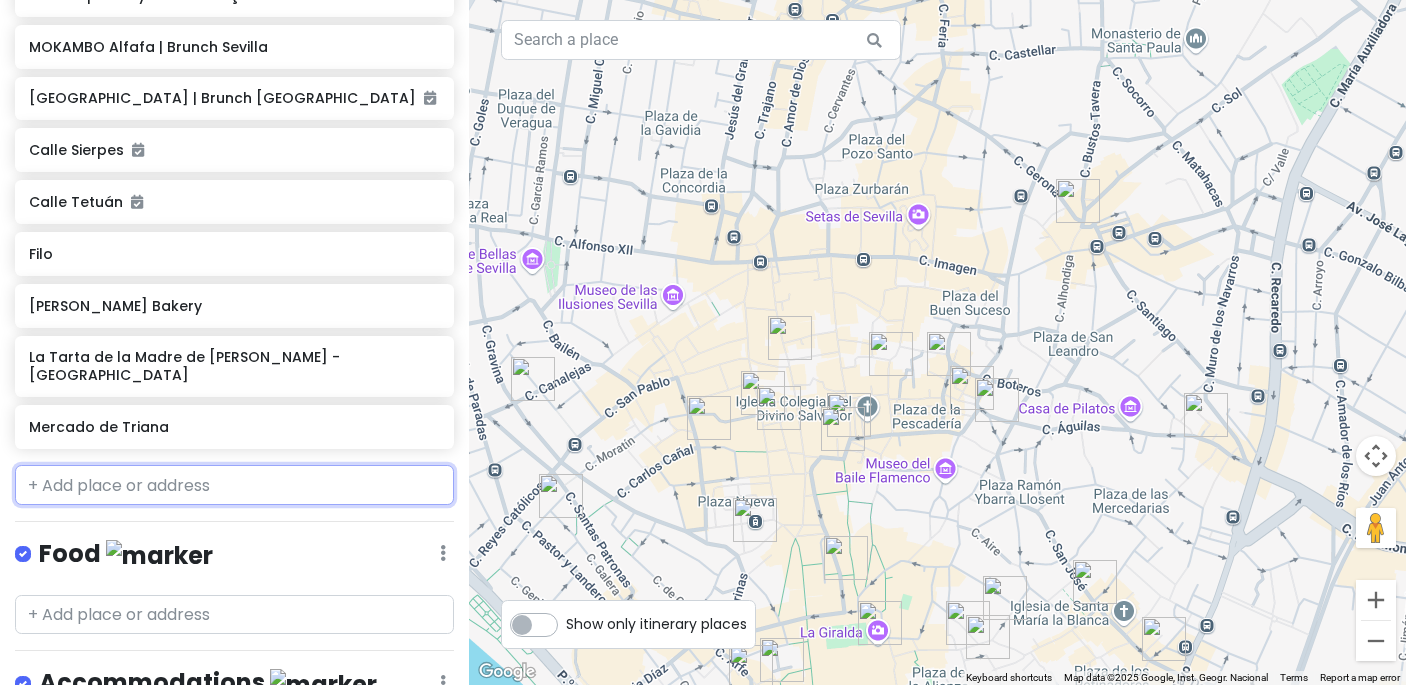 scroll, scrollTop: 1552, scrollLeft: 0, axis: vertical 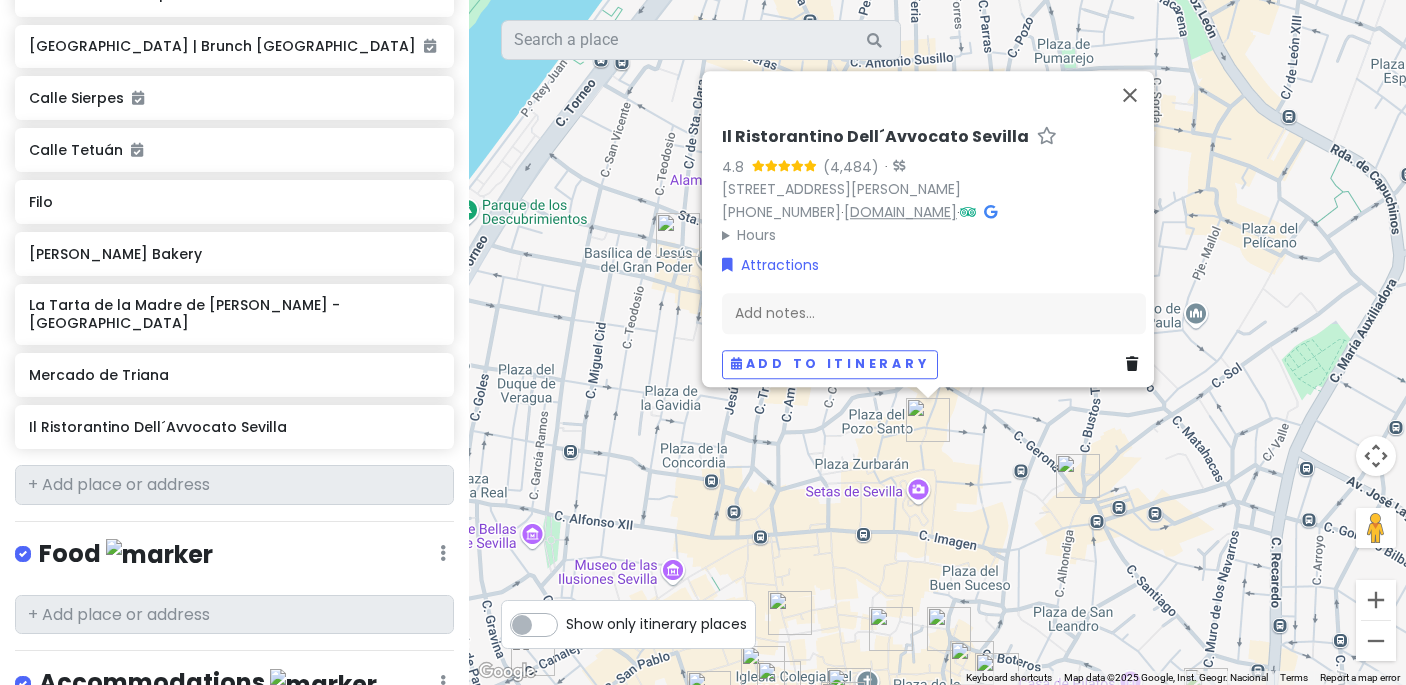 click on "[DOMAIN_NAME]" at bounding box center (900, 212) 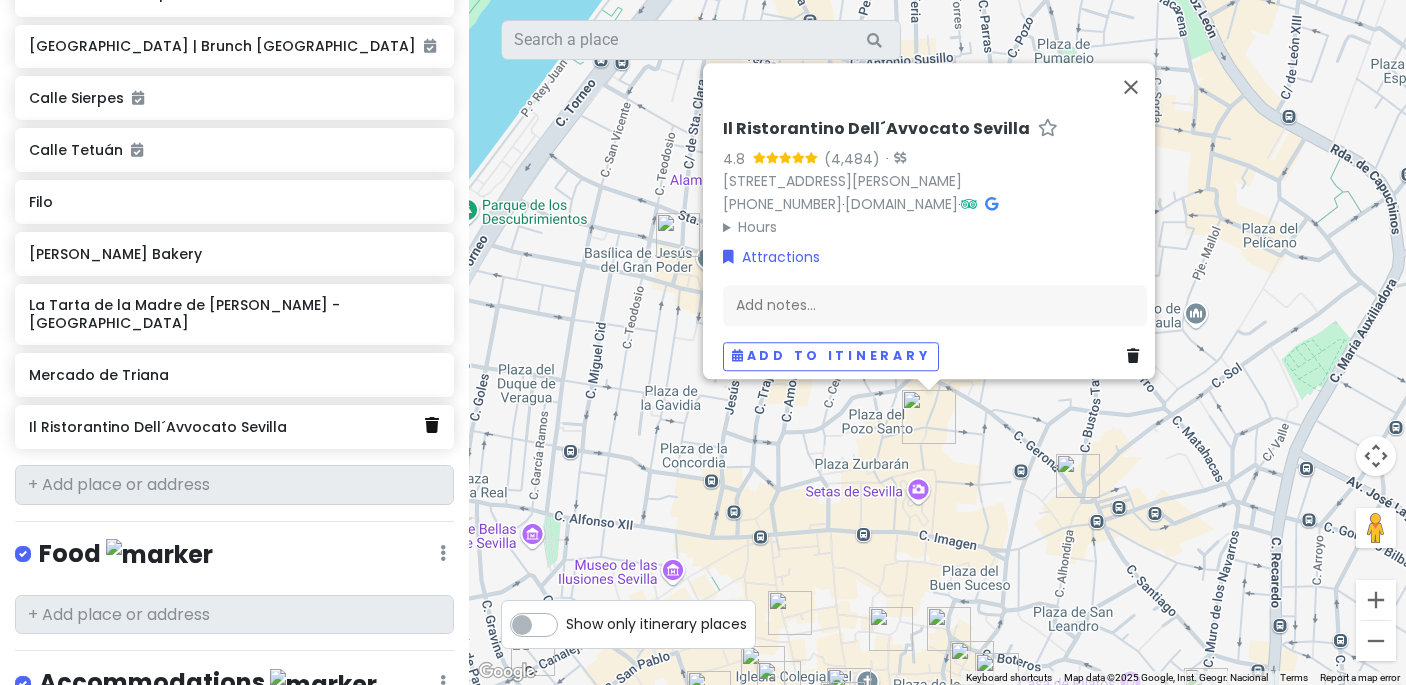 click at bounding box center [432, 425] 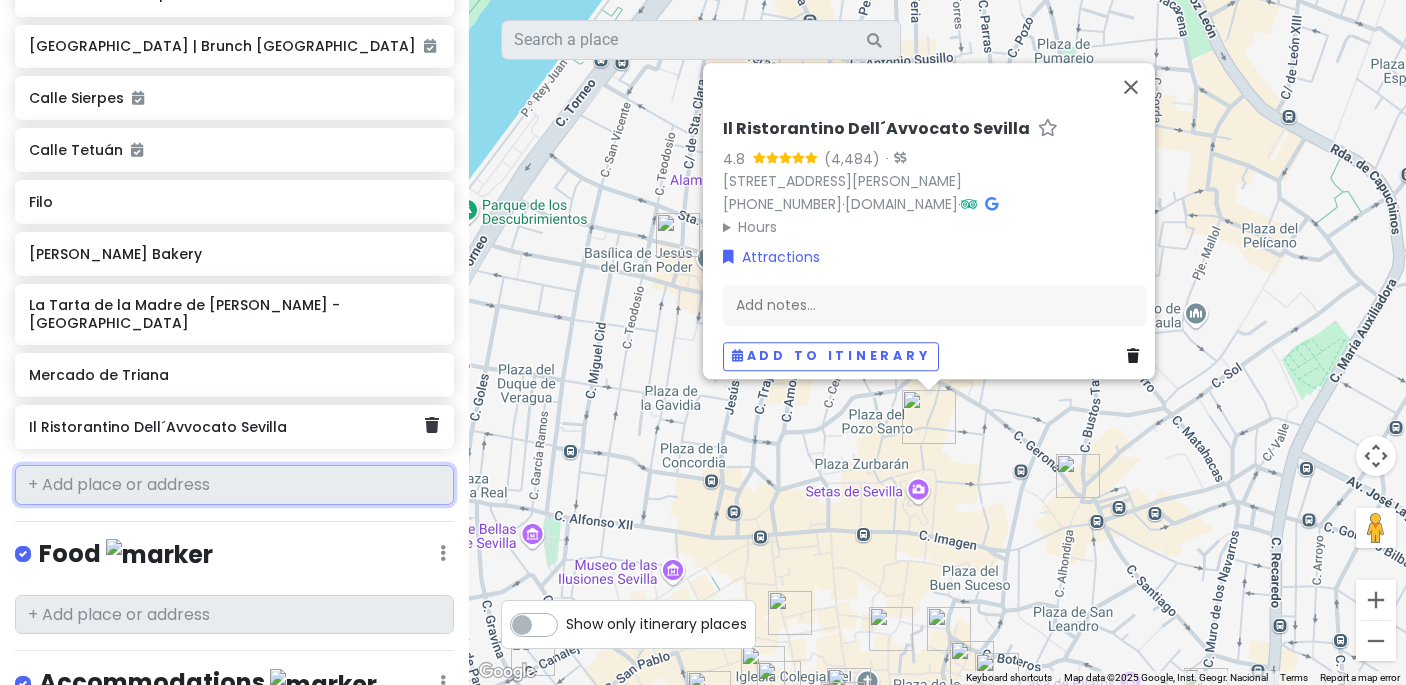 scroll, scrollTop: 1500, scrollLeft: 0, axis: vertical 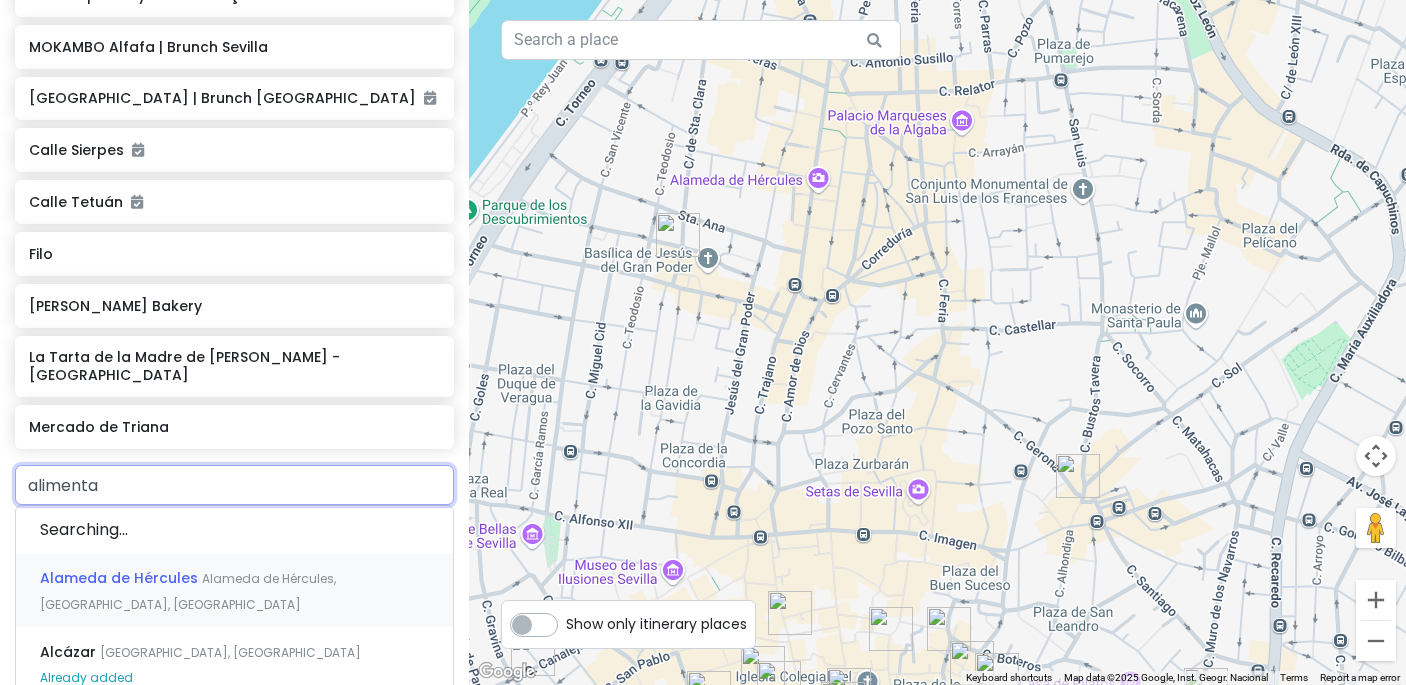 type on "alimentar" 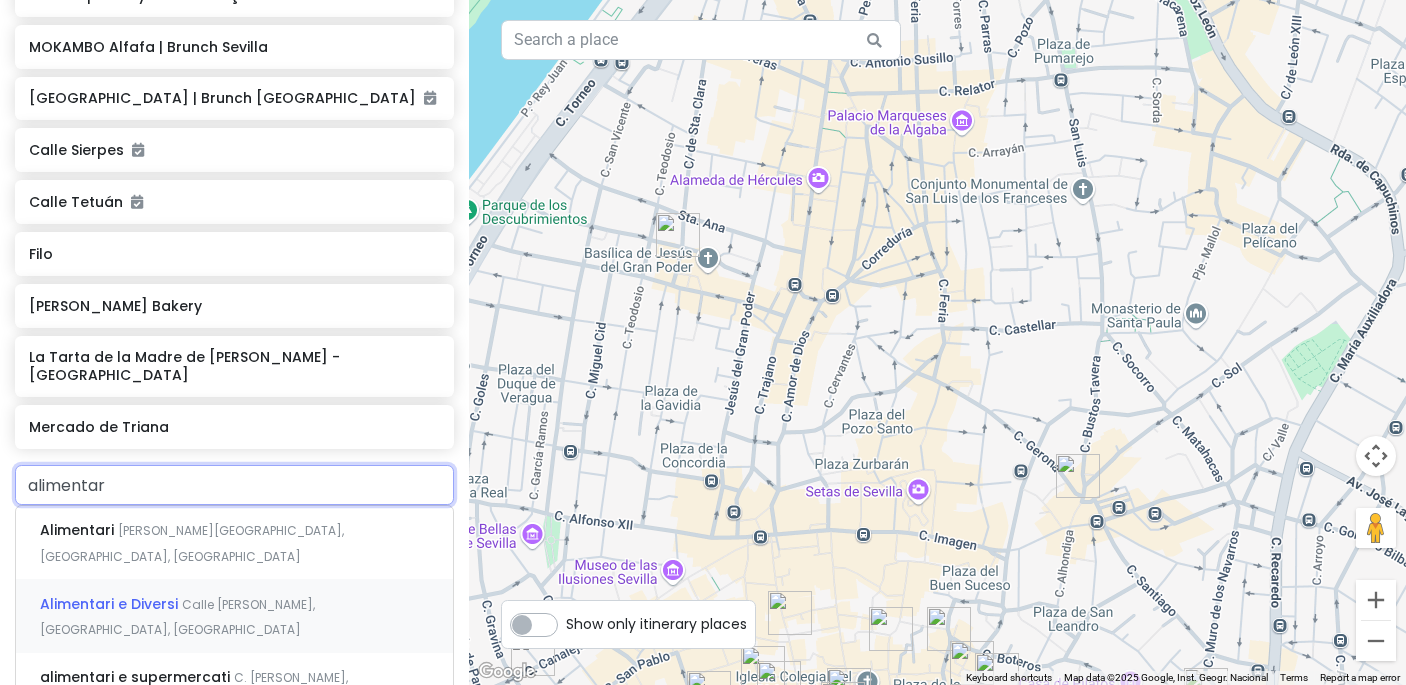 click on "Calle [PERSON_NAME], [GEOGRAPHIC_DATA], [GEOGRAPHIC_DATA]" at bounding box center [192, 543] 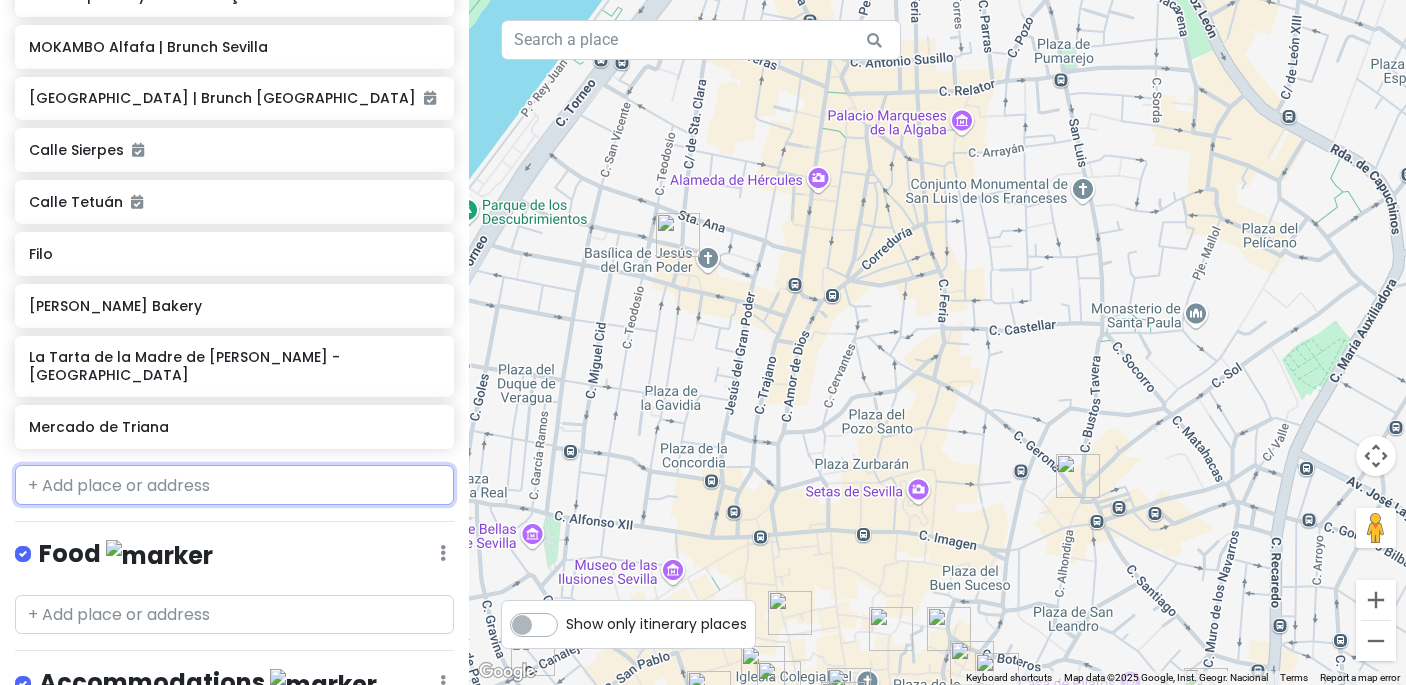 scroll, scrollTop: 1552, scrollLeft: 0, axis: vertical 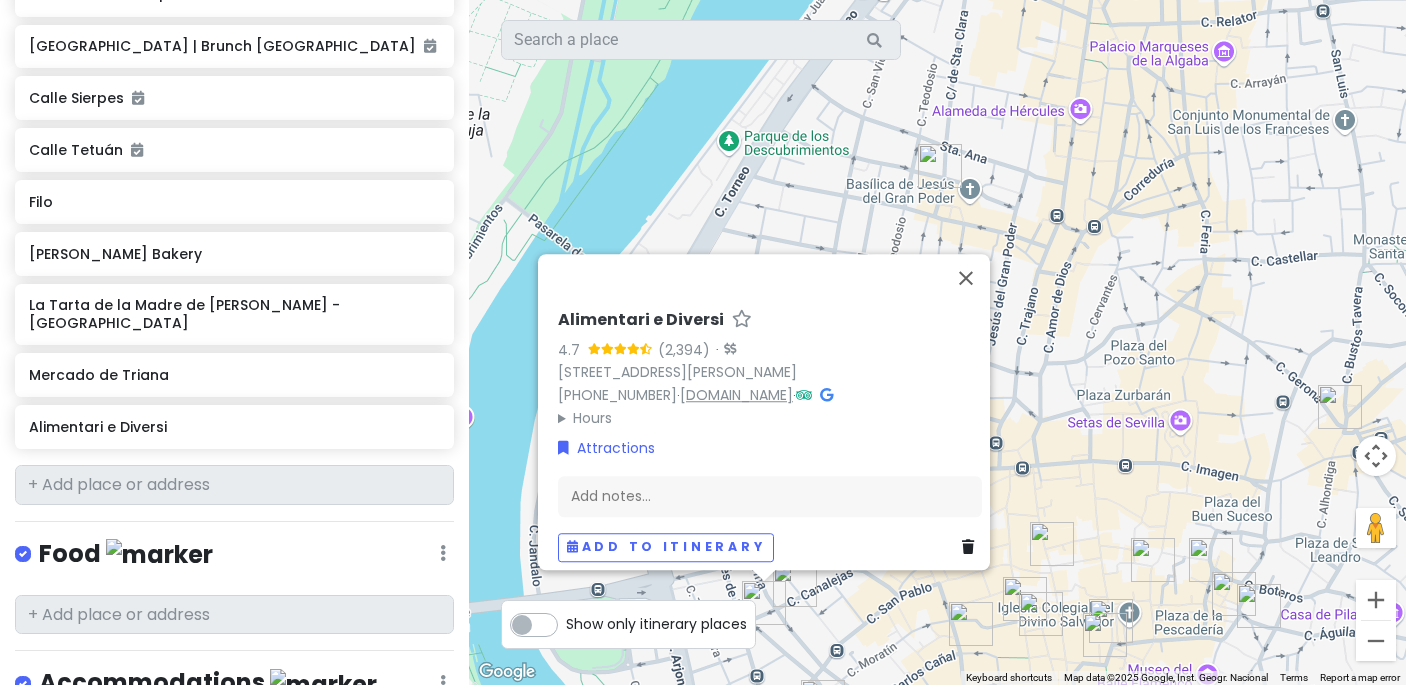 click on "[DOMAIN_NAME]" at bounding box center (736, 395) 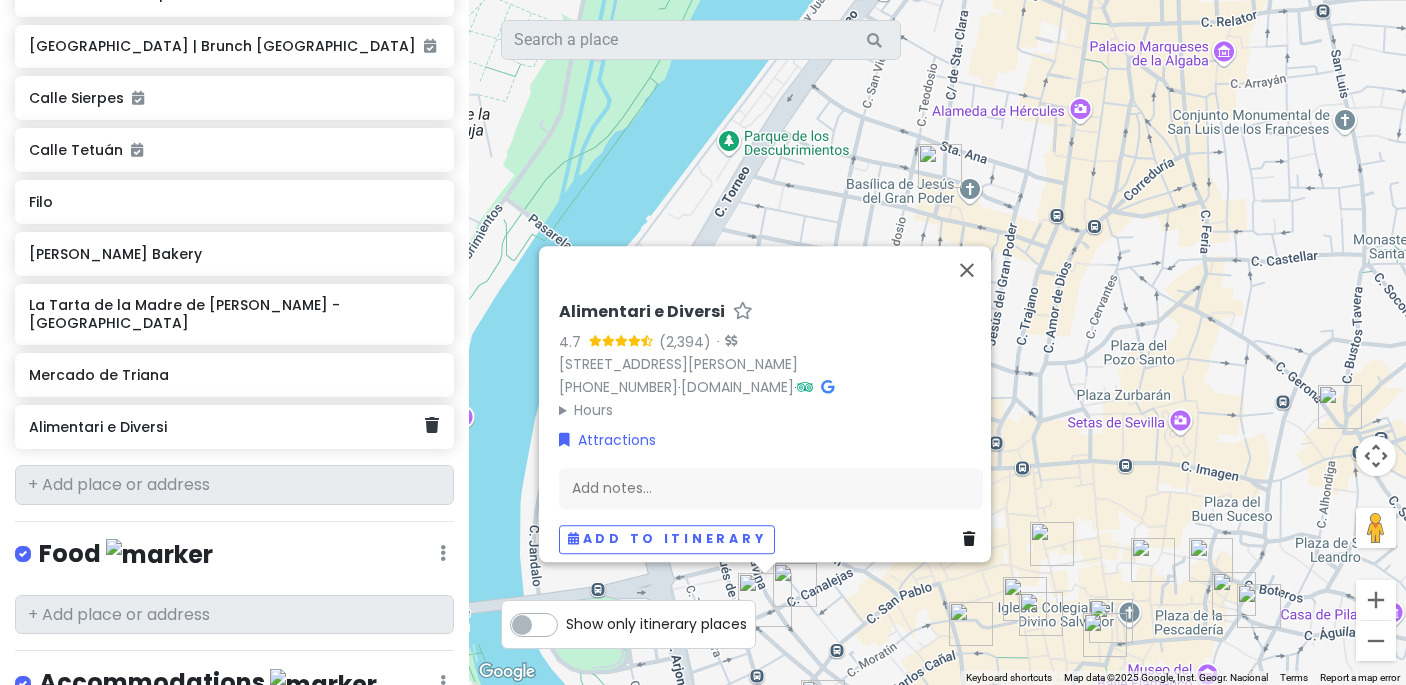 click on "Alimentari e Diversi" at bounding box center [234, 427] 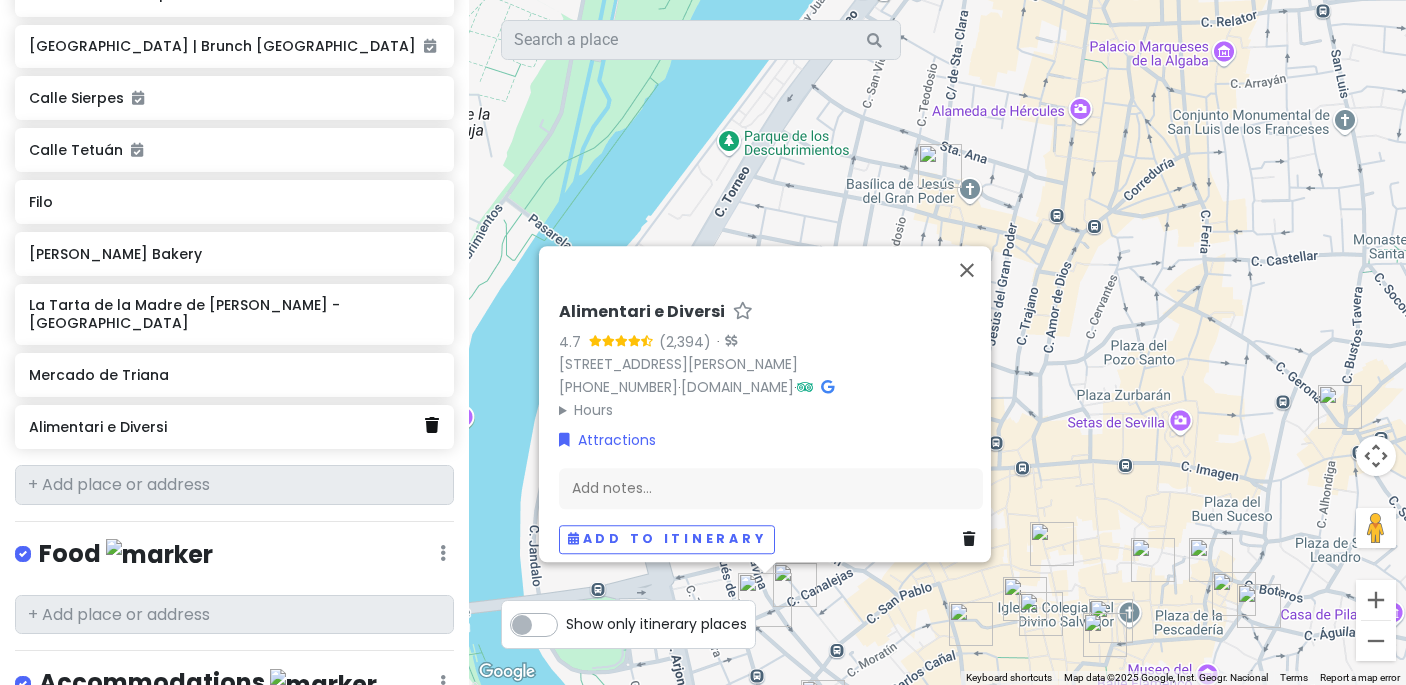 click at bounding box center (432, 425) 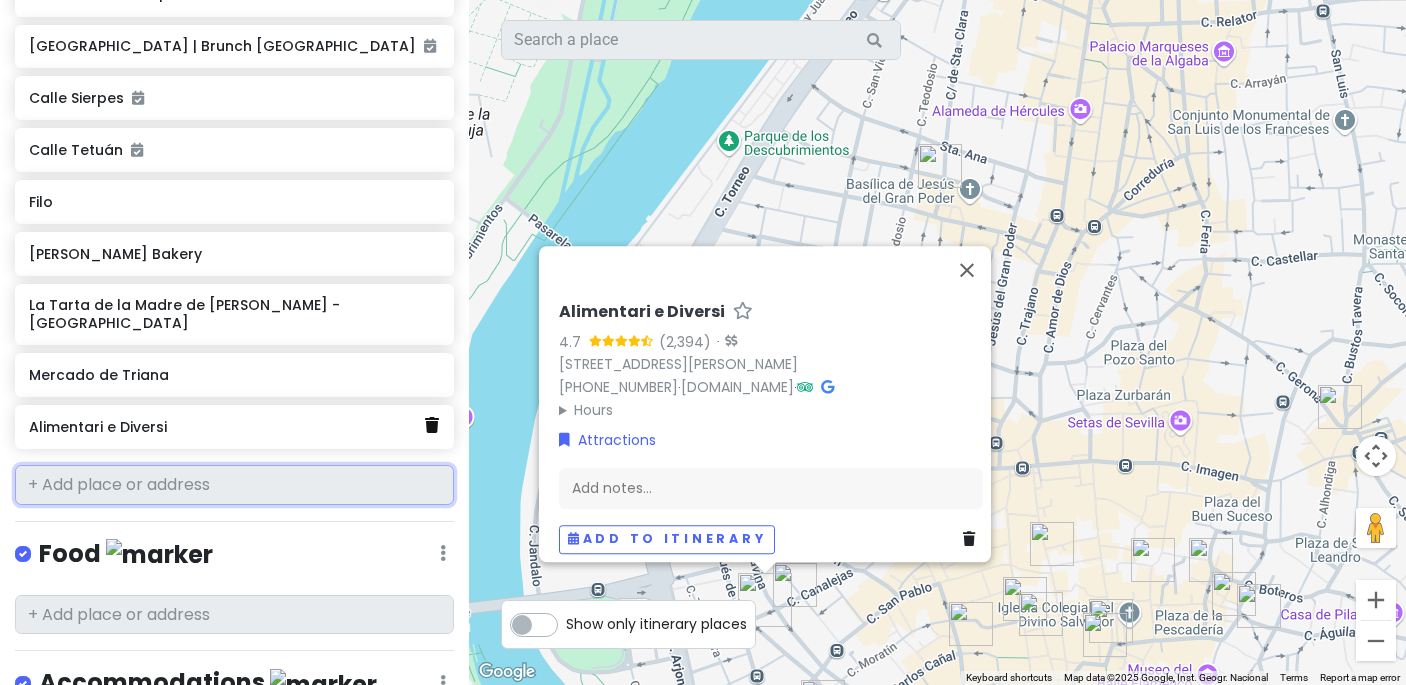 scroll, scrollTop: 1500, scrollLeft: 0, axis: vertical 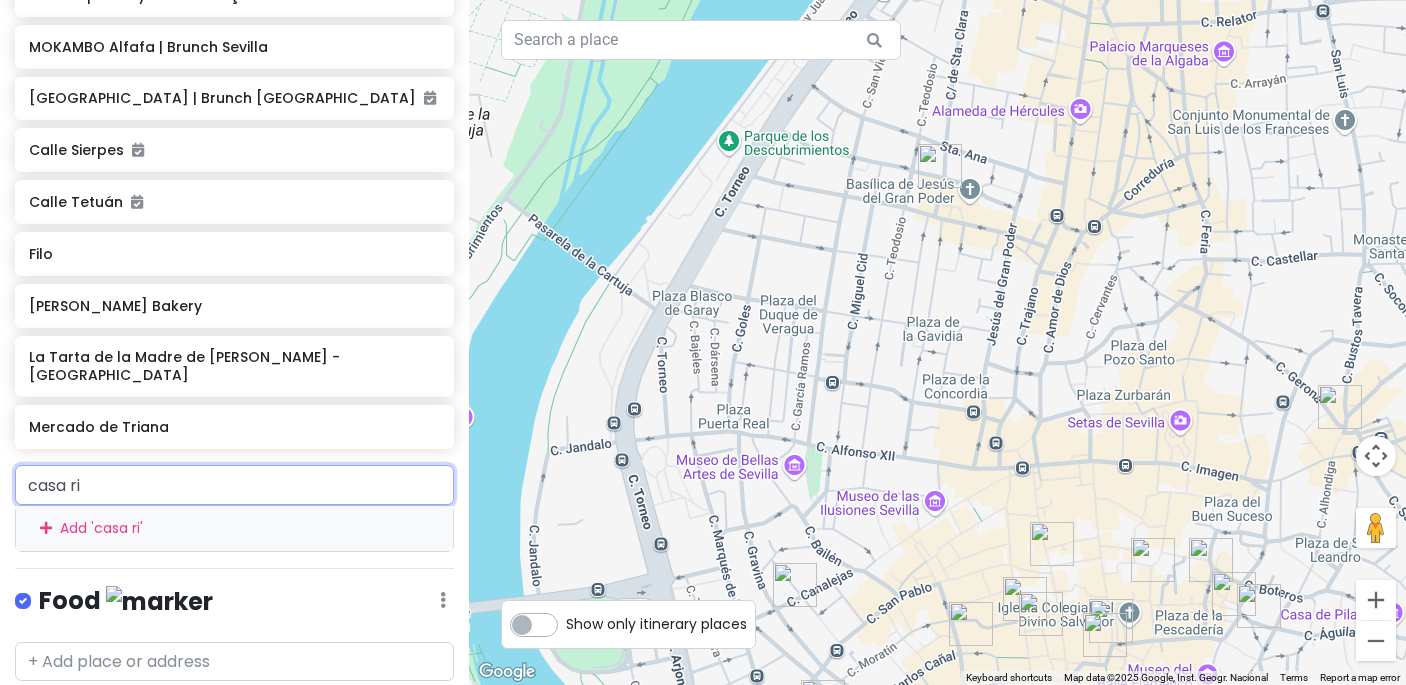 type on "casa ric" 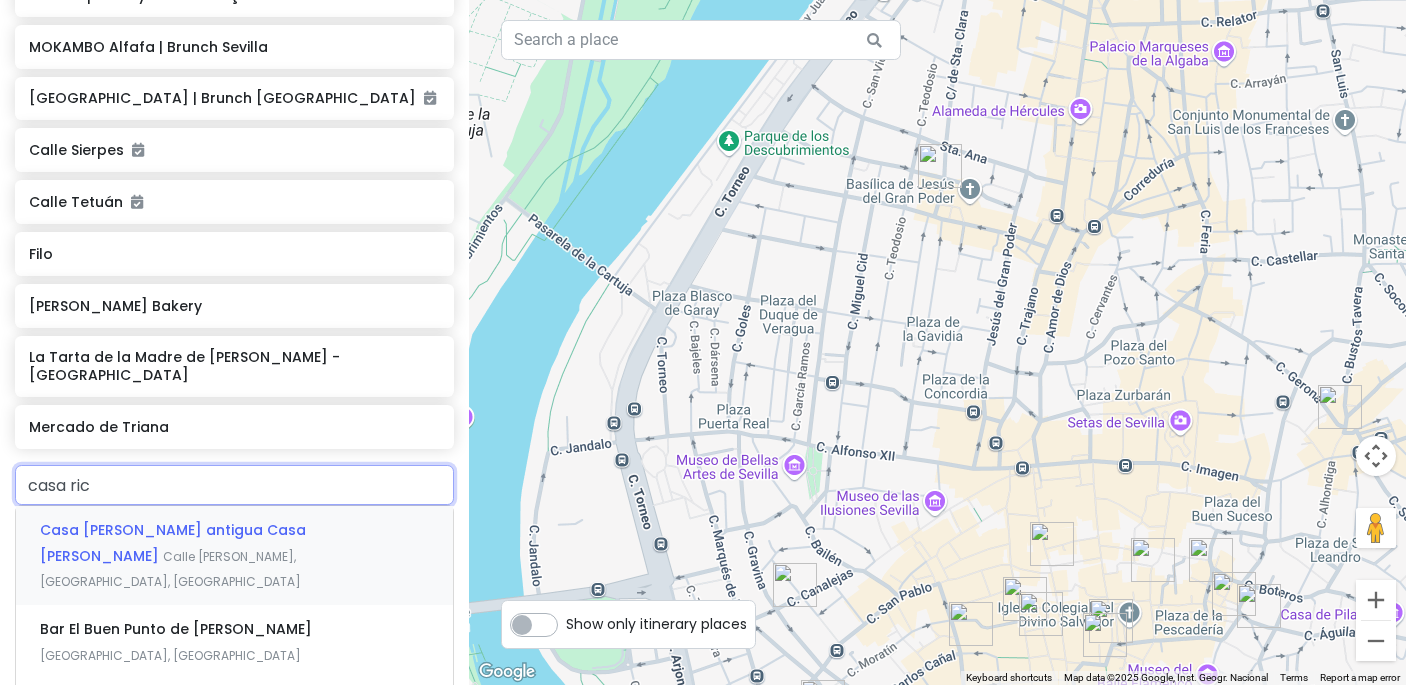 click on "Calle [PERSON_NAME], [GEOGRAPHIC_DATA], [GEOGRAPHIC_DATA]" at bounding box center [170, 569] 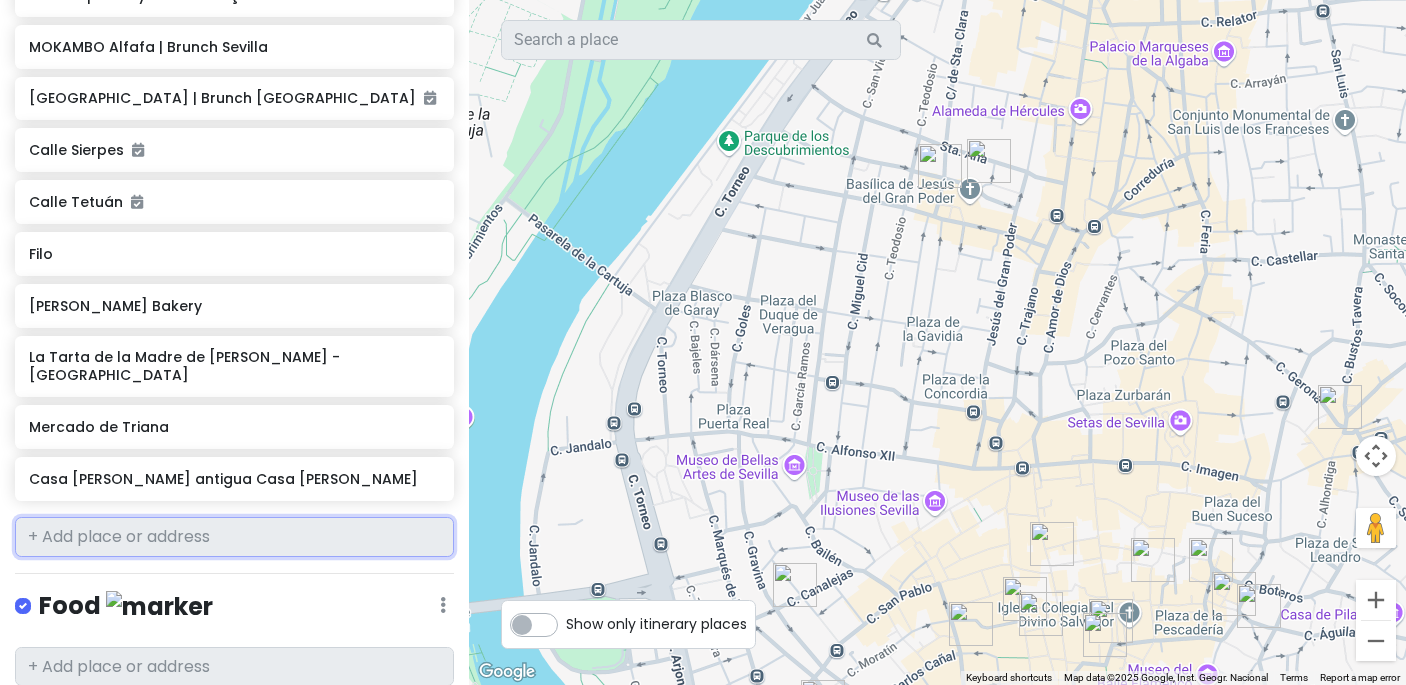 scroll, scrollTop: 1552, scrollLeft: 0, axis: vertical 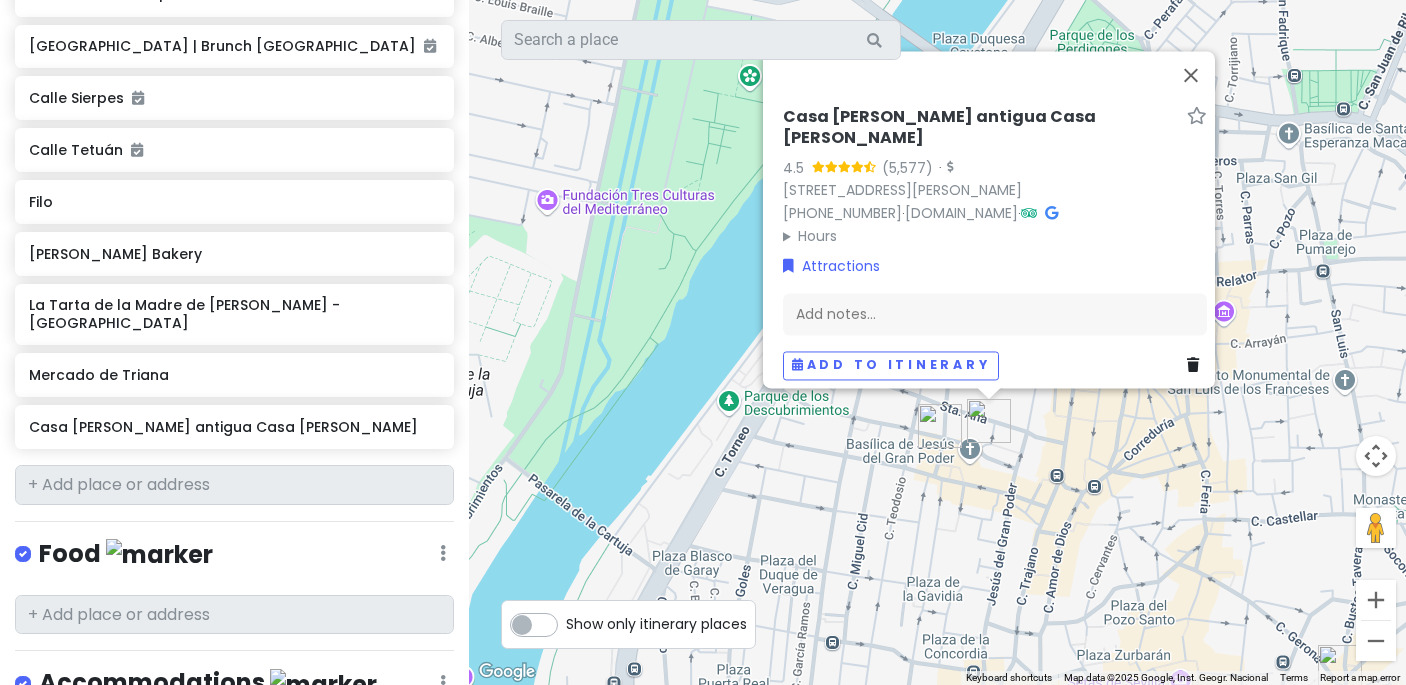 click at bounding box center [1193, 365] 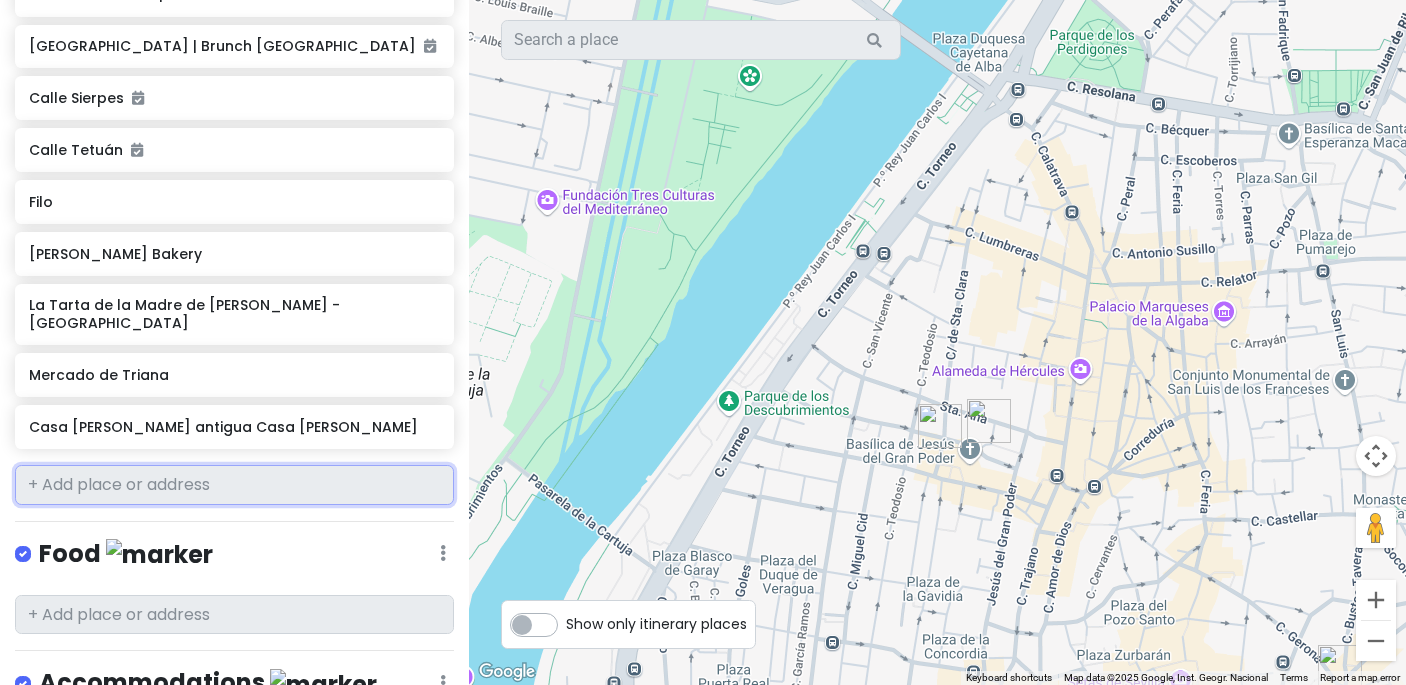 scroll, scrollTop: 1500, scrollLeft: 0, axis: vertical 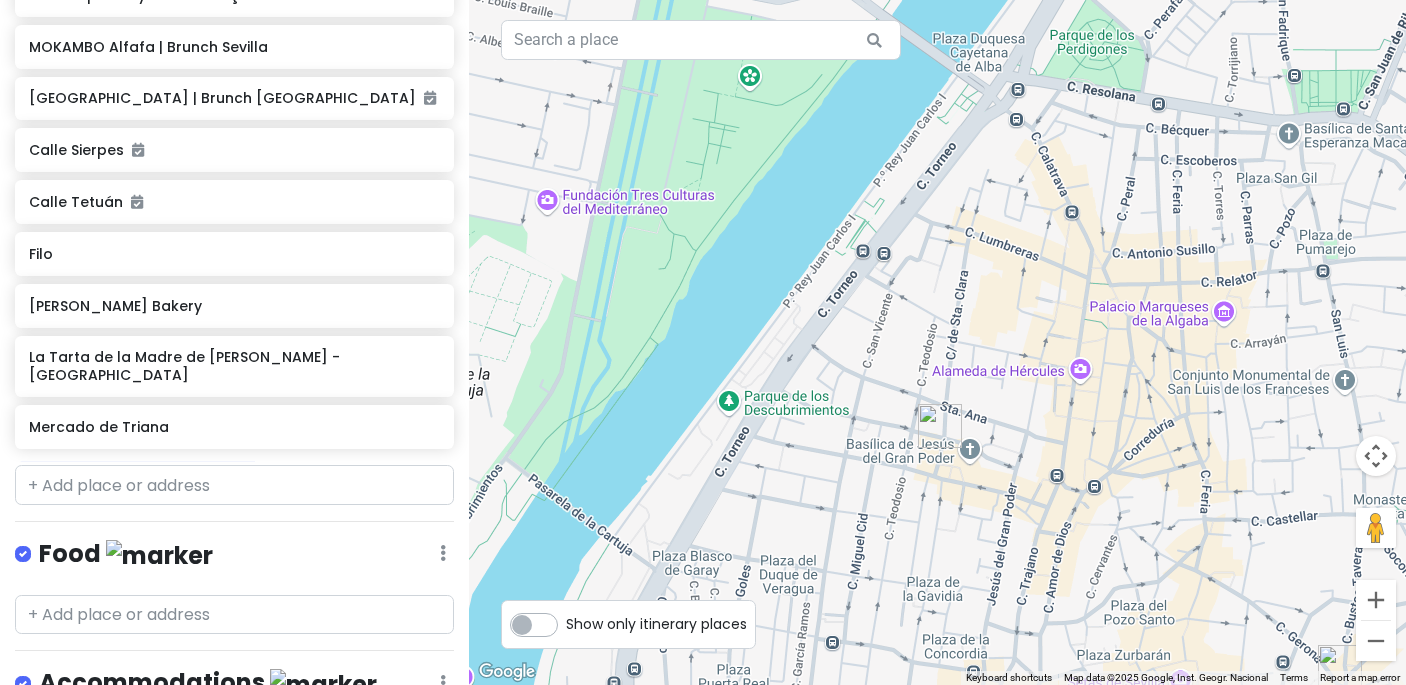 click at bounding box center [940, 426] 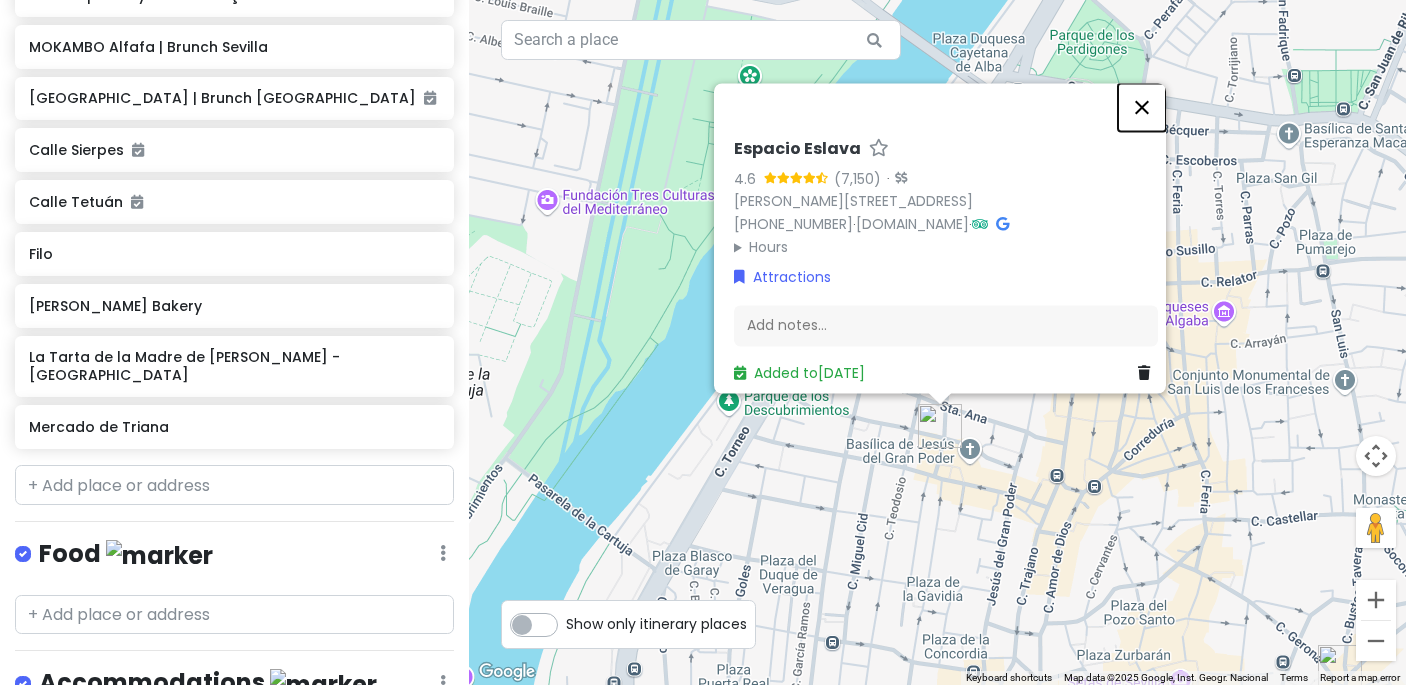 click at bounding box center [1142, 107] 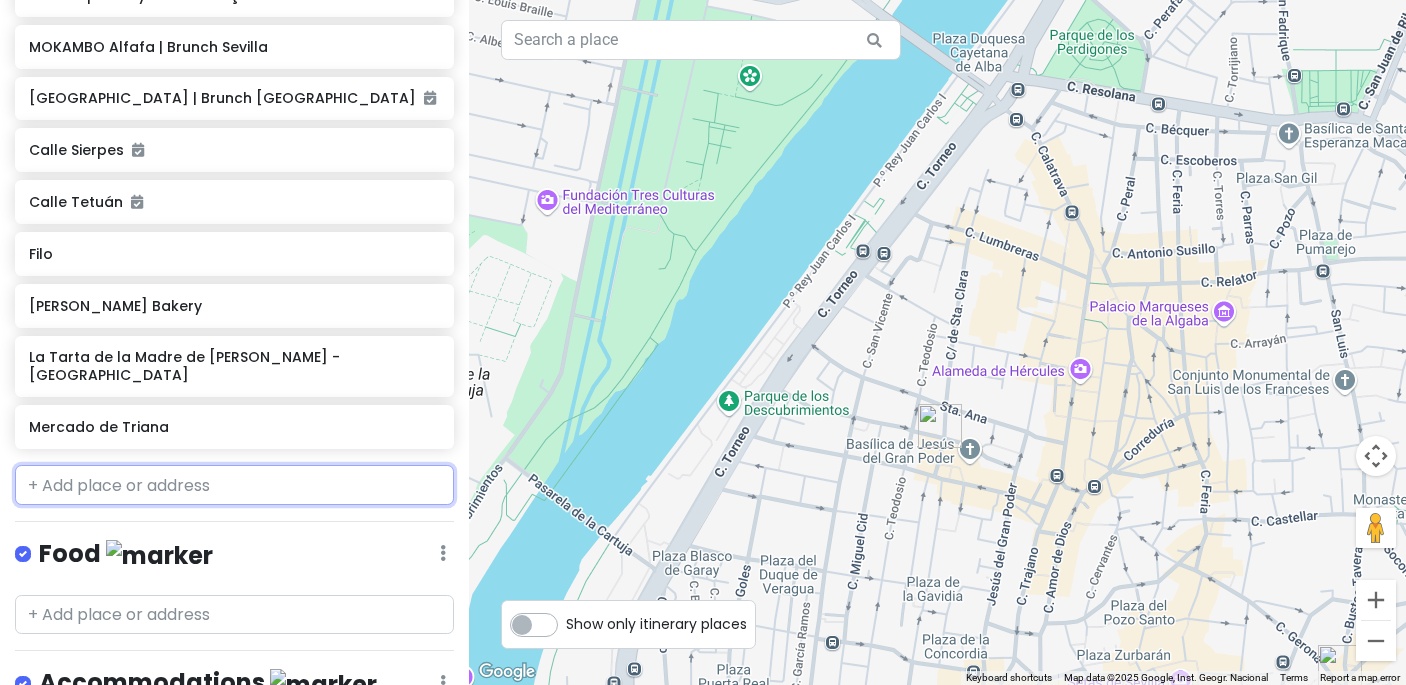 click at bounding box center (234, 485) 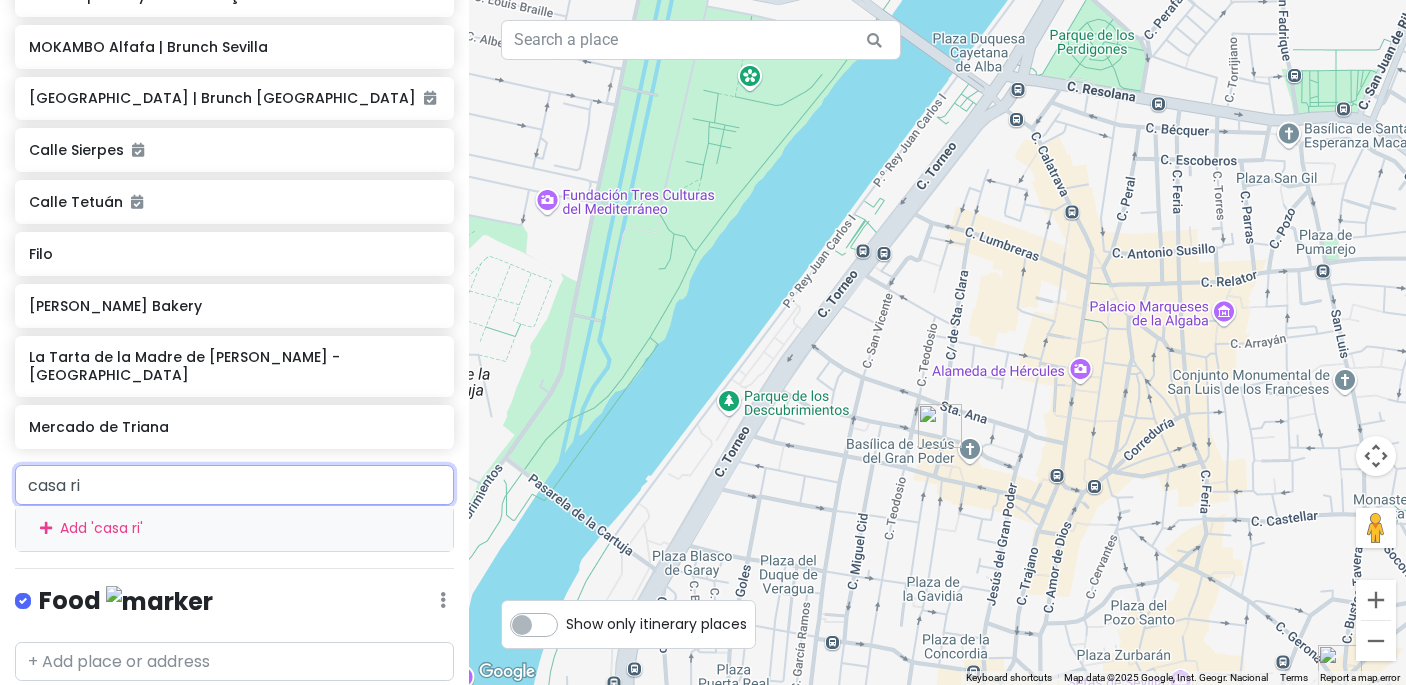 type on "casa ric" 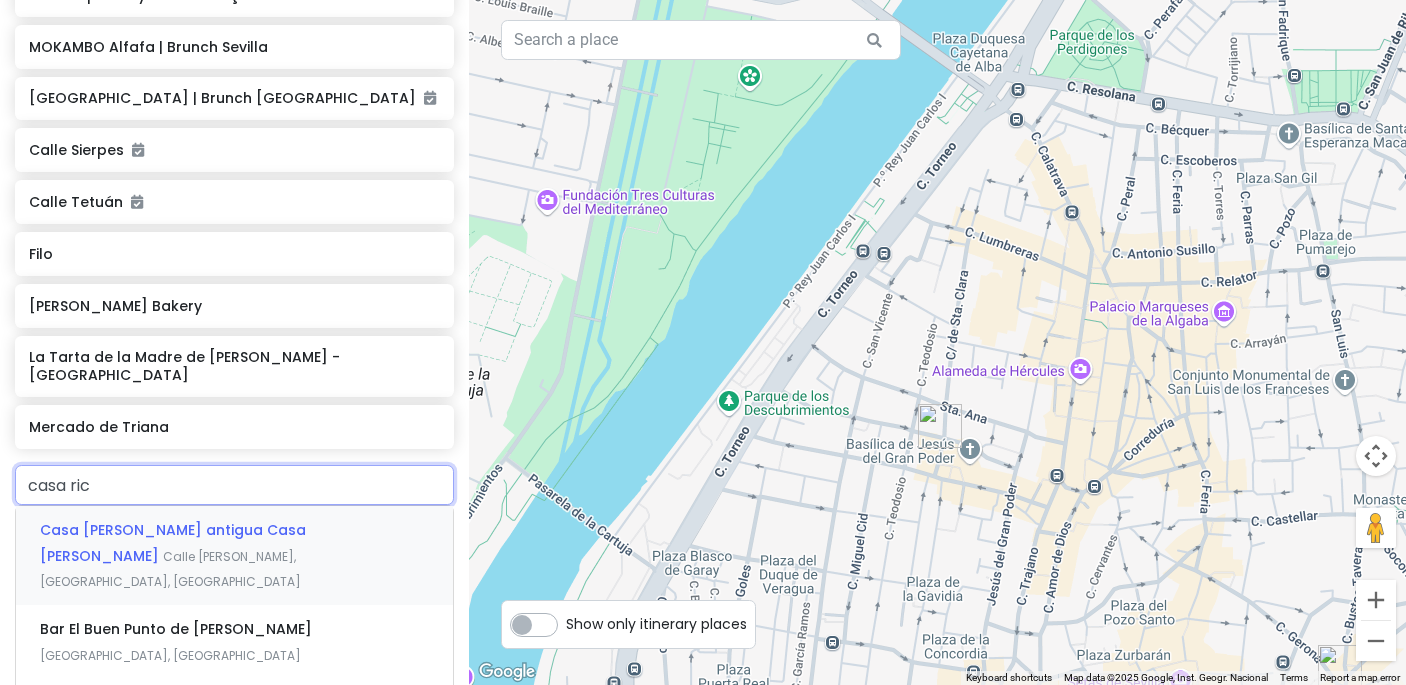 click on "Casa [PERSON_NAME] antigua Casa [PERSON_NAME][GEOGRAPHIC_DATA][PERSON_NAME], [GEOGRAPHIC_DATA], [GEOGRAPHIC_DATA]" at bounding box center [234, 555] 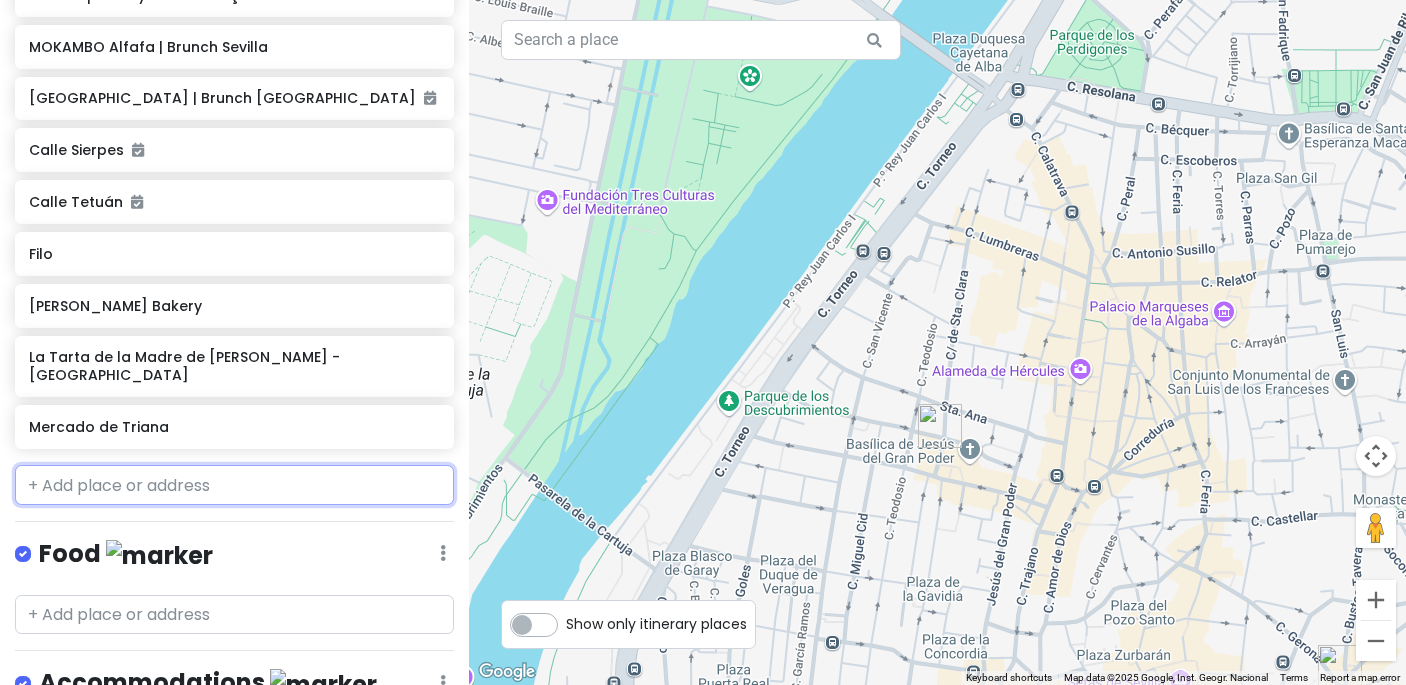 scroll, scrollTop: 1552, scrollLeft: 0, axis: vertical 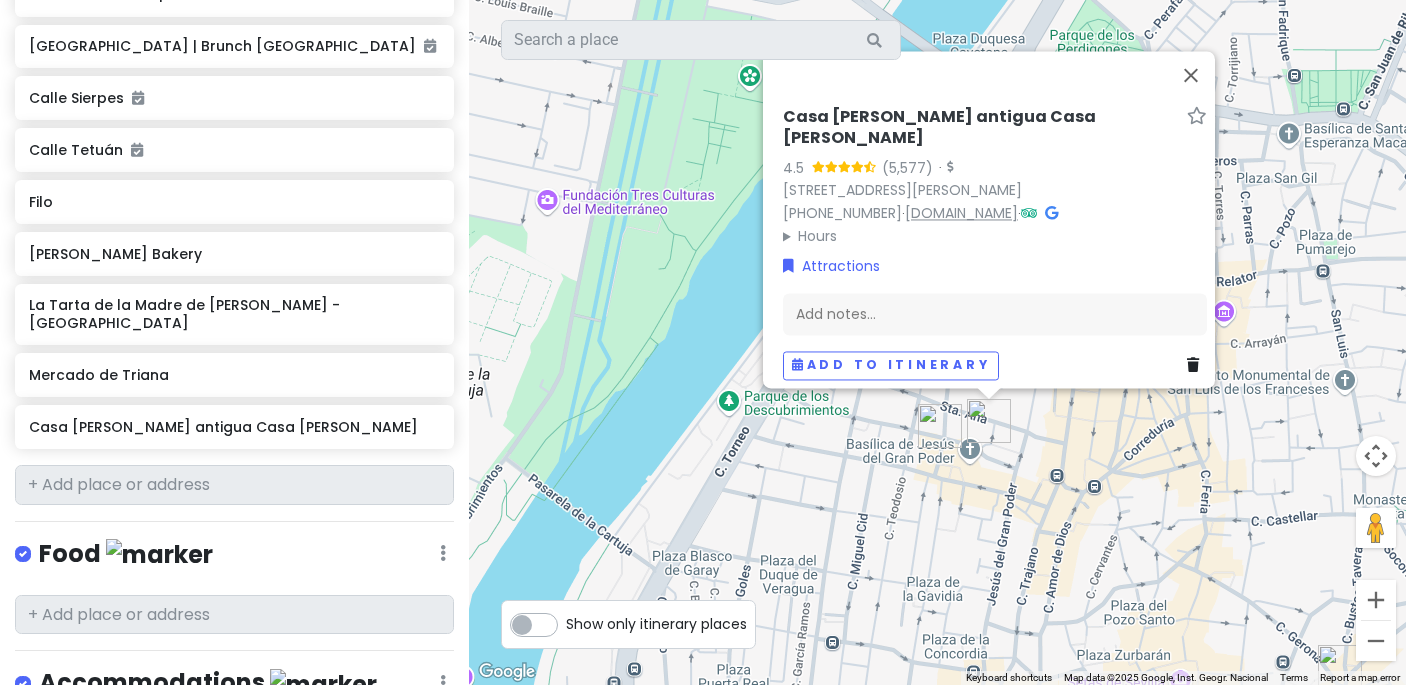 click on "[DOMAIN_NAME]" at bounding box center (961, 213) 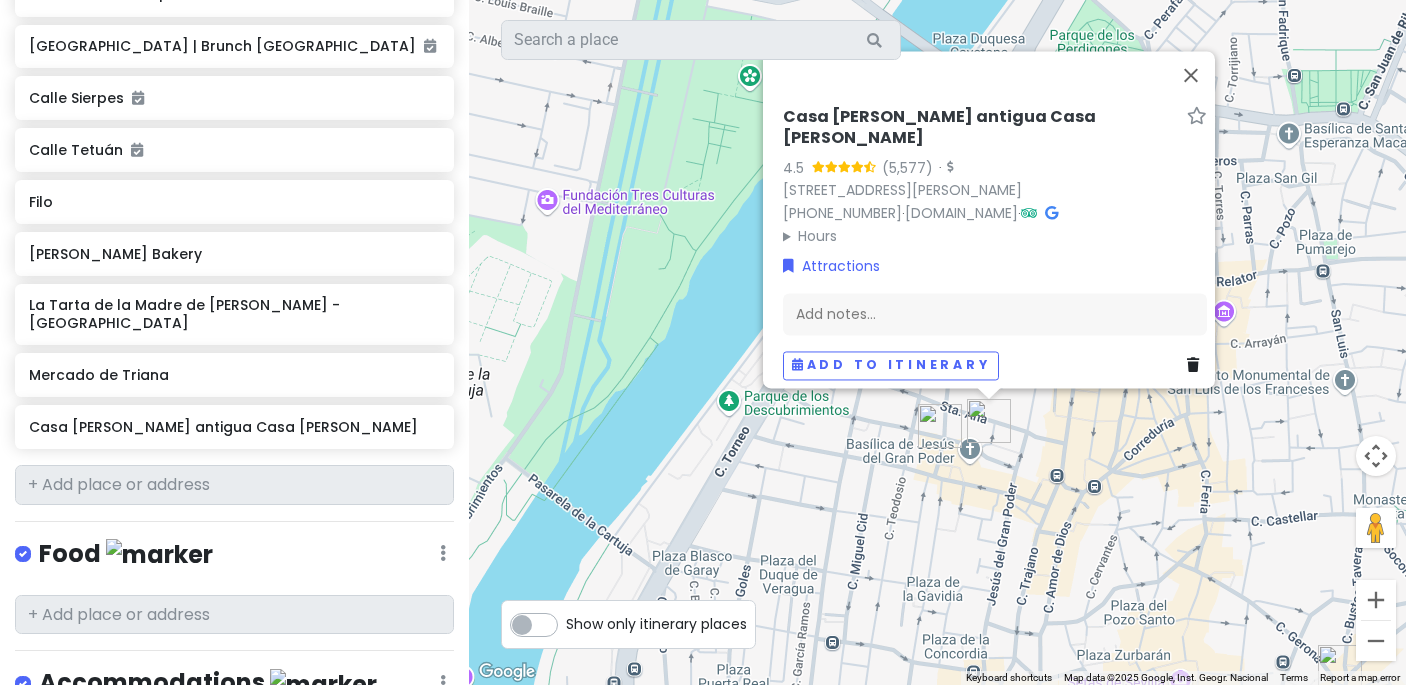 click at bounding box center (940, 426) 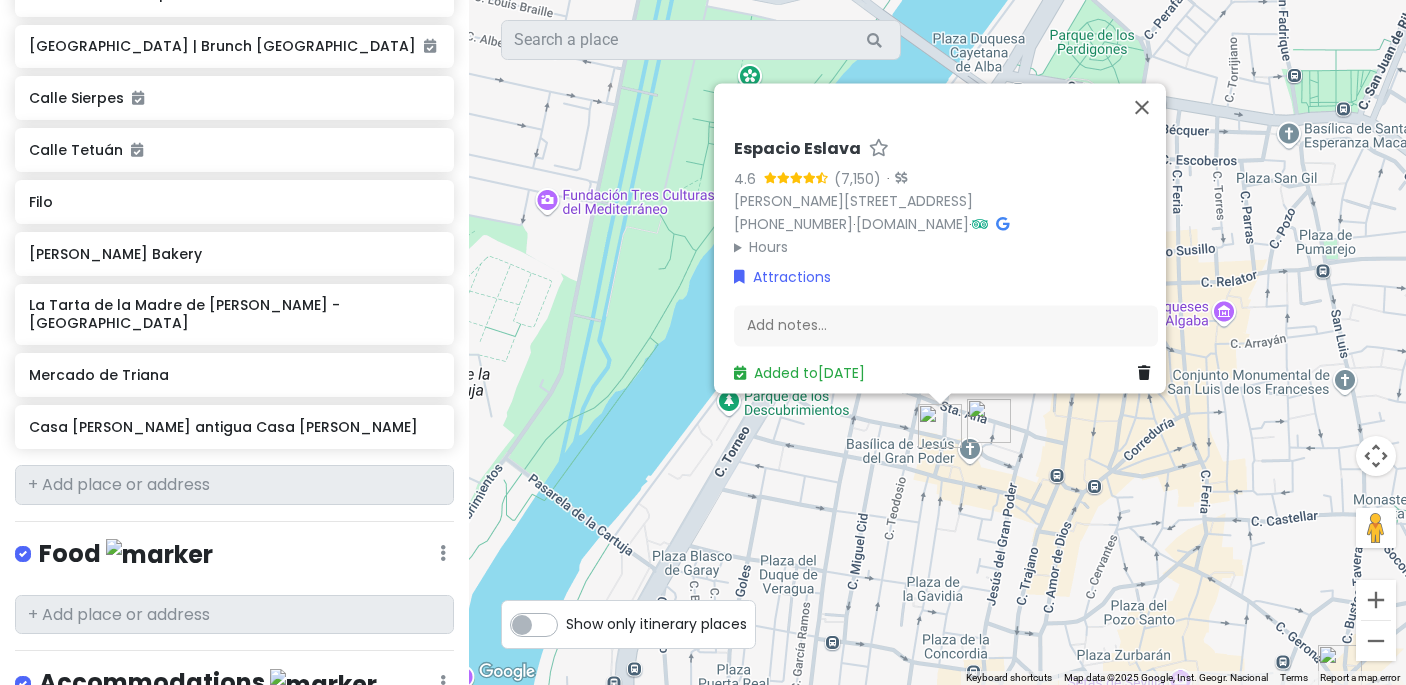 click at bounding box center (989, 421) 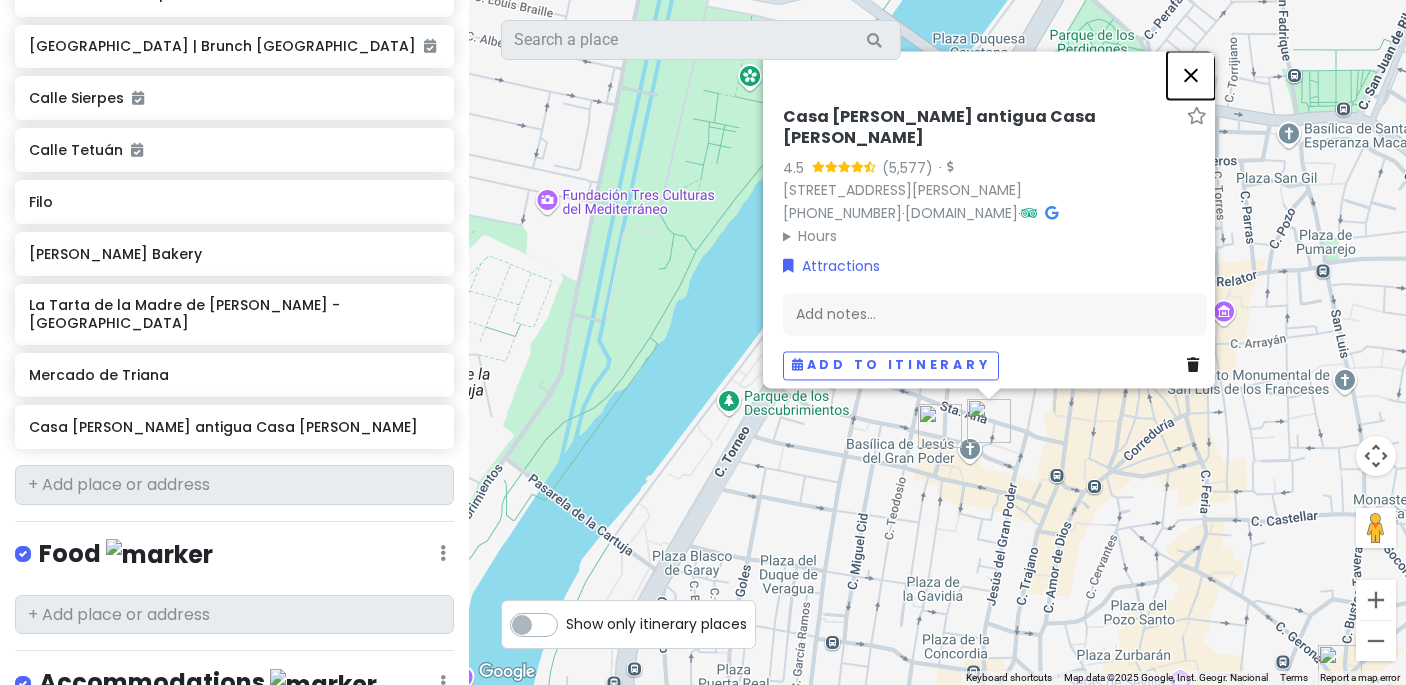 click at bounding box center (1191, 75) 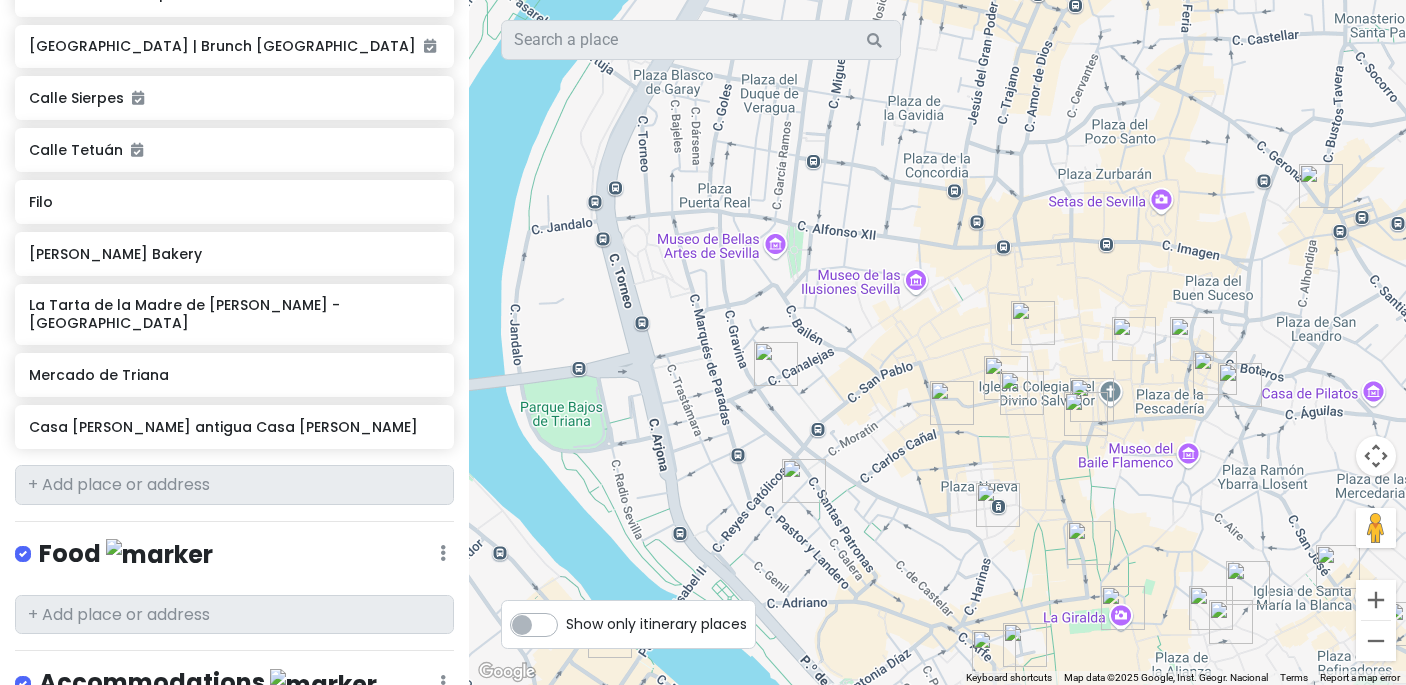 drag, startPoint x: 1096, startPoint y: 353, endPoint x: 1075, endPoint y: -146, distance: 499.44168 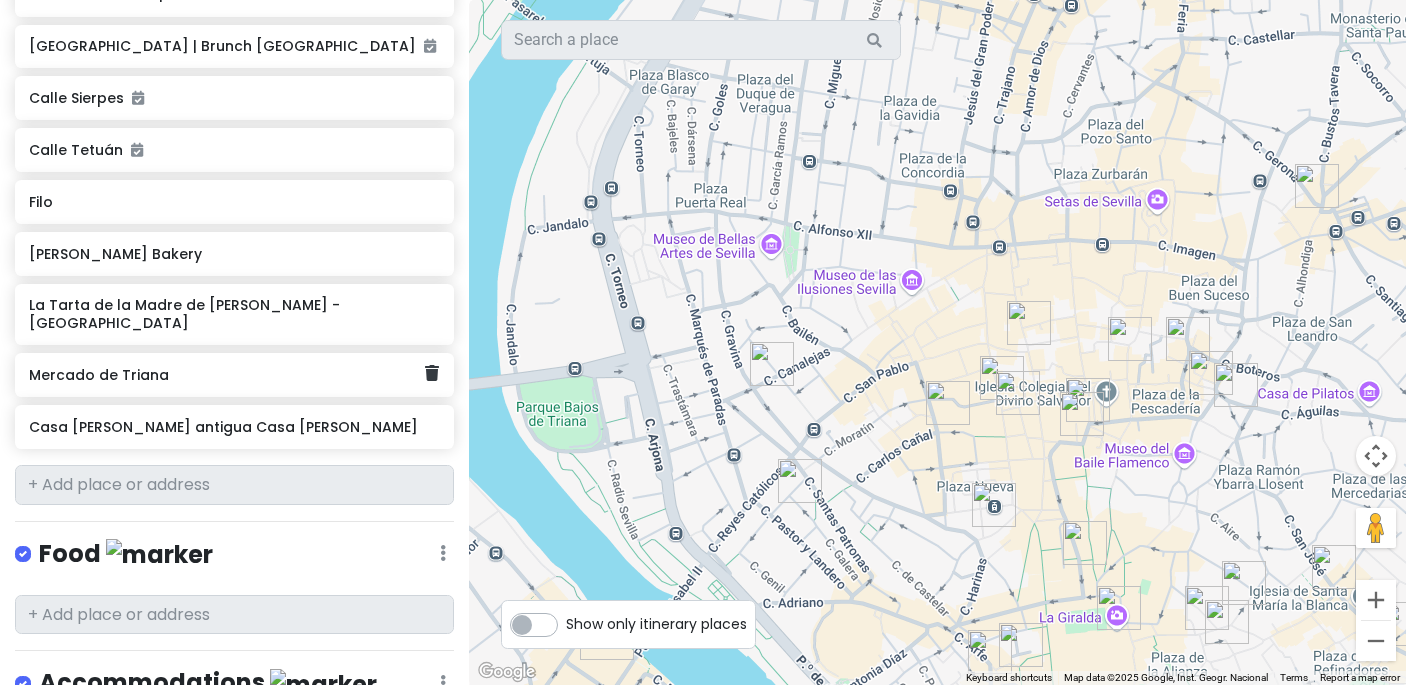 scroll, scrollTop: 0, scrollLeft: 0, axis: both 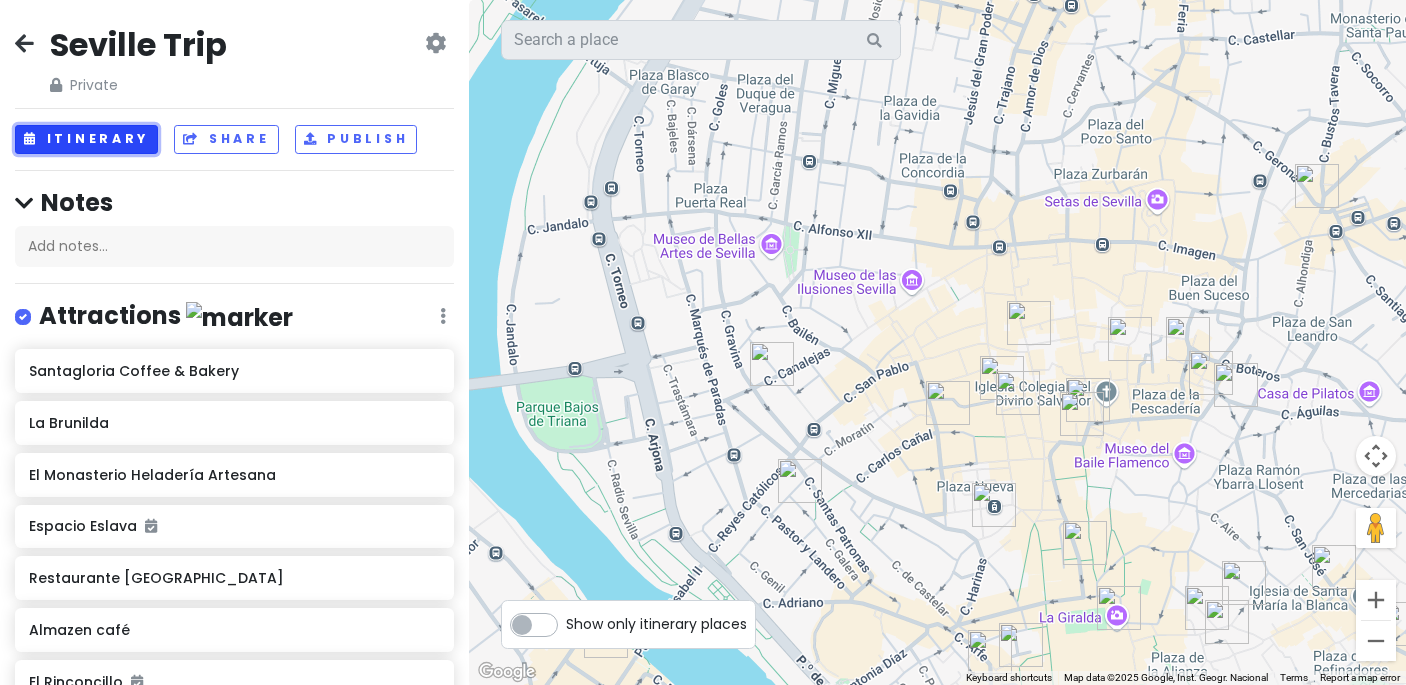 click on "Itinerary" at bounding box center [86, 139] 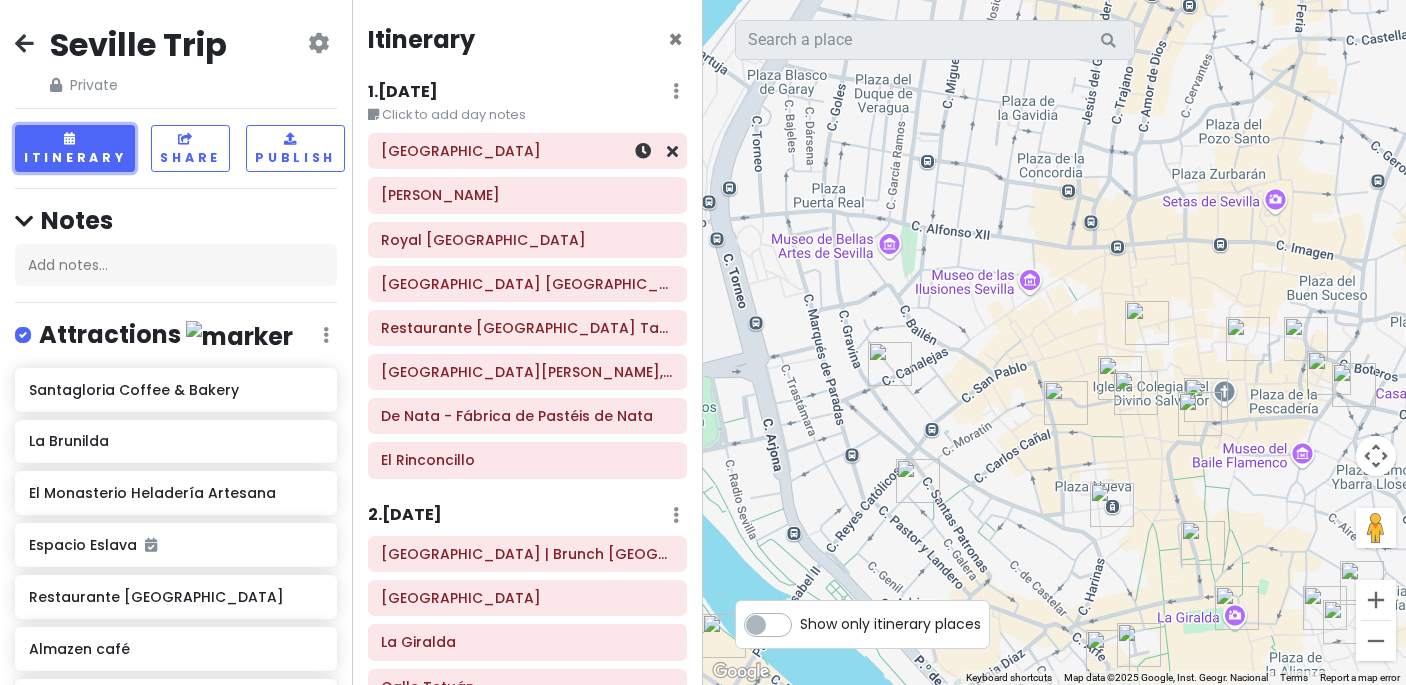 click on "[GEOGRAPHIC_DATA]" at bounding box center [527, 151] 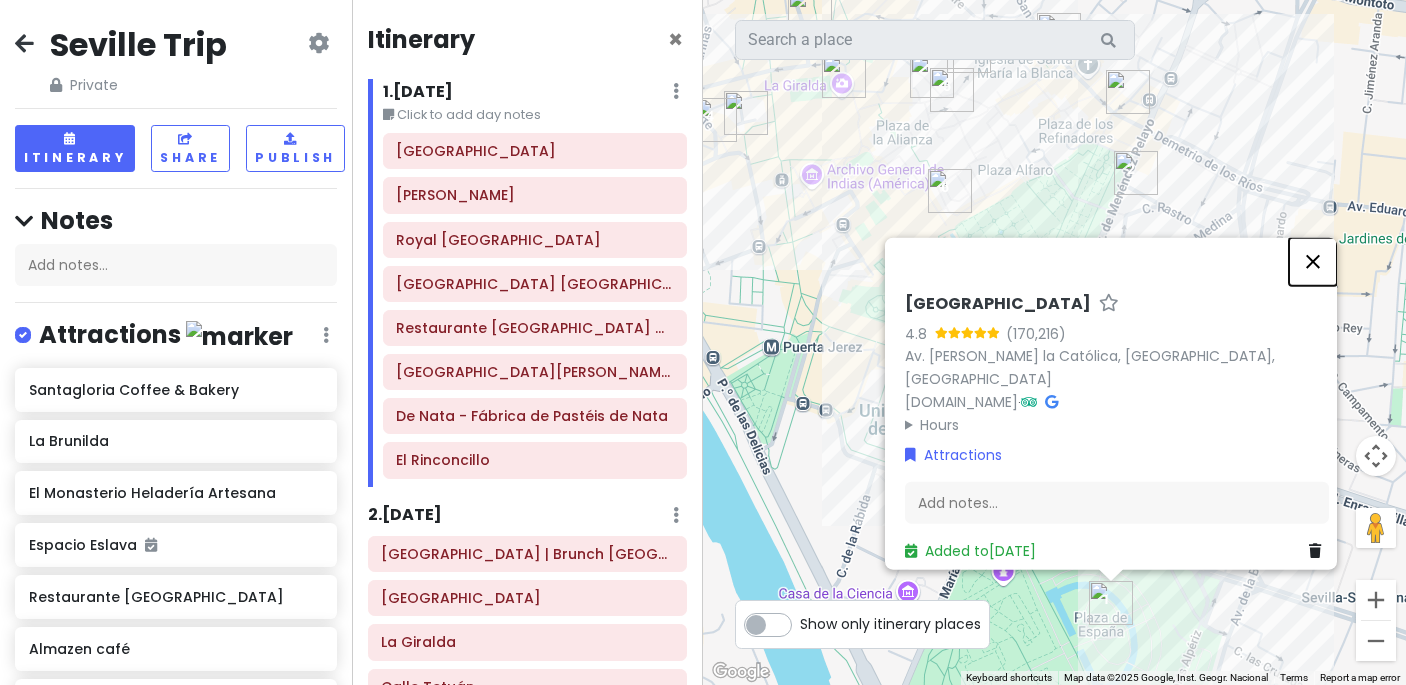 click at bounding box center [1313, 261] 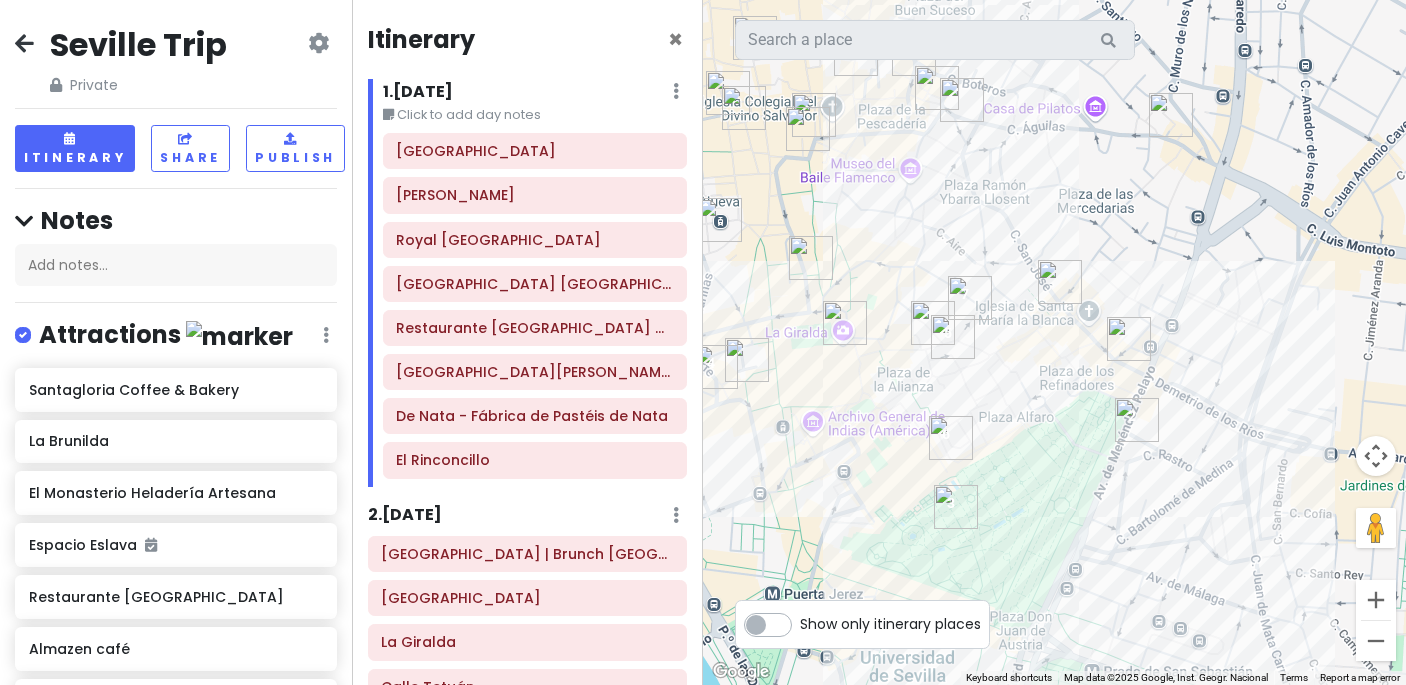 drag, startPoint x: 1158, startPoint y: 320, endPoint x: 1159, endPoint y: 570, distance: 250.002 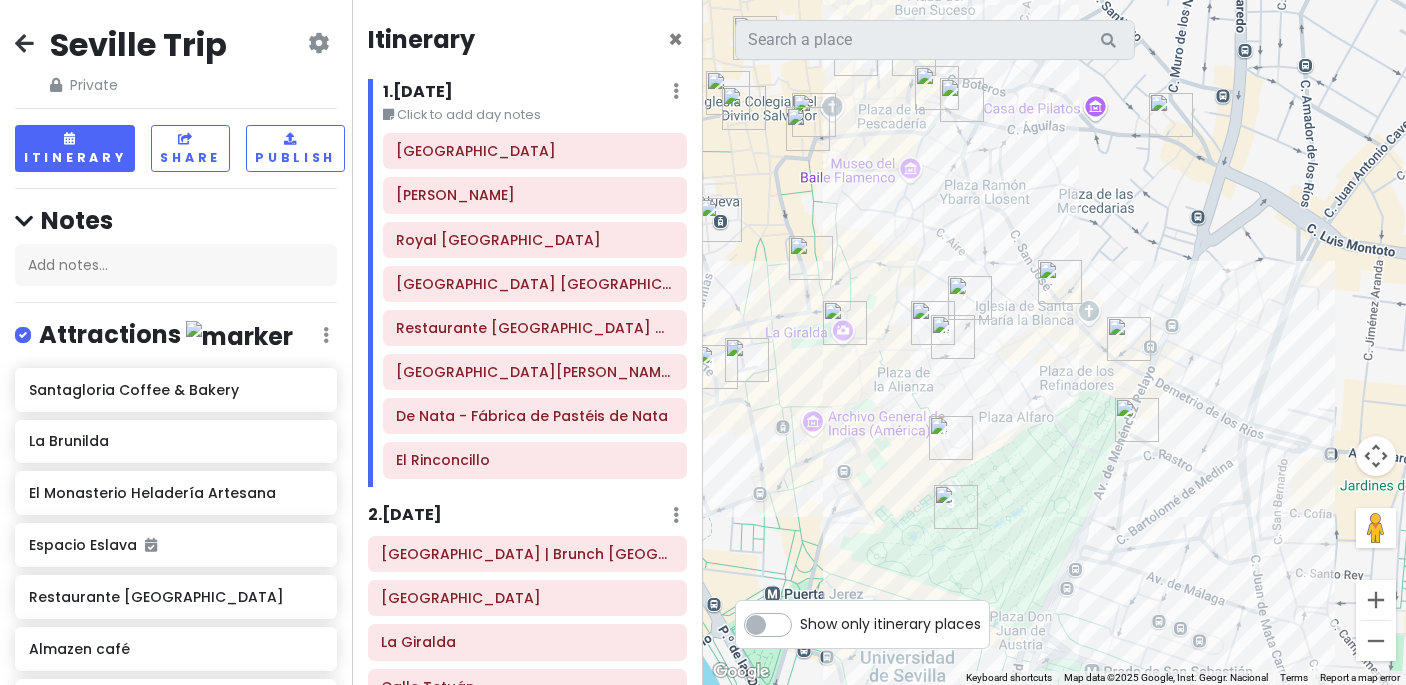 click at bounding box center (933, 323) 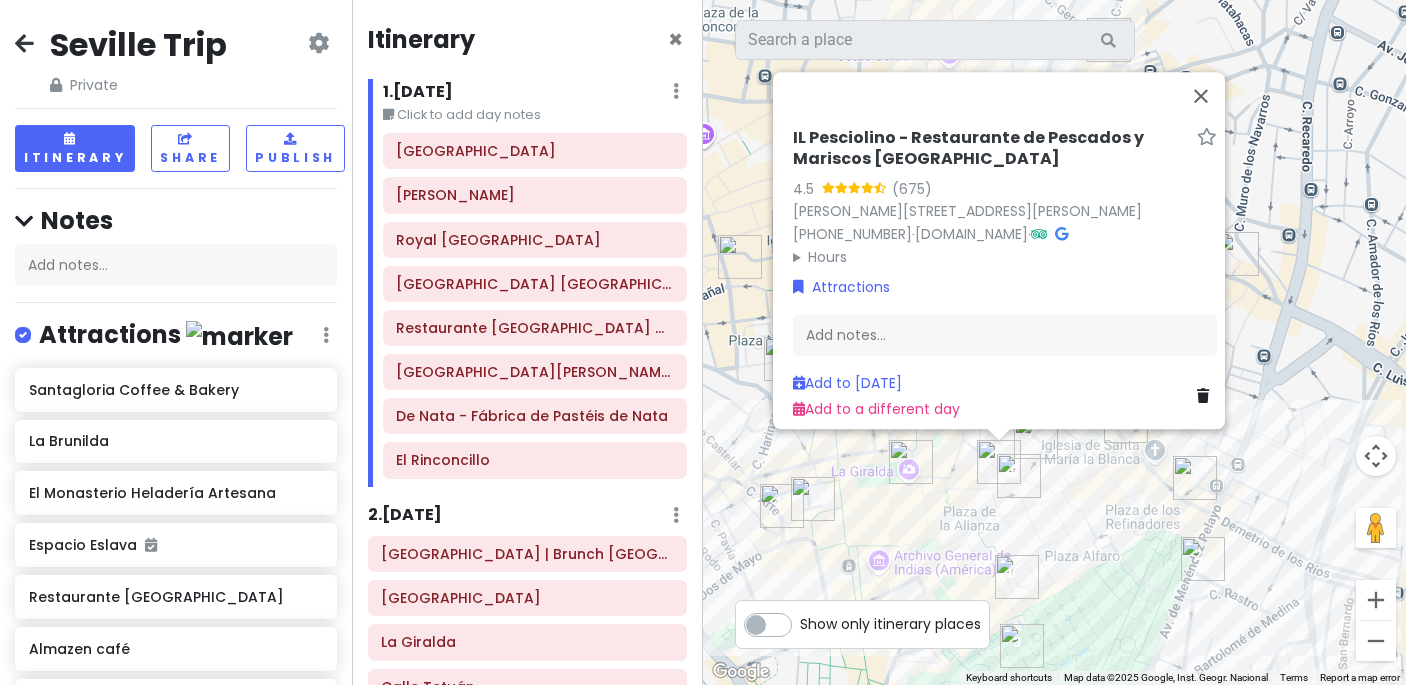 click at bounding box center [1019, 476] 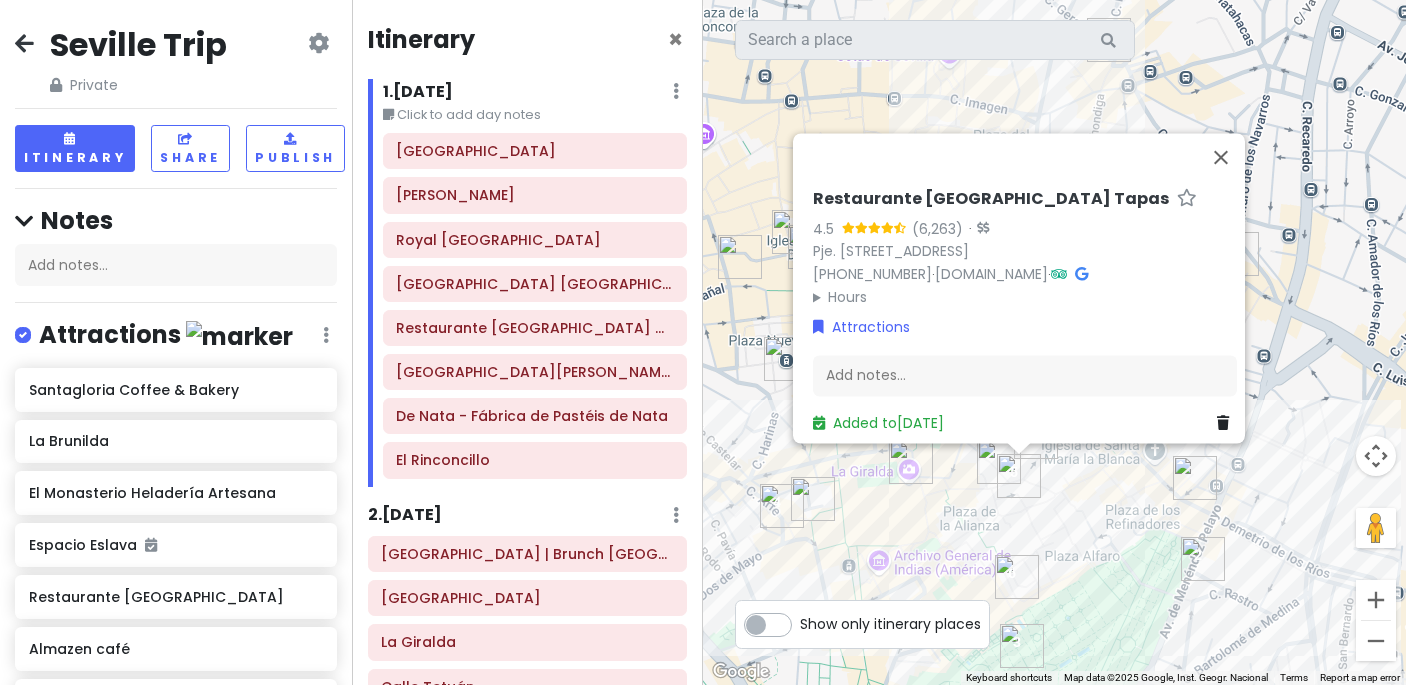 click at bounding box center [999, 462] 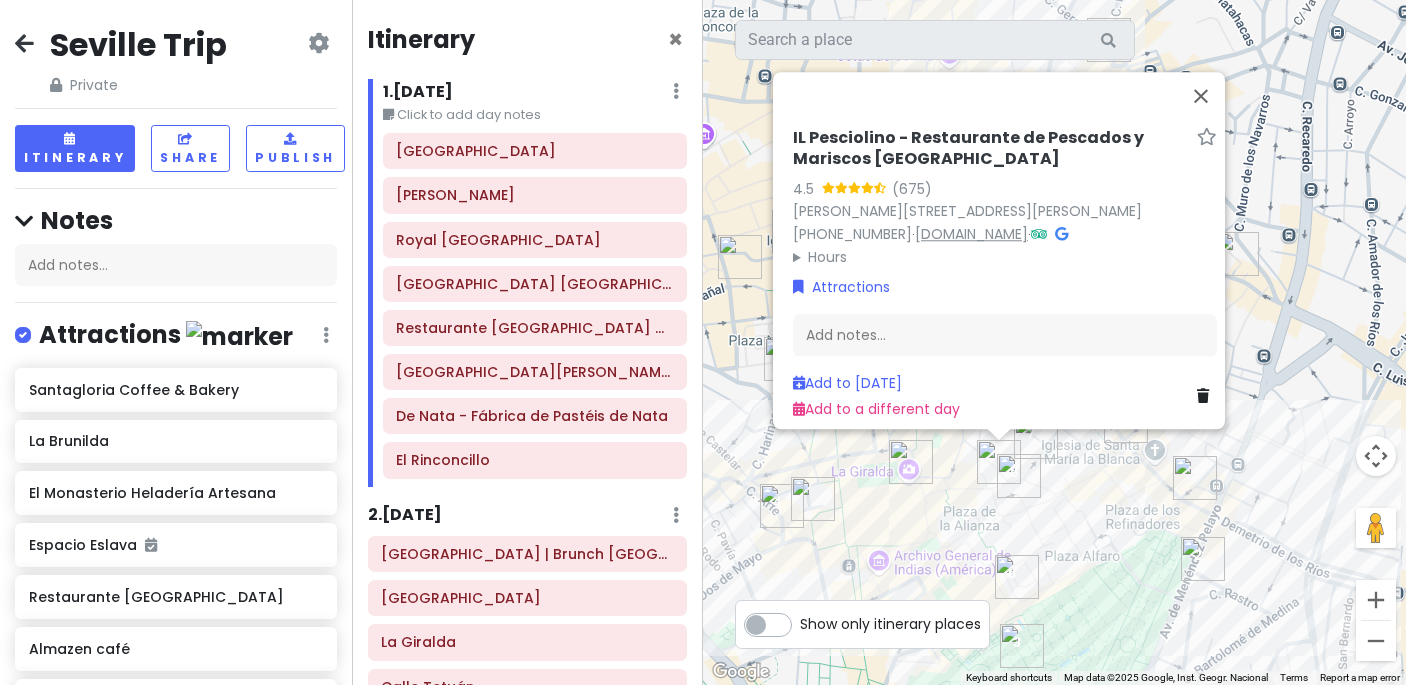 click on "[DOMAIN_NAME]" at bounding box center (971, 234) 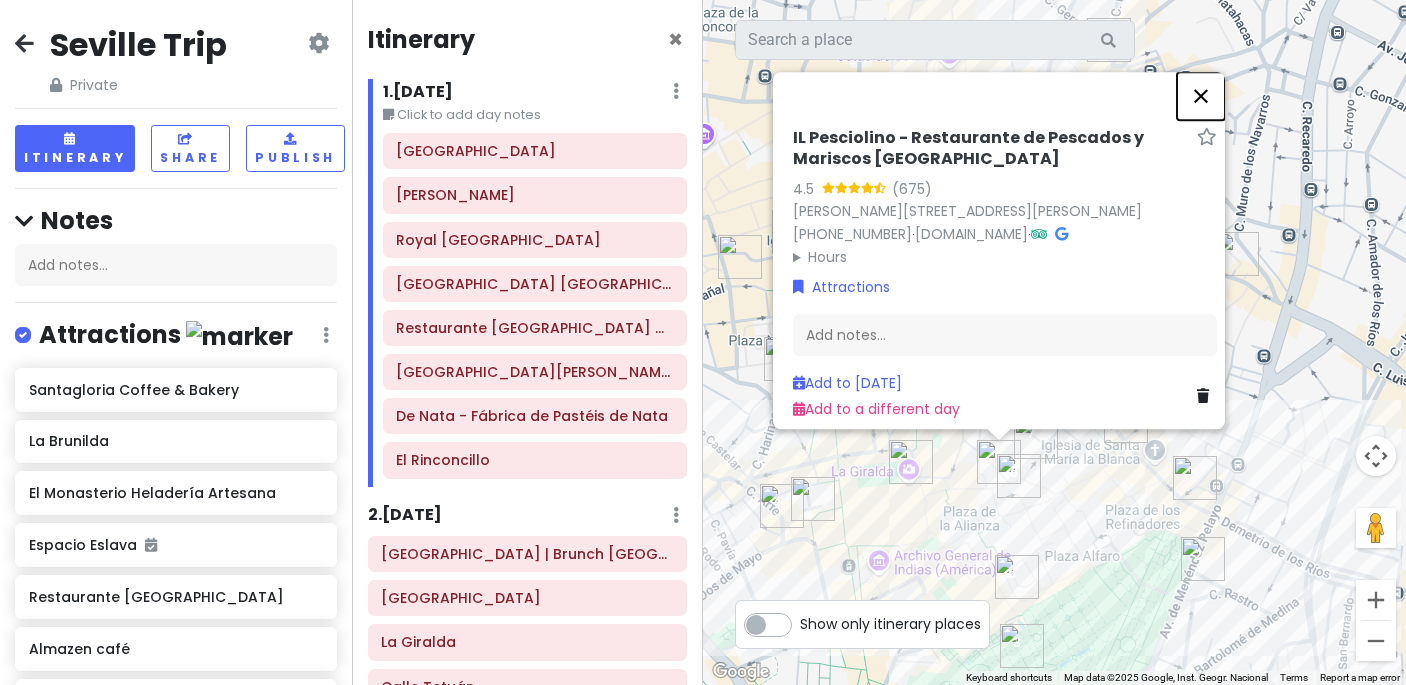 click at bounding box center (1201, 96) 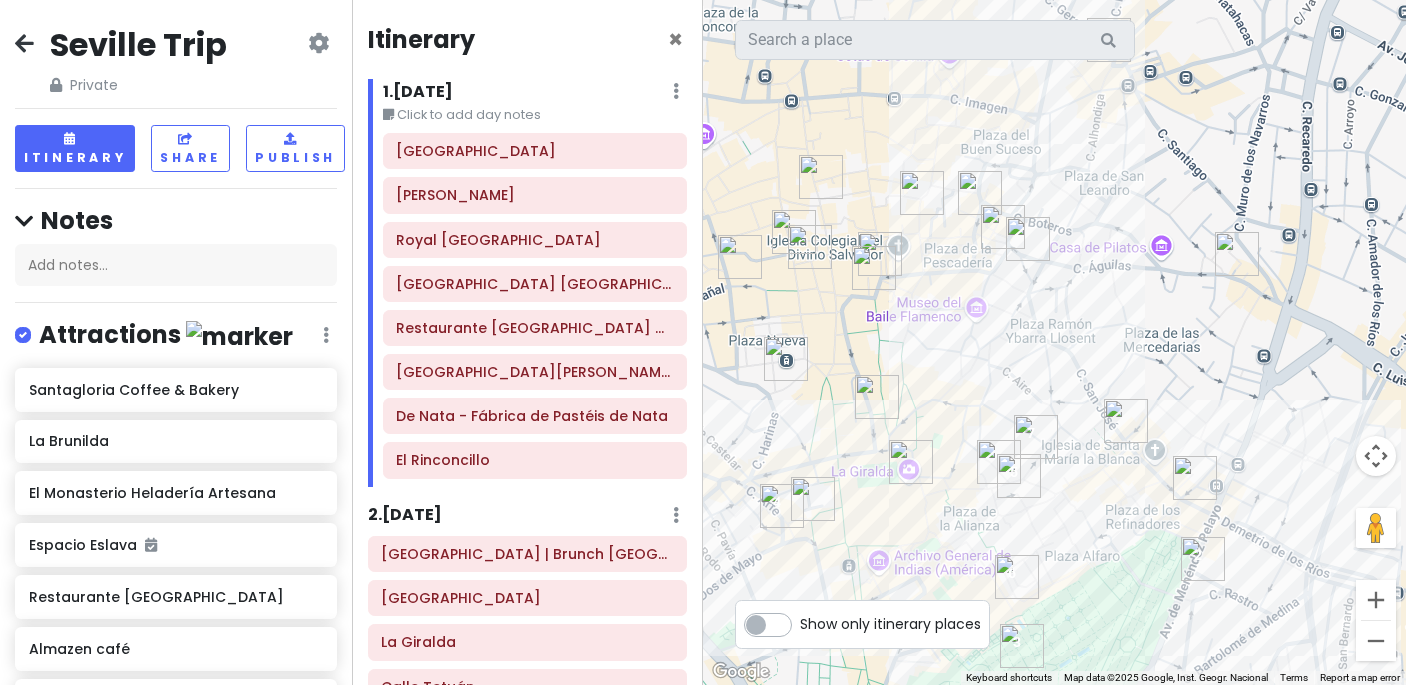 click at bounding box center [999, 462] 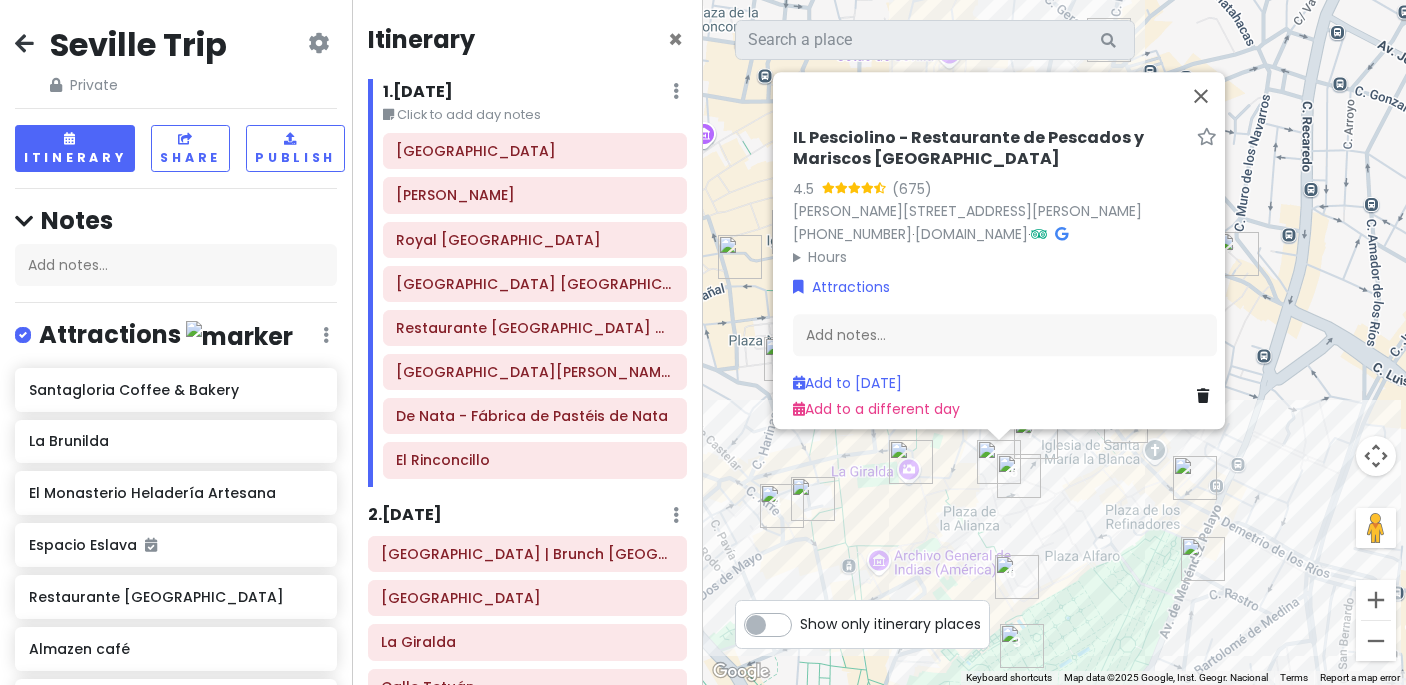 click at bounding box center [911, 462] 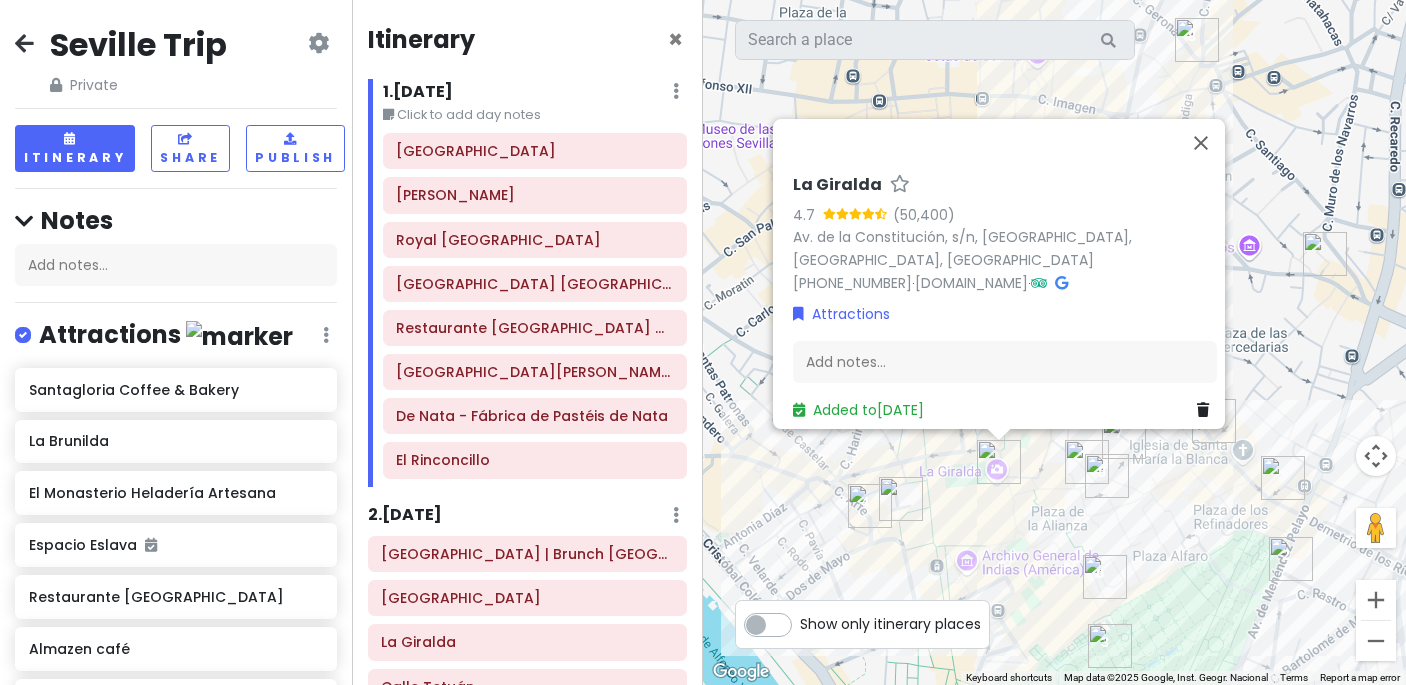 click at bounding box center [1107, 476] 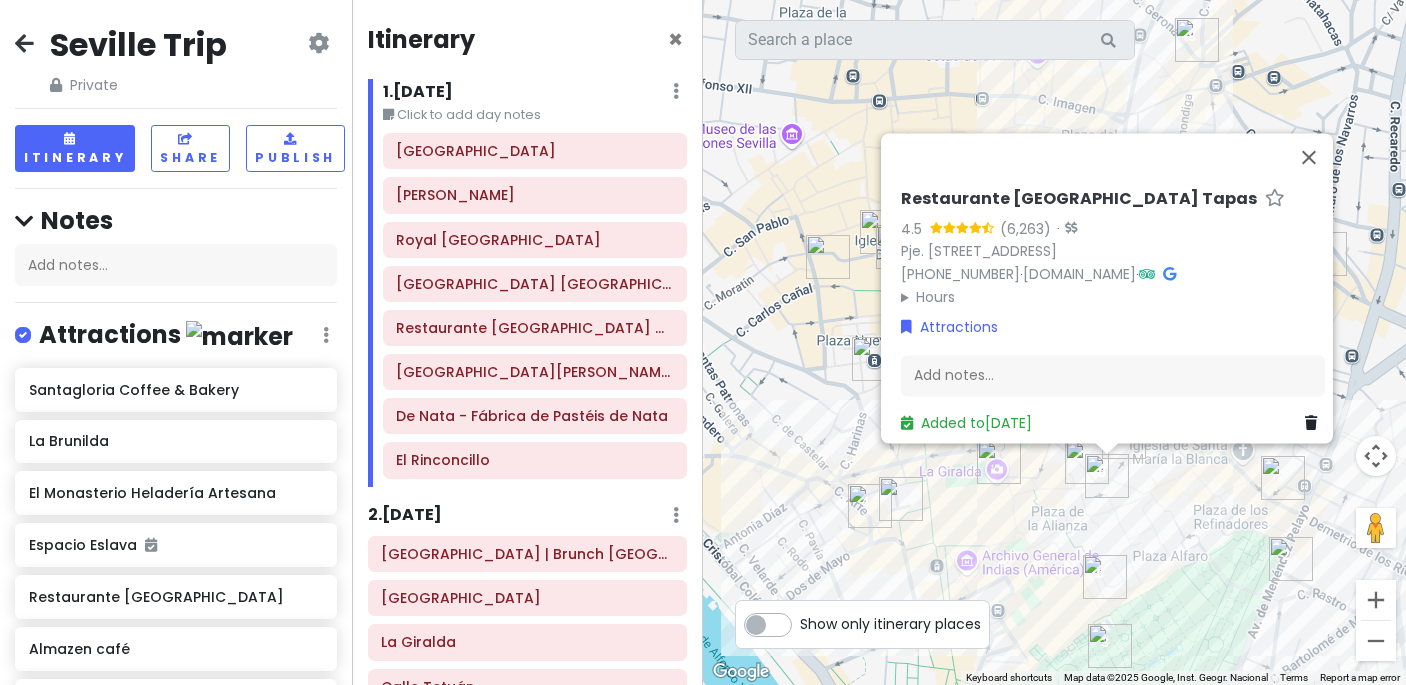 click at bounding box center (1283, 478) 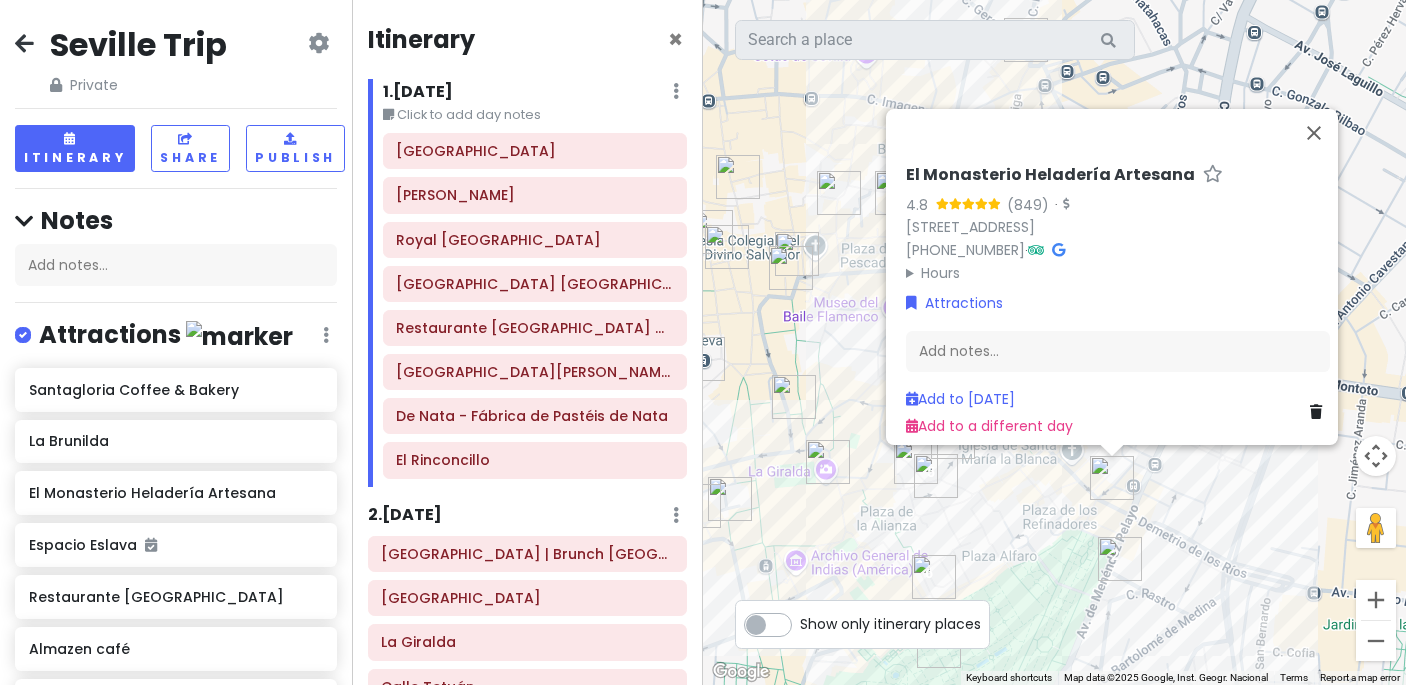 click on "To navigate, press the arrow keys. El Monasterio Heladería Artesana 4.8        (849)    ·    [STREET_ADDRESS] [PHONE_NUMBER]   ·   Hours [DATE]  2:00 PM – 12:30 AM [DATE]  2:00 PM – 12:30 AM [DATE]  2:00 PM – 12:30 AM [DATE]  2:00 PM – 12:30 AM [DATE]  2:00 PM – 1:00 AM [DATE]  2:00 PM – 1:00 AM [DATE]  2:00 PM – 12:30 AM Attractions Add notes...  Add to   [DATE]  Add to a different day" at bounding box center [1054, 342] 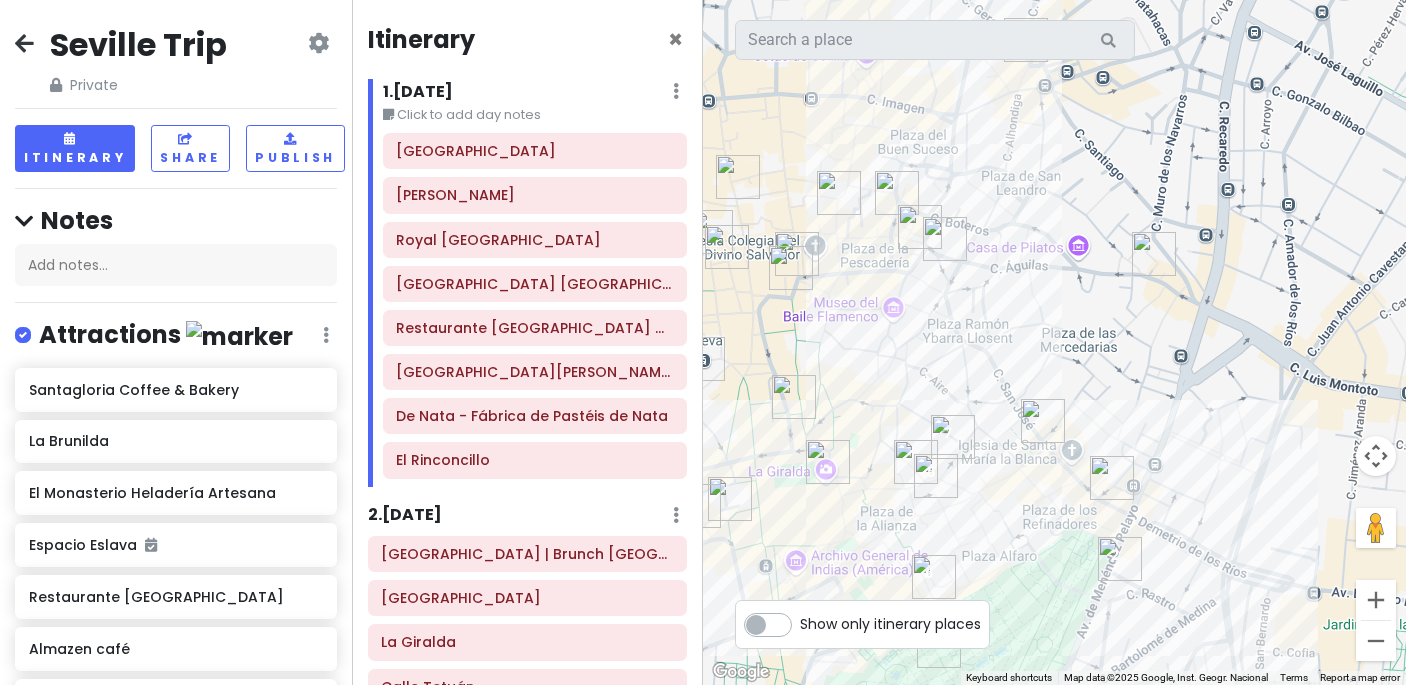 click at bounding box center [1112, 478] 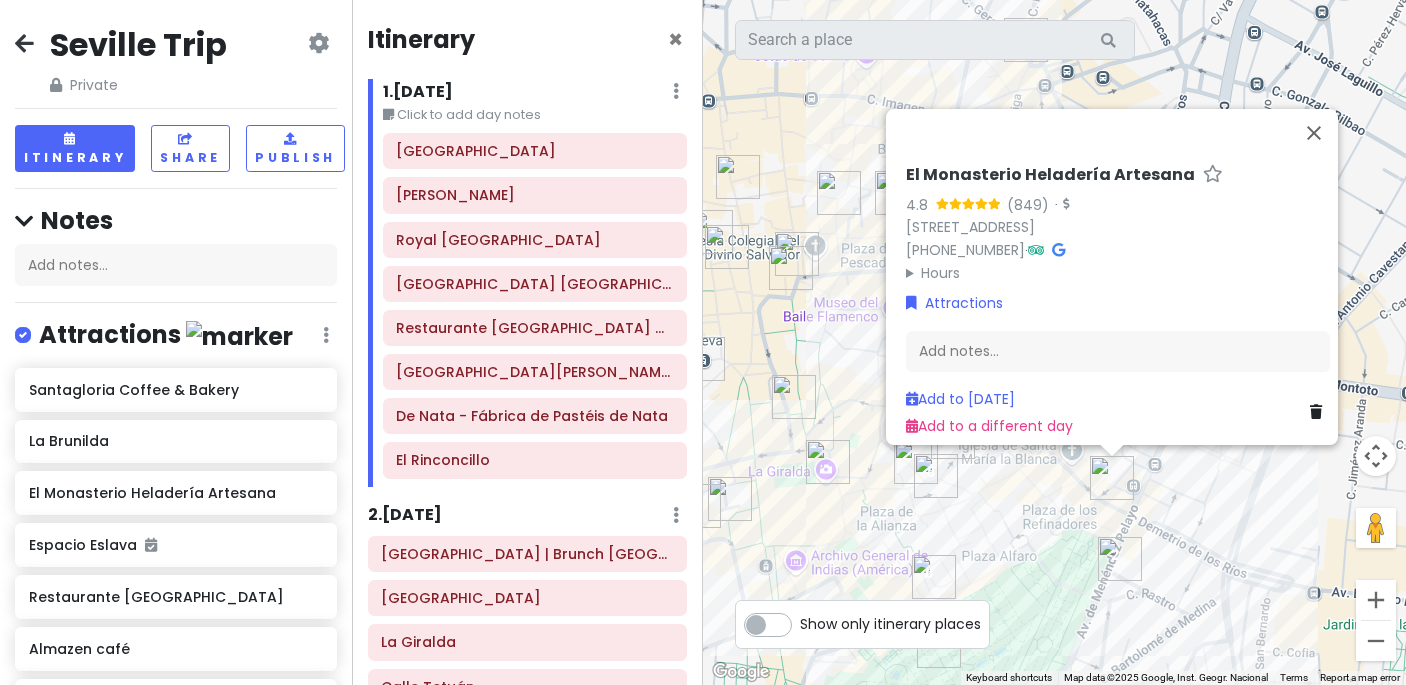 click on "To navigate, press the arrow keys. El Monasterio Heladería Artesana 4.8        (849)    ·    [STREET_ADDRESS] [PHONE_NUMBER]   ·   Hours [DATE]  2:00 PM – 12:30 AM [DATE]  2:00 PM – 12:30 AM [DATE]  2:00 PM – 12:30 AM [DATE]  2:00 PM – 12:30 AM [DATE]  2:00 PM – 1:00 AM [DATE]  2:00 PM – 1:00 AM [DATE]  2:00 PM – 12:30 AM Attractions Add notes...  Add to   [DATE]  Add to a different day" at bounding box center (1054, 342) 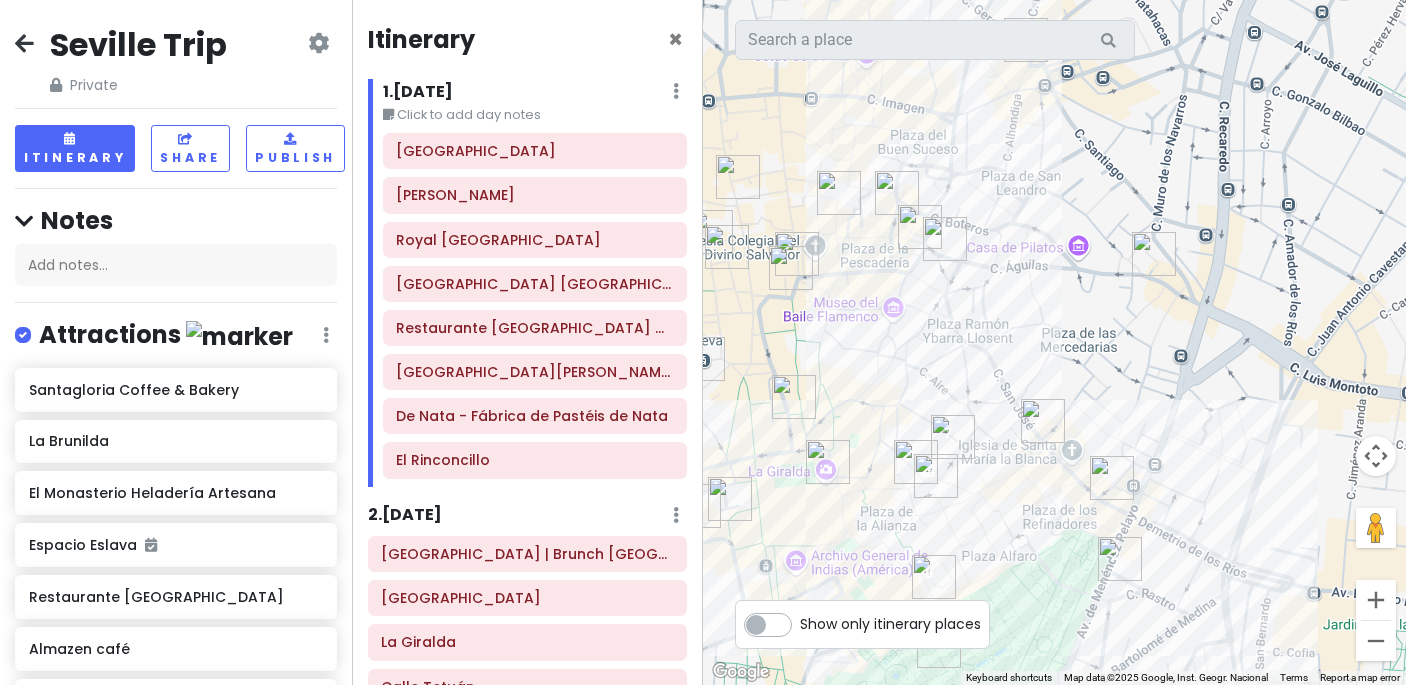 click at bounding box center [1043, 421] 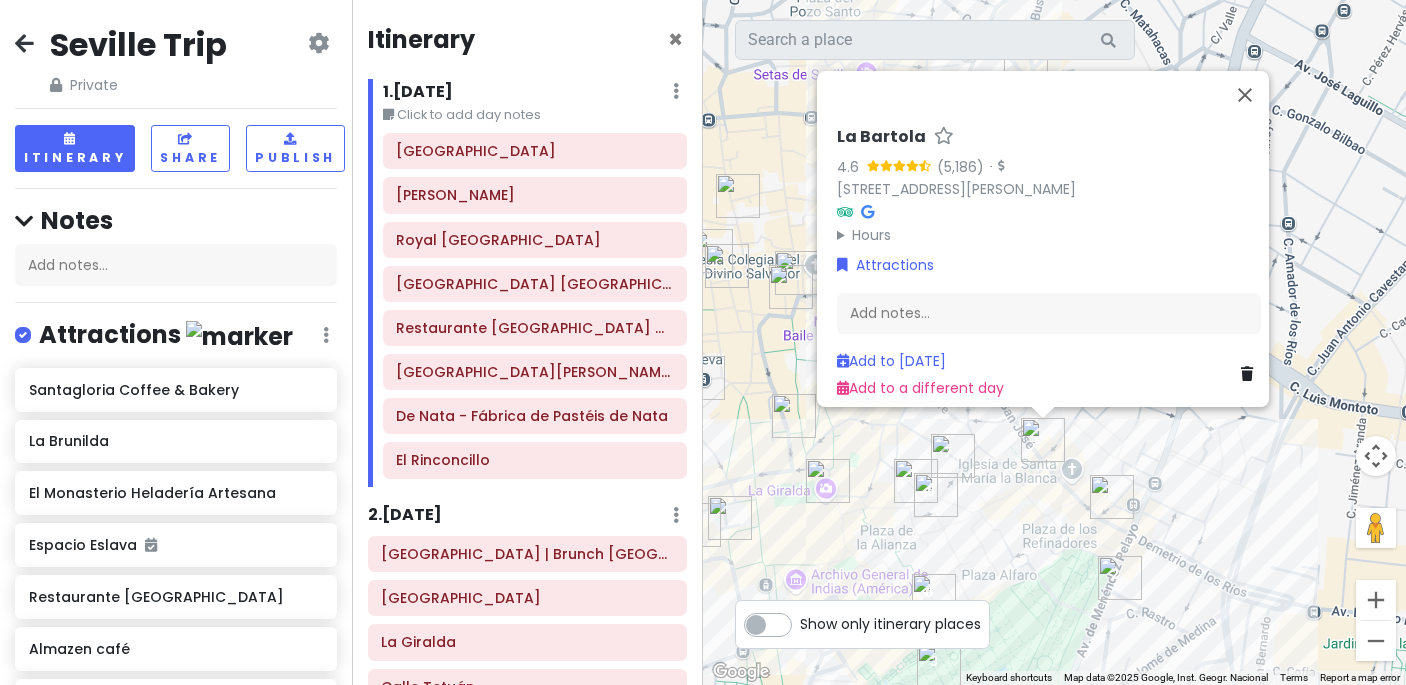 click on "To navigate, press the arrow keys. [PERSON_NAME] 4.6        (5,186)    ·    [STREET_ADDRESS][PERSON_NAME] Hours [DATE]  12:00 PM – 12:00 AM [DATE]  12:00 PM – 12:00 AM [DATE]  12:00 PM – 12:00 AM [DATE]  12:00 PM – 12:00 AM [DATE]  12:00 PM – 12:00 AM [DATE]  12:00 PM – 12:00 AM [DATE]  12:00 PM – 12:00 AM Attractions Add notes...  Add to   [DATE]  Add to a different day" at bounding box center (1054, 342) 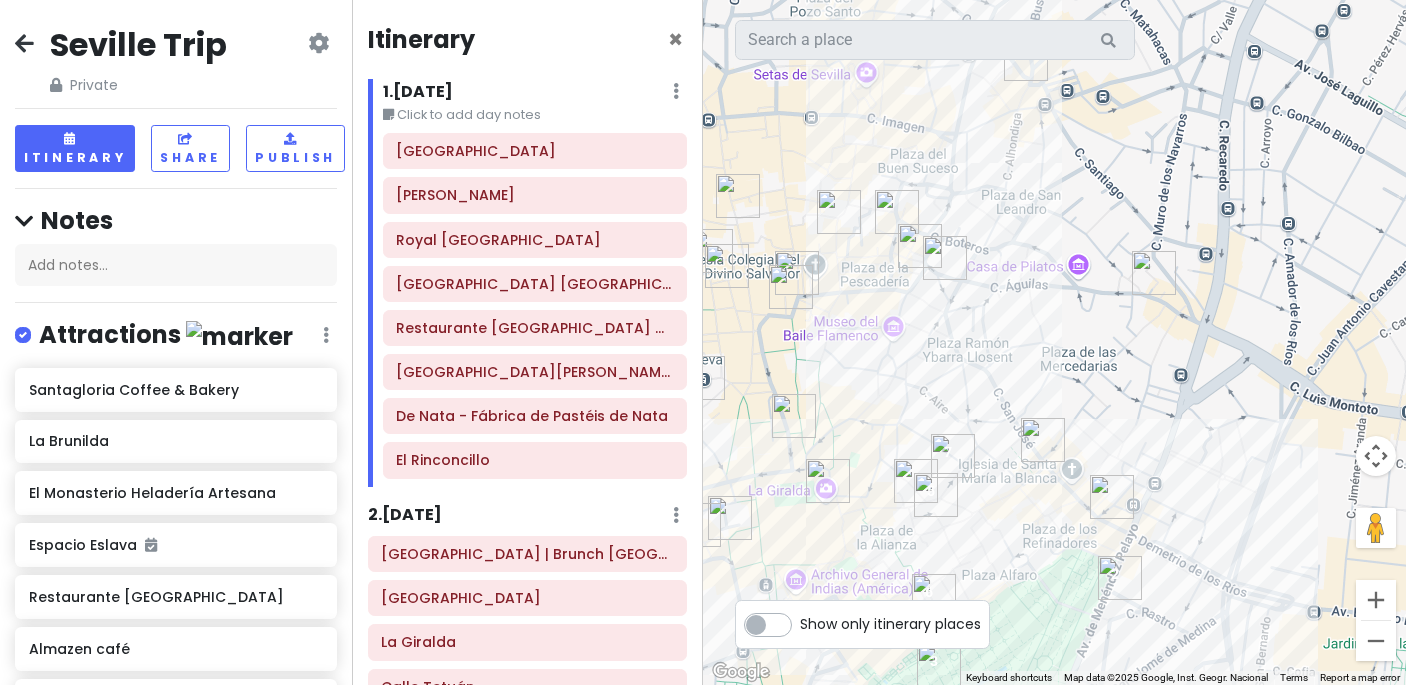 click at bounding box center [1043, 440] 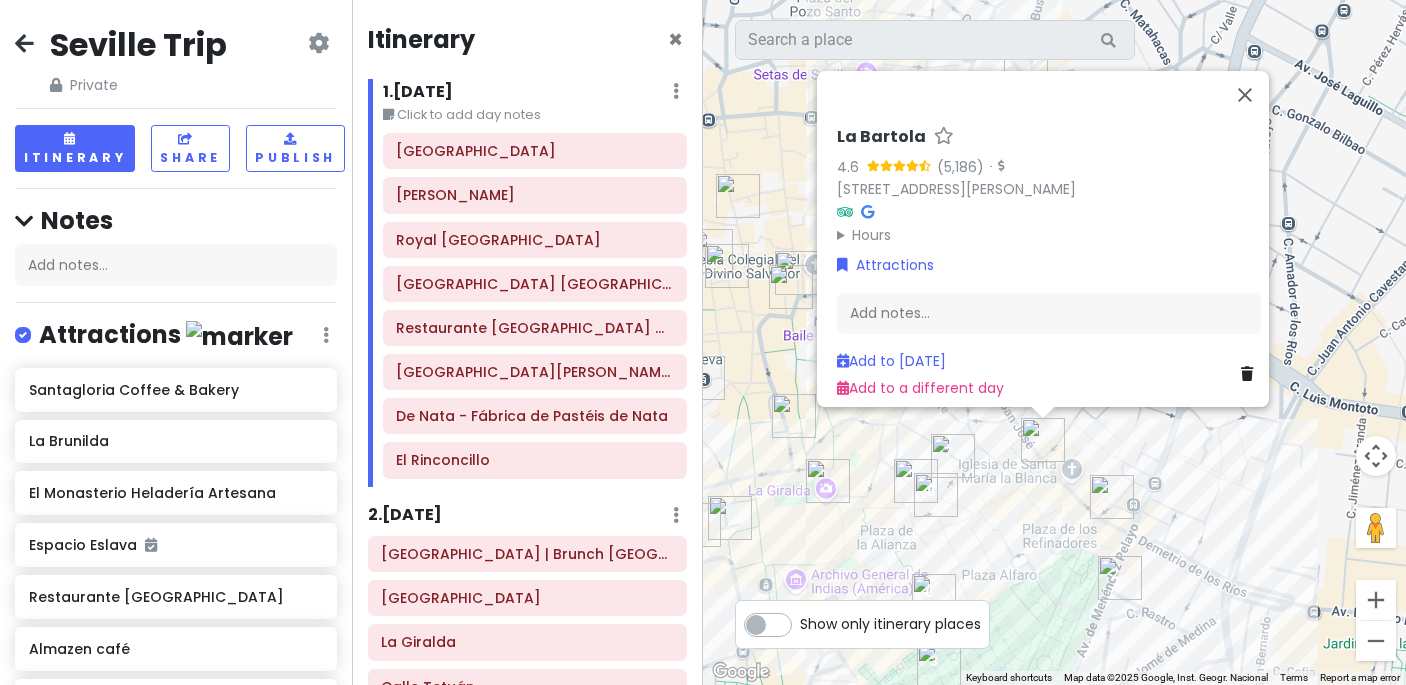 click at bounding box center (936, 495) 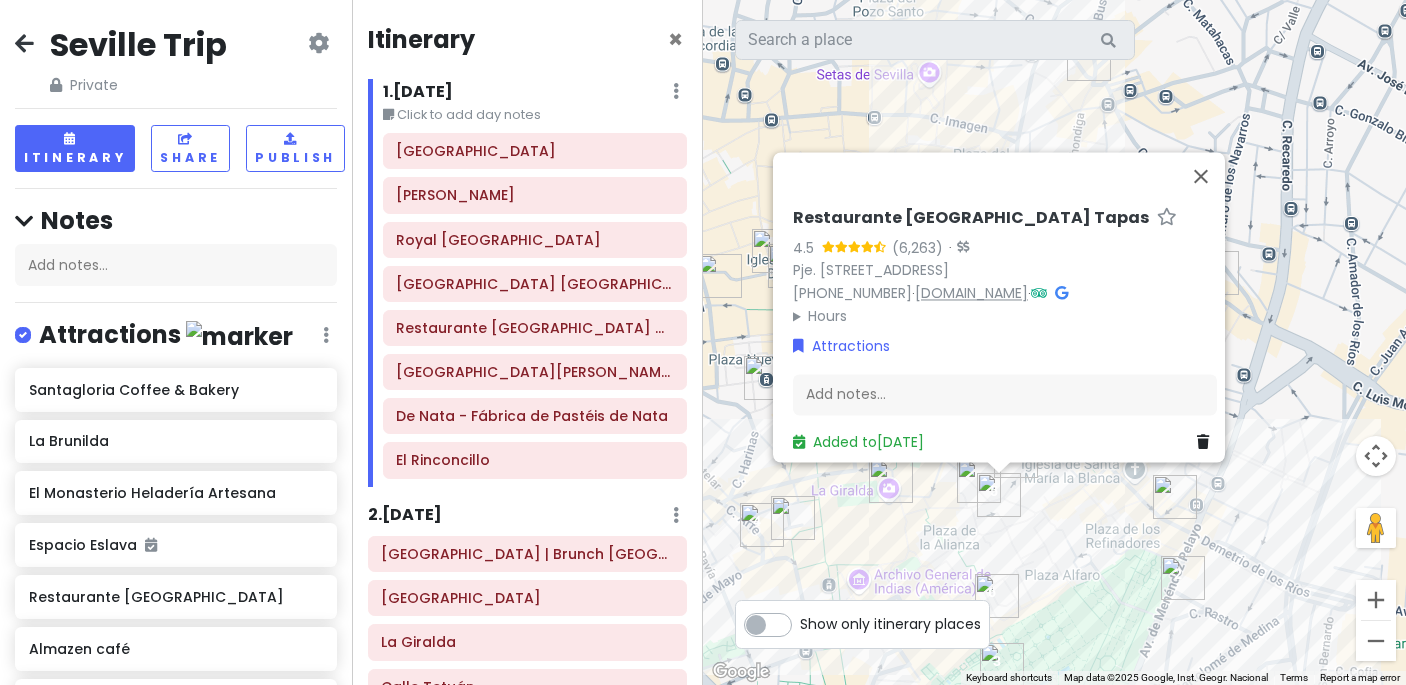 click on "[DOMAIN_NAME]" at bounding box center [971, 293] 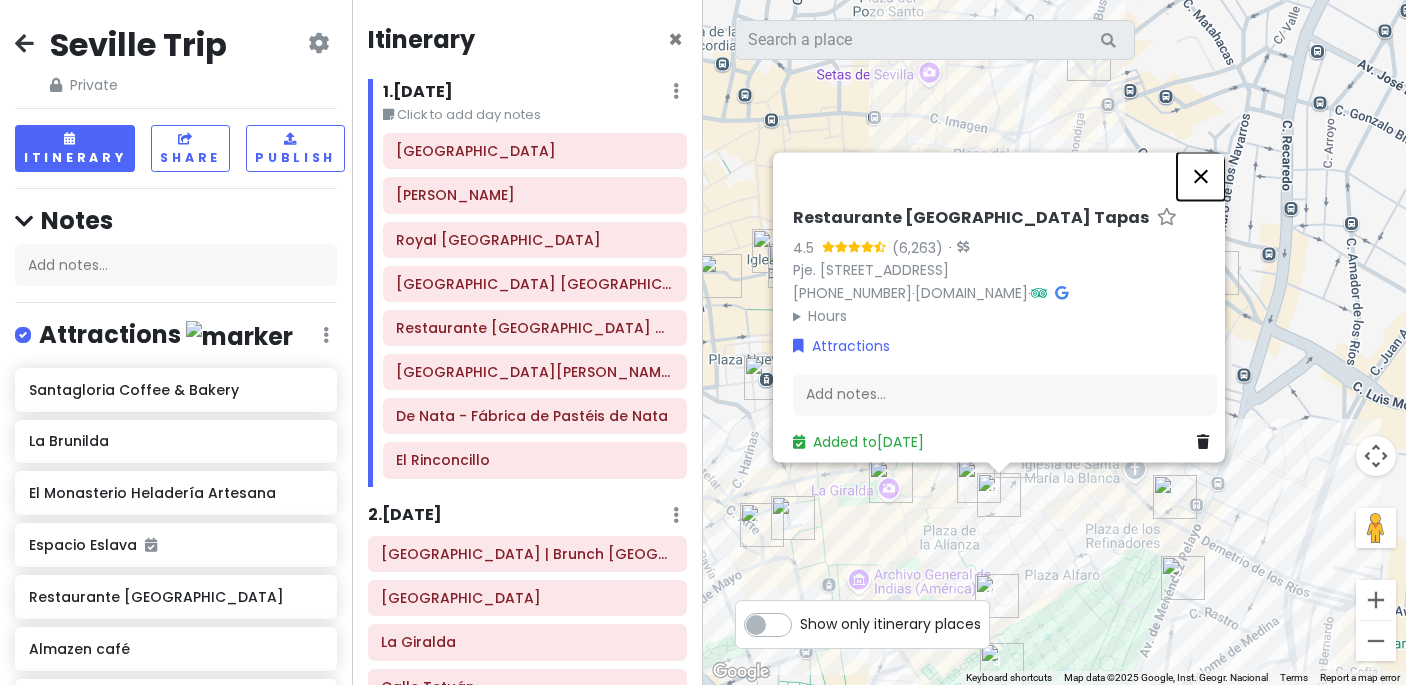 click at bounding box center (1201, 176) 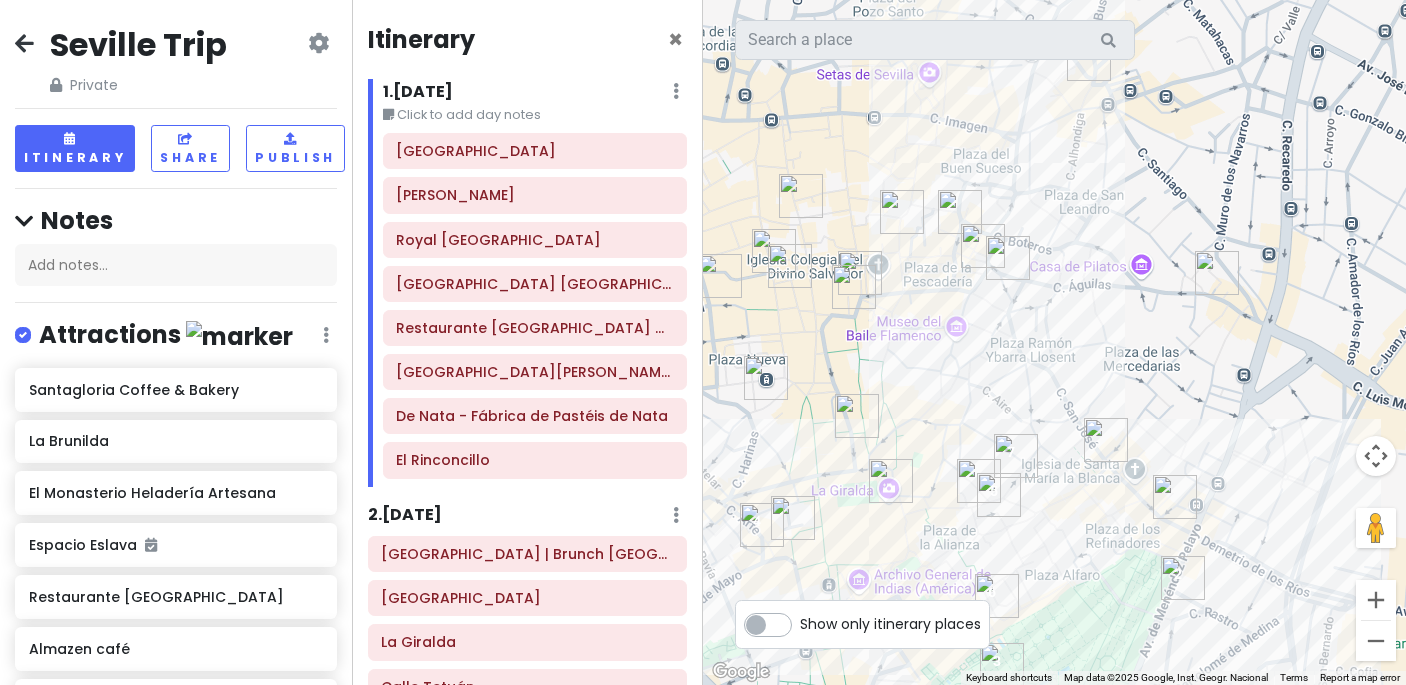 click at bounding box center (1106, 440) 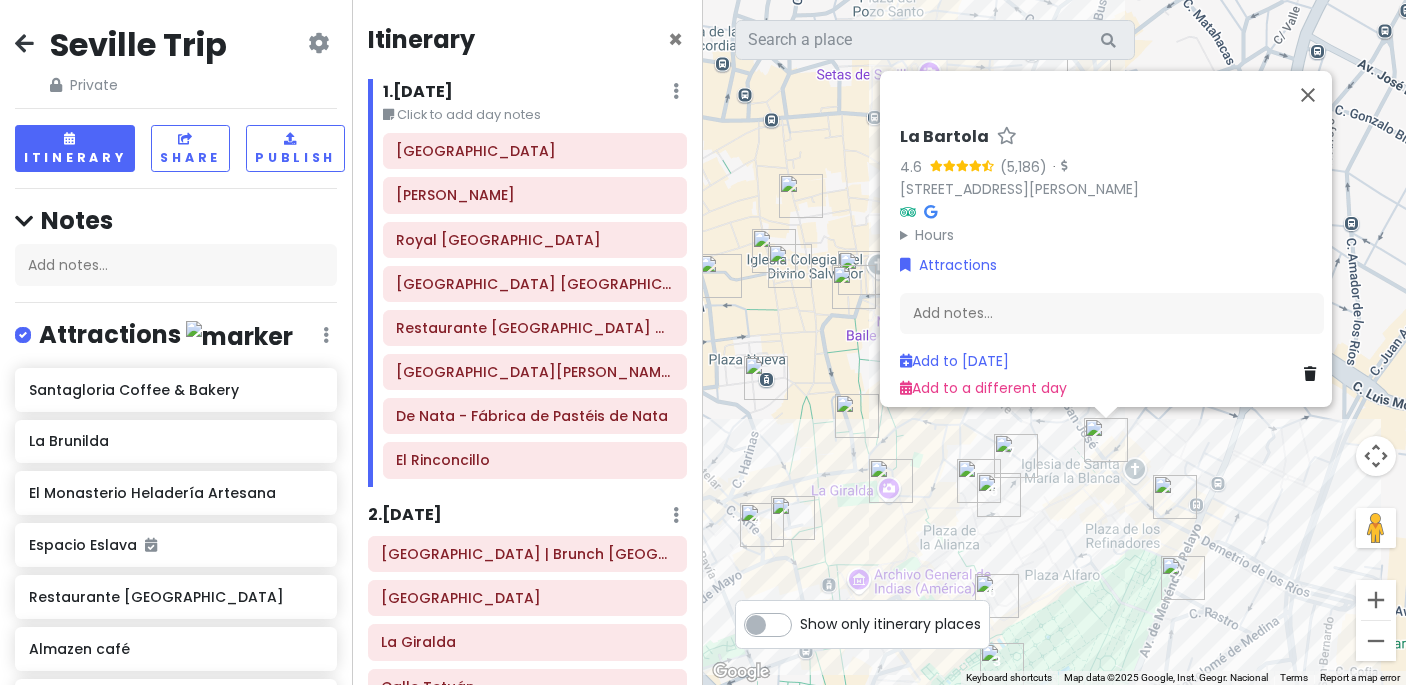 click on "To navigate, press the arrow keys. [PERSON_NAME] 4.6        (5,186)    ·    [STREET_ADDRESS][PERSON_NAME] Hours [DATE]  12:00 PM – 12:00 AM [DATE]  12:00 PM – 12:00 AM [DATE]  12:00 PM – 12:00 AM [DATE]  12:00 PM – 12:00 AM [DATE]  12:00 PM – 12:00 AM [DATE]  12:00 PM – 12:00 AM [DATE]  12:00 PM – 12:00 AM Attractions Add notes...  Add to   [DATE]  Add to a different day" at bounding box center (1054, 342) 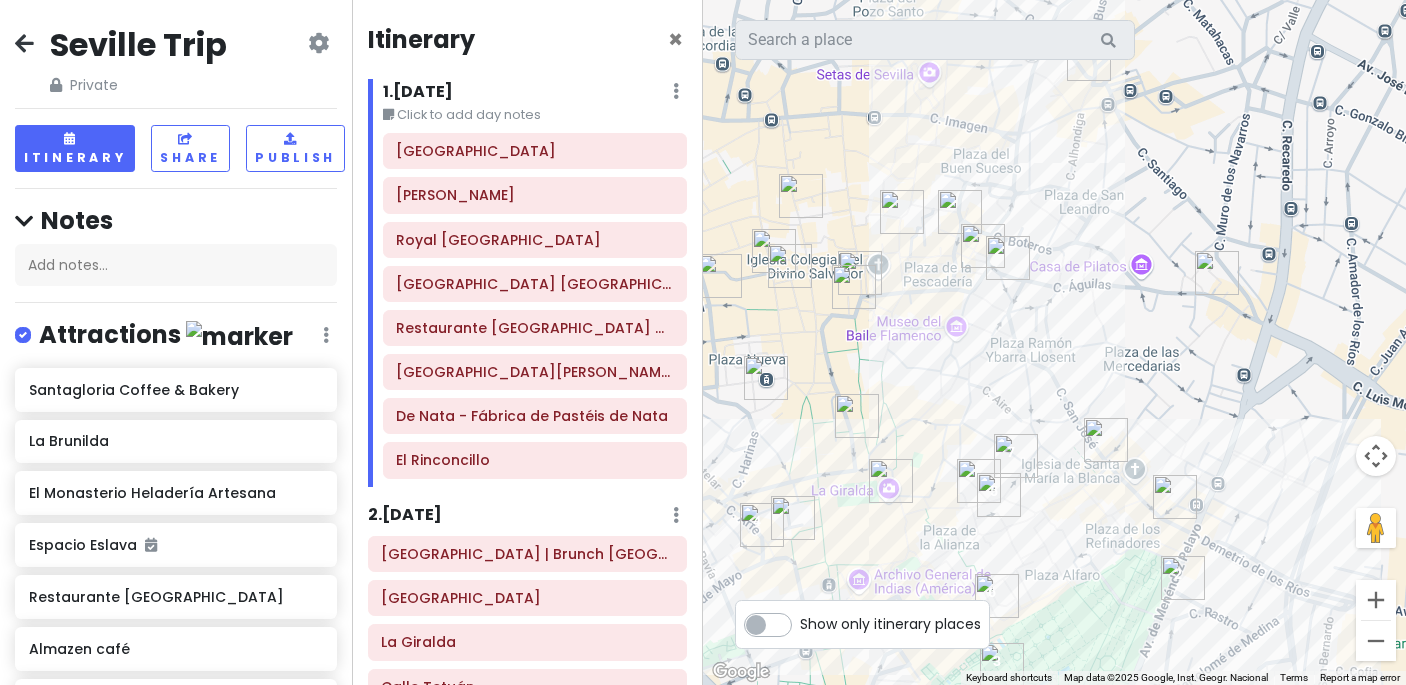 click at bounding box center [979, 481] 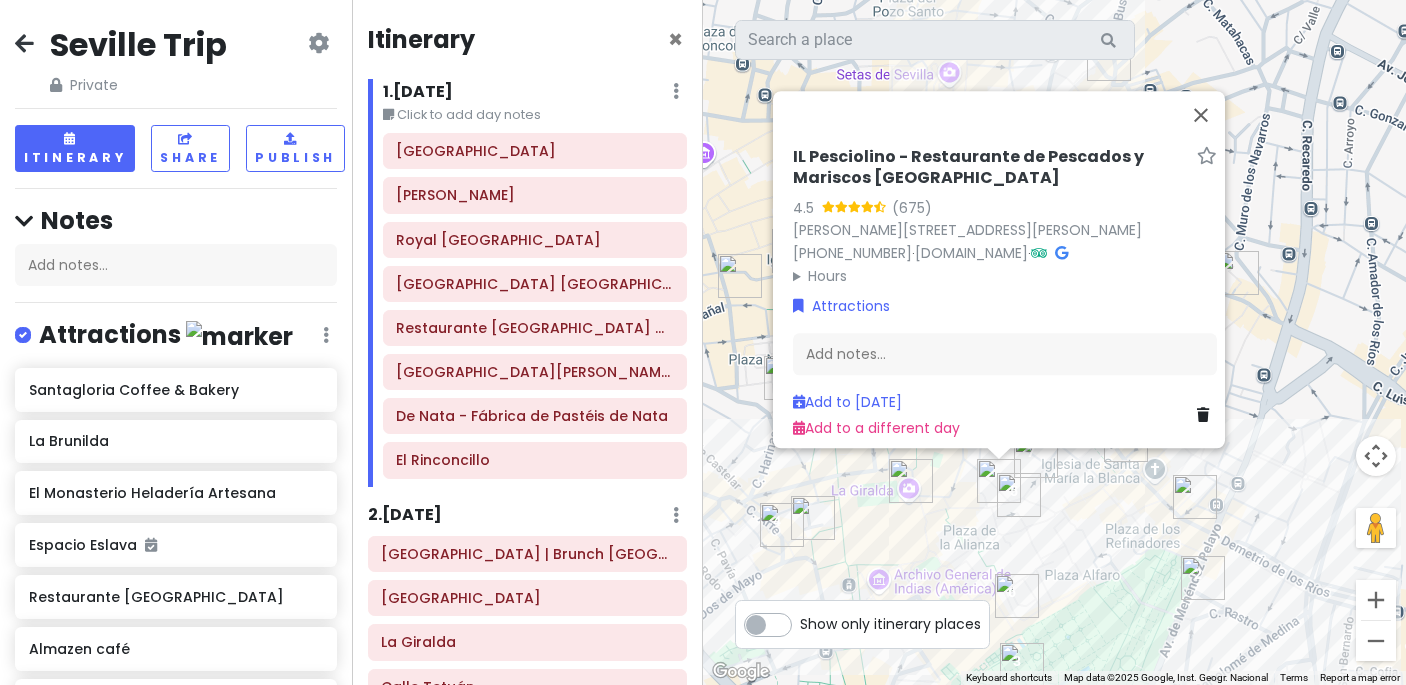 click on "To navigate, press the arrow keys. IL Pesciolino - Restaurante de Pescados y Mariscos Sevilla 4.5        (675) [PERSON_NAME][STREET_ADDRESS][PERSON_NAME] [PHONE_NUMBER]   ·   [DOMAIN_NAME]   ·   Hours [DATE]  12:30 – 4:00 PM, 7:30 – 11:30 PM [DATE]  12:30 – 4:00 PM, 7:30 – 11:30 PM [DATE]  12:30 – 4:00 PM, 7:30 – 11:30 PM [DATE]  12:30 – 4:00 PM, 7:30 – 11:30 PM [DATE]  12:30 – 4:00 PM, 7:30 – 11:30 PM [DATE]  12:30 – 4:00 PM, 7:30 – 11:30 PM [DATE]  12:30 – 4:00 PM, 7:30 – 11:30 PM Attractions Add notes...  Add to   [DATE]  Add to a different day" at bounding box center (1054, 342) 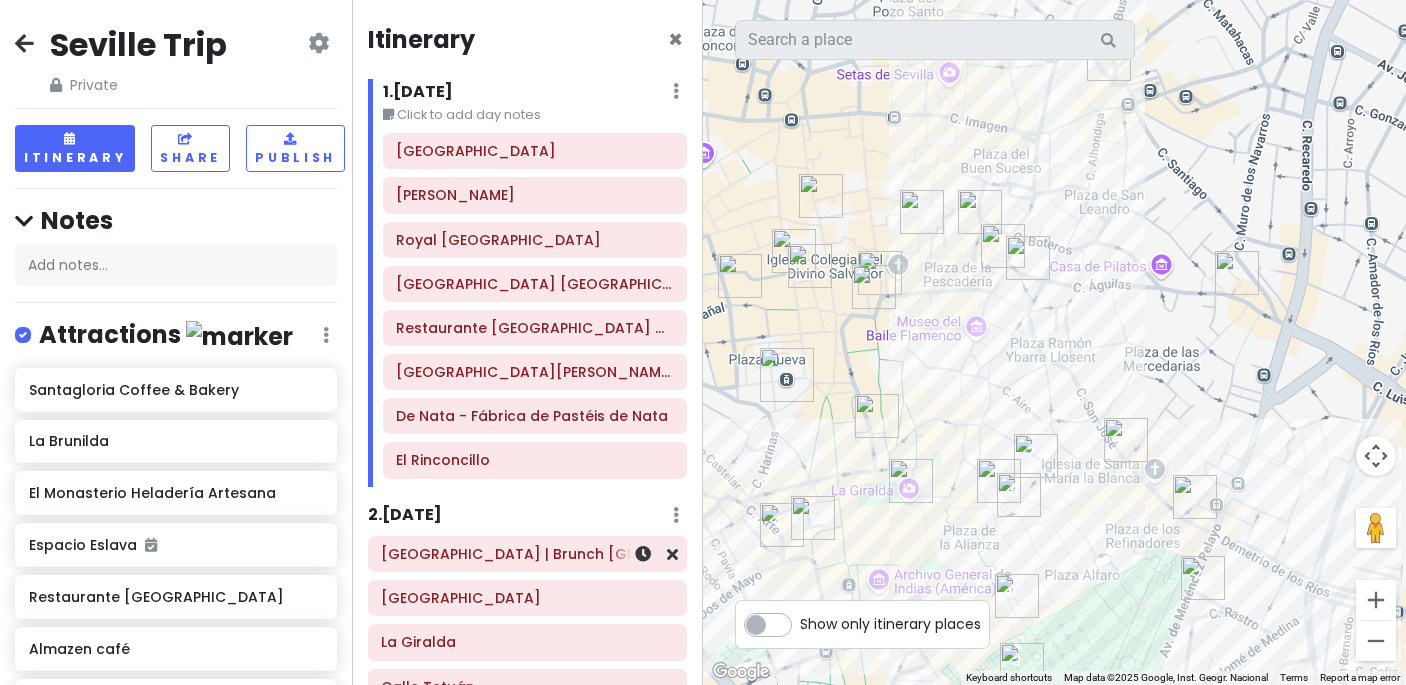 click at bounding box center [644, 554] 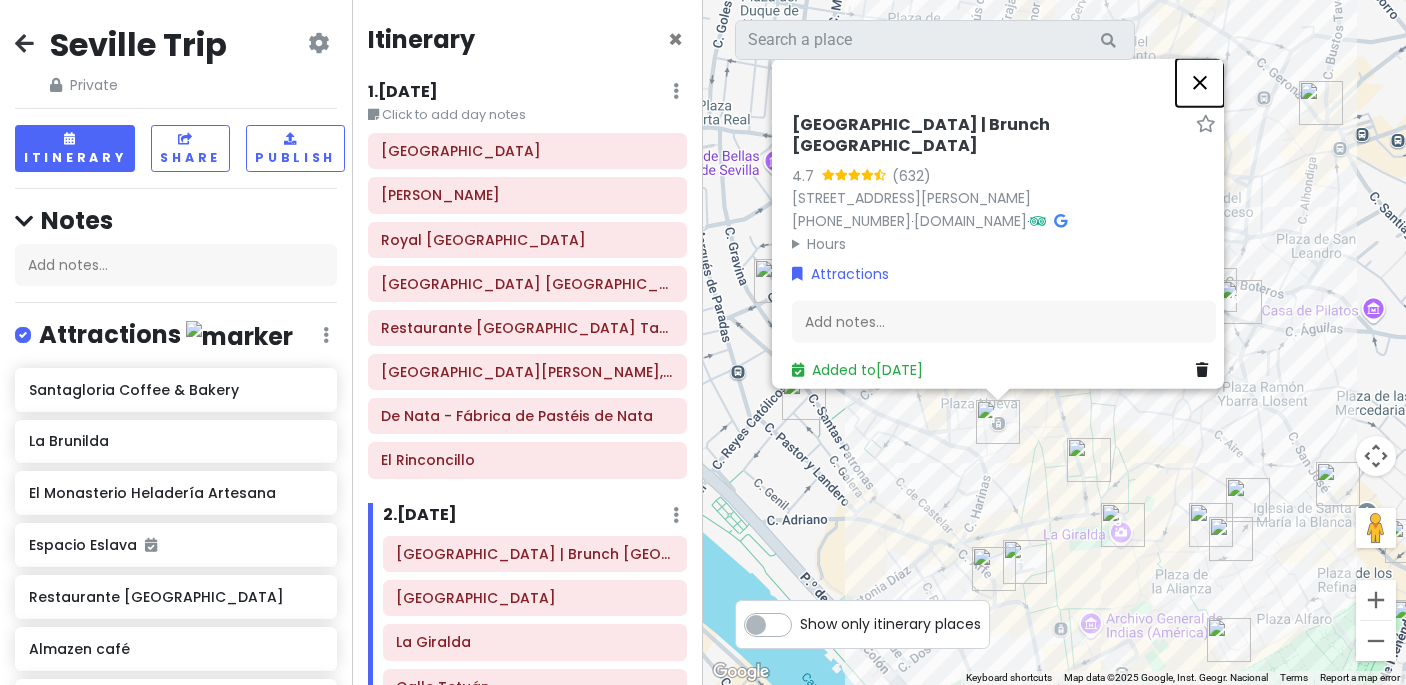 click at bounding box center [1200, 82] 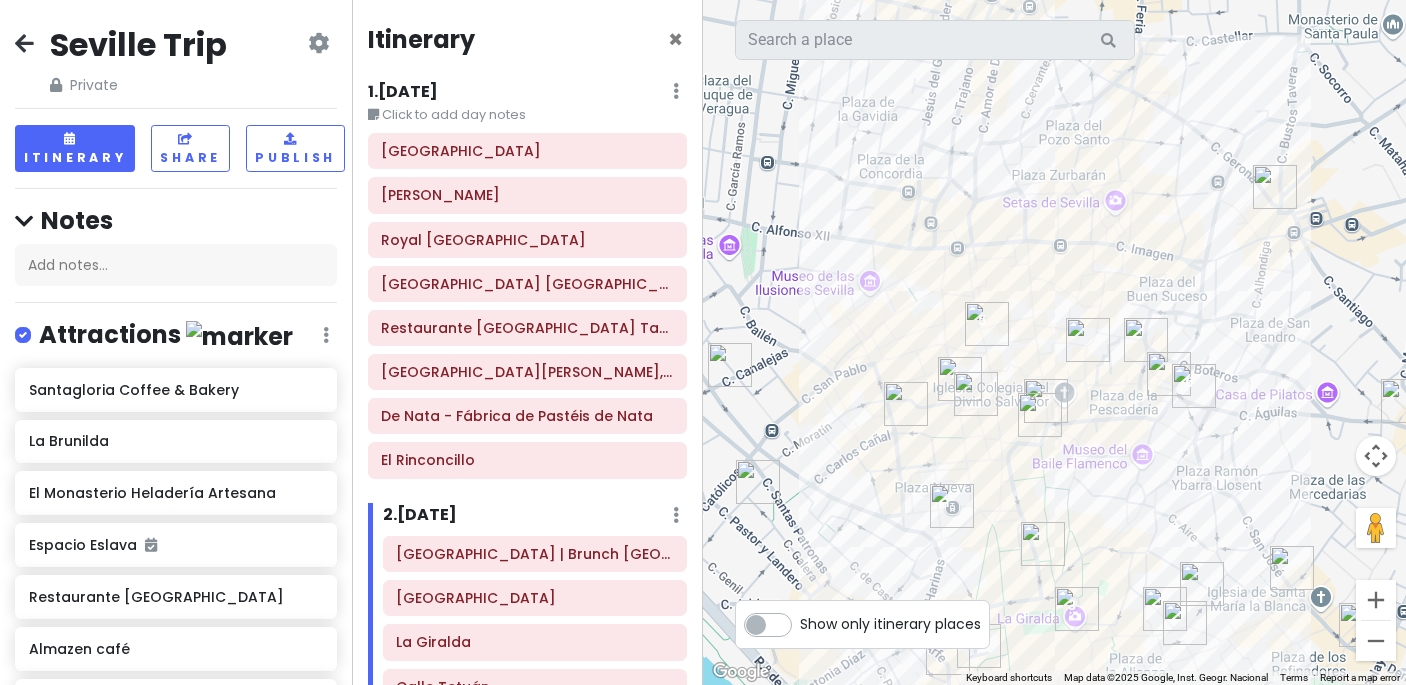 drag, startPoint x: 1199, startPoint y: 211, endPoint x: 1152, endPoint y: 298, distance: 98.88377 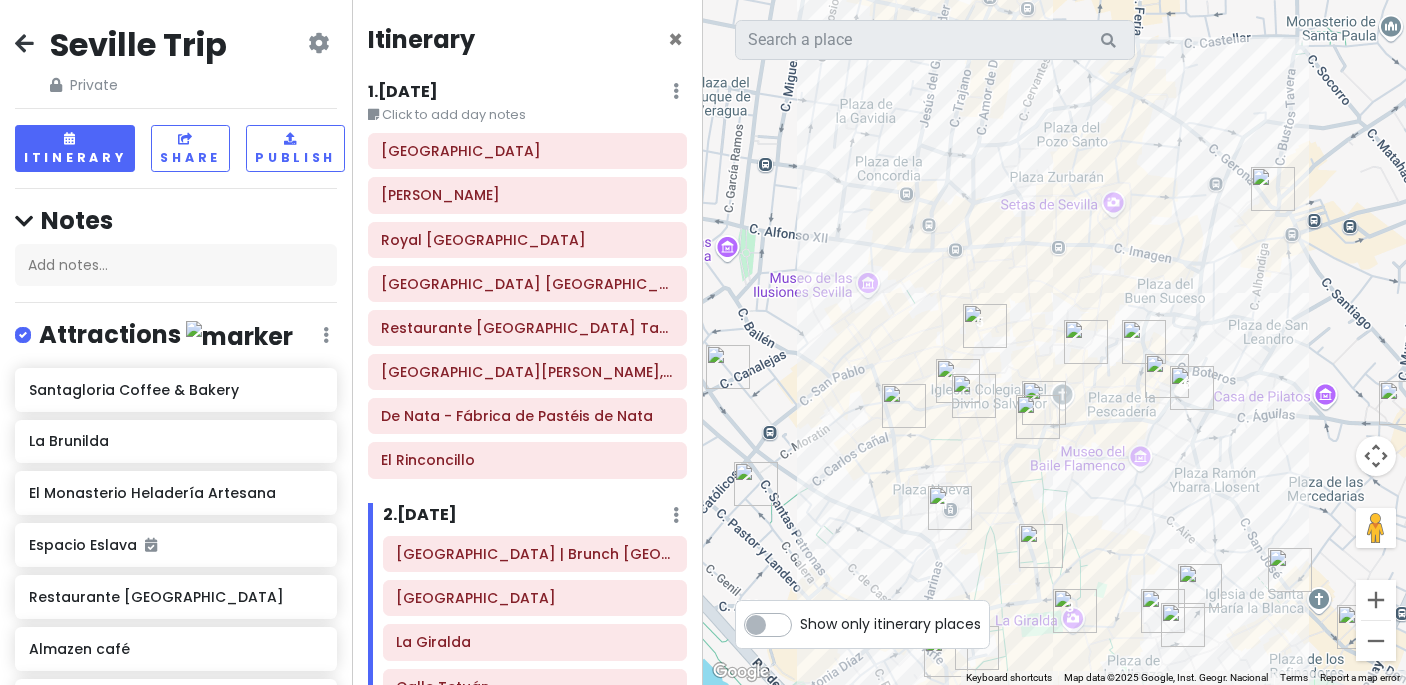 click at bounding box center (1167, 376) 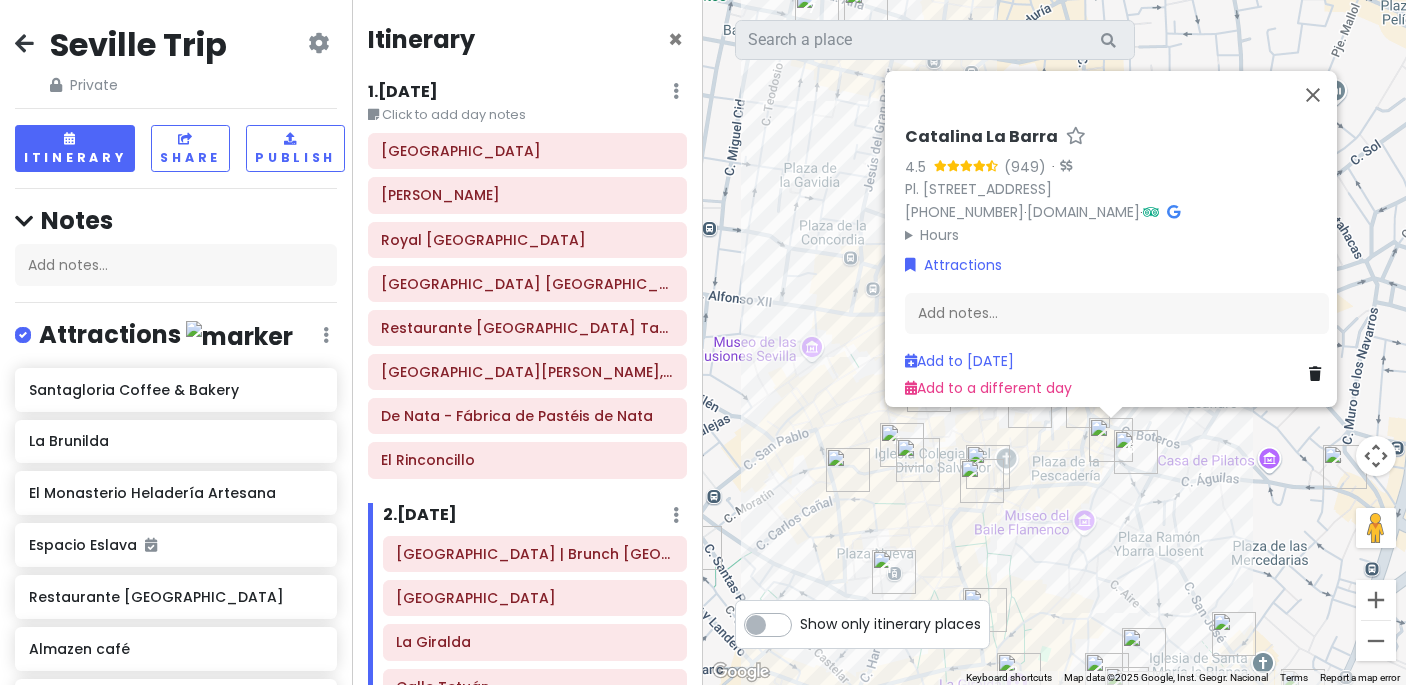 click at bounding box center (1136, 452) 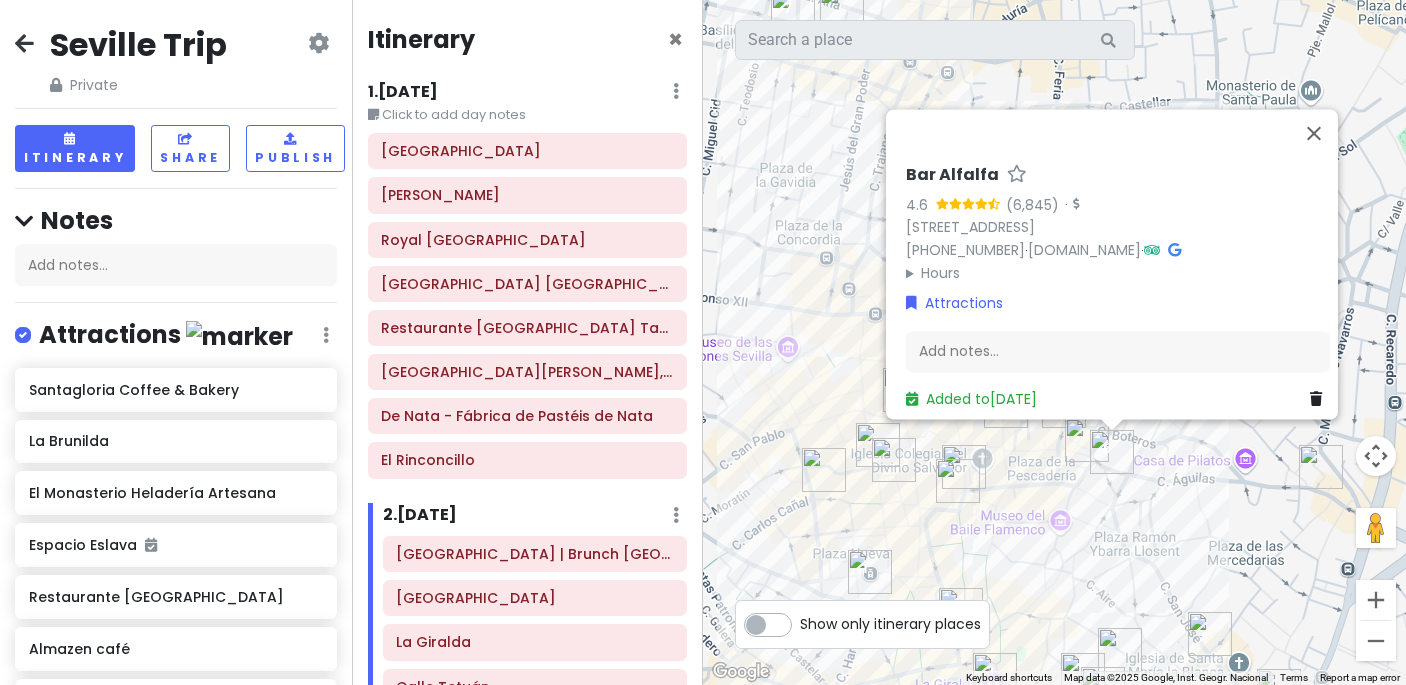 click on "To navigate, press the arrow keys. Bar Alfalfa 4.6        (6,845)    ·    [STREET_ADDRESS] [PHONE_NUMBER]   ·   [DOMAIN_NAME]   ·   Hours [DATE]  9:00 AM – 12:00 AM [DATE]  9:00 AM – 12:00 AM [DATE]  9:00 AM – 12:00 AM [DATE]  9:00 AM – 12:00 AM [DATE]  9:00 AM – 12:00 AM [DATE]  9:00 AM – 12:00 AM [DATE]  9:00 AM – 12:00 AM Attractions Add notes... Added to  [DATE]" at bounding box center [1054, 342] 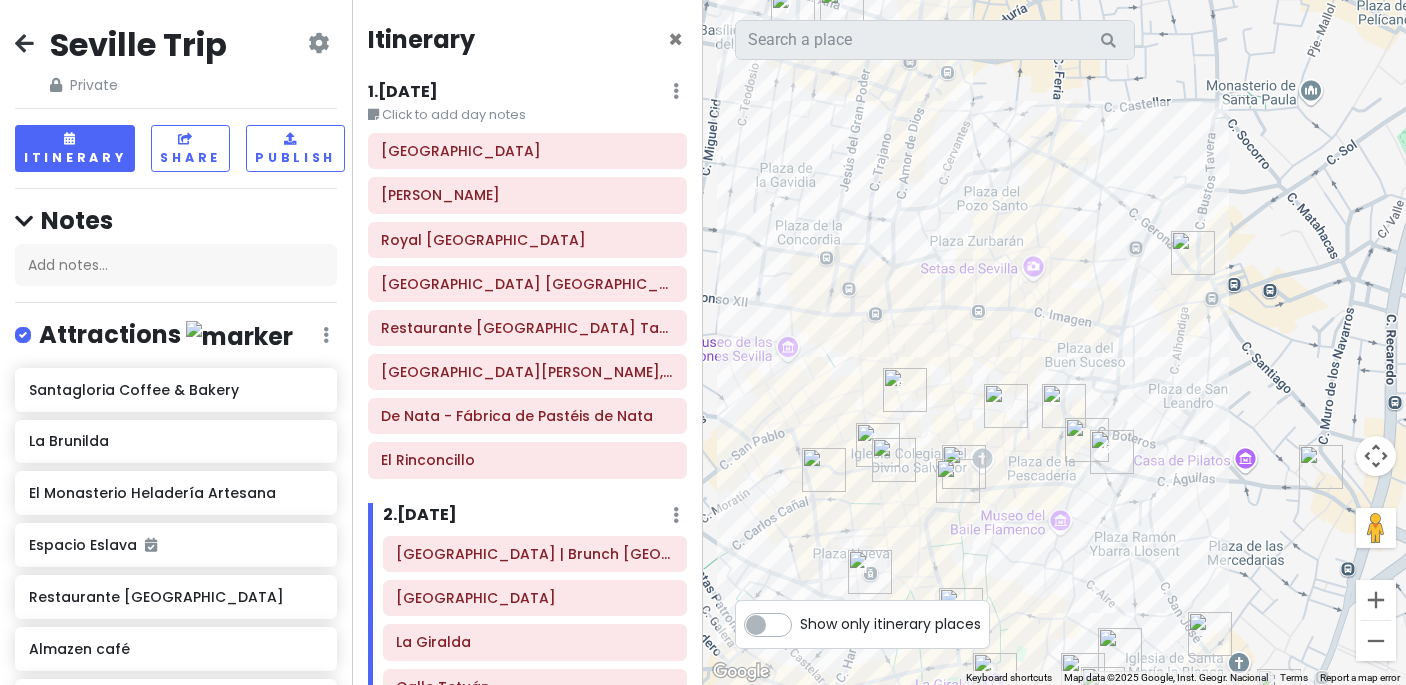 click at bounding box center [1064, 406] 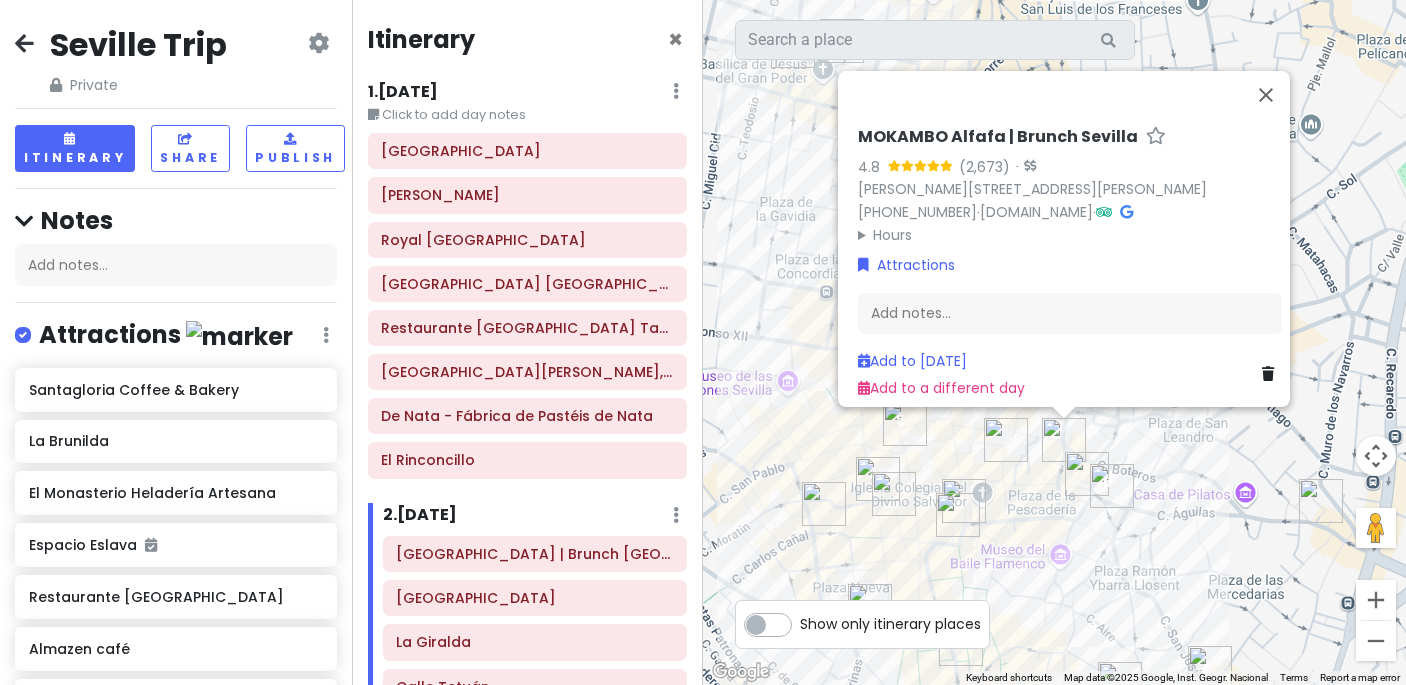 click at bounding box center (1006, 440) 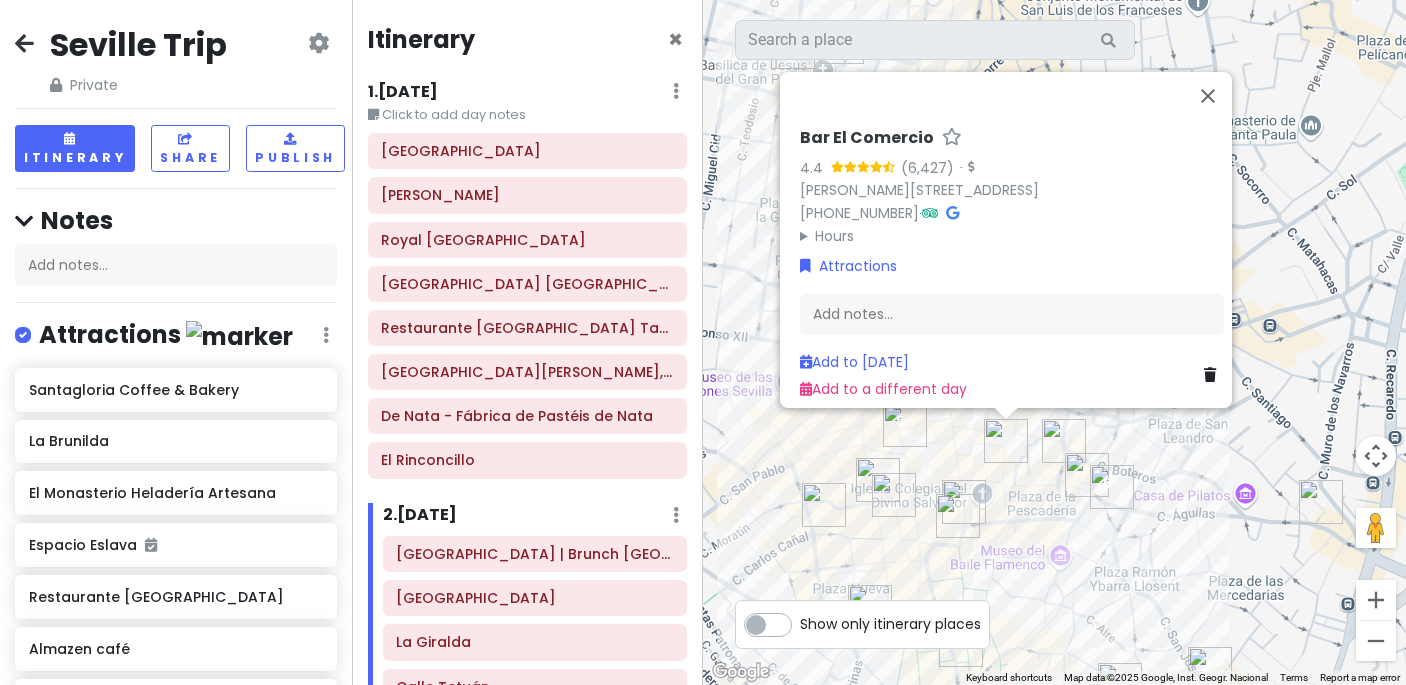 click on "To navigate, press the arrow keys. Bar El Comercio 4.4        (6,427)    ·    [PERSON_NAME][STREET_ADDRESS] [PHONE_NUMBER]   ·   Hours [DATE]  7:30 AM – 8:30 PM [DATE]  7:30 AM – 8:30 PM [DATE]  7:30 AM – 8:30 PM [DATE]  7:30 AM – 8:30 PM [DATE]  7:30 AM – 8:30 PM [DATE]  8:00 AM – 8:30 PM [DATE]  Closed Attractions Add notes...  Add to   [DATE]  Add to a different day" at bounding box center [1054, 342] 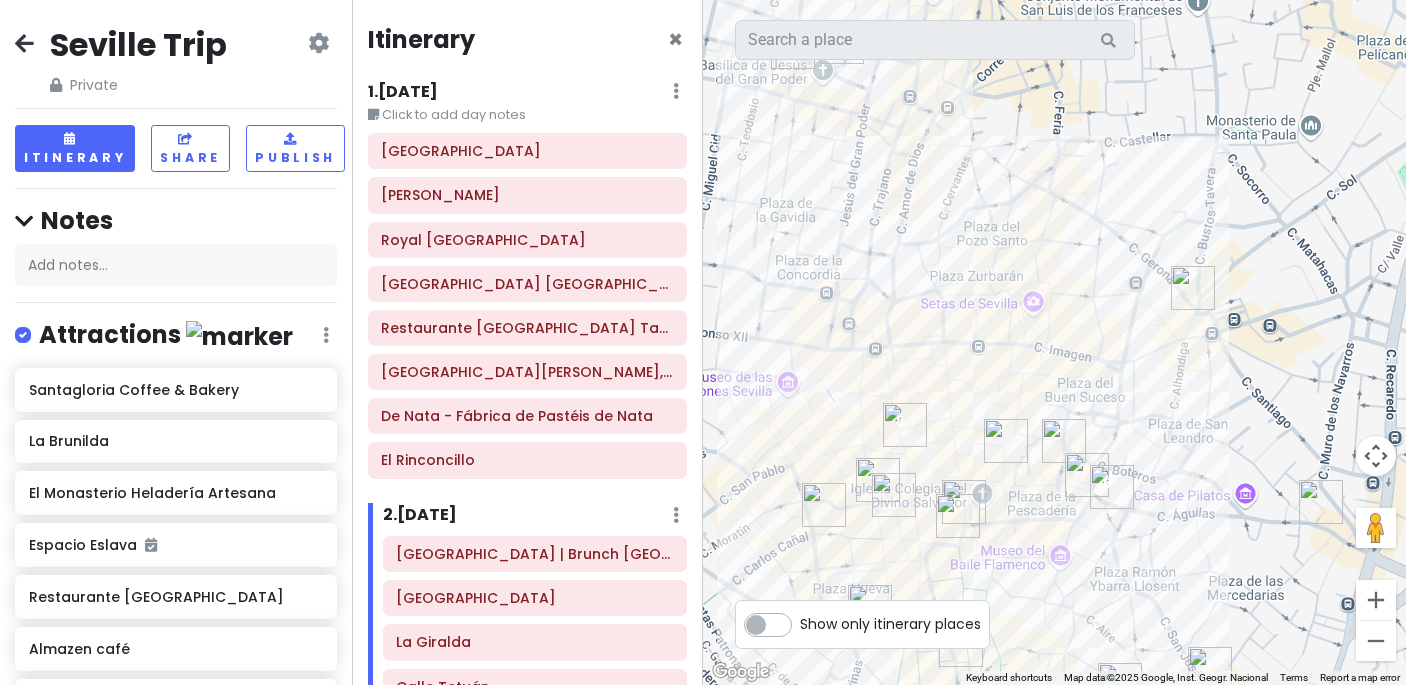 click at bounding box center (1006, 441) 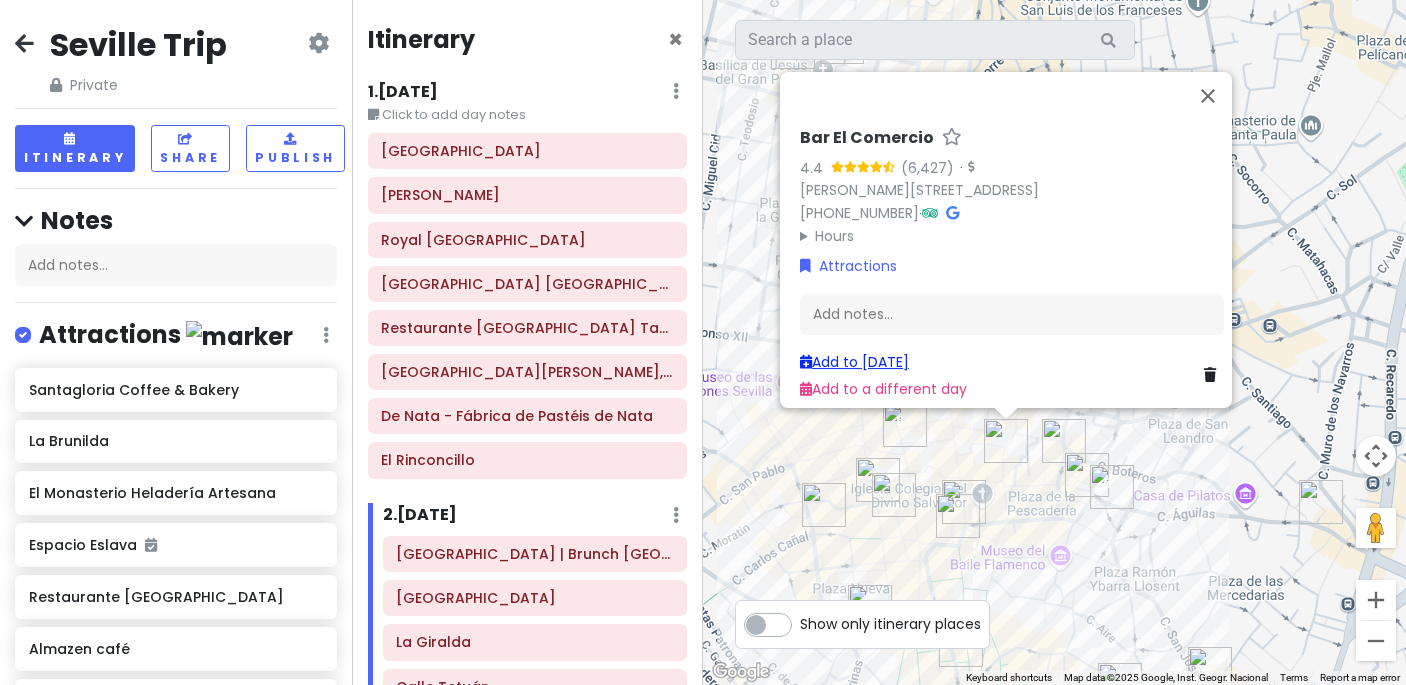 click on "Add to   [DATE]" at bounding box center [854, 362] 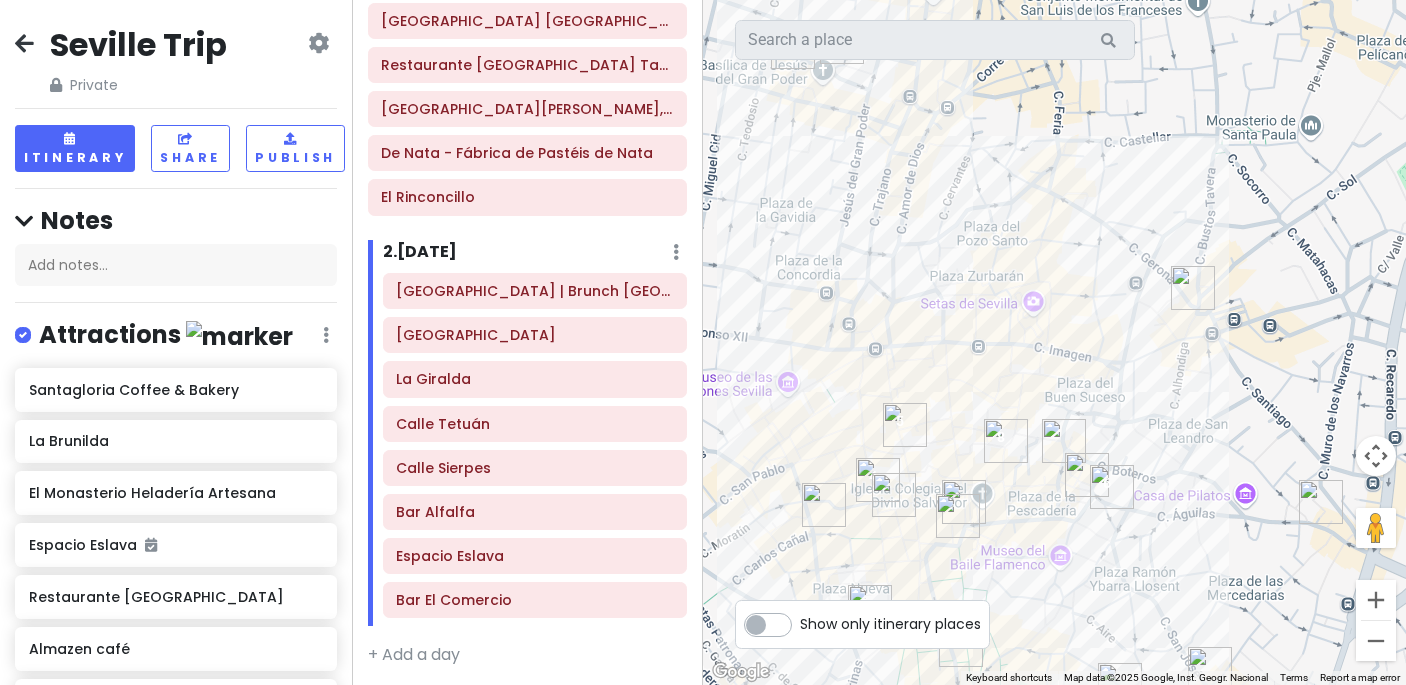 scroll, scrollTop: 270, scrollLeft: 0, axis: vertical 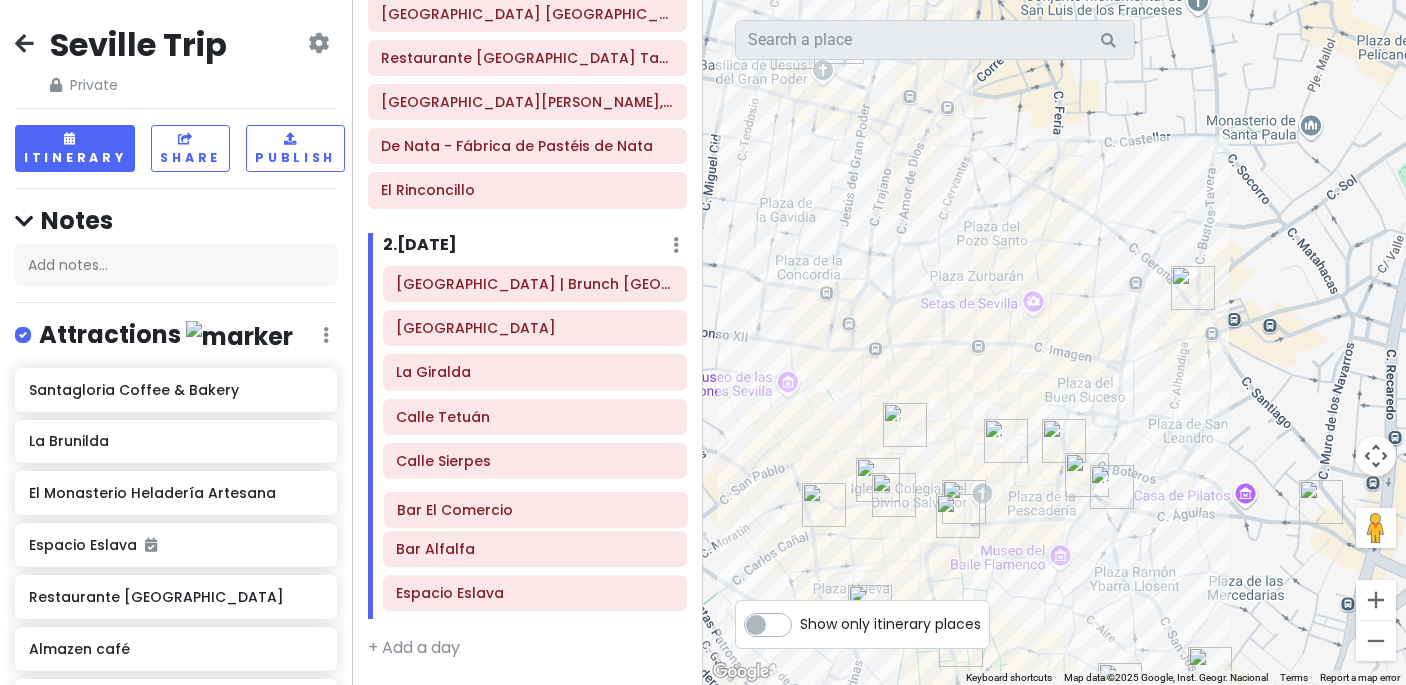 drag, startPoint x: 446, startPoint y: 601, endPoint x: 447, endPoint y: 517, distance: 84.00595 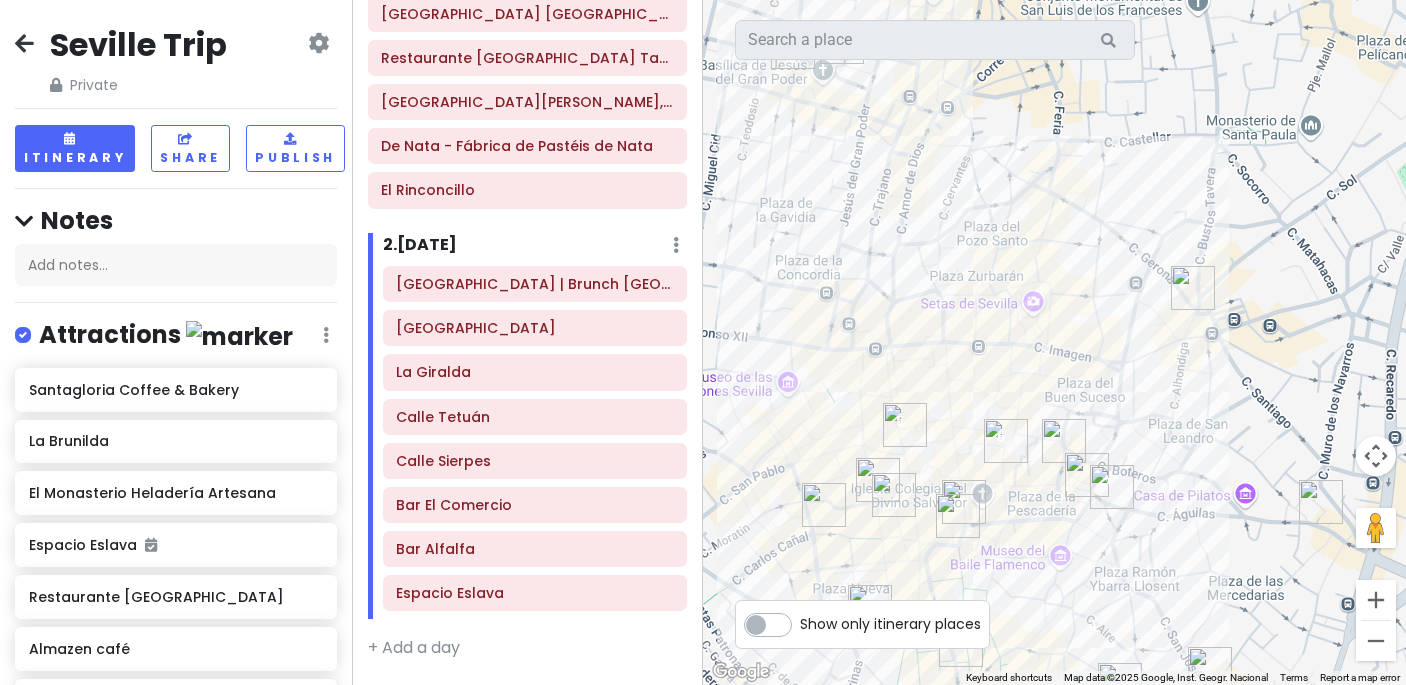 click at bounding box center [1087, 475] 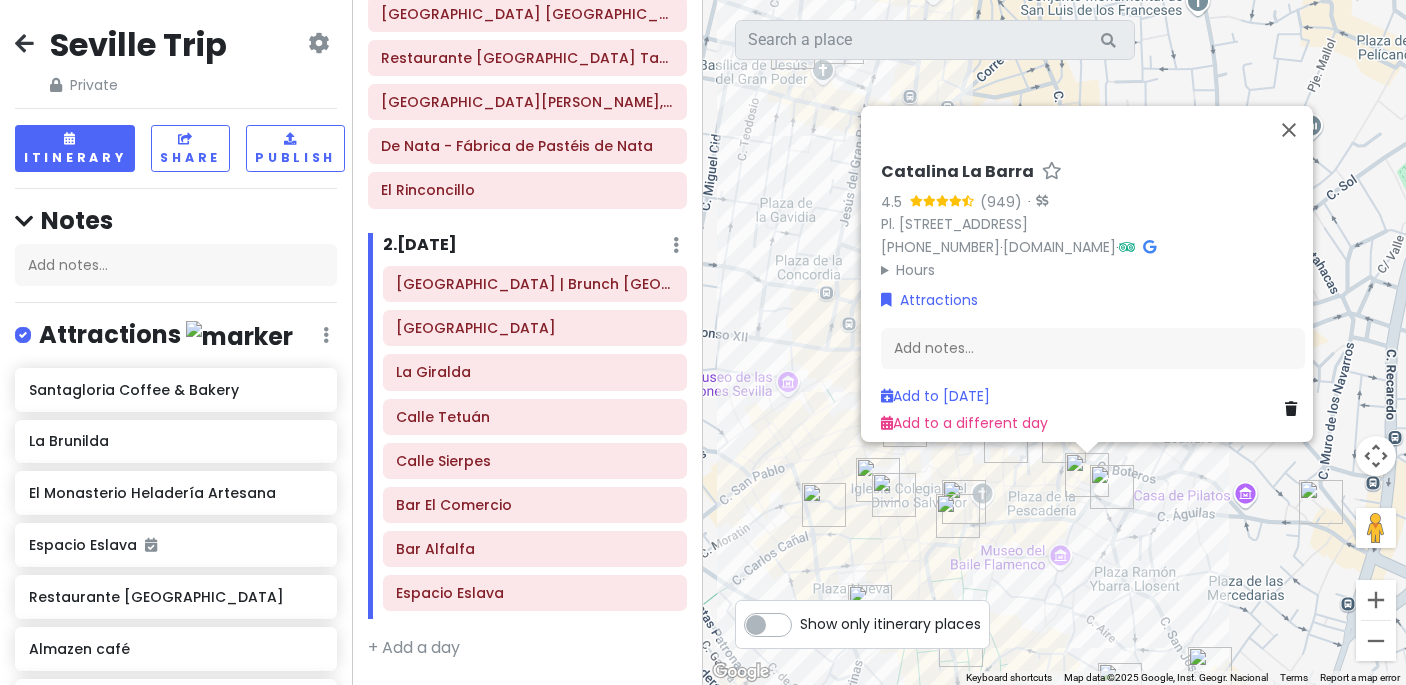 click at bounding box center (1064, 441) 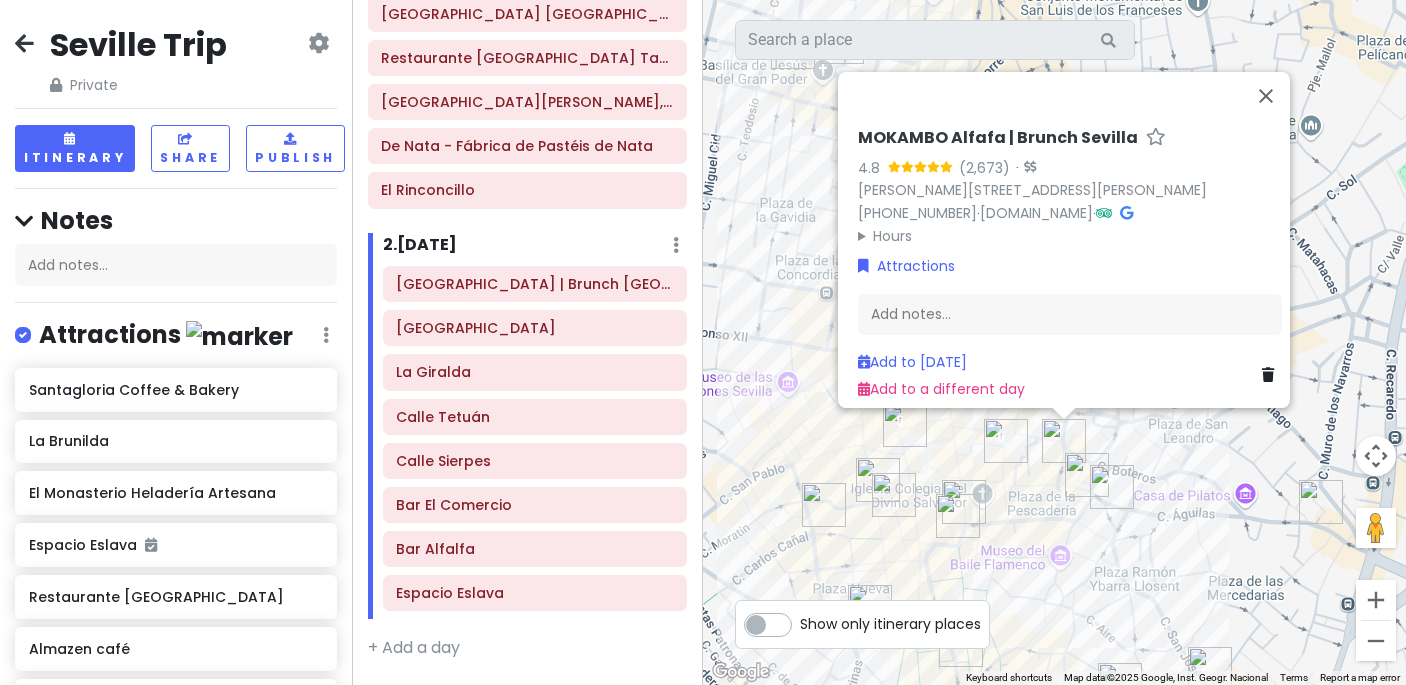 click on "Add to   [DATE]  Add to a different day" at bounding box center [1070, 375] 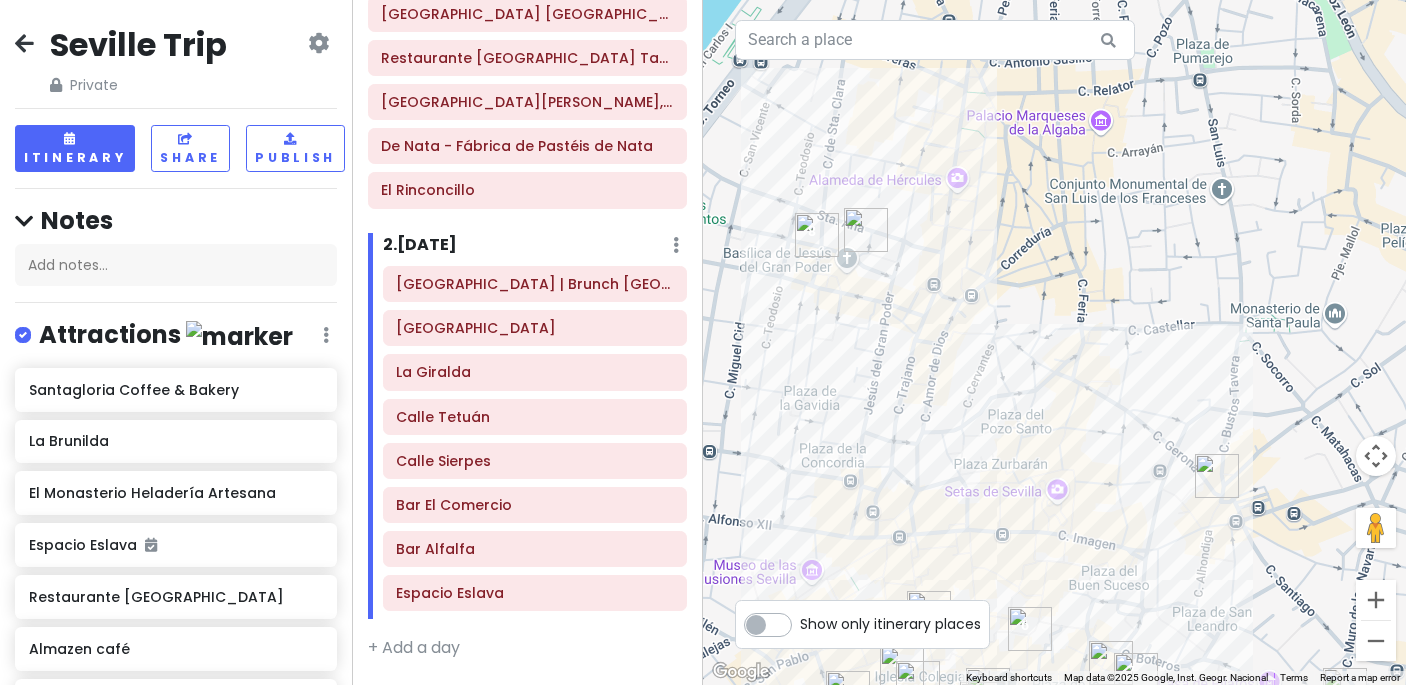 drag, startPoint x: 913, startPoint y: 271, endPoint x: 931, endPoint y: 423, distance: 153.06207 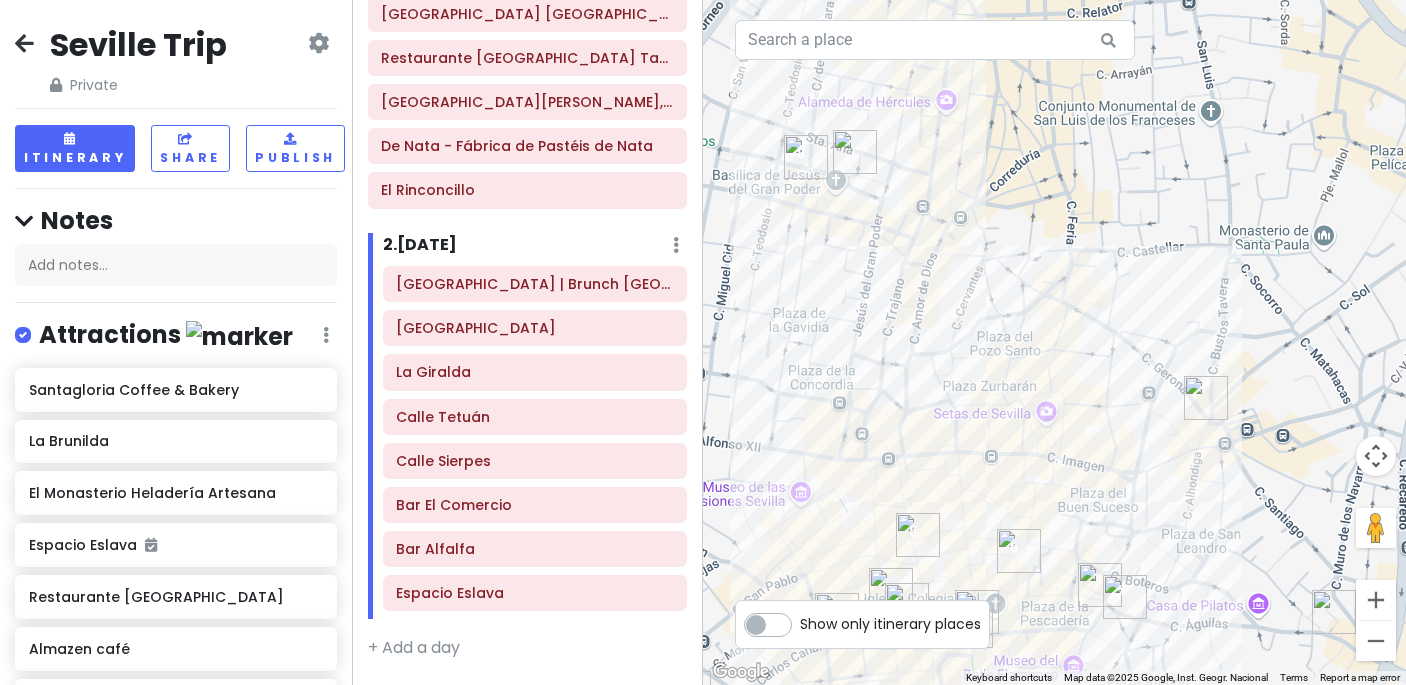 click at bounding box center (855, 152) 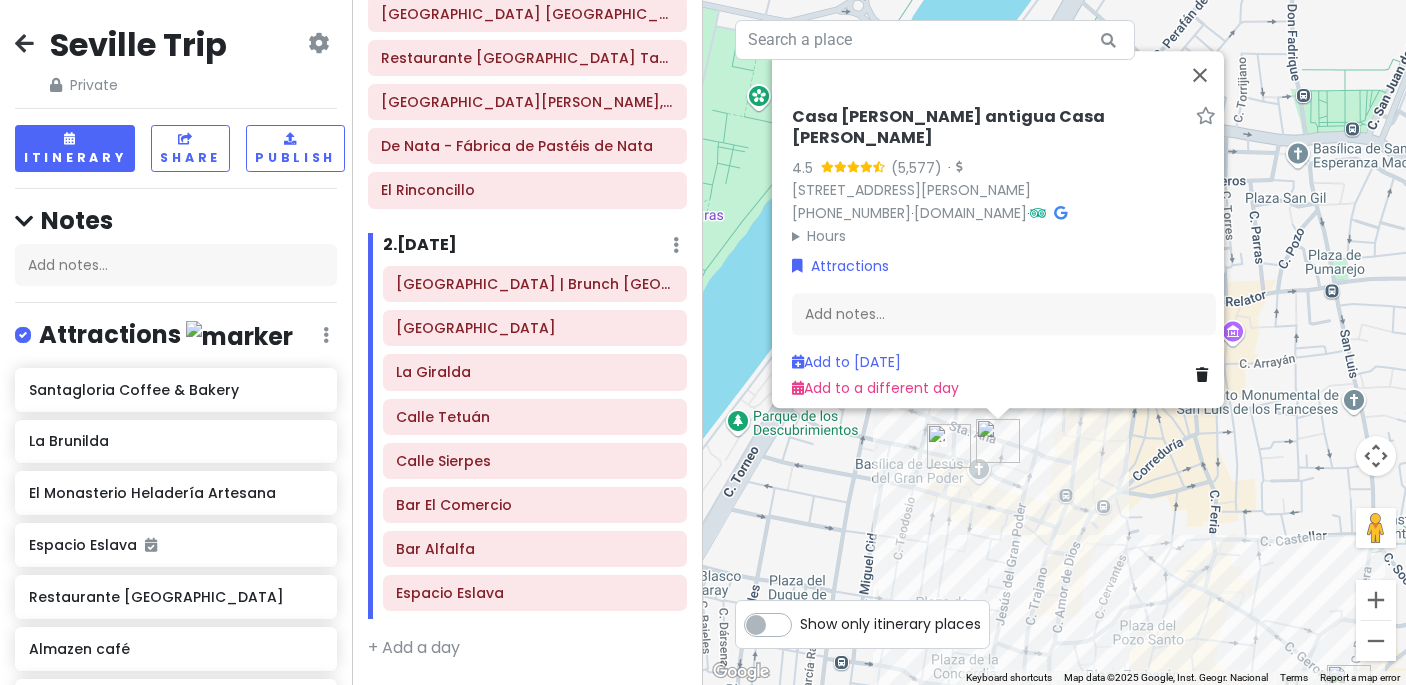 click on "To navigate, press the arrow keys. Casa [PERSON_NAME] antigua Casa [PERSON_NAME] 4.5        (5,577)    ·    [STREET_ADDRESS][PERSON_NAME] [PHONE_NUMBER]   ·   [DOMAIN_NAME]   ·   Hours [DATE]  Closed [DATE]  1:00 – 4:00 PM, 8:00 PM – 12:00 AM [DATE]  1:00 – 4:00 PM, 8:00 PM – 12:00 AM [DATE]  1:00 – 4:00 PM, 8:00 PM – 12:00 AM [DATE]  1:00 – 4:00 PM, 8:00 PM – 12:00 AM [DATE]  1:00 – 4:00 PM, 8:00 PM – 12:00 AM [DATE]  1:00 – 4:00 PM Attractions Add notes...  Add to   [DATE]  Add to a different day" at bounding box center (1054, 342) 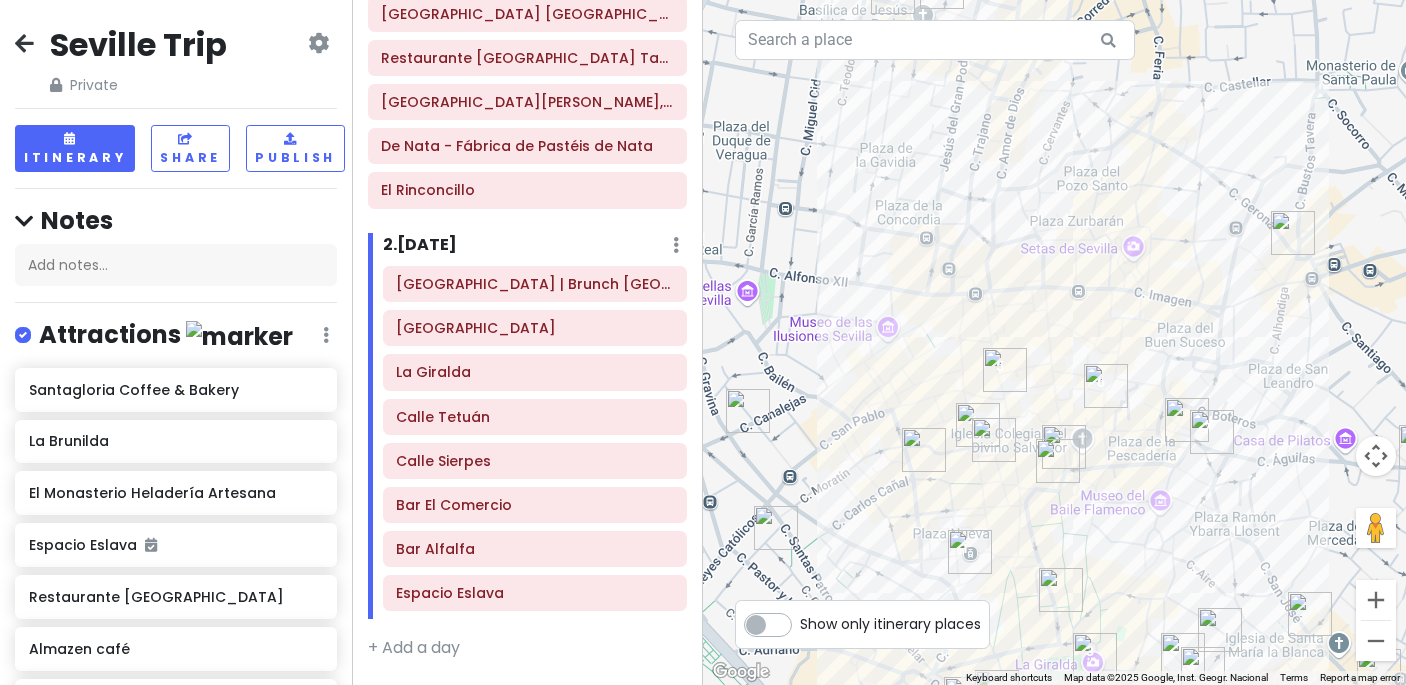drag, startPoint x: 1215, startPoint y: 566, endPoint x: 1156, endPoint y: 103, distance: 466.74405 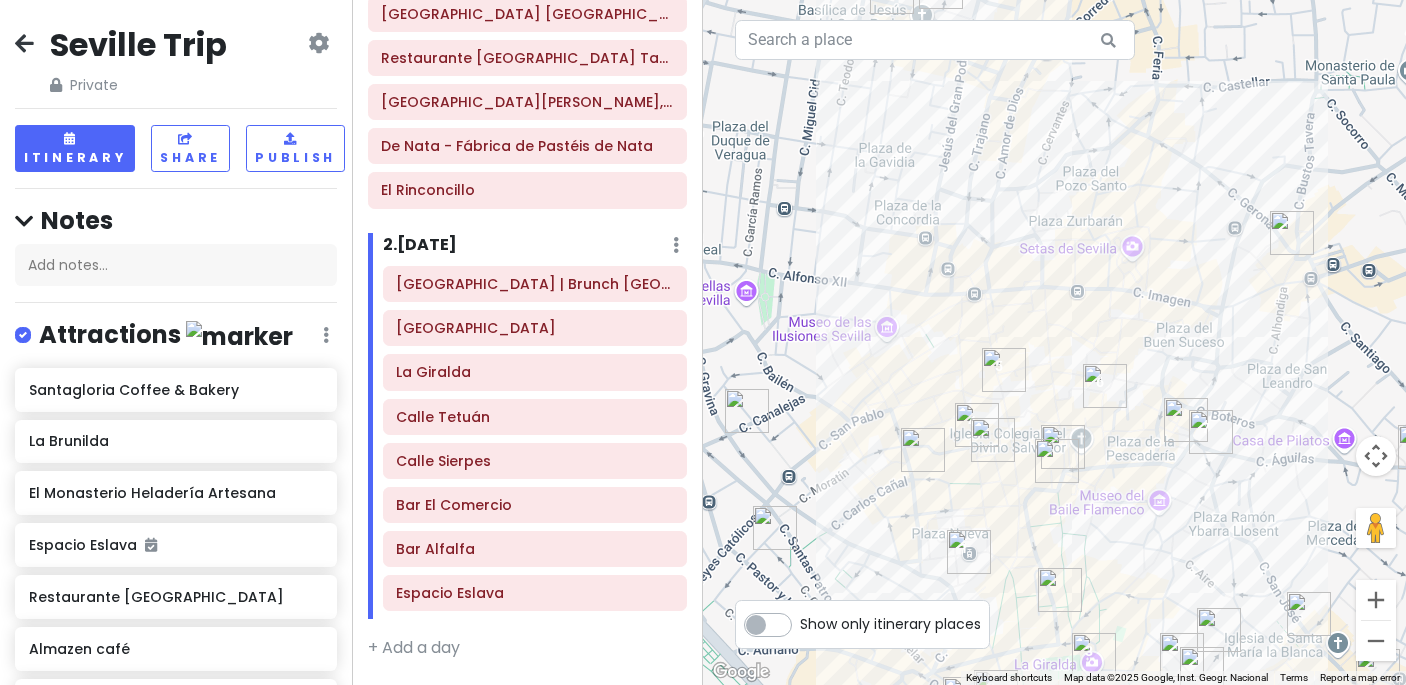 click at bounding box center (1292, 233) 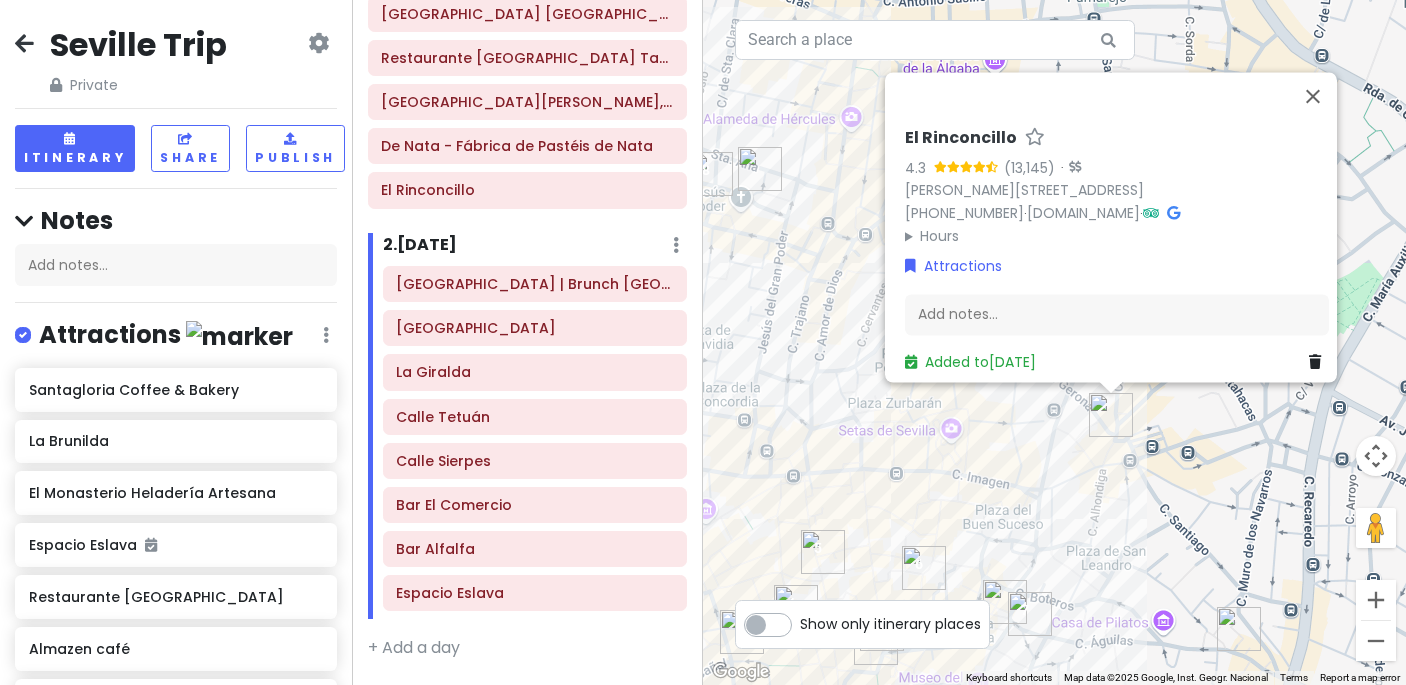 click on "To navigate, press the arrow keys. El Rinconcillo 4.3        (13,145)    ·    [PERSON_NAME][STREET_ADDRESS] [PHONE_NUMBER]   ·   [DOMAIN_NAME]   ·   Hours [DATE]  1:00 – 5:30 PM, 8:00 PM – 12:30 AM [DATE]  Closed [DATE]  1:00 – 5:30 PM, 8:00 PM – 12:30 AM [DATE]  1:00 – 5:30 PM, 8:00 PM – 12:30 AM [DATE]  1:00 – 5:30 PM, 8:00 PM – 12:30 AM [DATE]  1:00 – 5:30 PM, 8:00 PM – 12:30 AM [DATE]  1:00 – 5:30 PM, 8:00 PM – 12:30 AM Attractions Add notes... Added to  [DATE]" at bounding box center (1054, 342) 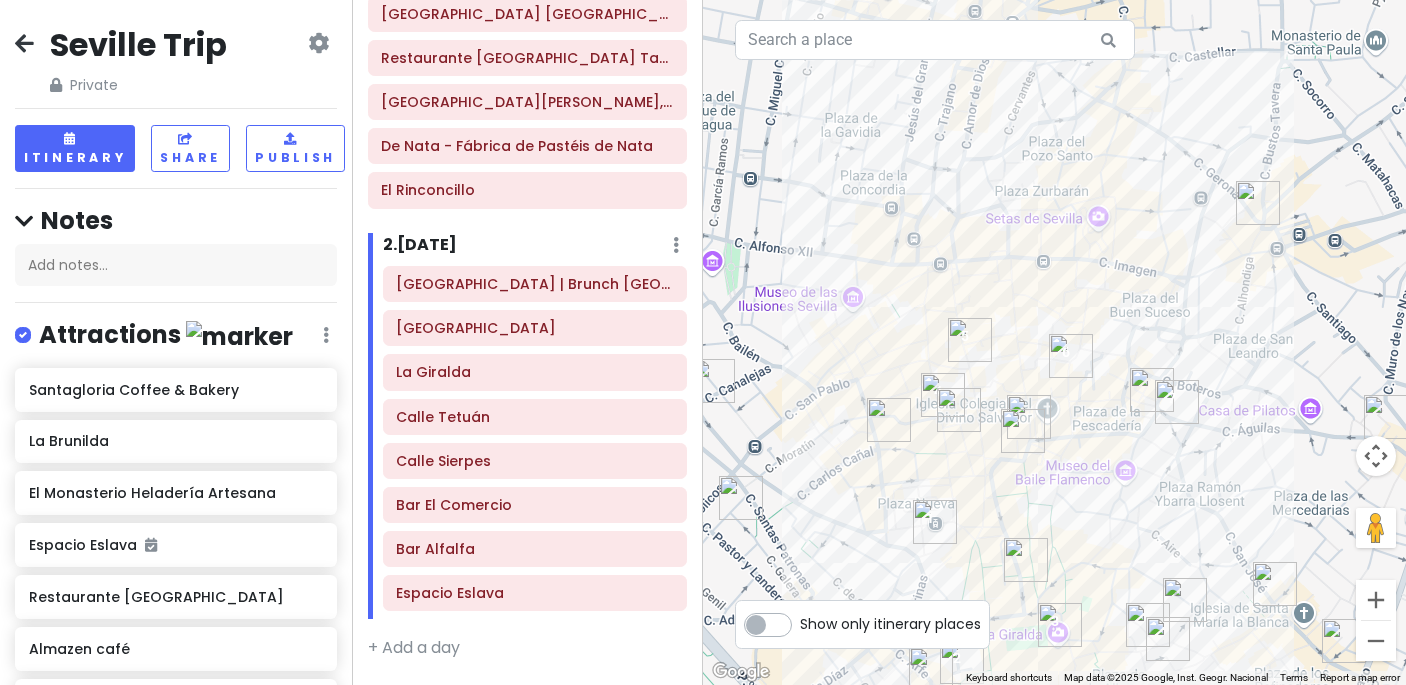 drag, startPoint x: 1040, startPoint y: 495, endPoint x: 1194, endPoint y: 281, distance: 263.65128 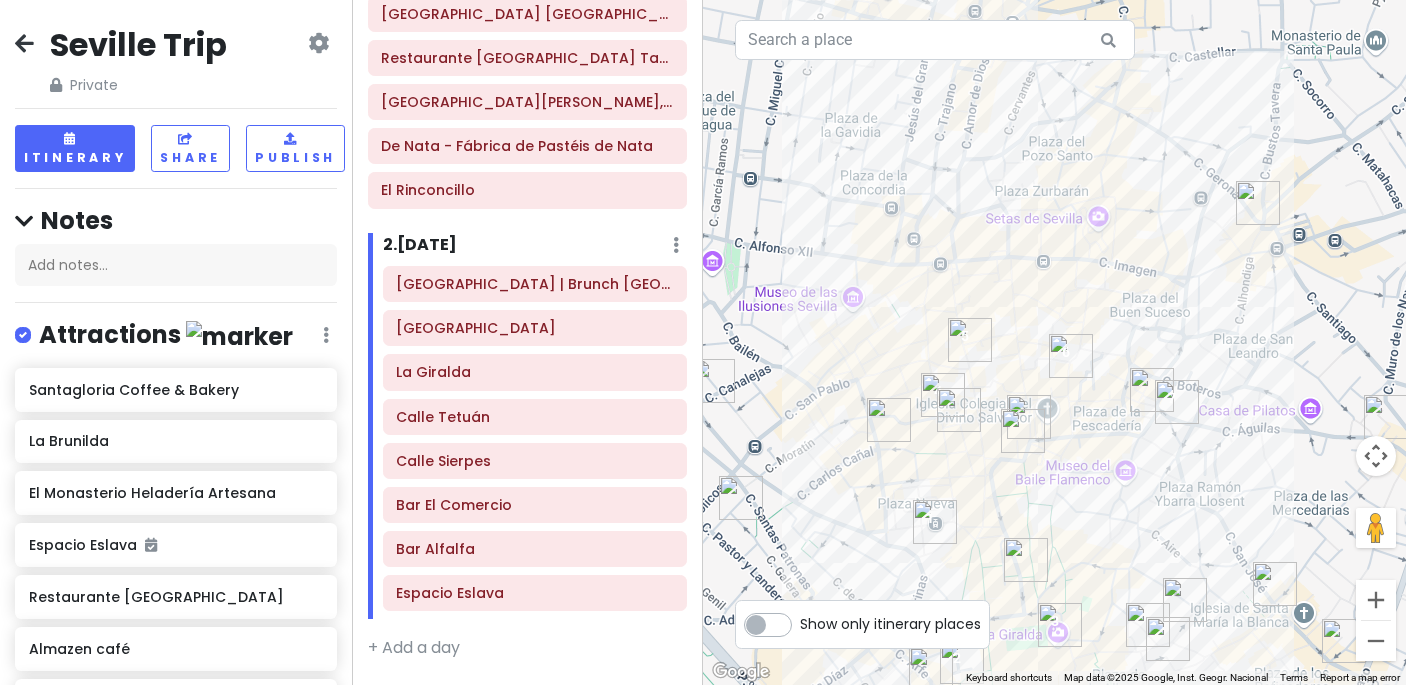 click at bounding box center (1023, 431) 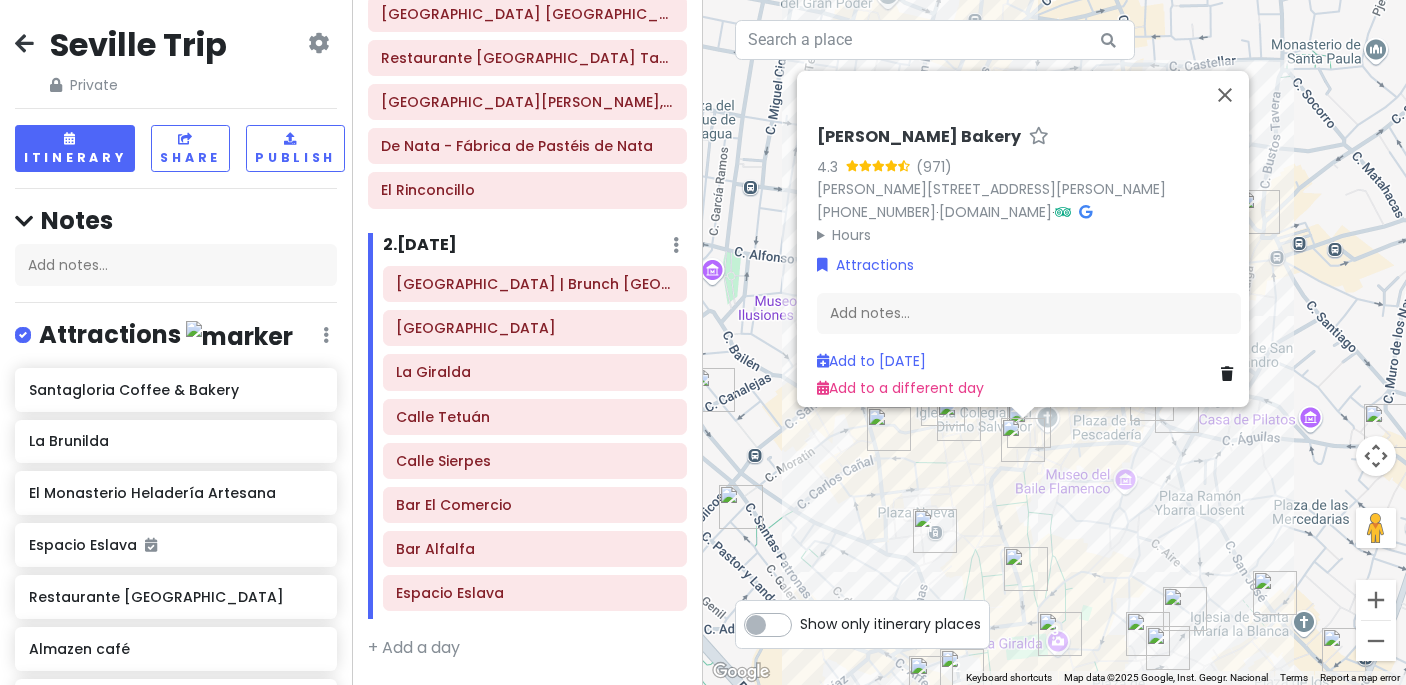 click at bounding box center (1023, 440) 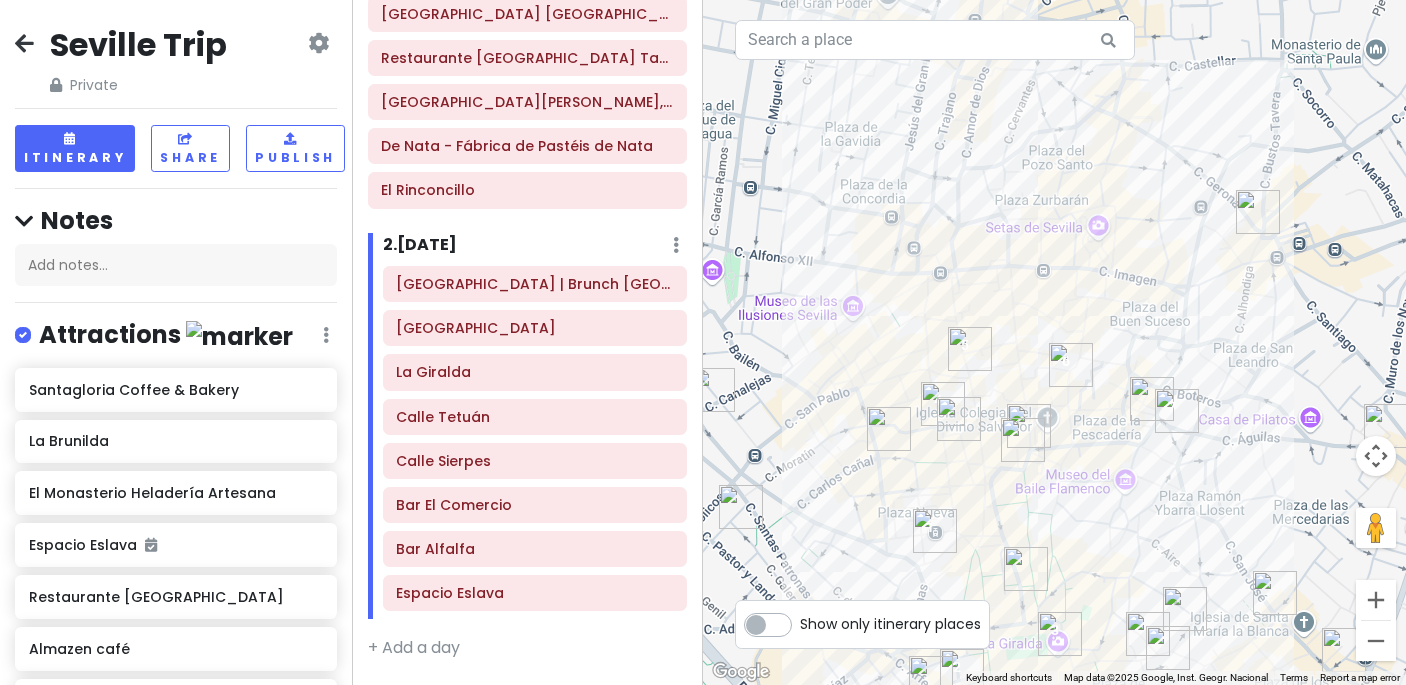 click at bounding box center (1029, 426) 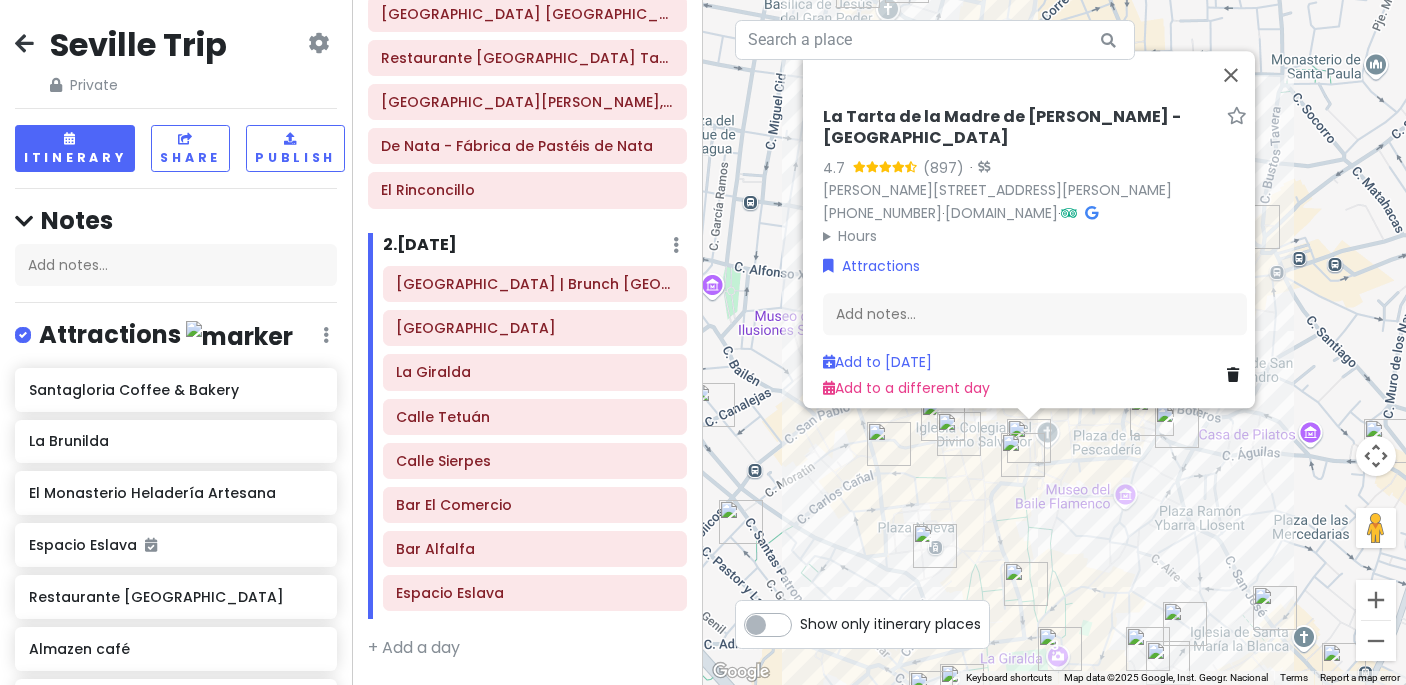 click on "To navigate, press the arrow keys. La Tarta de la Madre de [PERSON_NAME] - [PERSON_NAME] 4.7        (897)    ·    [PERSON_NAME][STREET_ADDRESS][PERSON_NAME] [PHONE_NUMBER]   ·   [DOMAIN_NAME]   ·   Hours [DATE]  10:00 AM – 9:00 PM [DATE]  10:00 AM – 9:00 PM [DATE]  10:00 AM – 9:00 PM [DATE]  10:00 AM – 9:00 PM [DATE]  10:00 AM – 9:00 PM [DATE]  11:00 AM – 9:00 PM [DATE]  11:00 AM – 9:00 PM Attractions Add notes...  Add to   [DATE]  Add to a different day" at bounding box center (1054, 342) 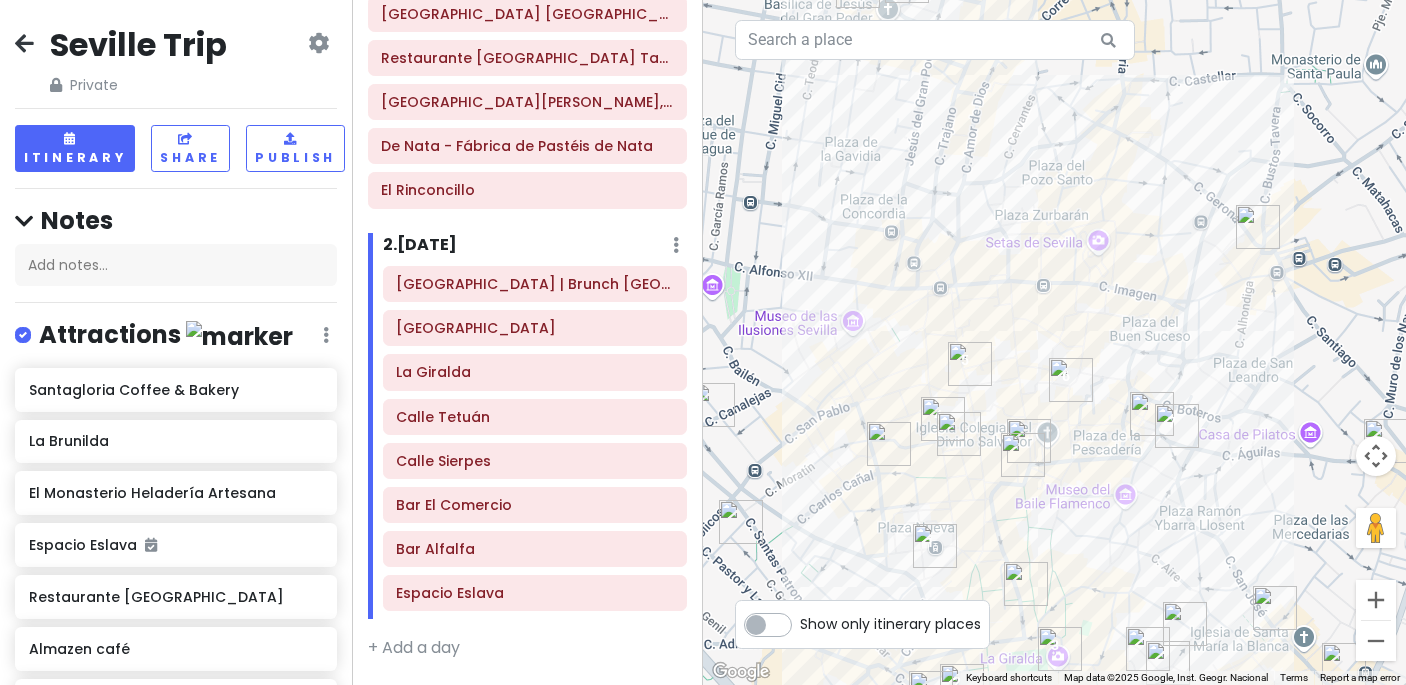 click at bounding box center [1026, 584] 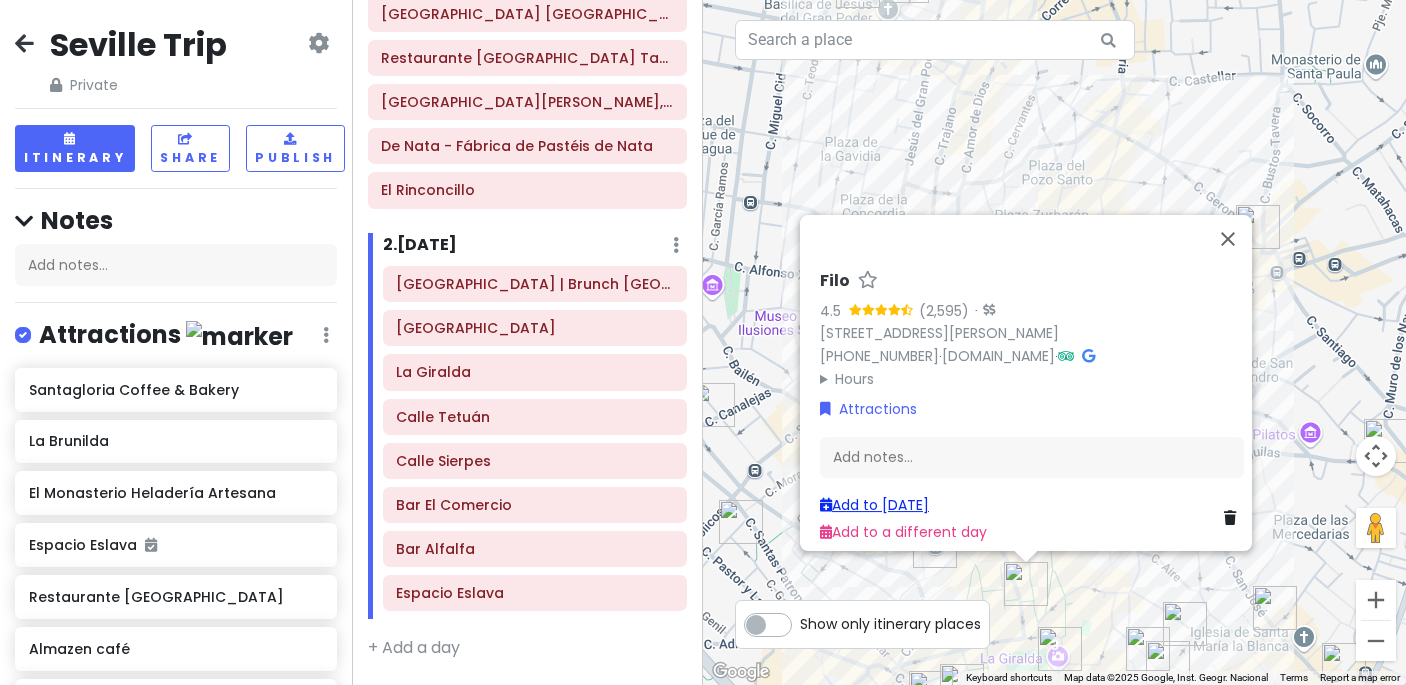 click on "Add to   [DATE]" at bounding box center [874, 505] 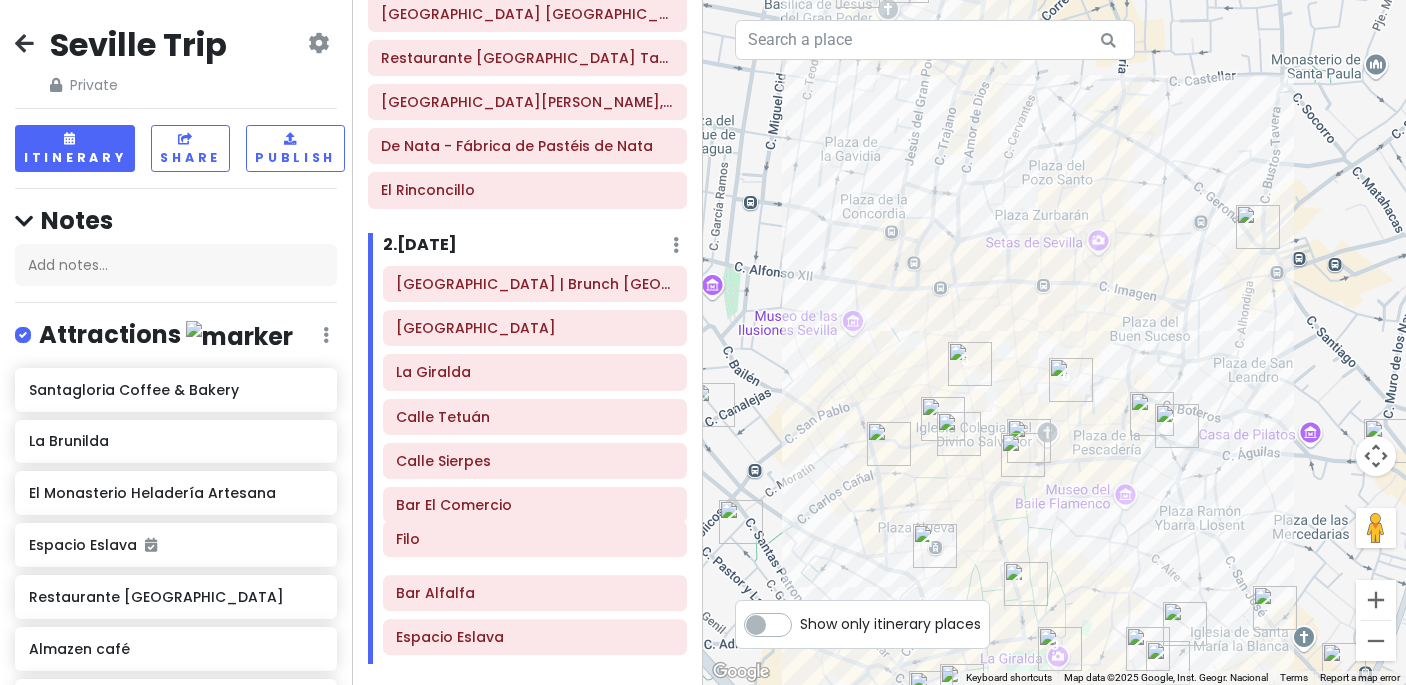 scroll, scrollTop: 275, scrollLeft: 0, axis: vertical 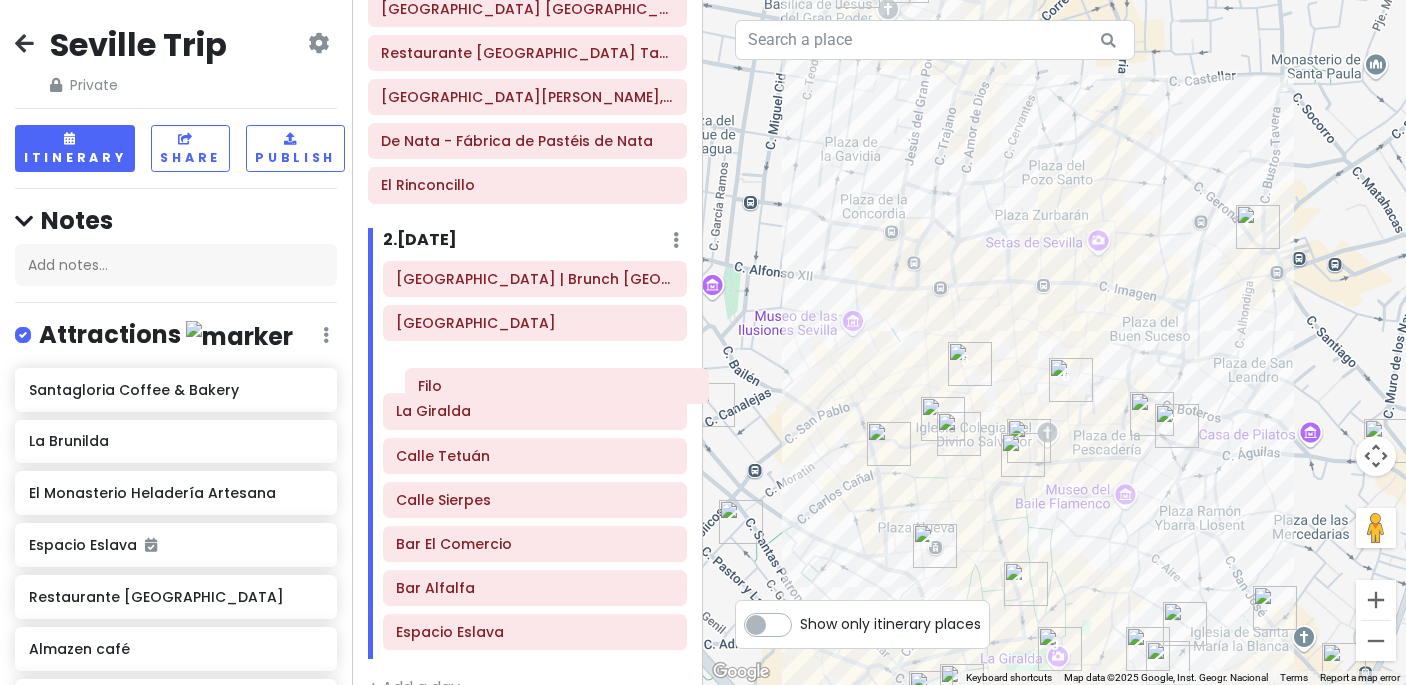 drag, startPoint x: 476, startPoint y: 646, endPoint x: 498, endPoint y: 394, distance: 252.9585 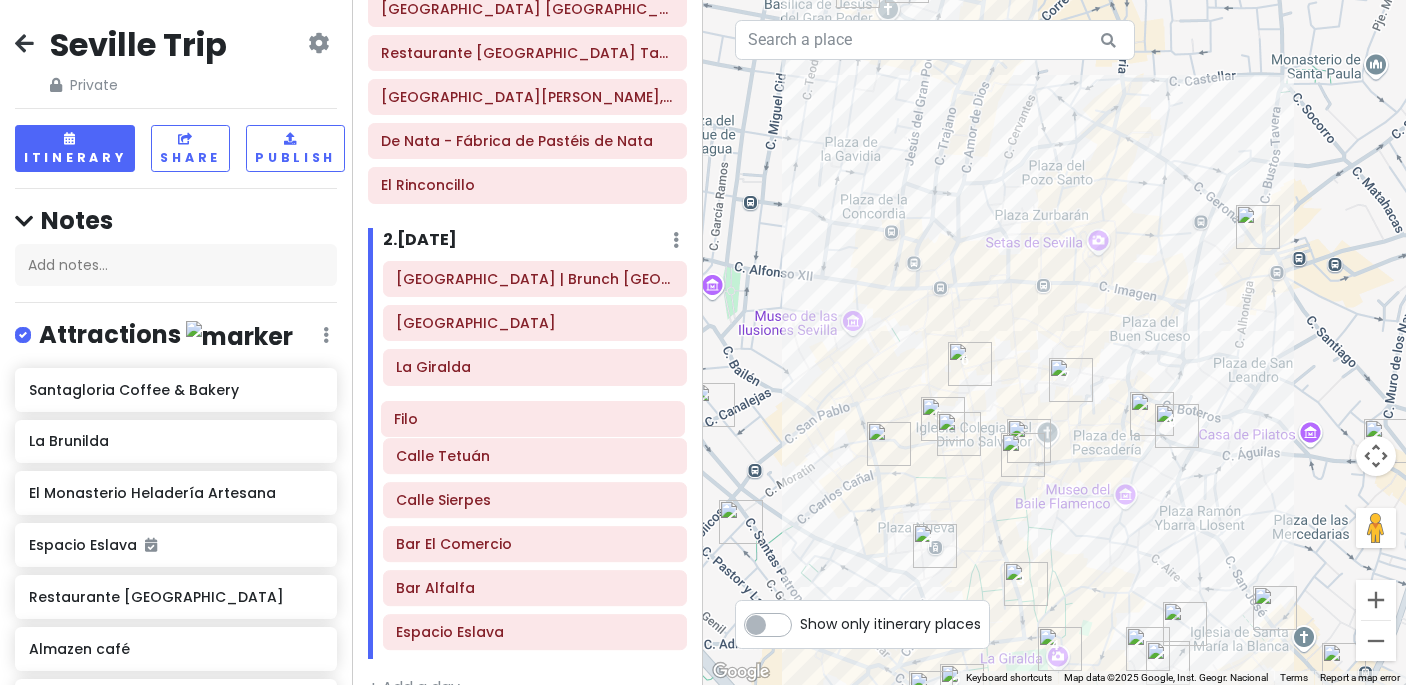 drag, startPoint x: 498, startPoint y: 373, endPoint x: 496, endPoint y: 424, distance: 51.0392 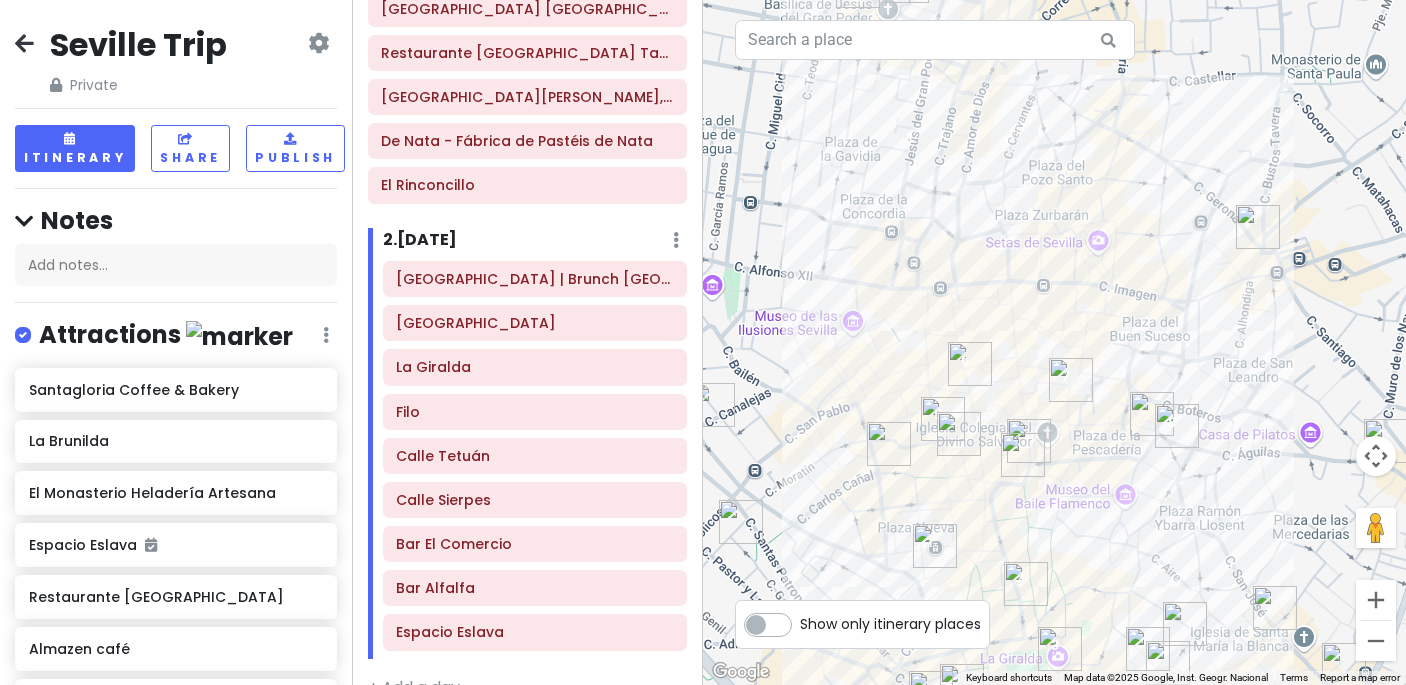 click at bounding box center [959, 434] 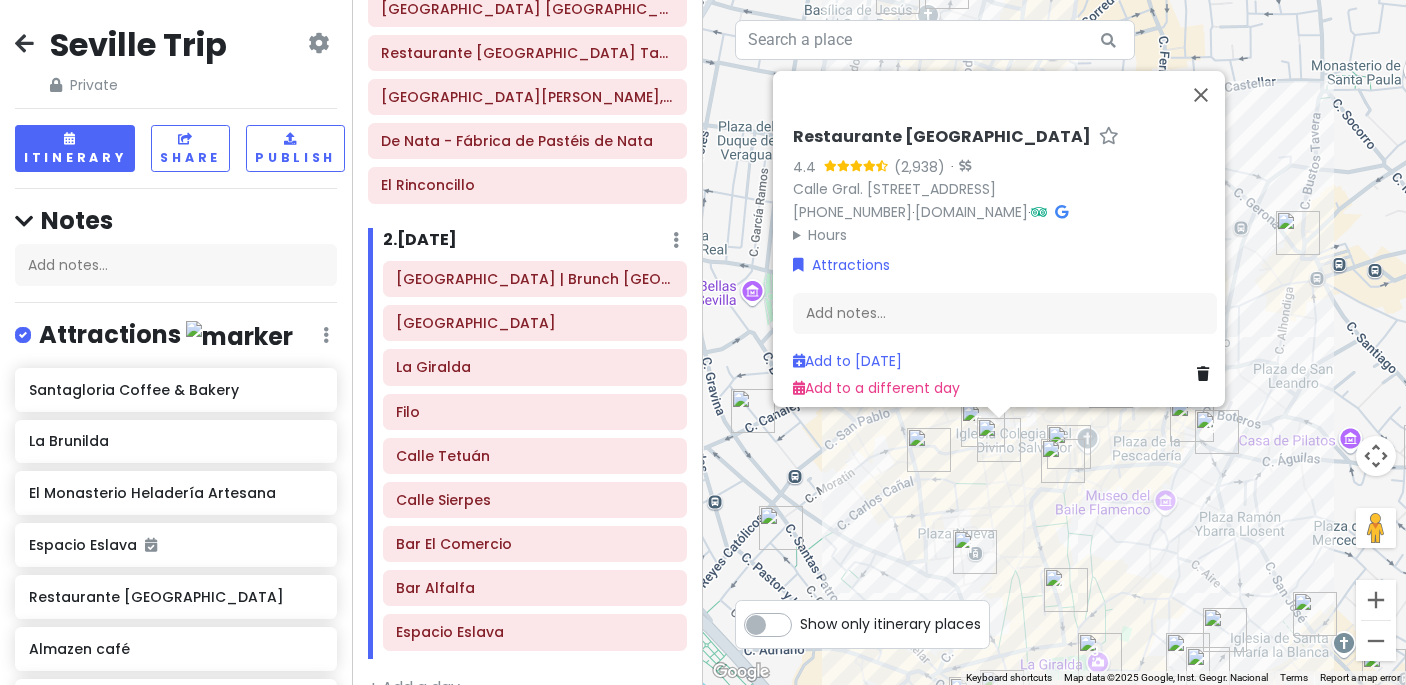 click at bounding box center [999, 440] 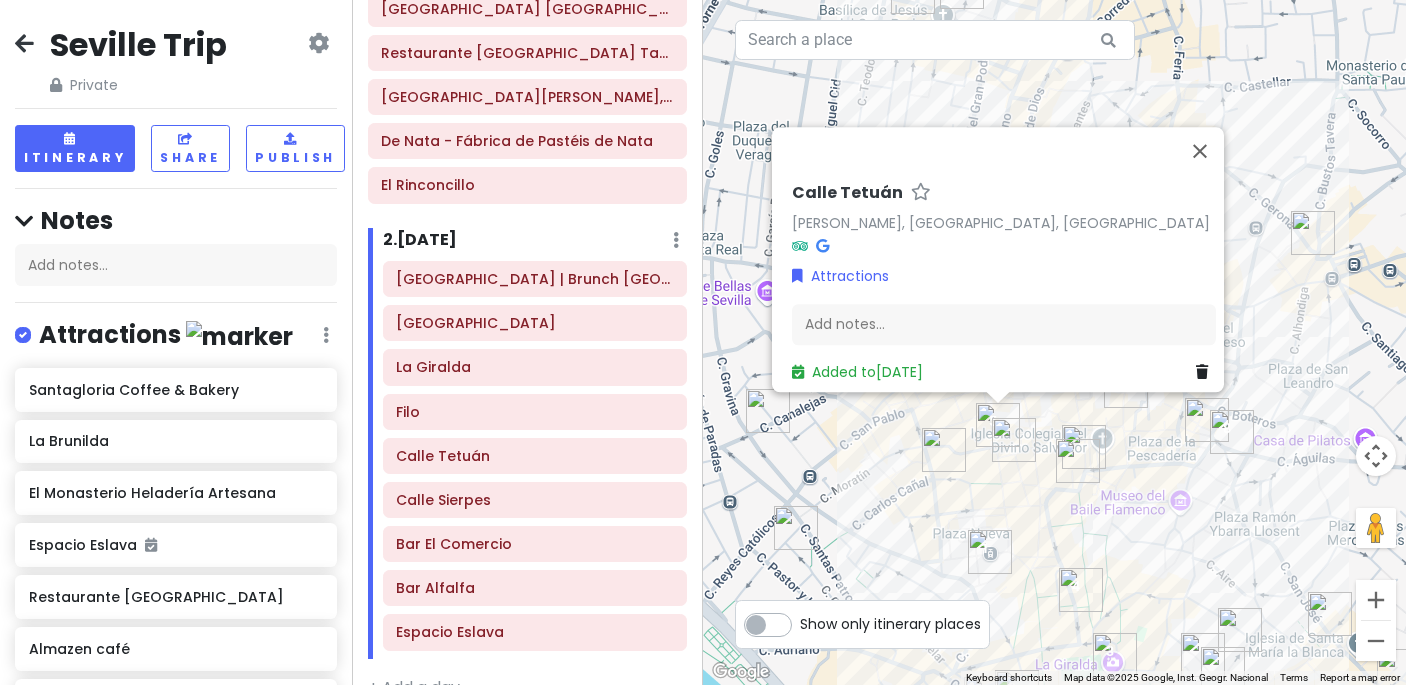 click at bounding box center (1014, 440) 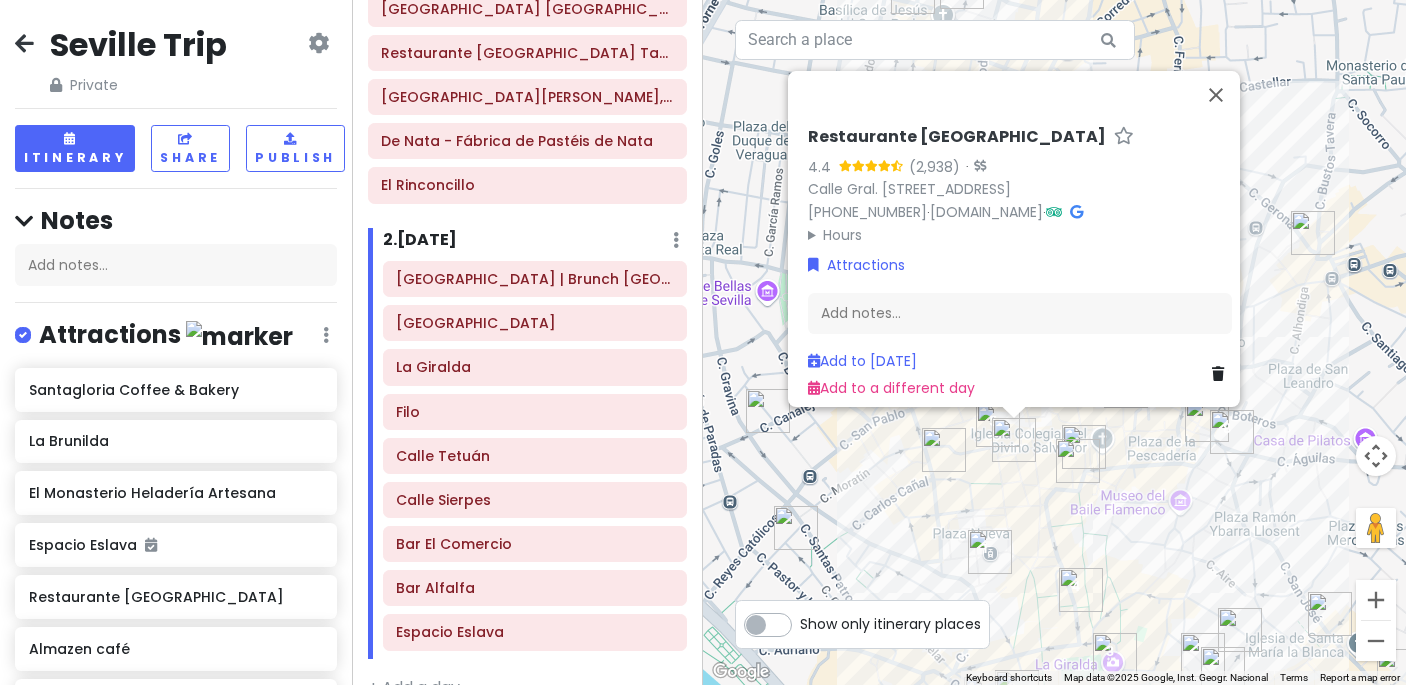 click on "To navigate, press the arrow keys. Restaurante [GEOGRAPHIC_DATA] 4.4        (2,938)    ·    [GEOGRAPHIC_DATA]. [STREET_ADDRESS] [PHONE_NUMBER]   ·   [DOMAIN_NAME]   ·   Hours [DATE]  8:00 AM – 11:30 PM [DATE]  8:00 AM – 11:30 PM [DATE]  8:00 AM – 11:30 PM [DATE]  8:00 AM – 11:30 PM [DATE]  8:00 AM – 11:30 PM [DATE]  8:00 AM – 11:30 PM [DATE]  8:00 AM – 11:30 PM Attractions Add notes...  Add to   [DATE]  Add to a different day" at bounding box center (1054, 342) 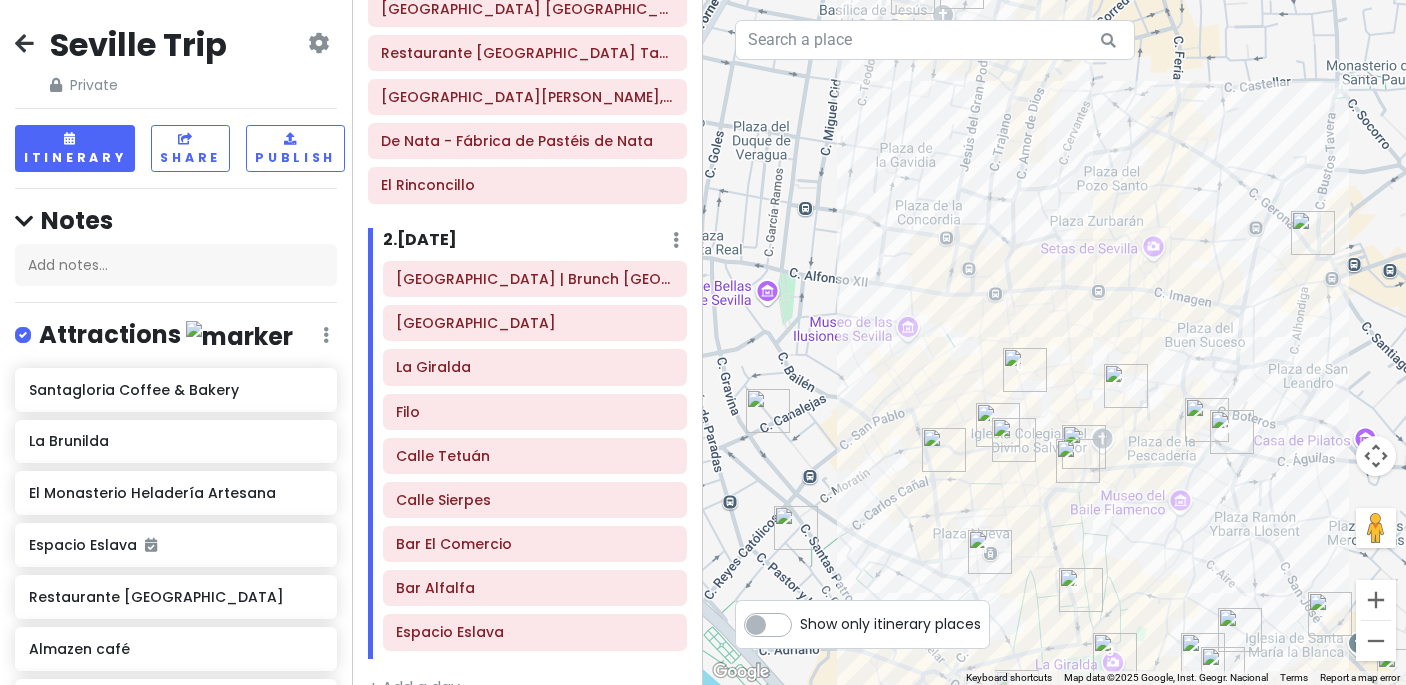 click at bounding box center (1014, 440) 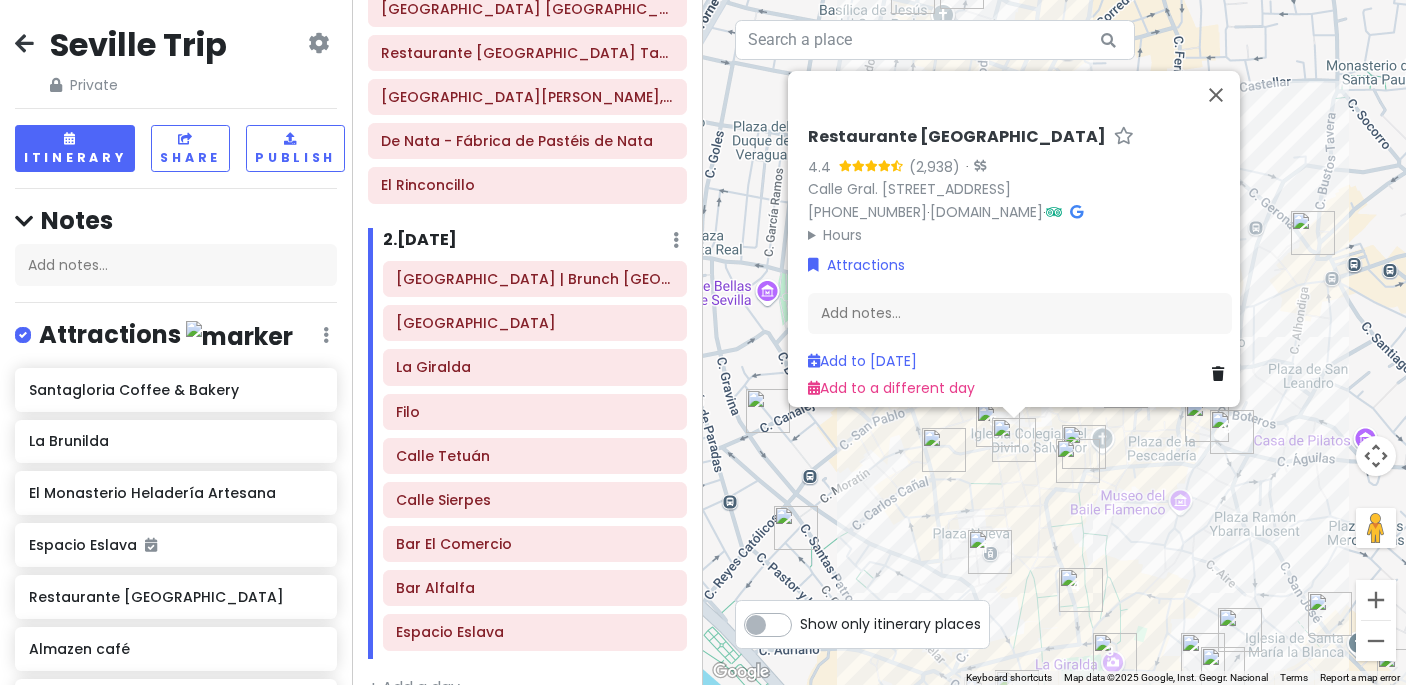 click at bounding box center [1232, 432] 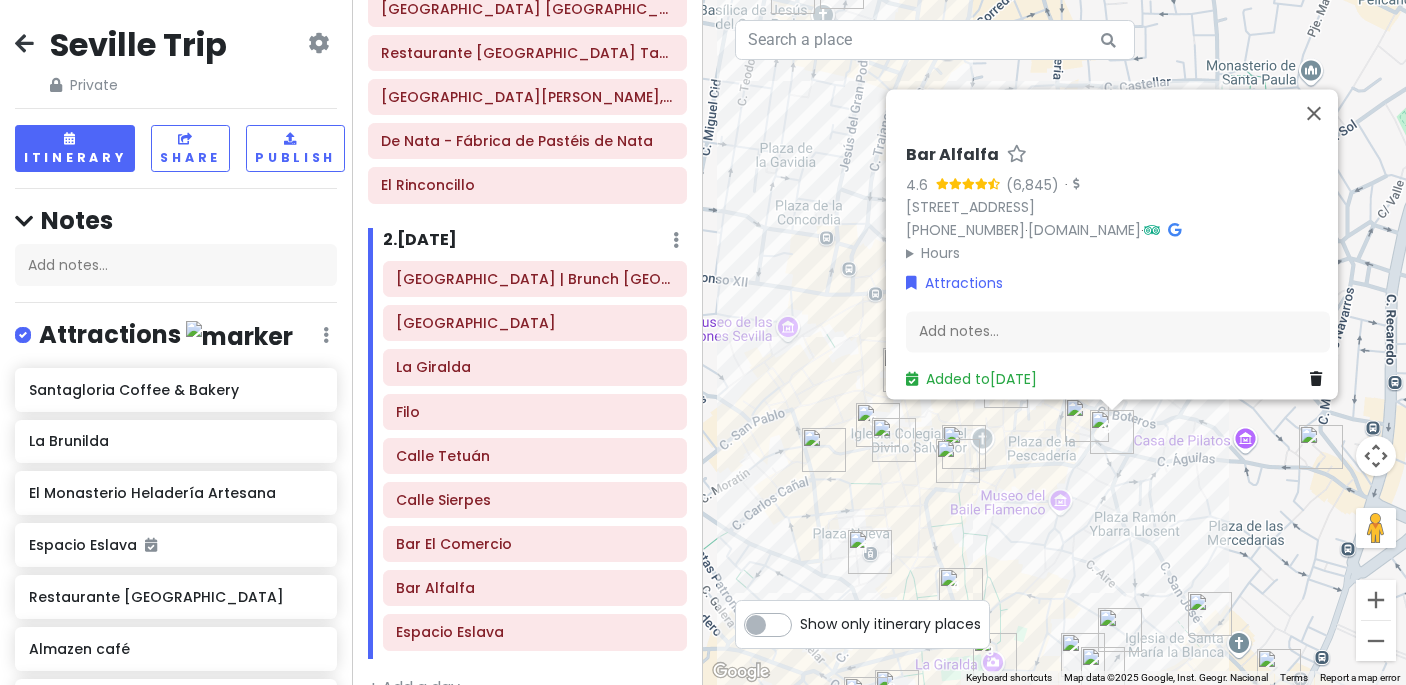 click on "To navigate, press the arrow keys. Bar Alfalfa 4.6        (6,845)    ·    [STREET_ADDRESS] [PHONE_NUMBER]   ·   [DOMAIN_NAME]   ·   Hours [DATE]  9:00 AM – 12:00 AM [DATE]  9:00 AM – 12:00 AM [DATE]  9:00 AM – 12:00 AM [DATE]  9:00 AM – 12:00 AM [DATE]  9:00 AM – 12:00 AM [DATE]  9:00 AM – 12:00 AM [DATE]  9:00 AM – 12:00 AM Attractions Add notes... Added to  [DATE]" at bounding box center [1054, 342] 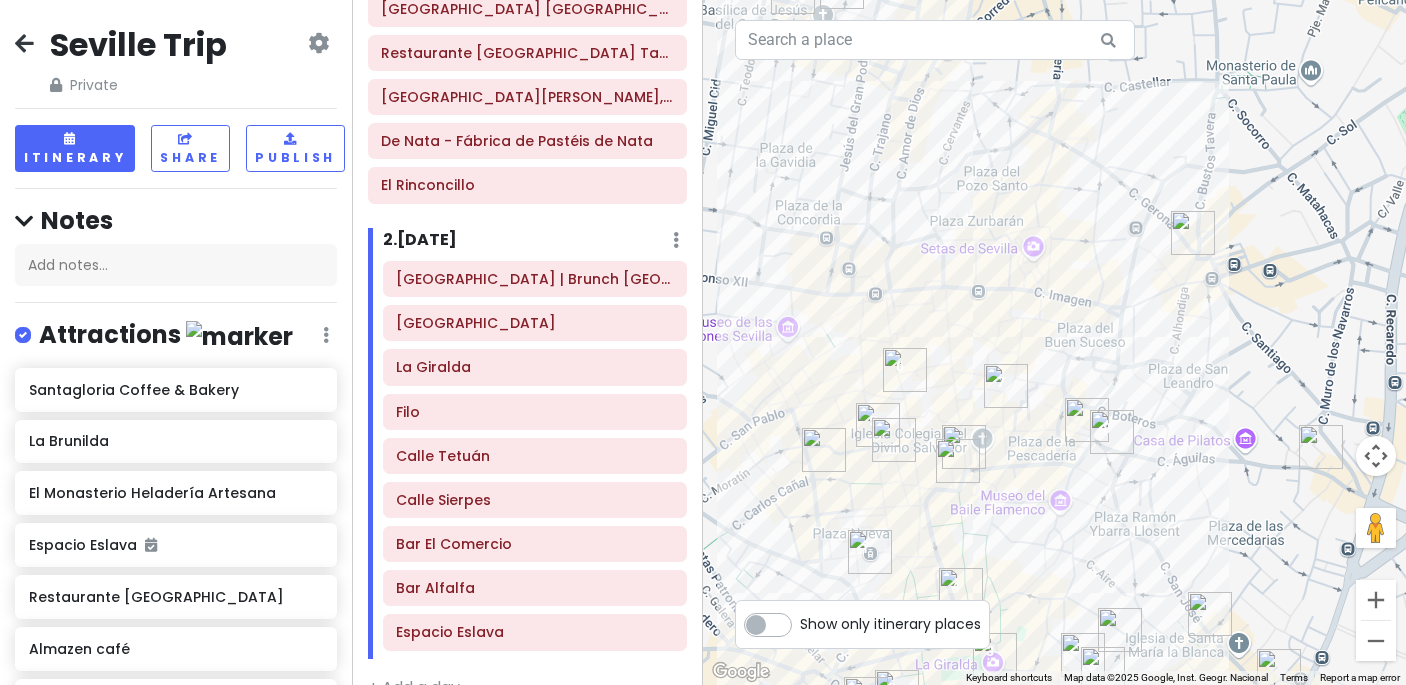 click at bounding box center [824, 450] 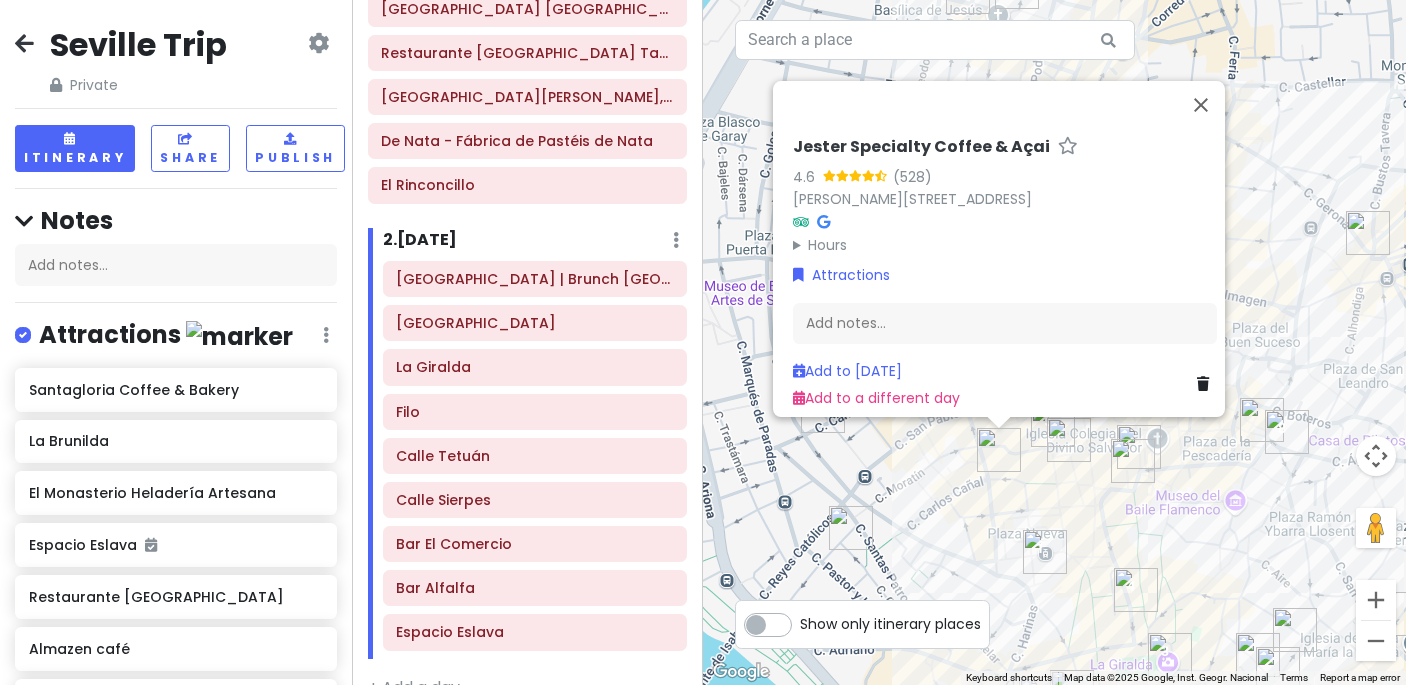 click on "To navigate, press the arrow keys. Jester Specialty Coffee & Açai 4.6        (528) [PERSON_NAME][STREET_ADDRESS] Hours [DATE]  8:30 AM – 2:00 PM, 4:30 – 8:30 PM [DATE]  8:30 AM – 2:00 PM, 4:30 – 8:30 PM [DATE]  8:30 AM – 2:00 PM, 4:30 – 8:30 PM [DATE]  8:30 AM – 2:00 PM, 4:30 – 8:30 PM [DATE]  8:30 AM – 2:00 PM, 4:30 – 8:30 PM [DATE]  8:30 AM – 8:30 PM [DATE]  8:30 AM – 8:30 PM Attractions Add notes...  Add to   [DATE]  Add to a different day" at bounding box center (1054, 342) 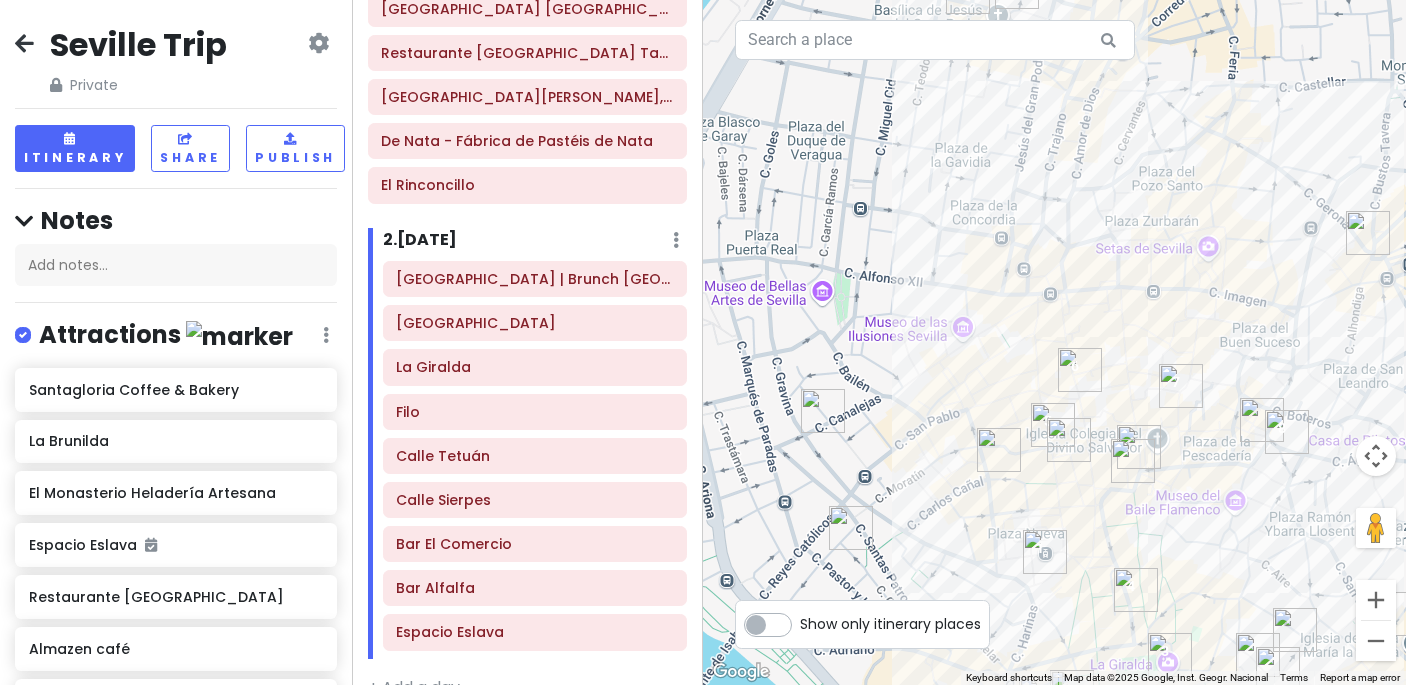 click at bounding box center [1133, 461] 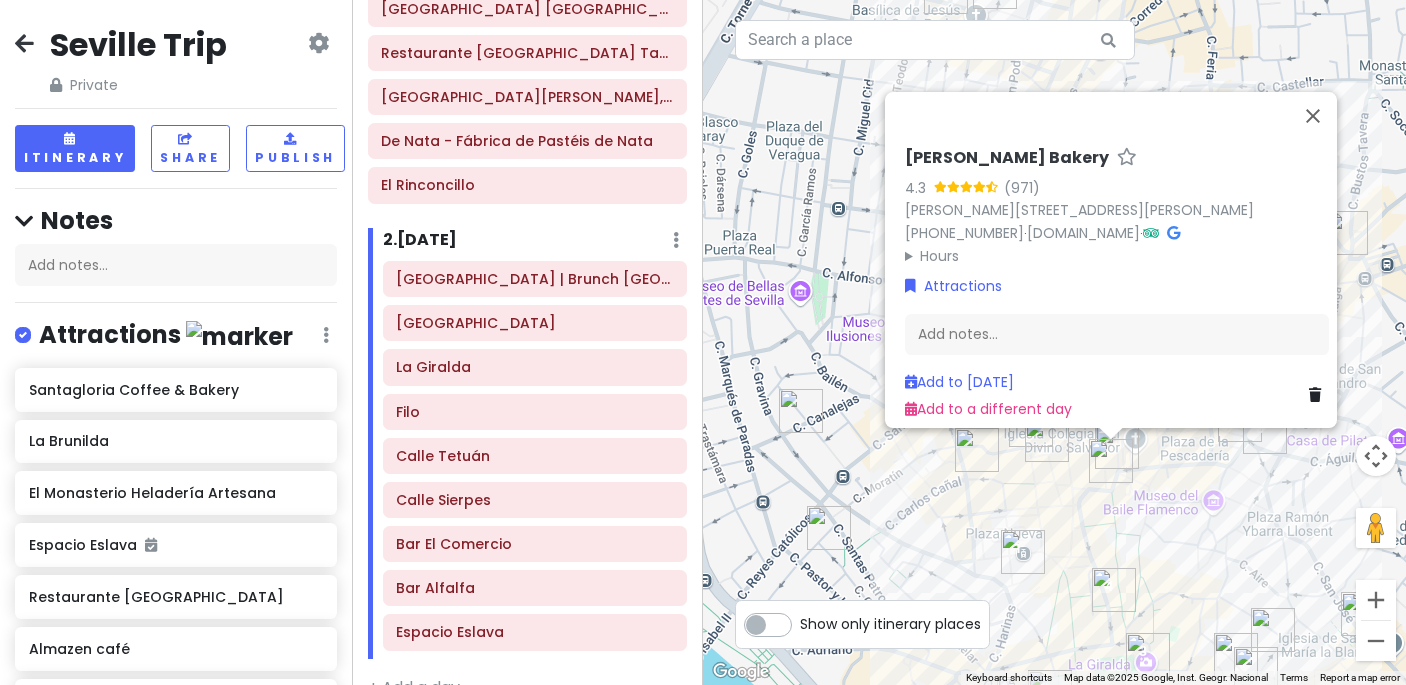 click on "To navigate, press the arrow keys. [PERSON_NAME] Bakery 4.3        (971) [PERSON_NAME][STREET_ADDRESS][PERSON_NAME] [PHONE_NUMBER]   ·   [DOMAIN_NAME]   ·   Hours [DATE]  8:30 AM – 10:00 PM [DATE]  8:30 AM – 10:00 PM [DATE]  8:30 AM – 10:00 PM [DATE]  8:30 AM – 10:00 PM [DATE]  8:30 AM – 10:00 PM [DATE]  9:00 AM – 10:00 PM [DATE]  Closed Attractions Add notes...  Add to   [DATE]  Add to a different day" at bounding box center (1054, 342) 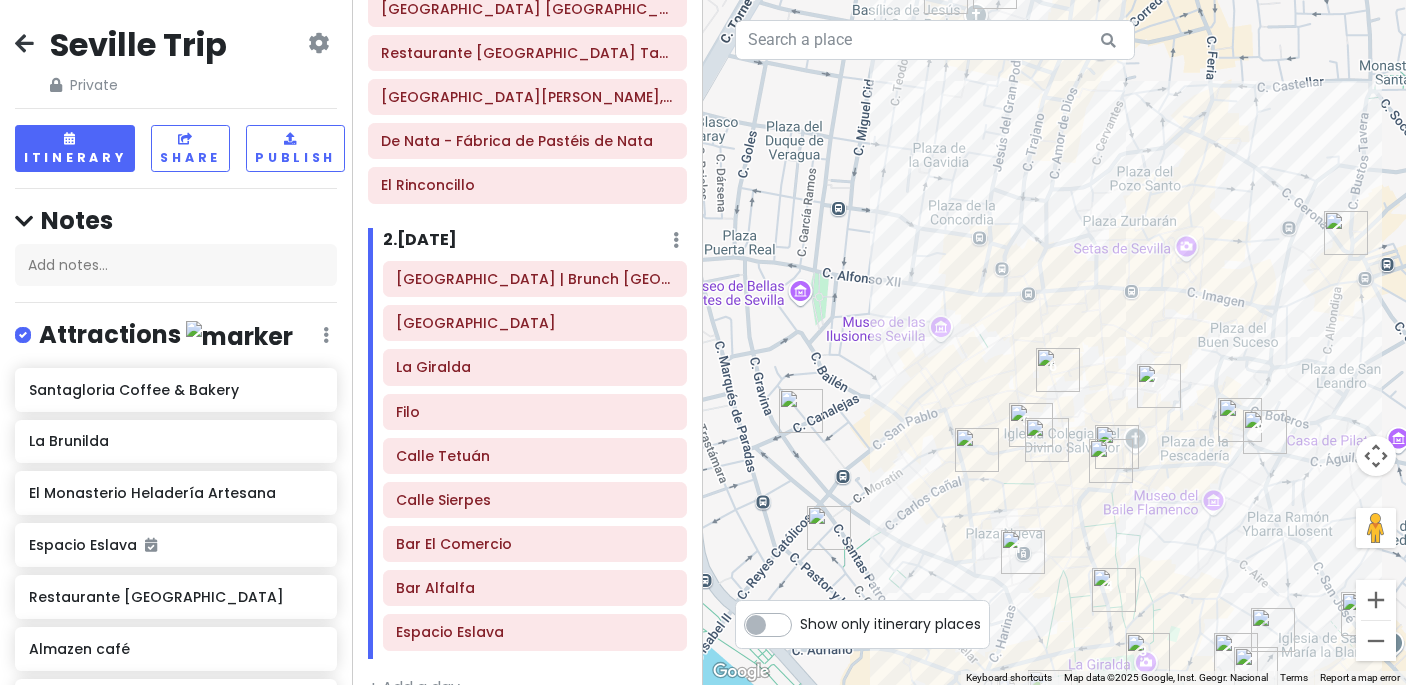 click at bounding box center (1117, 447) 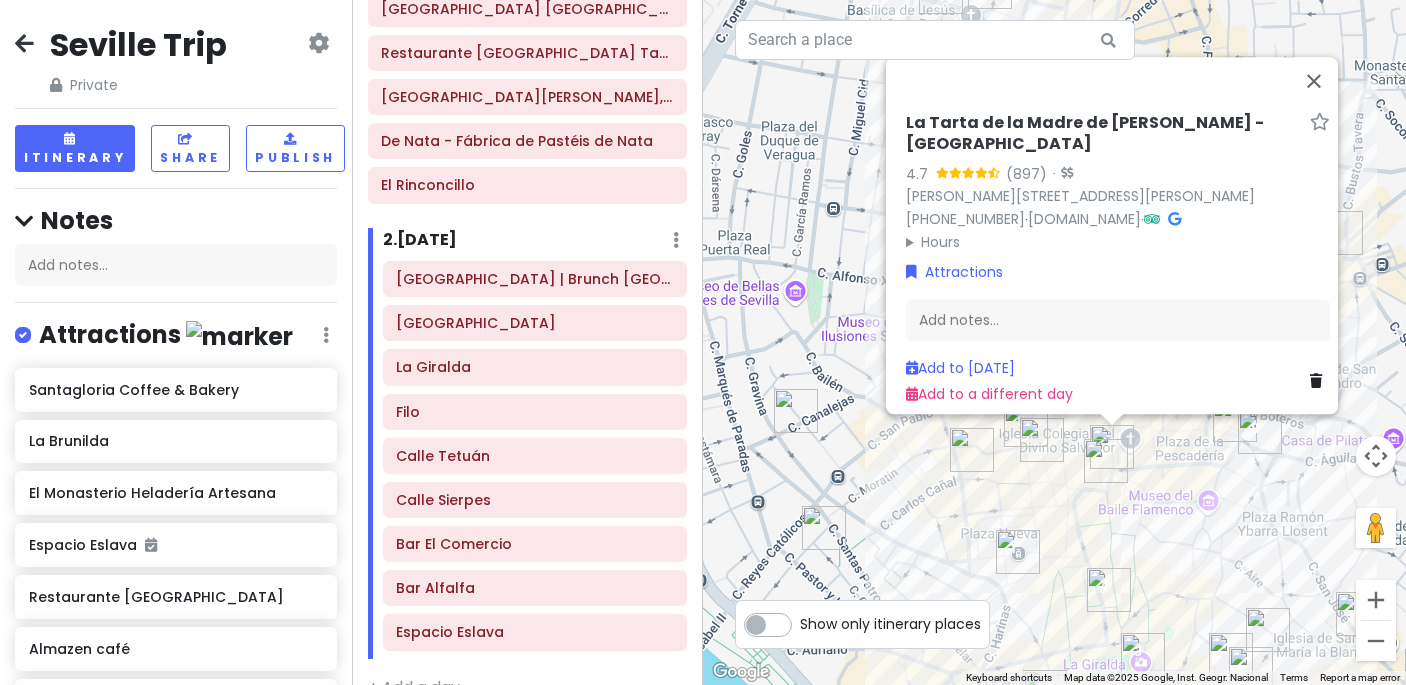 click at bounding box center (1106, 461) 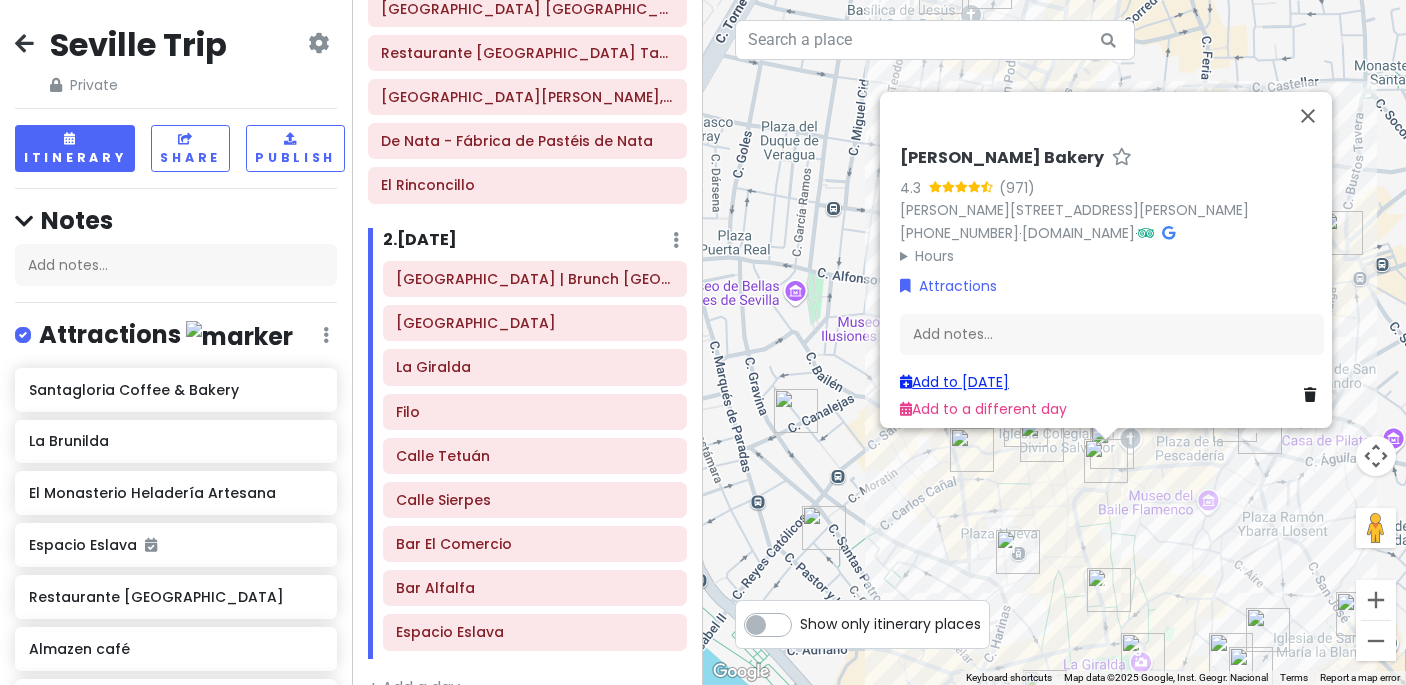 click on "Add to   [DATE]" at bounding box center [954, 382] 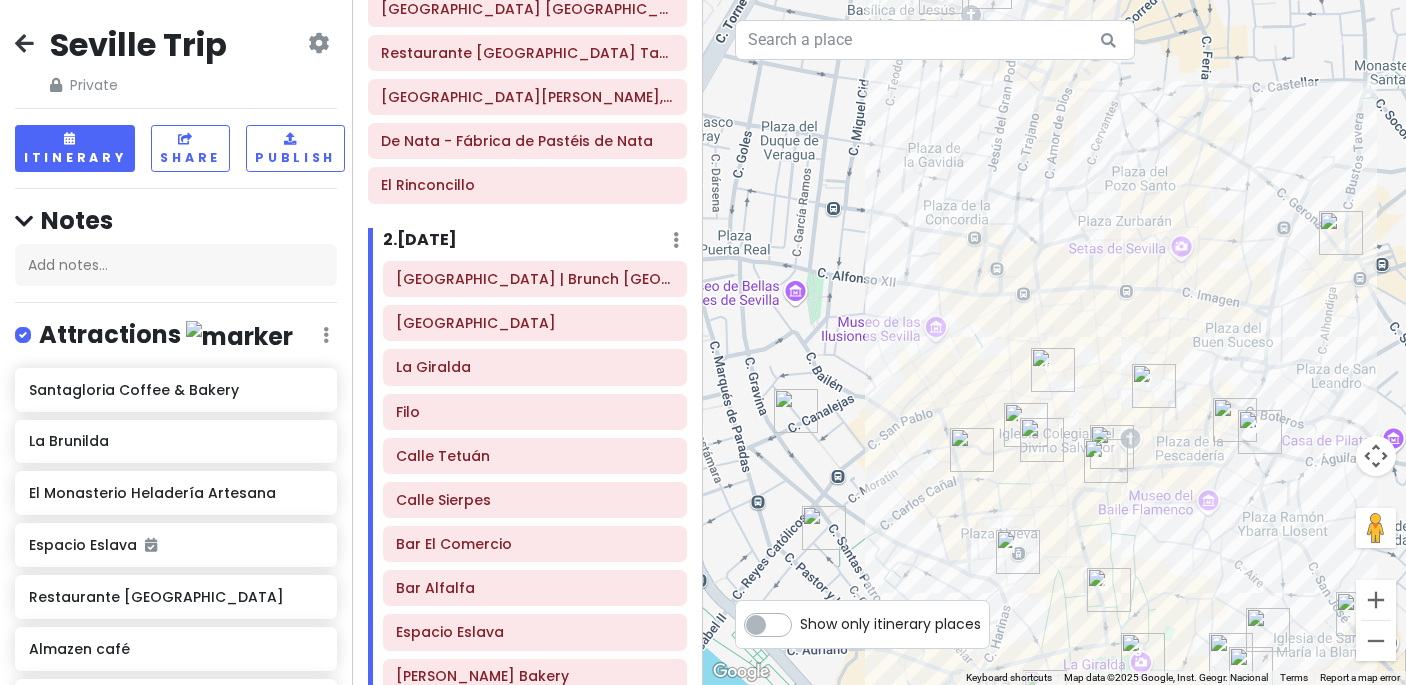 click at bounding box center (1106, 461) 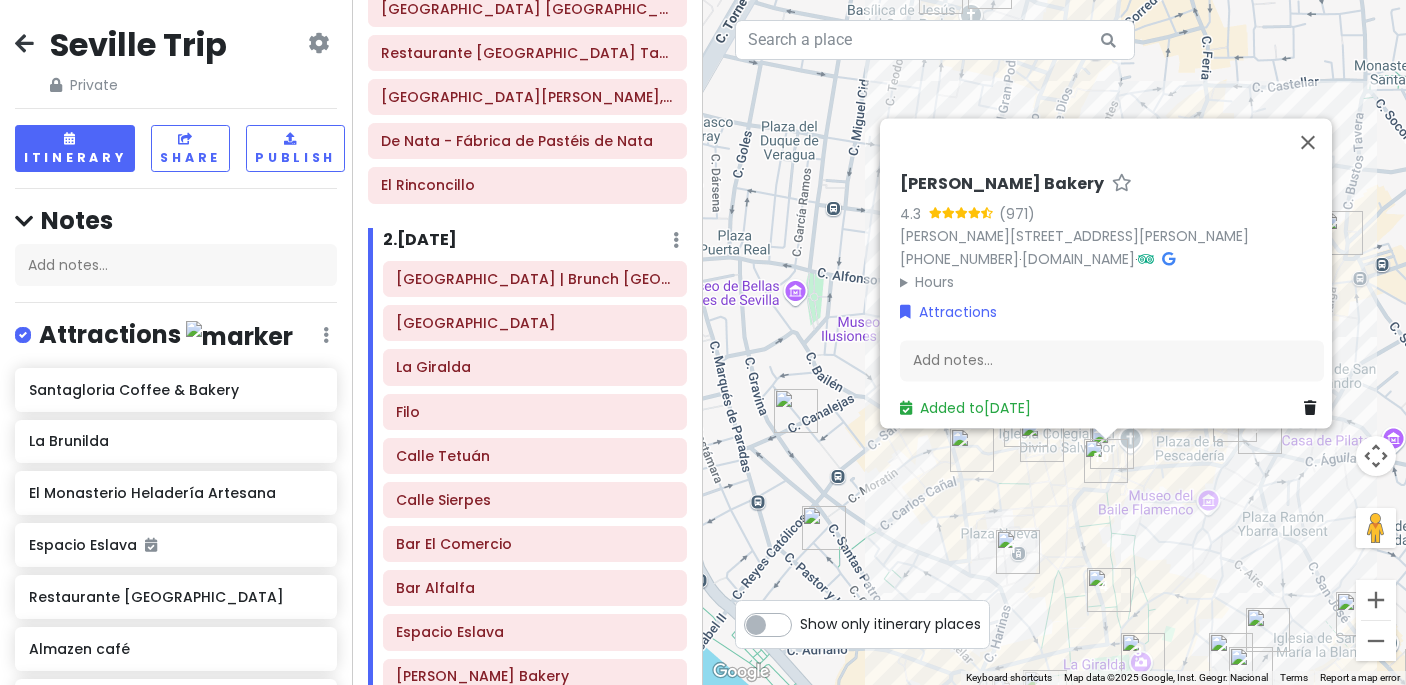 click on "To navigate, press the arrow keys. [PERSON_NAME] Bakery 4.3        (971) [PERSON_NAME][STREET_ADDRESS][PERSON_NAME] [PHONE_NUMBER]   ·   [DOMAIN_NAME]   ·   Hours [DATE]  8:30 AM – 10:00 PM [DATE]  8:30 AM – 10:00 PM [DATE]  8:30 AM – 10:00 PM [DATE]  8:30 AM – 10:00 PM [DATE]  8:30 AM – 10:00 PM [DATE]  9:00 AM – 10:00 PM [DATE]  Closed Attractions Add notes... Added to  [DATE]" at bounding box center [1054, 342] 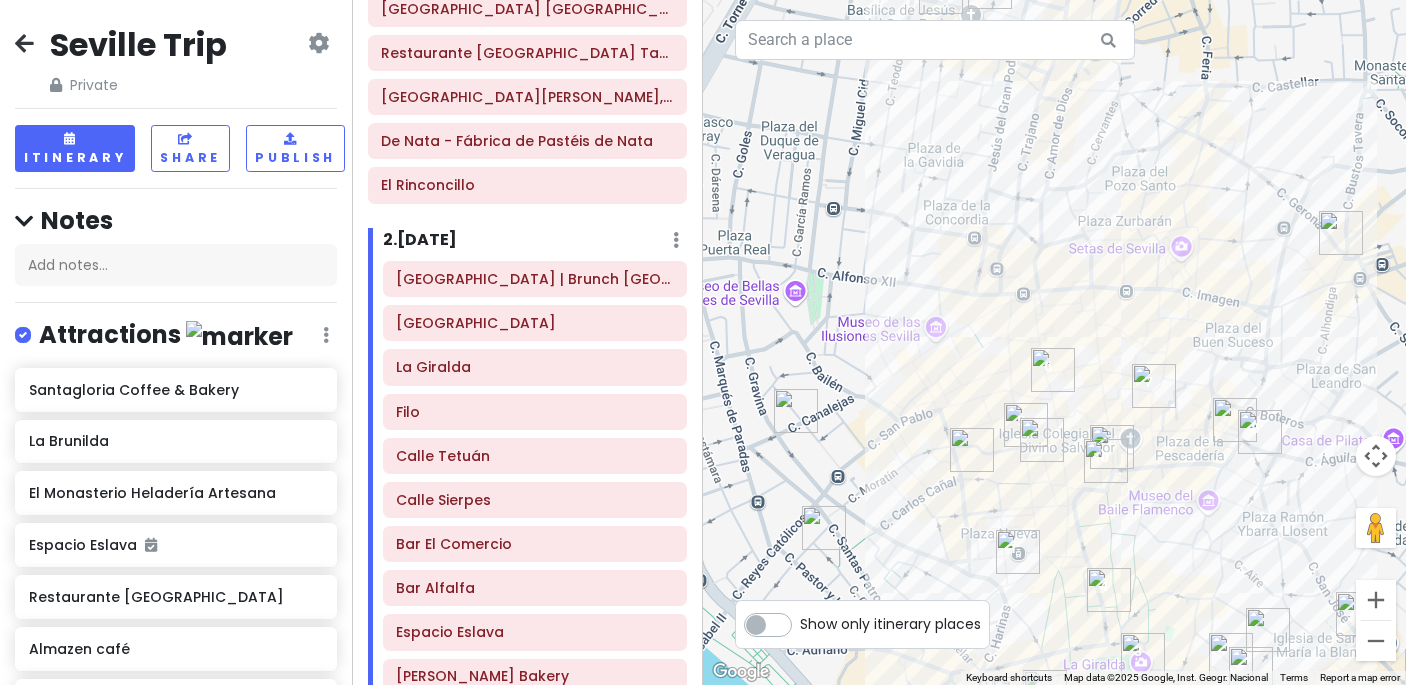 click at bounding box center [1112, 447] 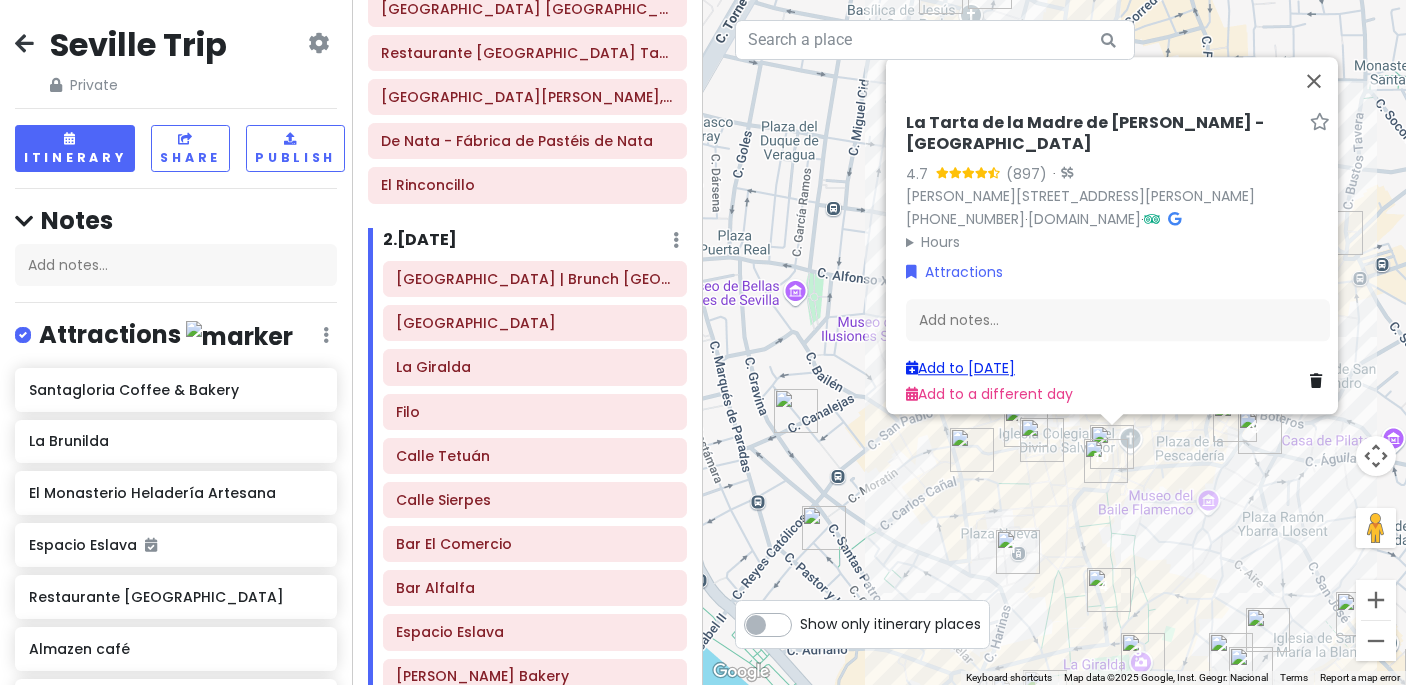 click on "Add to   [DATE]" at bounding box center (960, 368) 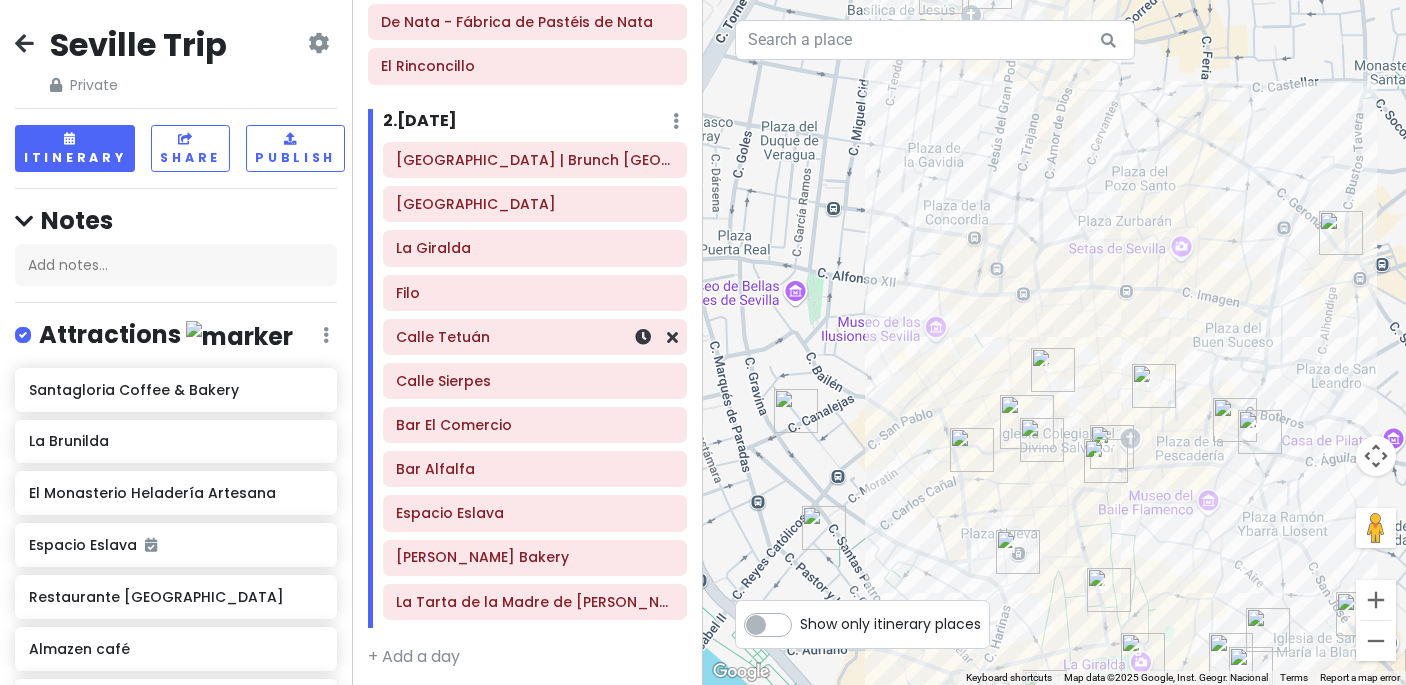 scroll, scrollTop: 403, scrollLeft: 0, axis: vertical 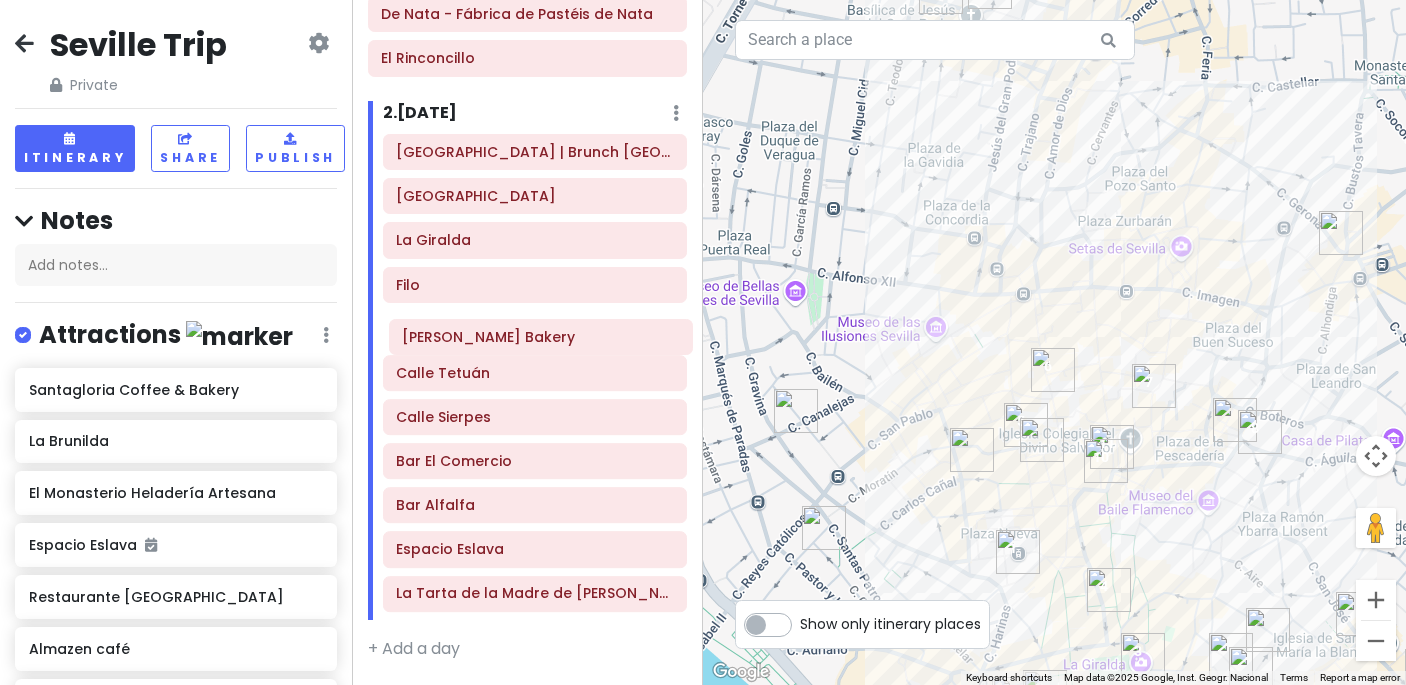 drag, startPoint x: 533, startPoint y: 548, endPoint x: 539, endPoint y: 336, distance: 212.08488 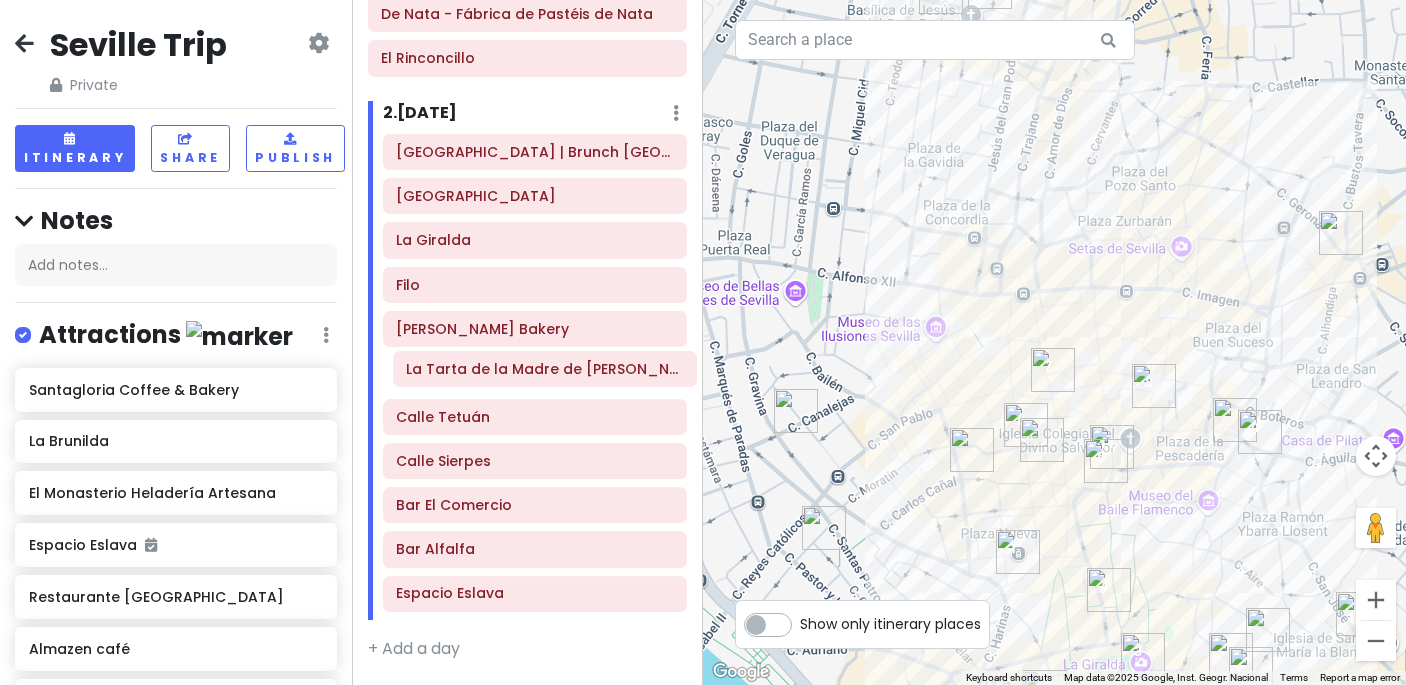 drag, startPoint x: 483, startPoint y: 607, endPoint x: 493, endPoint y: 383, distance: 224.2231 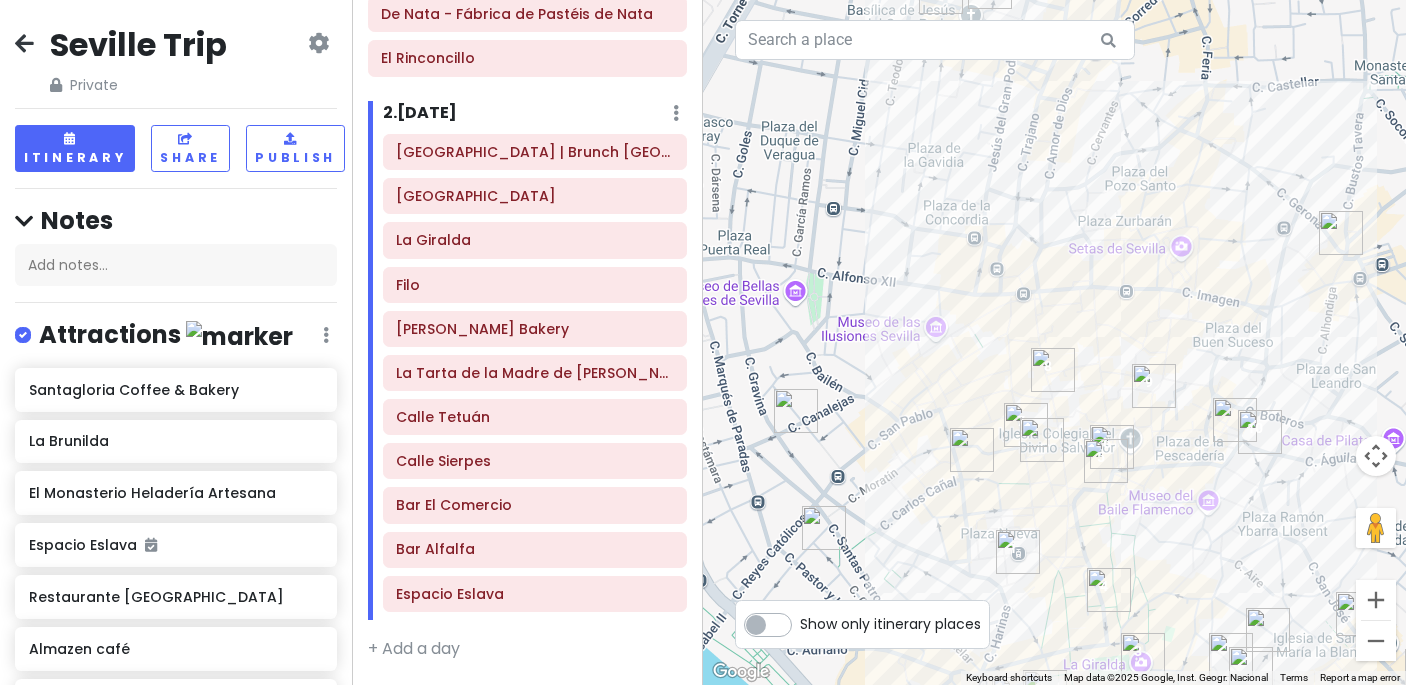 click at bounding box center [1042, 440] 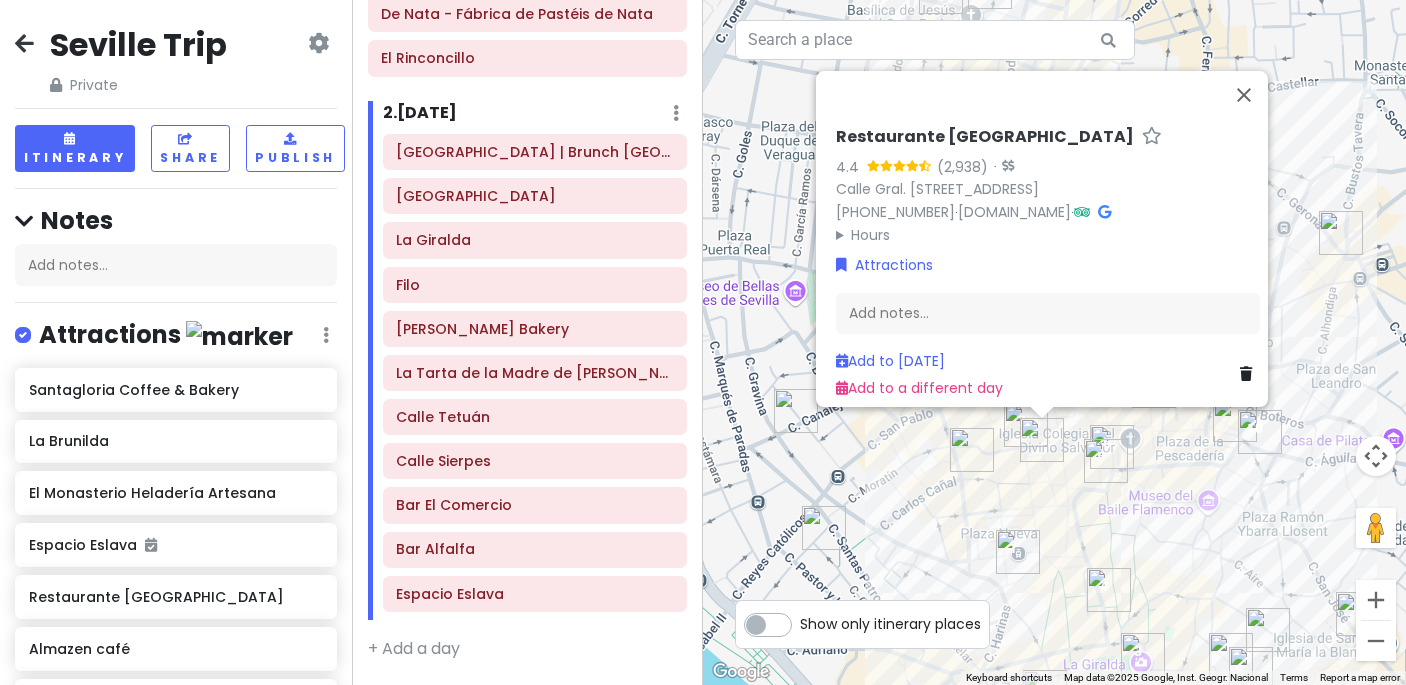 click at bounding box center (1260, 432) 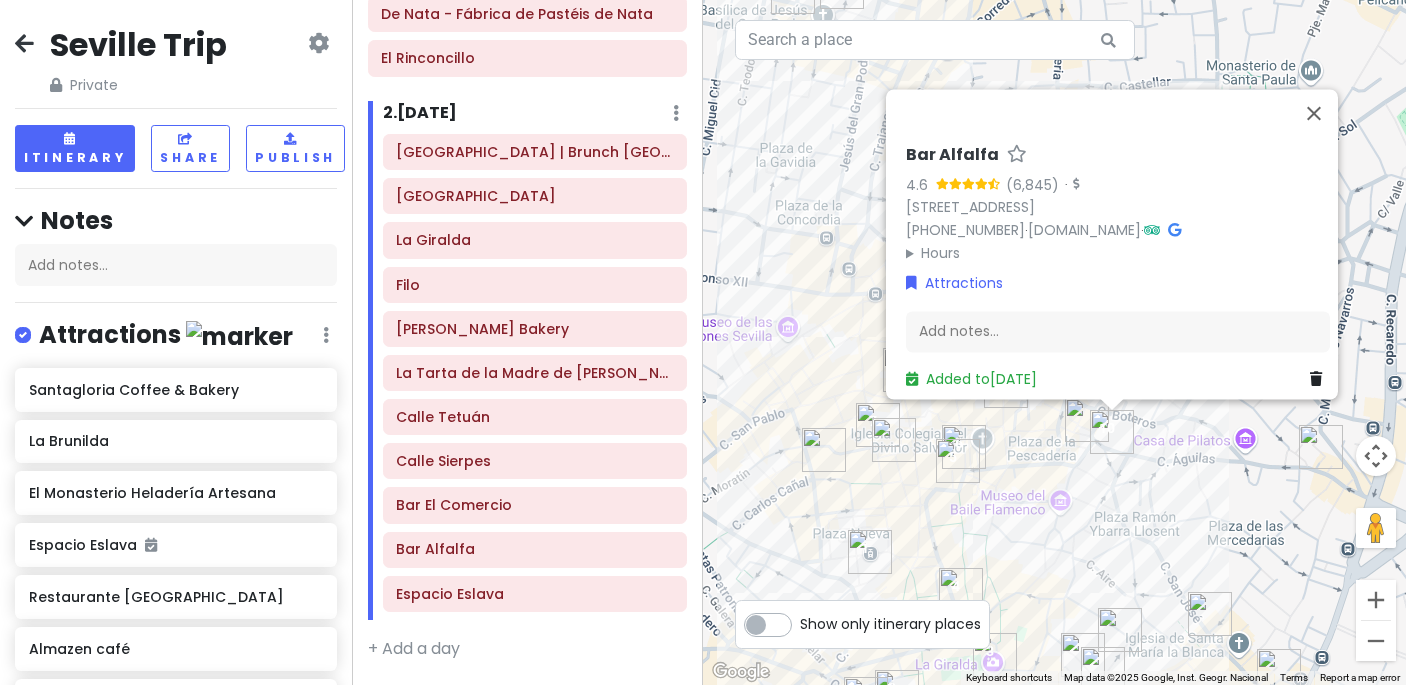 click on "To navigate, press the arrow keys. Bar Alfalfa 4.6        (6,845)    ·    [STREET_ADDRESS] [PHONE_NUMBER]   ·   [DOMAIN_NAME]   ·   Hours [DATE]  9:00 AM – 12:00 AM [DATE]  9:00 AM – 12:00 AM [DATE]  9:00 AM – 12:00 AM [DATE]  9:00 AM – 12:00 AM [DATE]  9:00 AM – 12:00 AM [DATE]  9:00 AM – 12:00 AM [DATE]  9:00 AM – 12:00 AM Attractions Add notes... Added to  [DATE]" at bounding box center (1054, 342) 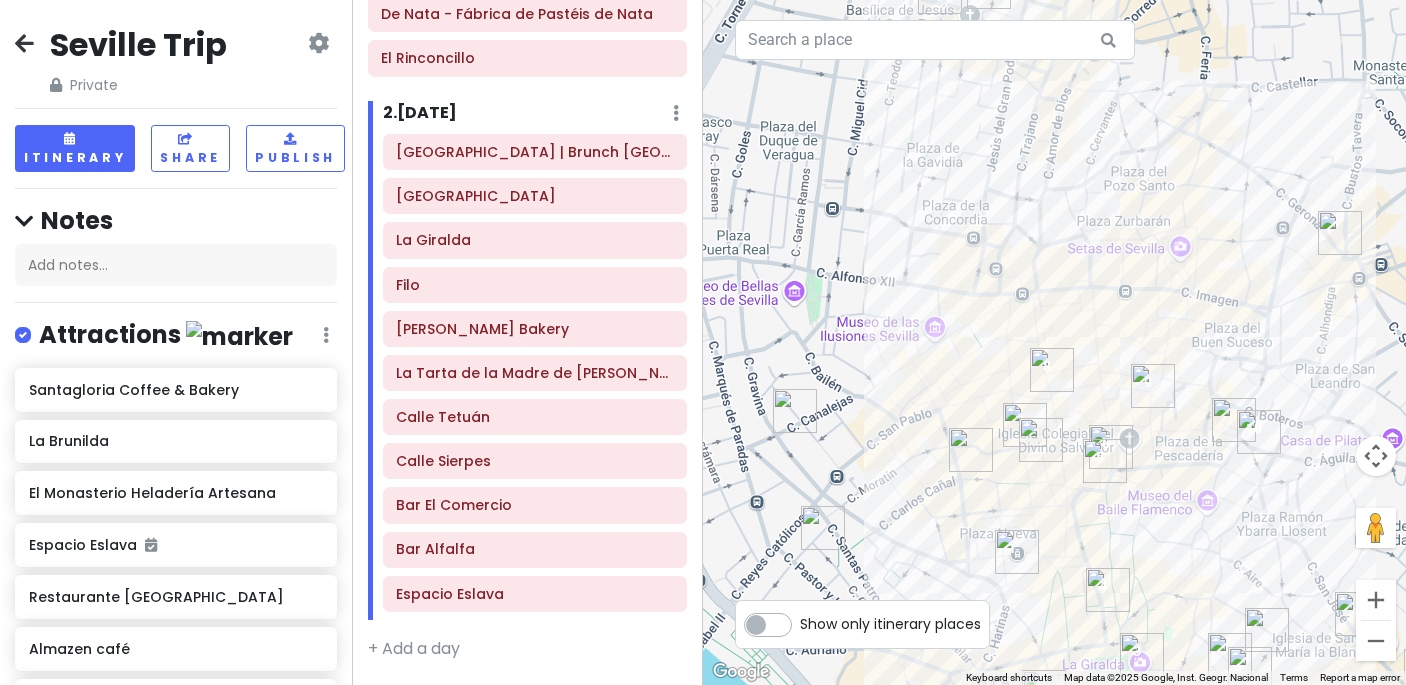 drag, startPoint x: 996, startPoint y: 503, endPoint x: 1148, endPoint y: 499, distance: 152.05263 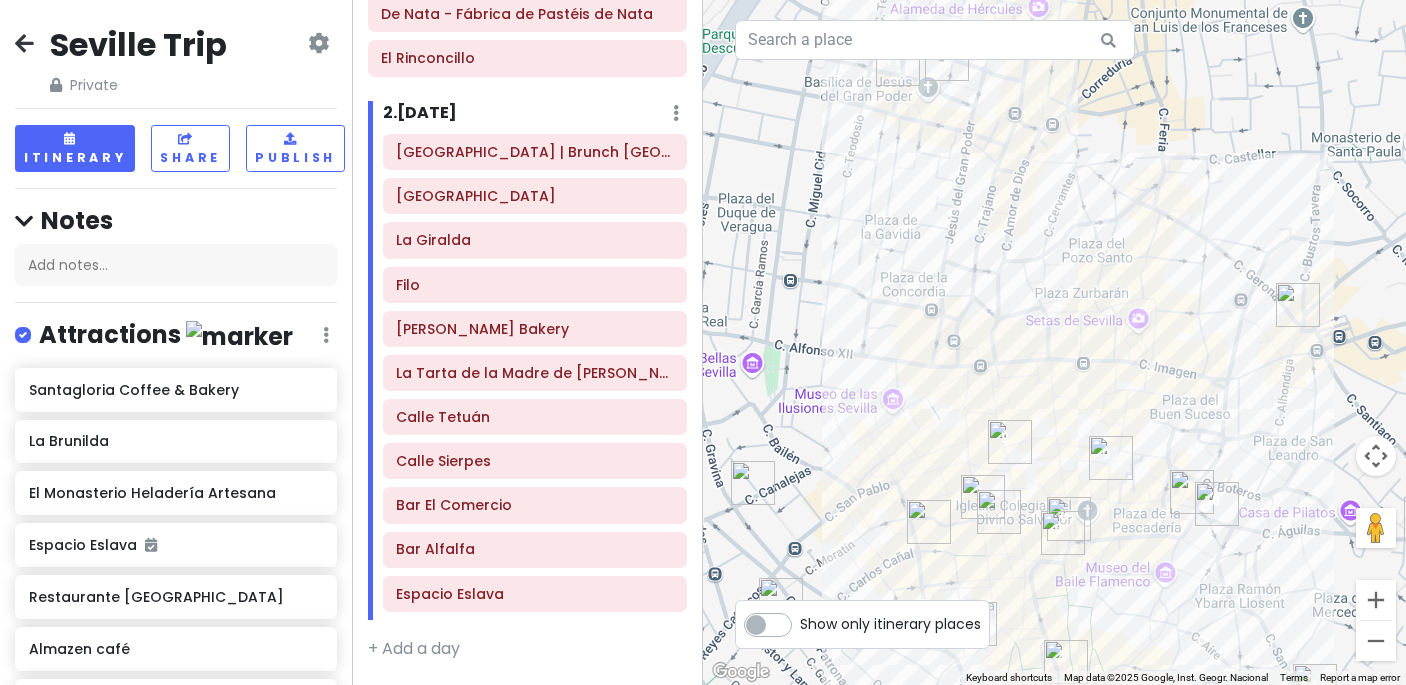 drag, startPoint x: 1079, startPoint y: 361, endPoint x: 1034, endPoint y: 439, distance: 90.04999 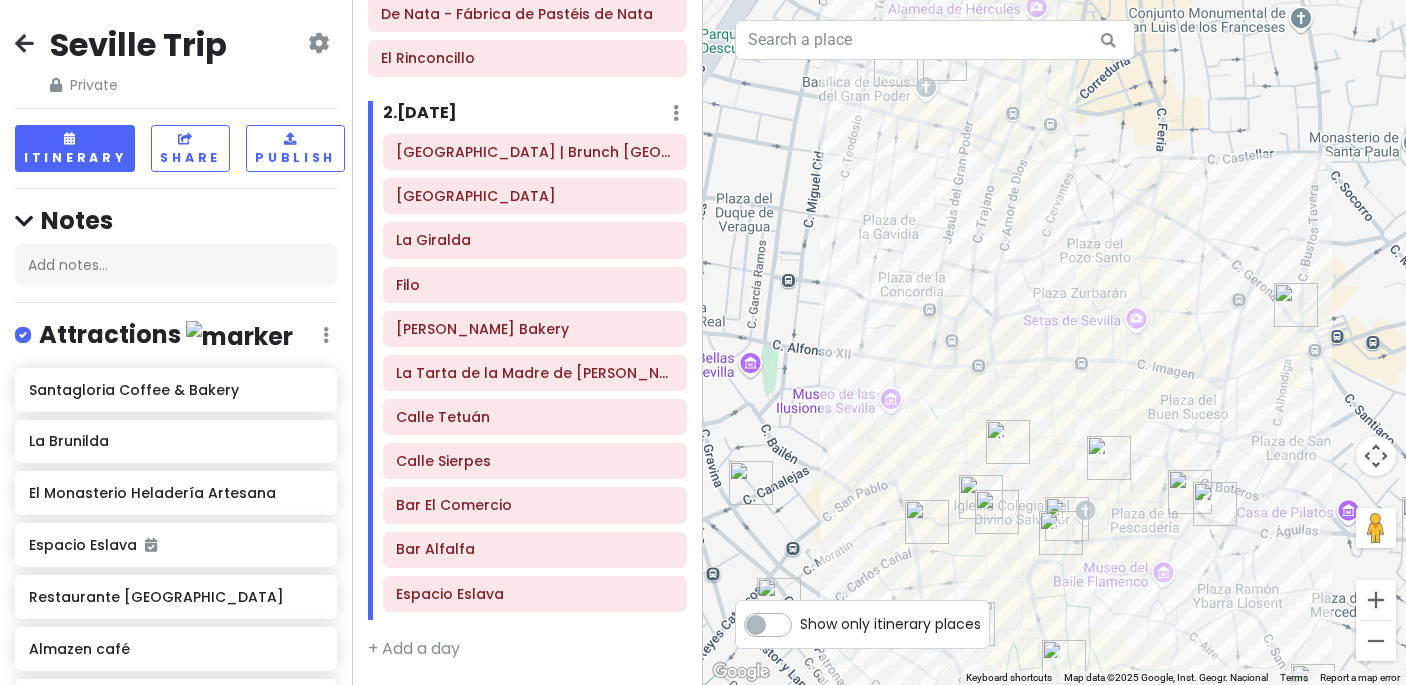 click at bounding box center (1190, 492) 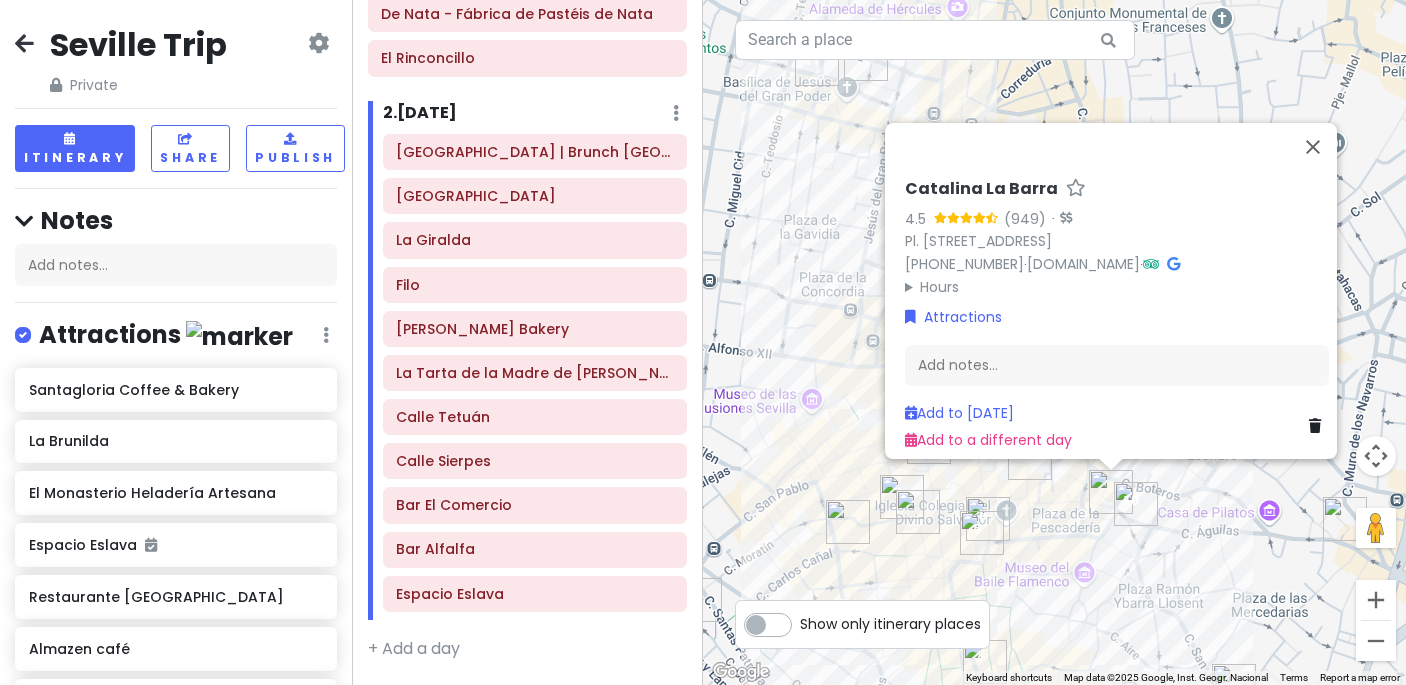 click on "To navigate, press the arrow keys. [PERSON_NAME] 4.5        (949)    ·    Pl. [STREET_ADDRESS] [PHONE_NUMBER]   ·   [DOMAIN_NAME]   ·   Hours [DATE]  12:30 PM – 12:00 AM [DATE]  12:30 PM – 12:00 AM [DATE]  12:30 PM – 12:00 AM [DATE]  12:30 PM – 12:00 AM [DATE]  12:30 PM – 12:00 AM [DATE]  12:30 PM – 12:00 AM [DATE]  12:30 PM – 12:00 AM Attractions Add notes...  Add to   [DATE]  Add to a different day" at bounding box center [1054, 342] 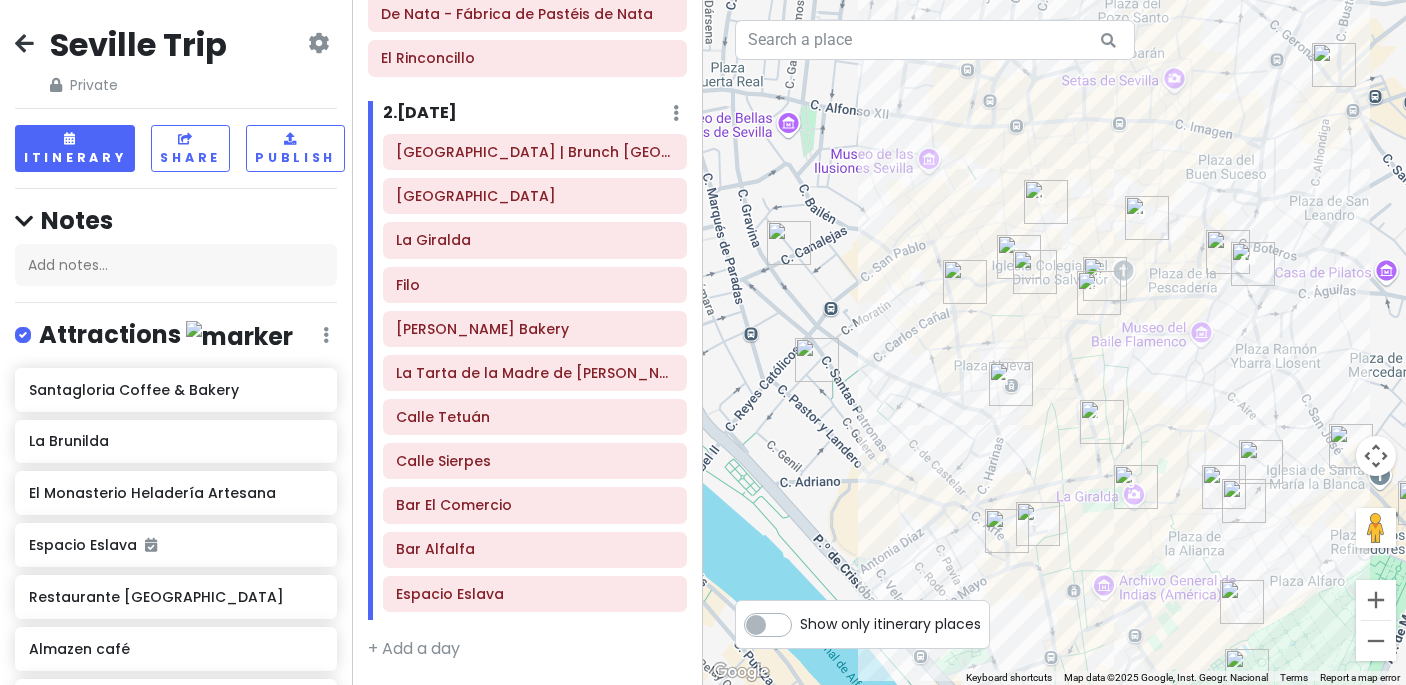 drag, startPoint x: 1016, startPoint y: 329, endPoint x: 1140, endPoint y: 100, distance: 260.41696 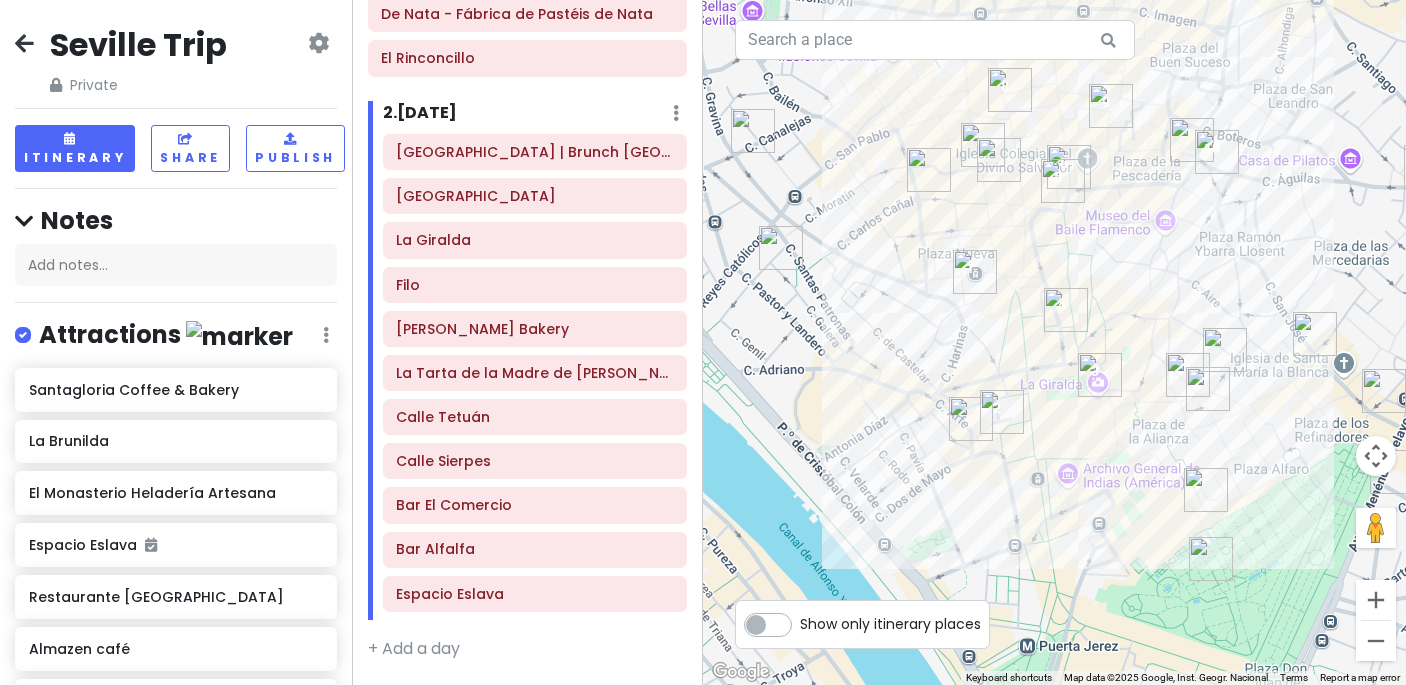 drag, startPoint x: 1022, startPoint y: 354, endPoint x: 982, endPoint y: 230, distance: 130.29198 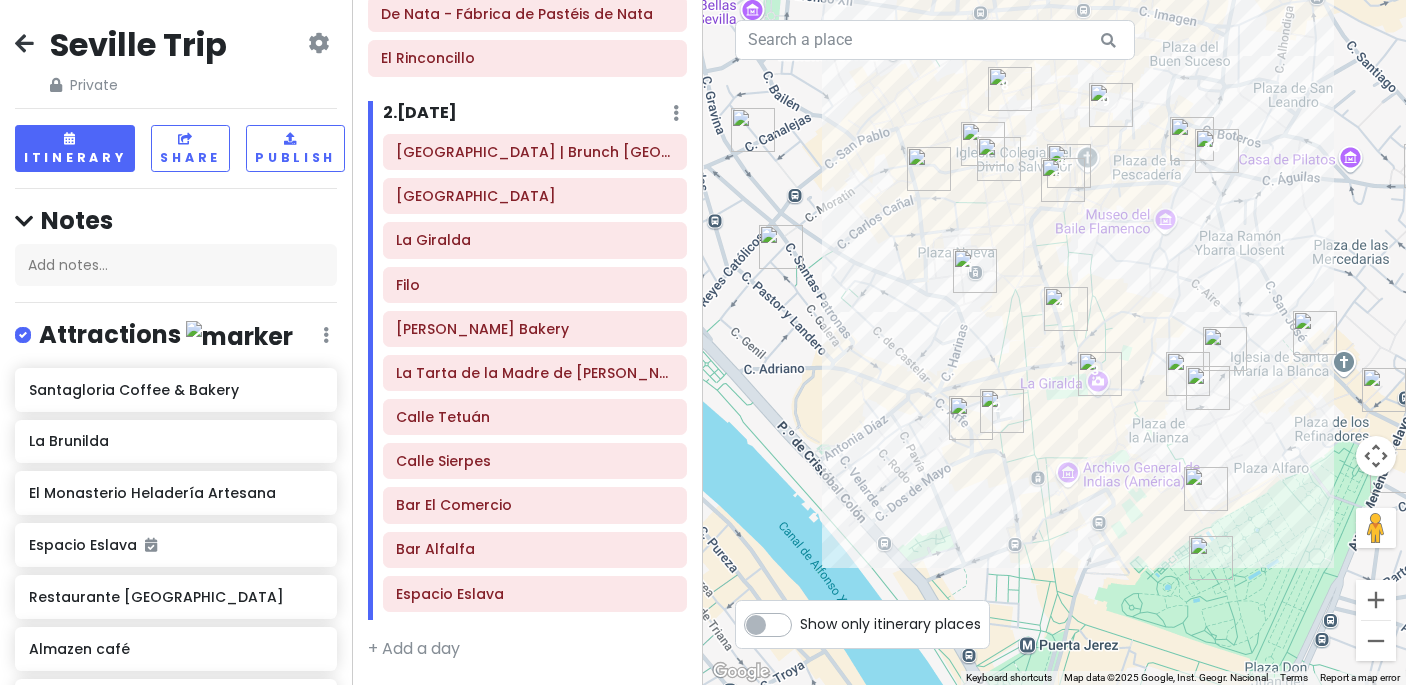 click at bounding box center (1188, 374) 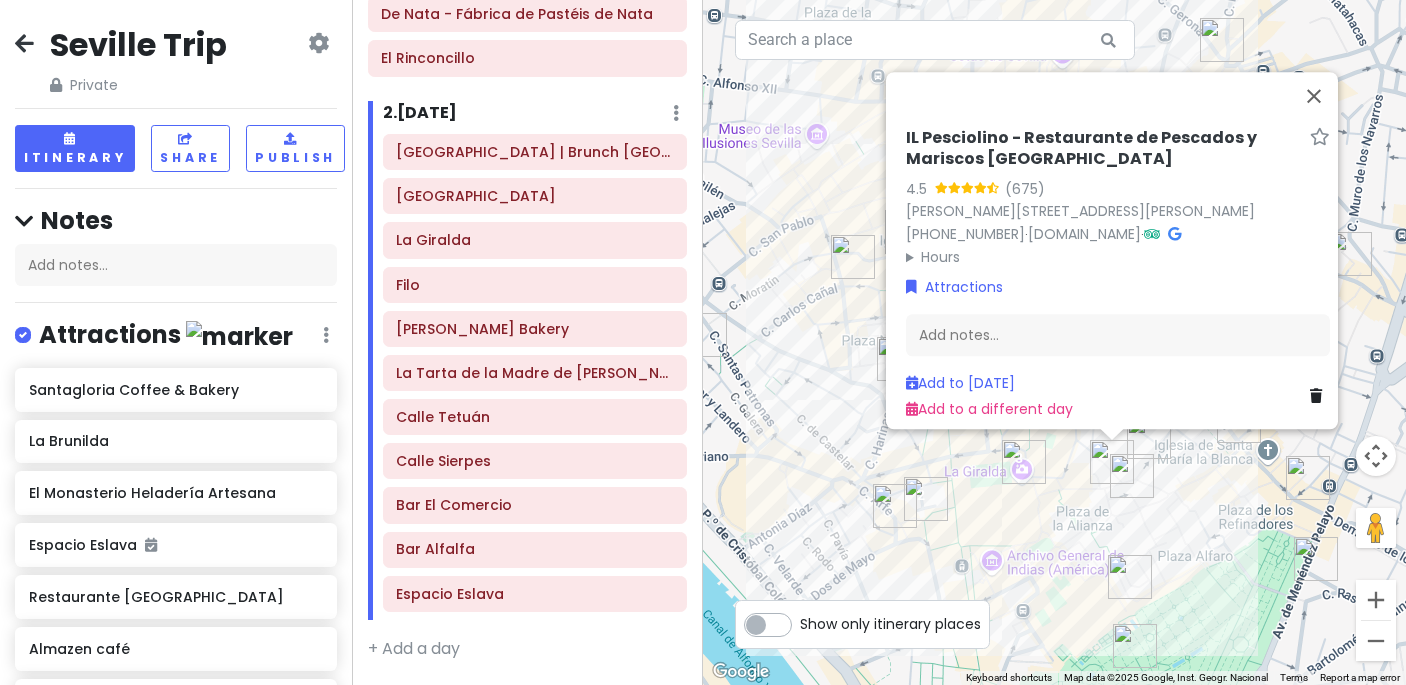 click on "To navigate, press the arrow keys. IL Pesciolino - Restaurante de Pescados y Mariscos Sevilla 4.5        (675) [PERSON_NAME][STREET_ADDRESS][PERSON_NAME] [PHONE_NUMBER]   ·   [DOMAIN_NAME]   ·   Hours [DATE]  12:30 – 4:00 PM, 7:30 – 11:30 PM [DATE]  12:30 – 4:00 PM, 7:30 – 11:30 PM [DATE]  12:30 – 4:00 PM, 7:30 – 11:30 PM [DATE]  12:30 – 4:00 PM, 7:30 – 11:30 PM [DATE]  12:30 – 4:00 PM, 7:30 – 11:30 PM [DATE]  12:30 – 4:00 PM, 7:30 – 11:30 PM [DATE]  12:30 – 4:00 PM, 7:30 – 11:30 PM Attractions Add notes...  Add to   [DATE]  Add to a different day" at bounding box center (1054, 342) 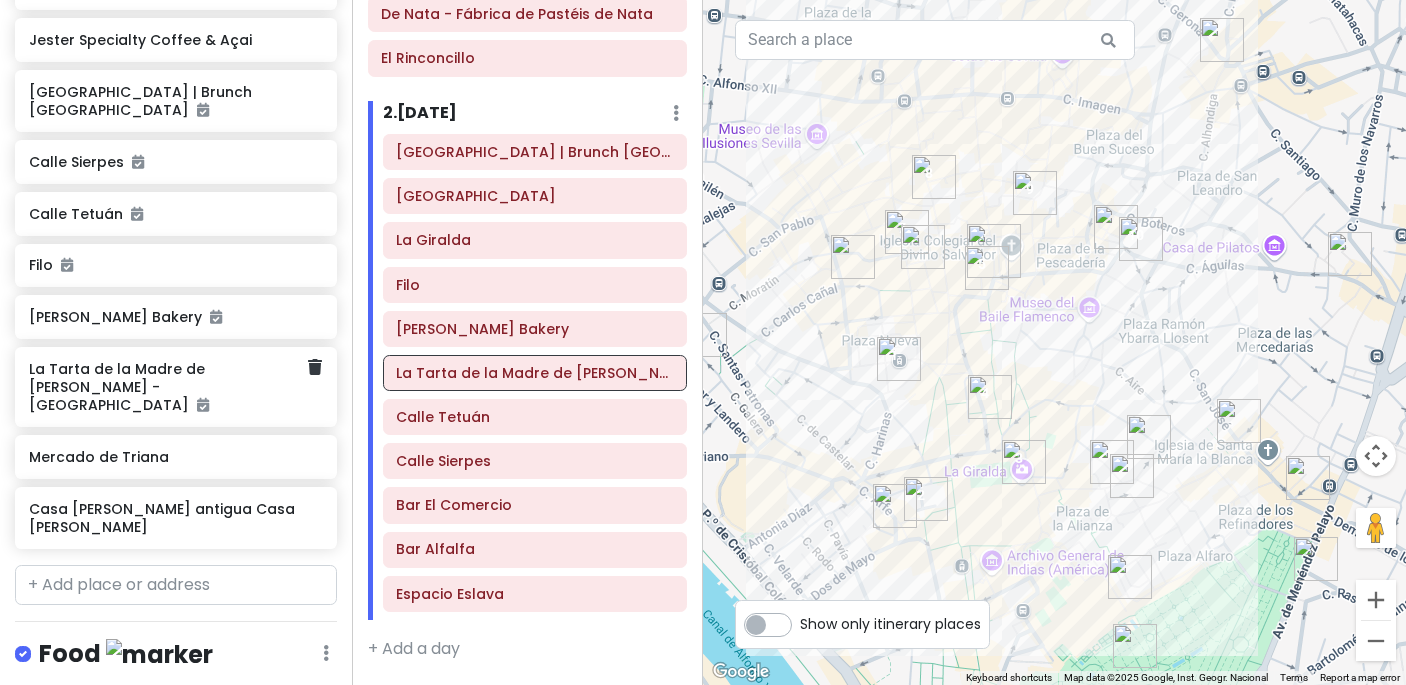 scroll, scrollTop: 1532, scrollLeft: 0, axis: vertical 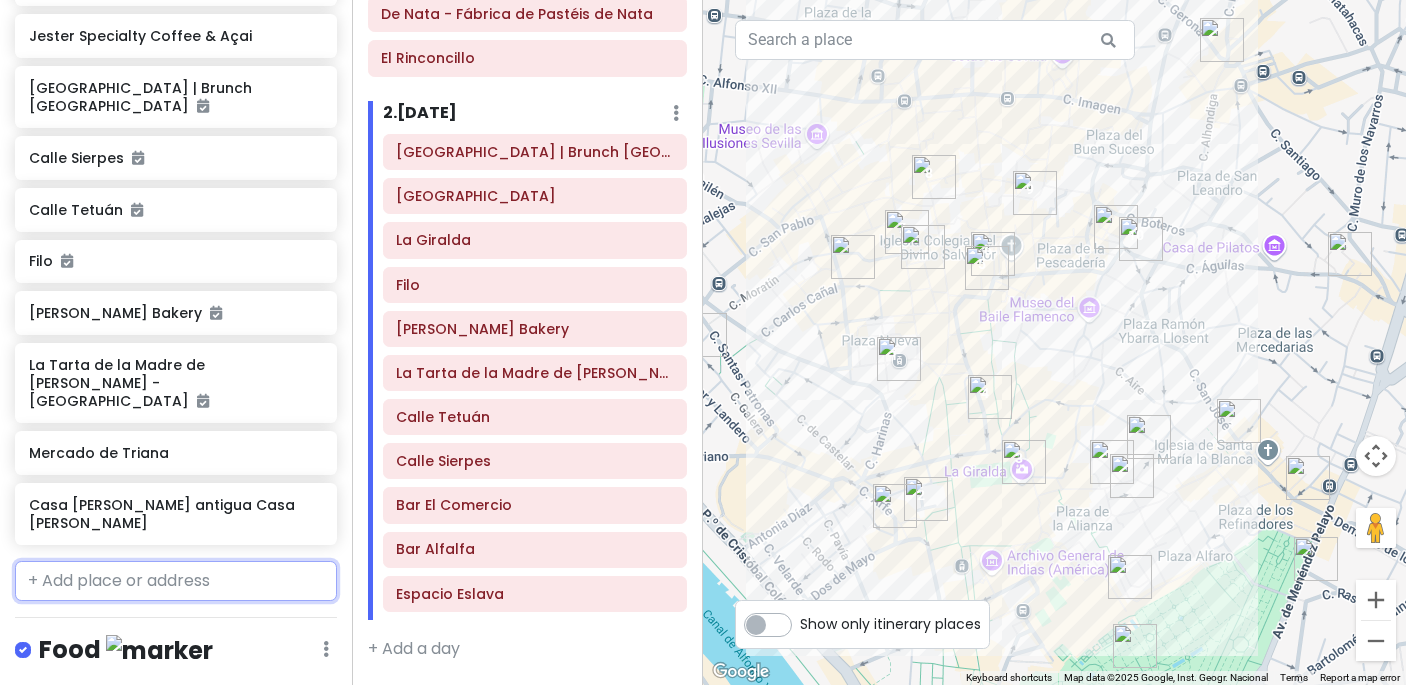 click at bounding box center (176, 581) 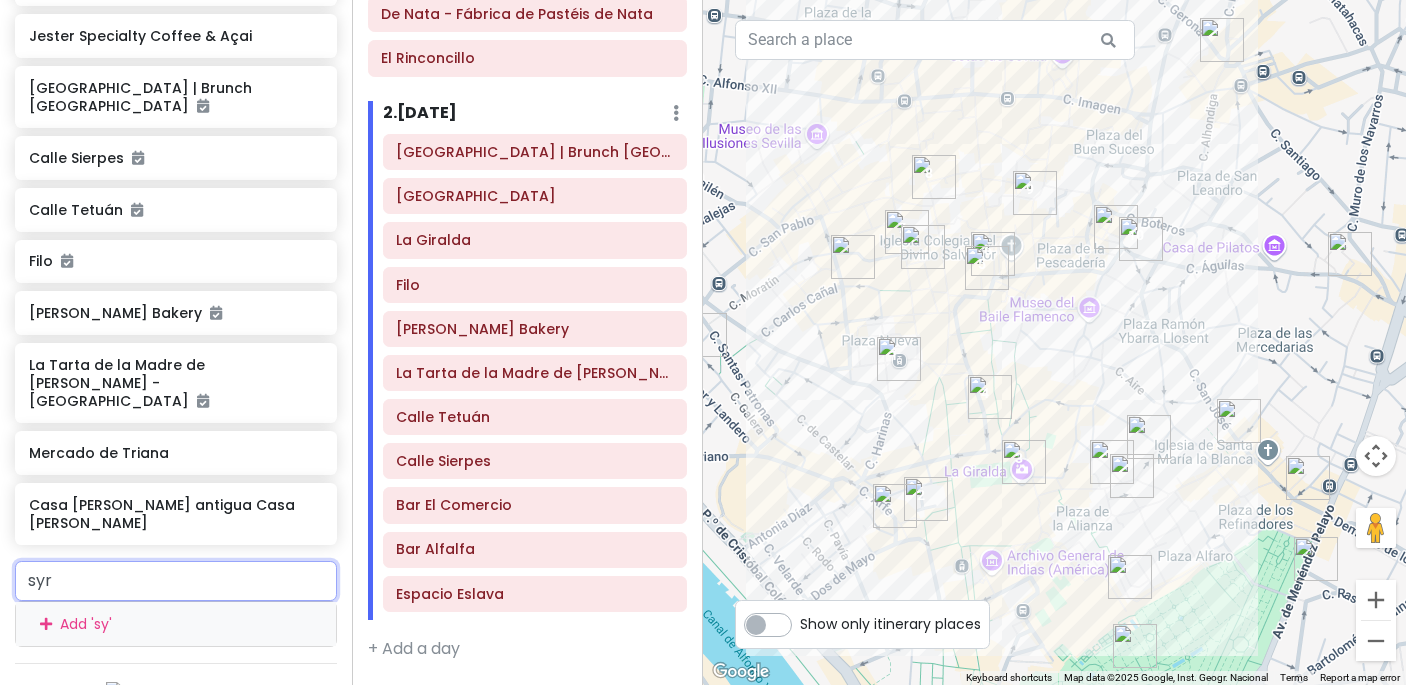 type on "syra" 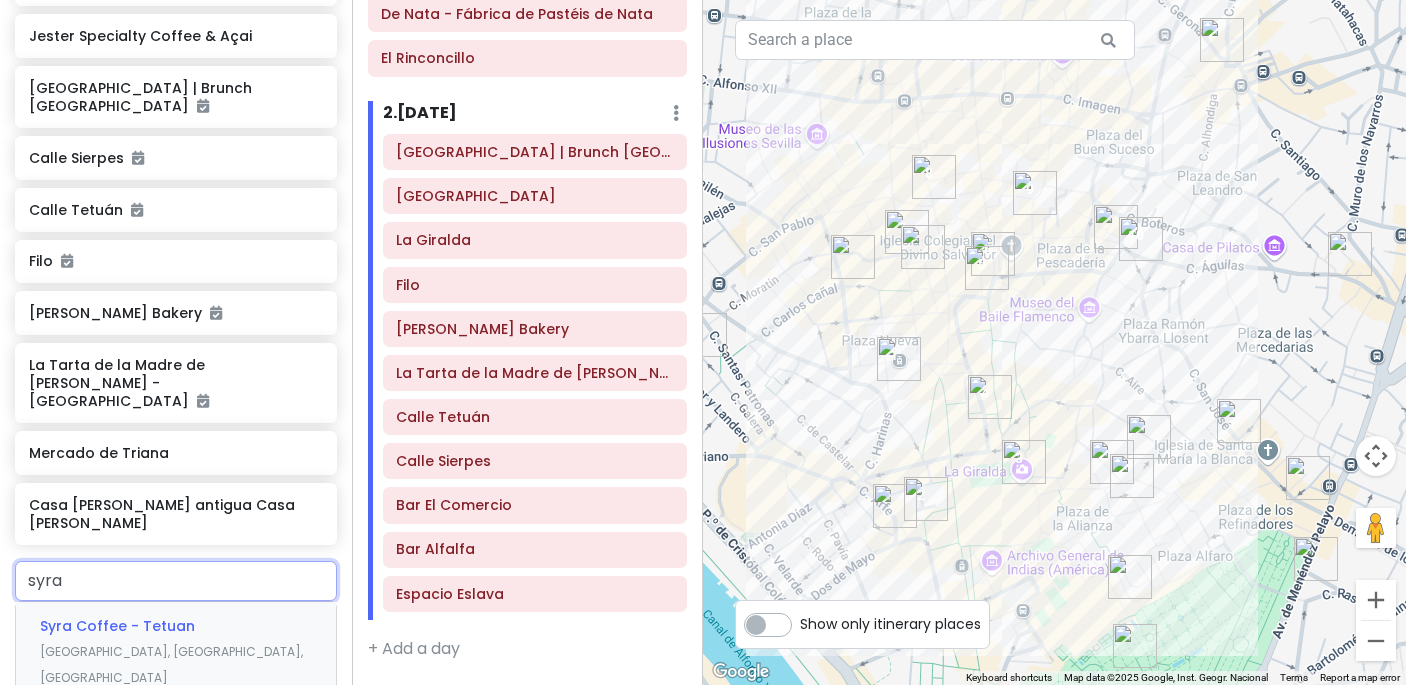 click on "[GEOGRAPHIC_DATA], [GEOGRAPHIC_DATA], [GEOGRAPHIC_DATA]" at bounding box center [171, 664] 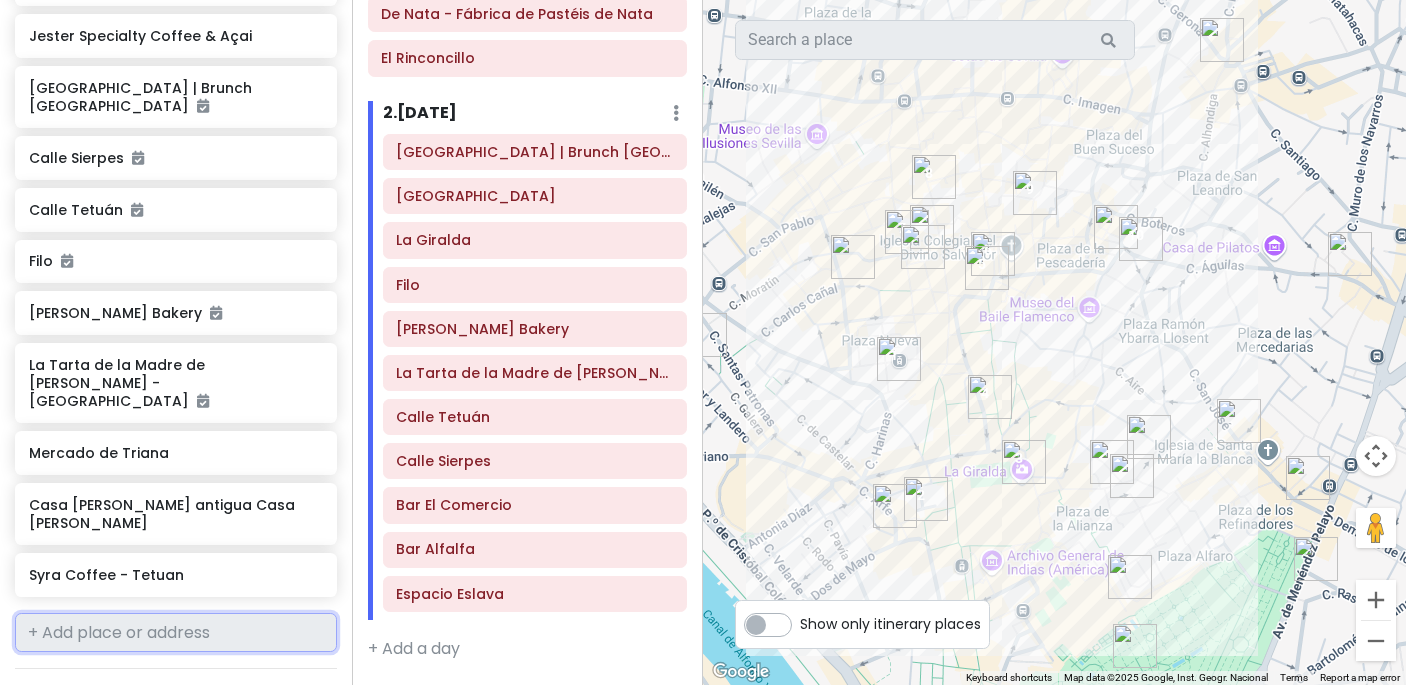 scroll, scrollTop: 1584, scrollLeft: 0, axis: vertical 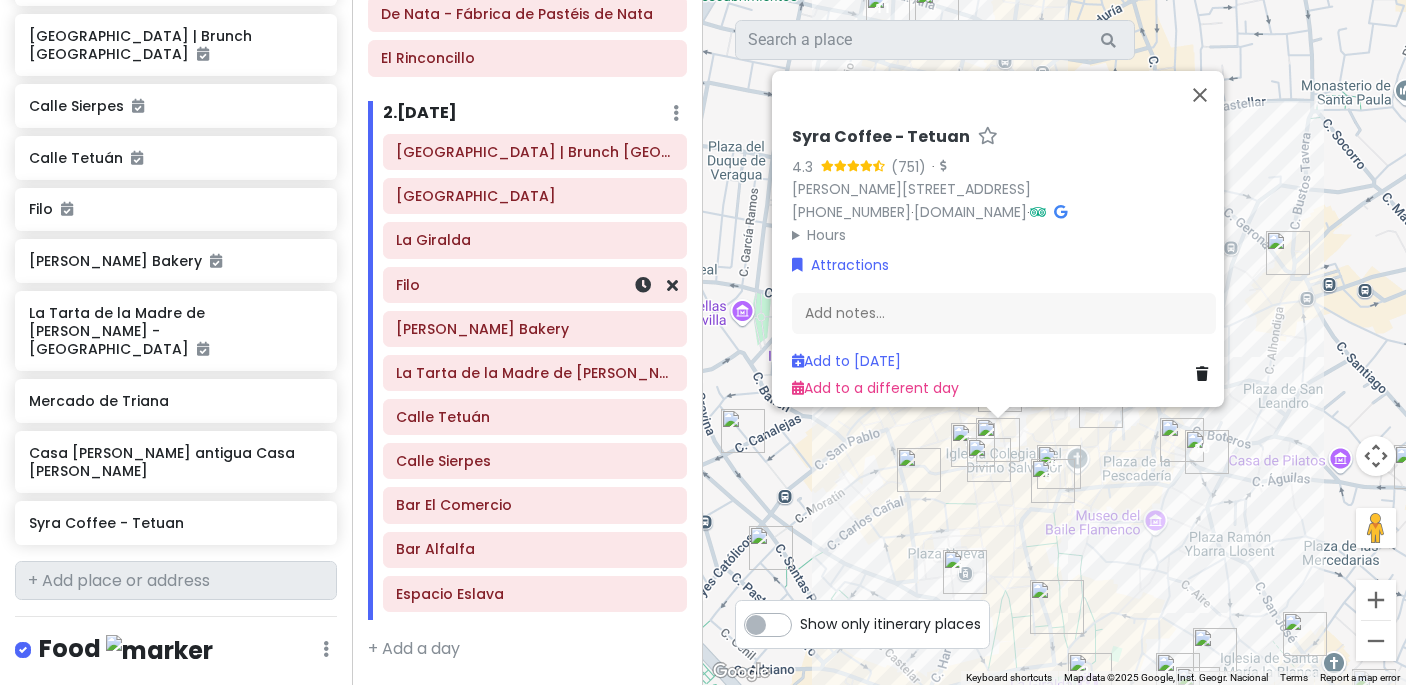 click on "Filo" at bounding box center (534, 285) 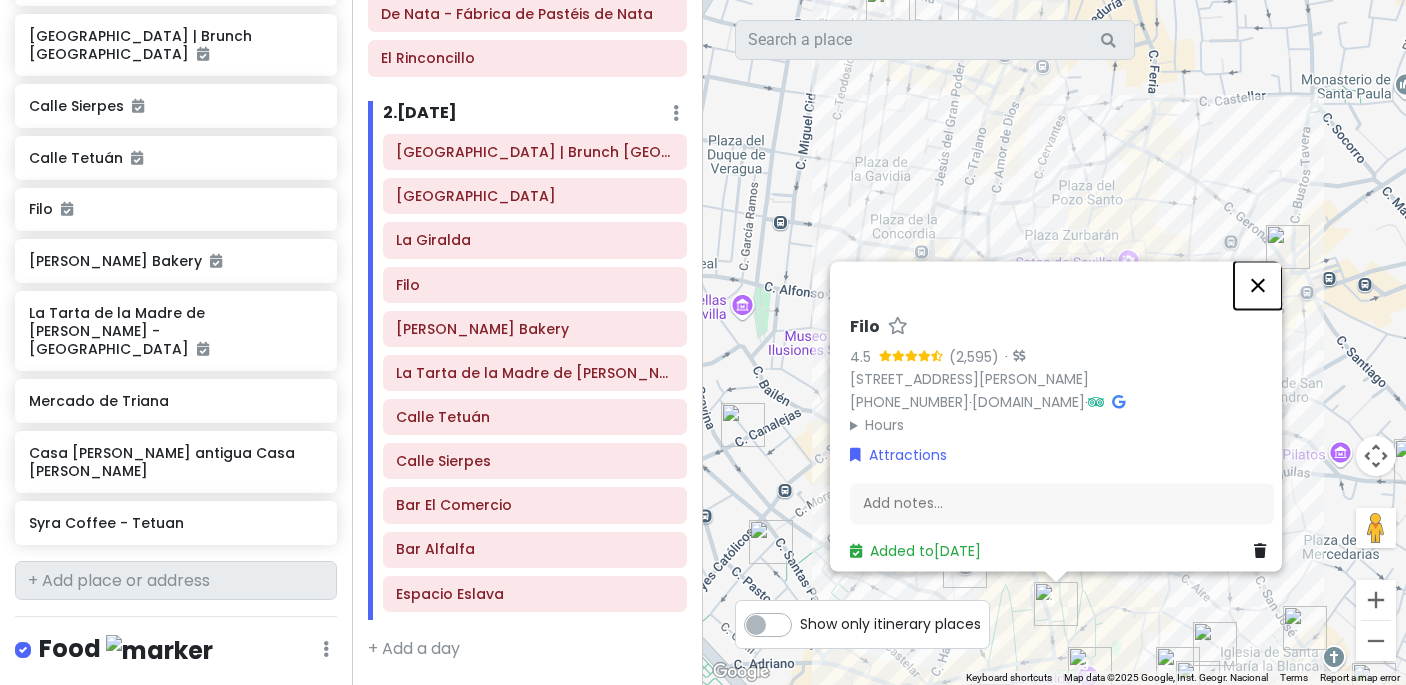 click at bounding box center [1258, 285] 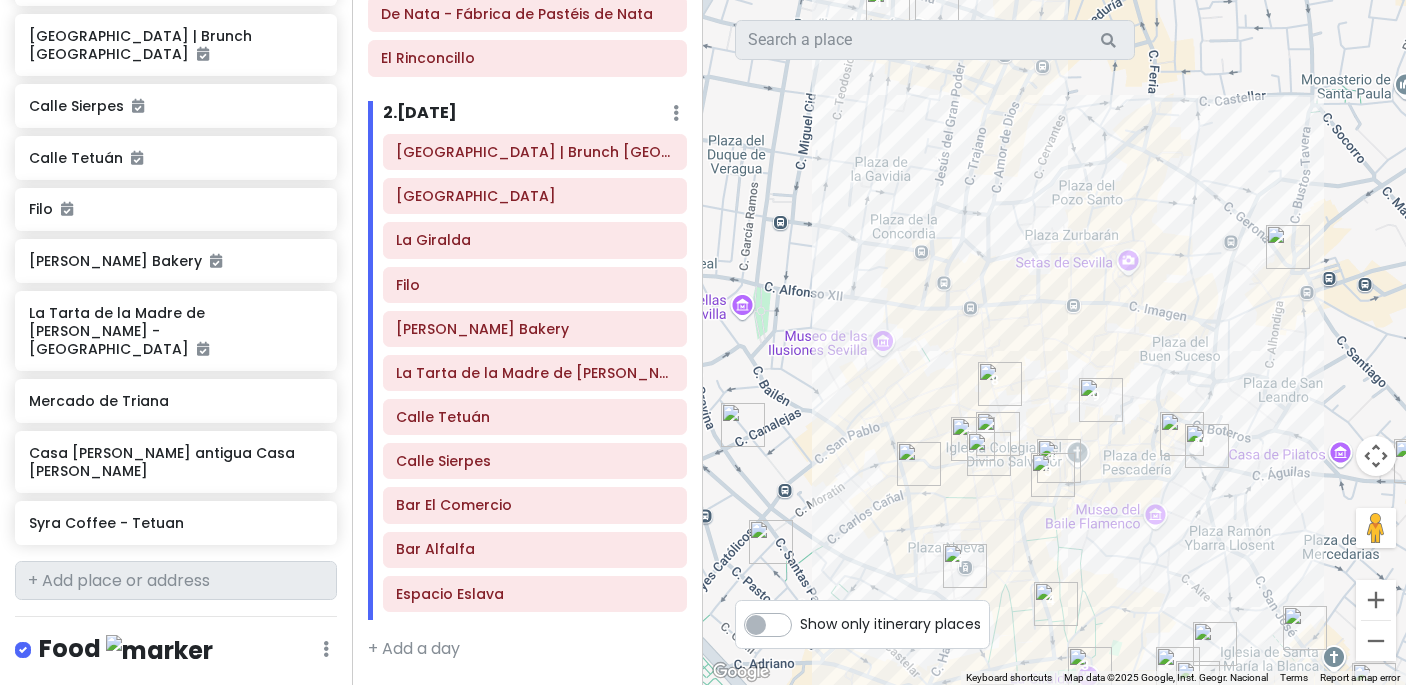 click at bounding box center (998, 434) 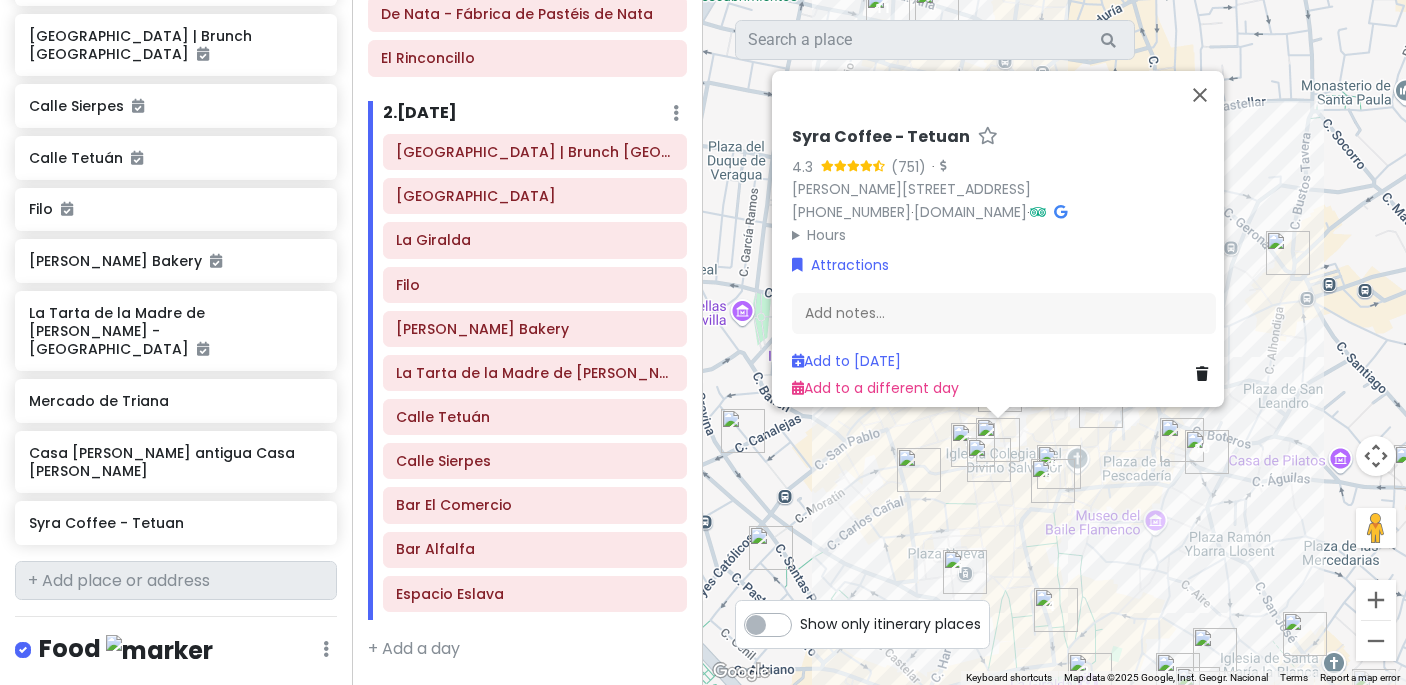 click at bounding box center (1206, 374) 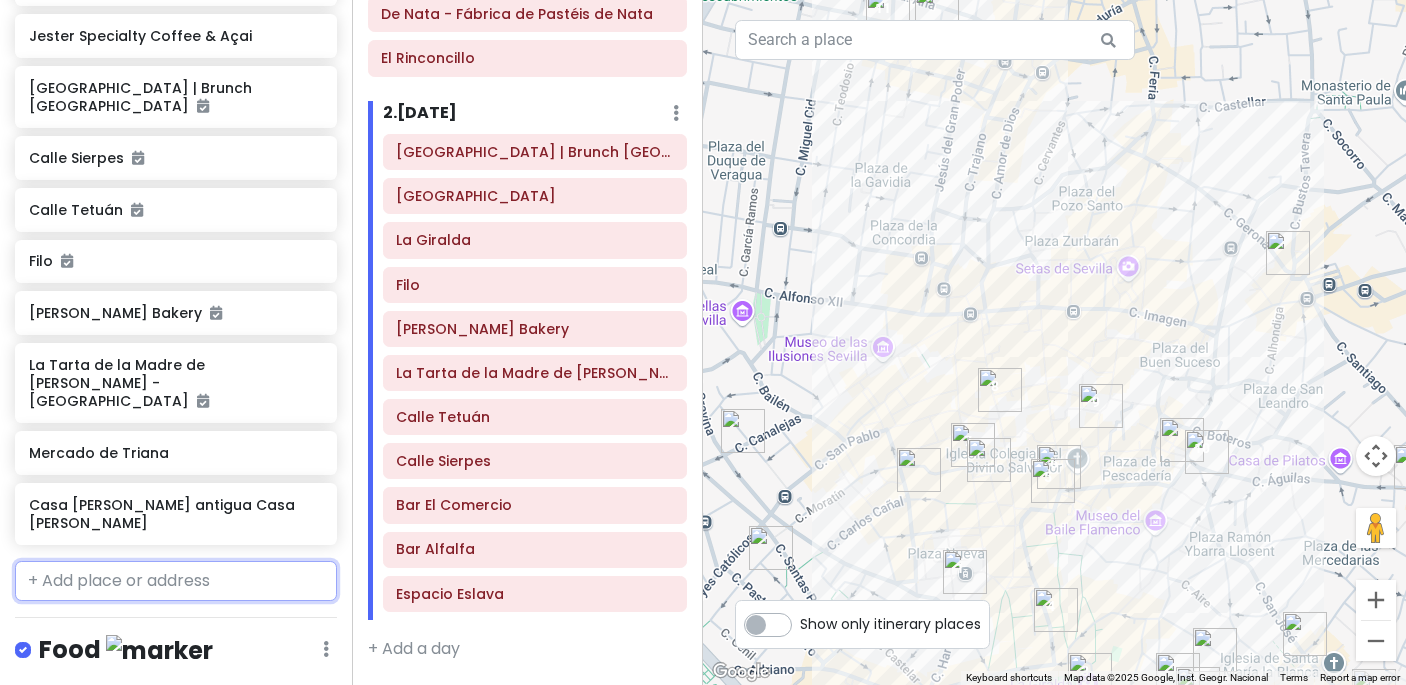 click at bounding box center [176, 581] 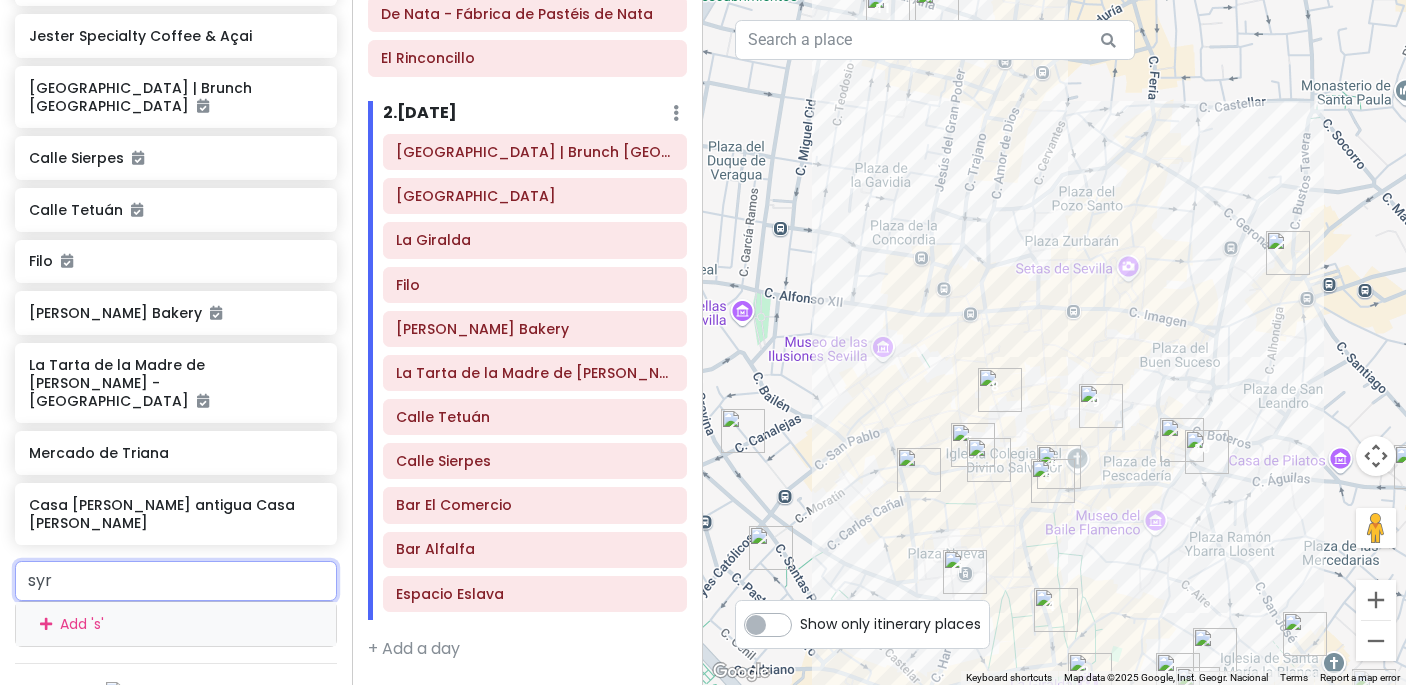 type on "syra" 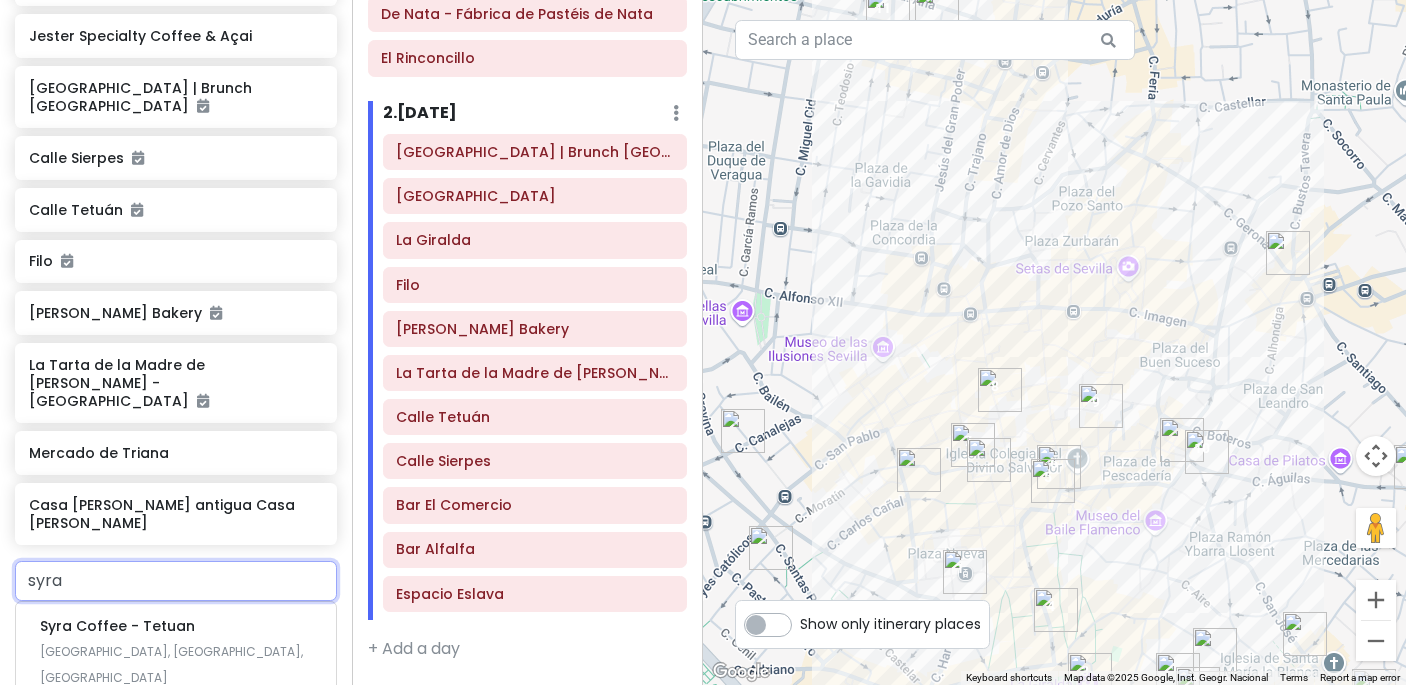 click on "Syra Coffee- [PERSON_NAME]" at bounding box center (117, 626) 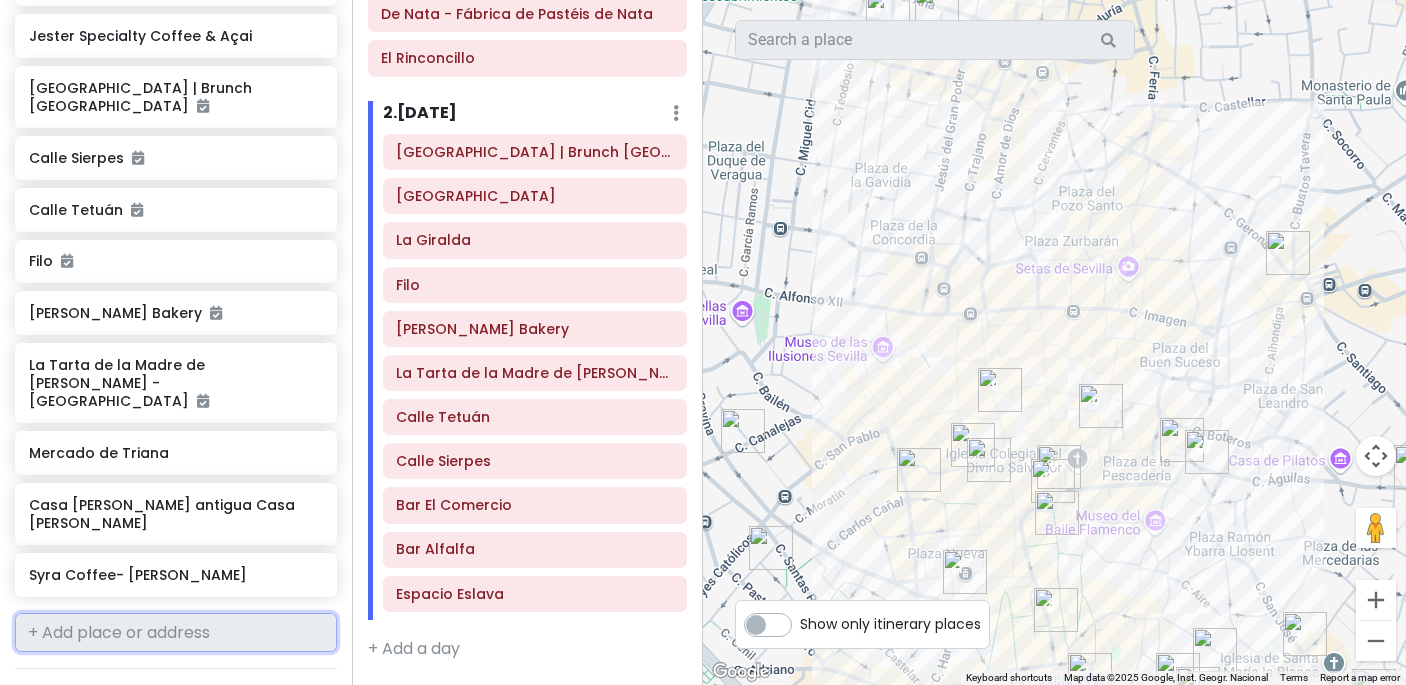 scroll, scrollTop: 1584, scrollLeft: 0, axis: vertical 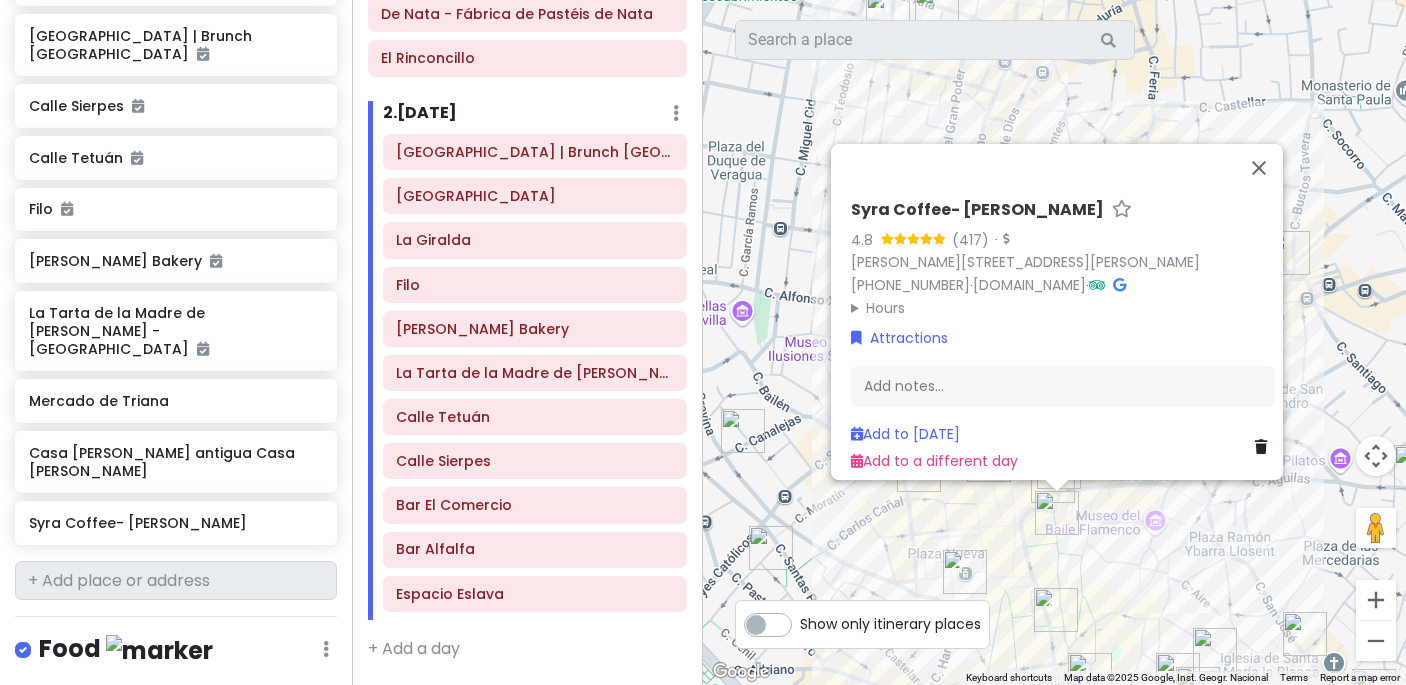 click at bounding box center [1261, 447] 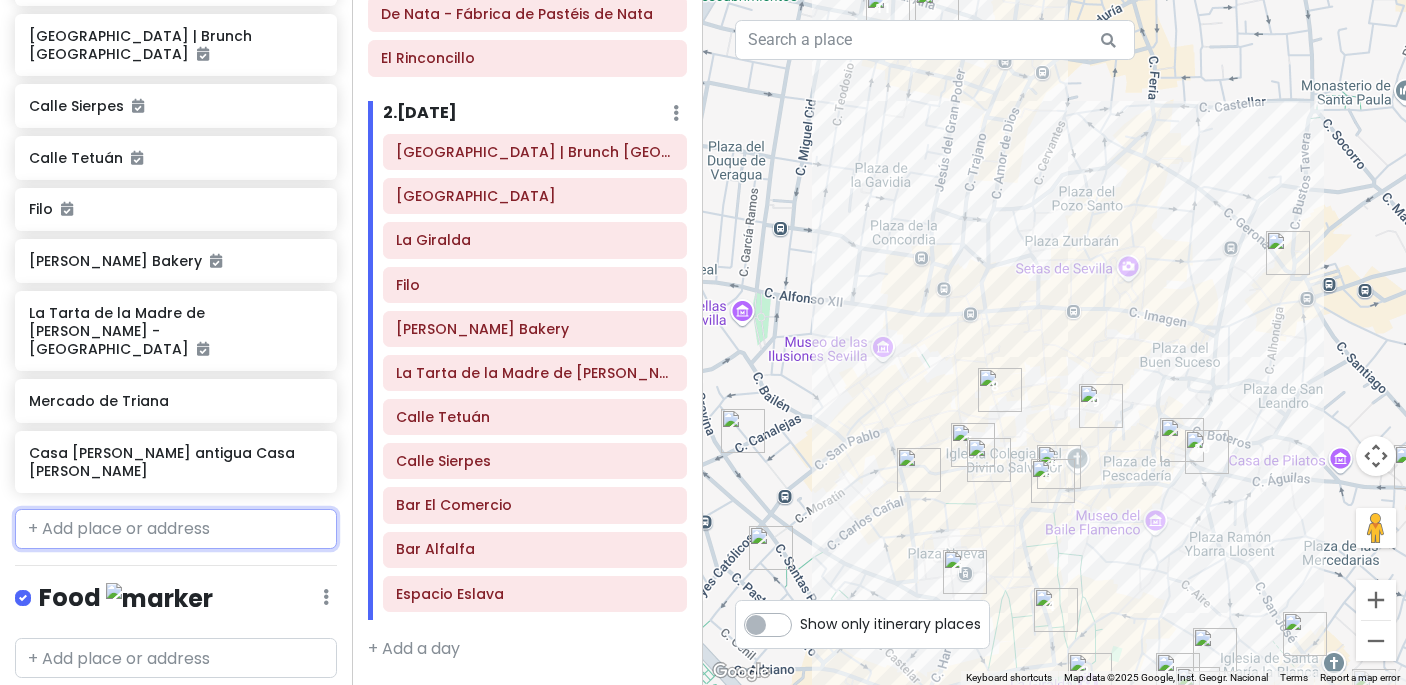 scroll, scrollTop: 1532, scrollLeft: 0, axis: vertical 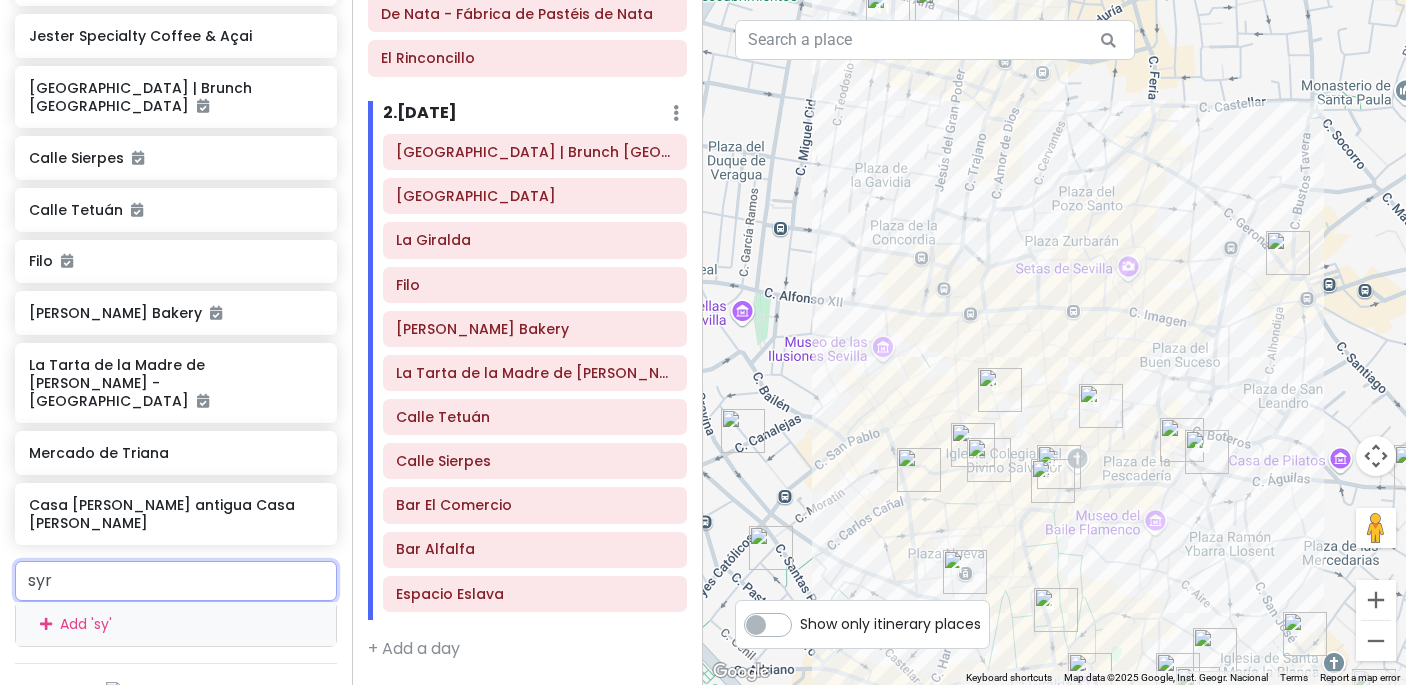 type on "syra" 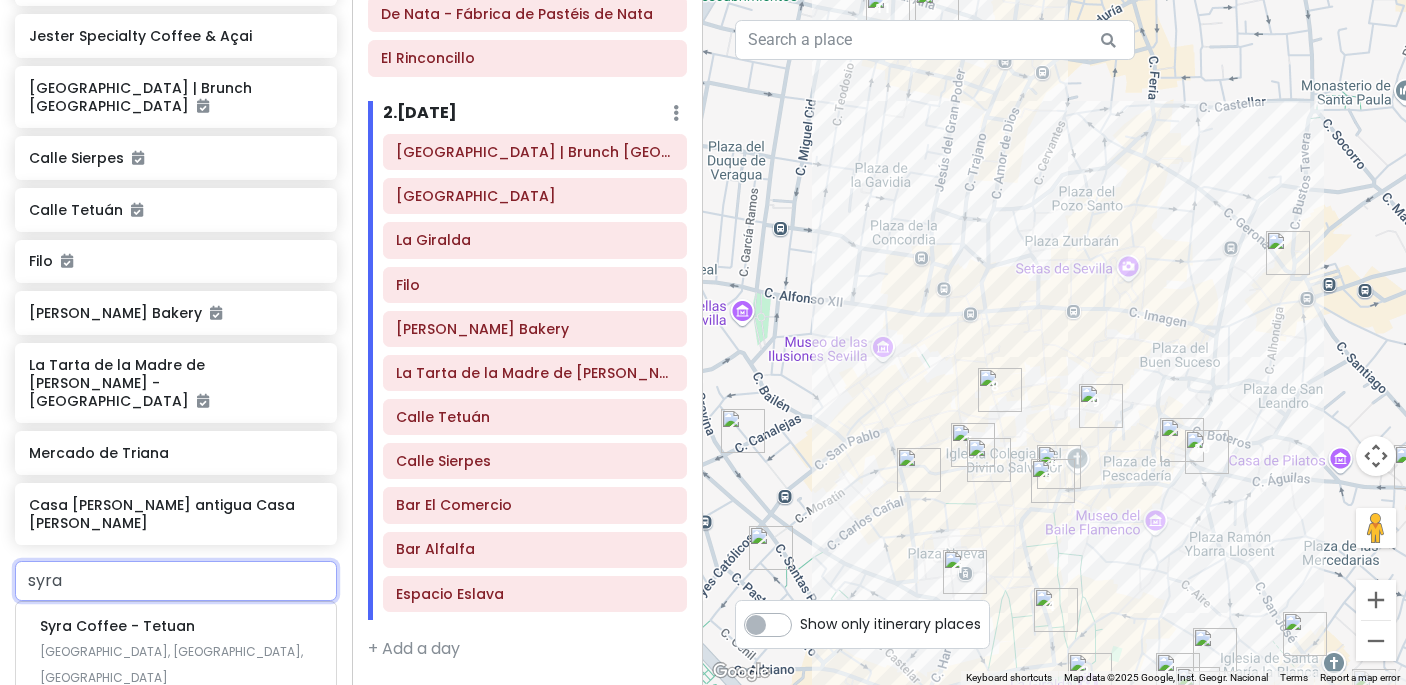 click on "Syra Coffee - [GEOGRAPHIC_DATA], [GEOGRAPHIC_DATA], [GEOGRAPHIC_DATA]" at bounding box center [176, 849] 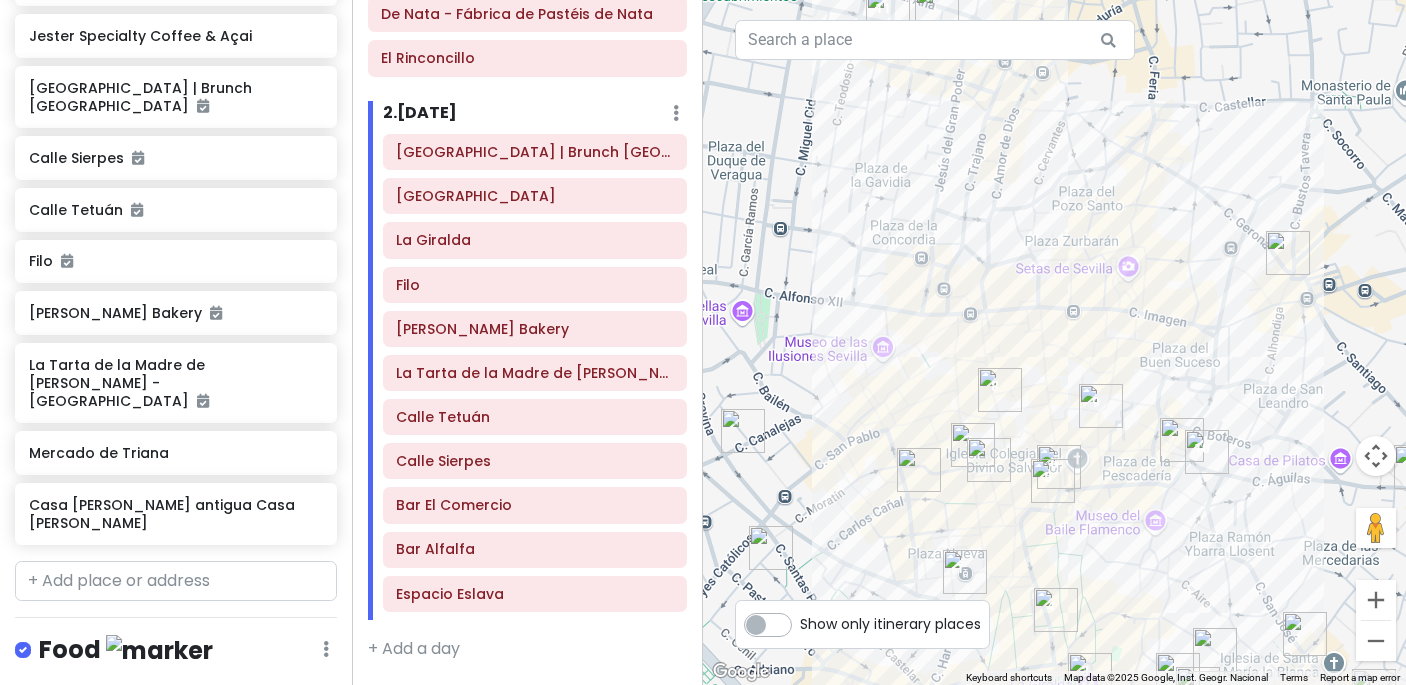 scroll, scrollTop: 1584, scrollLeft: 0, axis: vertical 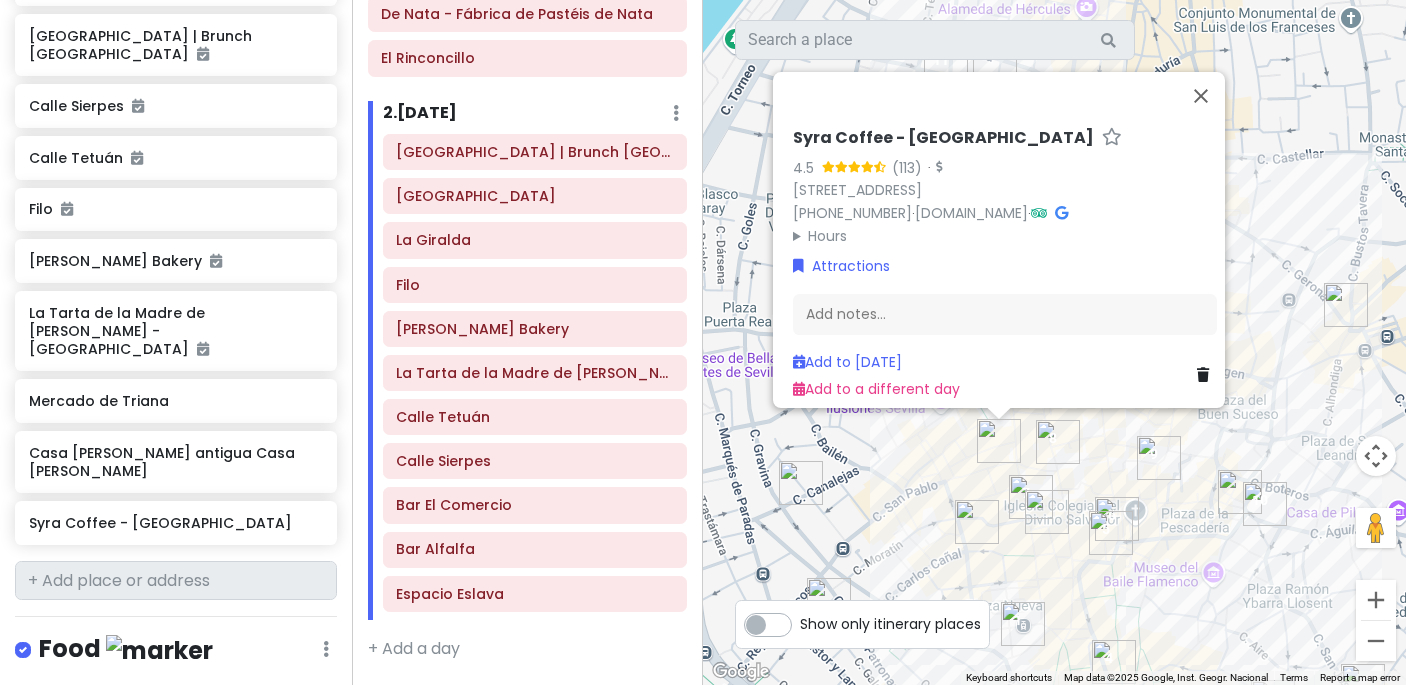 click at bounding box center (1207, 375) 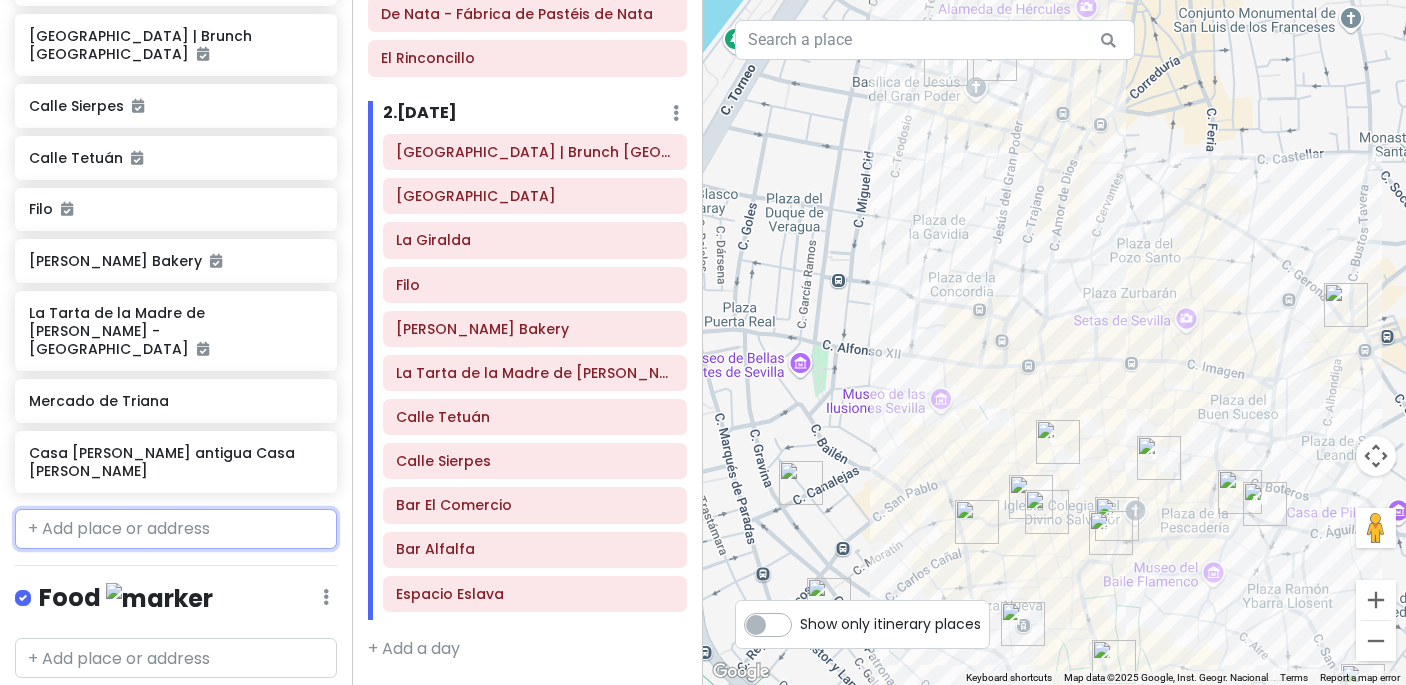 scroll, scrollTop: 1532, scrollLeft: 0, axis: vertical 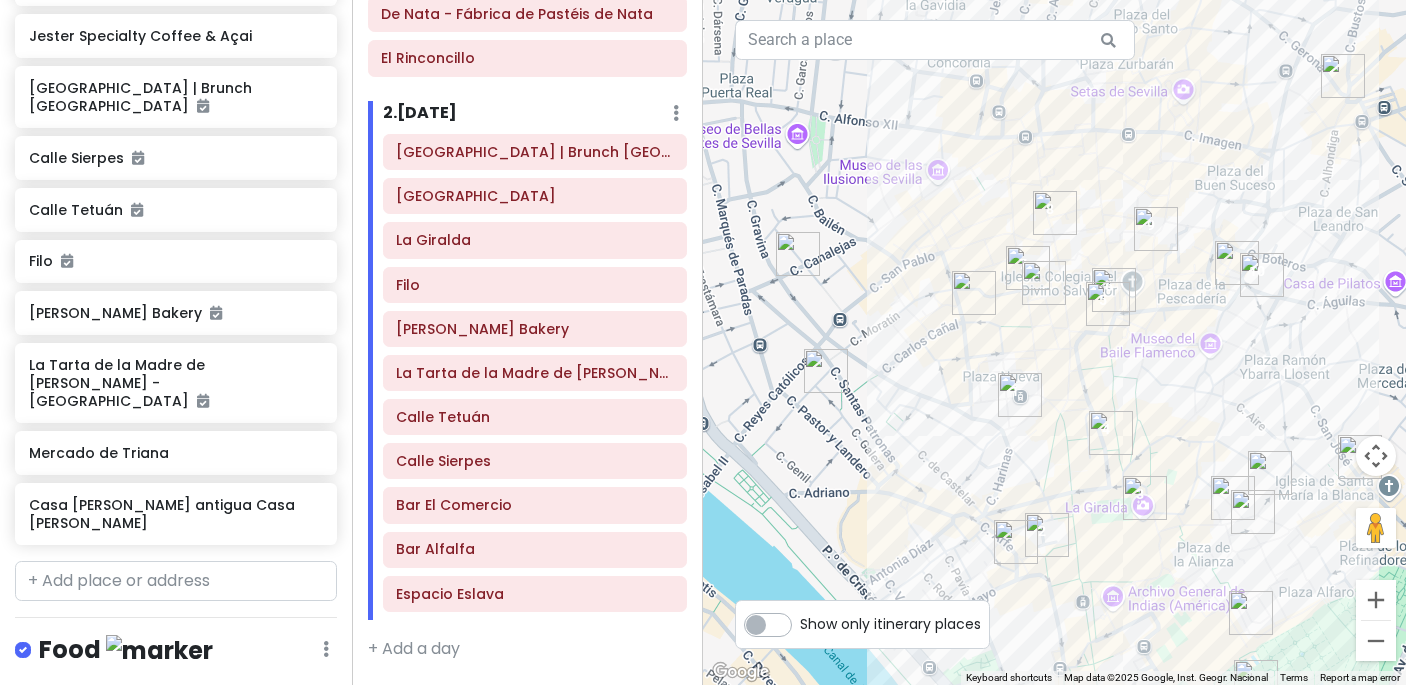 drag, startPoint x: 1113, startPoint y: 541, endPoint x: 1109, endPoint y: 303, distance: 238.03362 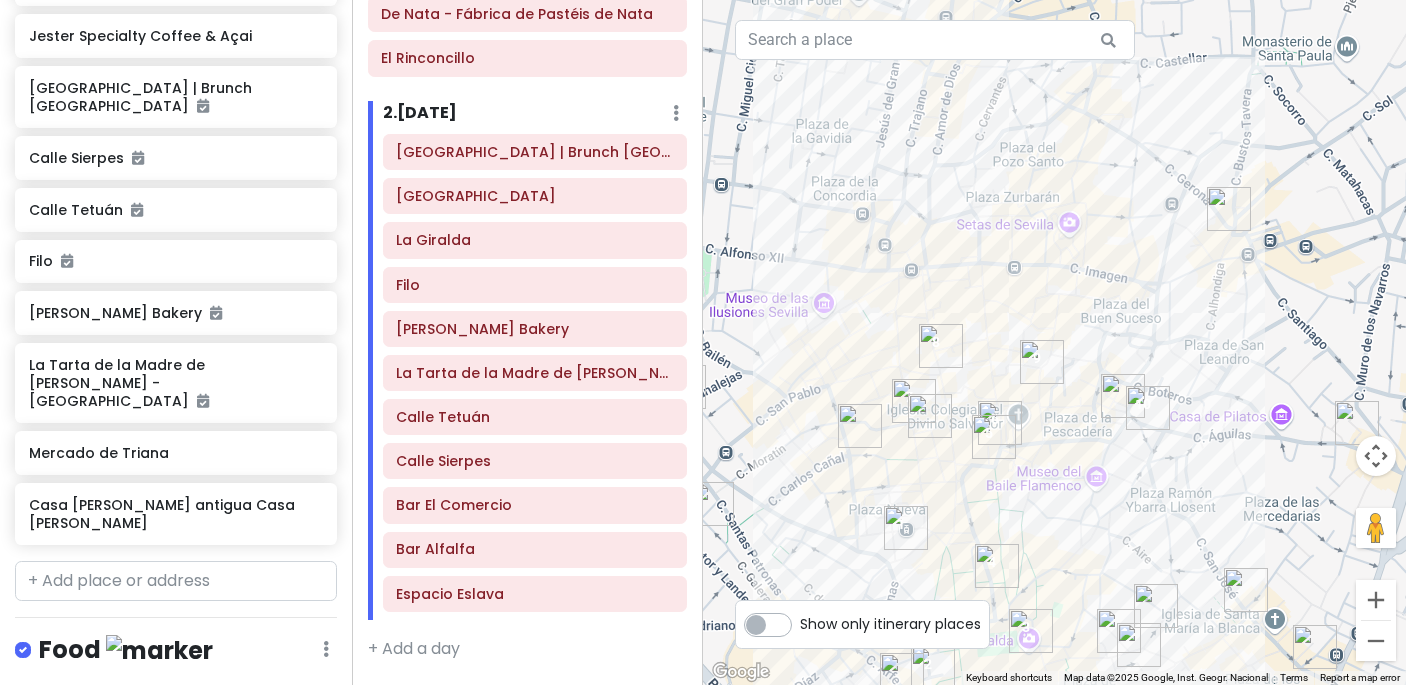 drag, startPoint x: 1013, startPoint y: 171, endPoint x: 901, endPoint y: 307, distance: 176.18172 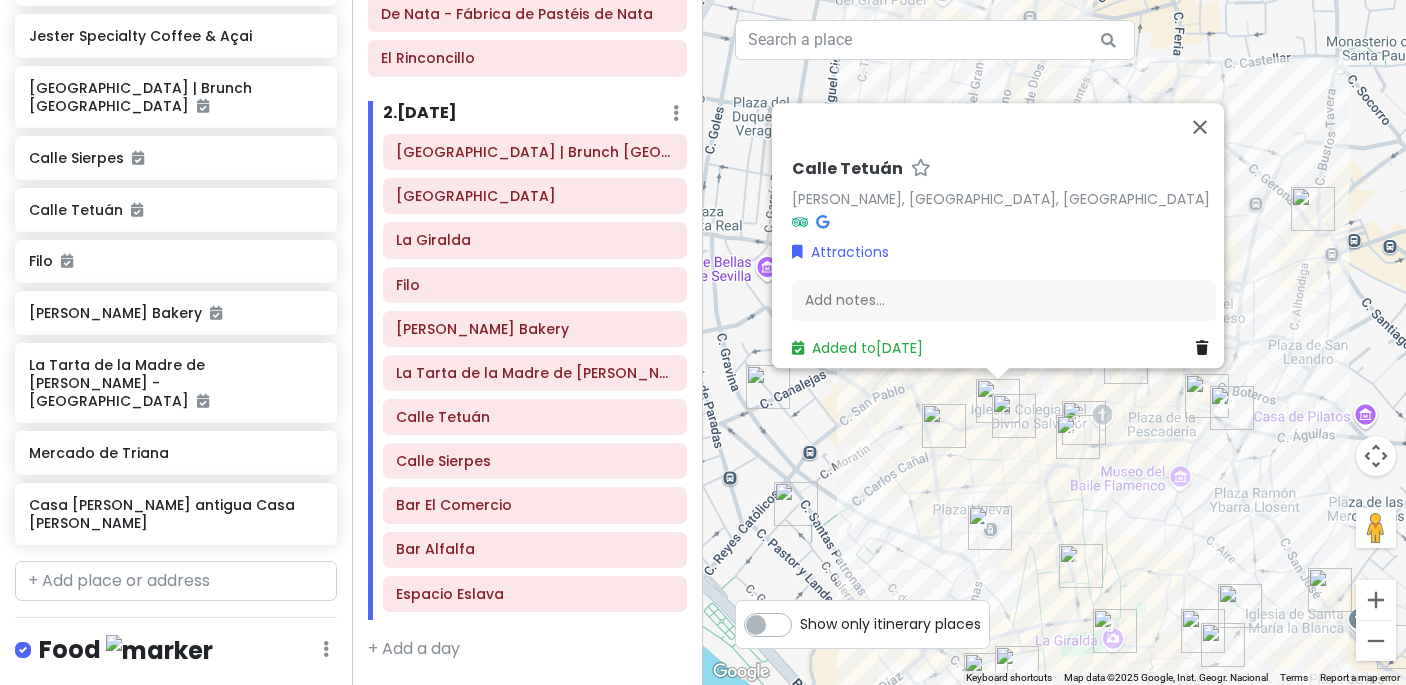 click on "To navigate, press the arrow keys. [GEOGRAPHIC_DATA][PERSON_NAME], [GEOGRAPHIC_DATA] Attractions Add notes... Added to  [DATE]" at bounding box center (1054, 342) 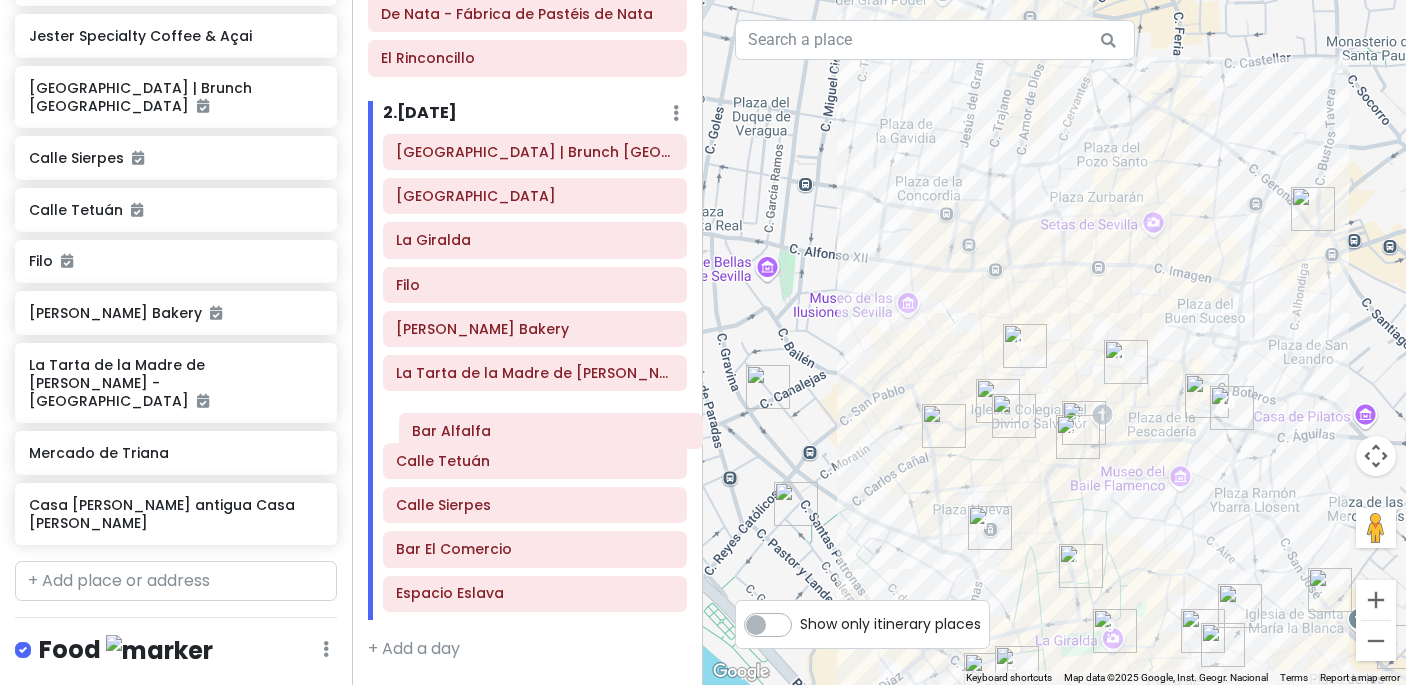 drag, startPoint x: 509, startPoint y: 561, endPoint x: 525, endPoint y: 443, distance: 119.0798 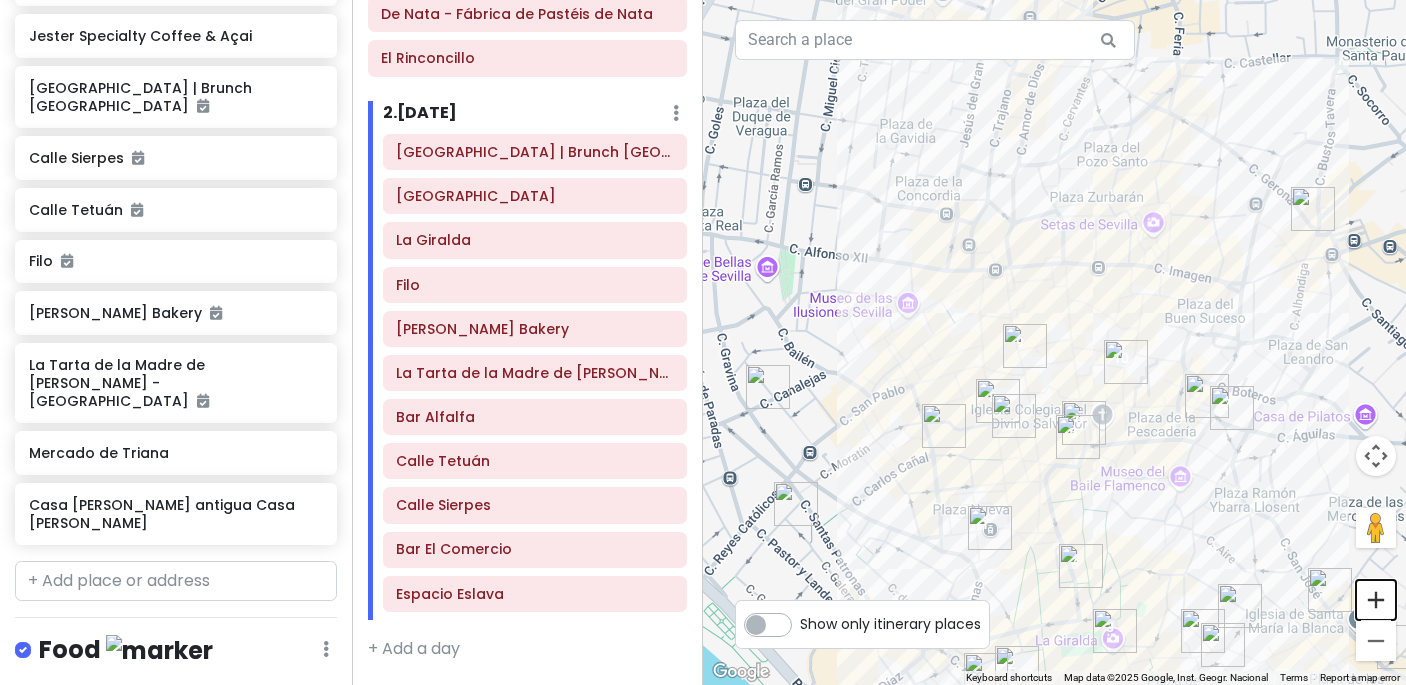 click at bounding box center (1376, 600) 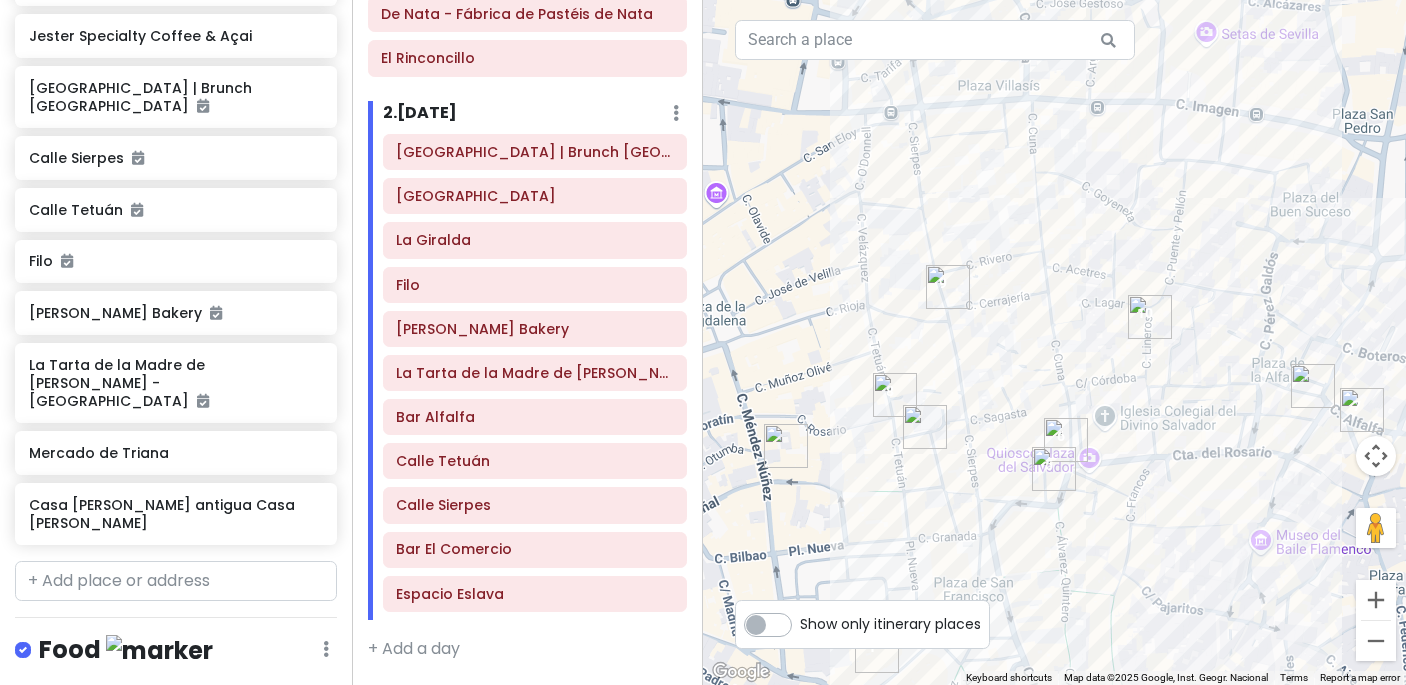 drag, startPoint x: 1213, startPoint y: 461, endPoint x: 1168, endPoint y: 374, distance: 97.94897 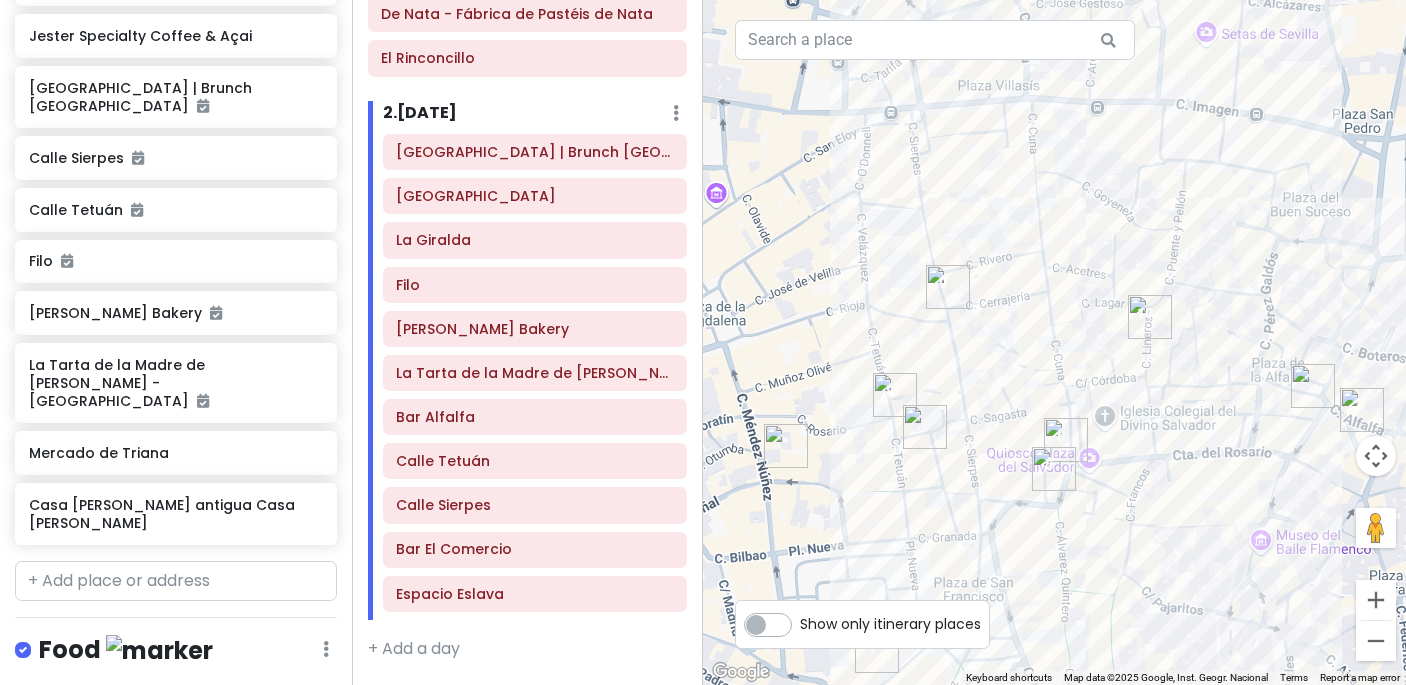 click at bounding box center [1362, 410] 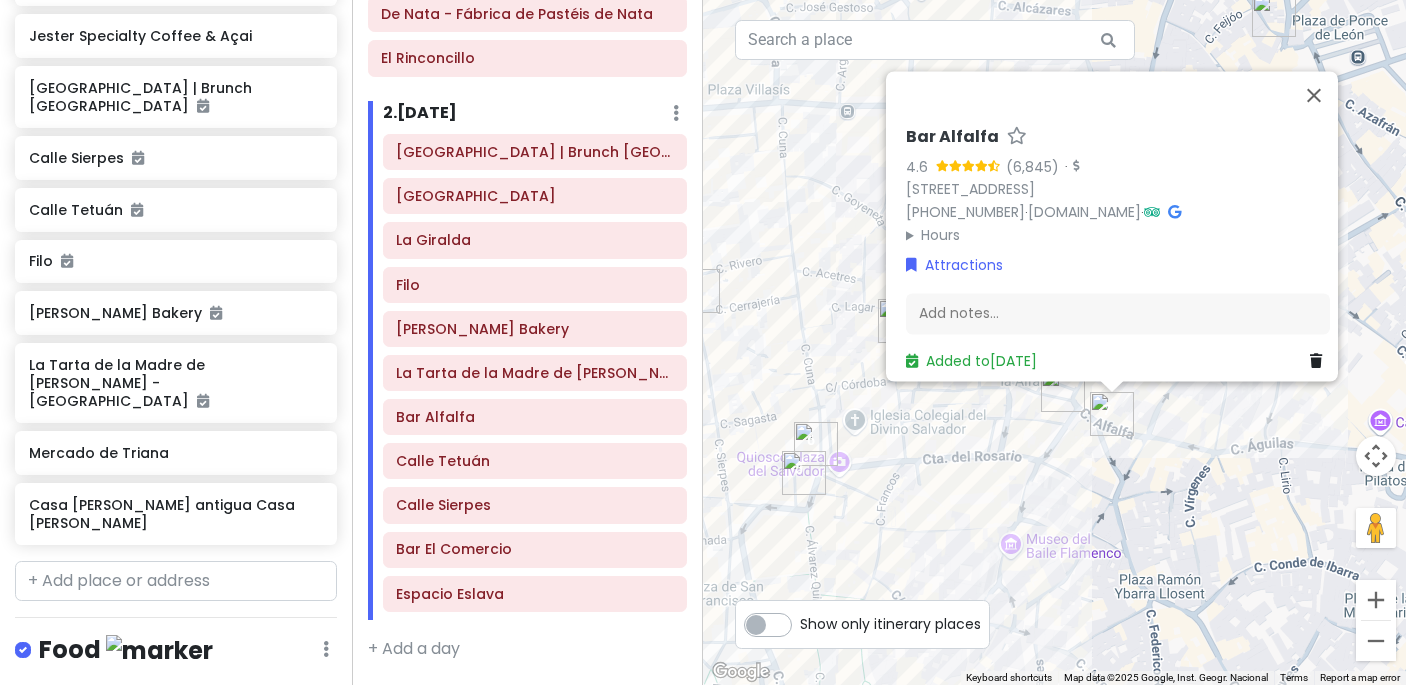 click on "To navigate, press the arrow keys. Bar Alfalfa 4.6        (6,845)    ·    [STREET_ADDRESS] [PHONE_NUMBER]   ·   [DOMAIN_NAME]   ·   Hours [DATE]  9:00 AM – 12:00 AM [DATE]  9:00 AM – 12:00 AM [DATE]  9:00 AM – 12:00 AM [DATE]  9:00 AM – 12:00 AM [DATE]  9:00 AM – 12:00 AM [DATE]  9:00 AM – 12:00 AM [DATE]  9:00 AM – 12:00 AM Attractions Add notes... Added to  [DATE]" at bounding box center (1054, 342) 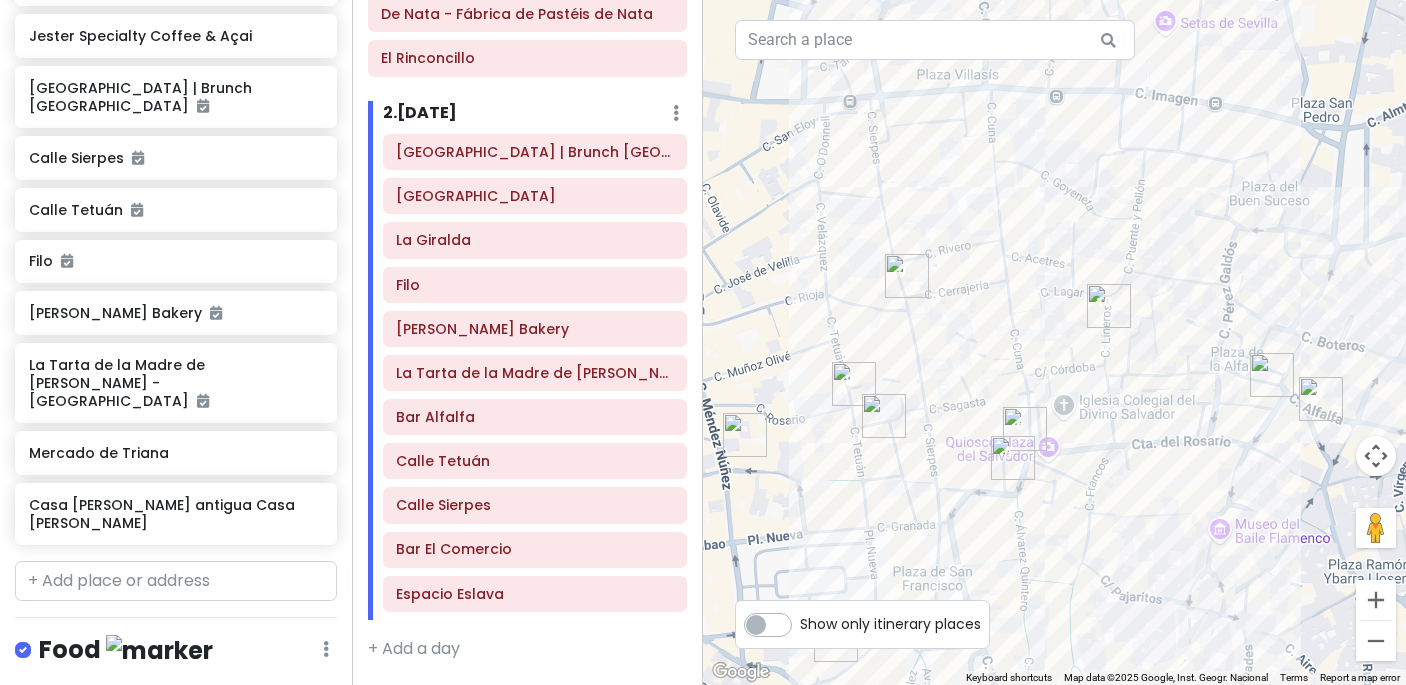 drag, startPoint x: 1116, startPoint y: 492, endPoint x: 1326, endPoint y: 477, distance: 210.53503 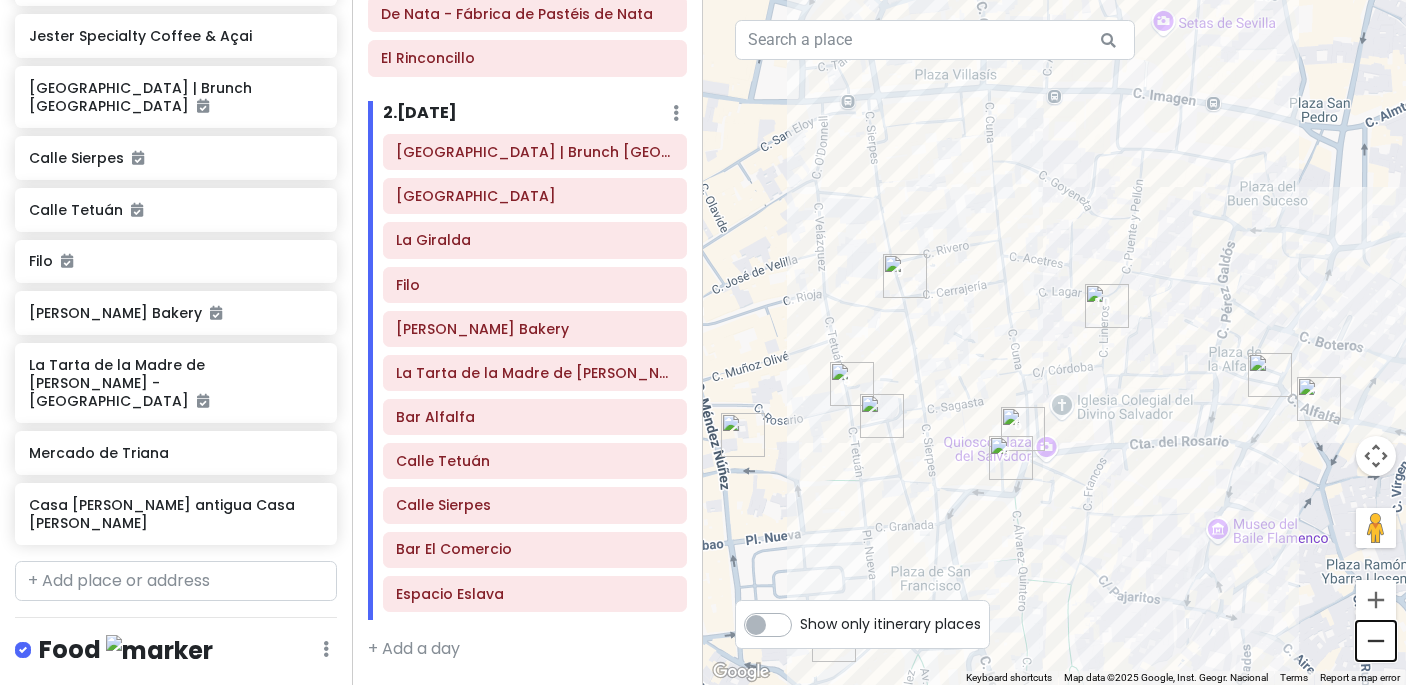 click at bounding box center (1376, 641) 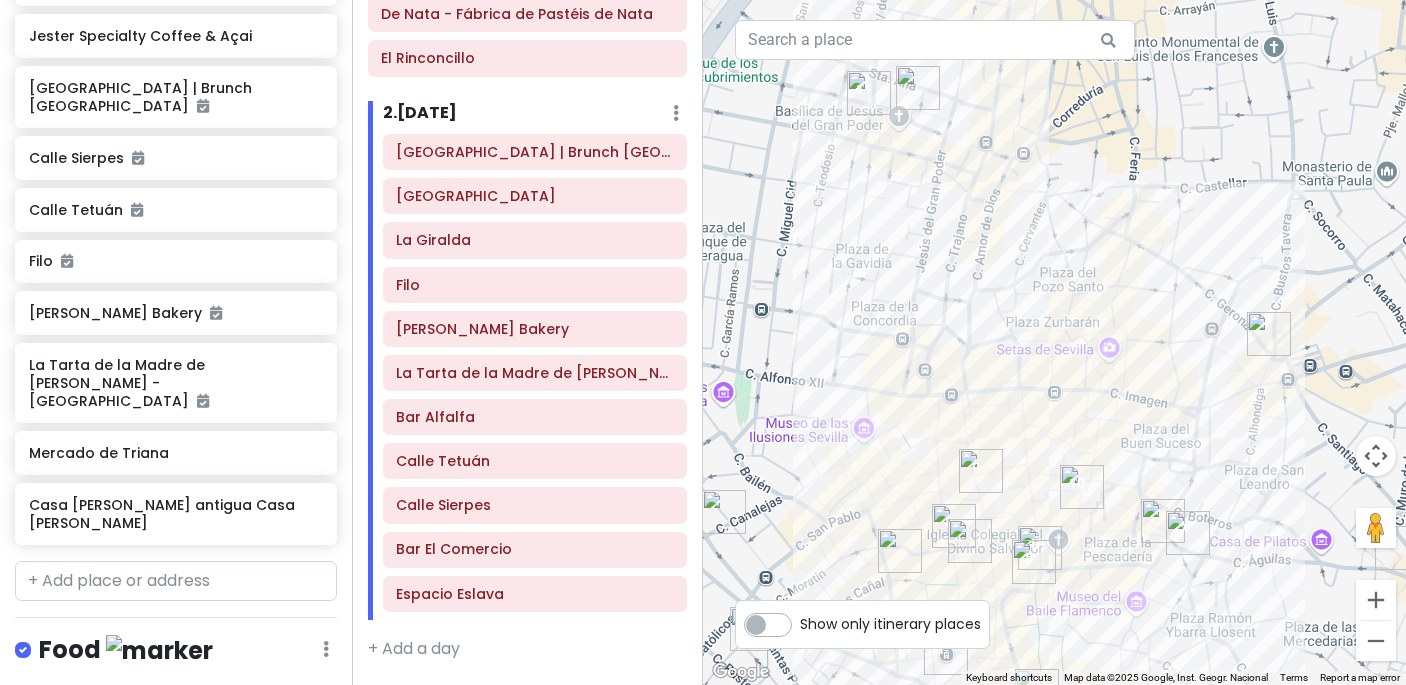 drag, startPoint x: 1237, startPoint y: 393, endPoint x: 1236, endPoint y: 569, distance: 176.00284 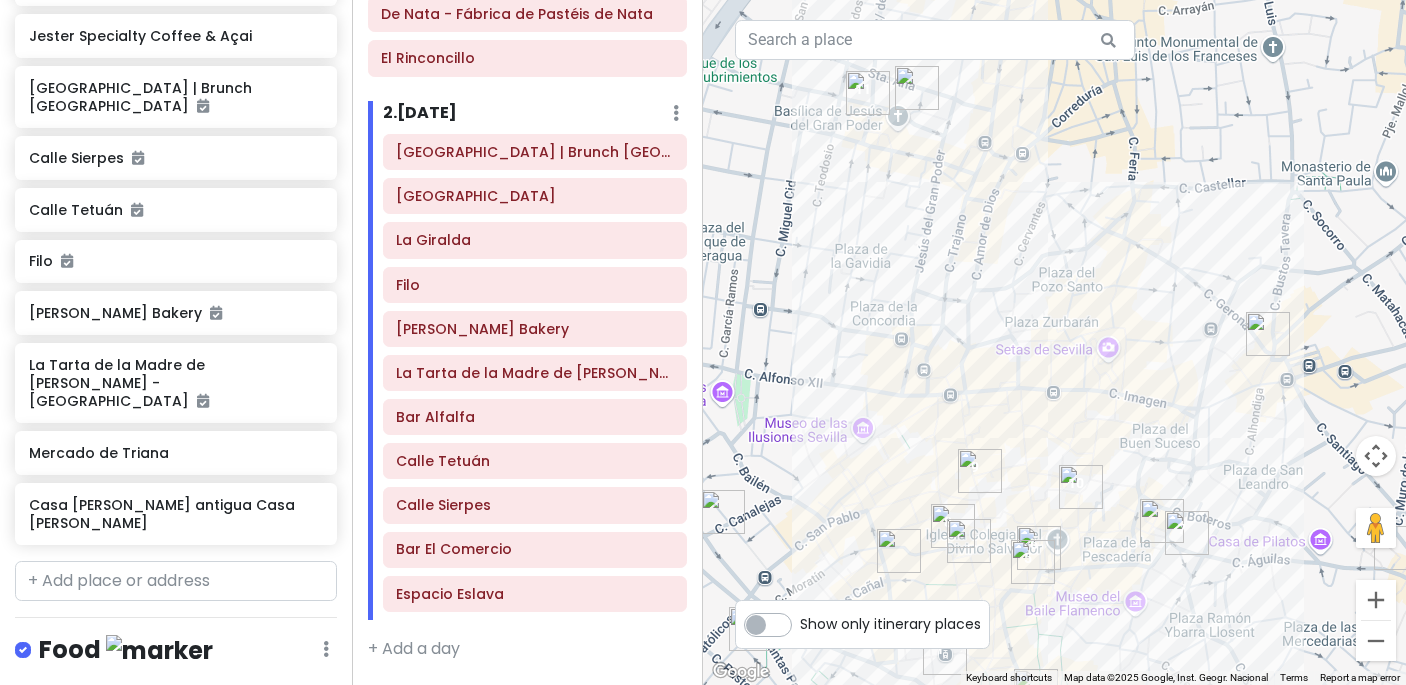 click at bounding box center (1268, 334) 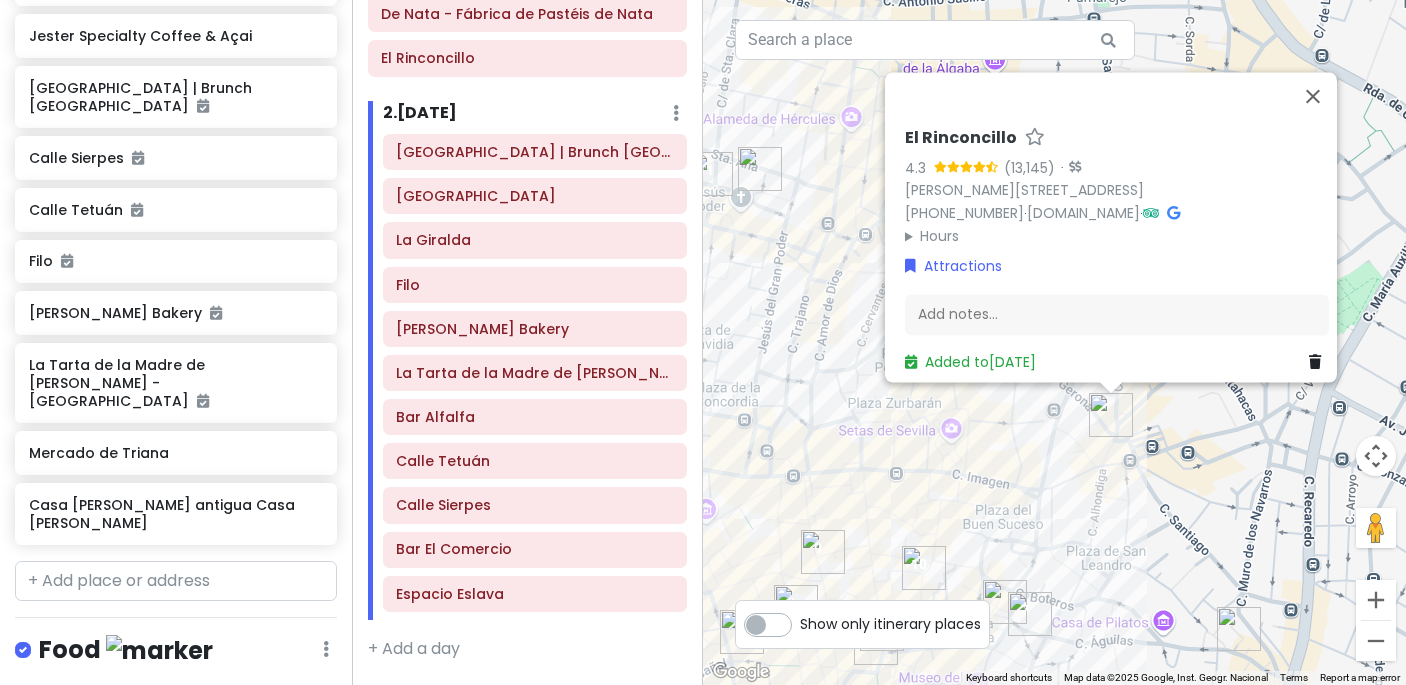click on "To navigate, press the arrow keys. El Rinconcillo 4.3        (13,145)    ·    [PERSON_NAME][STREET_ADDRESS] [PHONE_NUMBER]   ·   [DOMAIN_NAME]   ·   Hours [DATE]  1:00 – 5:30 PM, 8:00 PM – 12:30 AM [DATE]  Closed [DATE]  1:00 – 5:30 PM, 8:00 PM – 12:30 AM [DATE]  1:00 – 5:30 PM, 8:00 PM – 12:30 AM [DATE]  1:00 – 5:30 PM, 8:00 PM – 12:30 AM [DATE]  1:00 – 5:30 PM, 8:00 PM – 12:30 AM [DATE]  1:00 – 5:30 PM, 8:00 PM – 12:30 AM Attractions Add notes... Added to  [DATE]" at bounding box center (1054, 342) 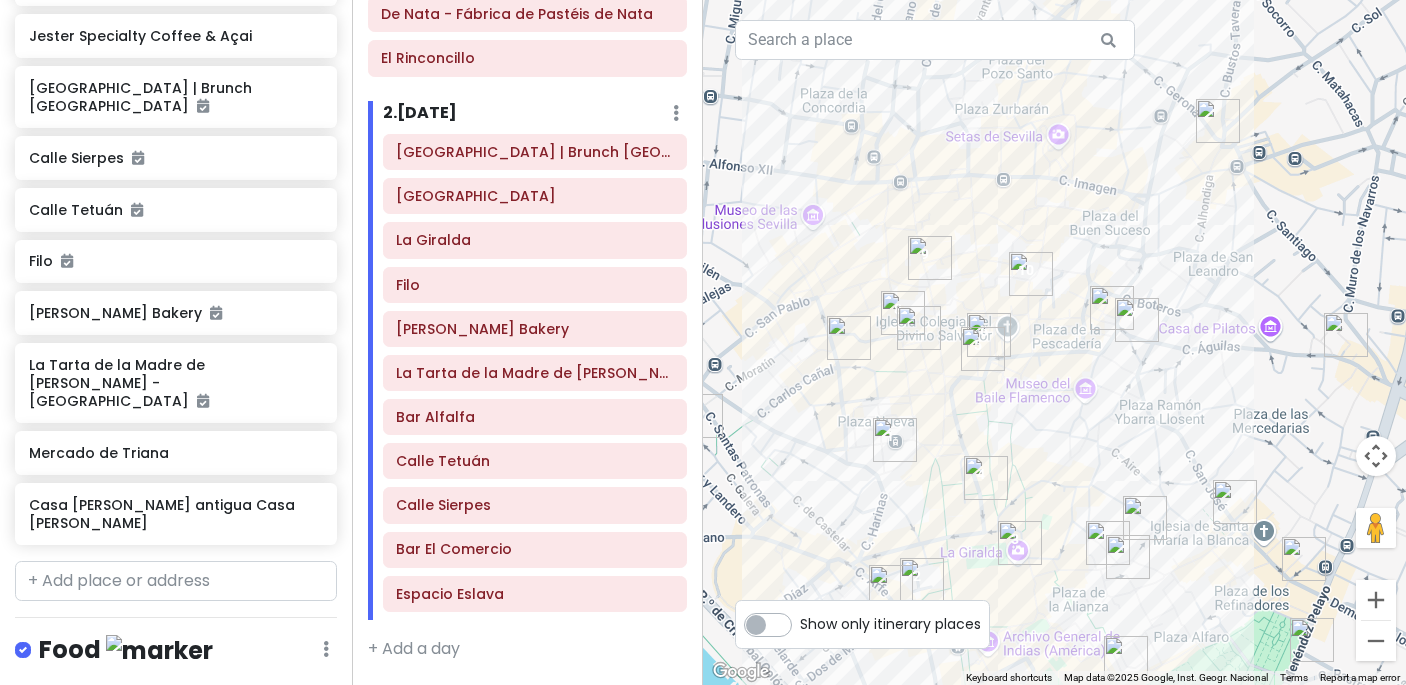 drag, startPoint x: 966, startPoint y: 446, endPoint x: 1076, endPoint y: 143, distance: 322.34918 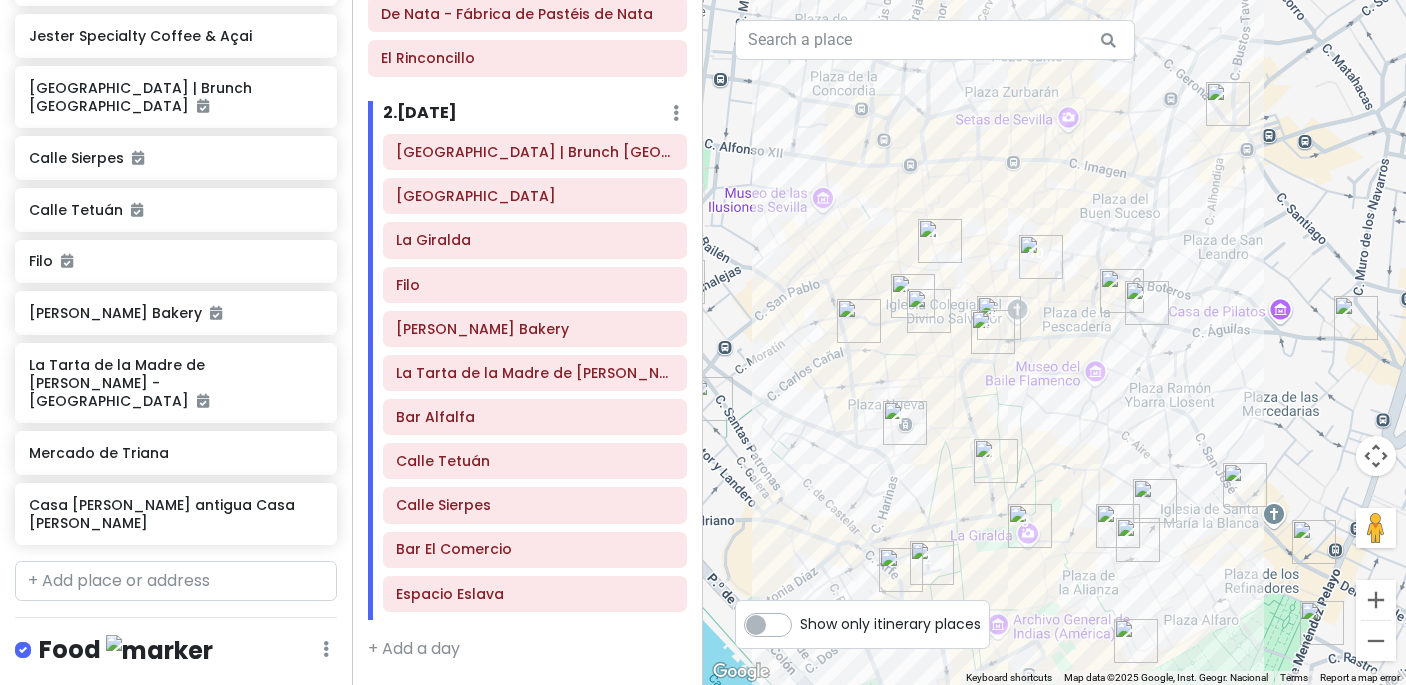 click at bounding box center (859, 321) 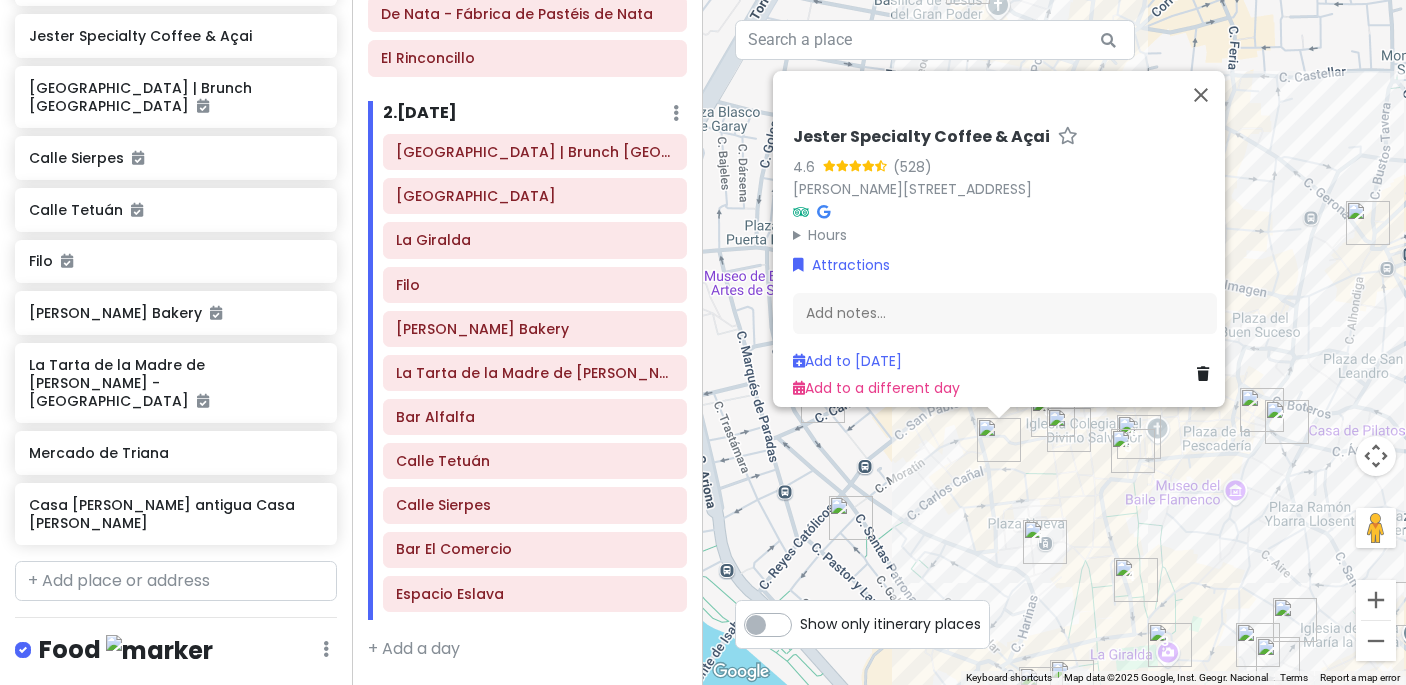 click on "To navigate, press the arrow keys. Jester Specialty Coffee & Açai 4.6        (528) [PERSON_NAME][STREET_ADDRESS] Hours [DATE]  8:30 AM – 2:00 PM, 4:30 – 8:30 PM [DATE]  8:30 AM – 2:00 PM, 4:30 – 8:30 PM [DATE]  8:30 AM – 2:00 PM, 4:30 – 8:30 PM [DATE]  8:30 AM – 2:00 PM, 4:30 – 8:30 PM [DATE]  8:30 AM – 2:00 PM, 4:30 – 8:30 PM [DATE]  8:30 AM – 8:30 PM [DATE]  8:30 AM – 8:30 PM Attractions Add notes...  Add to   [DATE]  Add to a different day" at bounding box center [1054, 342] 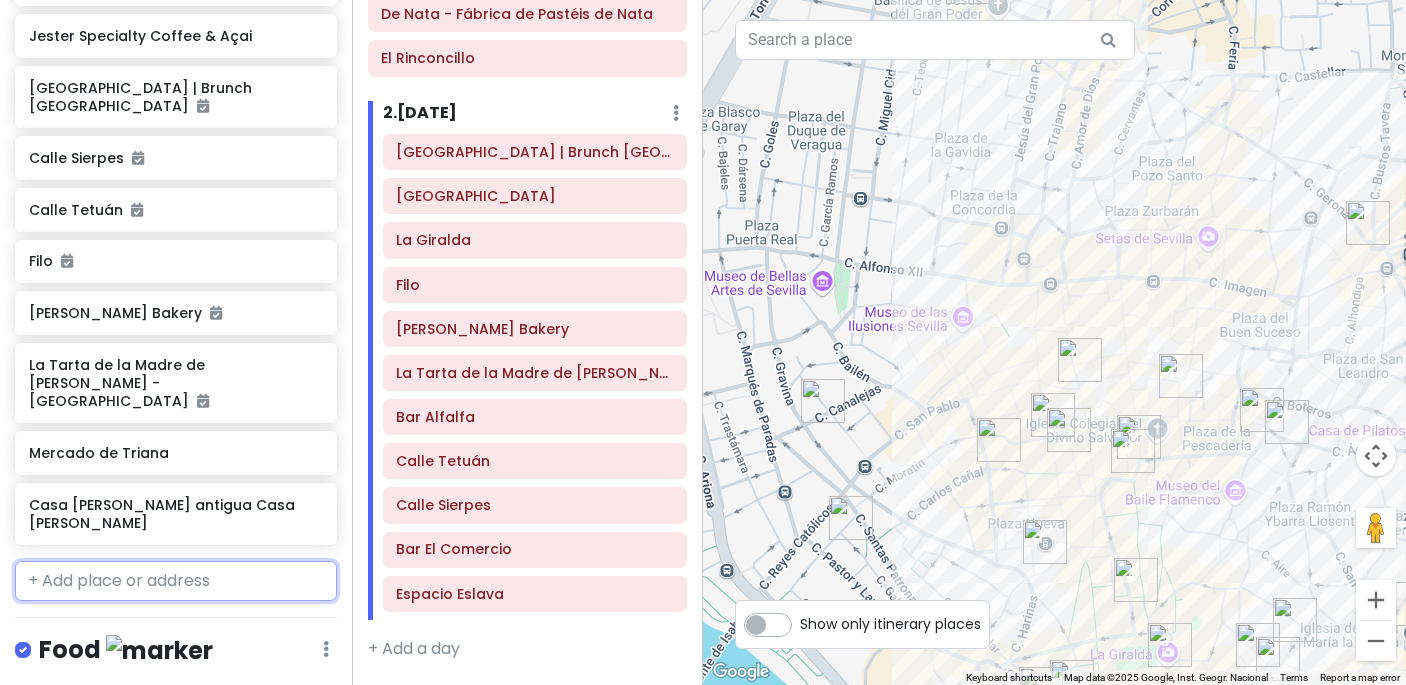click at bounding box center [176, 581] 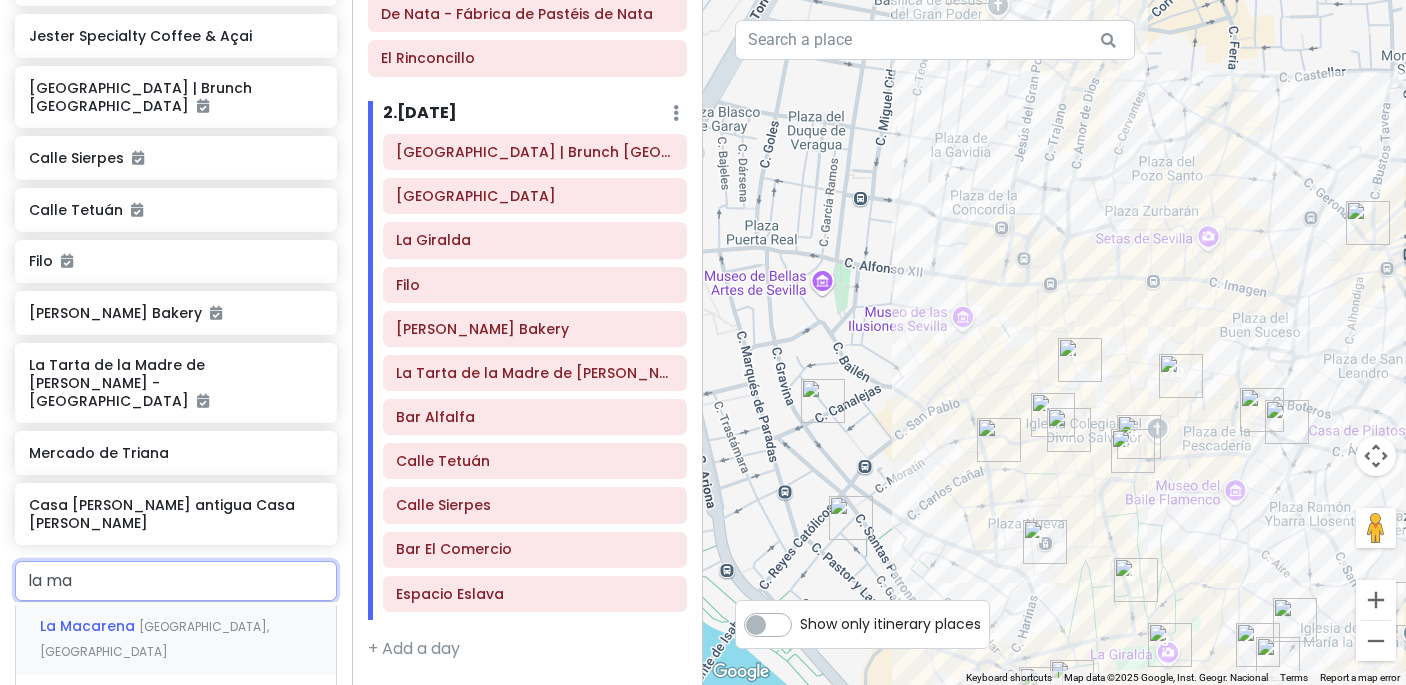 type on "la mac" 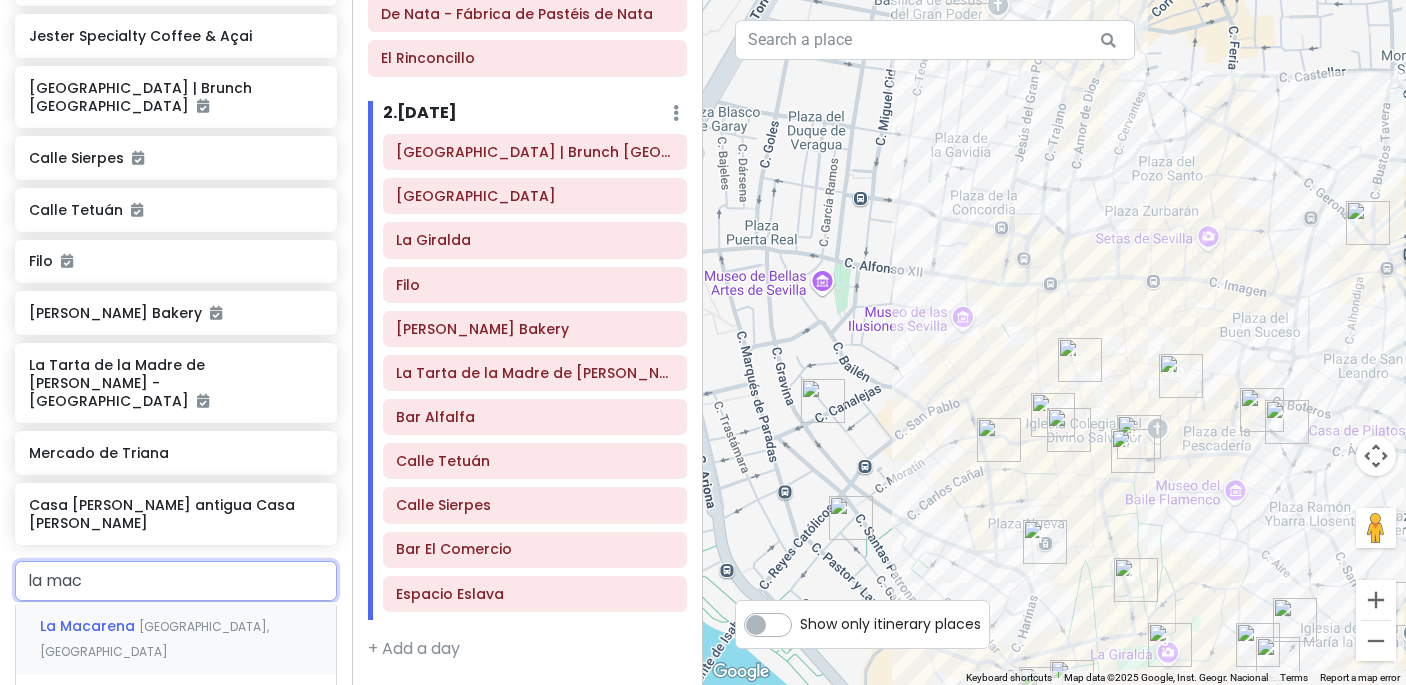 click on "La Macarena" at bounding box center (89, 626) 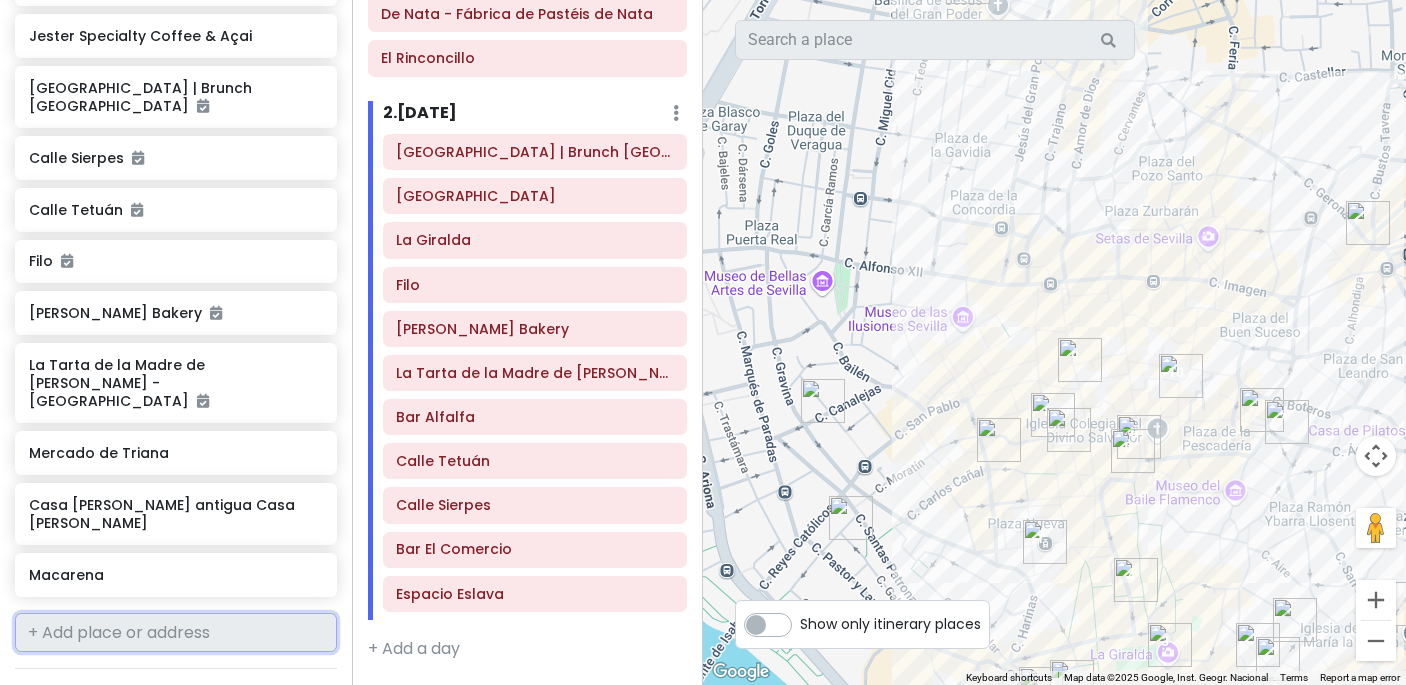 scroll, scrollTop: 1584, scrollLeft: 0, axis: vertical 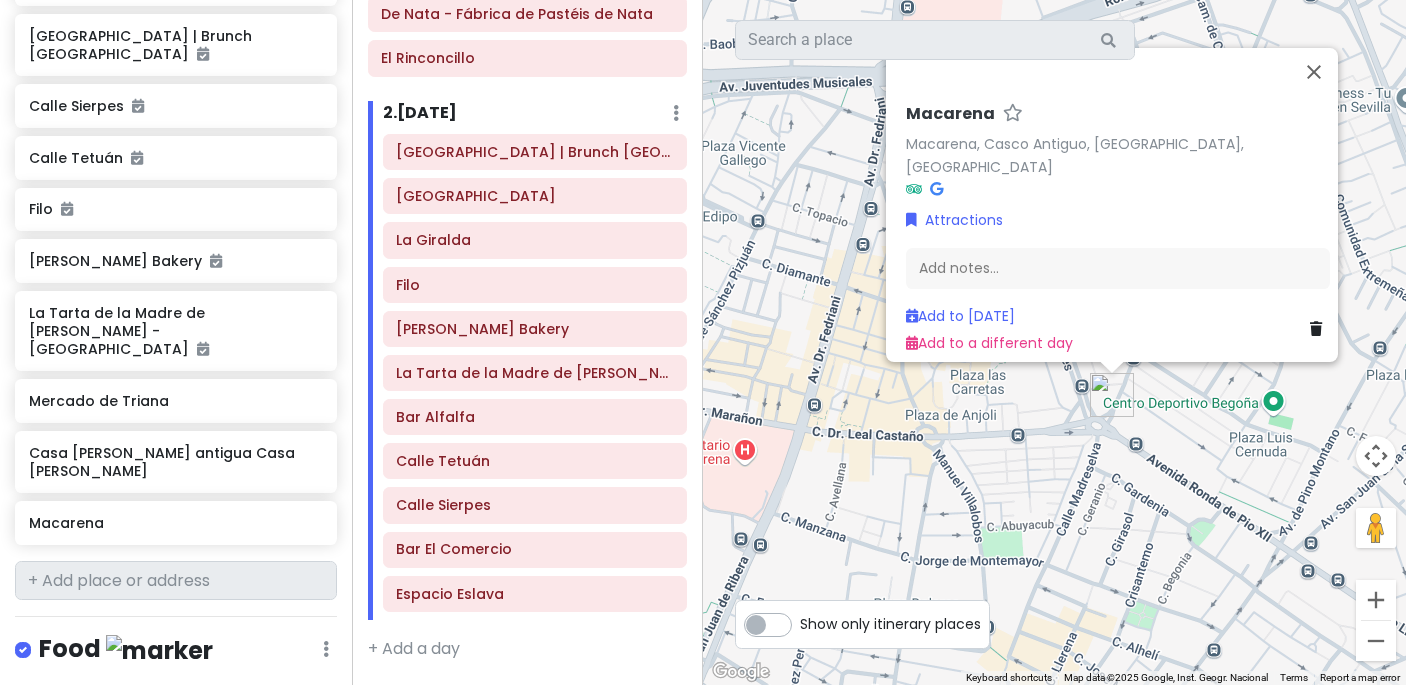 click at bounding box center [1316, 329] 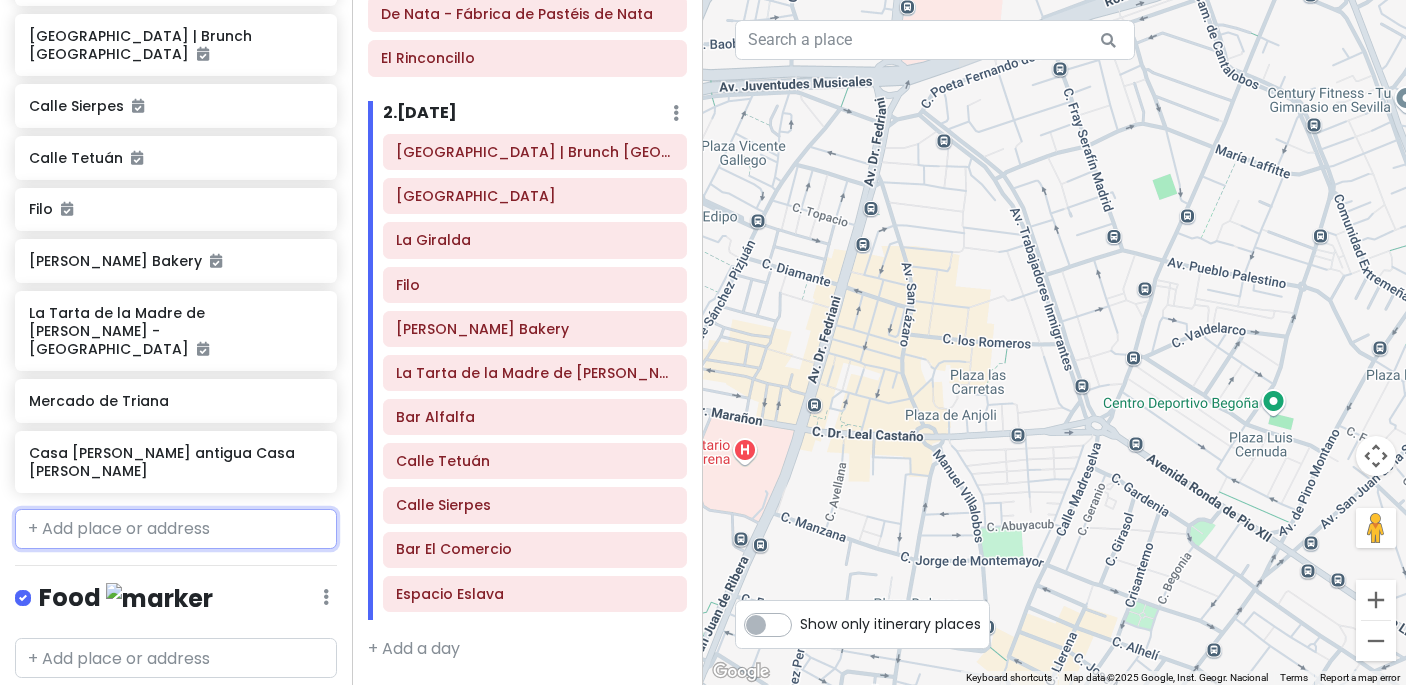 scroll, scrollTop: 1532, scrollLeft: 0, axis: vertical 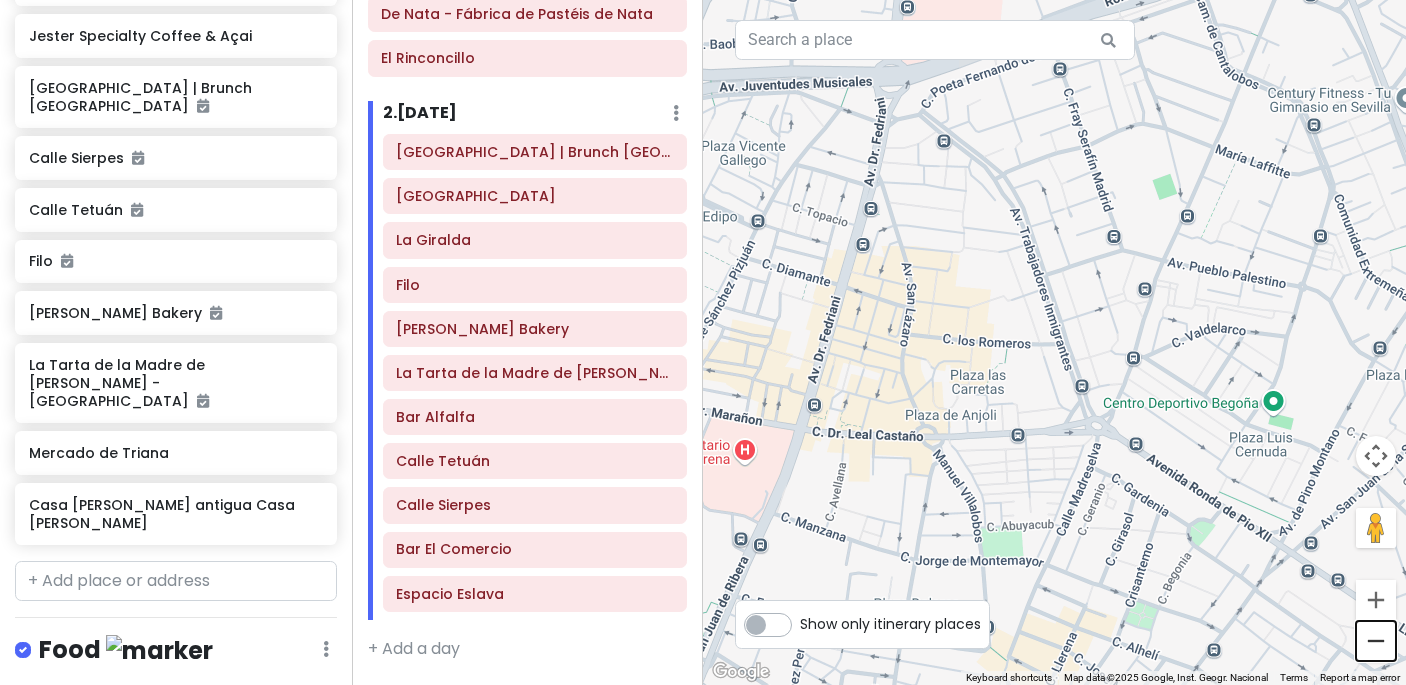 click at bounding box center [1376, 641] 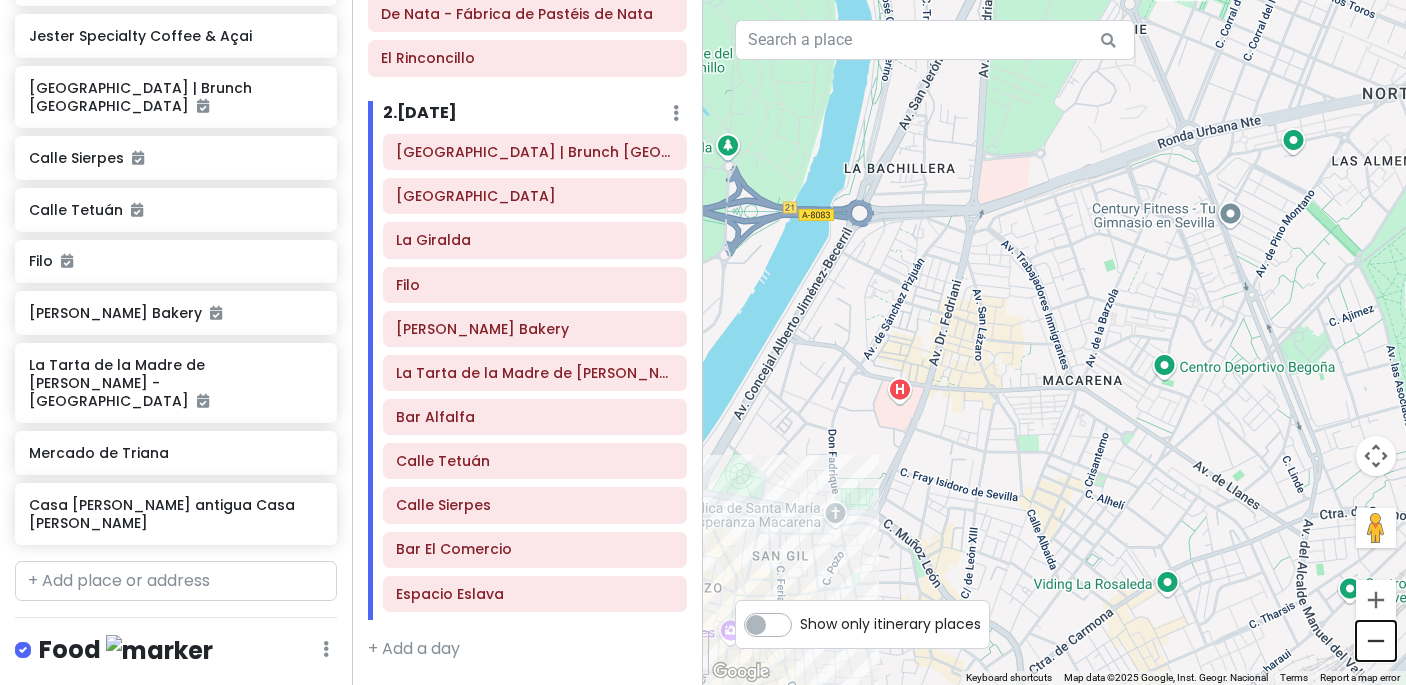 click at bounding box center [1376, 641] 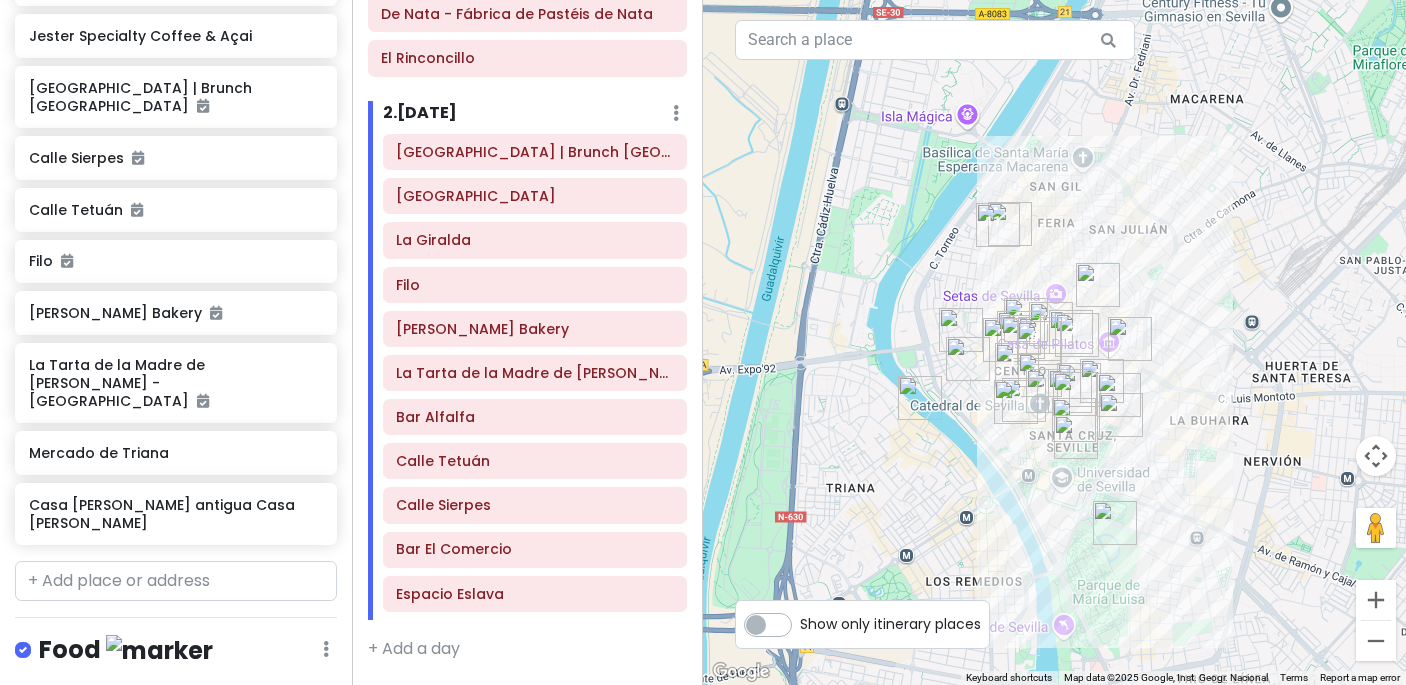 drag, startPoint x: 1178, startPoint y: 457, endPoint x: 1304, endPoint y: 183, distance: 301.5825 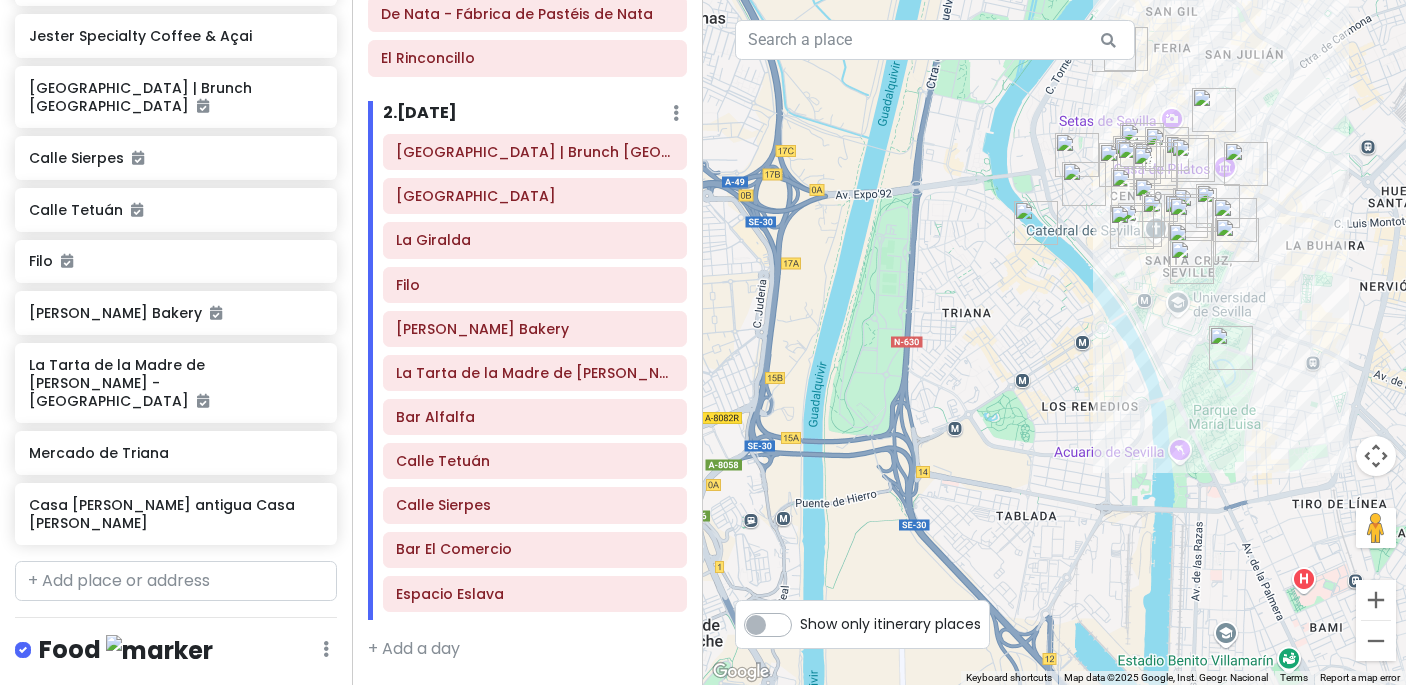 drag, startPoint x: 1098, startPoint y: 307, endPoint x: 1235, endPoint y: 131, distance: 223.03587 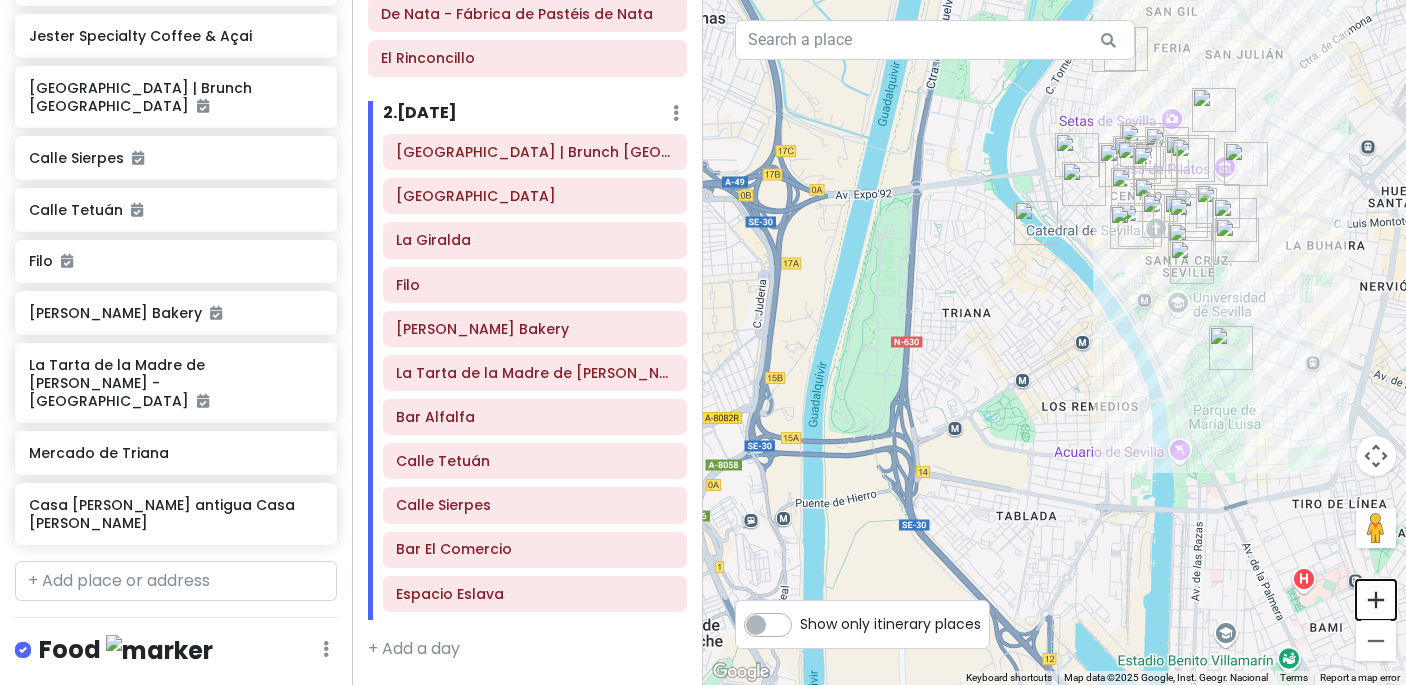 click at bounding box center [1376, 600] 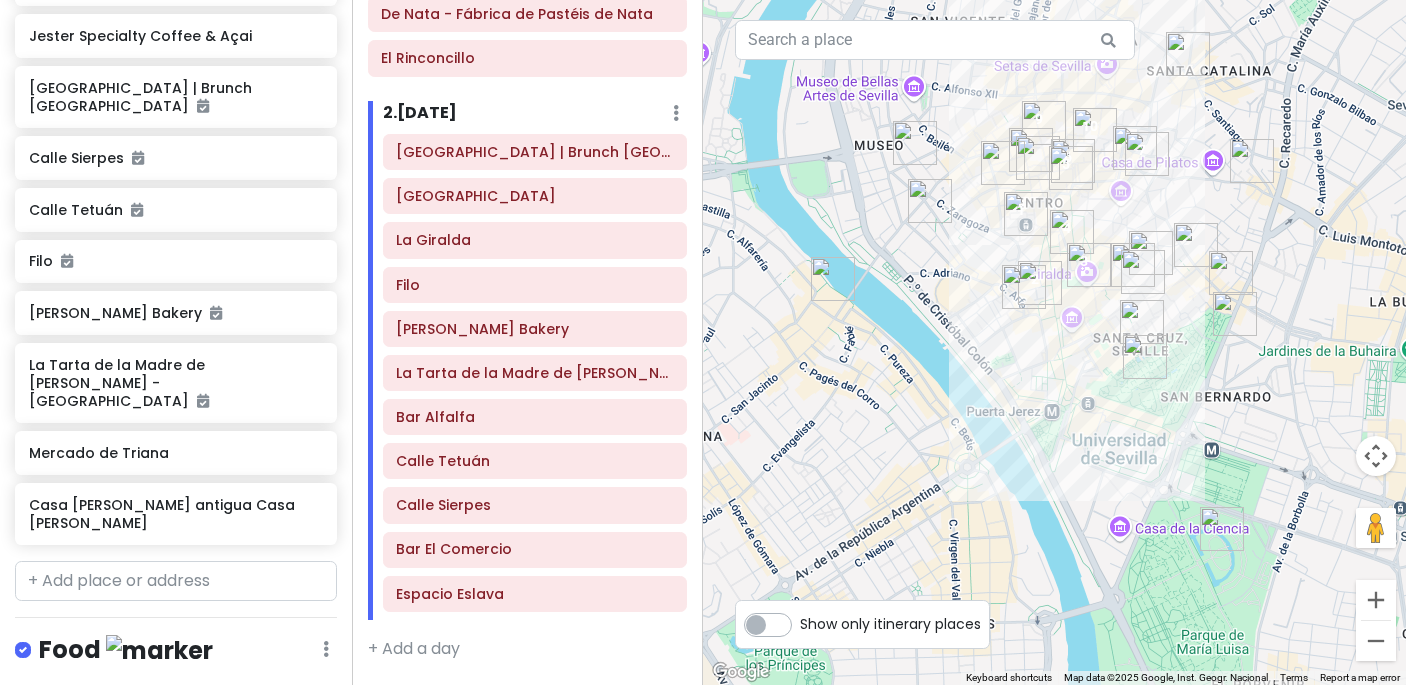 drag, startPoint x: 1310, startPoint y: 434, endPoint x: 1121, endPoint y: 596, distance: 248.9277 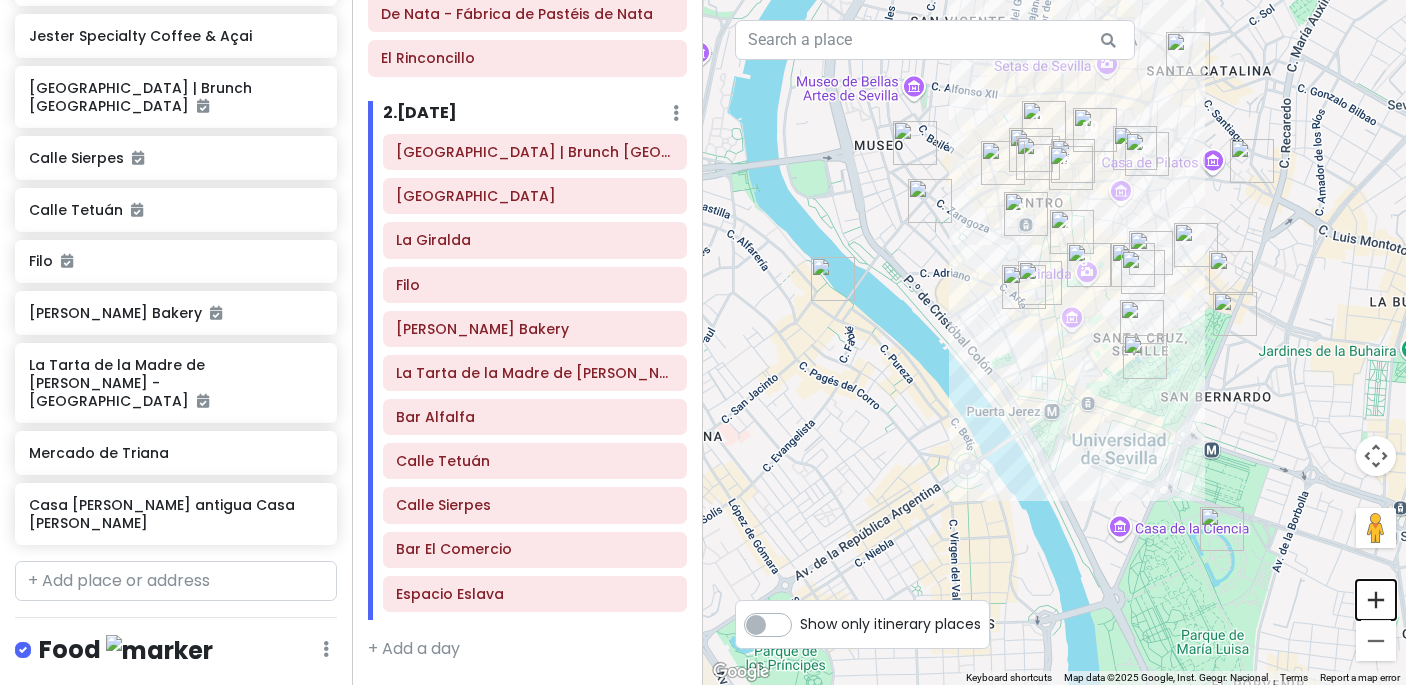 click at bounding box center [1376, 600] 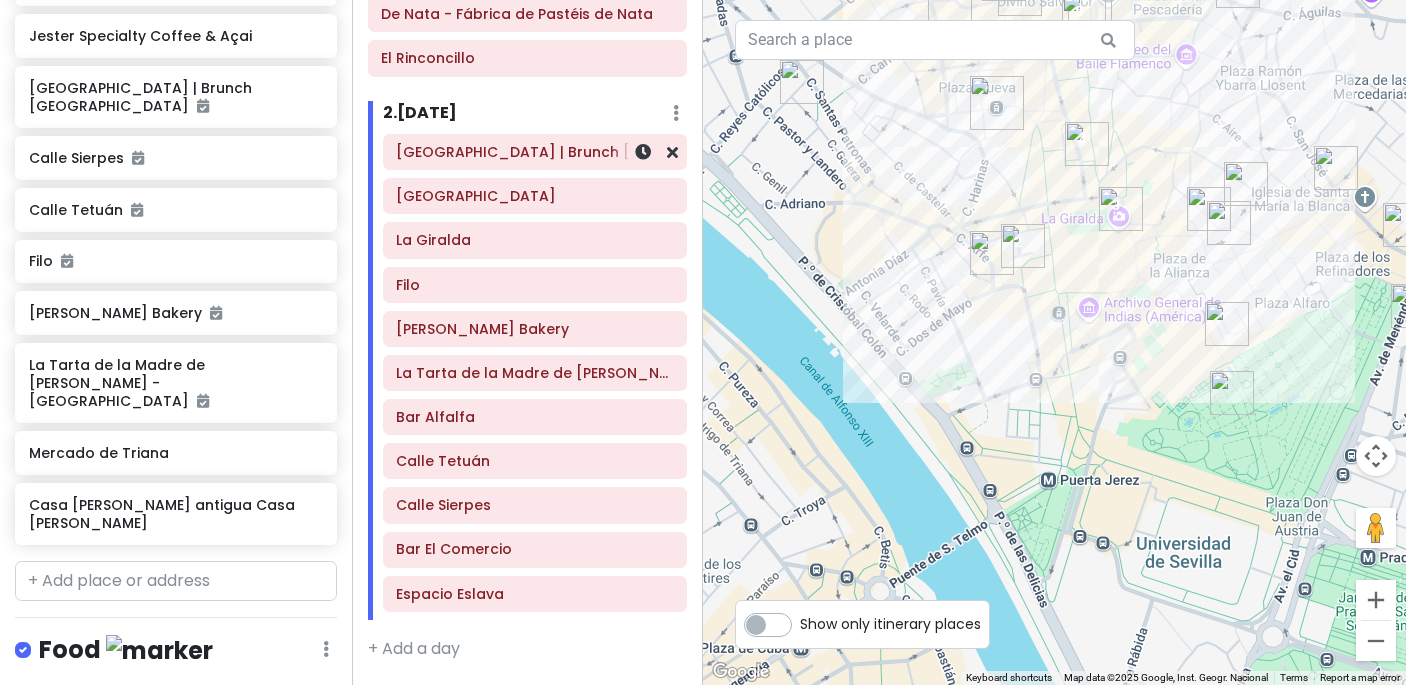 click on "[GEOGRAPHIC_DATA] | Brunch [GEOGRAPHIC_DATA]" at bounding box center (534, 152) 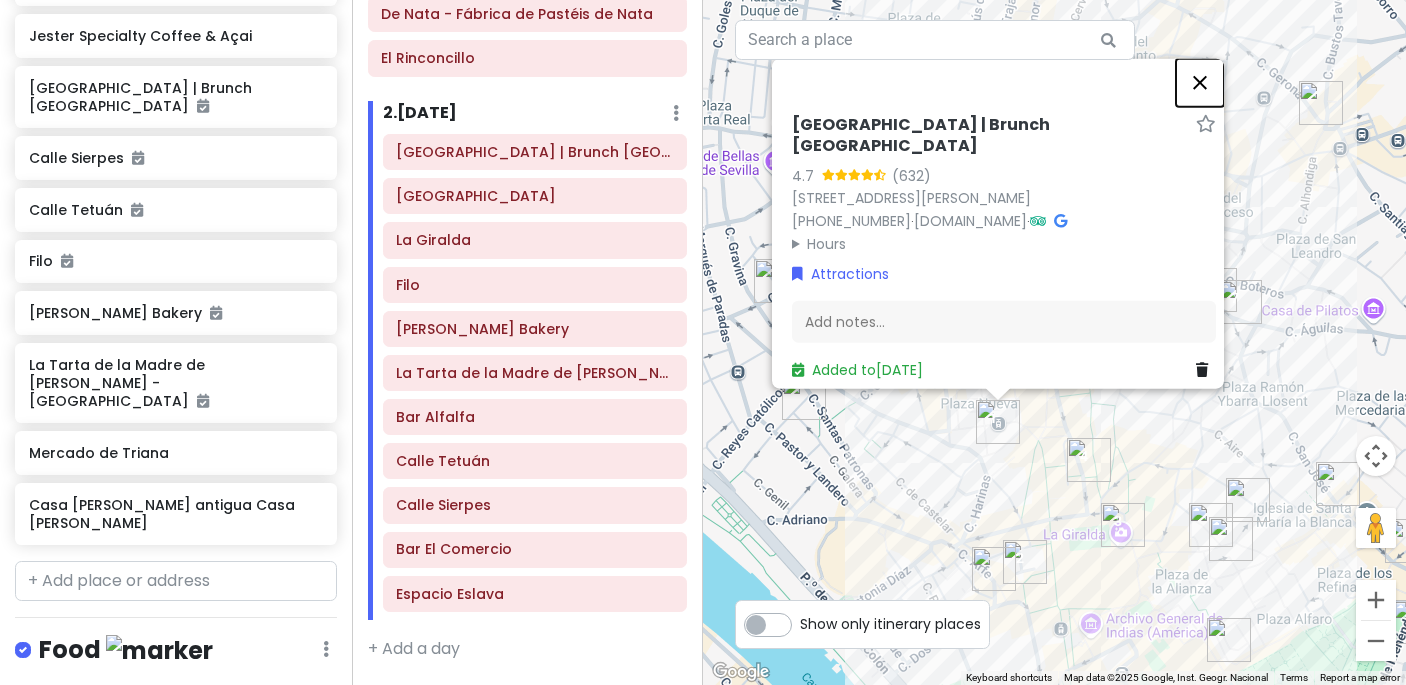 click at bounding box center (1200, 82) 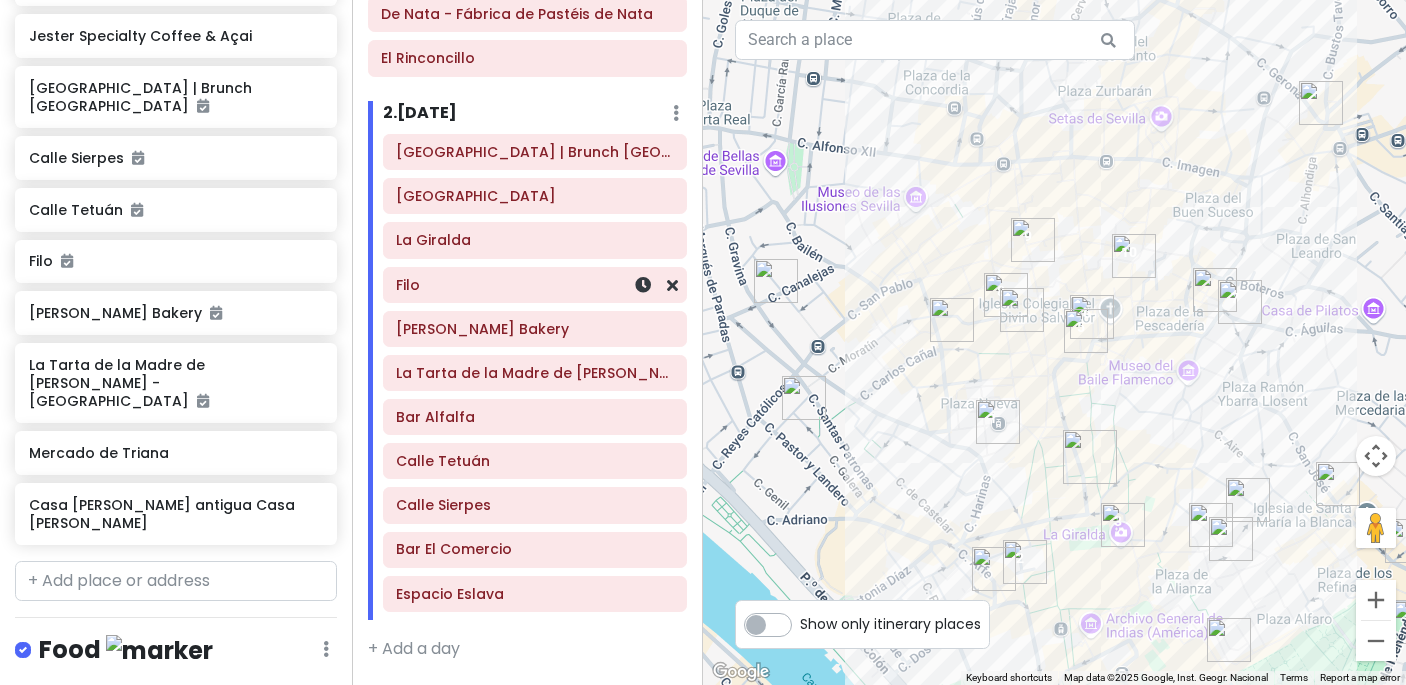 click on "Filo" at bounding box center (535, 285) 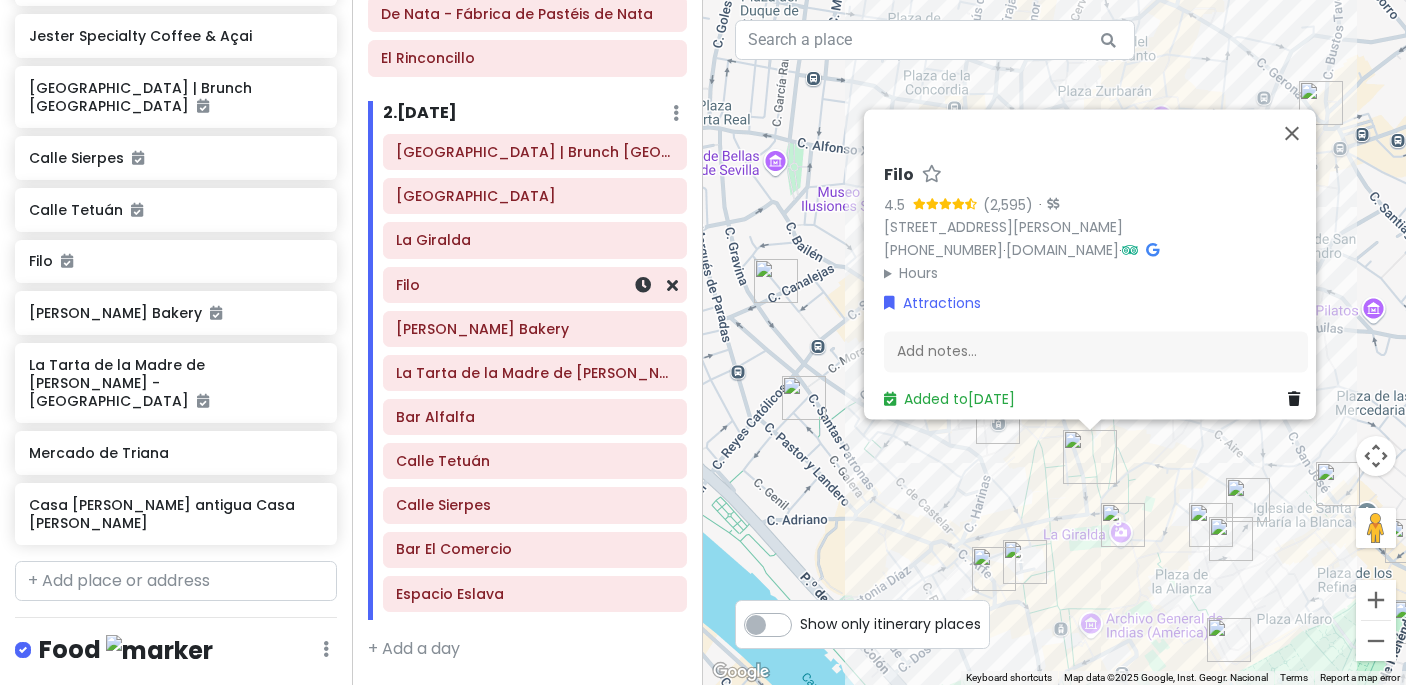 click at bounding box center [644, 285] 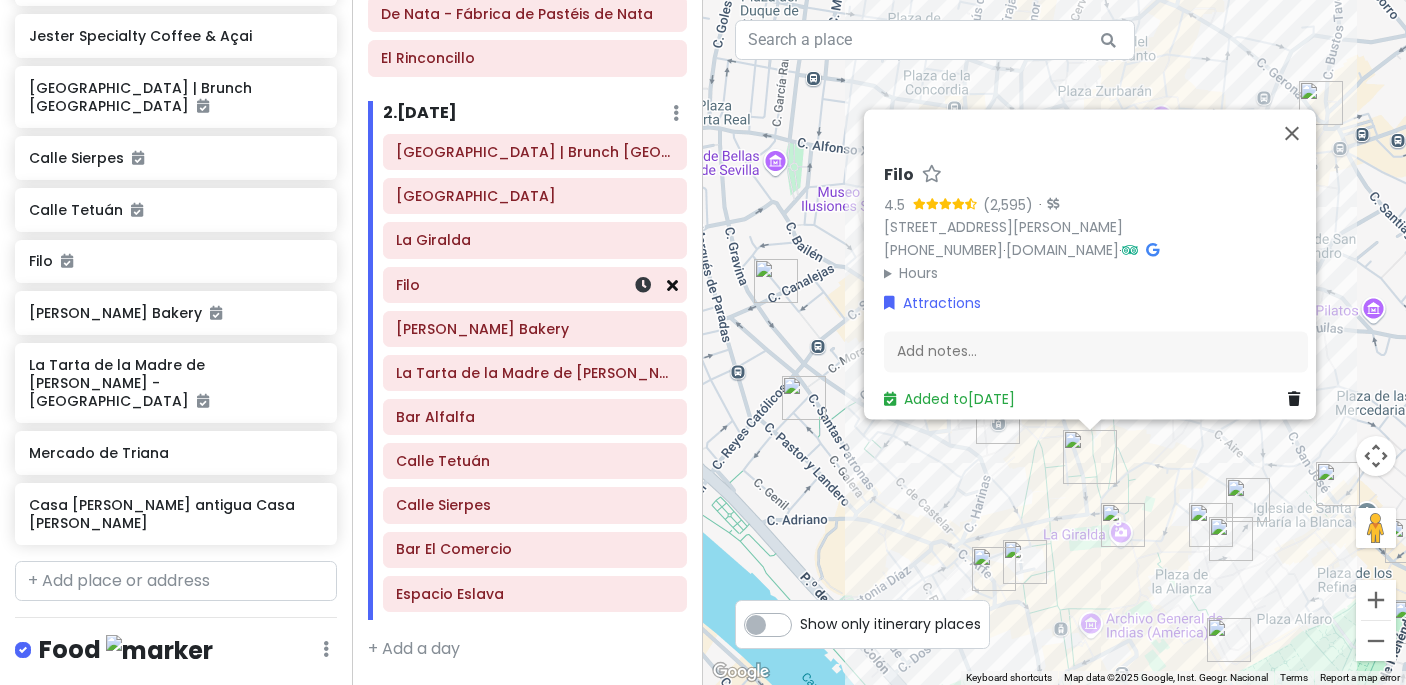 click at bounding box center (672, 285) 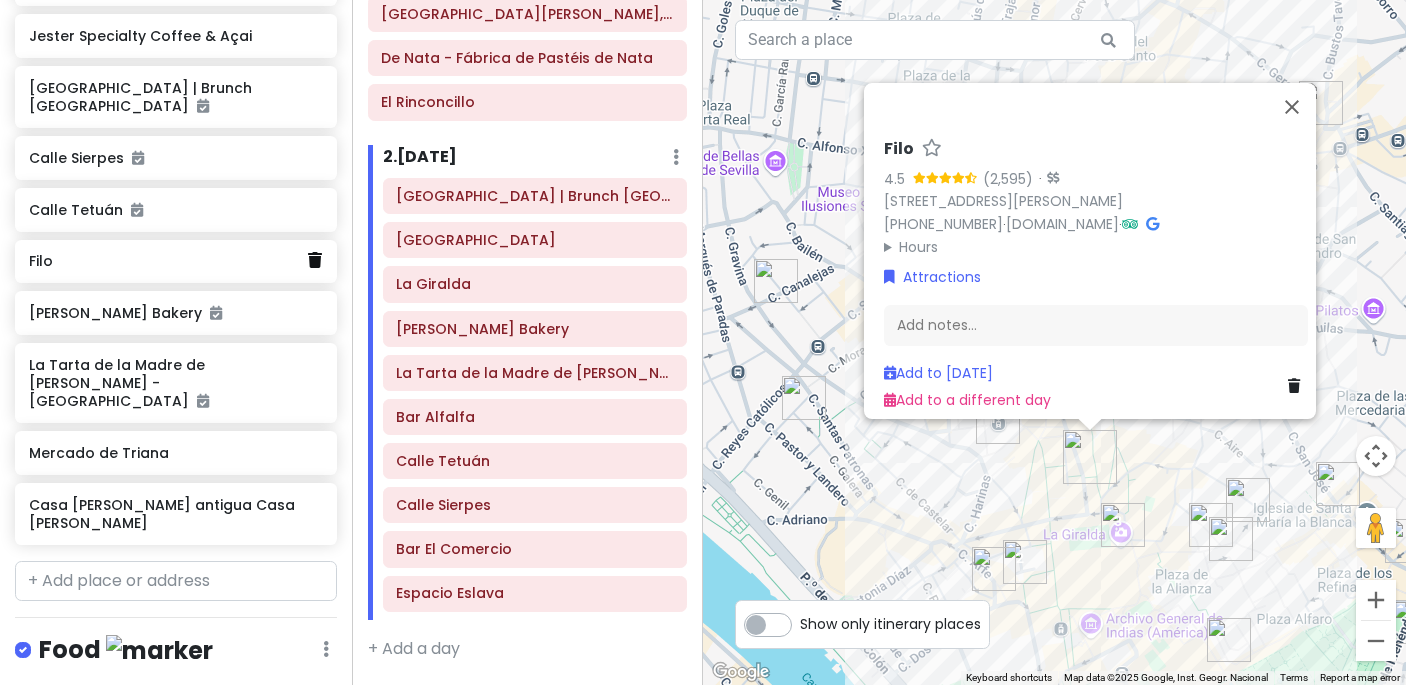 click at bounding box center [315, 260] 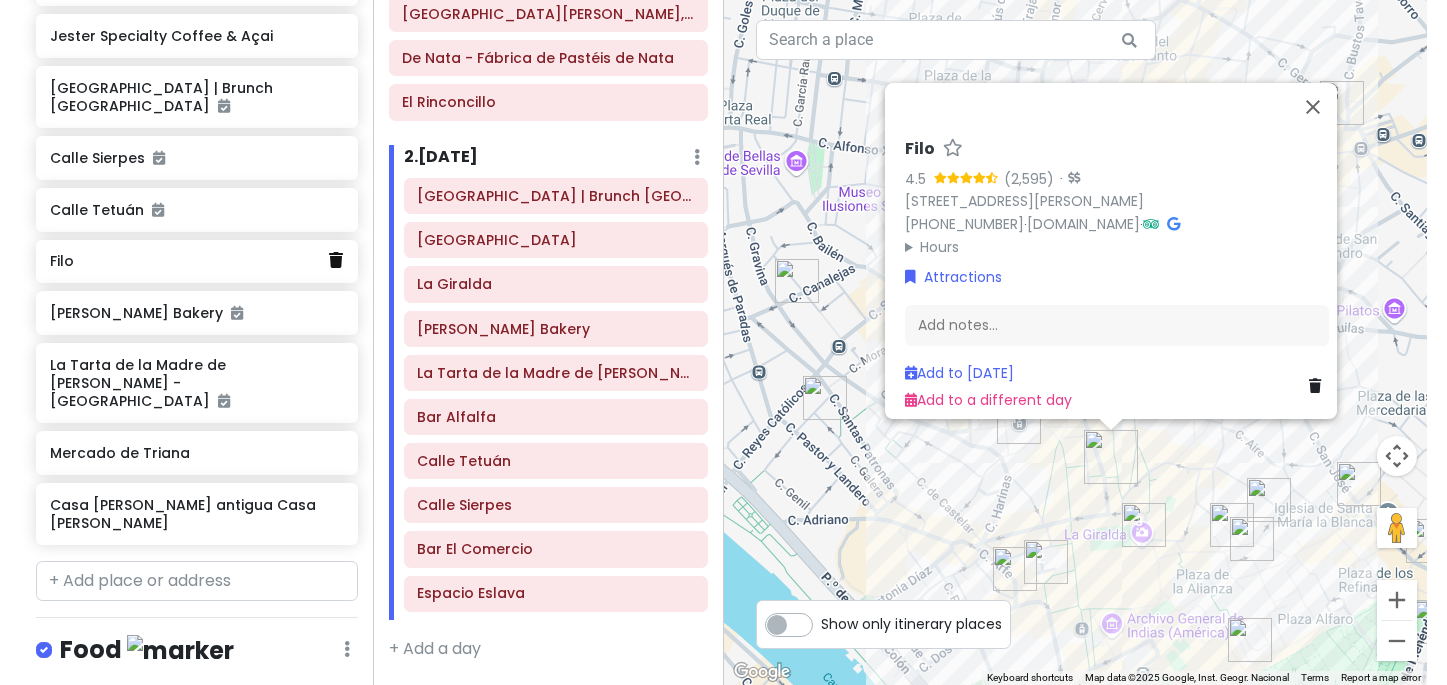 scroll, scrollTop: 1480, scrollLeft: 0, axis: vertical 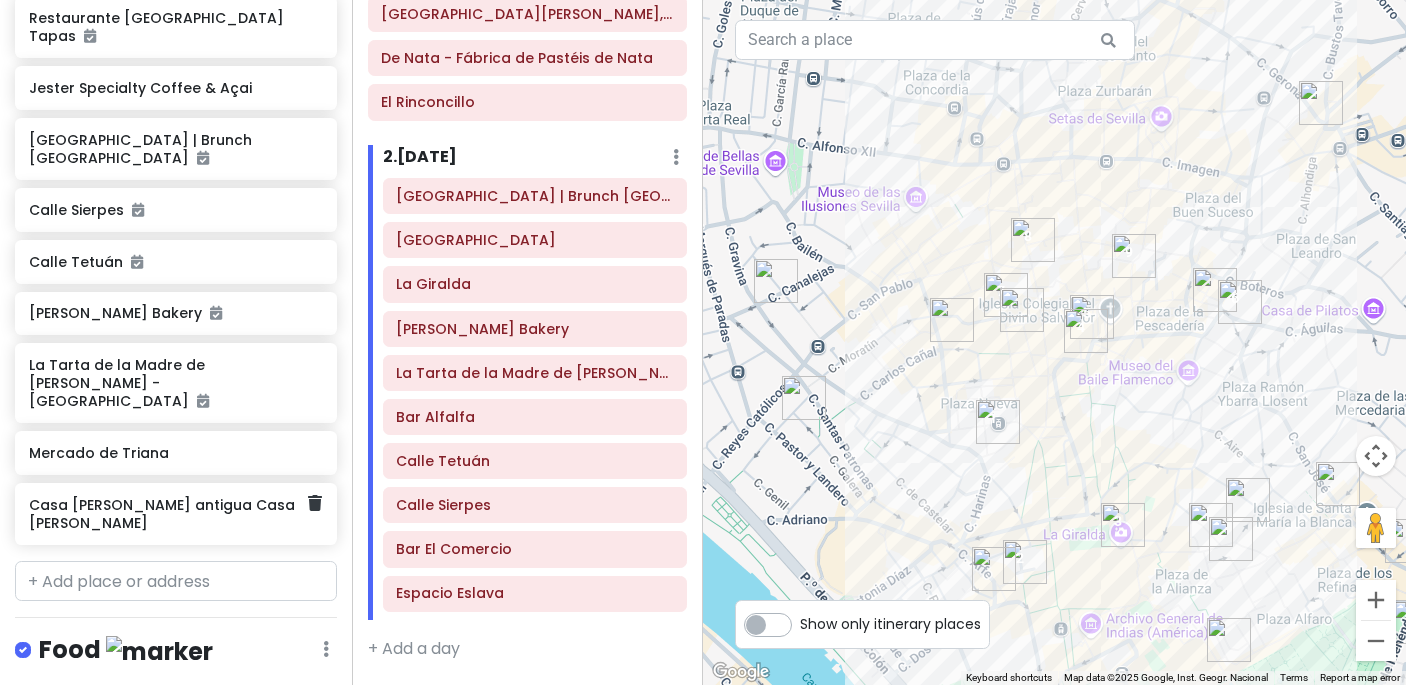 click on "Casa [PERSON_NAME] antigua Casa [PERSON_NAME]" 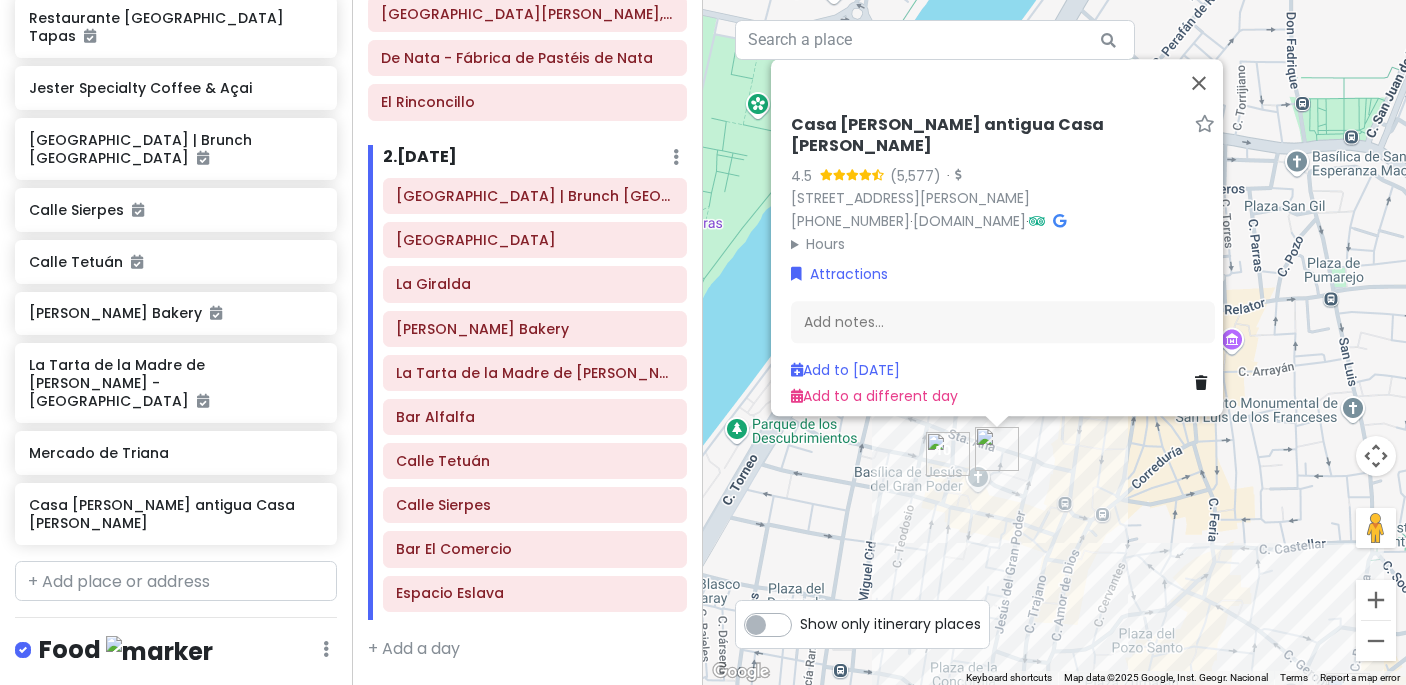 click at bounding box center (948, 454) 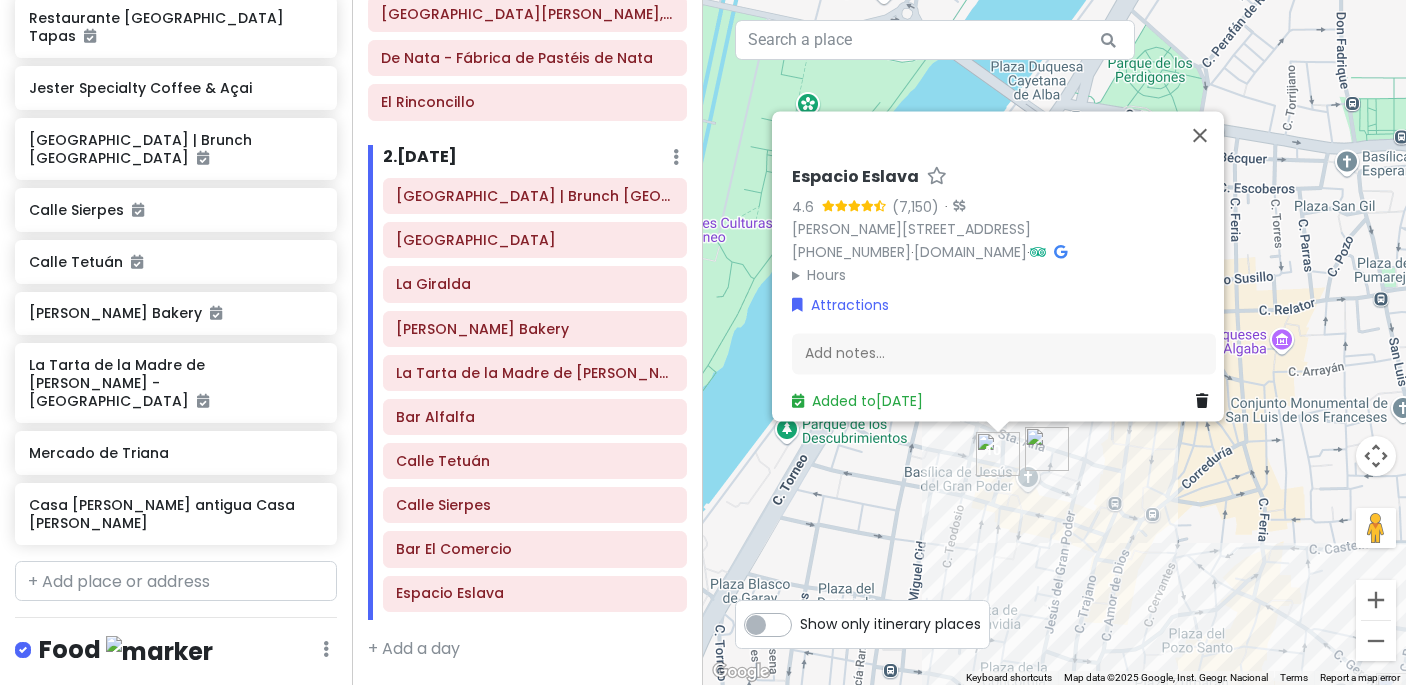 click at bounding box center [1047, 449] 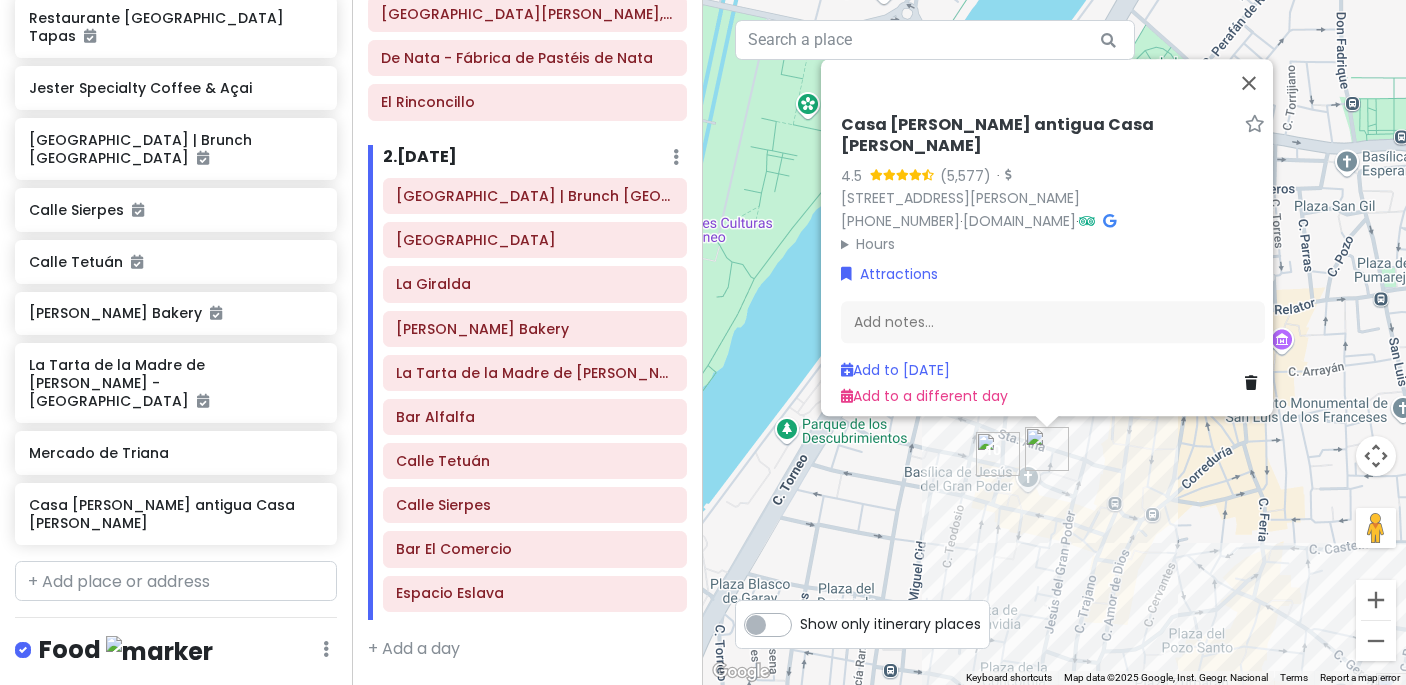click on "Casa [PERSON_NAME] antigua Casa [PERSON_NAME]" at bounding box center [1039, 136] 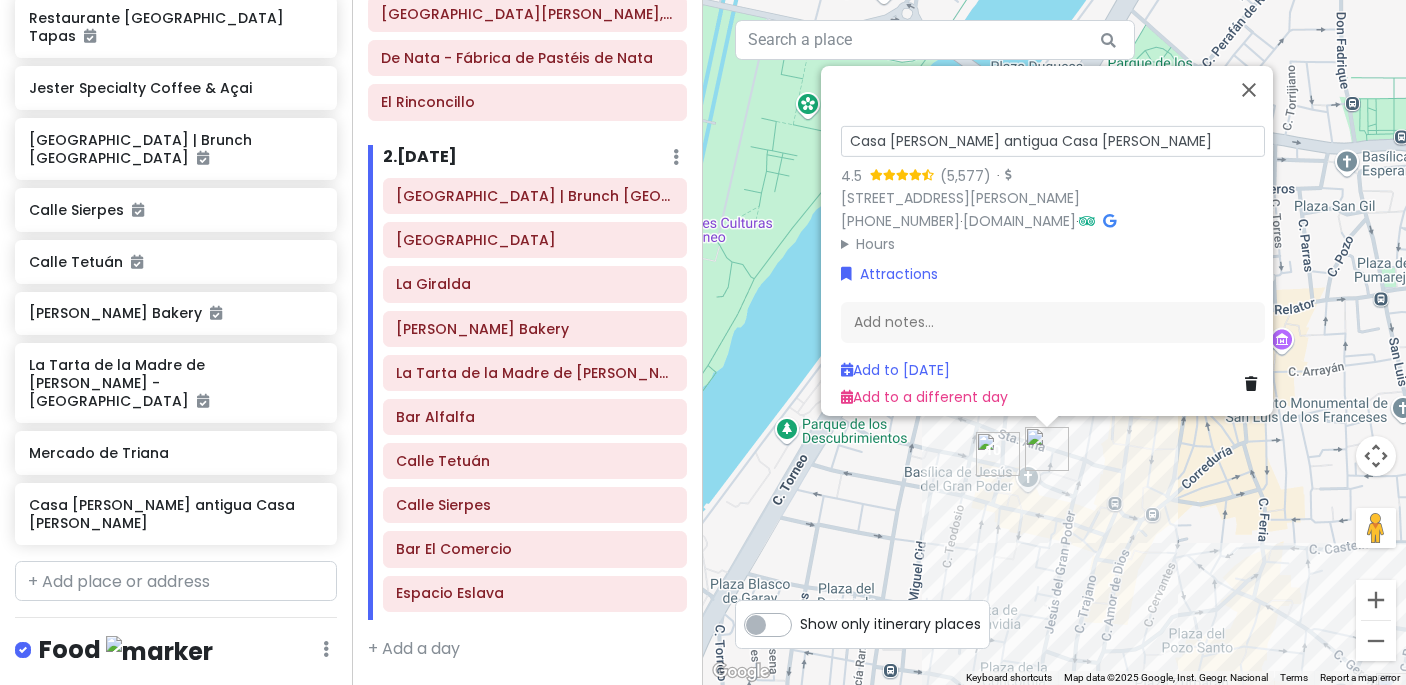click on "Casa [PERSON_NAME] antigua Casa [PERSON_NAME]" at bounding box center [1053, 140] 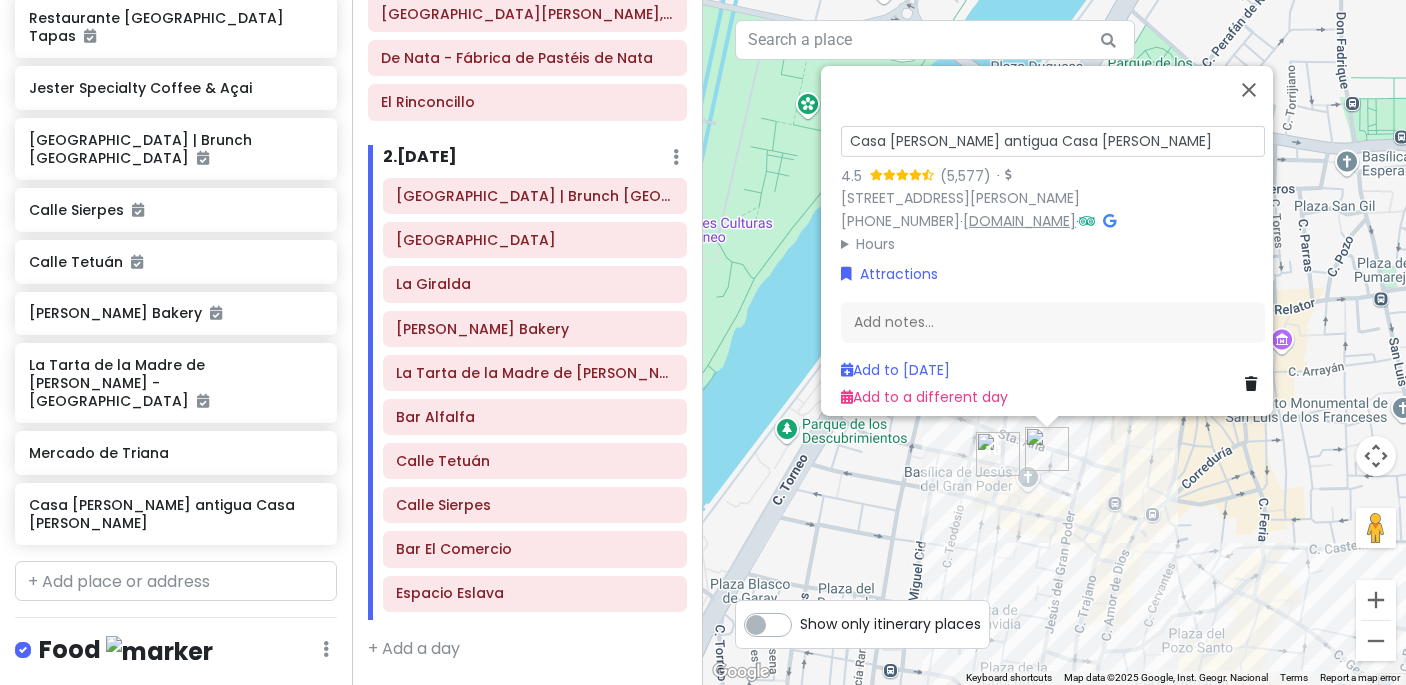 click on "[DOMAIN_NAME]" at bounding box center [1019, 221] 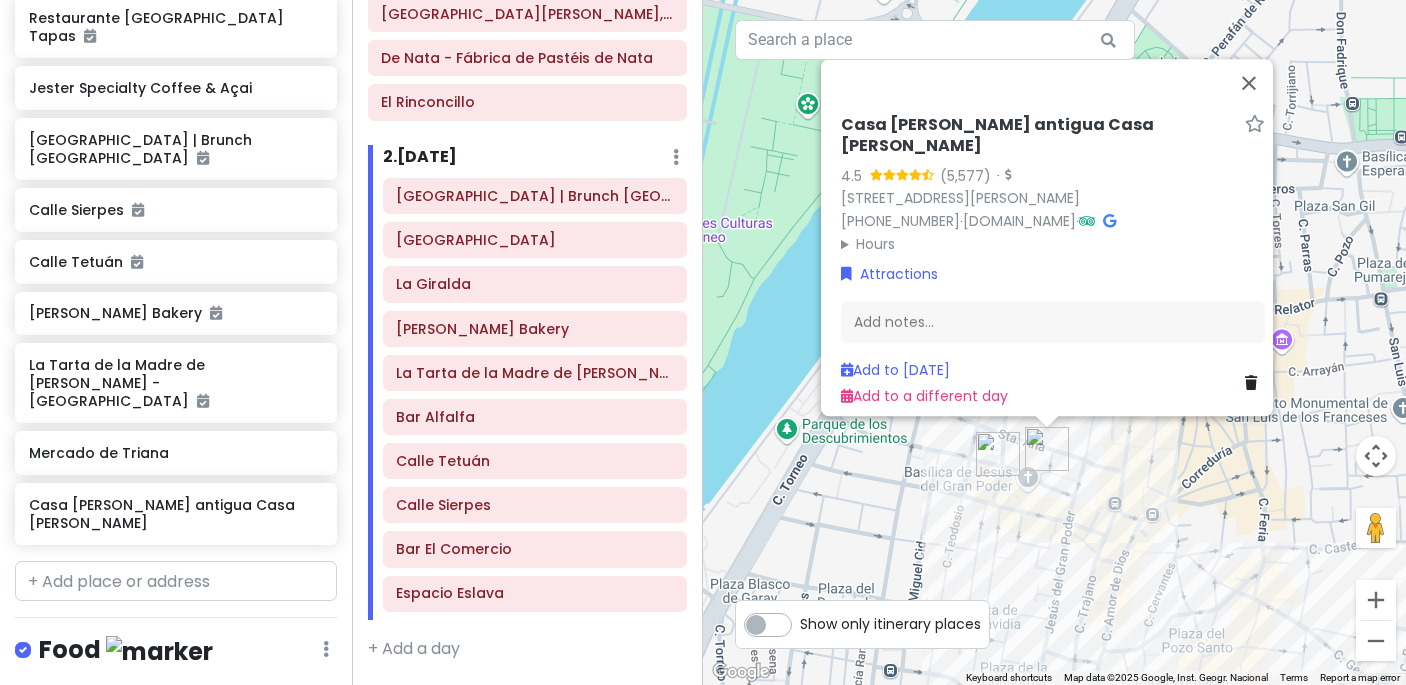 click at bounding box center [998, 454] 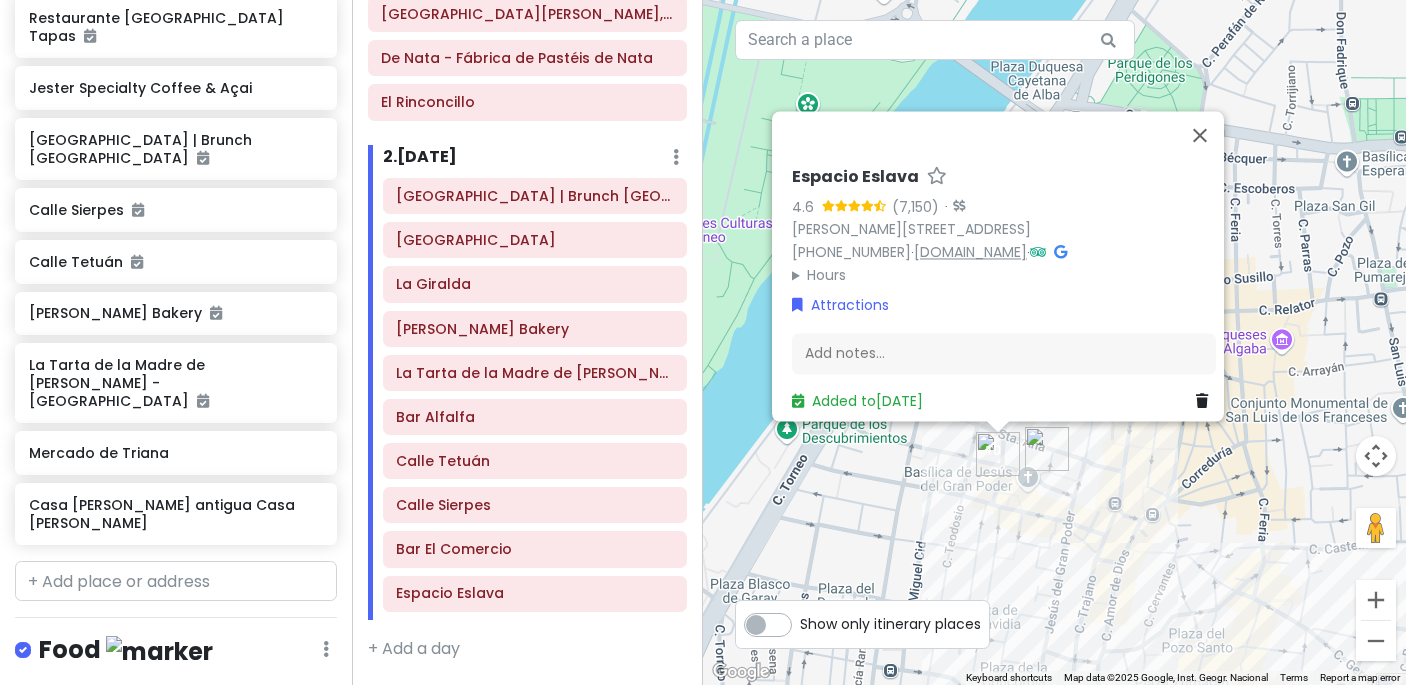 click on "[DOMAIN_NAME]" at bounding box center [970, 252] 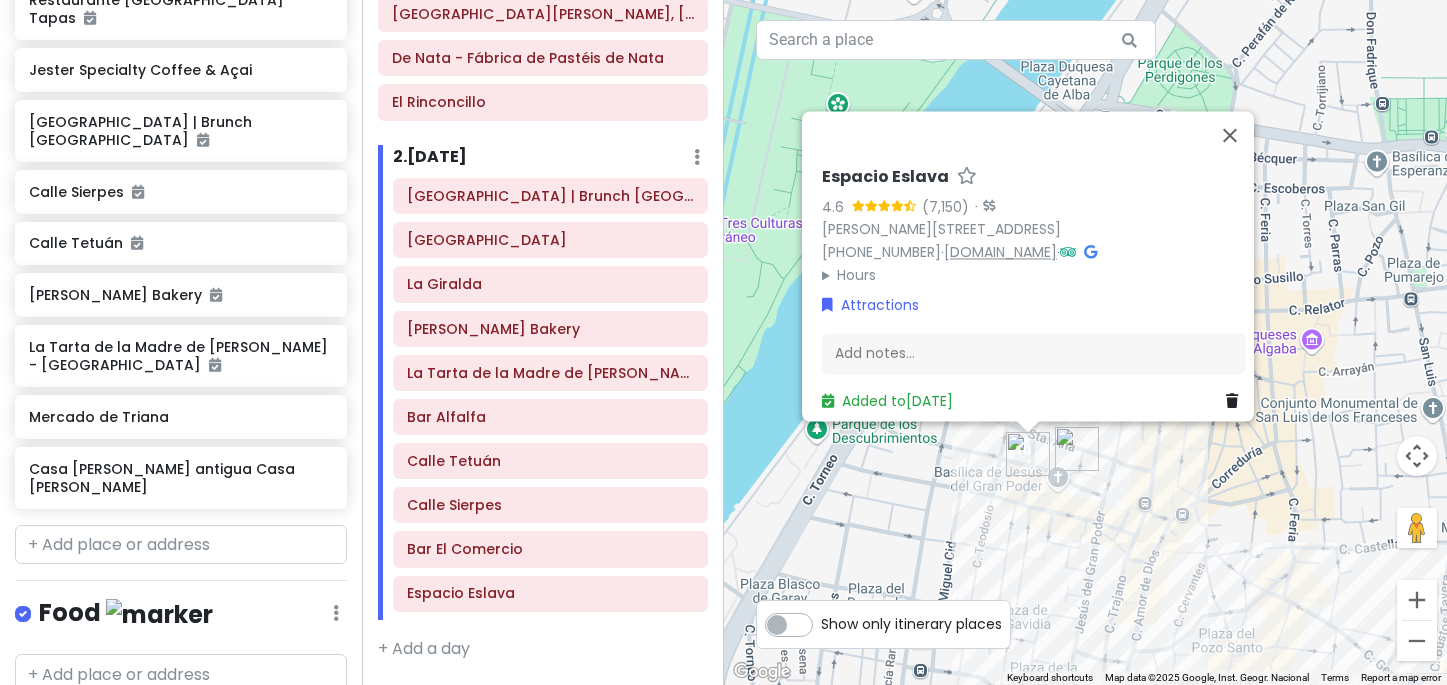 scroll, scrollTop: 1462, scrollLeft: 0, axis: vertical 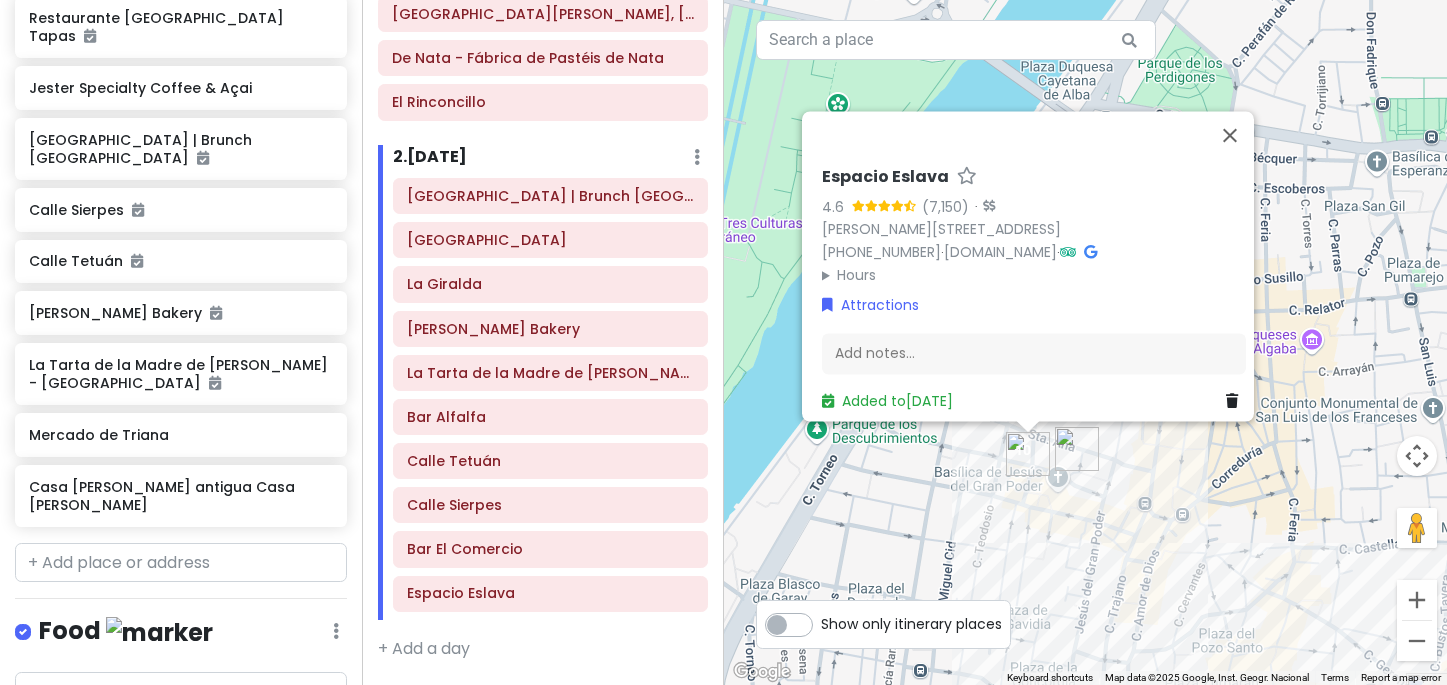 click at bounding box center [1077, 449] 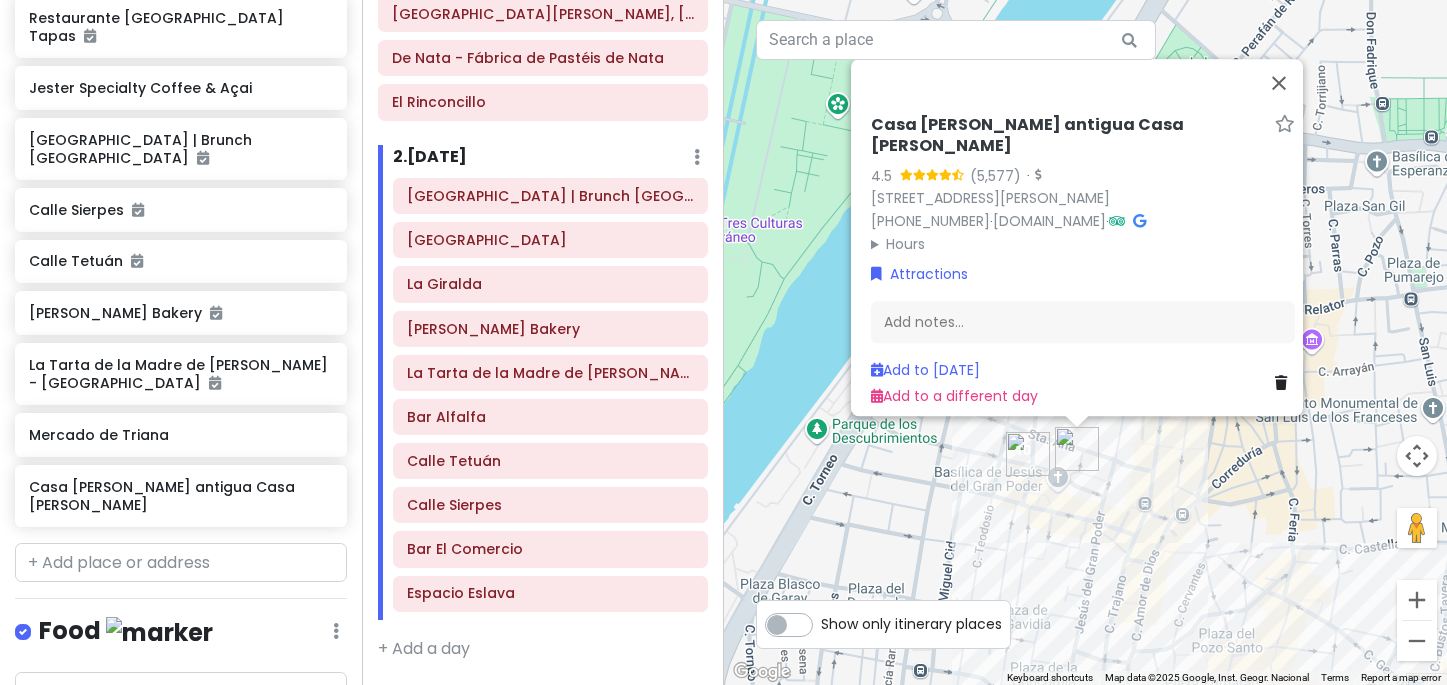 click on "Casa [PERSON_NAME] antigua Casa [PERSON_NAME]" at bounding box center (1069, 136) 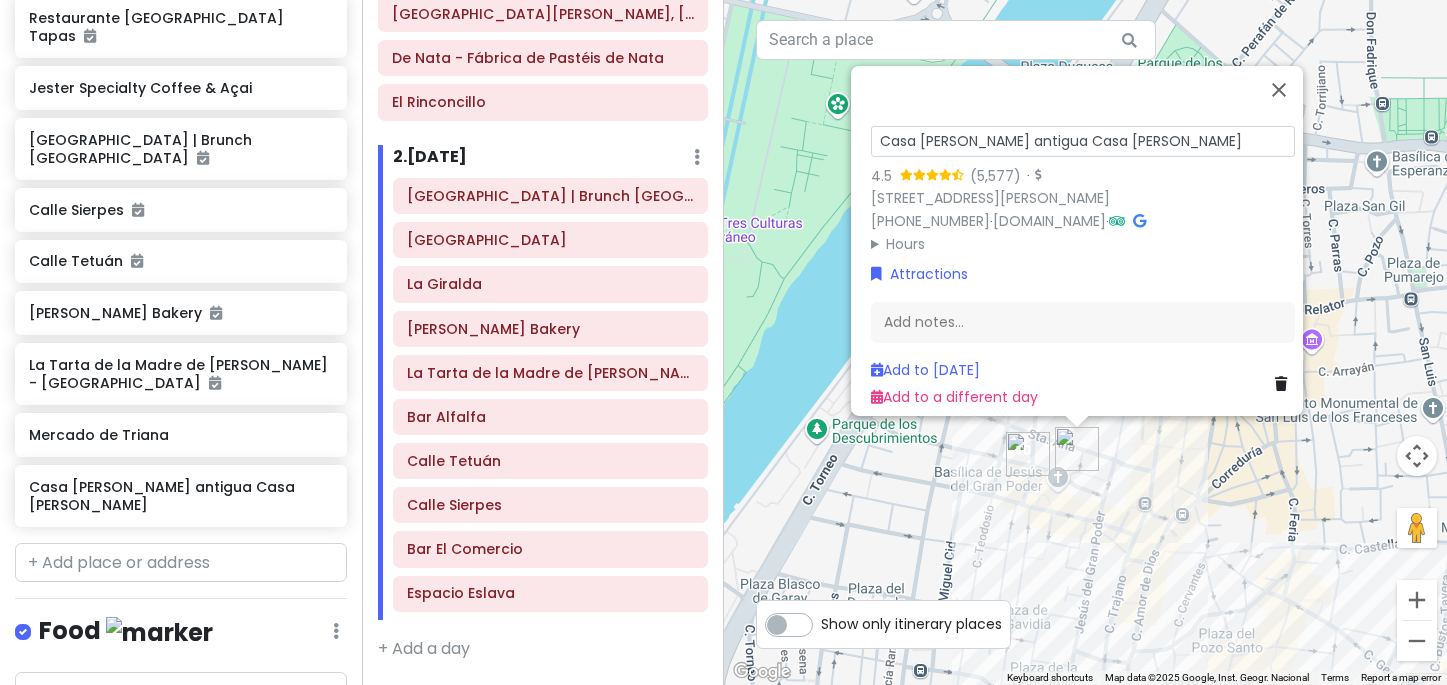 click on "Casa [PERSON_NAME] antigua Casa [PERSON_NAME]" at bounding box center [1083, 140] 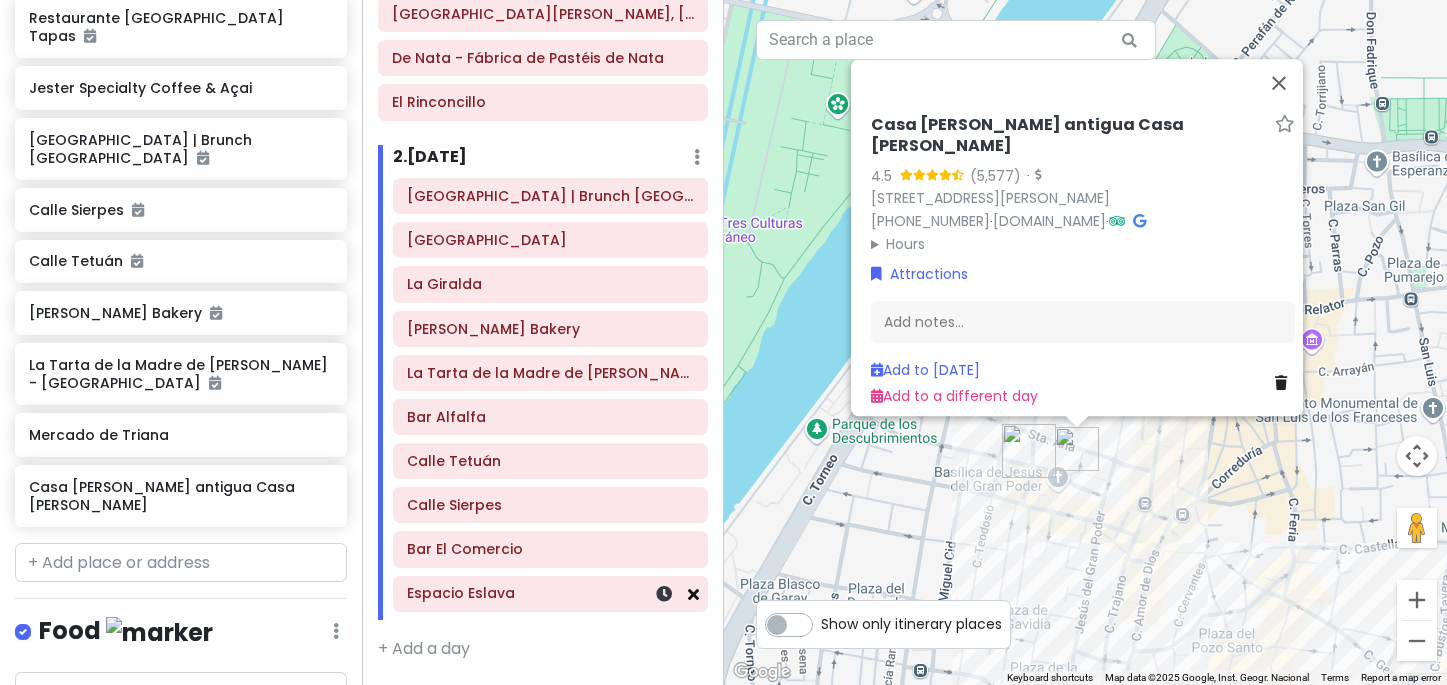 click at bounding box center (693, 594) 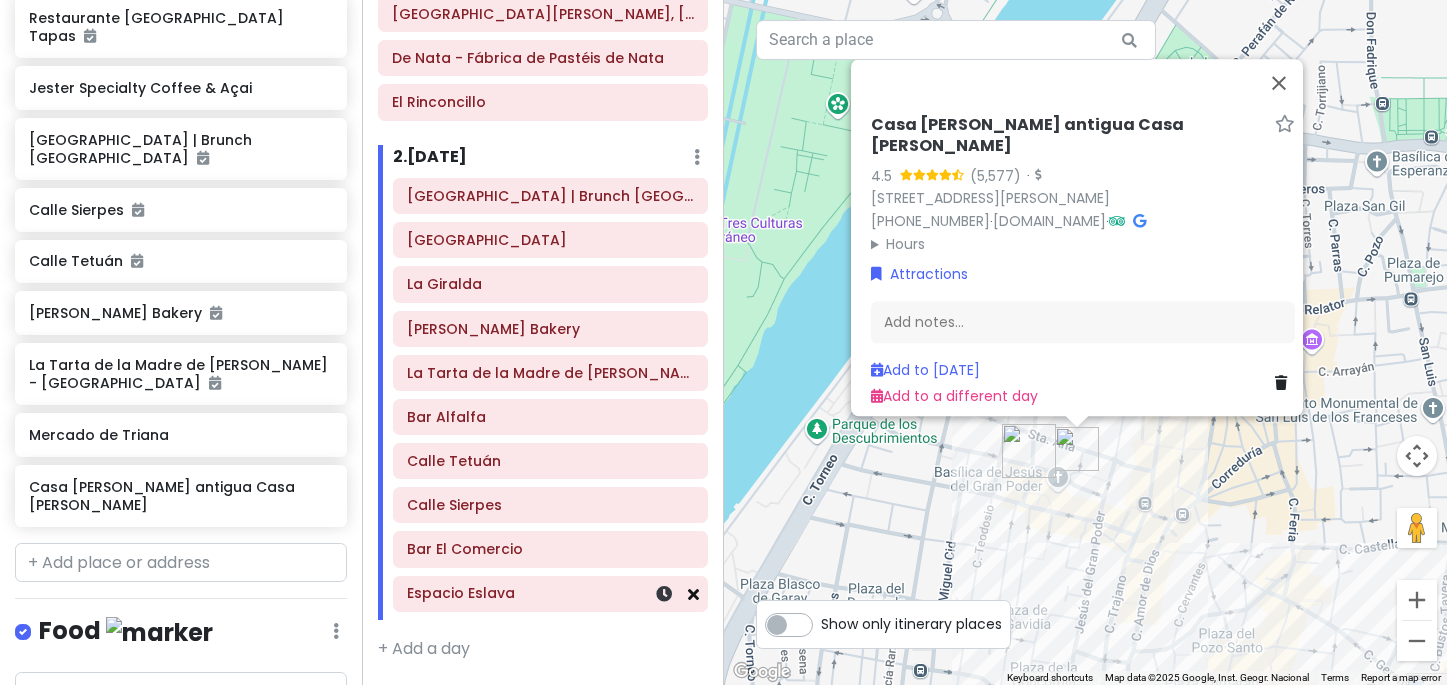 scroll, scrollTop: 314, scrollLeft: 0, axis: vertical 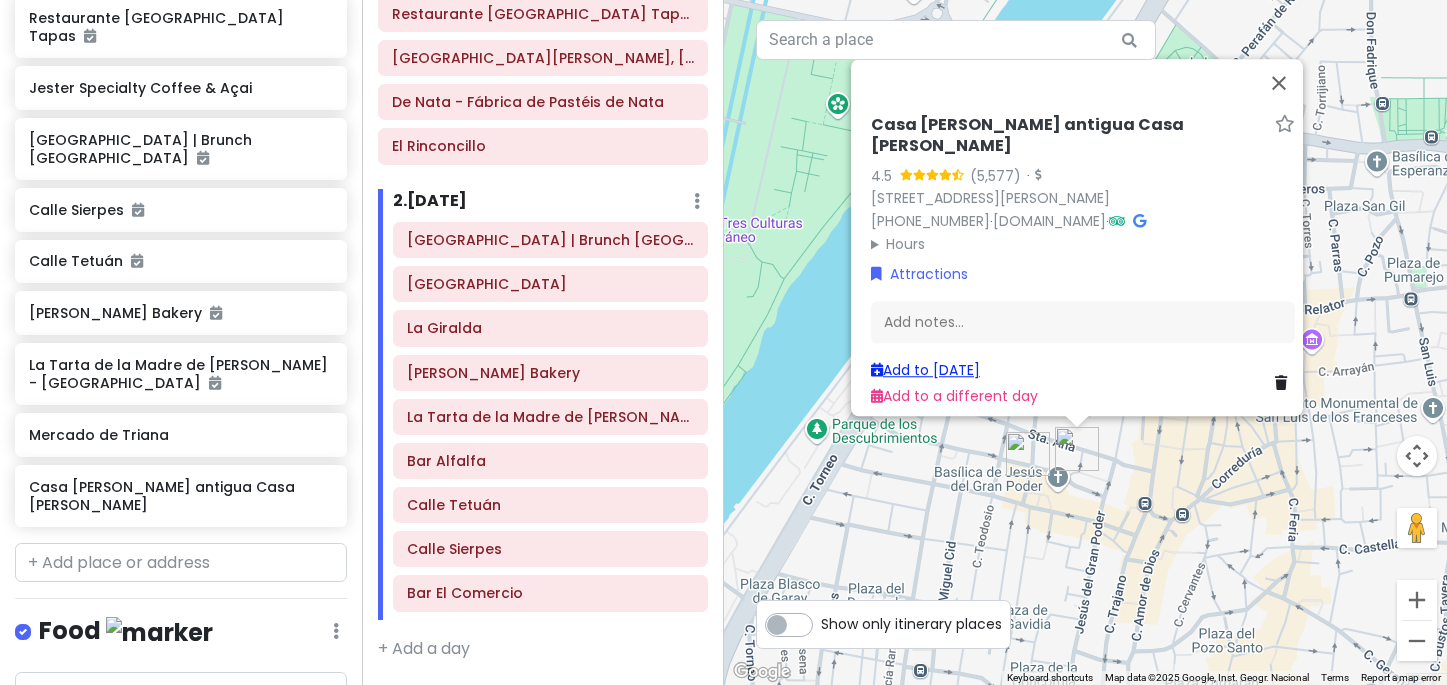 click on "Add to   [DATE]" at bounding box center [925, 370] 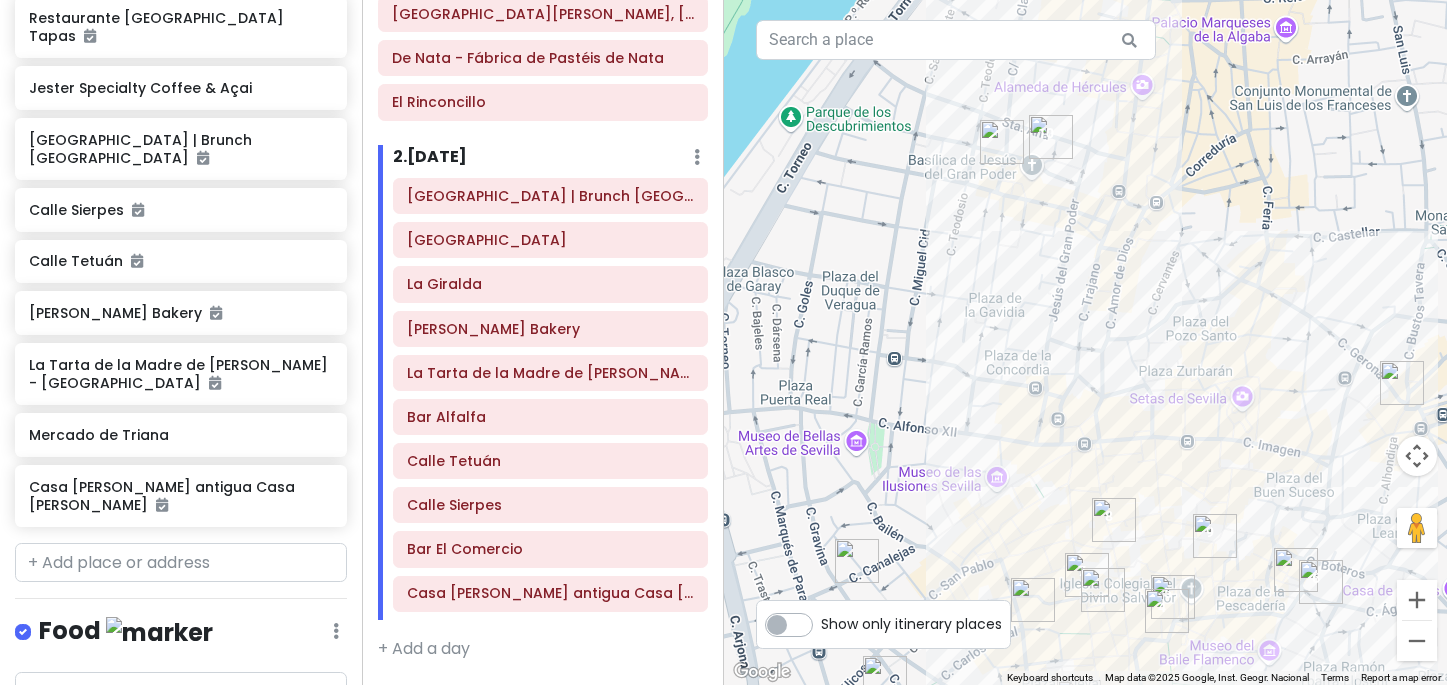 drag, startPoint x: 1023, startPoint y: 528, endPoint x: 996, endPoint y: 211, distance: 318.14777 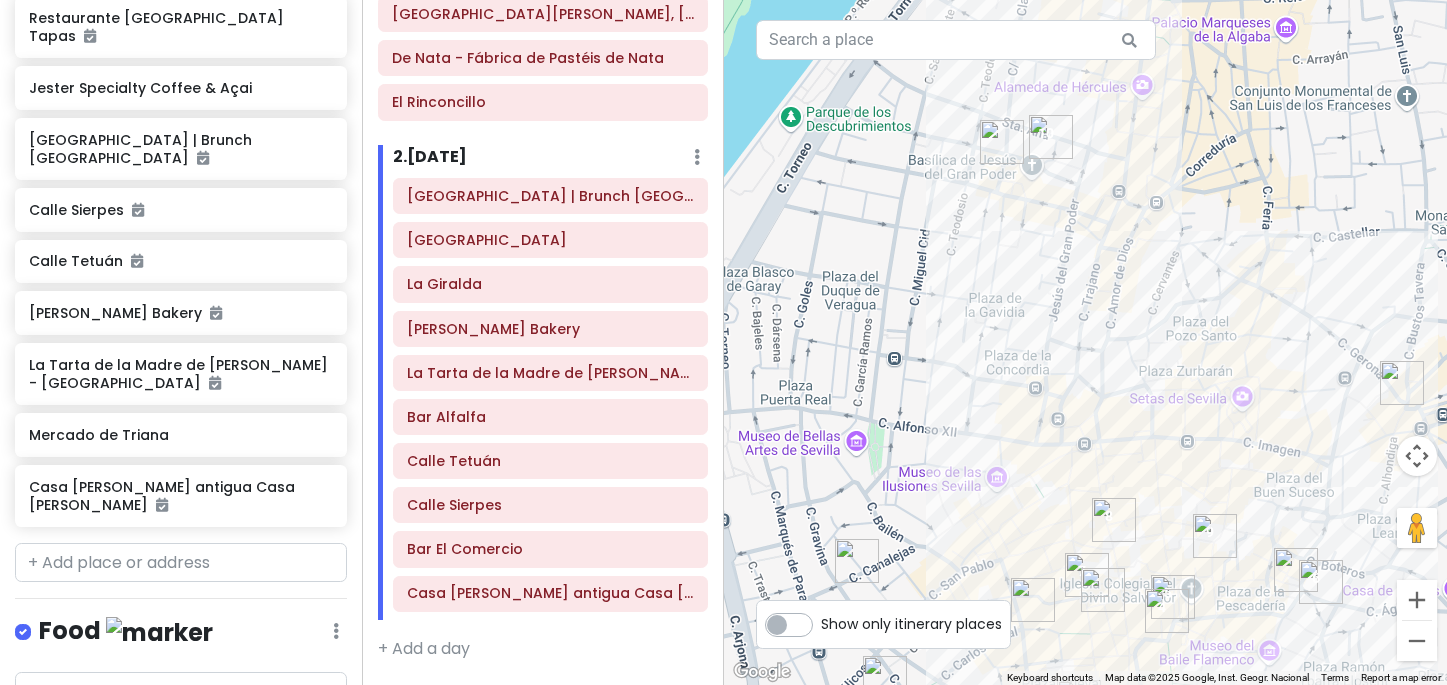 click on "To navigate, press the arrow keys." at bounding box center (1086, 342) 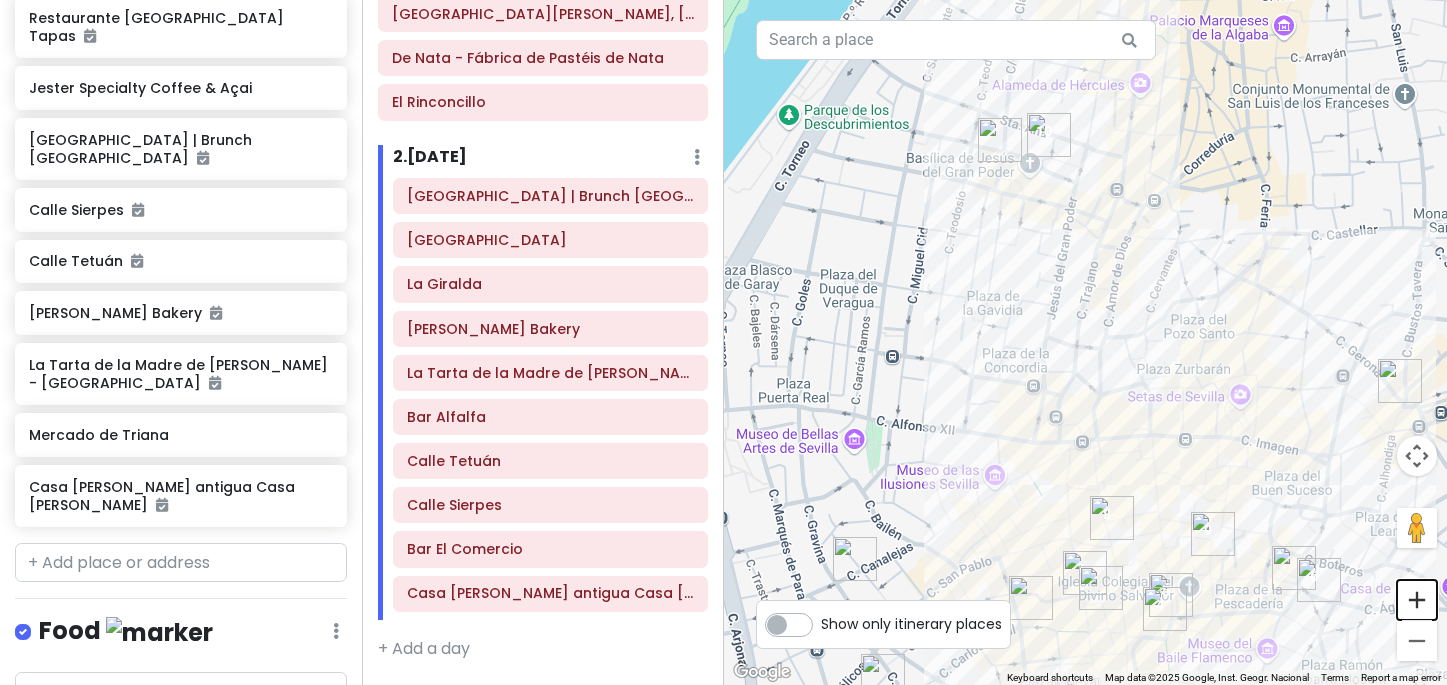 click at bounding box center [1417, 600] 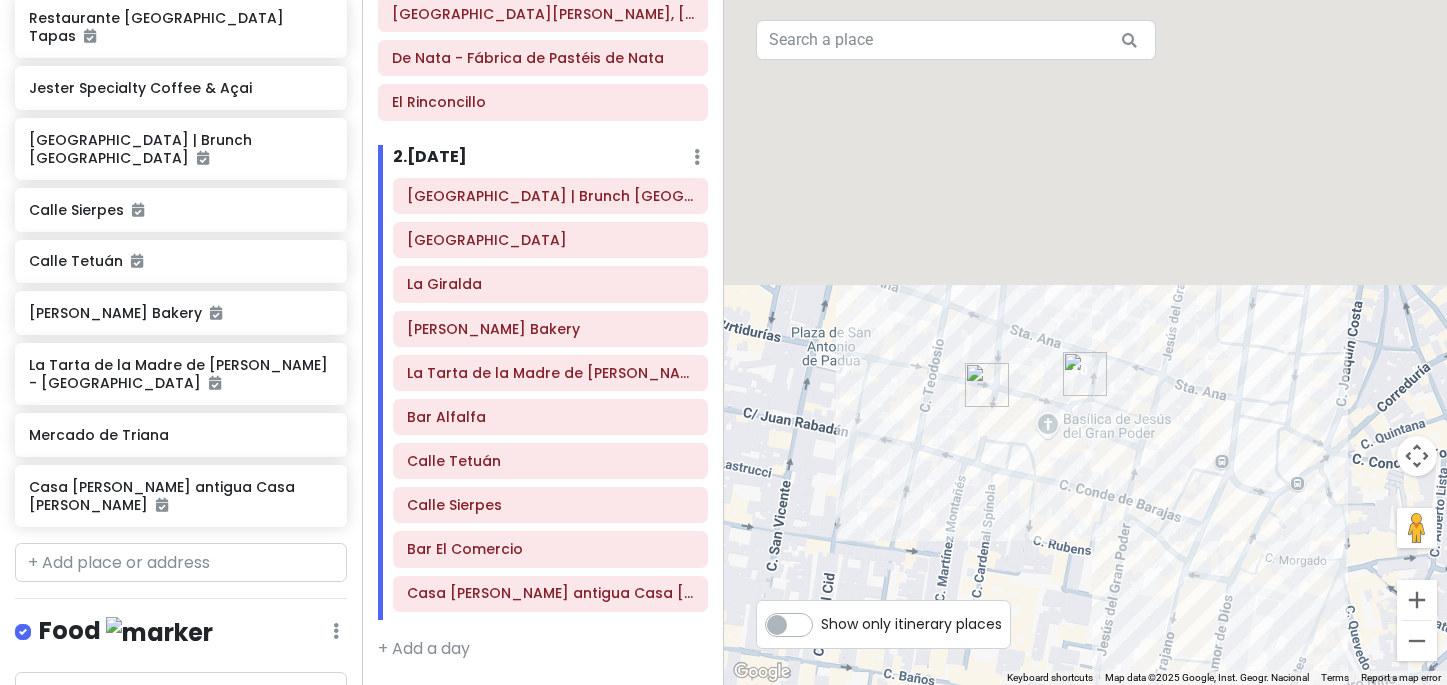 drag, startPoint x: 1216, startPoint y: 233, endPoint x: 1295, endPoint y: 689, distance: 462.7926 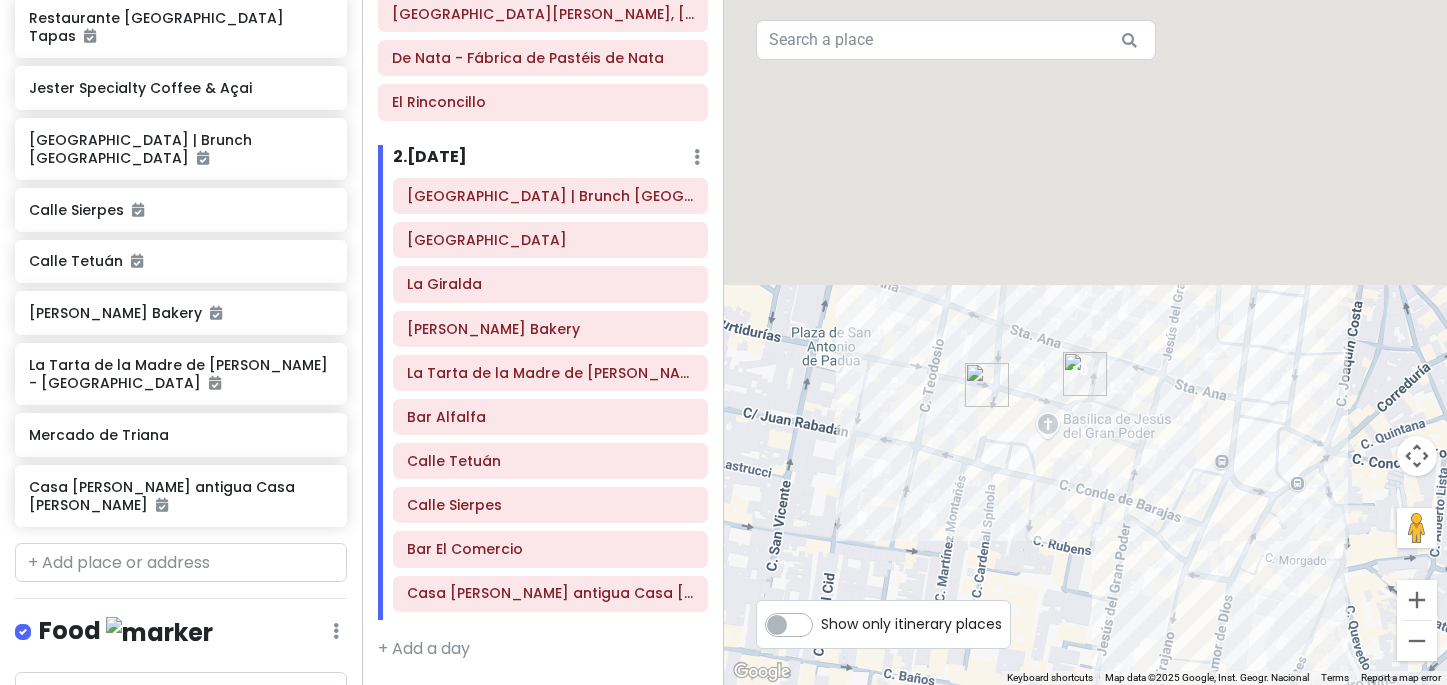 click on "Seville Trip Private Change Dates Make a Copy Delete Trip Go Pro ⚡️ Give Feedback 💡 Support Scout ☕️ Itinerary Share Publish Notes Add notes... Attractions   Edit Reorder Delete List Santagloria Coffee & Bakery [GEOGRAPHIC_DATA][PERSON_NAME] [GEOGRAPHIC_DATA][PERSON_NAME] Heladería Artesana Espacio [PERSON_NAME] Restaurante [GEOGRAPHIC_DATA] Almazen café [GEOGRAPHIC_DATA] Bar [GEOGRAPHIC_DATA] [GEOGRAPHIC_DATA] Pesciolino - Restaurante de Pescados y Mariscos [GEOGRAPHIC_DATA] [GEOGRAPHIC_DATA] - Fábrica de Pastéis de Nata [PERSON_NAME][GEOGRAPHIC_DATA] [GEOGRAPHIC_DATA] [GEOGRAPHIC_DATA][PERSON_NAME], [GEOGRAPHIC_DATA] [GEOGRAPHIC_DATA] [GEOGRAPHIC_DATA] [GEOGRAPHIC_DATA] Bar Alfalfa [PERSON_NAME] Brunch [GEOGRAPHIC_DATA] Restaurante El Pasaje Tapas Jester Specialty Coffee & Açai [GEOGRAPHIC_DATA] | Brunch [GEOGRAPHIC_DATA] [GEOGRAPHIC_DATA] [GEOGRAPHIC_DATA][PERSON_NAME] La Tarta de la Madre de [PERSON_NAME] - [GEOGRAPHIC_DATA] [PERSON_NAME][GEOGRAPHIC_DATA][PERSON_NAME] Casa [PERSON_NAME] antigua Casa [PERSON_NAME] Food   Edit Reorder Delete List Accommodations   Edit Reorder Delete List Find hotels on [DOMAIN_NAME] + Add a section Itinerary × 1 .  [DATE] Edit Day Notes Delete Day" at bounding box center [723, 342] 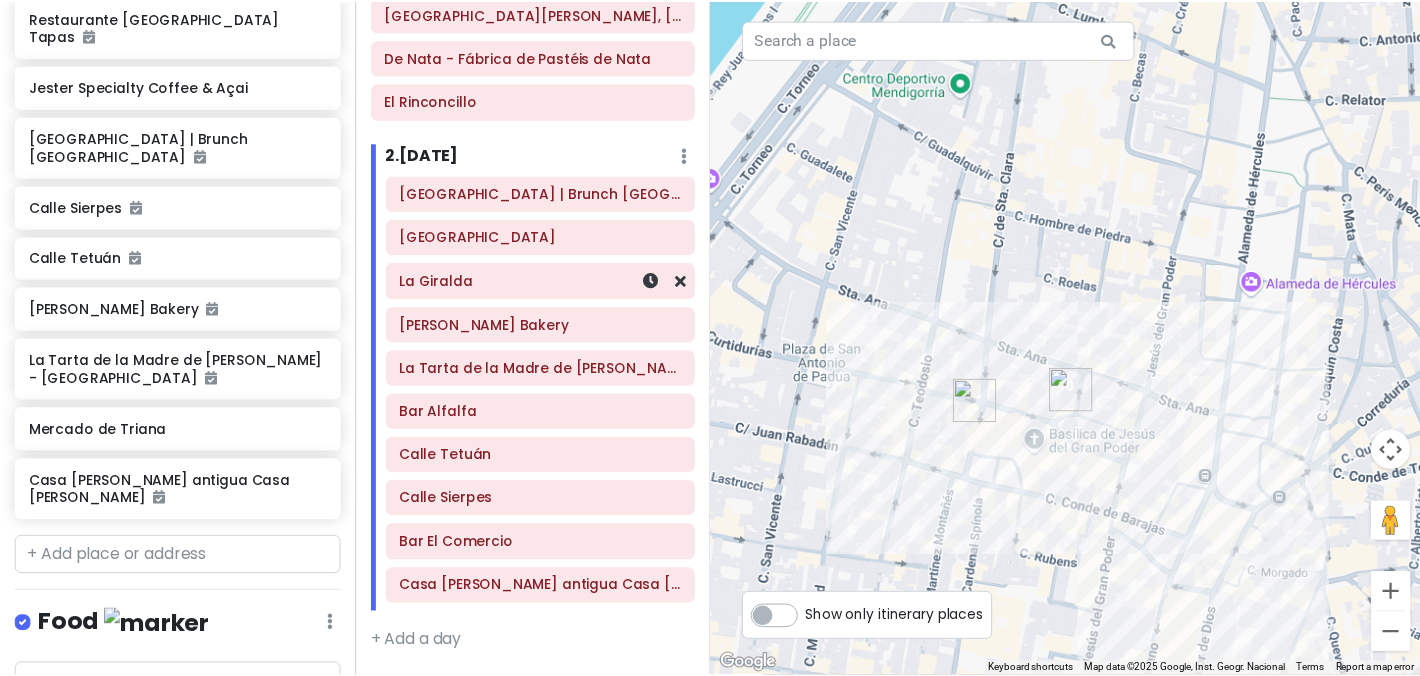 scroll, scrollTop: 0, scrollLeft: 0, axis: both 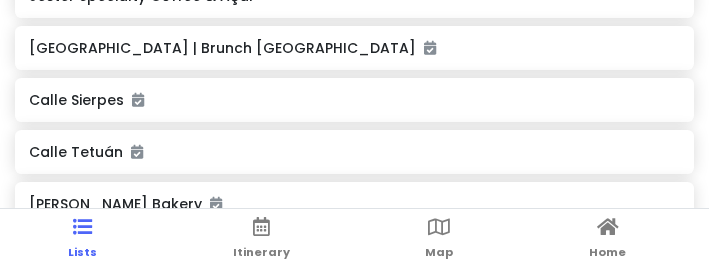 click on "Calle Tetuán" at bounding box center (354, 152) 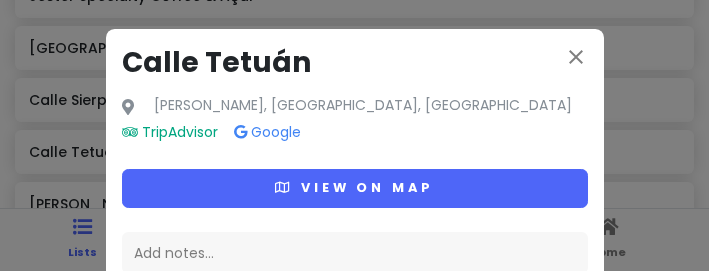 click on "close [GEOGRAPHIC_DATA][PERSON_NAME], [GEOGRAPHIC_DATA]  TripAdvisor  Google View on map Add notes..." at bounding box center (354, 135) 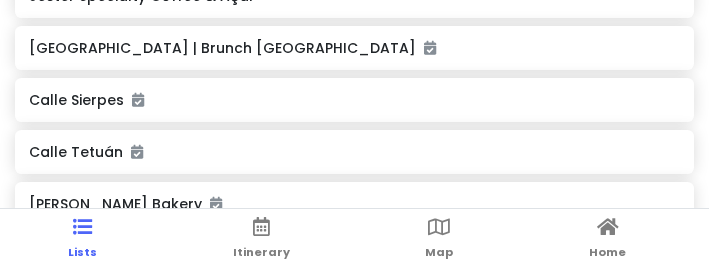 click on "Calle Tetuán" at bounding box center (354, 152) 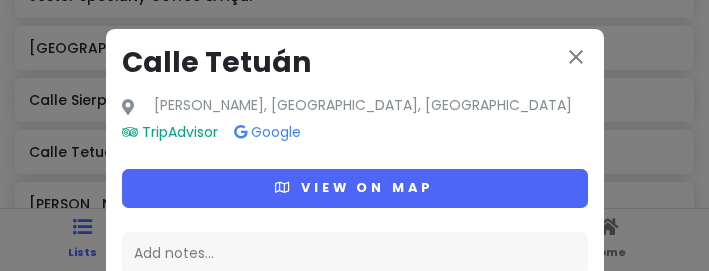 click on "close [GEOGRAPHIC_DATA][PERSON_NAME], [GEOGRAPHIC_DATA]  TripAdvisor  Google View on map Add notes..." at bounding box center (354, 135) 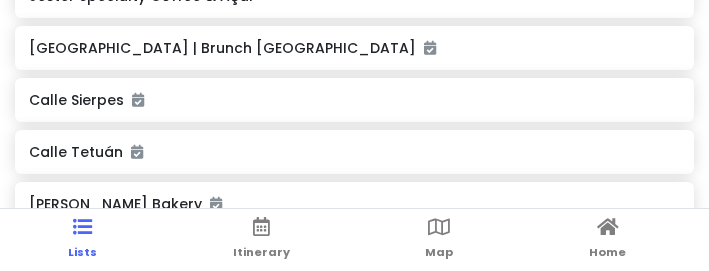 click on "Lists Itinerary Map Home" at bounding box center [354, 240] 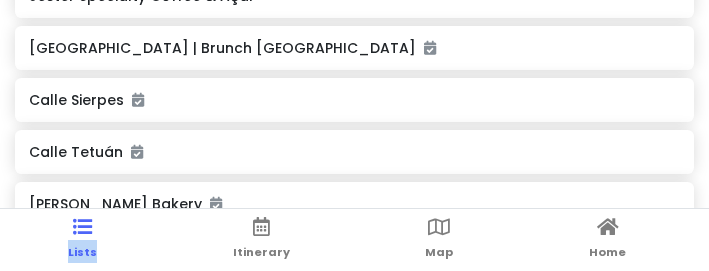 click on "Lists Itinerary Map Home" at bounding box center [354, 240] 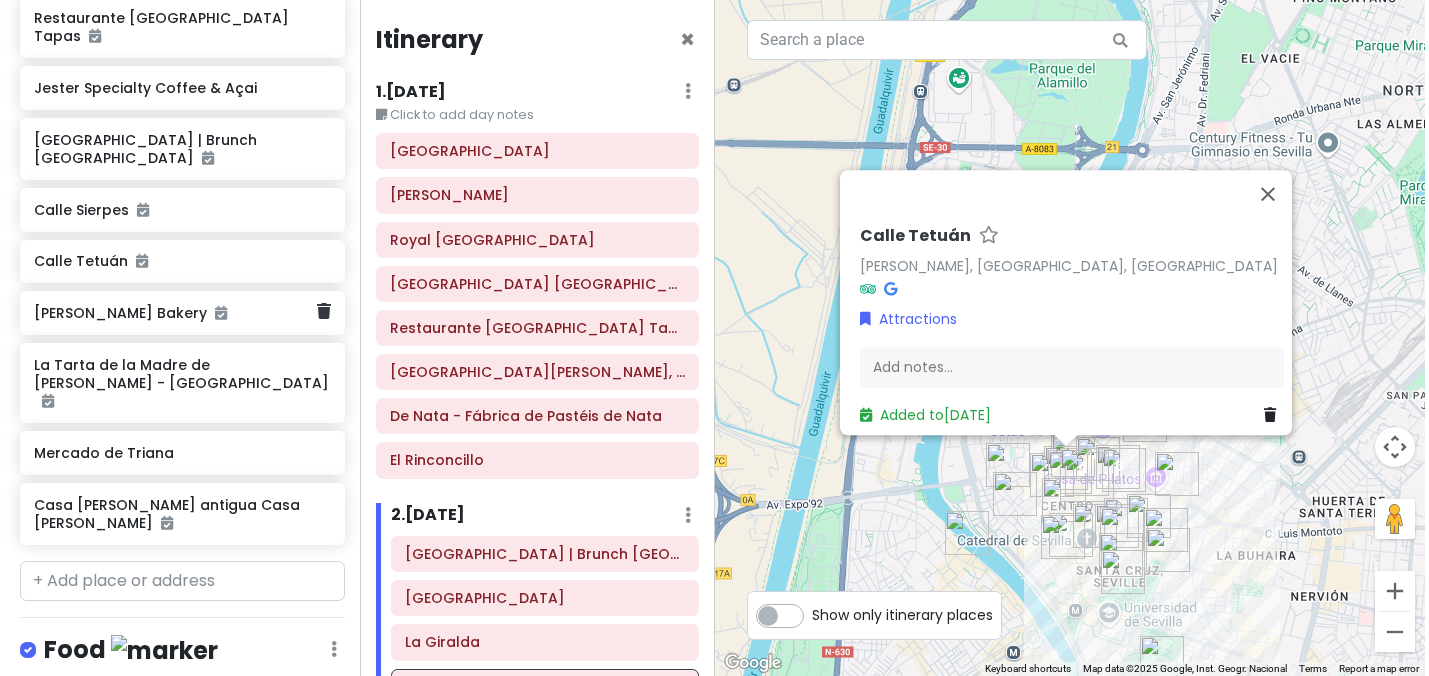scroll, scrollTop: 1443, scrollLeft: 0, axis: vertical 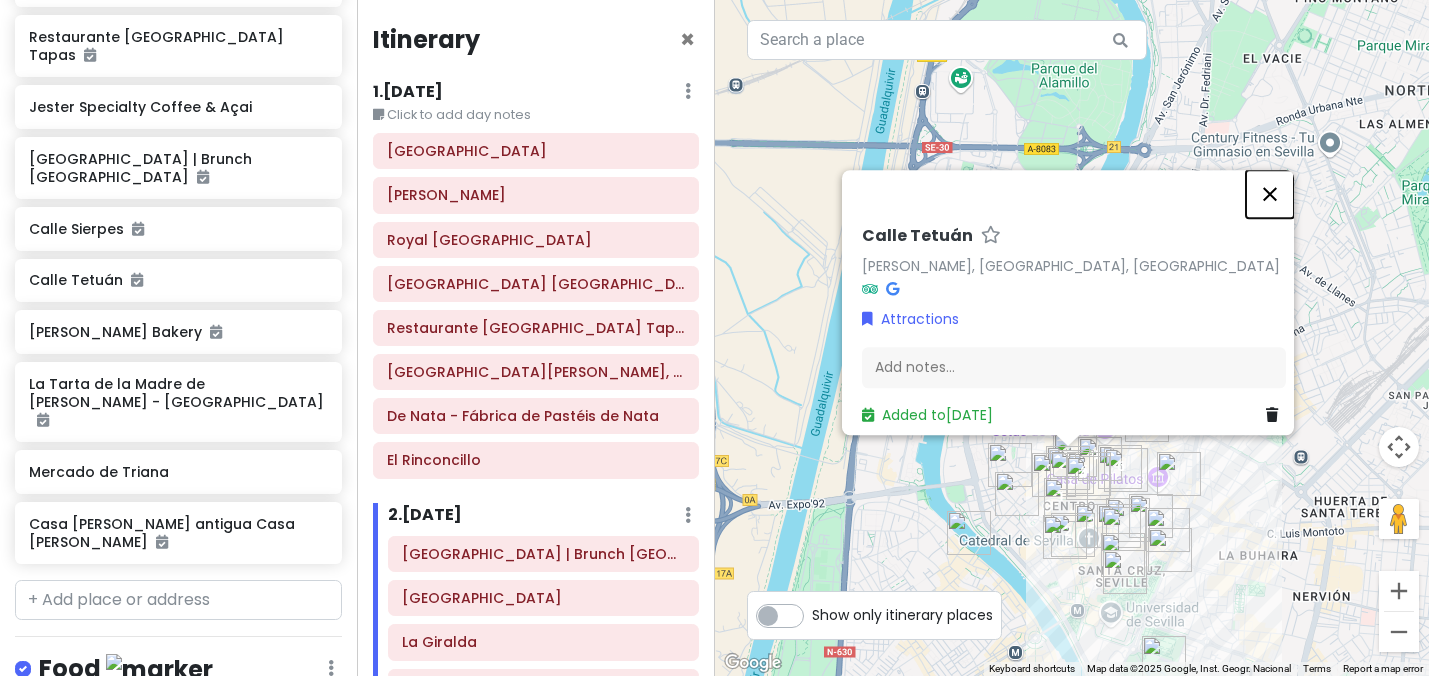 click at bounding box center (1270, 194) 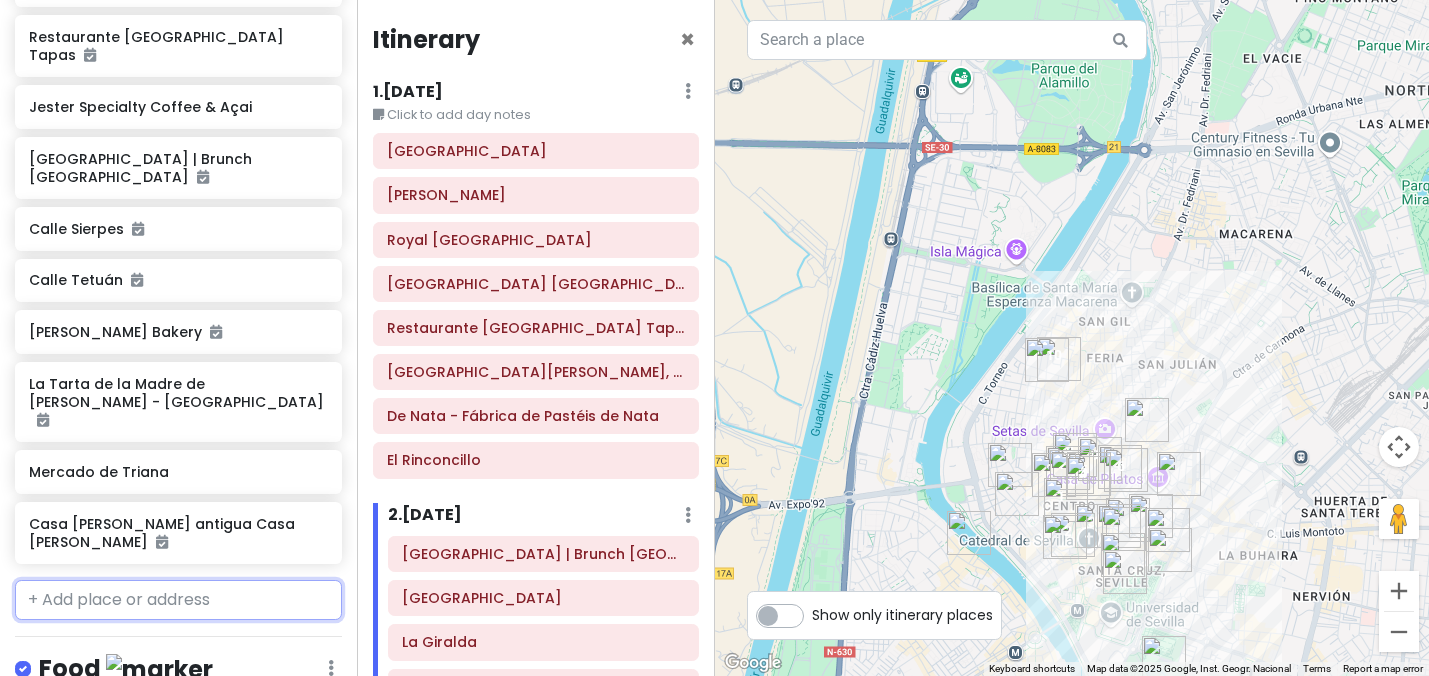 click at bounding box center (178, 600) 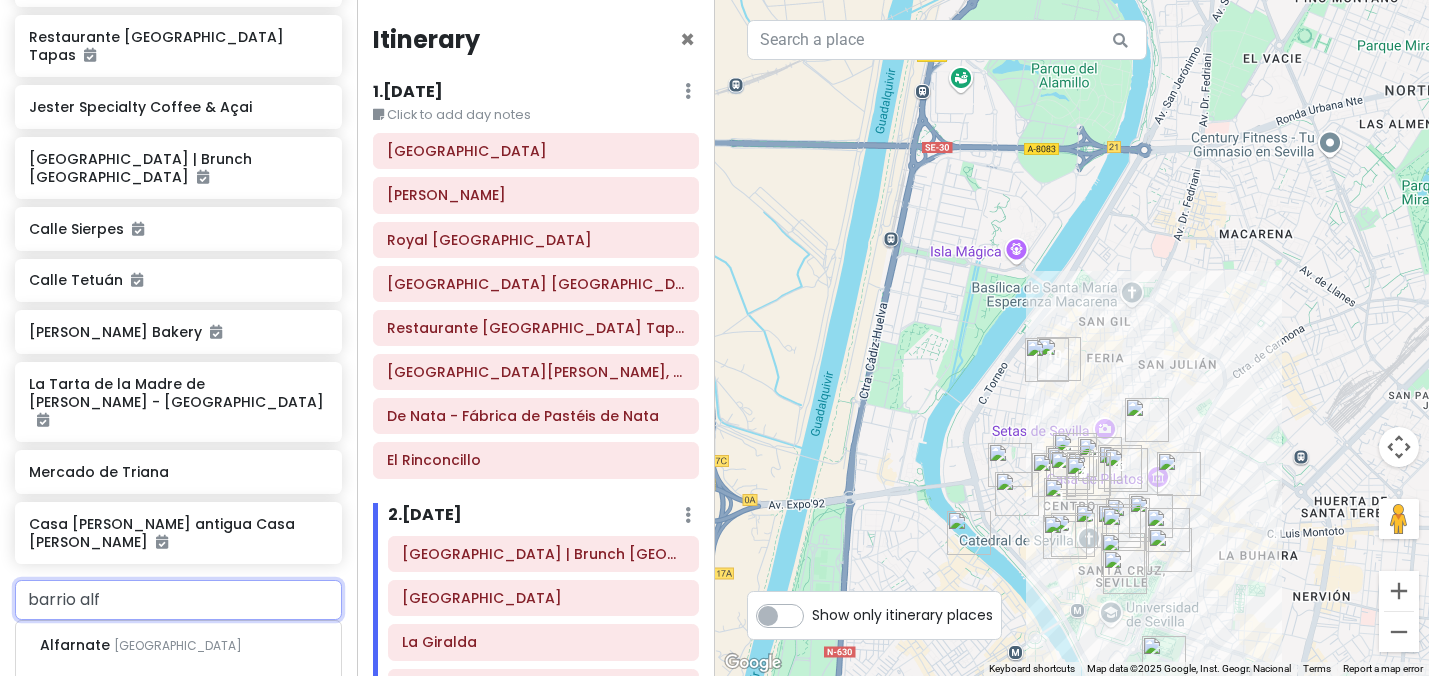 click on "barrio alf" at bounding box center (178, 600) 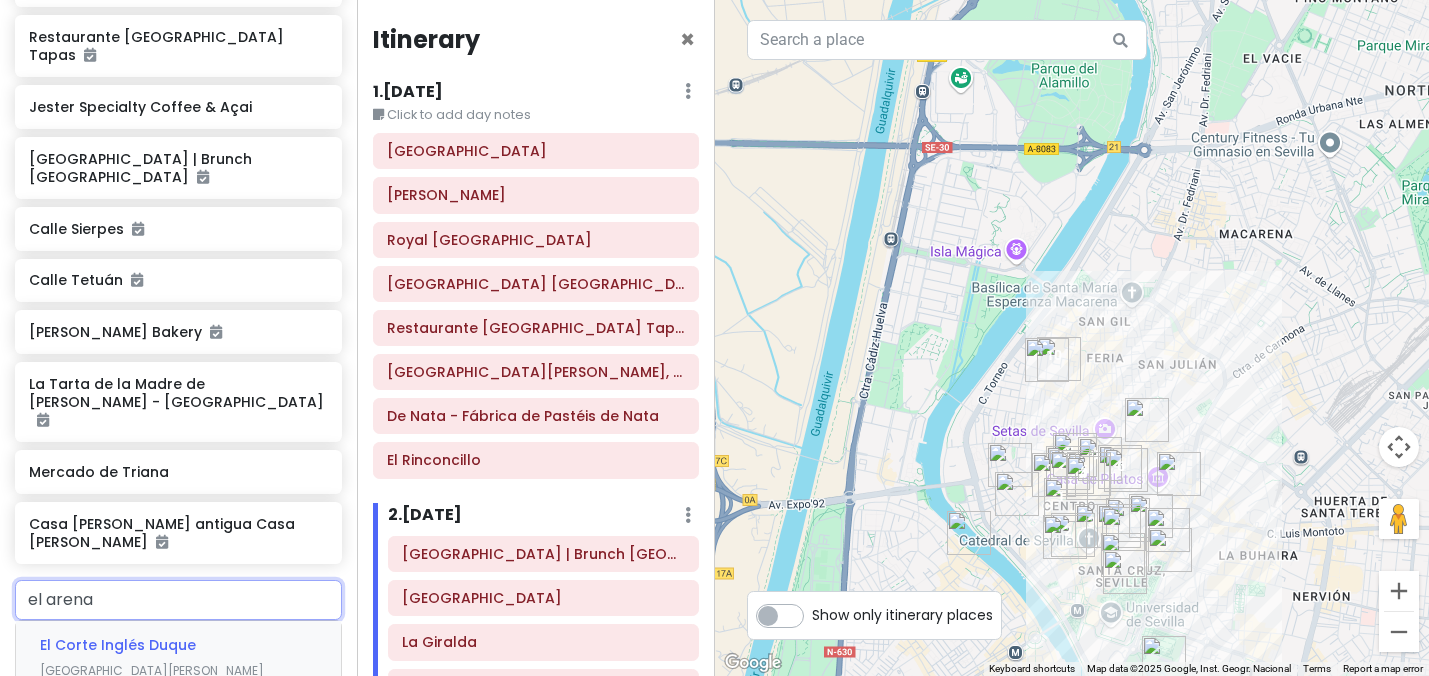 type on "el arenal" 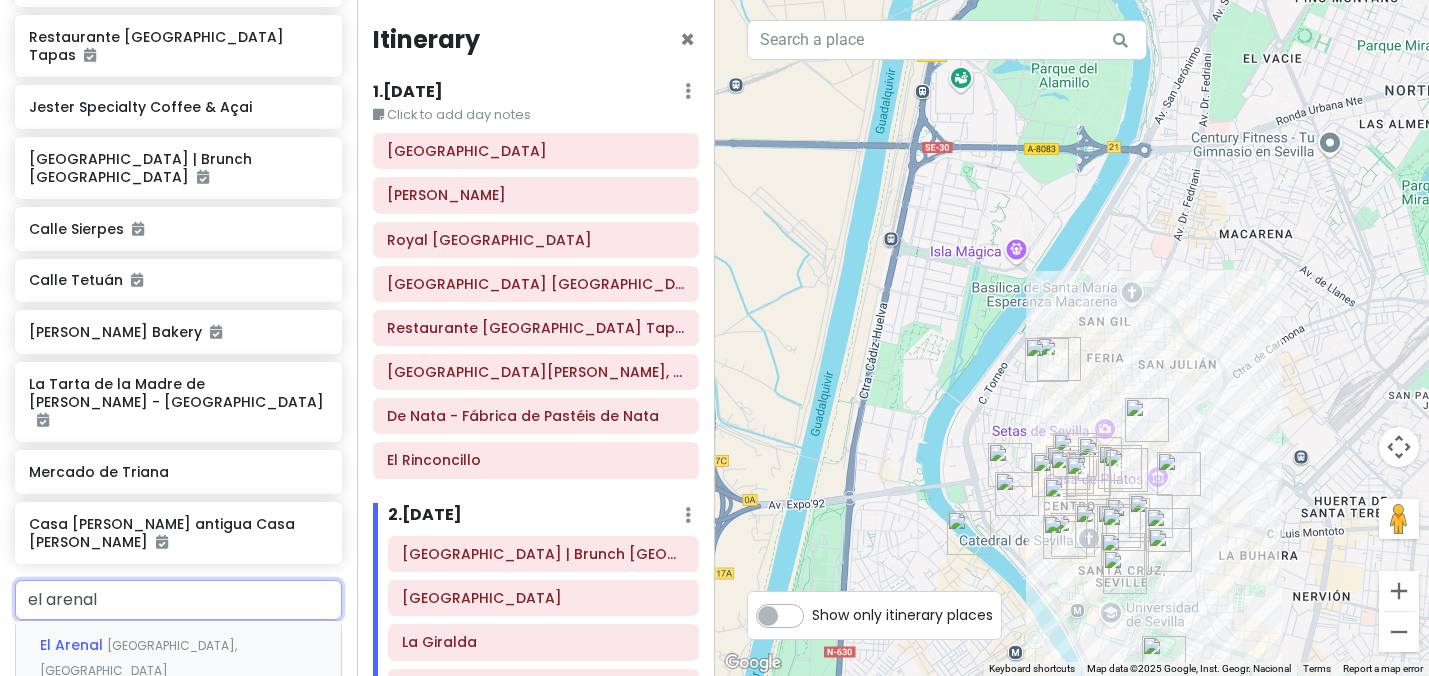 click on "[GEOGRAPHIC_DATA]   [GEOGRAPHIC_DATA], [GEOGRAPHIC_DATA]" at bounding box center [178, 658] 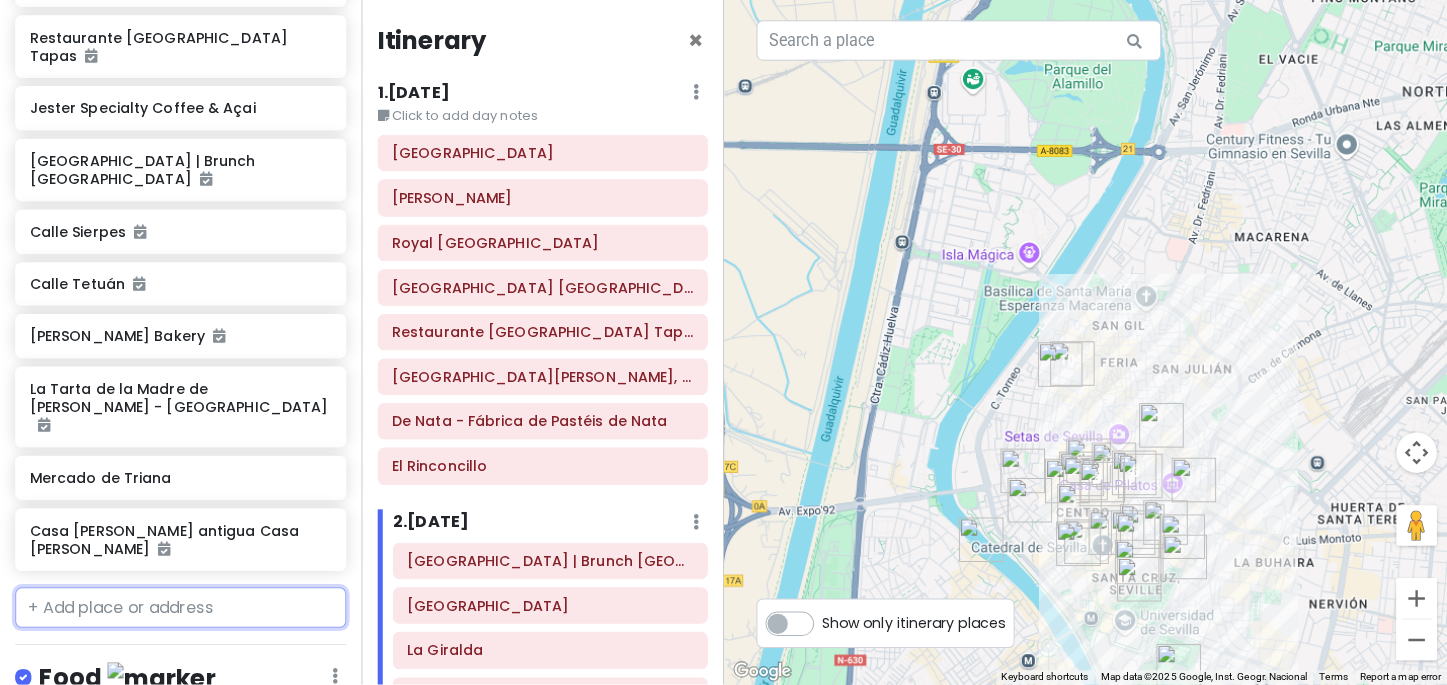 scroll, scrollTop: 1495, scrollLeft: 0, axis: vertical 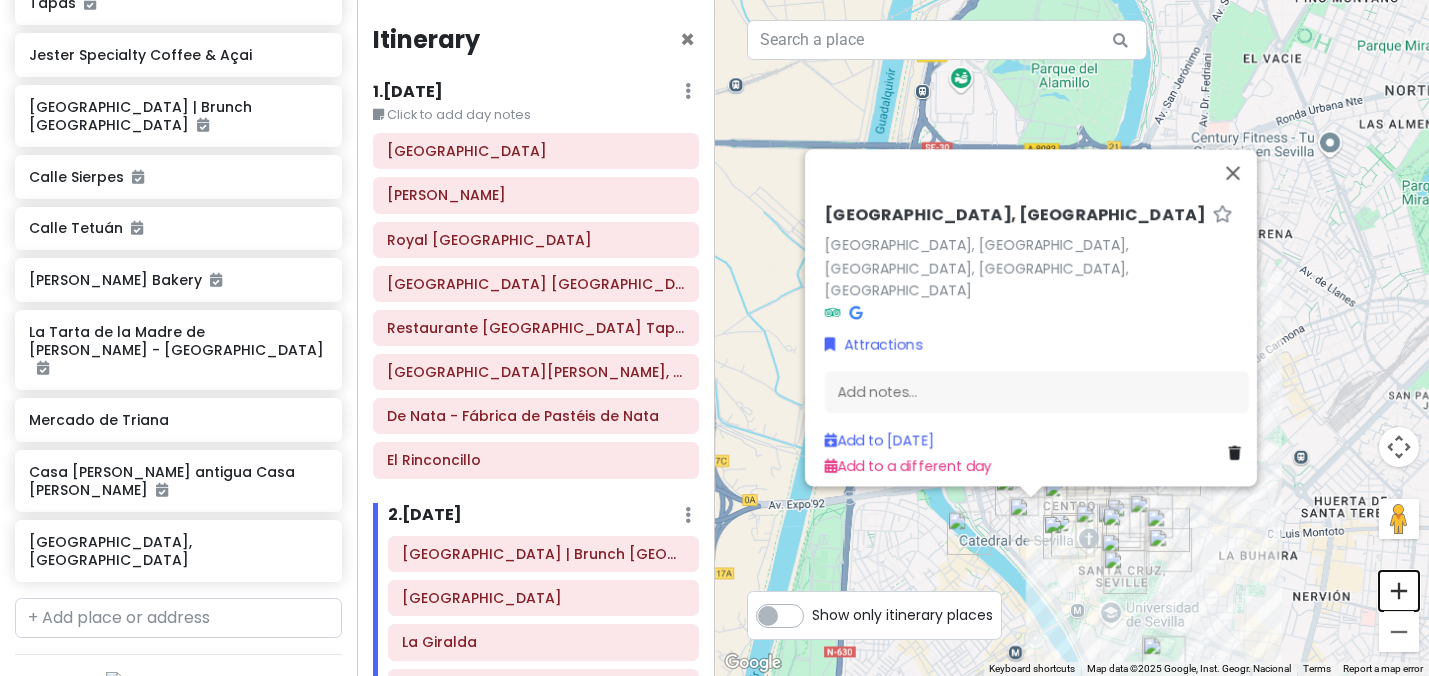 click at bounding box center (1399, 591) 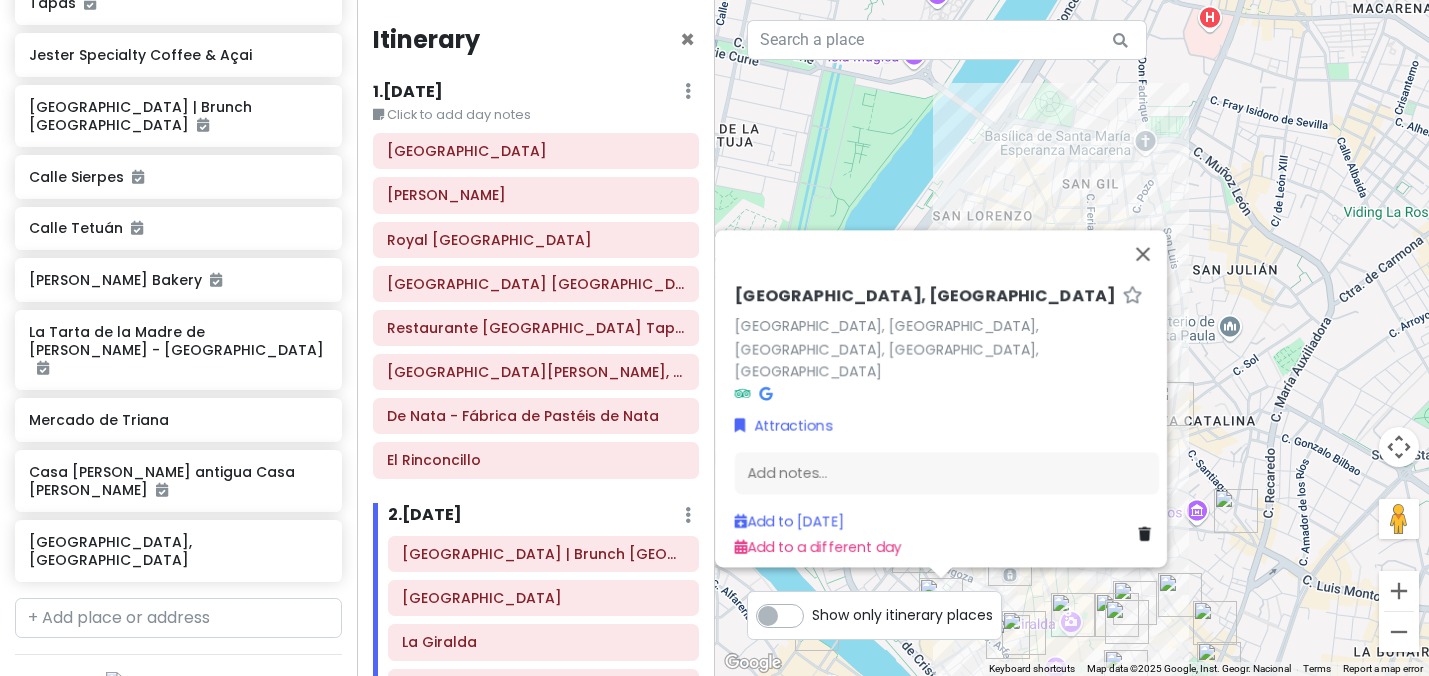 drag, startPoint x: 1269, startPoint y: 505, endPoint x: 1219, endPoint y: 377, distance: 137.41907 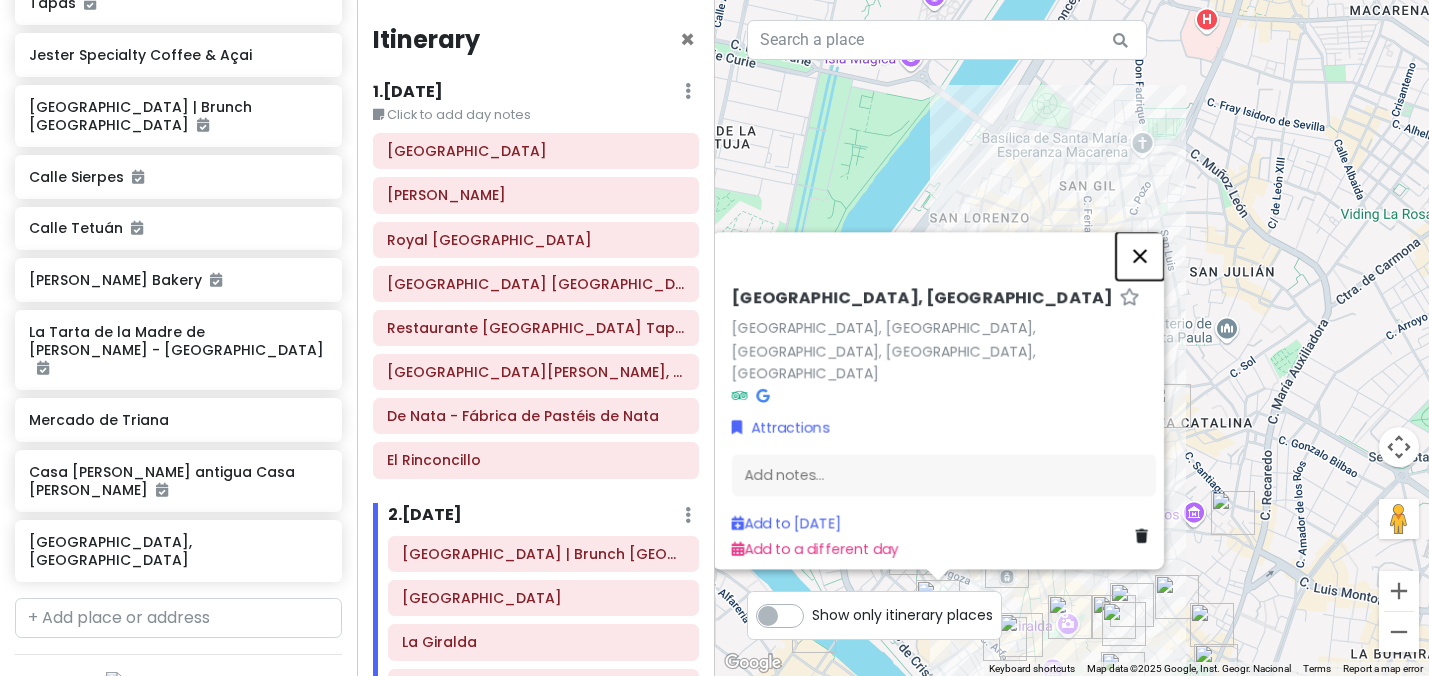 click at bounding box center (1140, 256) 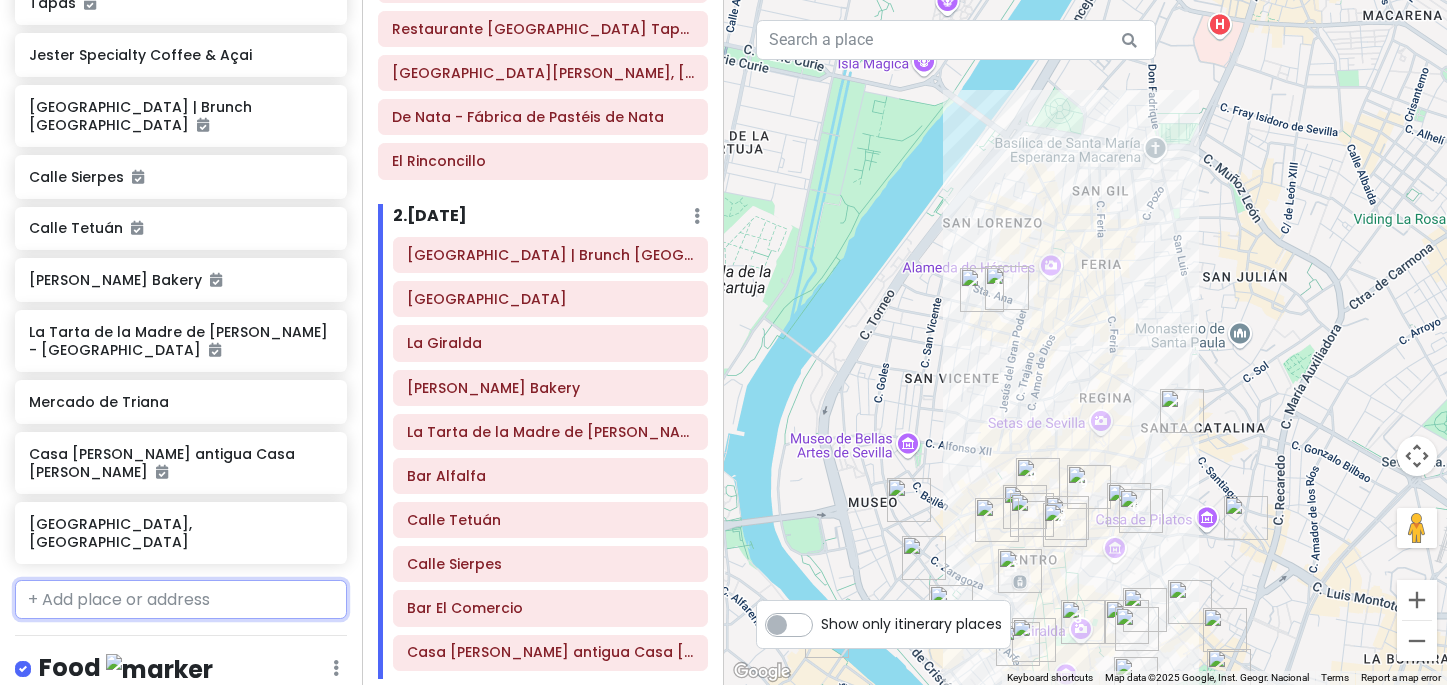 scroll, scrollTop: 358, scrollLeft: 0, axis: vertical 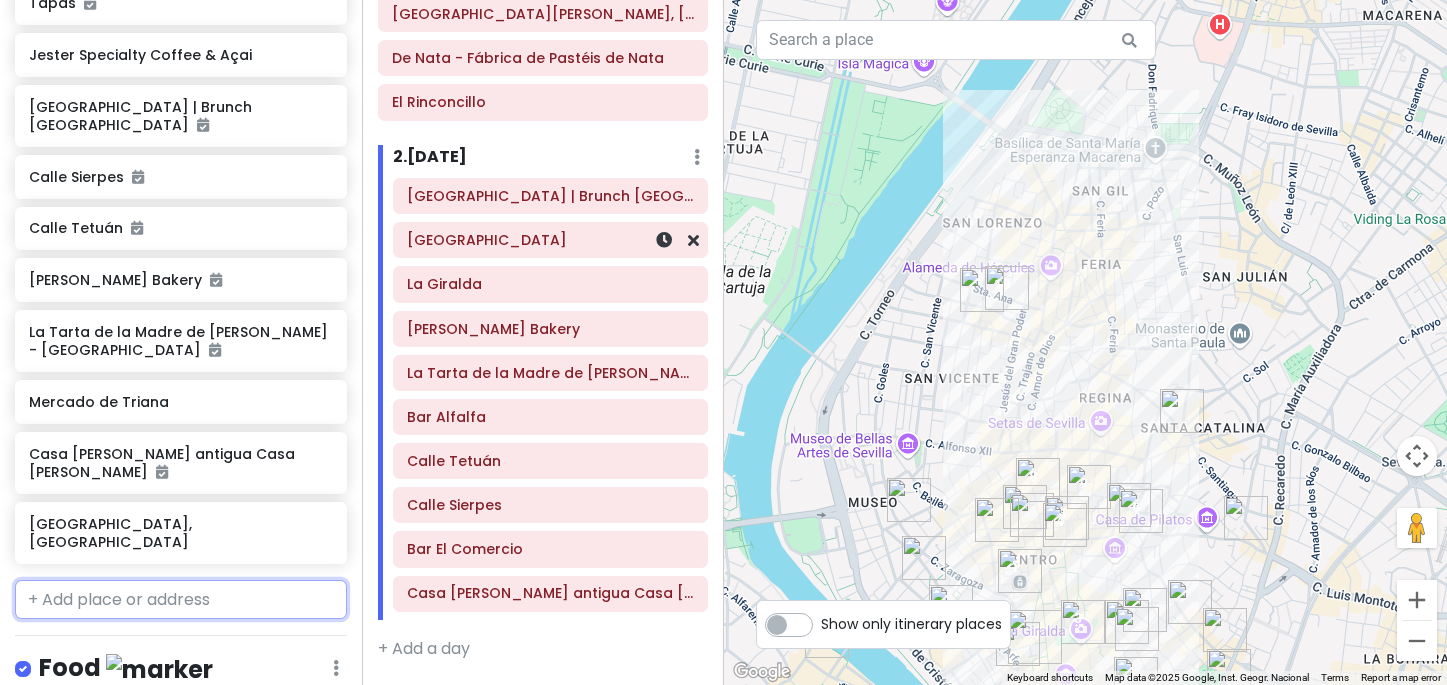 click on "[GEOGRAPHIC_DATA]" at bounding box center [550, 240] 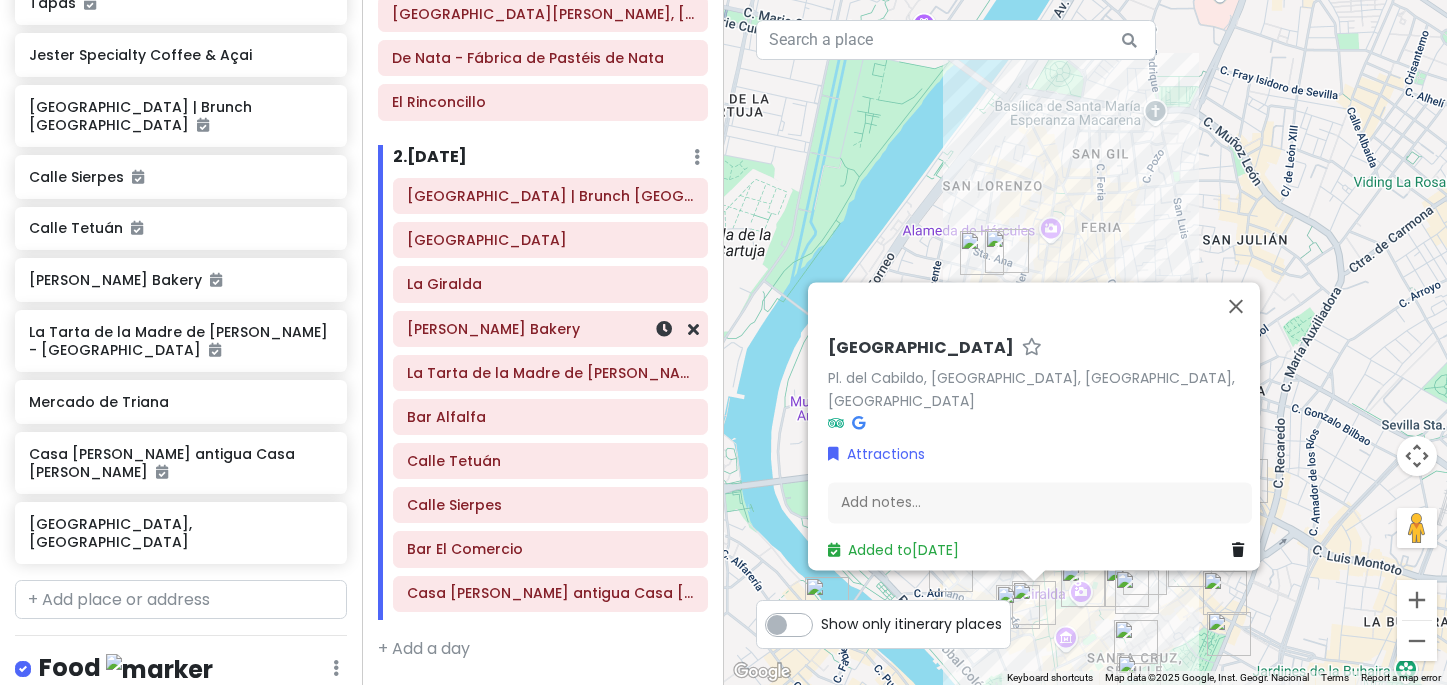 click on "[PERSON_NAME] Bakery" at bounding box center [550, 329] 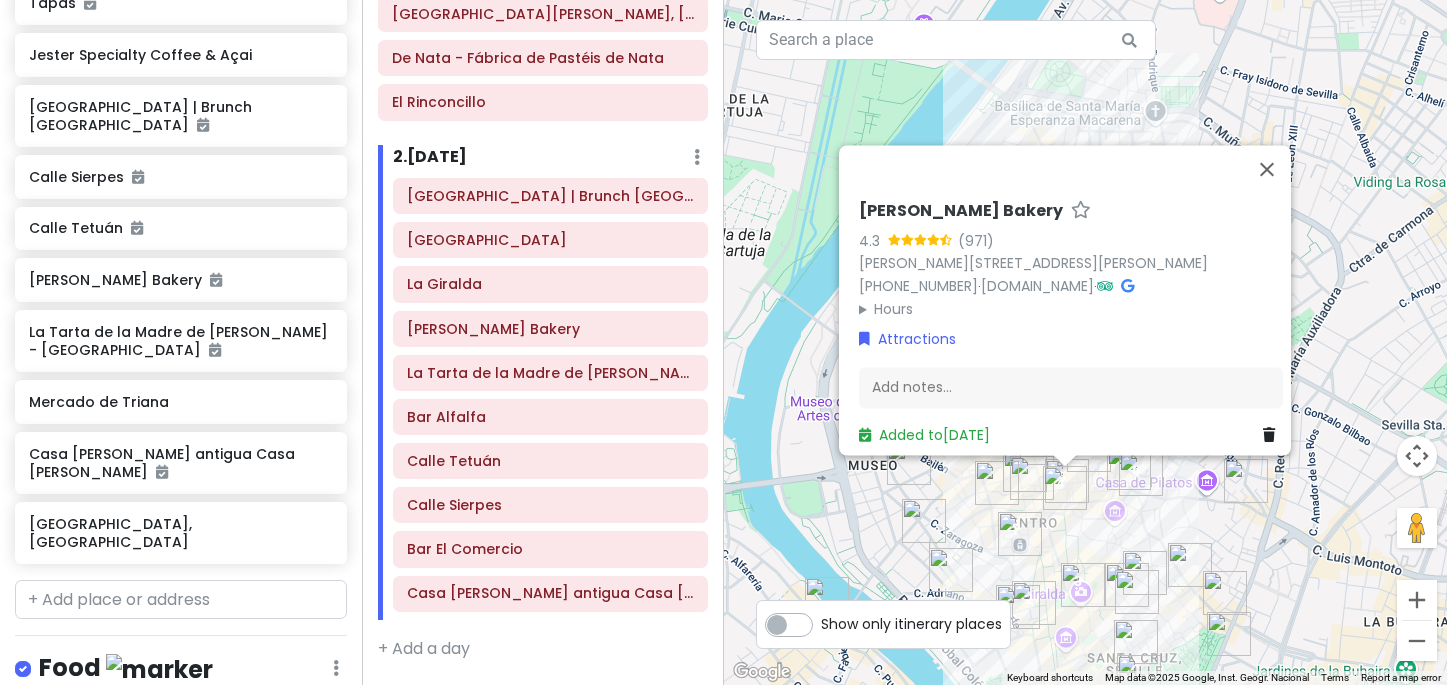 click on "[PERSON_NAME] Bakery" at bounding box center [961, 211] 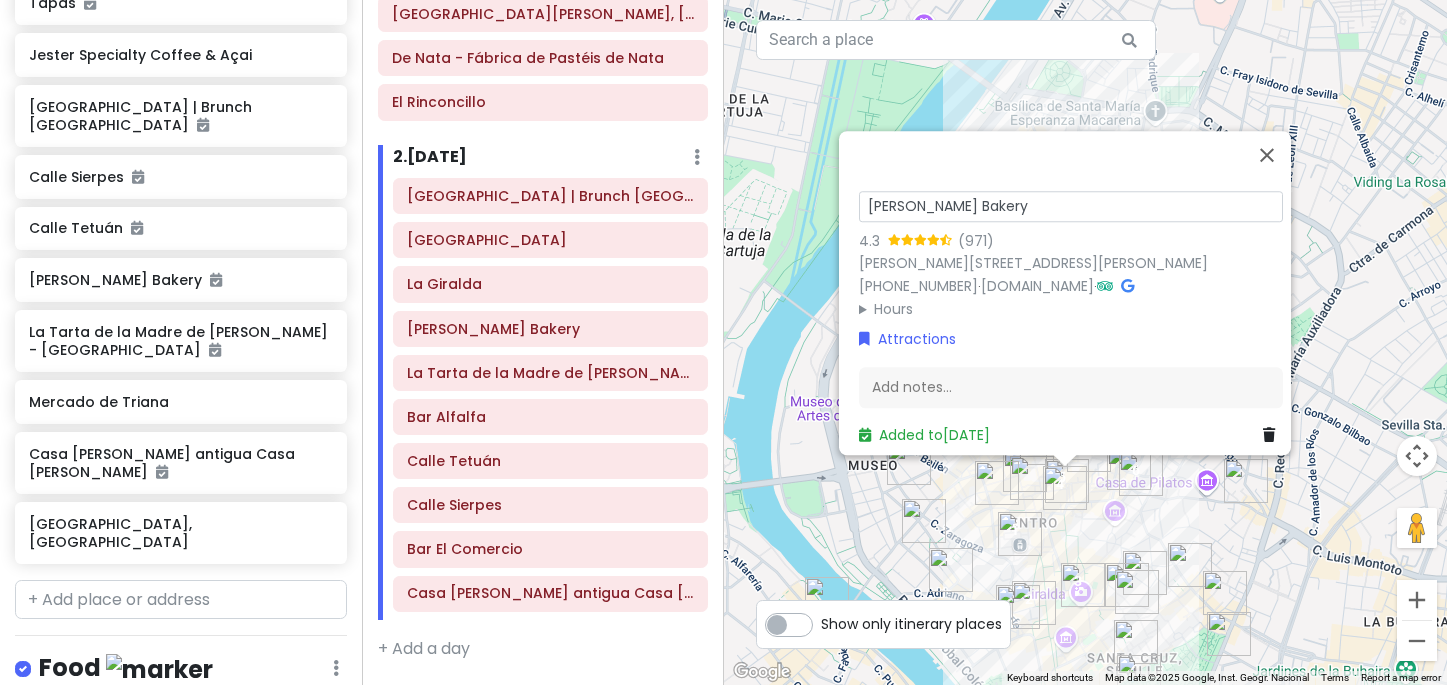 click on "[PERSON_NAME] Bakery" at bounding box center [1071, 206] 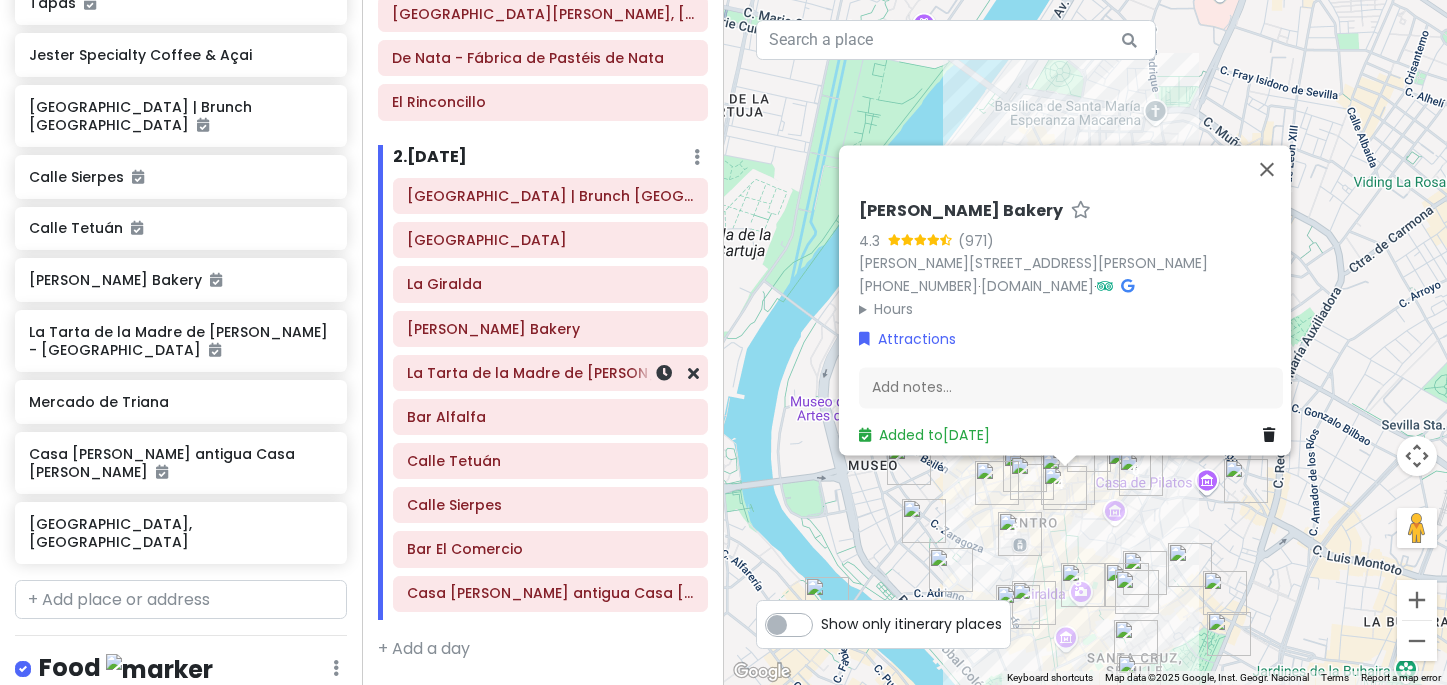 click on "La Tarta de la Madre de [PERSON_NAME] - [GEOGRAPHIC_DATA]" at bounding box center [550, 373] 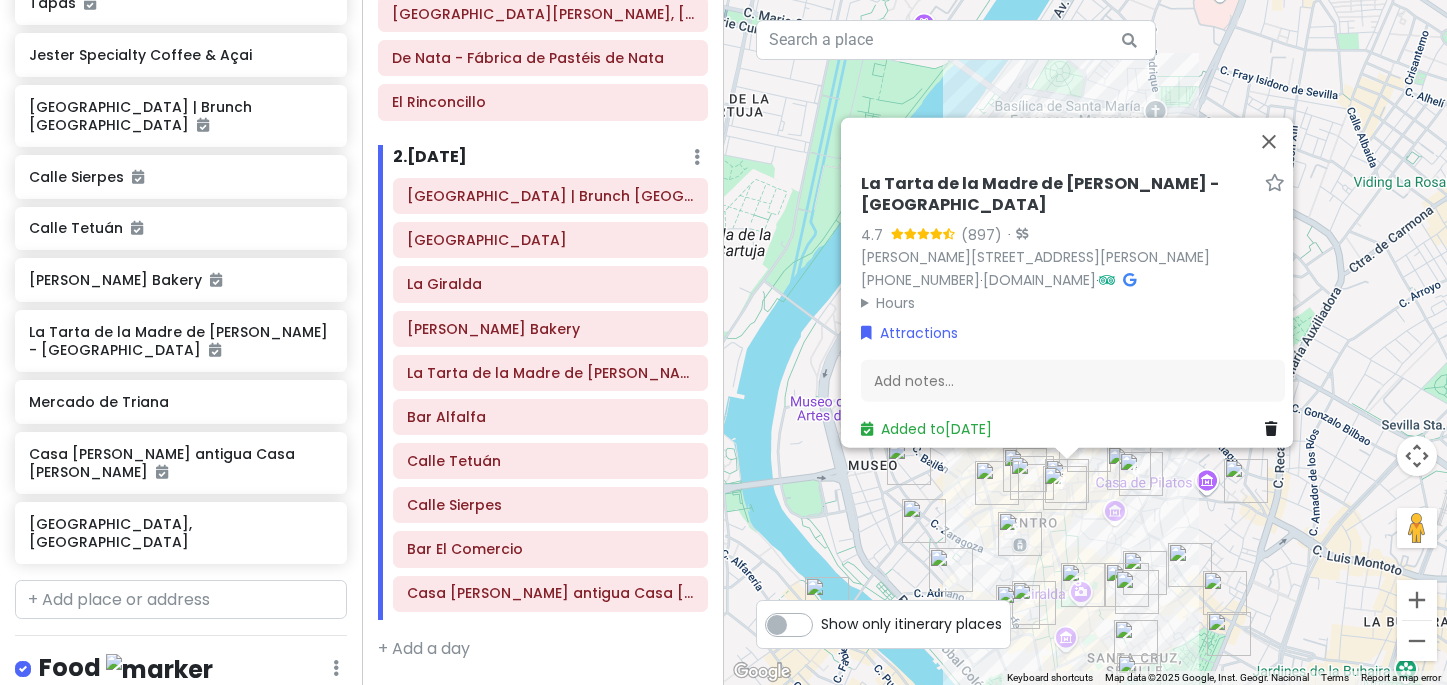 click on "La Tarta de la Madre de [PERSON_NAME] - [GEOGRAPHIC_DATA]" at bounding box center (1059, 194) 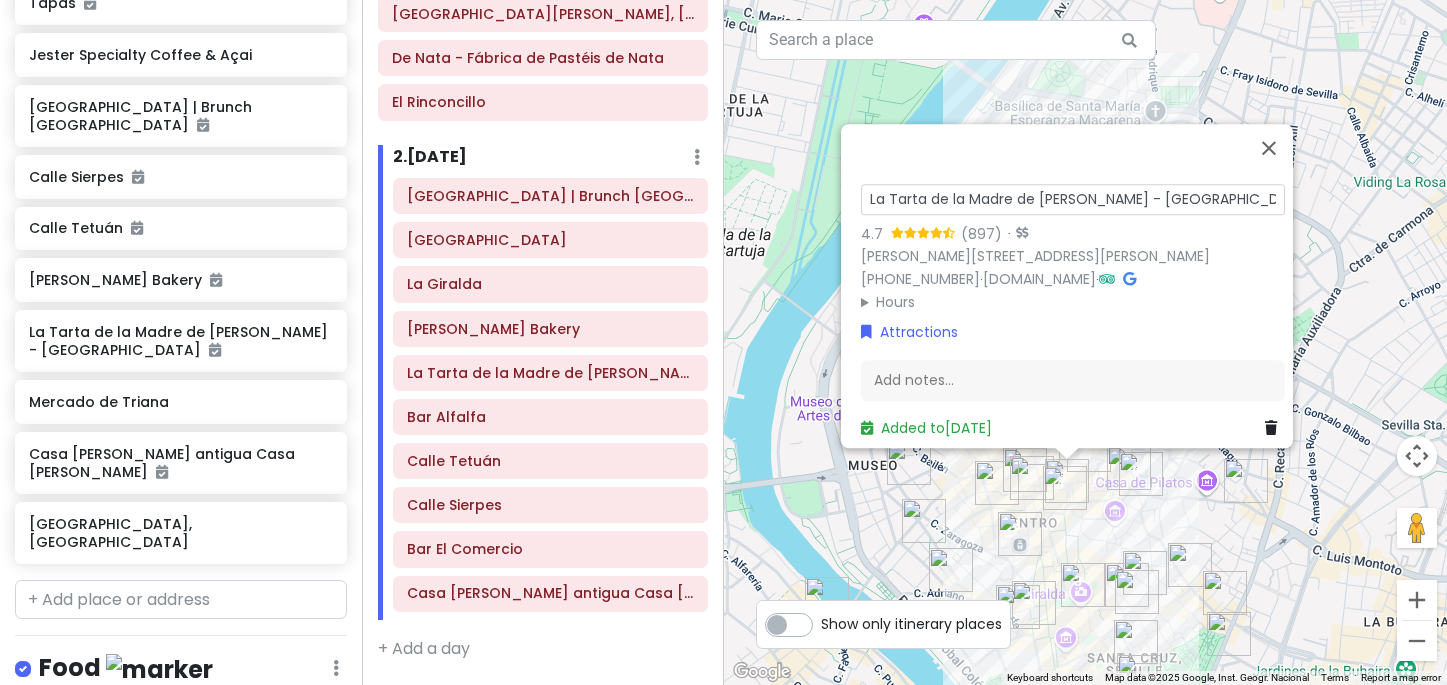 drag, startPoint x: 1055, startPoint y: 182, endPoint x: 801, endPoint y: 187, distance: 254.04921 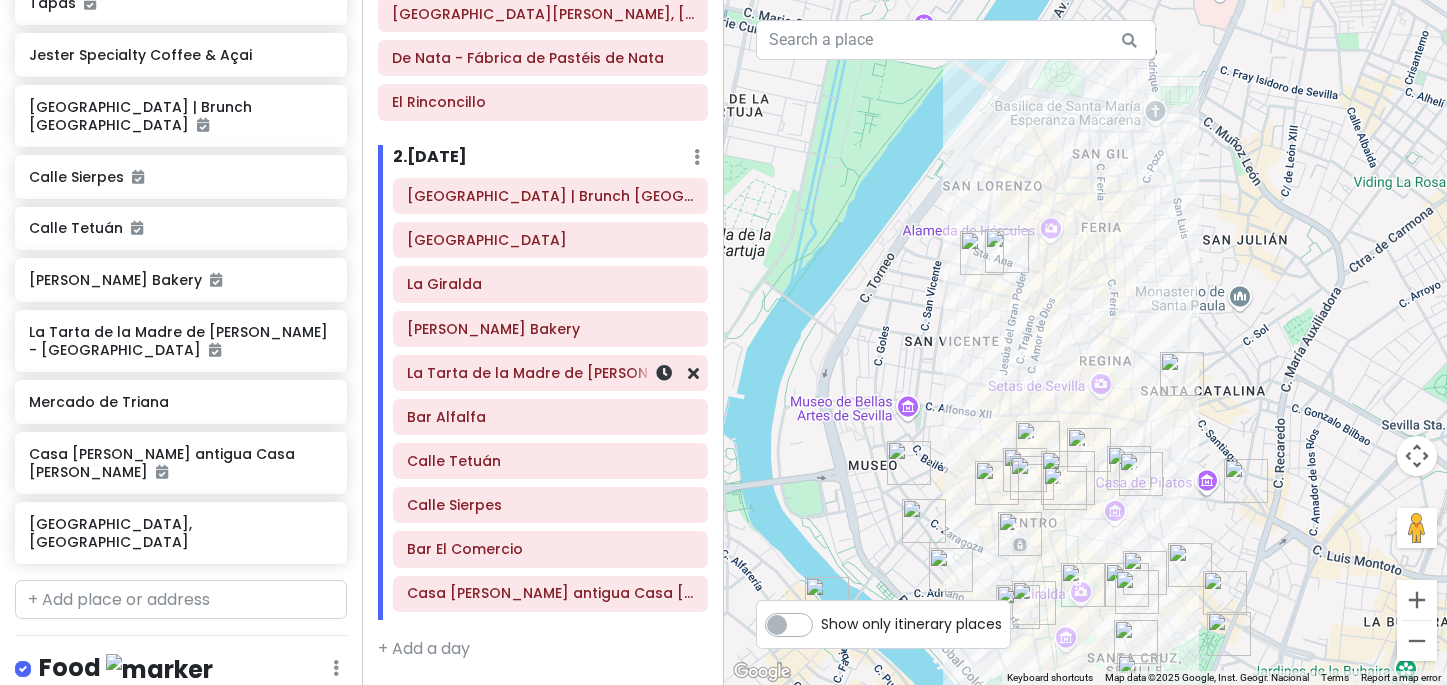 click on "La Tarta de la Madre de [PERSON_NAME] - [GEOGRAPHIC_DATA]" at bounding box center [550, 373] 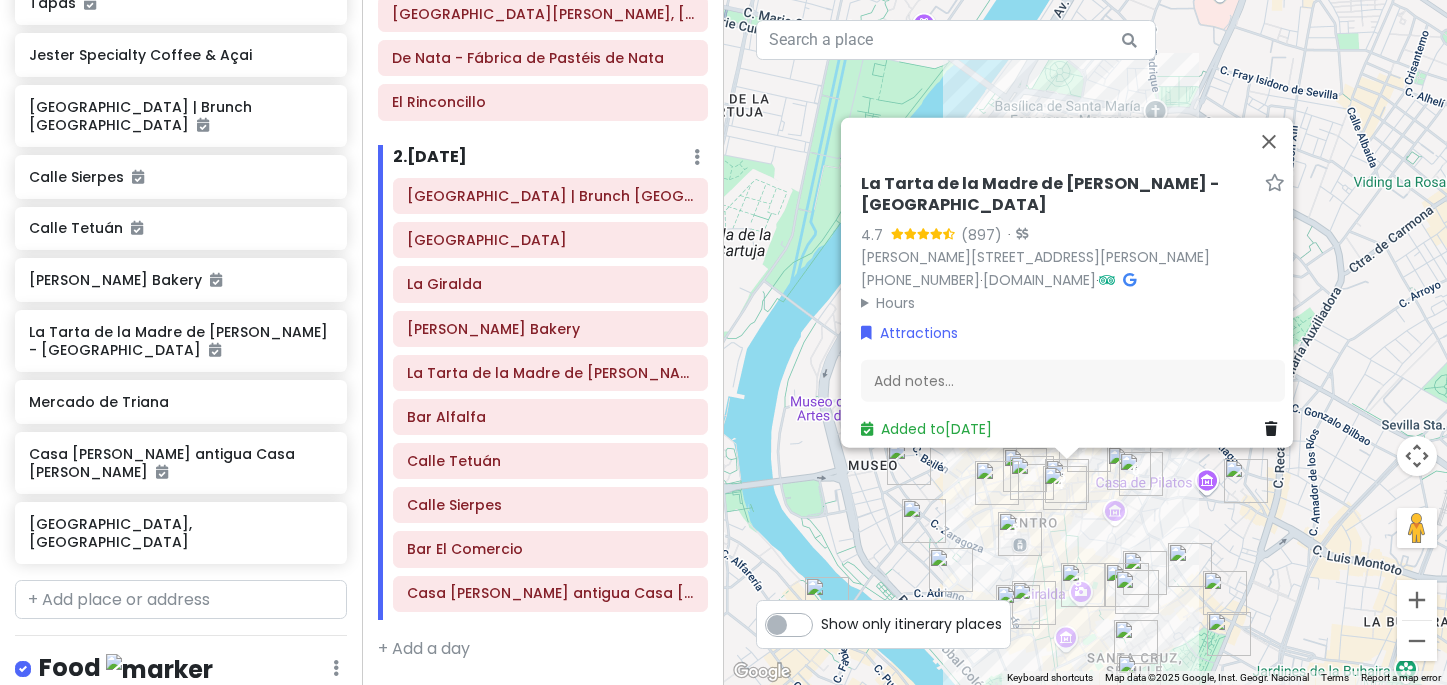 click on "La Tarta de la Madre de [PERSON_NAME] - [GEOGRAPHIC_DATA]" at bounding box center [1059, 194] 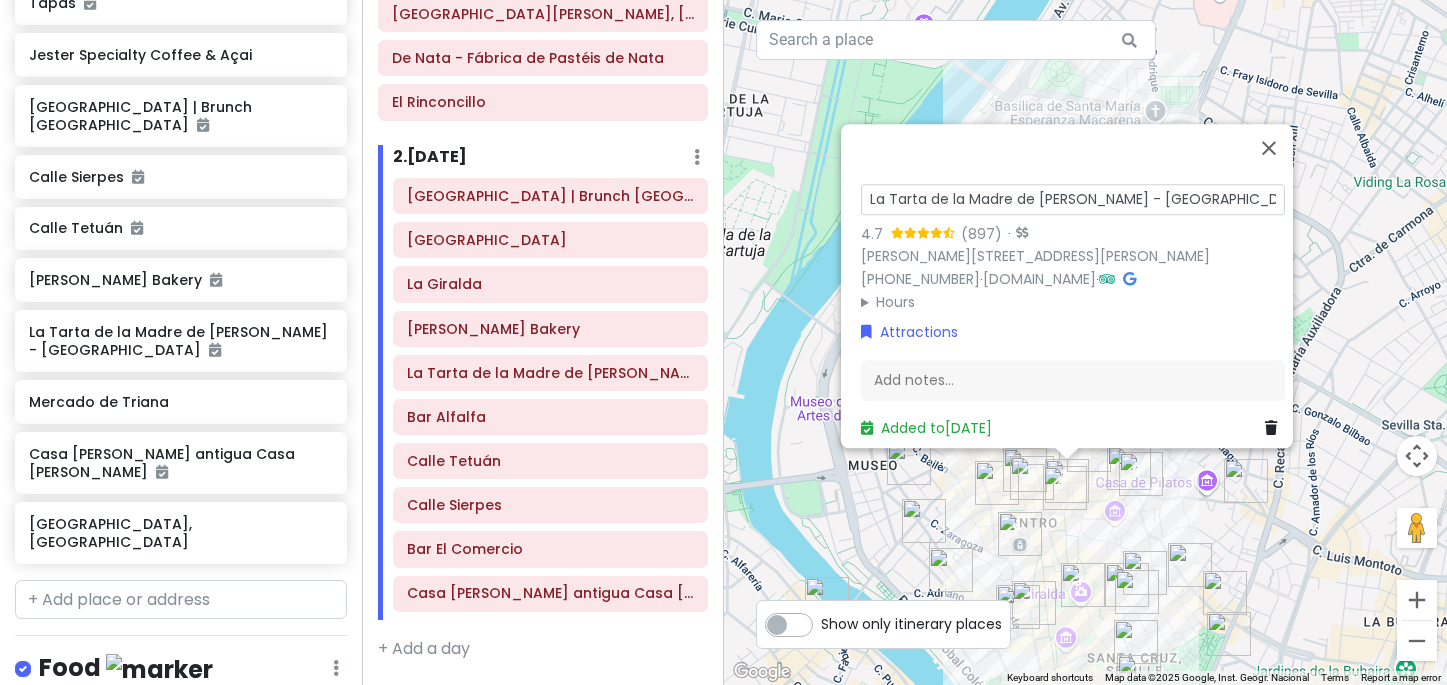 drag, startPoint x: 1055, startPoint y: 186, endPoint x: 813, endPoint y: 186, distance: 242 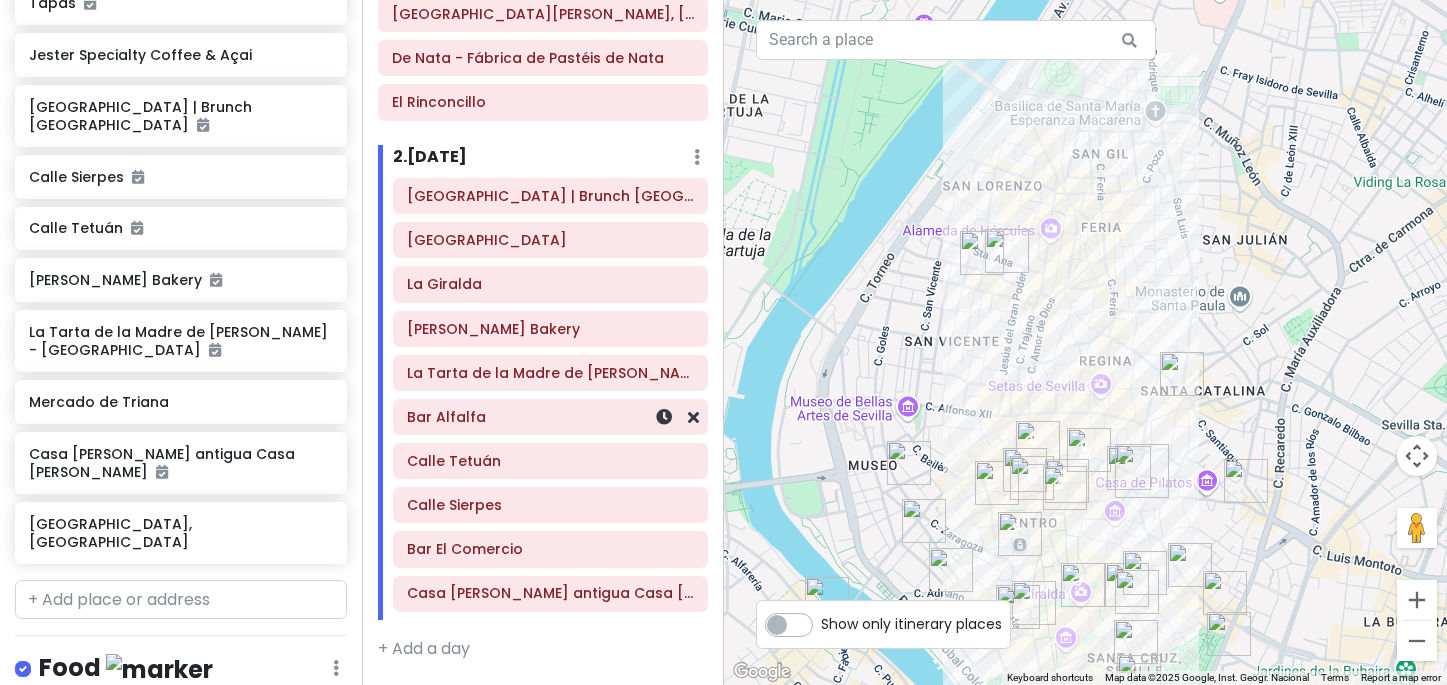 click on "La Tarta de la Madre de [PERSON_NAME] - [GEOGRAPHIC_DATA]" at bounding box center (550, 373) 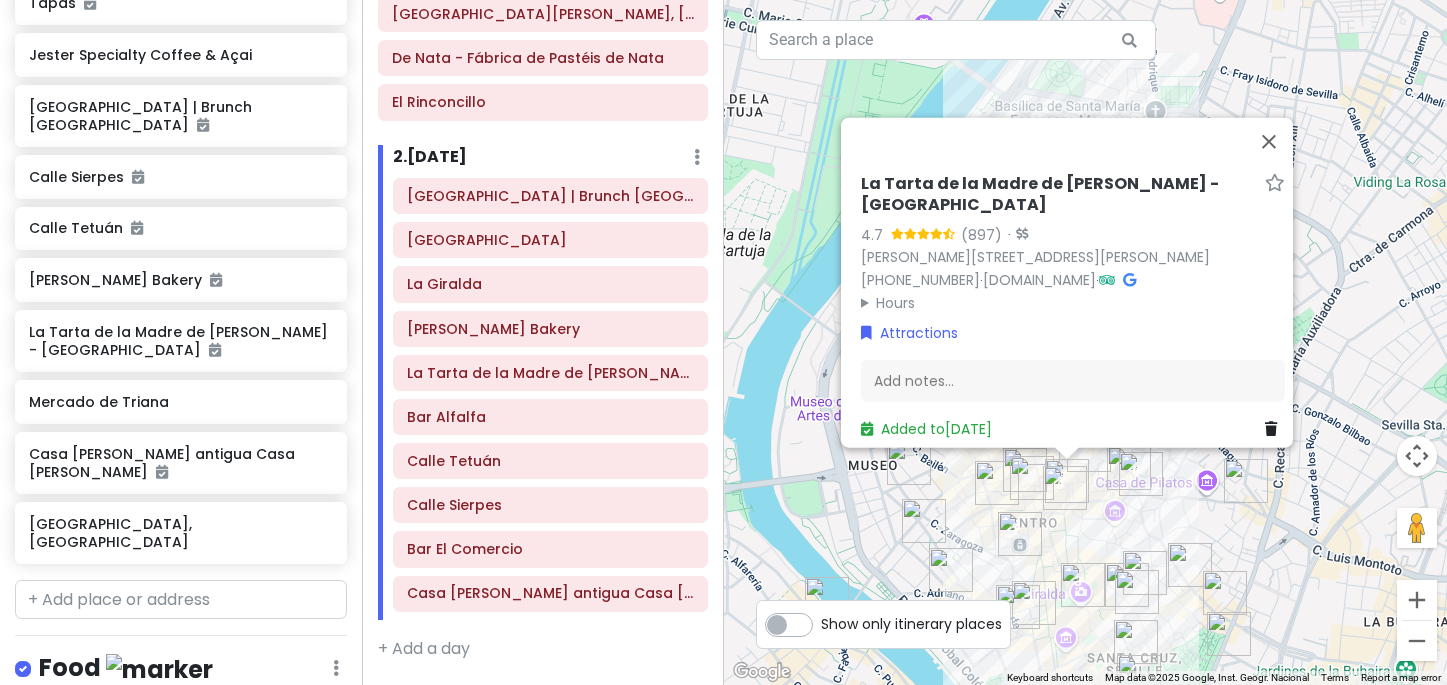 click on "La Tarta de la Madre de [PERSON_NAME] - [PERSON_NAME] 4.7        (897)    ·    [PERSON_NAME][STREET_ADDRESS][PERSON_NAME] [PHONE_NUMBER]   ·   [DOMAIN_NAME]   ·   Hours [DATE]  10:00 AM – 9:00 PM [DATE]  10:00 AM – 9:00 PM [DATE]  10:00 AM – 9:00 PM [DATE]  10:00 AM – 9:00 PM [DATE]  10:00 AM – 9:00 PM [DATE]  11:00 AM – 9:00 PM [DATE]  11:00 AM – 9:00 PM Attractions Add notes... Added to  [DATE]" at bounding box center (1073, 306) 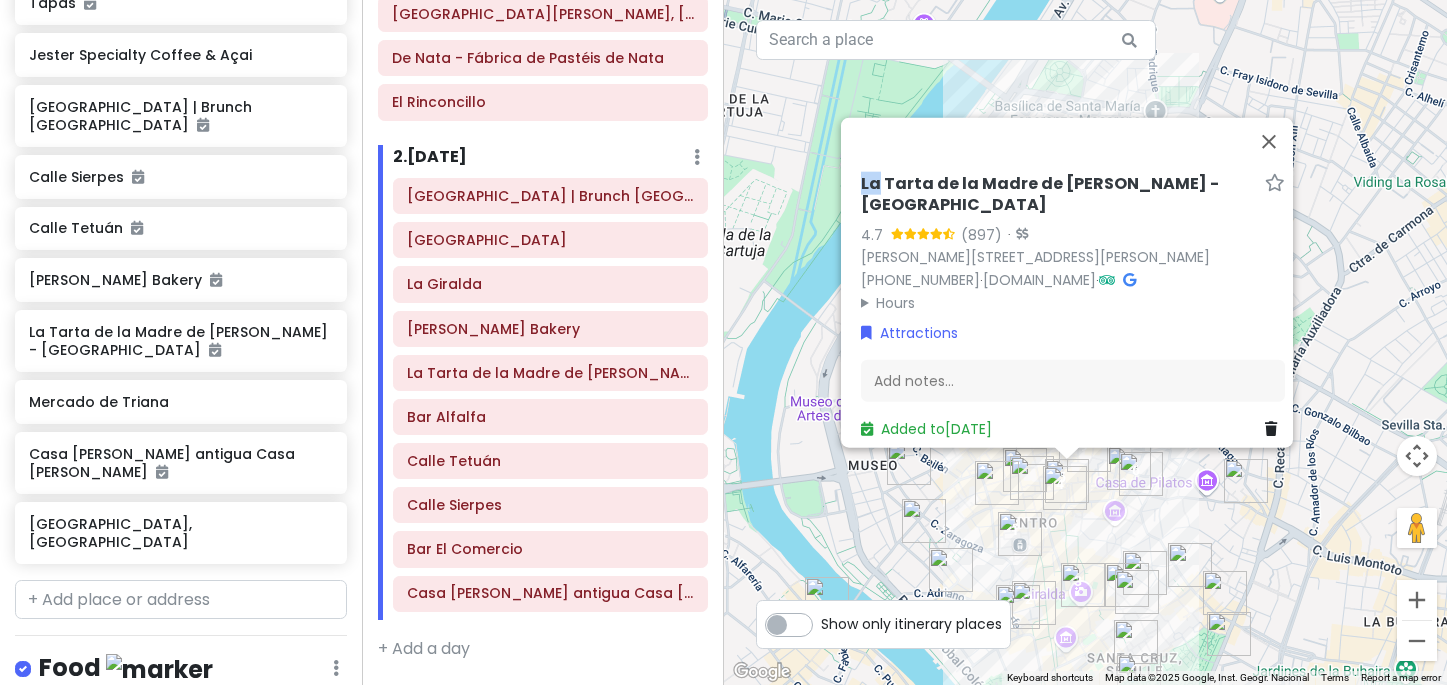 click on "La Tarta de la Madre de [PERSON_NAME] - [PERSON_NAME] 4.7        (897)    ·    [PERSON_NAME][STREET_ADDRESS][PERSON_NAME] [PHONE_NUMBER]   ·   [DOMAIN_NAME]   ·   Hours [DATE]  10:00 AM – 9:00 PM [DATE]  10:00 AM – 9:00 PM [DATE]  10:00 AM – 9:00 PM [DATE]  10:00 AM – 9:00 PM [DATE]  10:00 AM – 9:00 PM [DATE]  11:00 AM – 9:00 PM [DATE]  11:00 AM – 9:00 PM Attractions Add notes... Added to  [DATE]" at bounding box center [1073, 306] 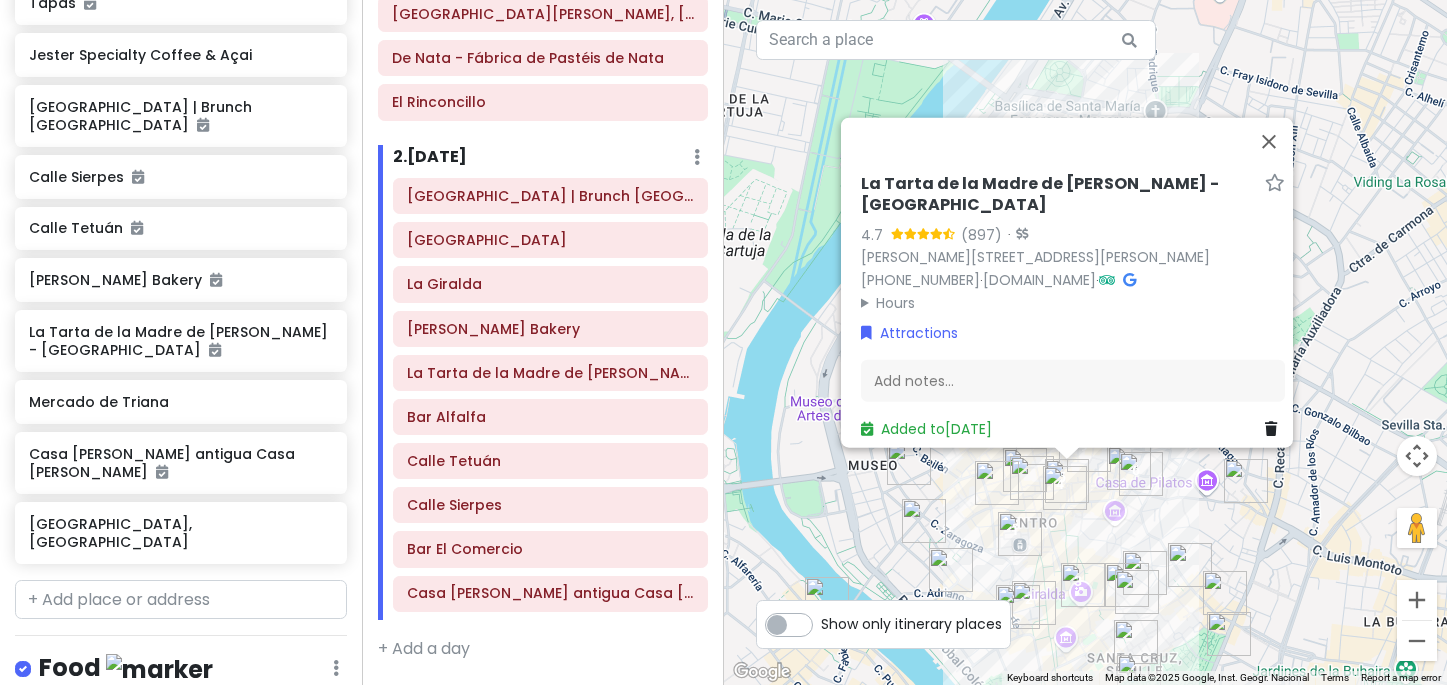 click on "La Tarta de la Madre de [PERSON_NAME] - [GEOGRAPHIC_DATA]" at bounding box center [1059, 194] 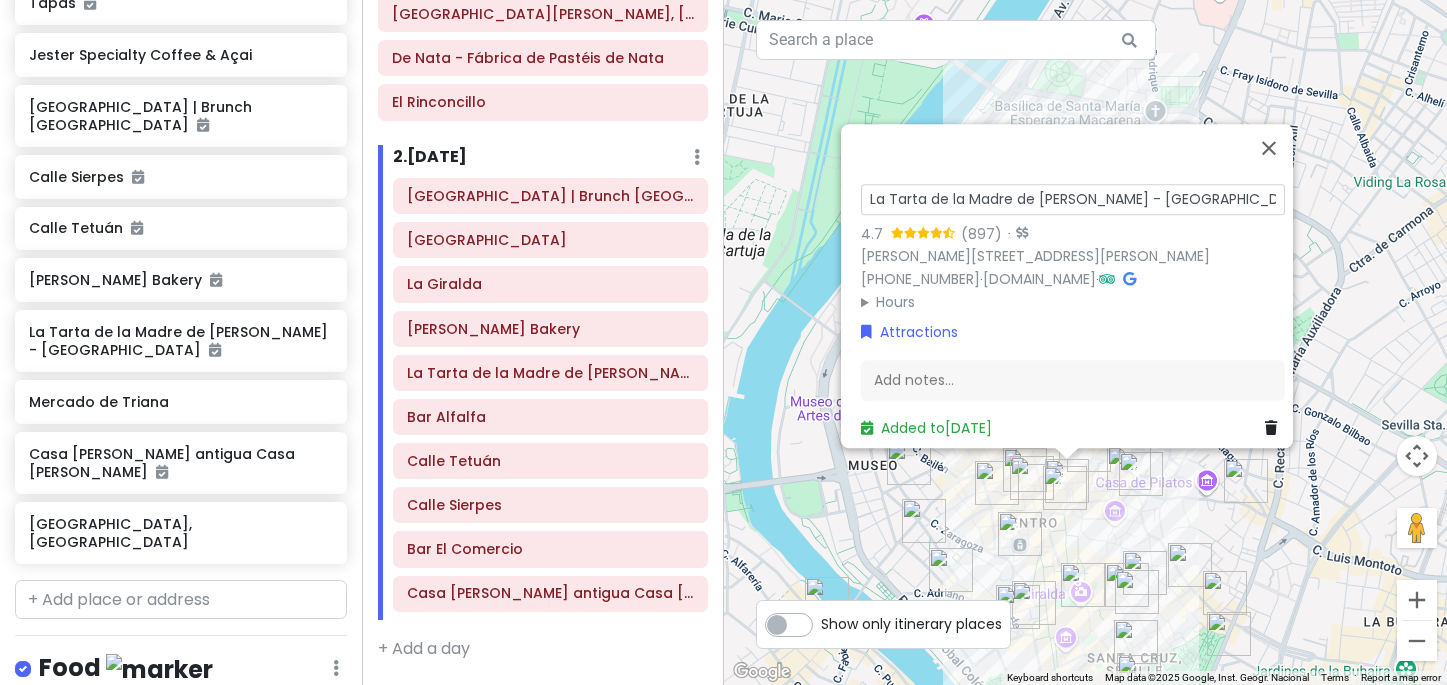 drag, startPoint x: 1056, startPoint y: 184, endPoint x: 827, endPoint y: 181, distance: 229.01965 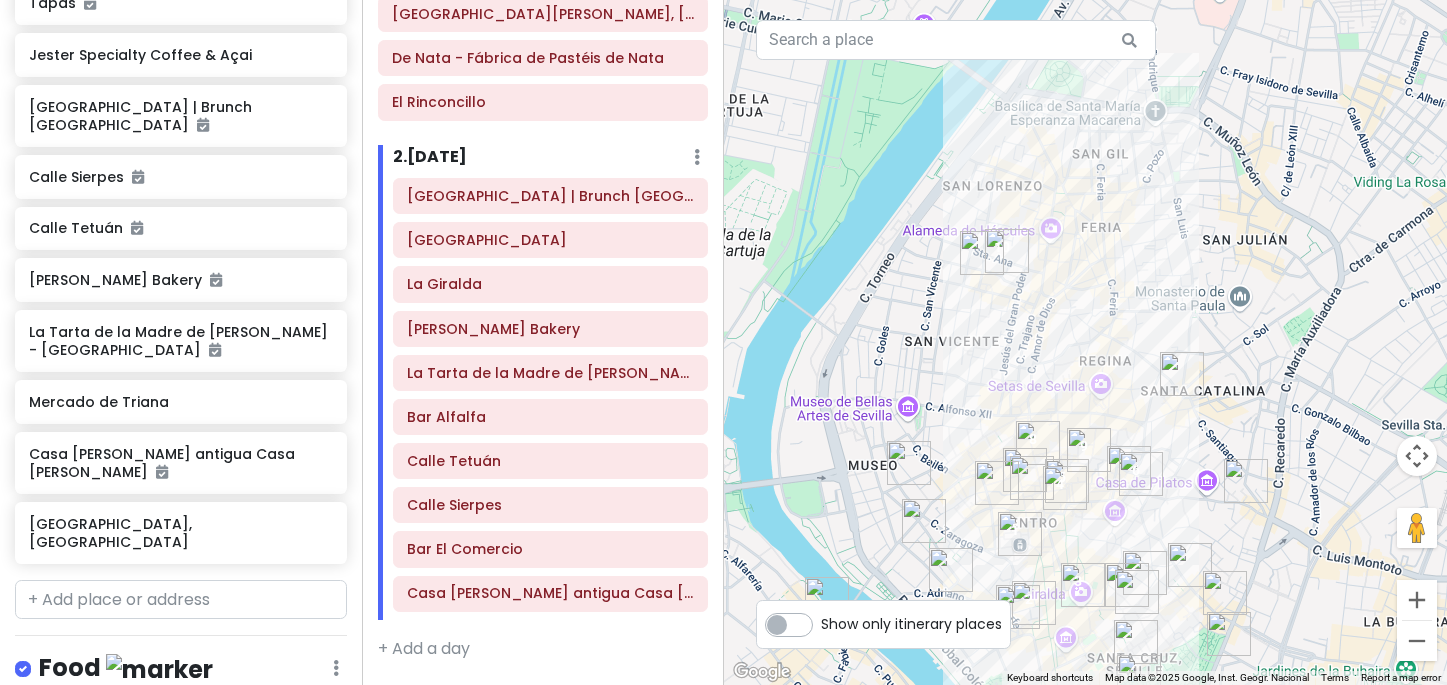 click on "La Tarta de la Madre de [PERSON_NAME] - [GEOGRAPHIC_DATA]" at bounding box center (550, 373) 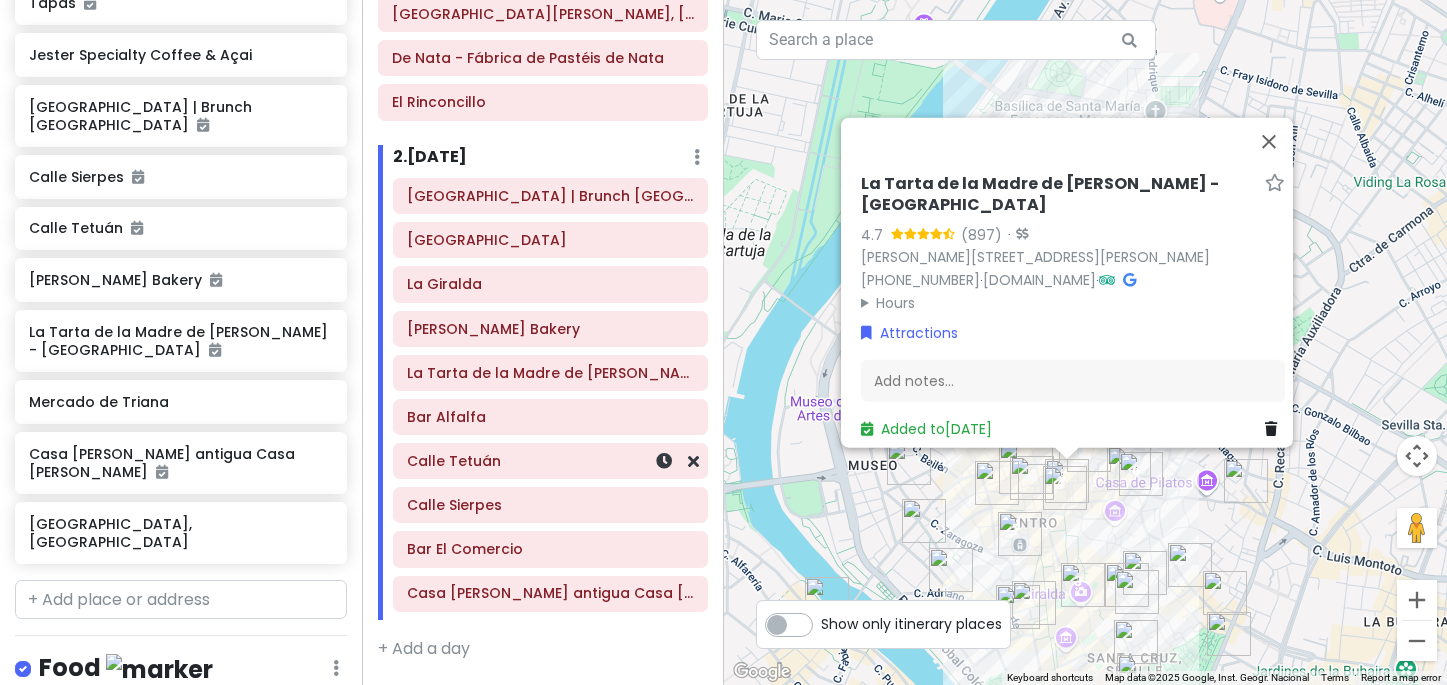 click on "Calle Tetuán" at bounding box center (550, 461) 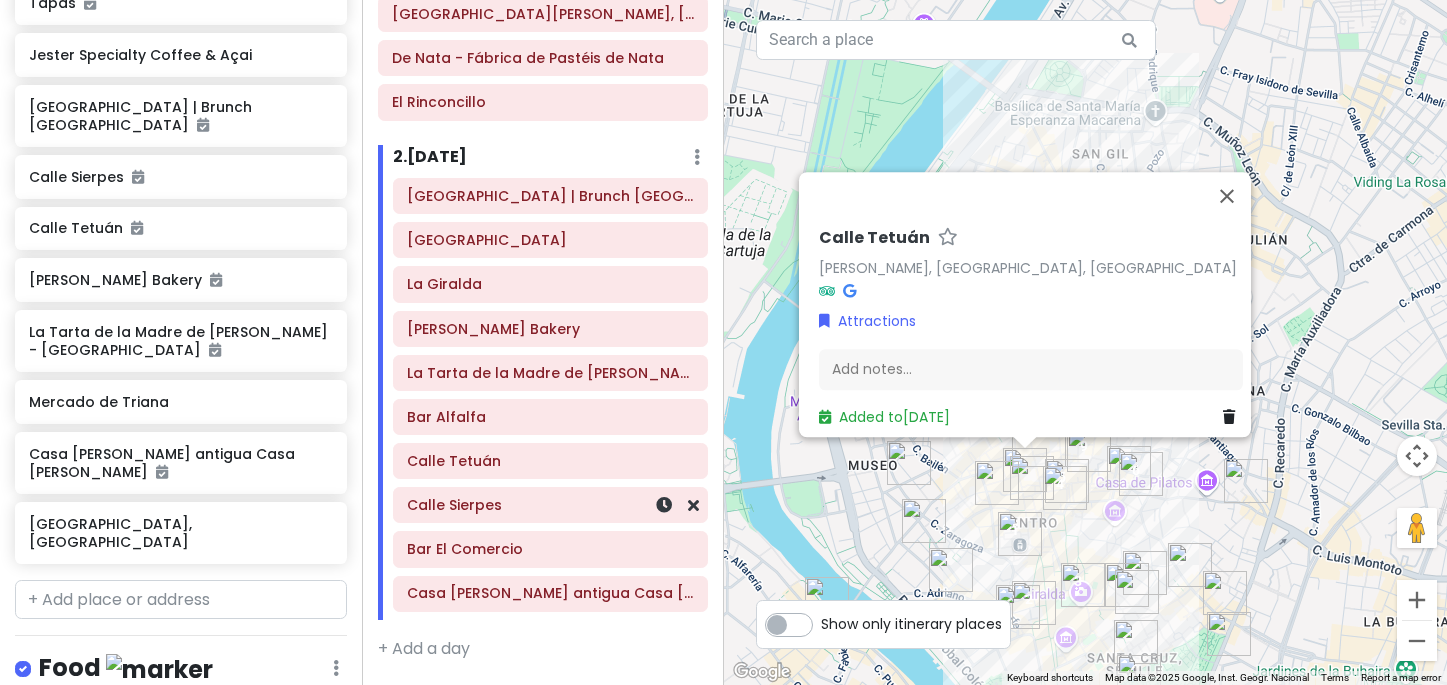 click on "Calle Sierpes" at bounding box center (550, 505) 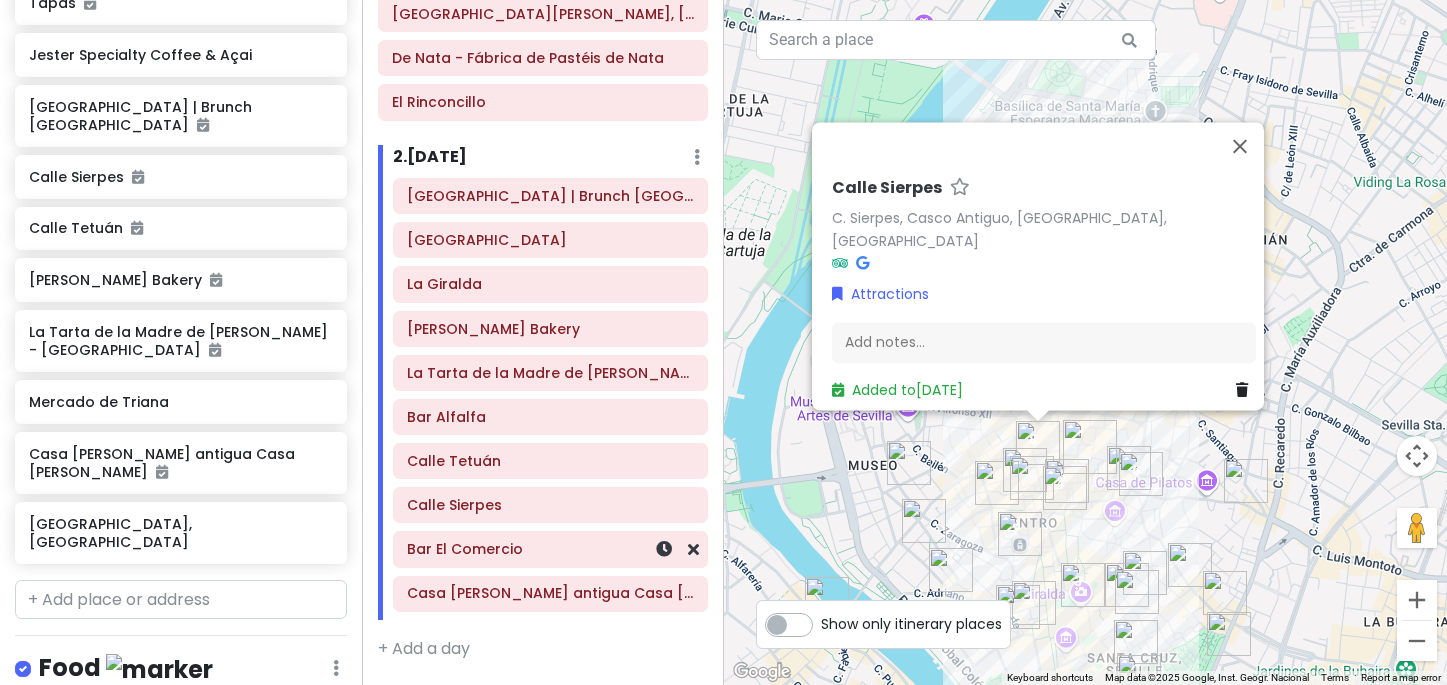 click on "Bar El Comercio" at bounding box center [550, 550] 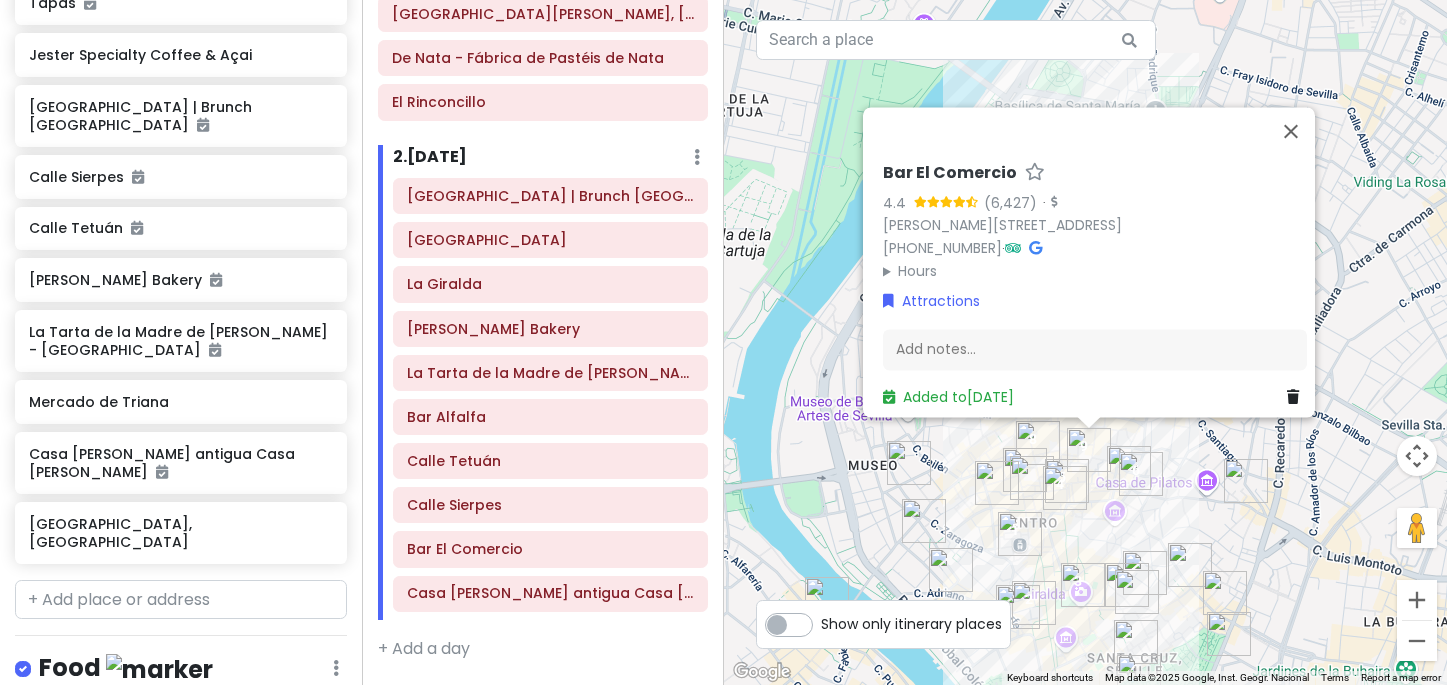 click on "Bar El Comercio" at bounding box center (950, 173) 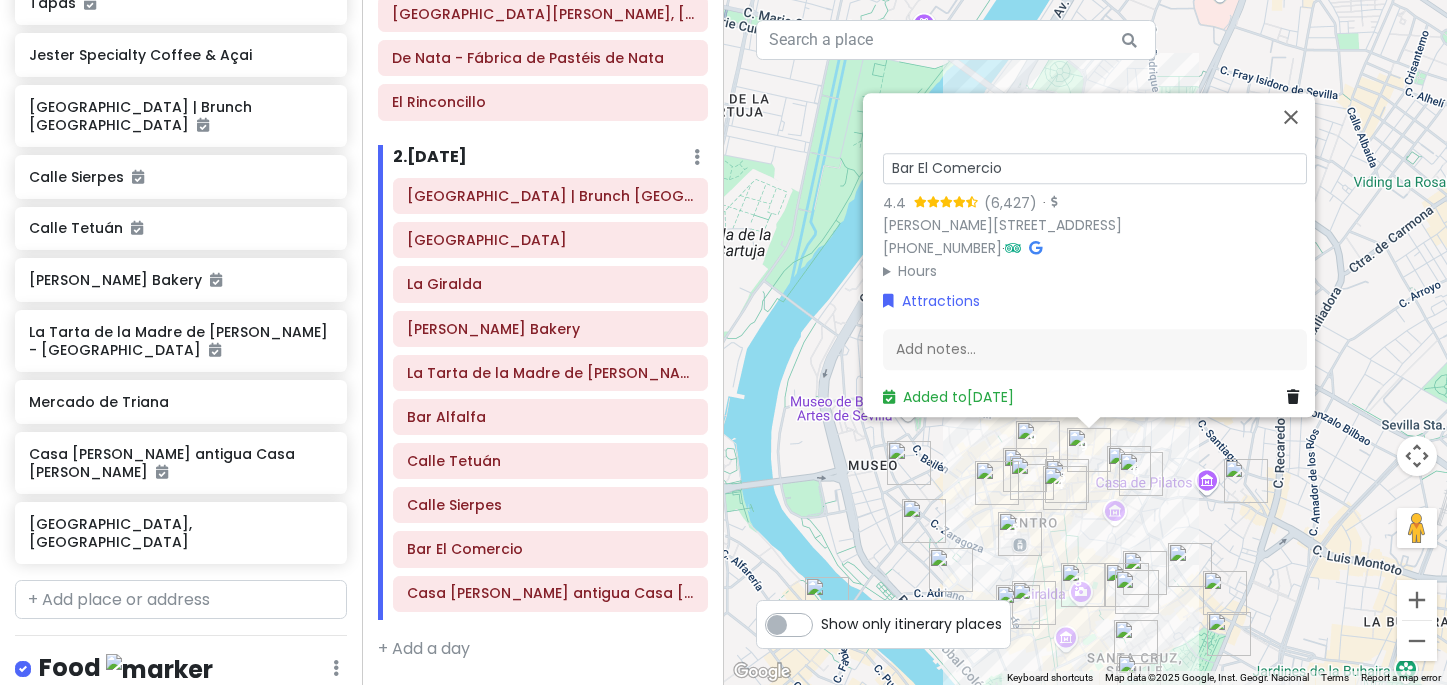 click on "Bar El Comercio" at bounding box center (1095, 168) 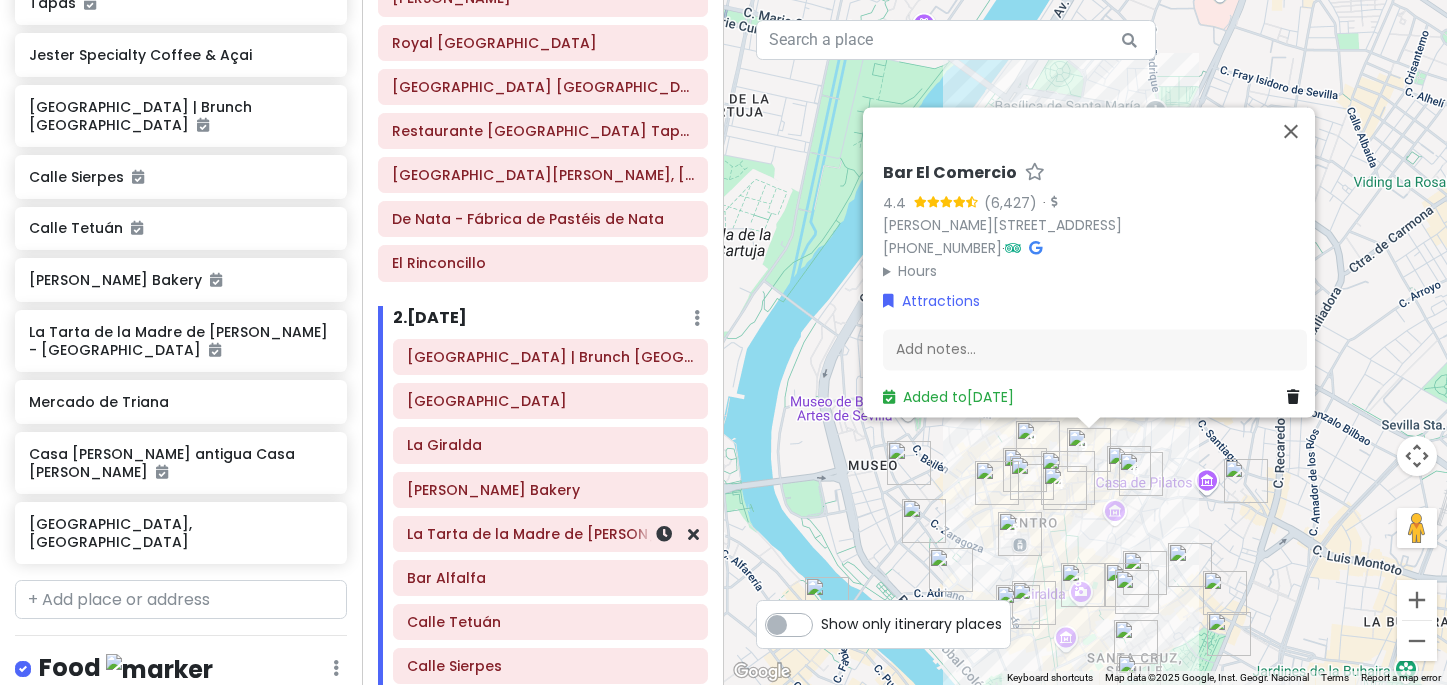 scroll, scrollTop: 55, scrollLeft: 0, axis: vertical 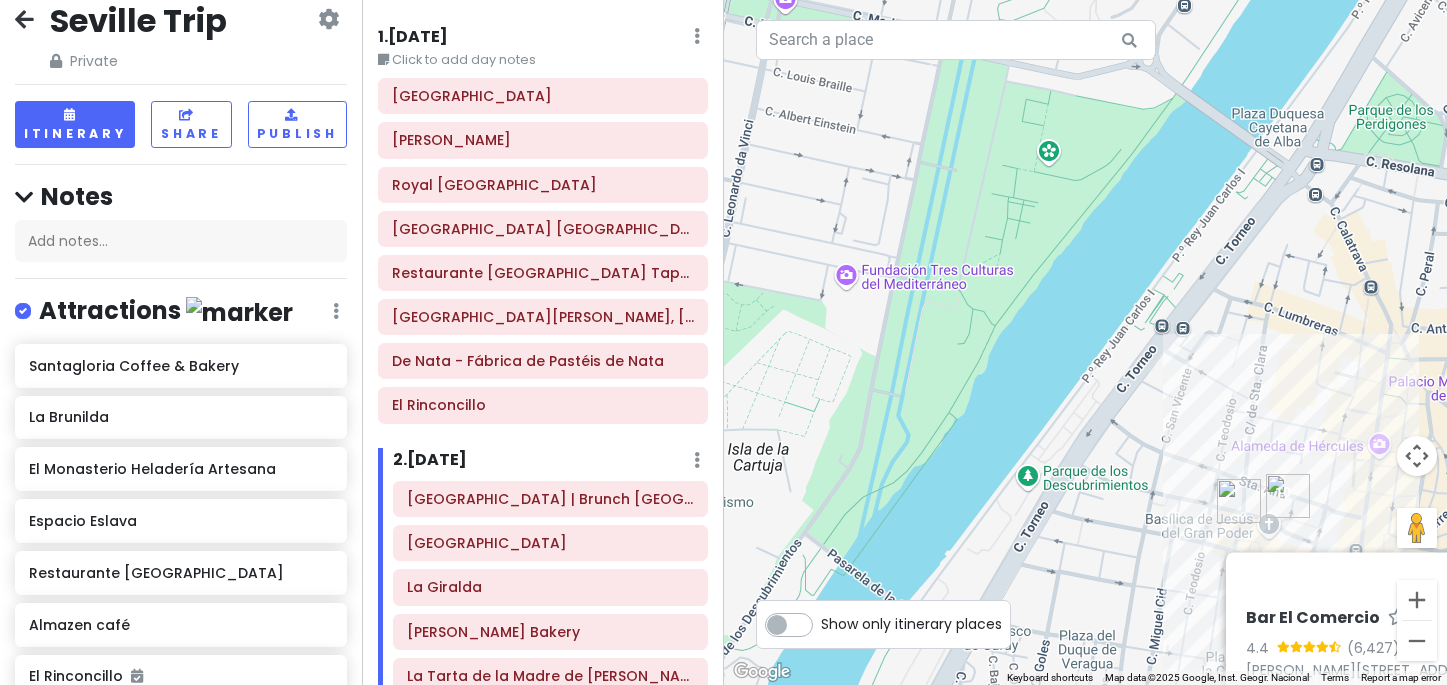 click at bounding box center [24, 19] 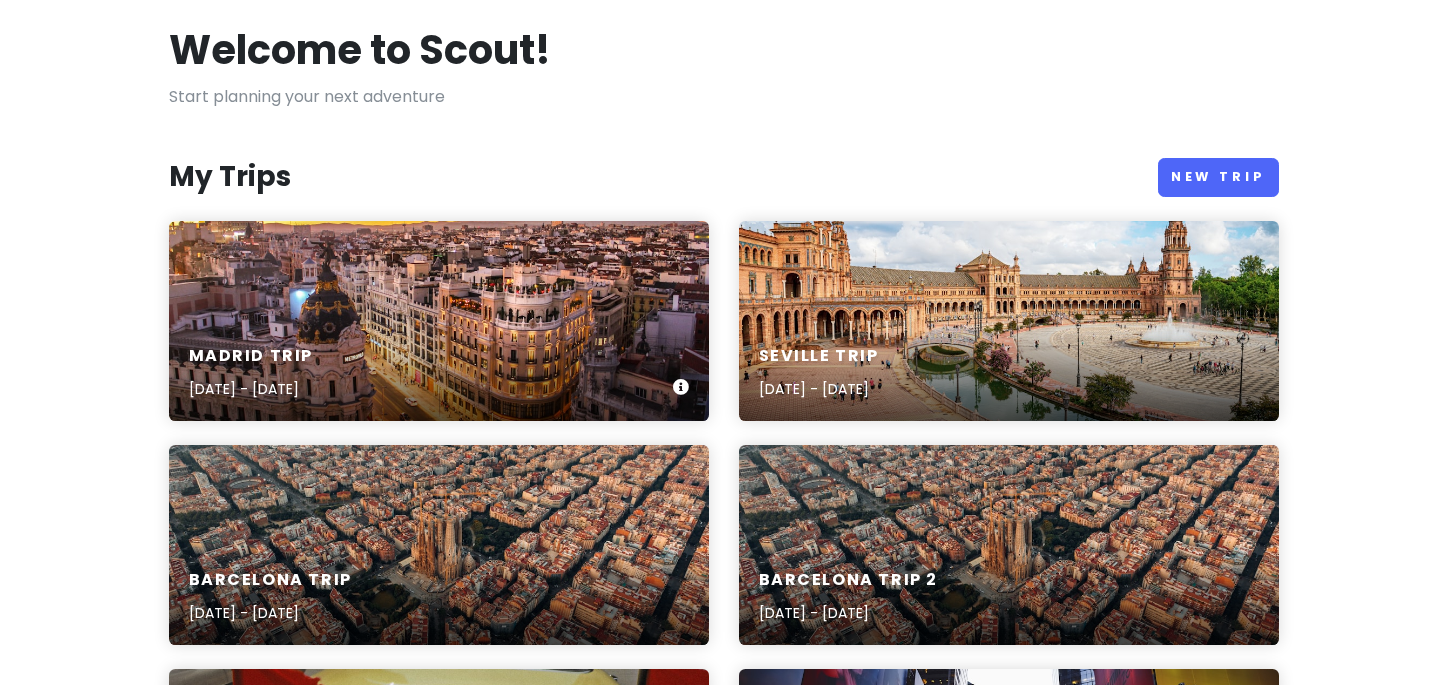 scroll, scrollTop: 113, scrollLeft: 0, axis: vertical 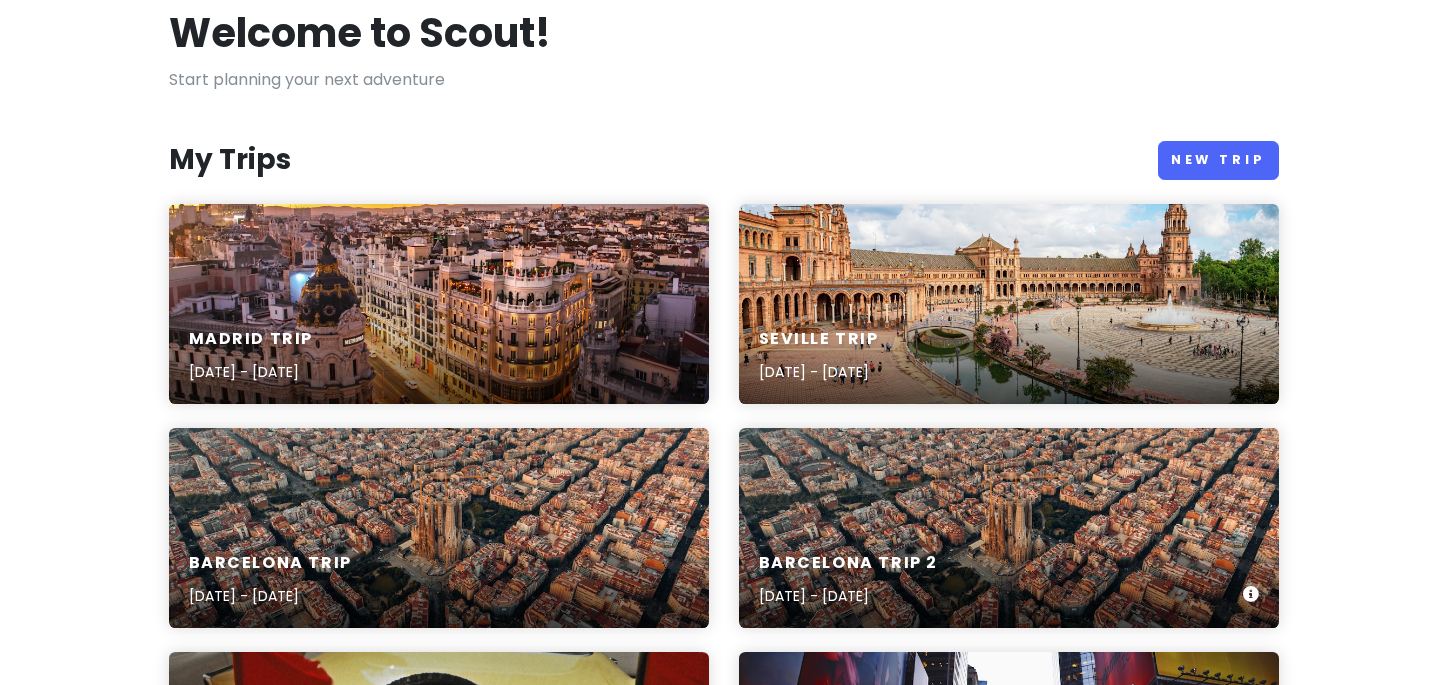 click on "Barcelona Trip 2 [DATE] - [DATE]" at bounding box center (1009, 580) 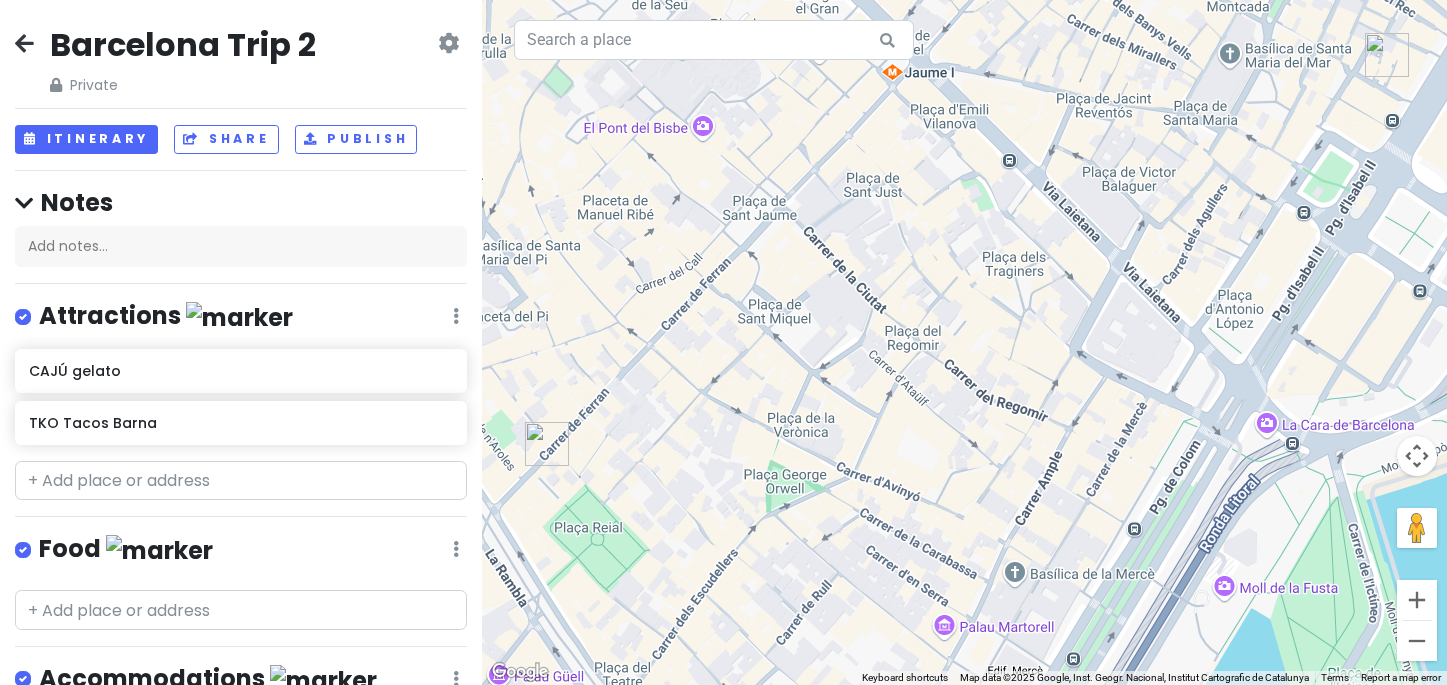 drag, startPoint x: 863, startPoint y: 453, endPoint x: 863, endPoint y: 369, distance: 84 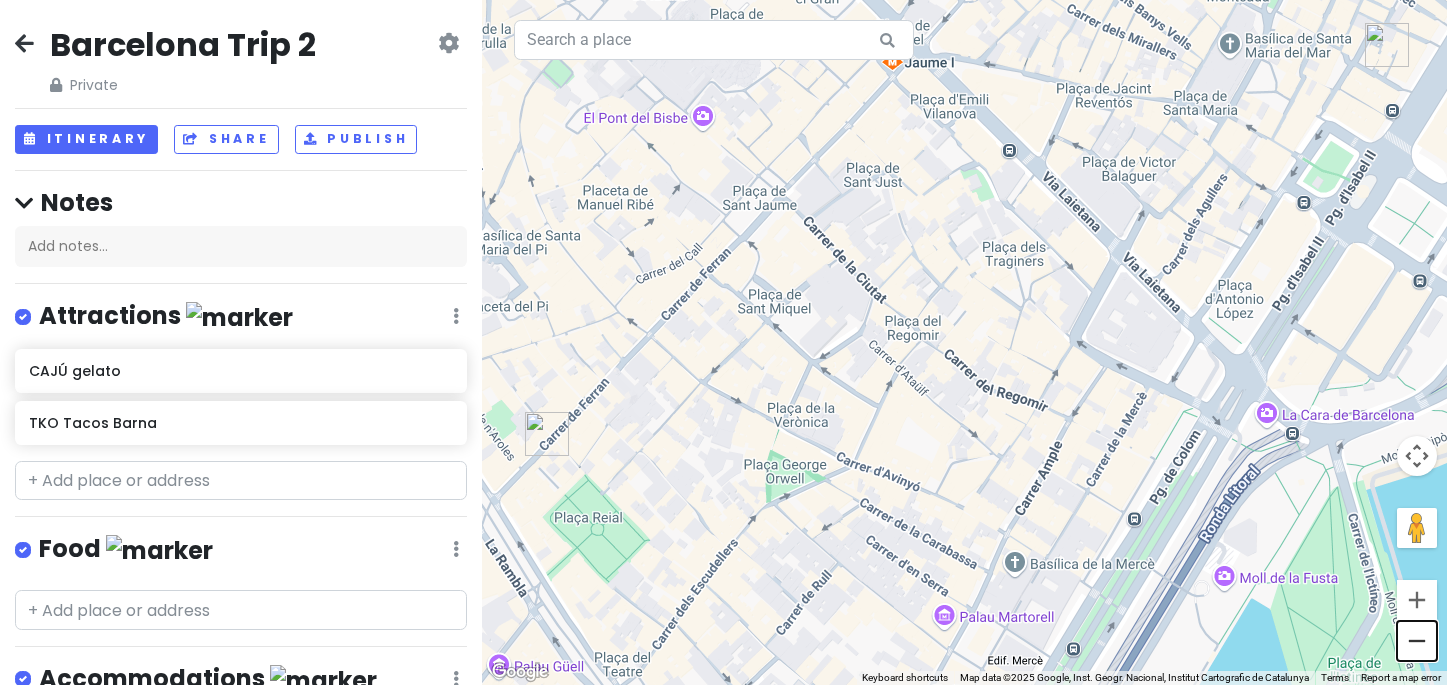 click at bounding box center [1417, 641] 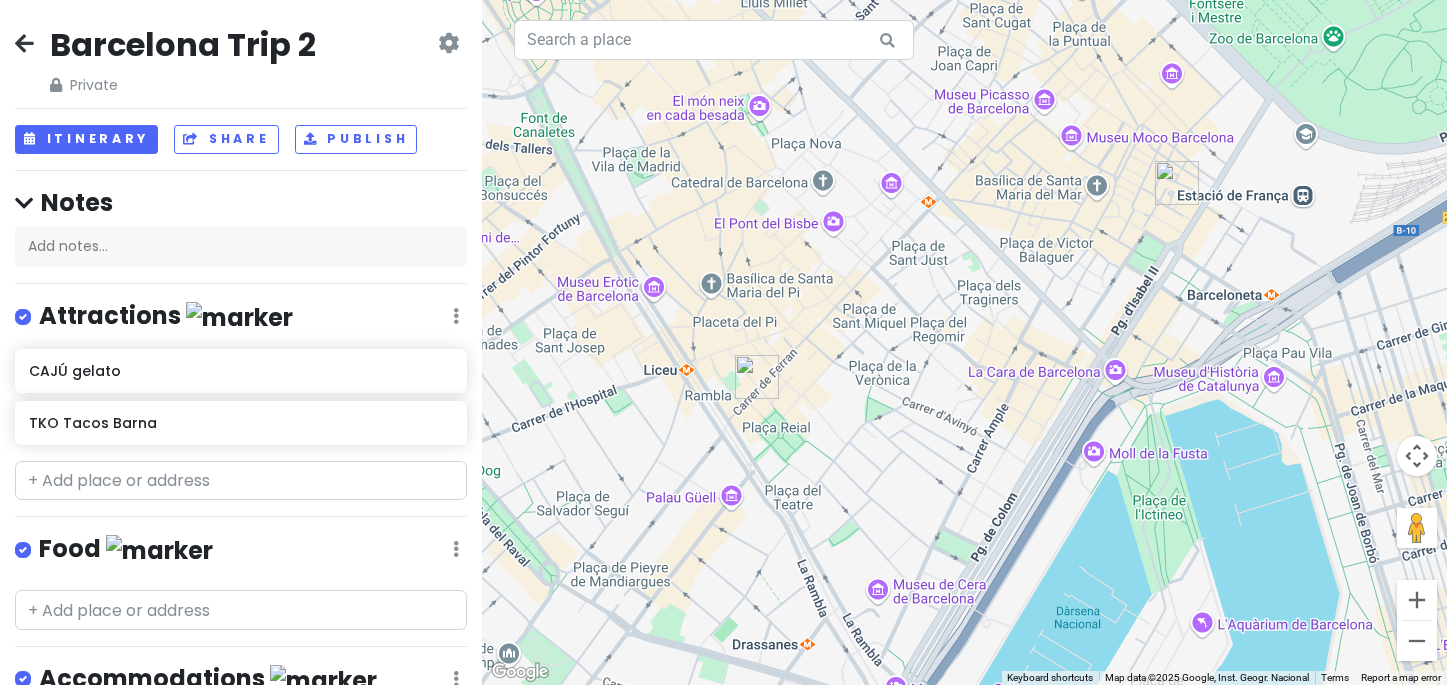 click at bounding box center [1177, 183] 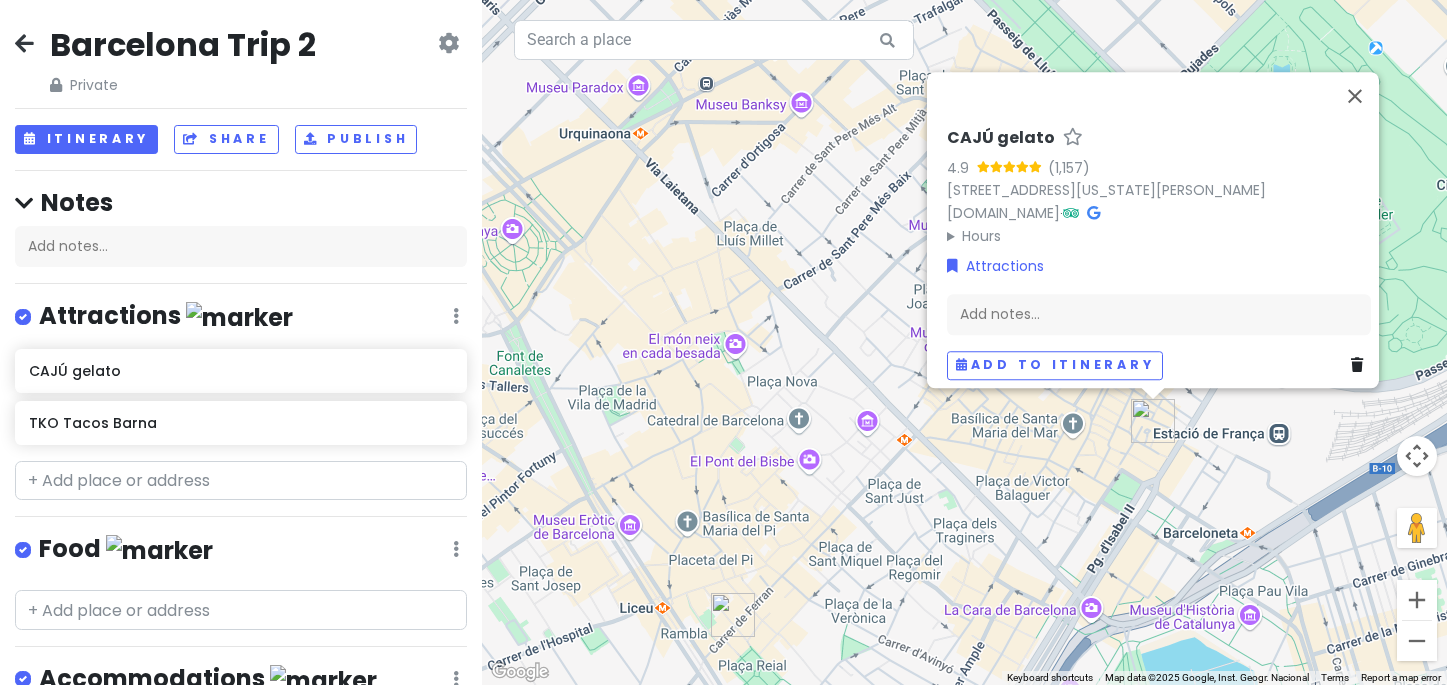 click at bounding box center [733, 615] 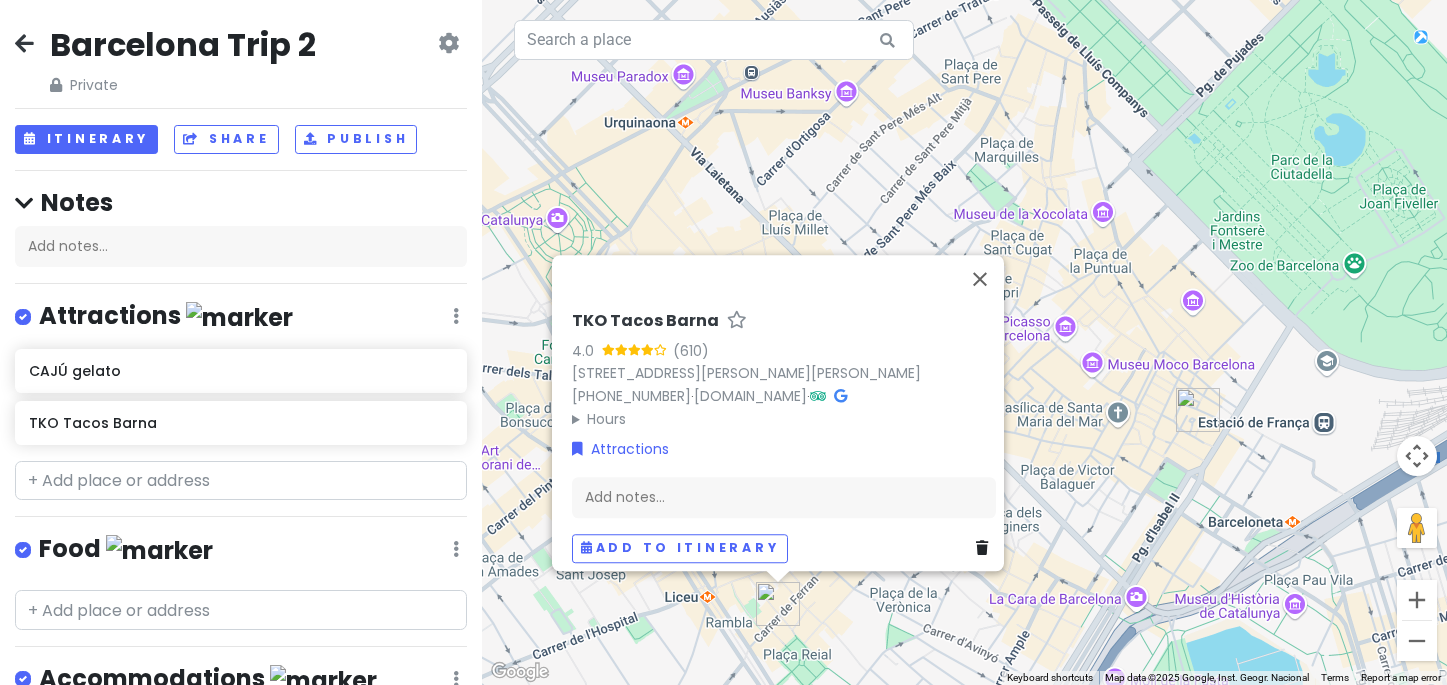 click at bounding box center [24, 43] 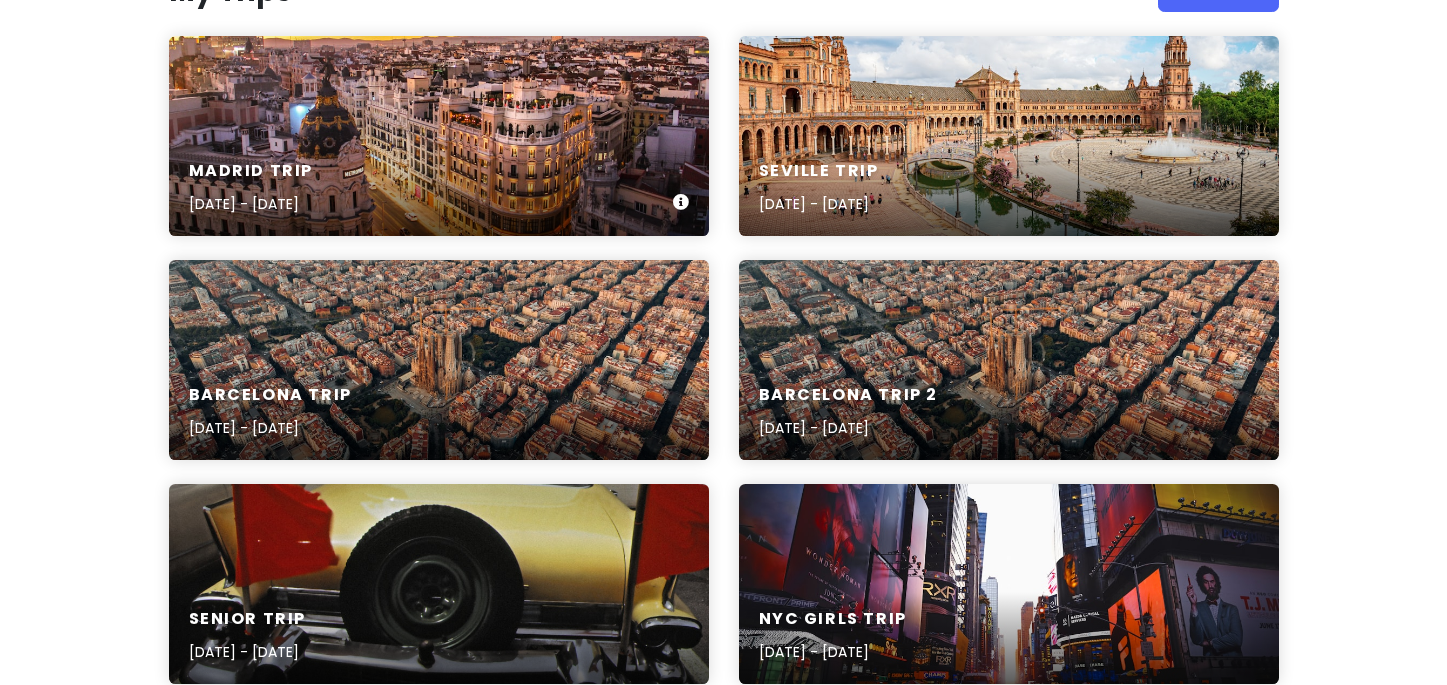 scroll, scrollTop: 282, scrollLeft: 0, axis: vertical 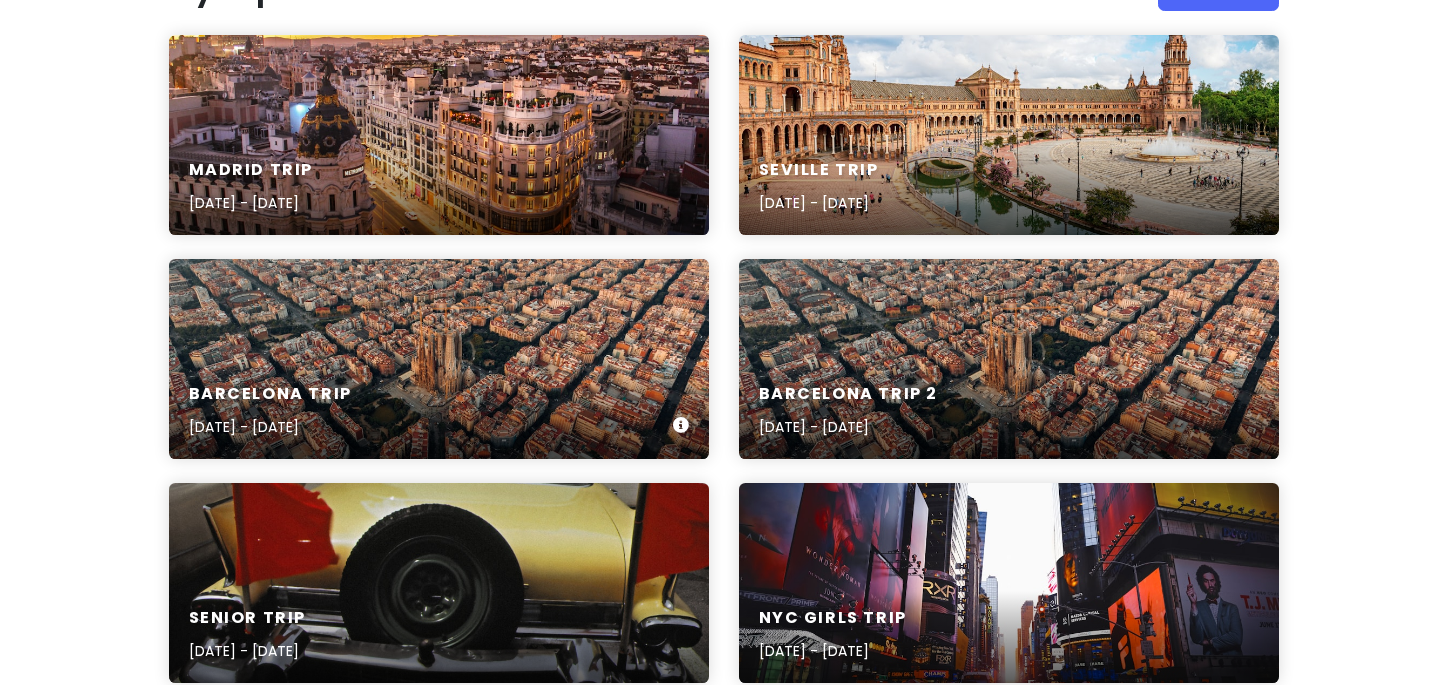 click on "Barcelona Trip [DATE] - [DATE]" at bounding box center [439, 411] 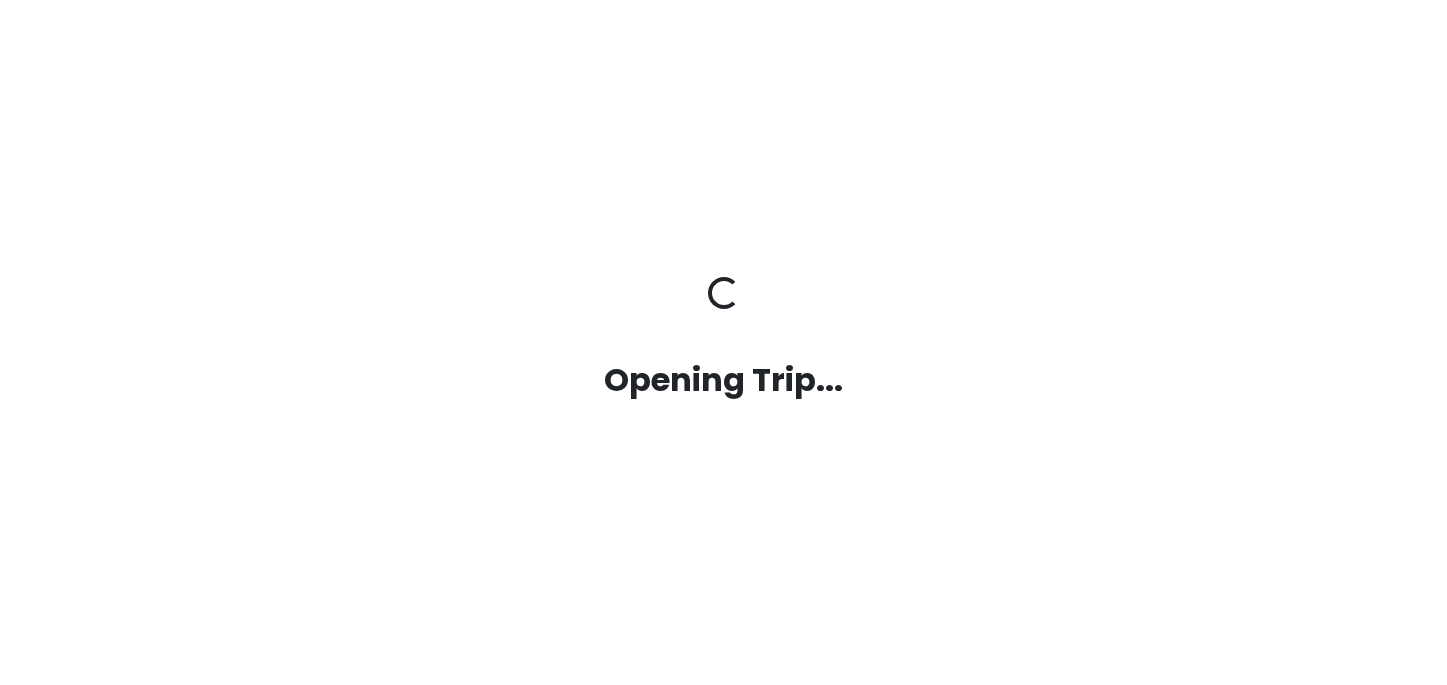 scroll, scrollTop: 0, scrollLeft: 0, axis: both 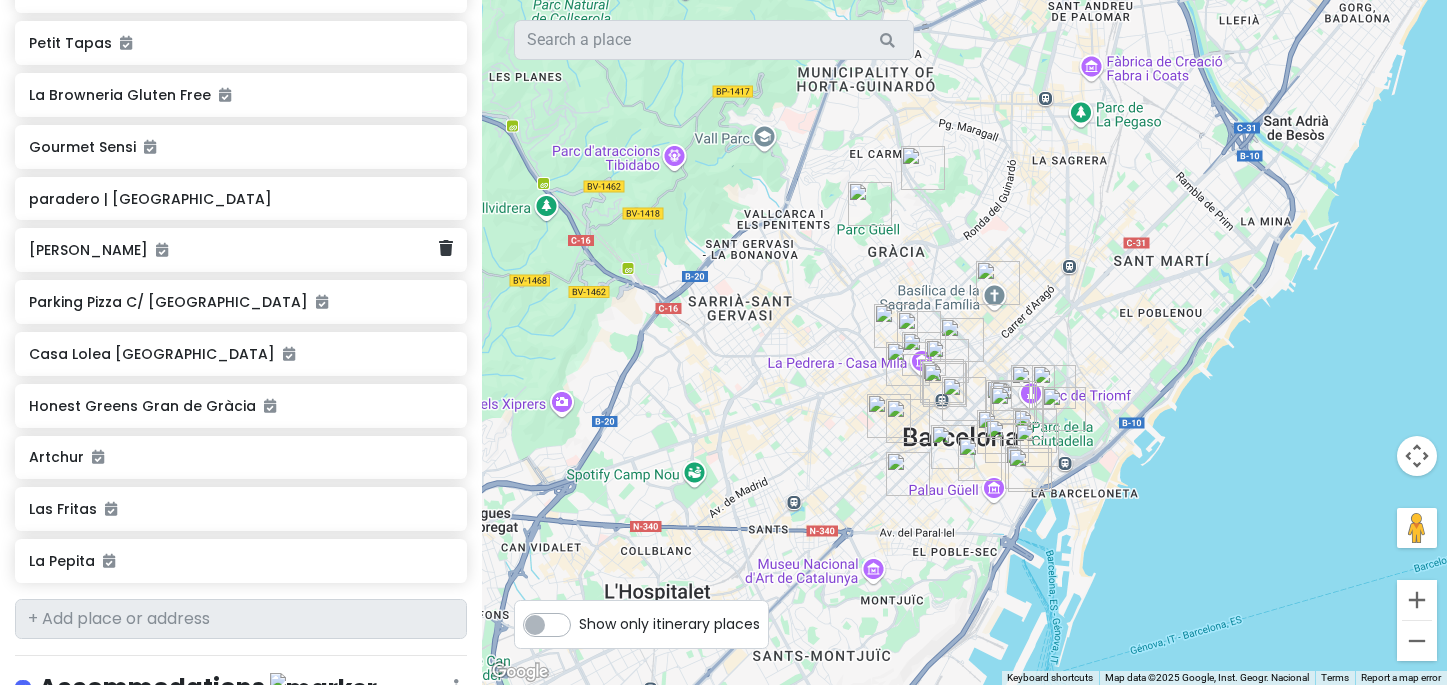 click on "[PERSON_NAME]" at bounding box center [241, 250] 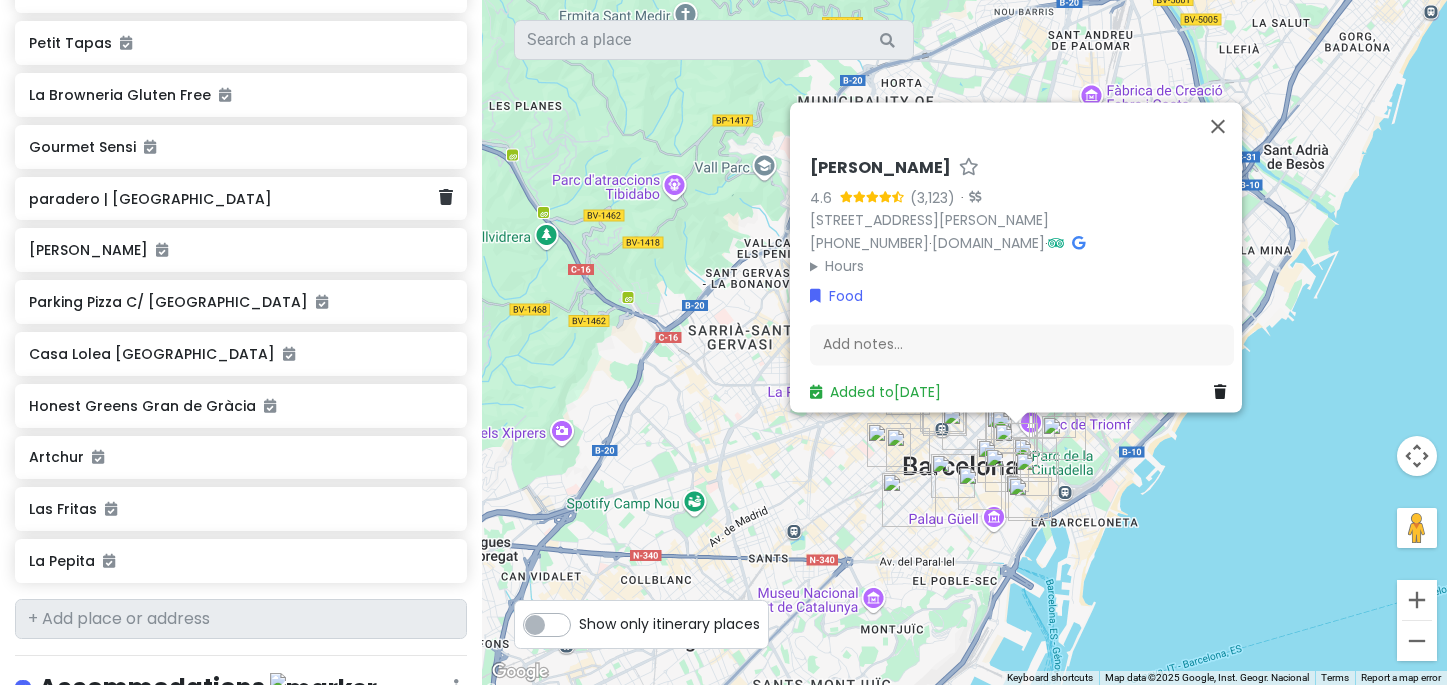 click on "paradero | [GEOGRAPHIC_DATA]" 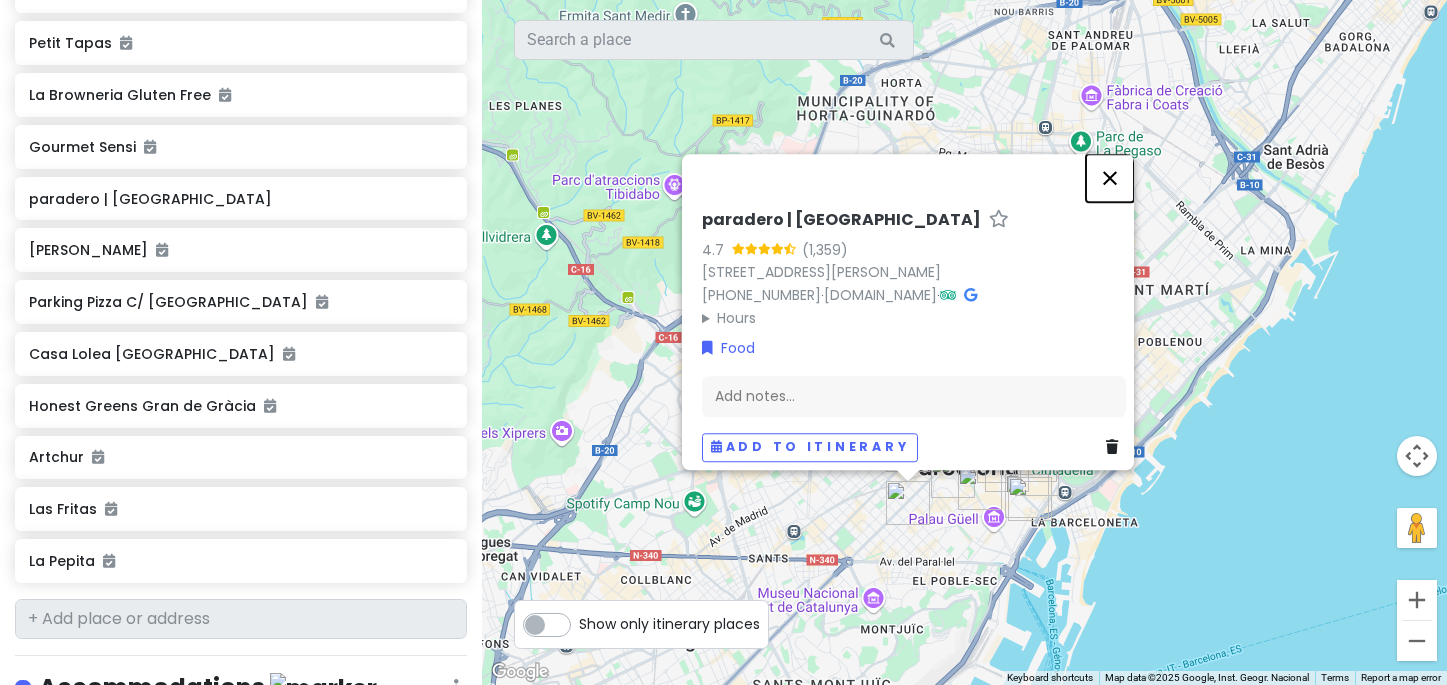 click at bounding box center (1110, 178) 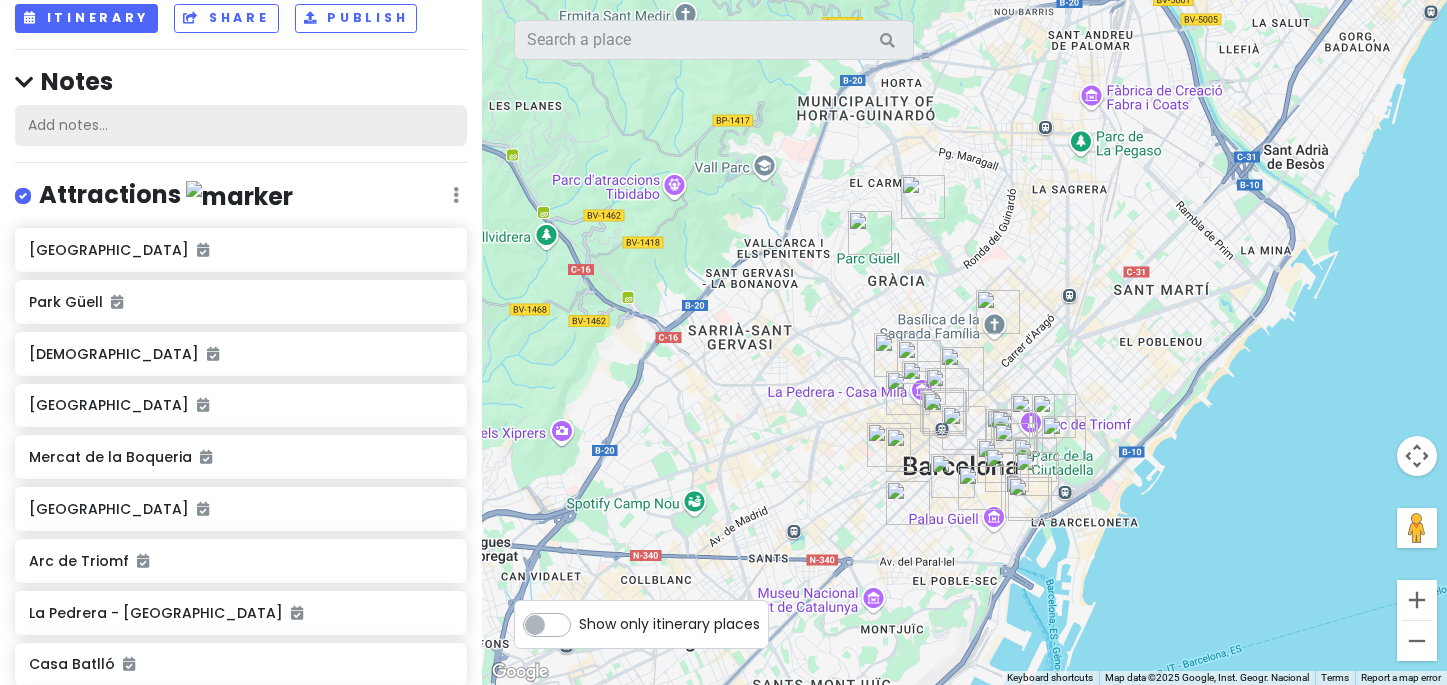scroll, scrollTop: 19, scrollLeft: 0, axis: vertical 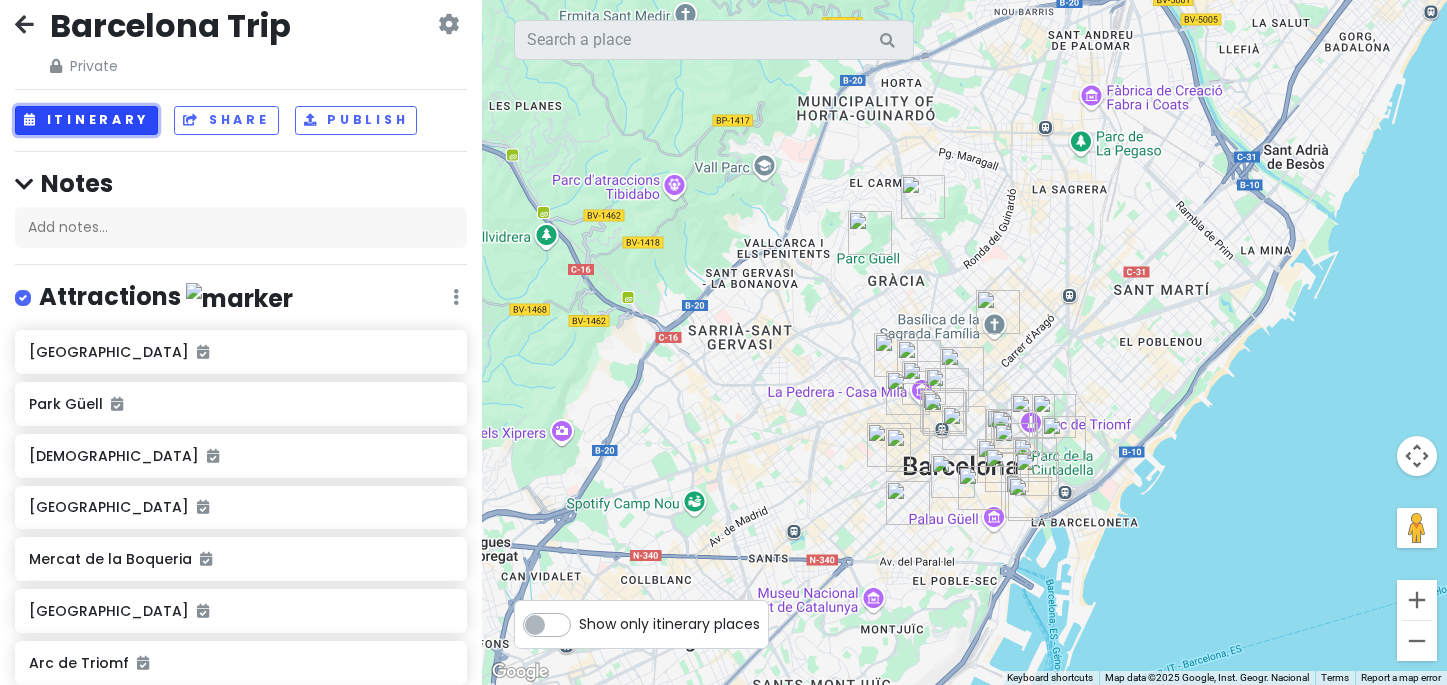 click on "Itinerary" at bounding box center (86, 120) 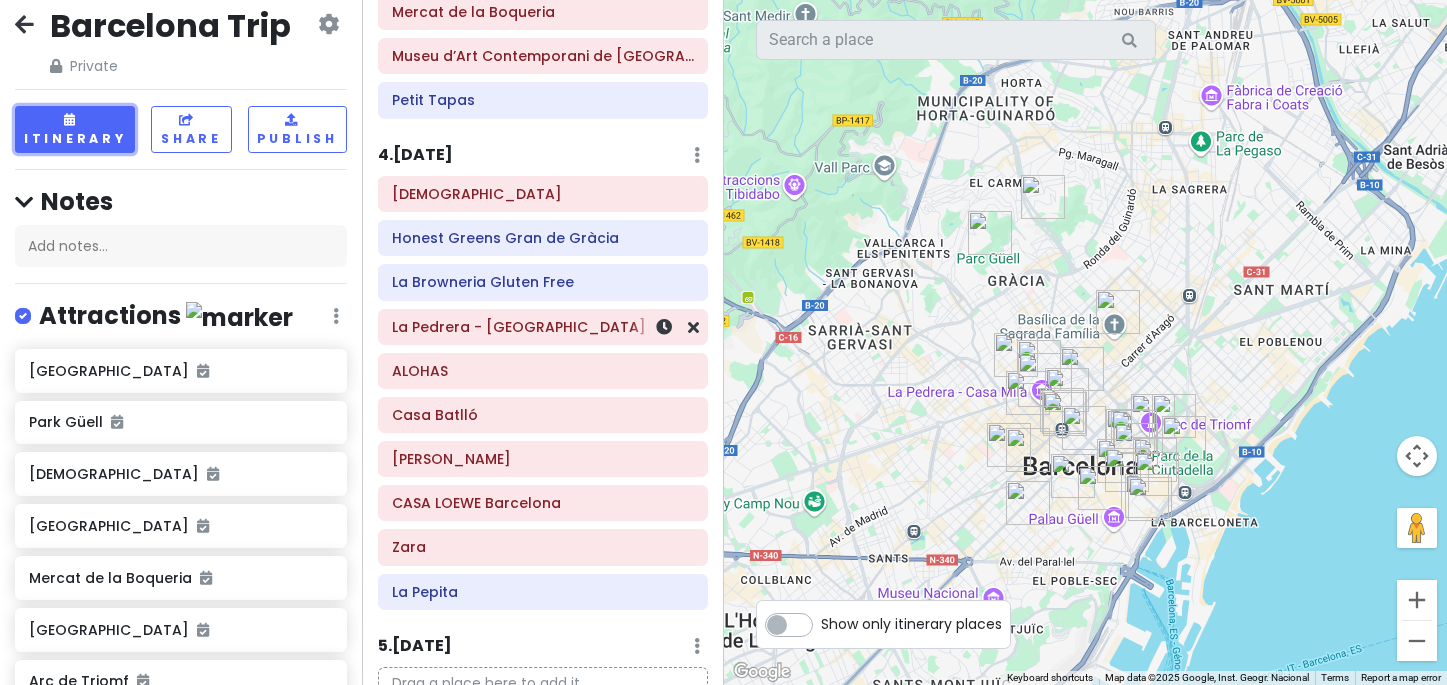 scroll, scrollTop: 1084, scrollLeft: 0, axis: vertical 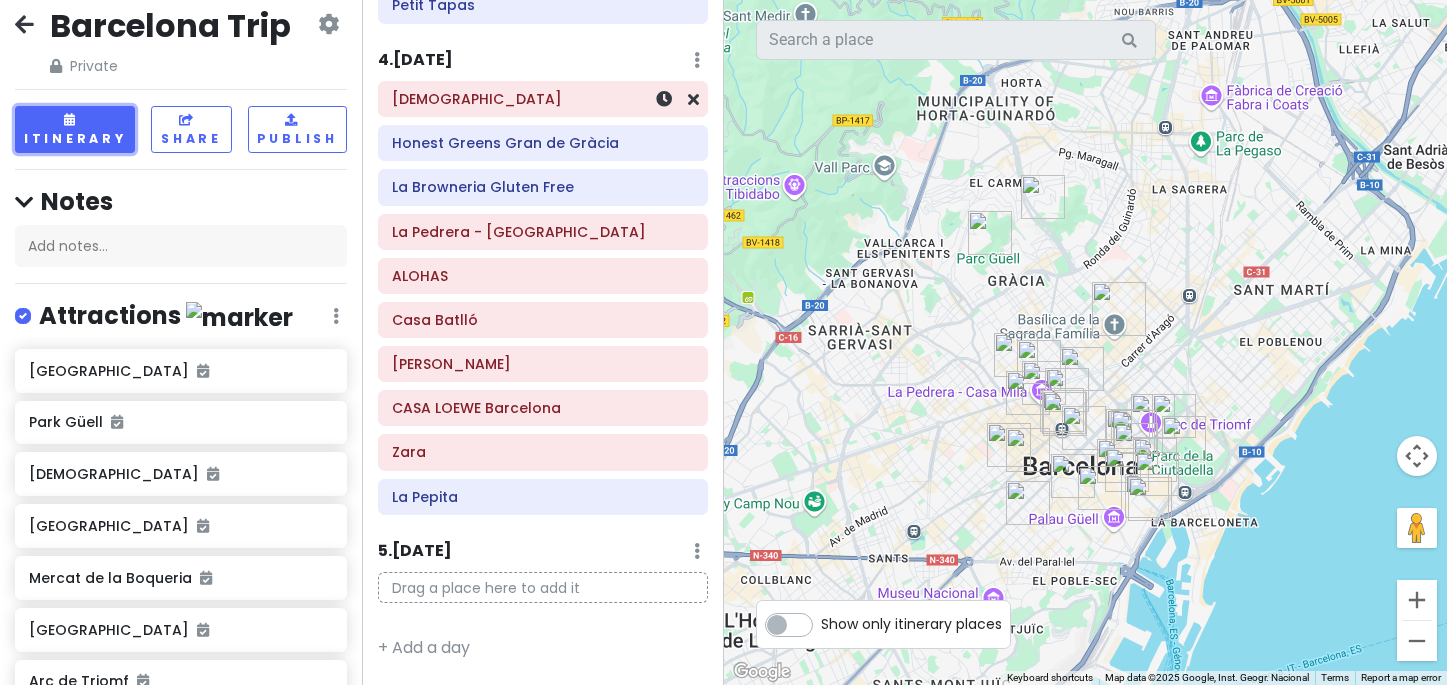 click on "[DEMOGRAPHIC_DATA]" at bounding box center (543, 99) 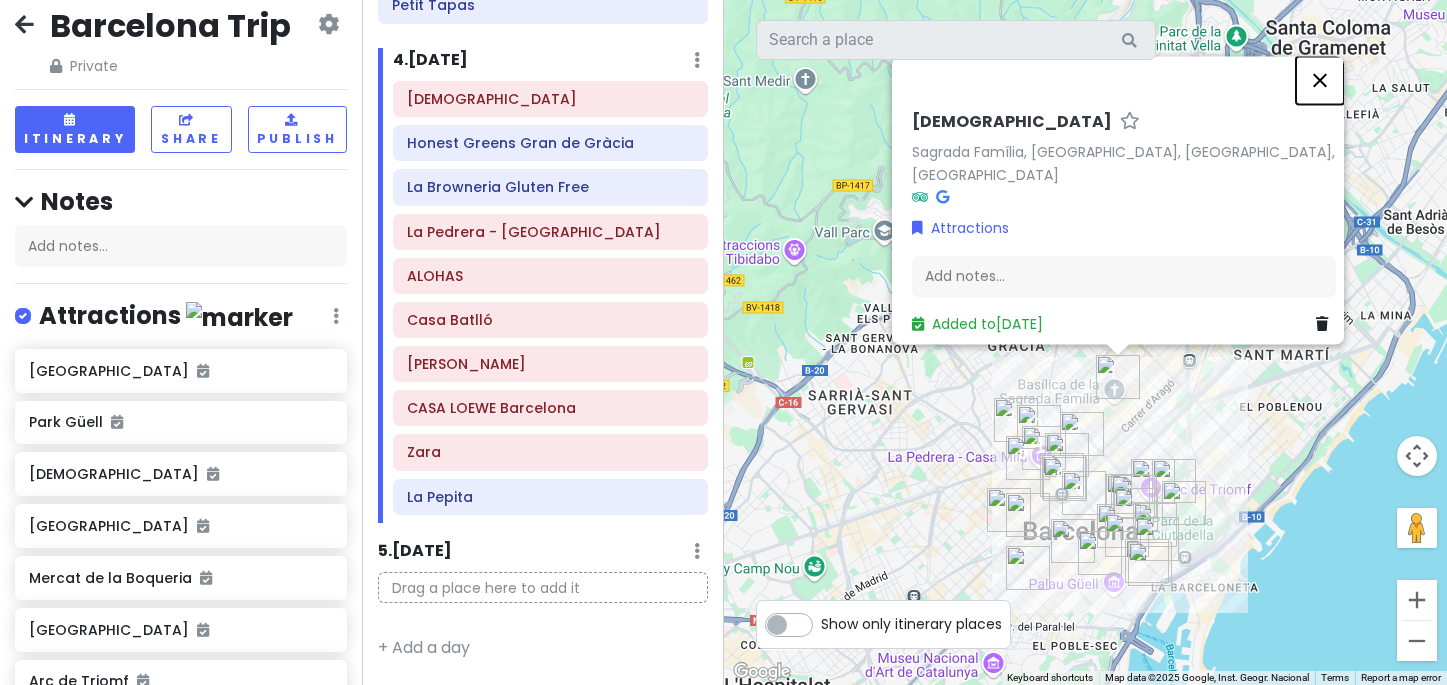 click at bounding box center [1320, 80] 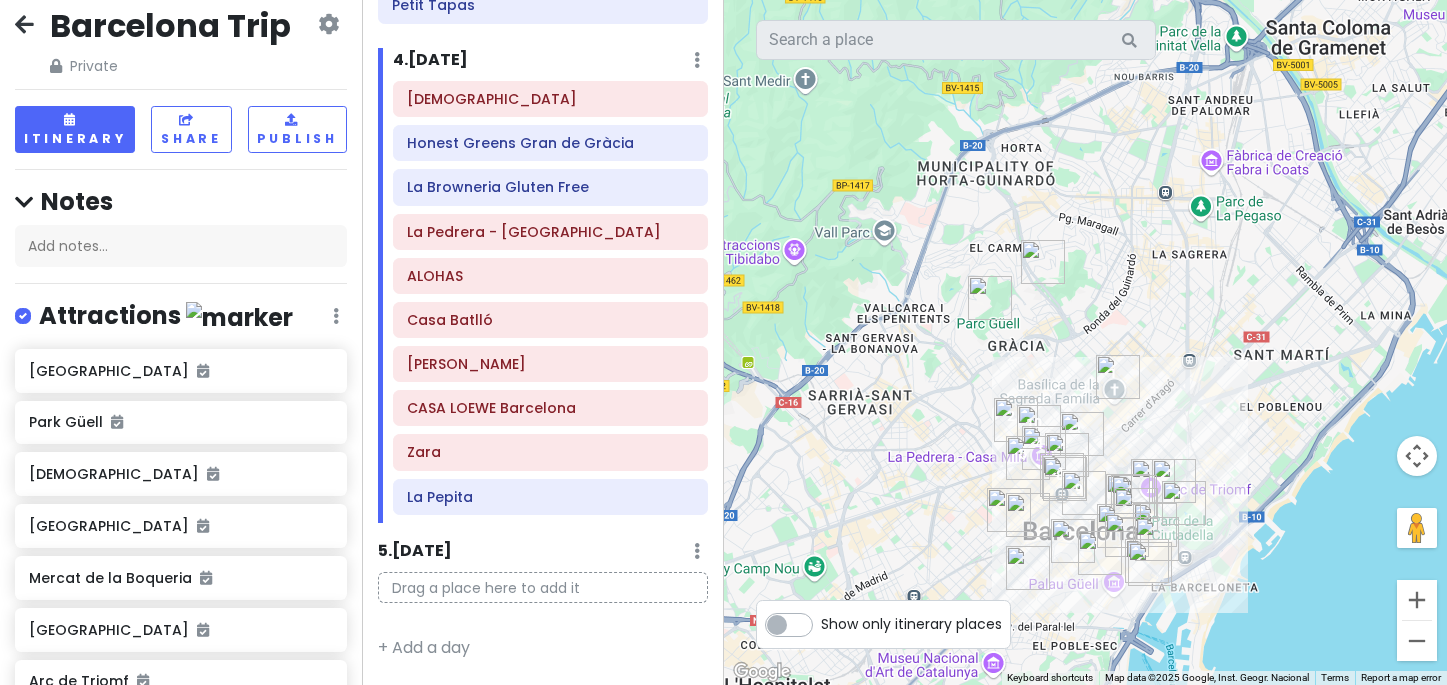 click at bounding box center (990, 298) 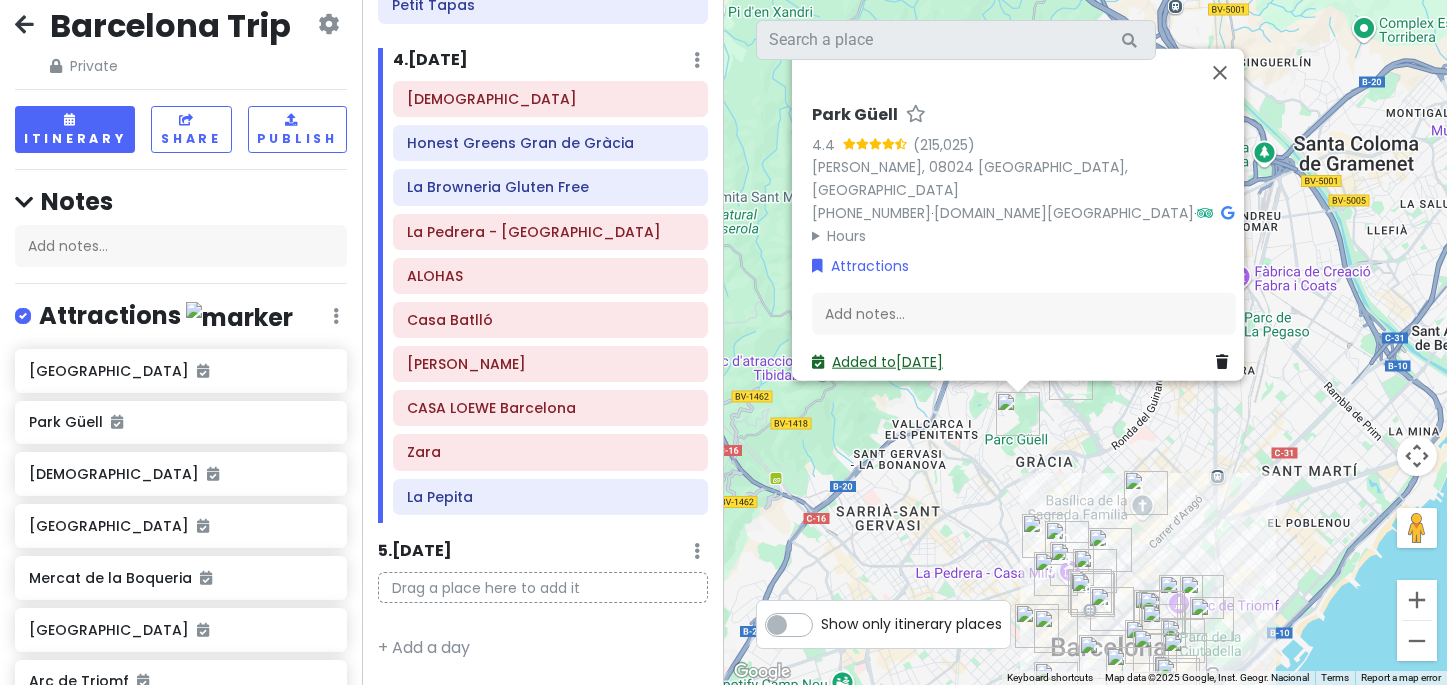 click on "Added to  [DATE]" at bounding box center (877, 361) 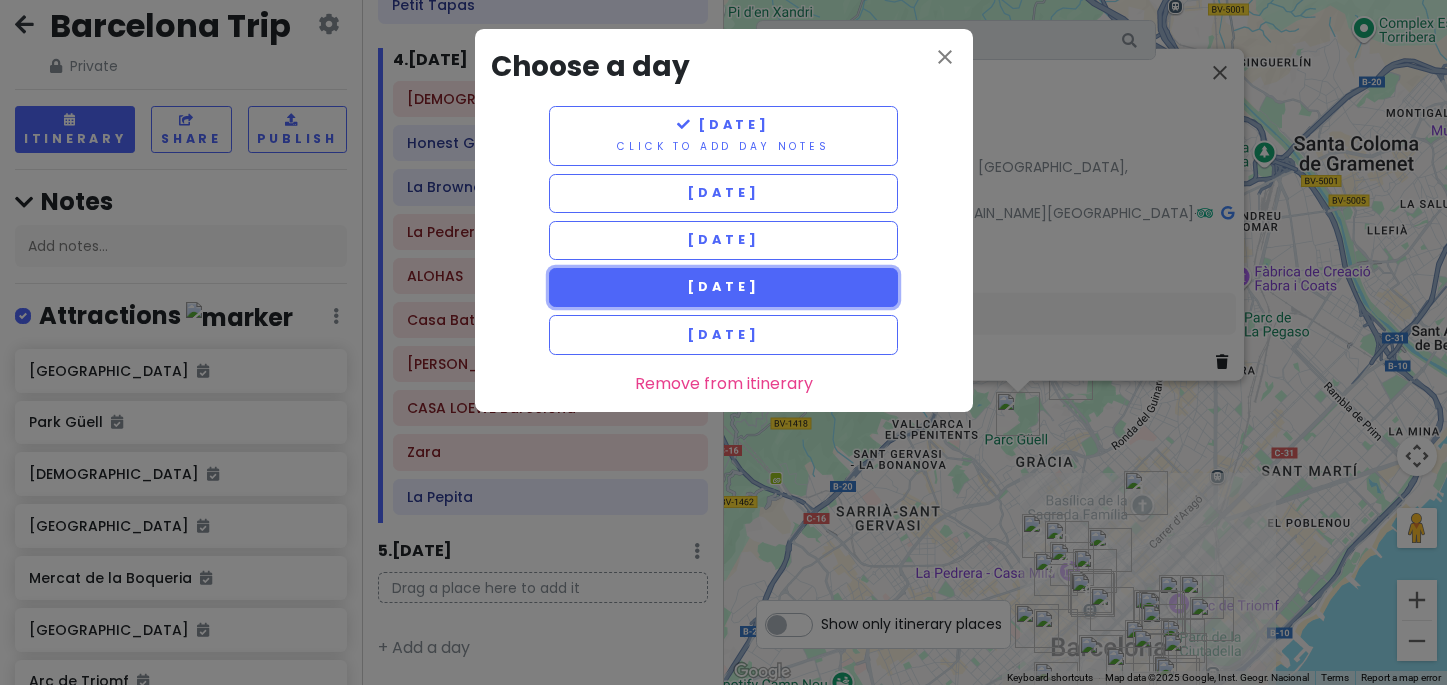 click on "[DATE]" at bounding box center (724, 287) 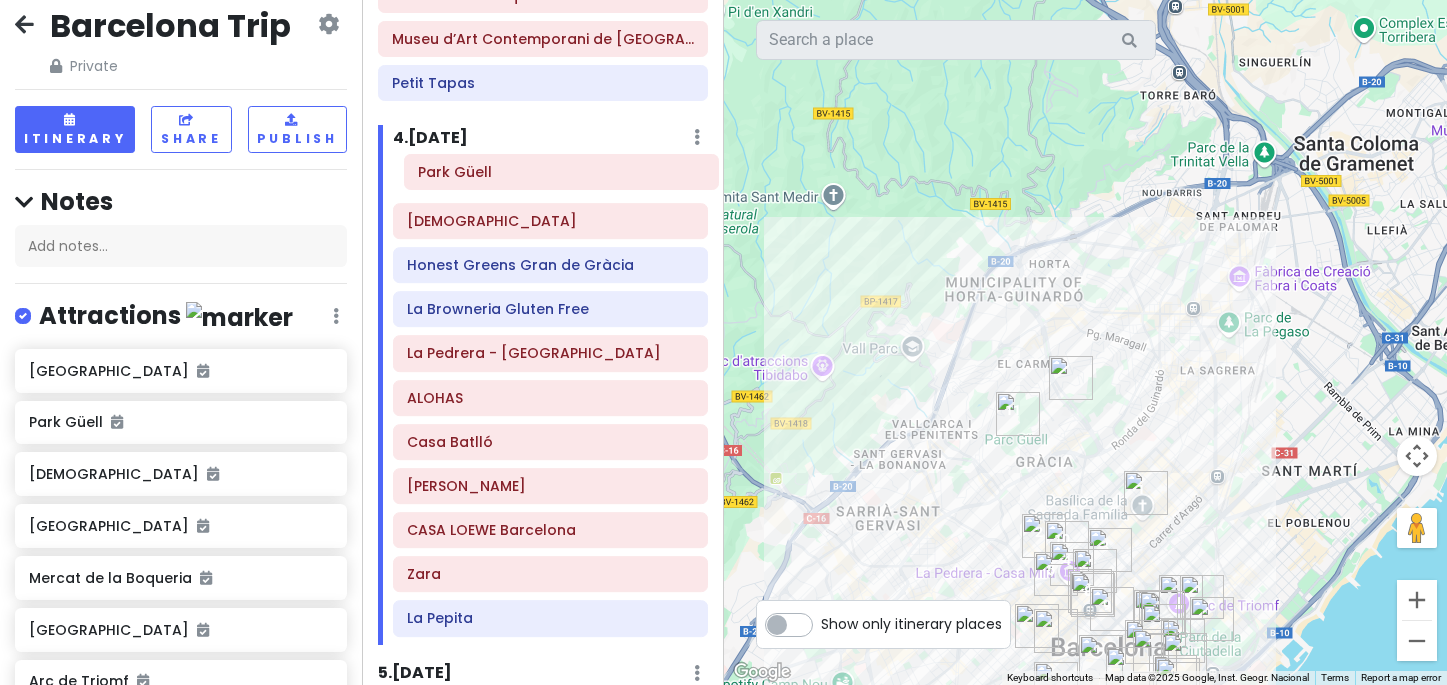 drag, startPoint x: 455, startPoint y: 541, endPoint x: 466, endPoint y: 172, distance: 369.1639 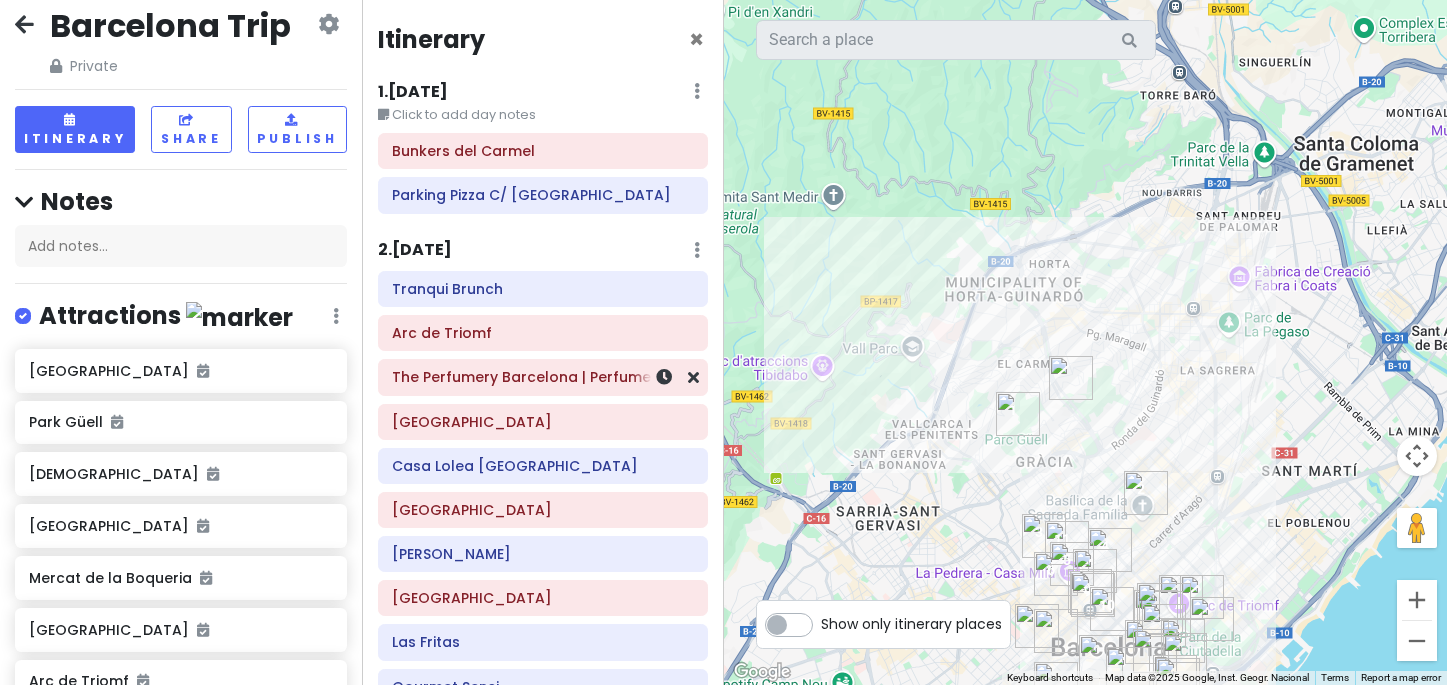 scroll, scrollTop: 1084, scrollLeft: 0, axis: vertical 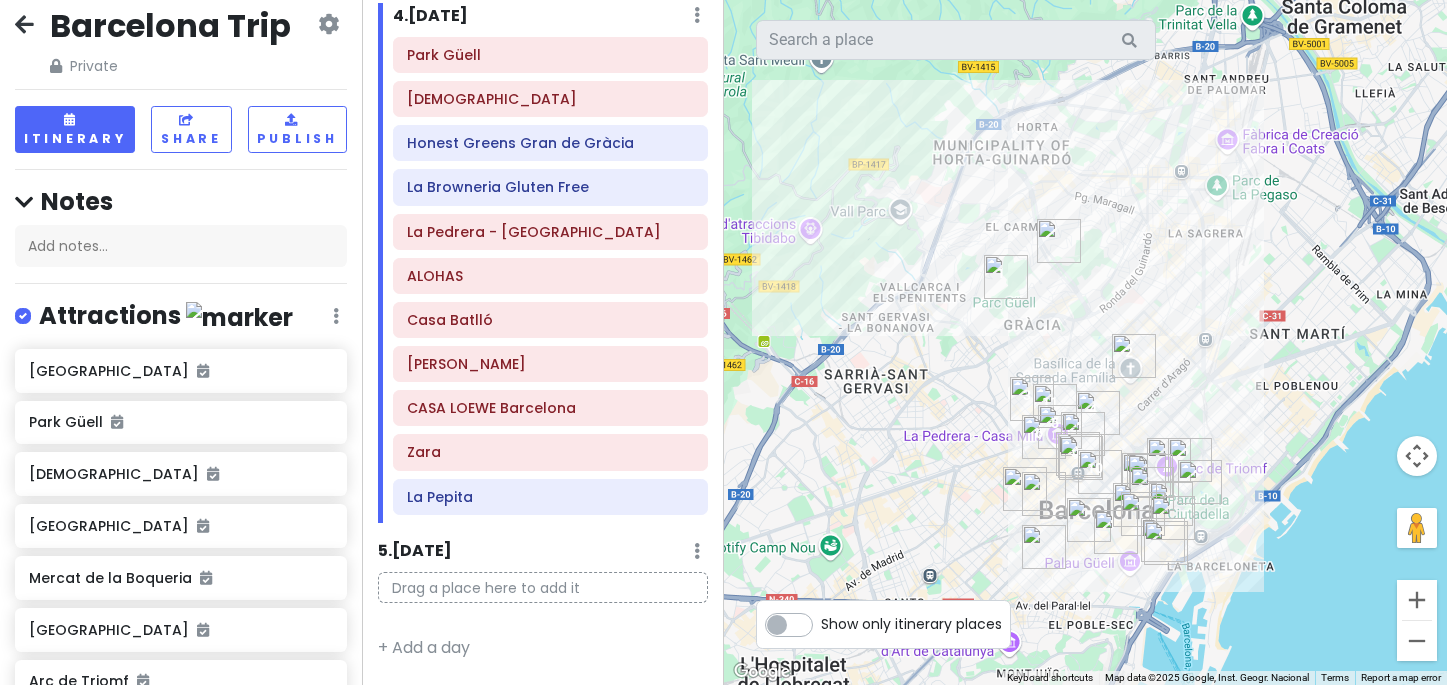 drag, startPoint x: 945, startPoint y: 488, endPoint x: 927, endPoint y: 345, distance: 144.12842 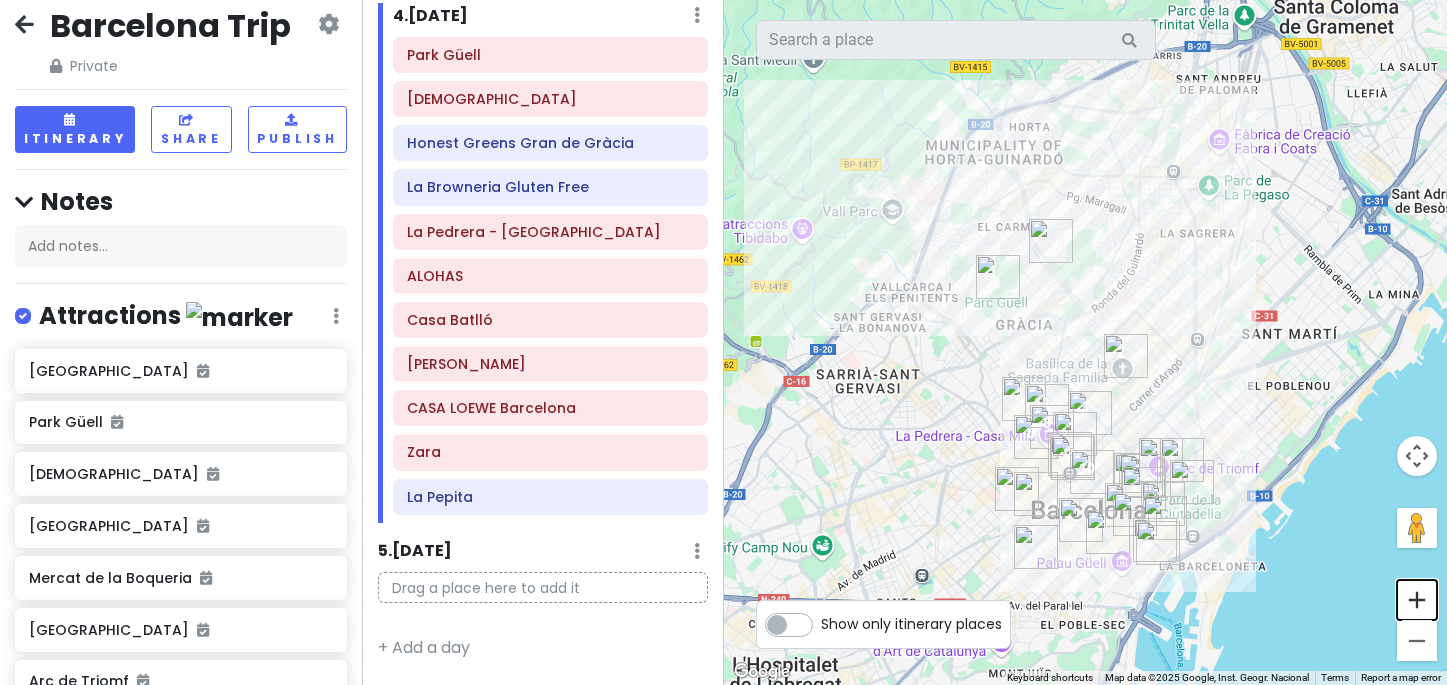 click at bounding box center (1417, 600) 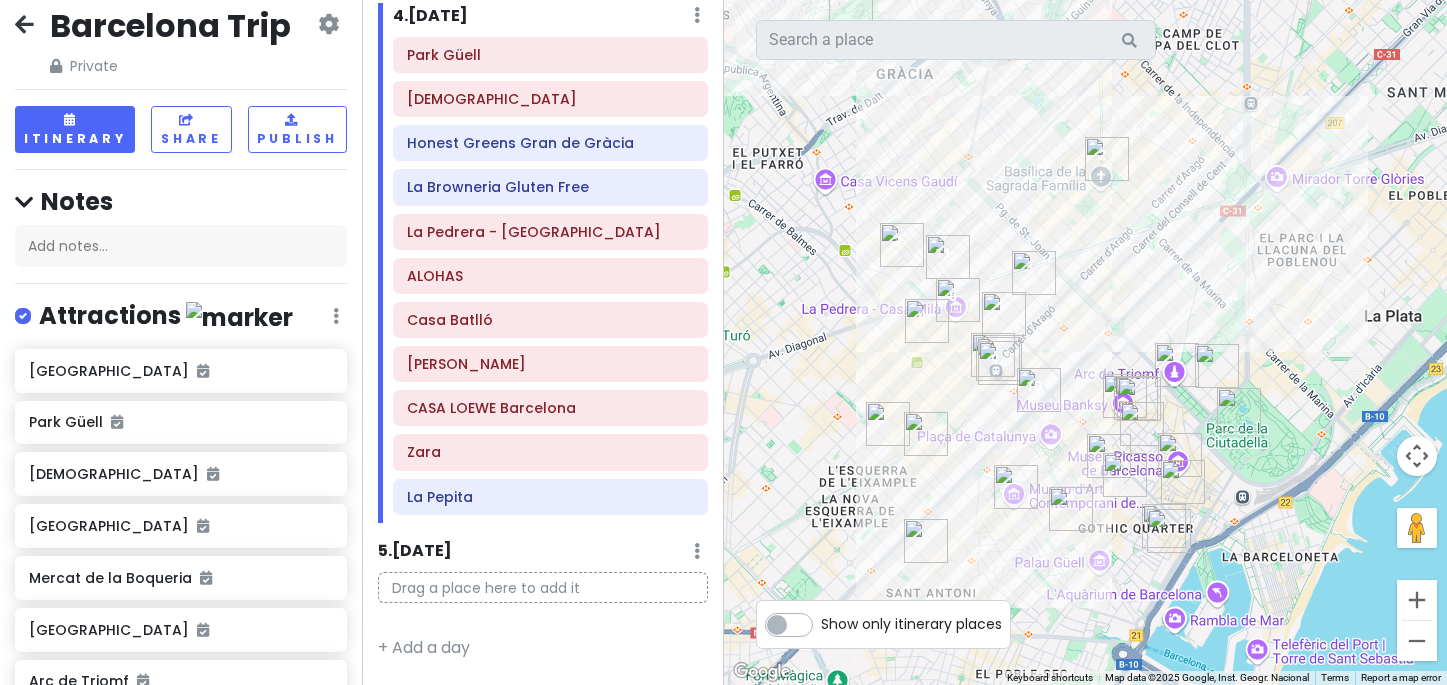 drag, startPoint x: 1225, startPoint y: 453, endPoint x: 1161, endPoint y: 216, distance: 245.4893 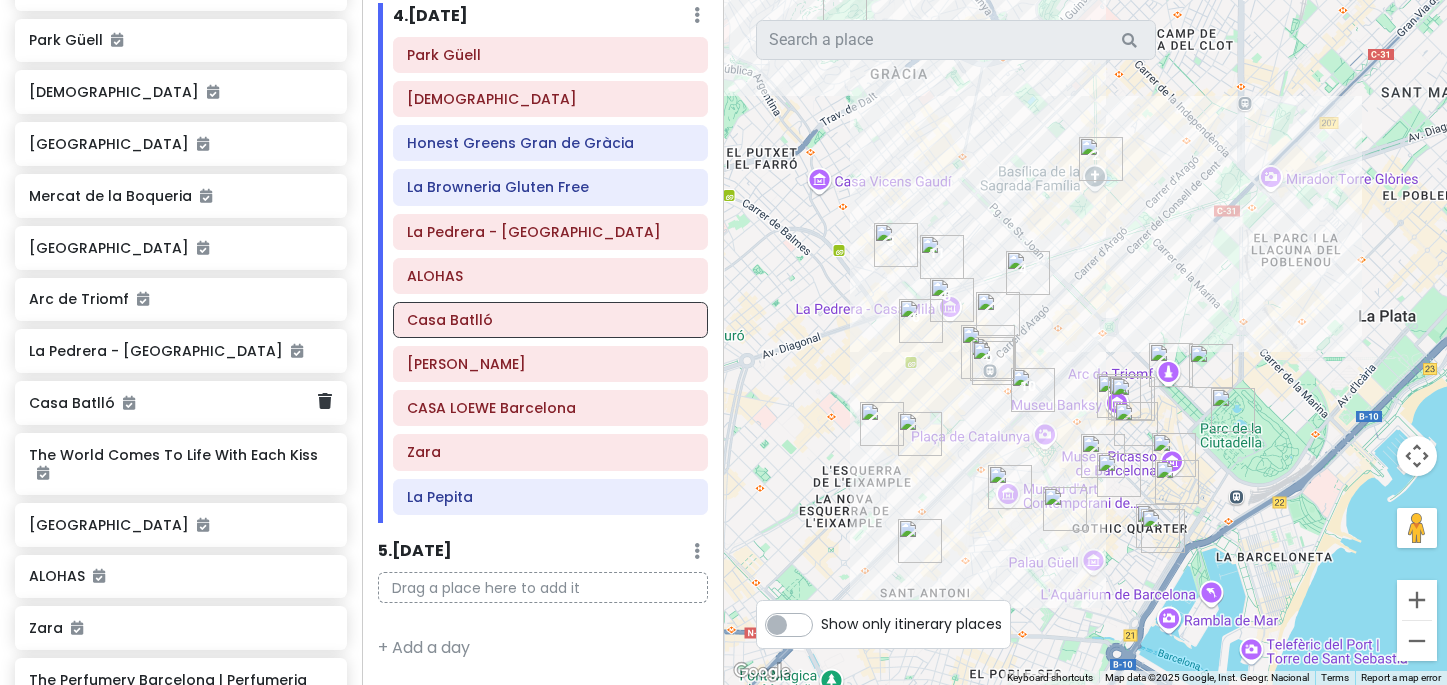 scroll, scrollTop: 403, scrollLeft: 0, axis: vertical 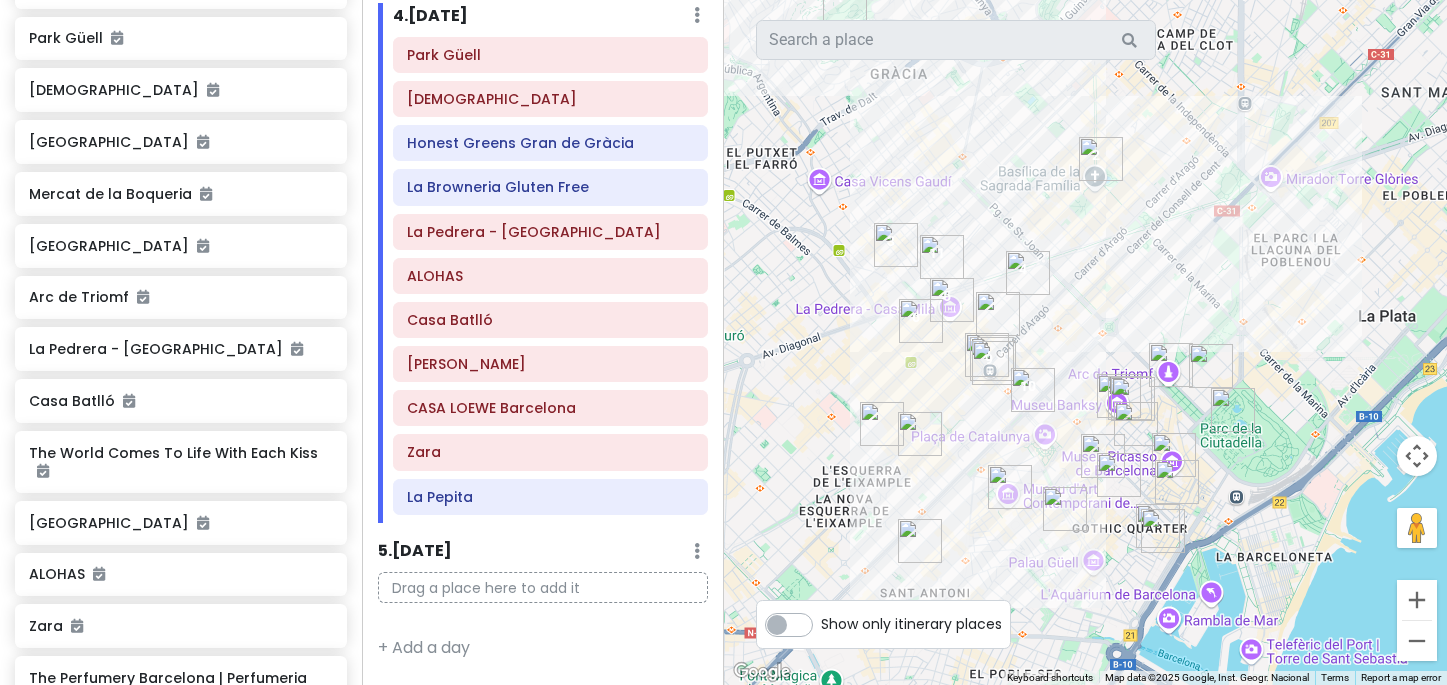 click at bounding box center (998, 314) 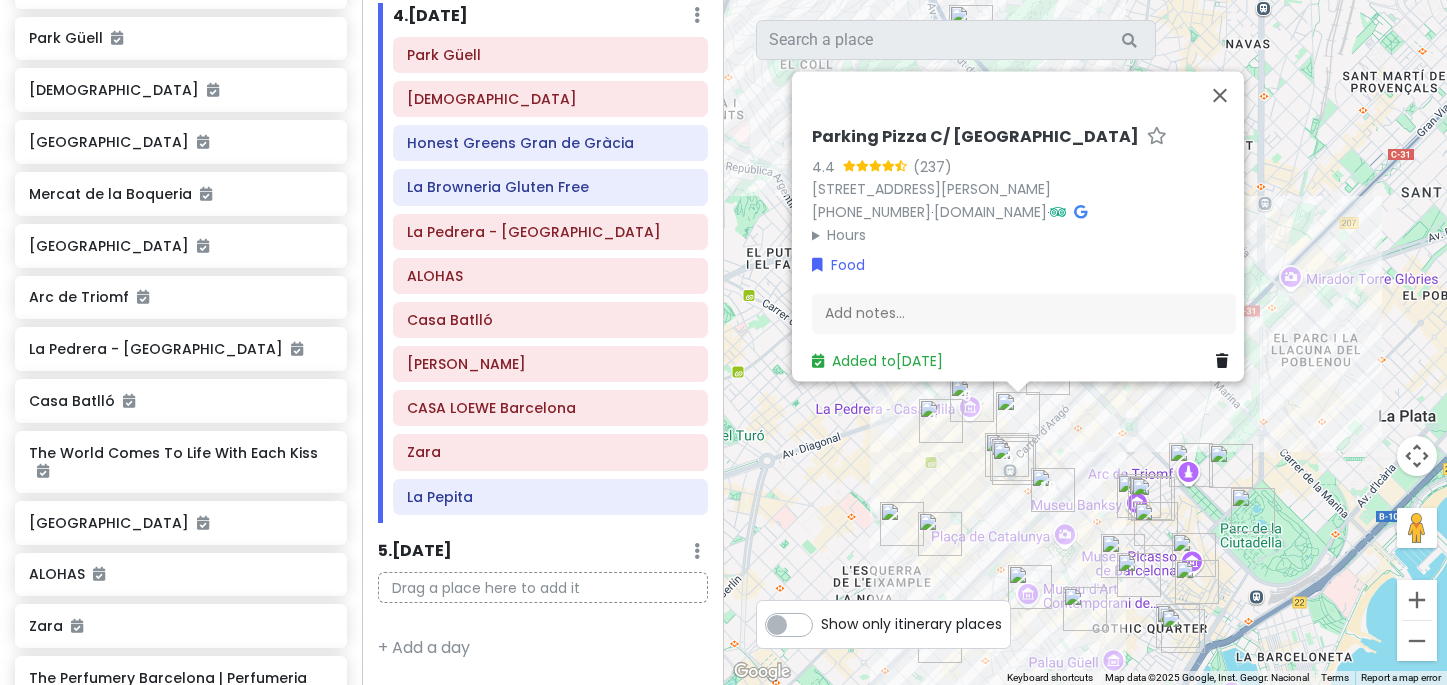 click at bounding box center (940, 534) 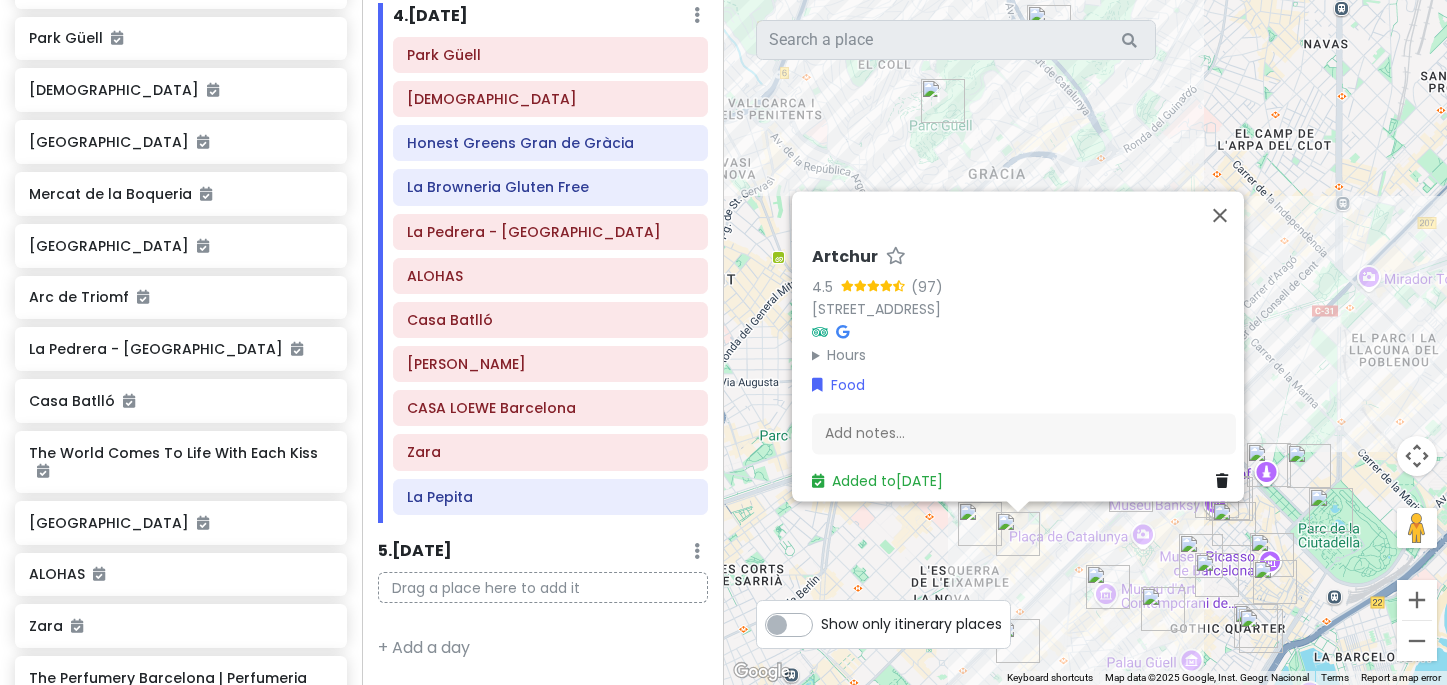 click at bounding box center [980, 524] 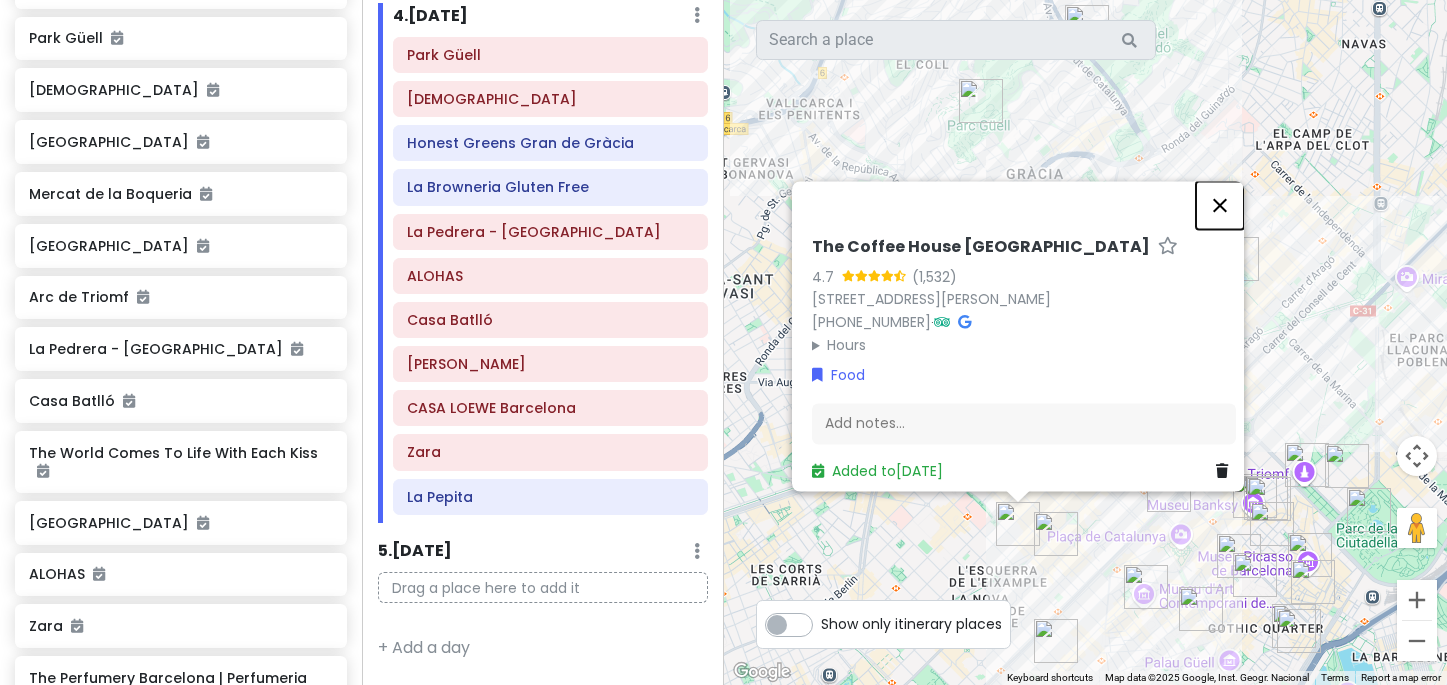 click at bounding box center (1220, 205) 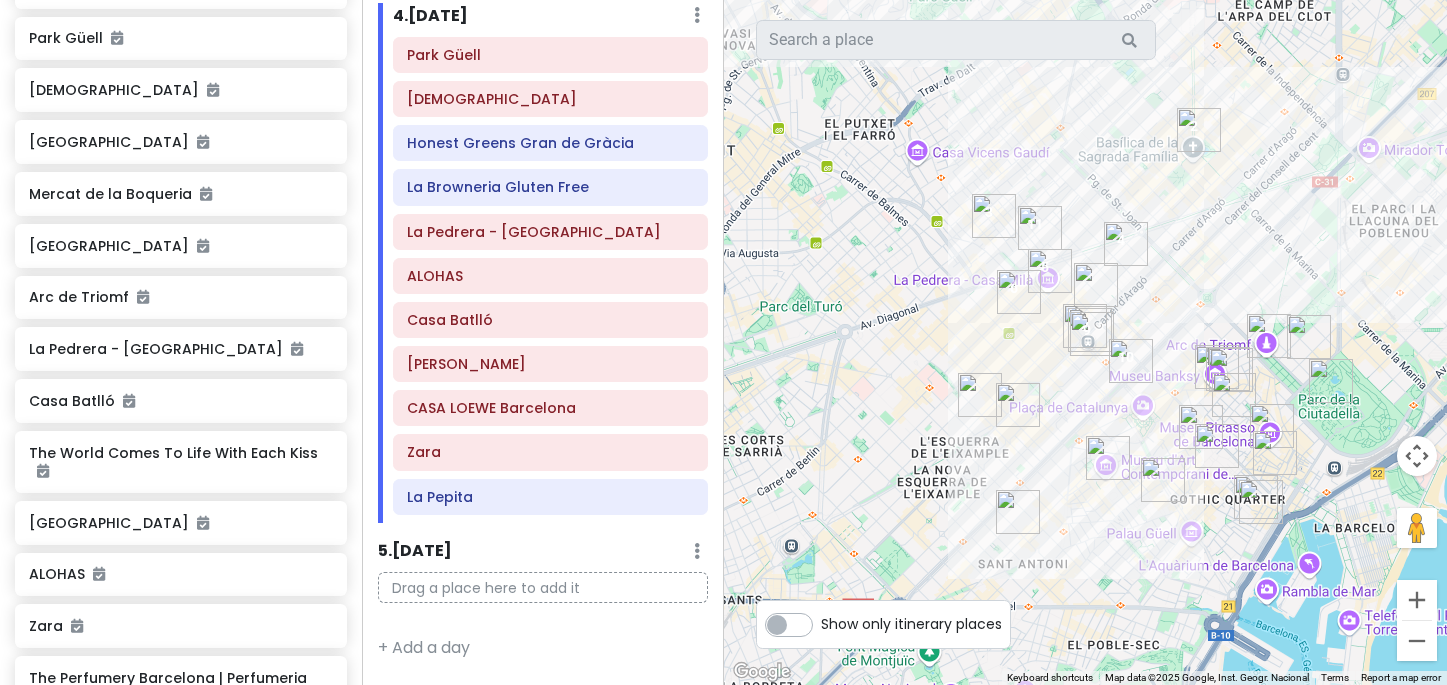 drag, startPoint x: 1221, startPoint y: 465, endPoint x: 1179, endPoint y: 325, distance: 146.16429 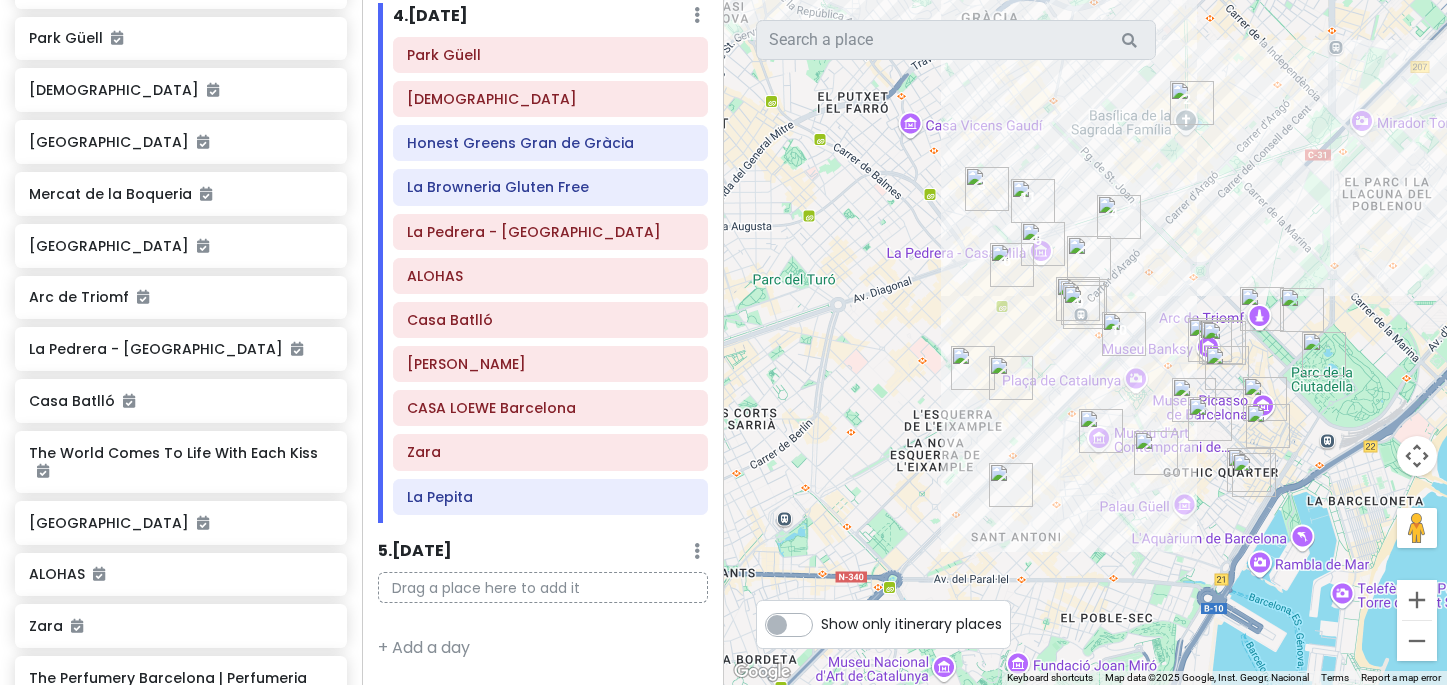 click at bounding box center (1227, 368) 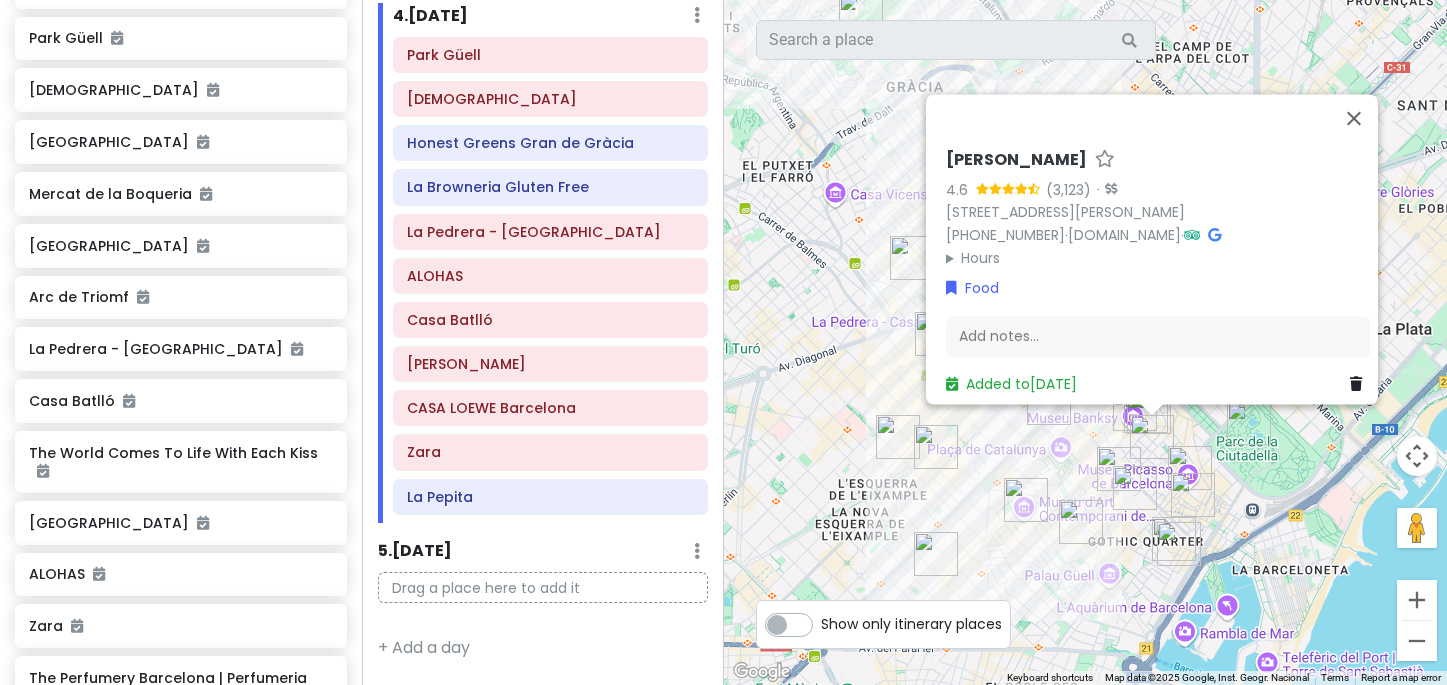 click at bounding box center (1135, 488) 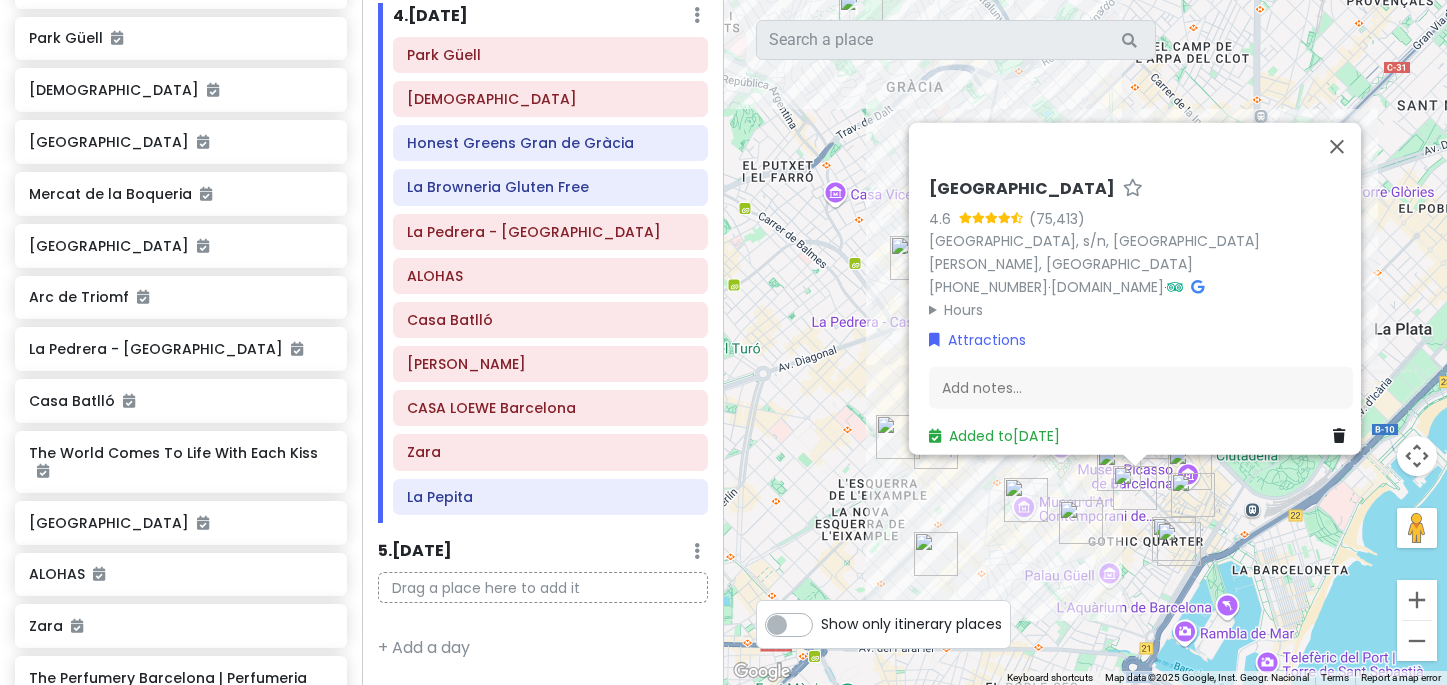 click on "To navigate, press the arrow keys. [GEOGRAPHIC_DATA] 4.6        (75,413) [STREET_ADDRESS][PERSON_NAME] [PHONE_NUMBER]   ·   [DOMAIN_NAME]   ·   Hours [DATE]  9:30 AM – 5:45 PM [DATE]  9:30 AM – 5:45 PM [DATE]  9:30 AM – 5:45 PM [DATE]  9:30 AM – 5:45 PM [DATE]  9:30 AM – 5:45 PM [DATE]  9:30 AM – 5:15 PM [DATE]  2:00 – 4:30 PM Attractions Add notes... Added to  [DATE]" at bounding box center [1086, 342] 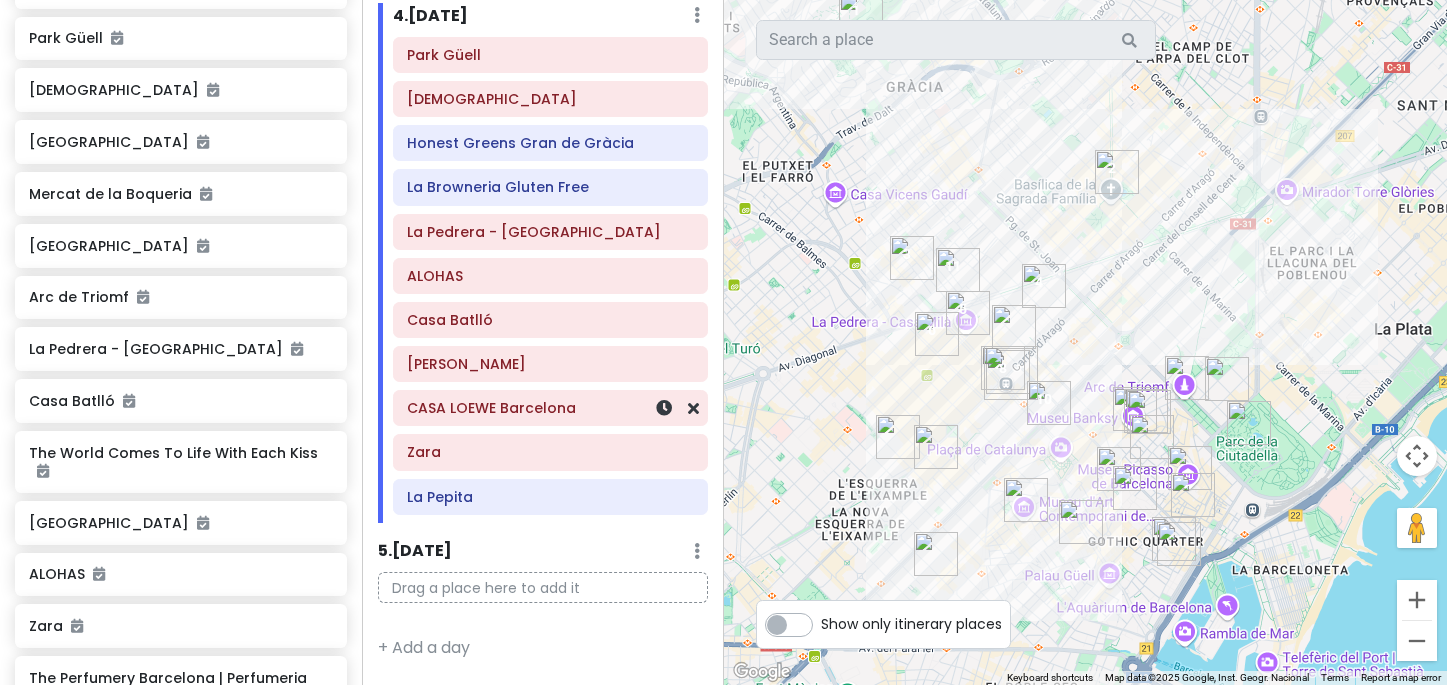 scroll, scrollTop: 1084, scrollLeft: 0, axis: vertical 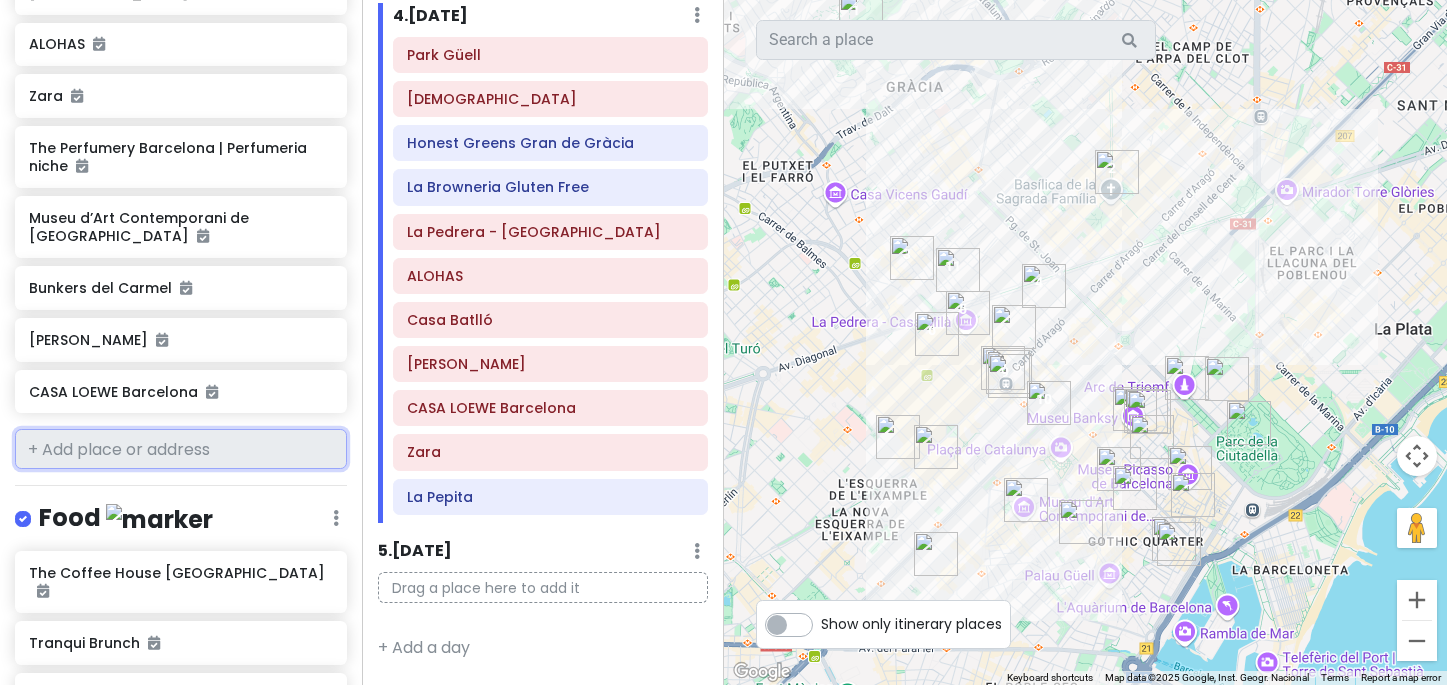 click at bounding box center [181, 449] 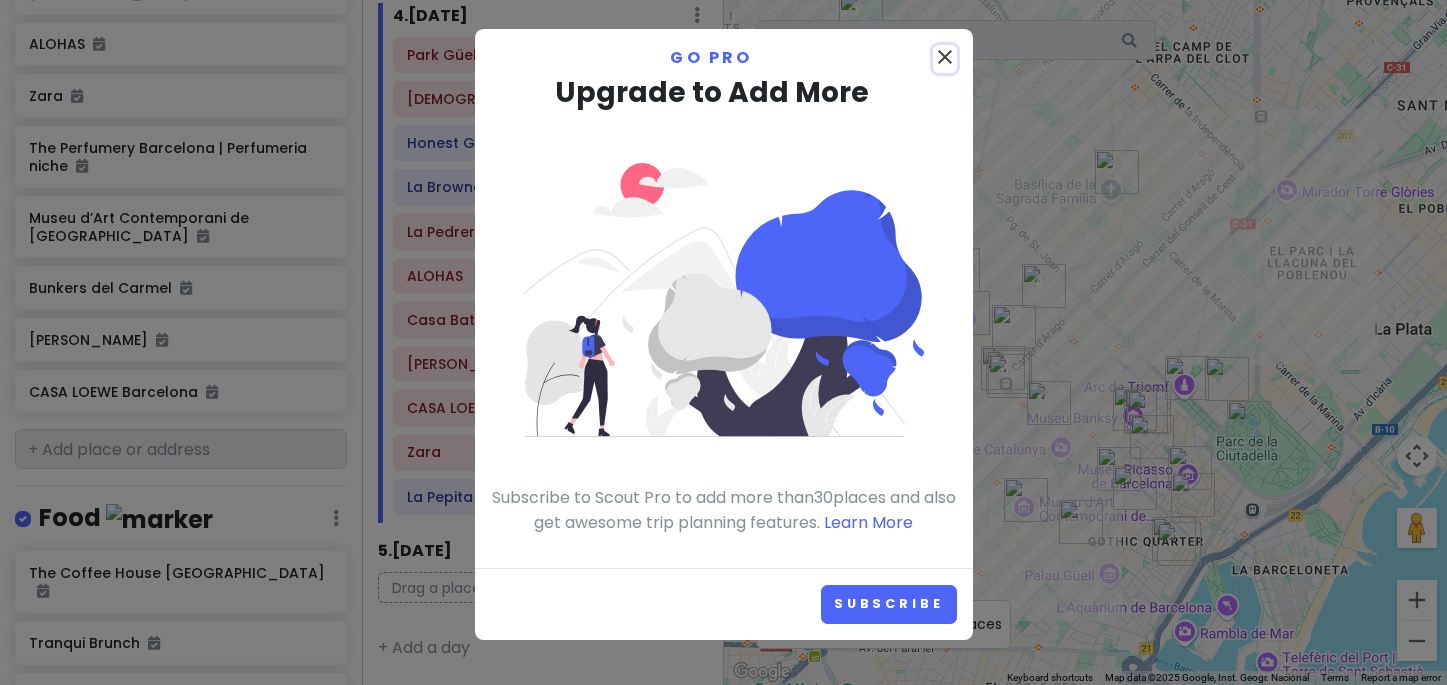 click on "close" at bounding box center [945, 57] 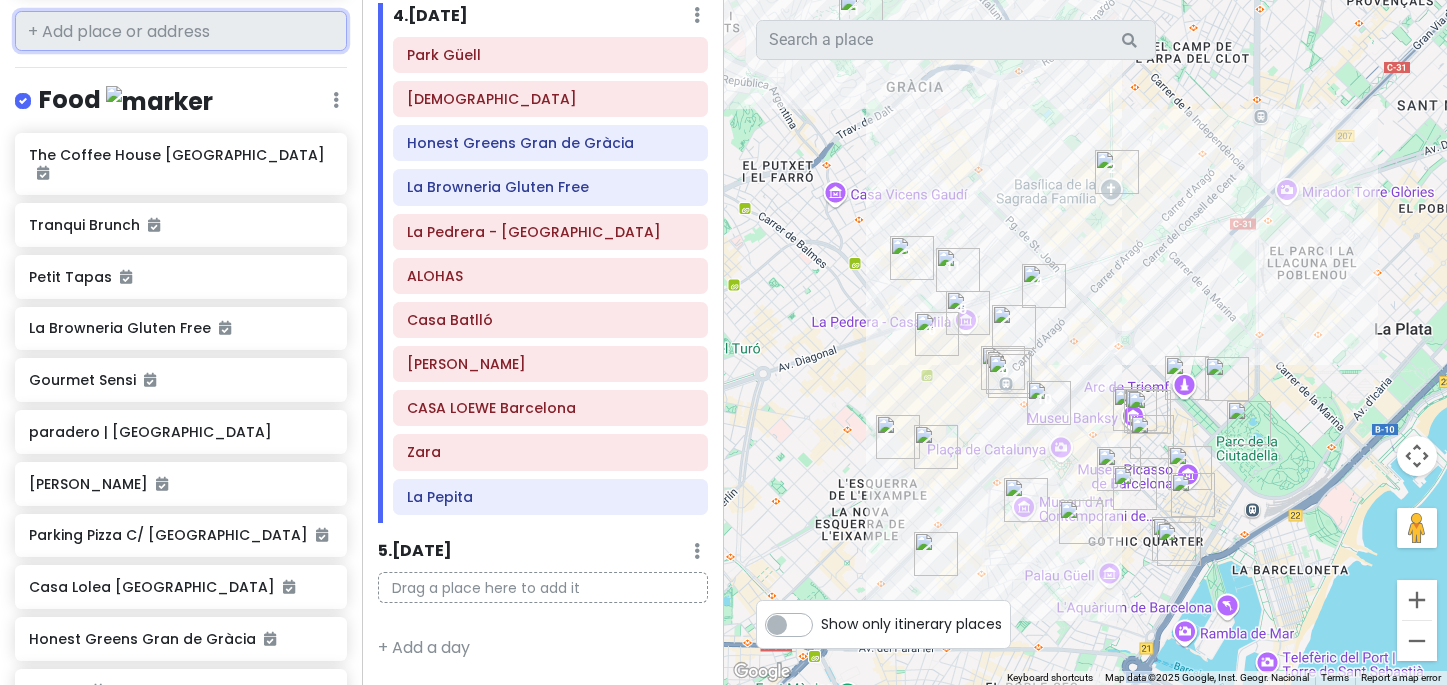 scroll, scrollTop: 1356, scrollLeft: 0, axis: vertical 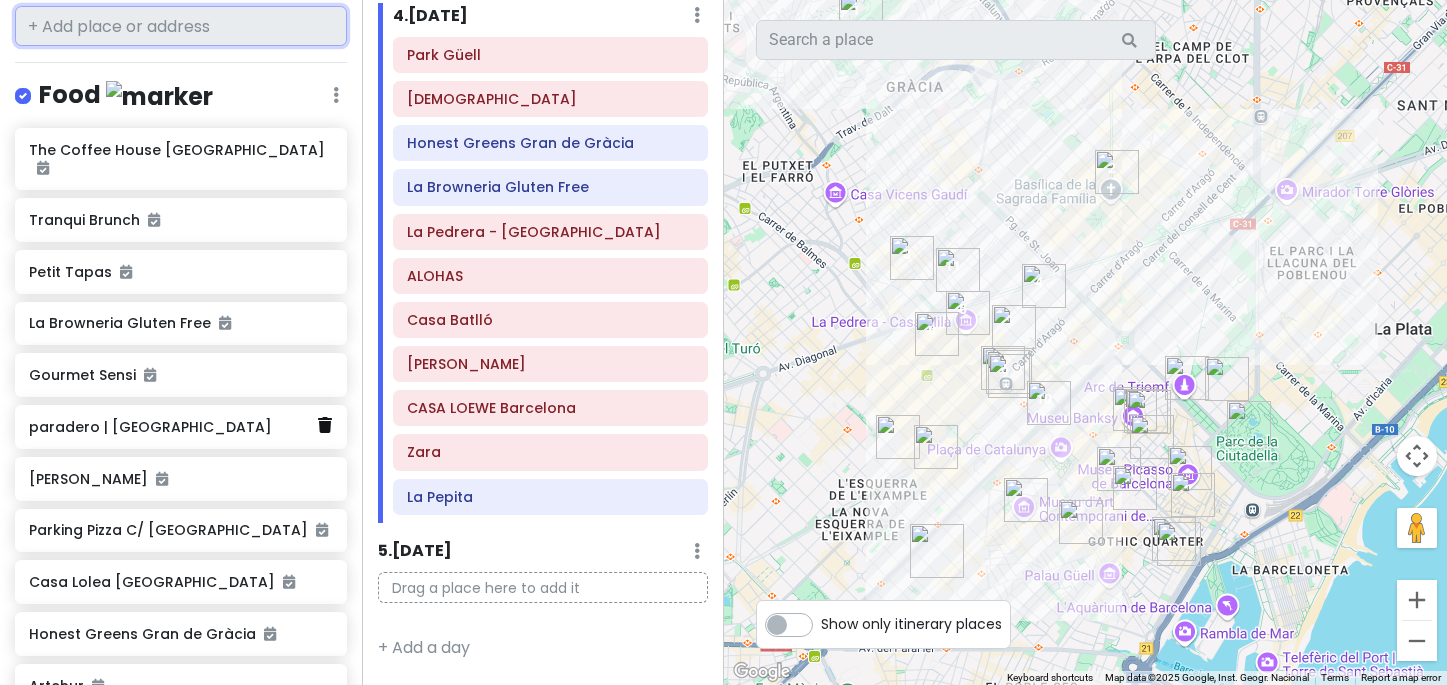 click at bounding box center (325, 425) 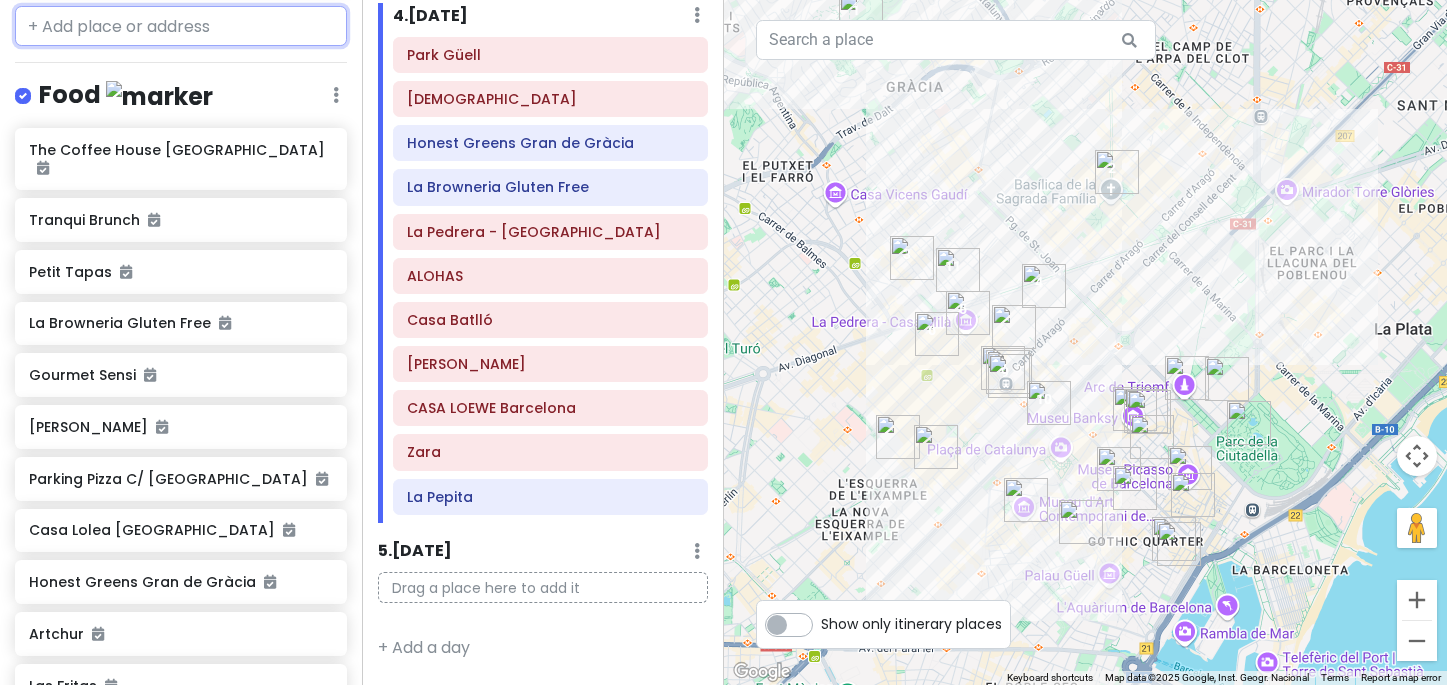 scroll, scrollTop: 1681, scrollLeft: 0, axis: vertical 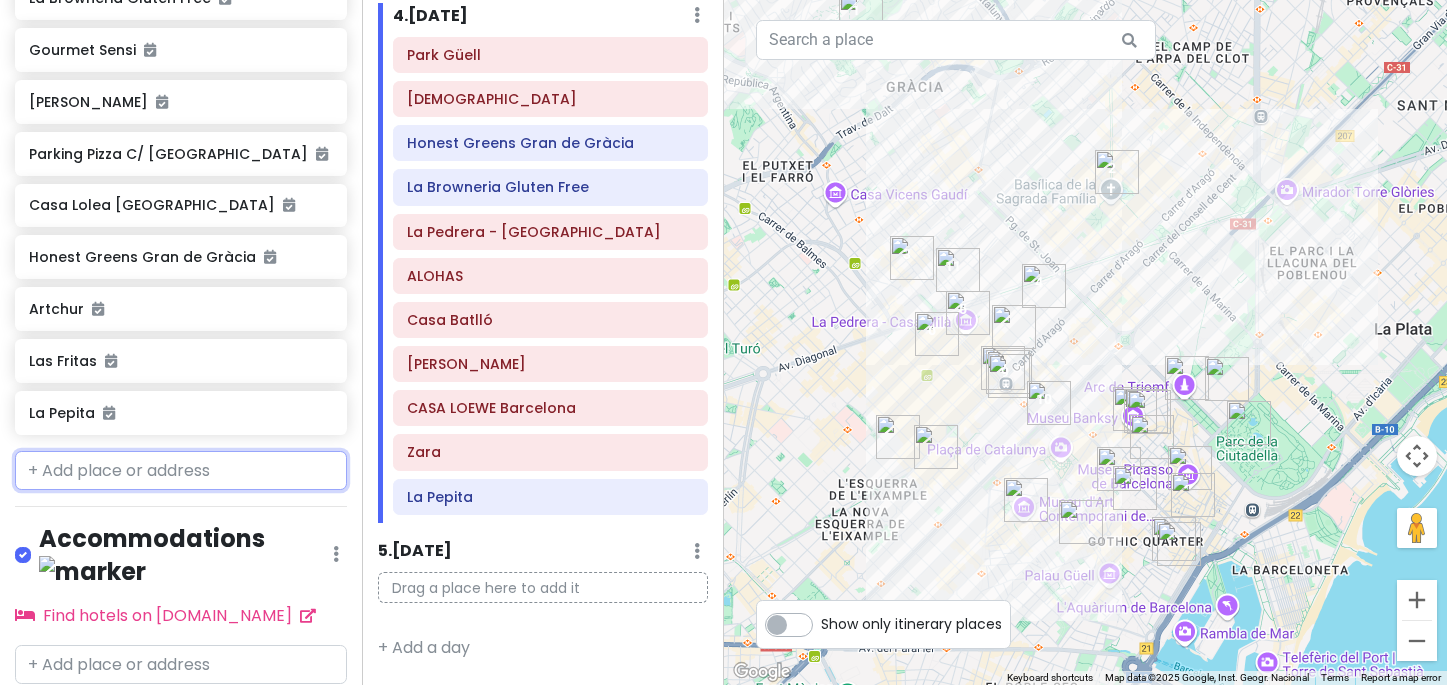 click at bounding box center [181, 471] 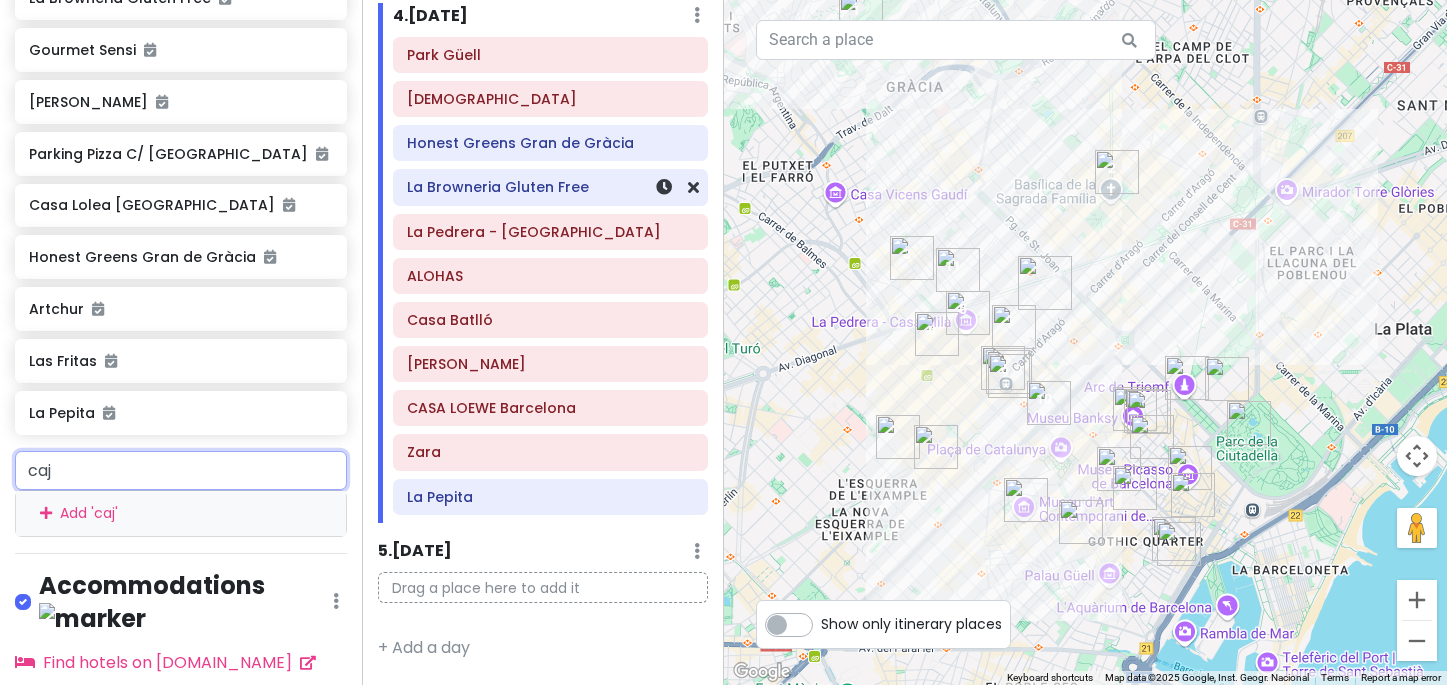 type on "caju" 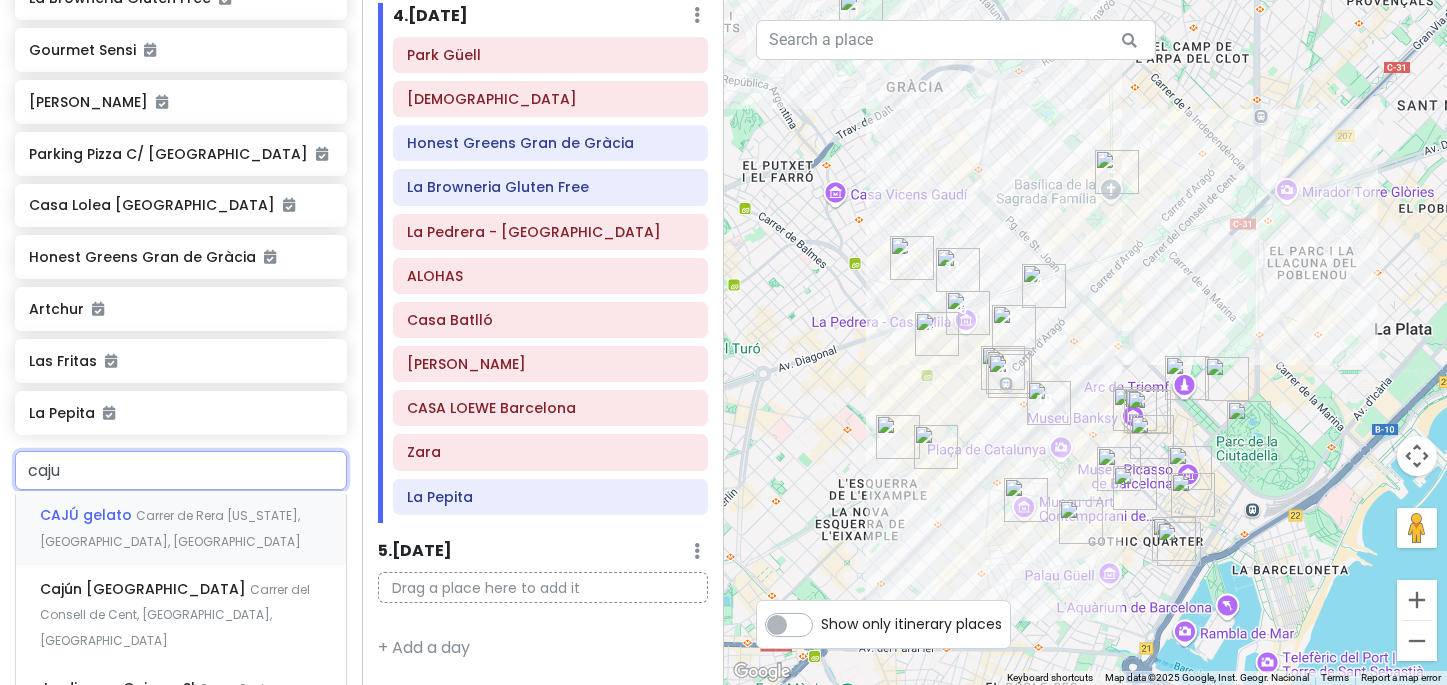 click on "caju" at bounding box center [181, 471] 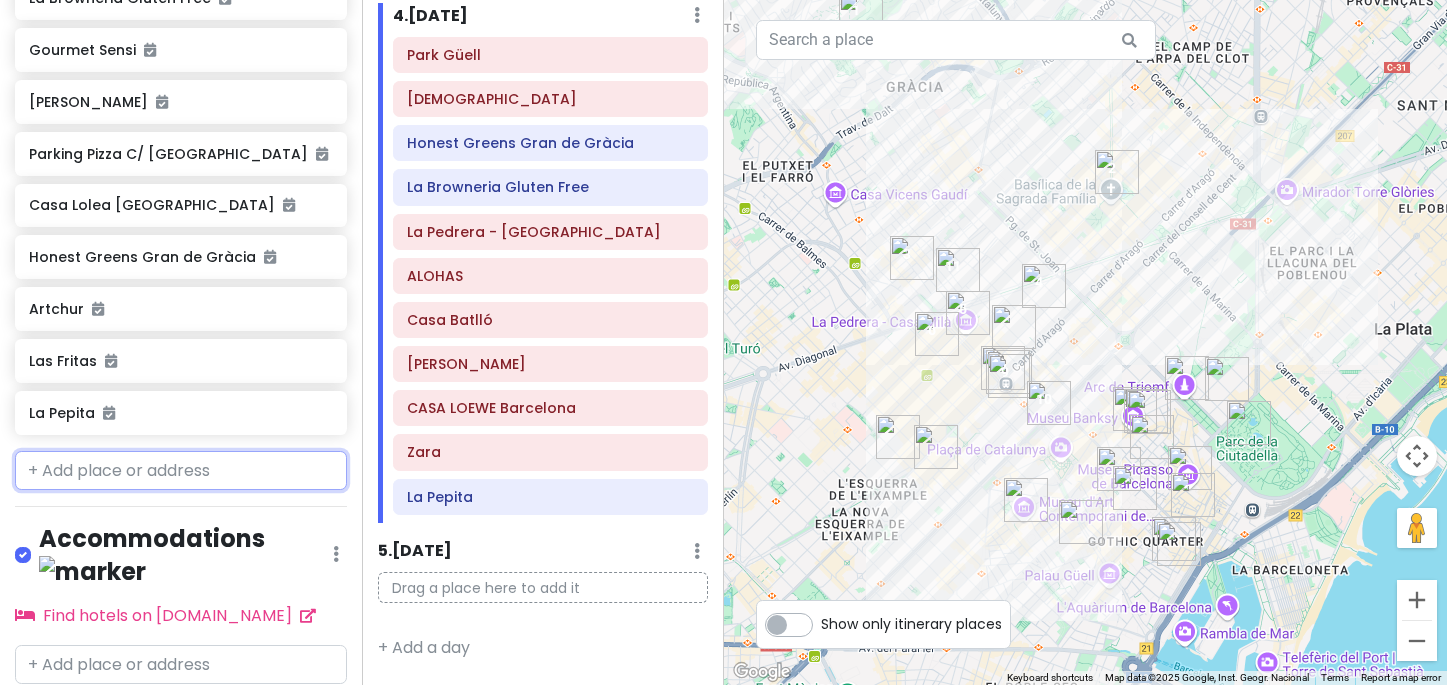 scroll, scrollTop: 1733, scrollLeft: 0, axis: vertical 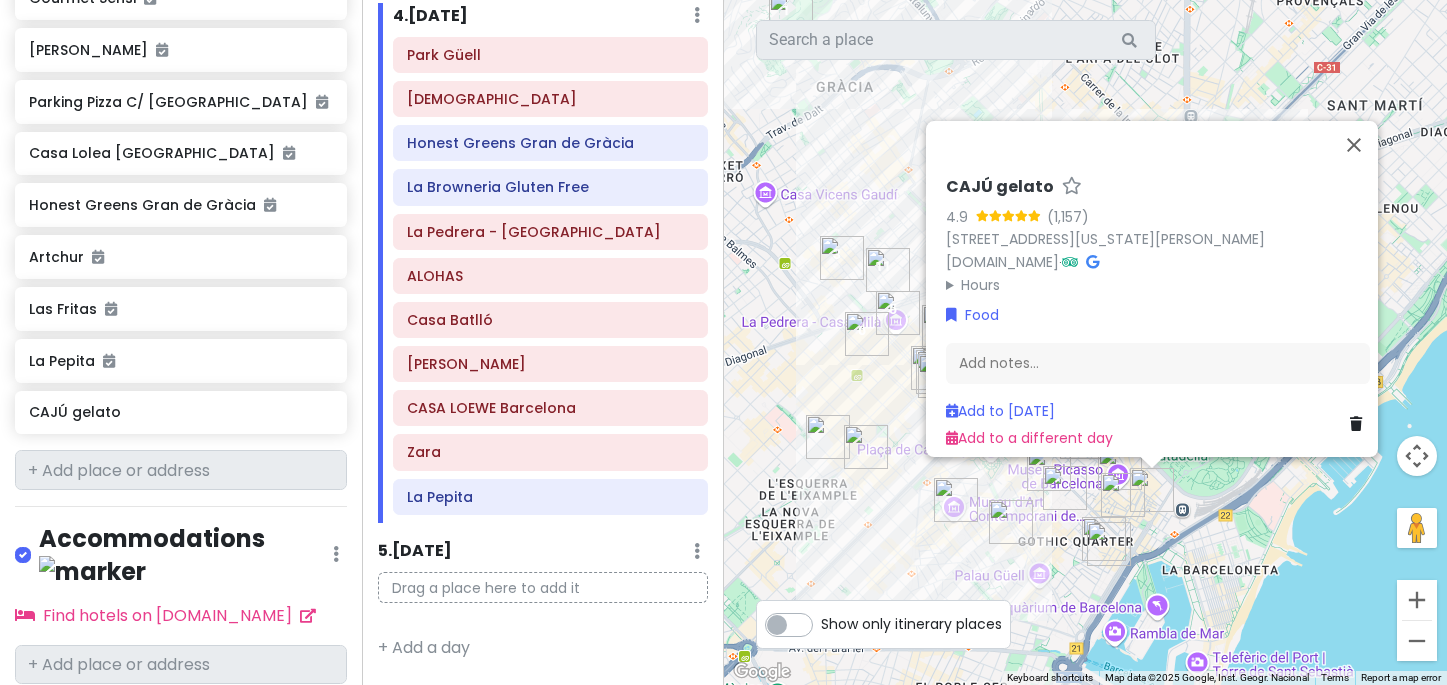 click at bounding box center [1123, 495] 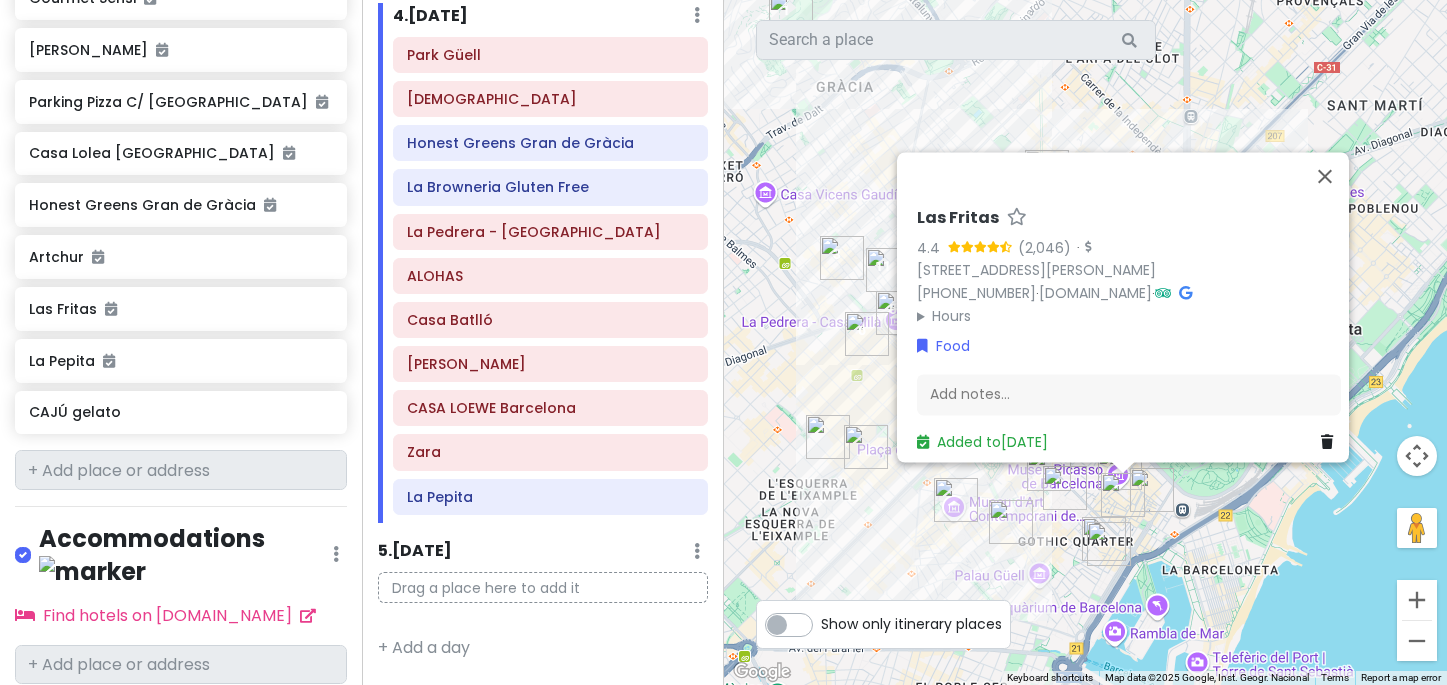 click at bounding box center [1152, 490] 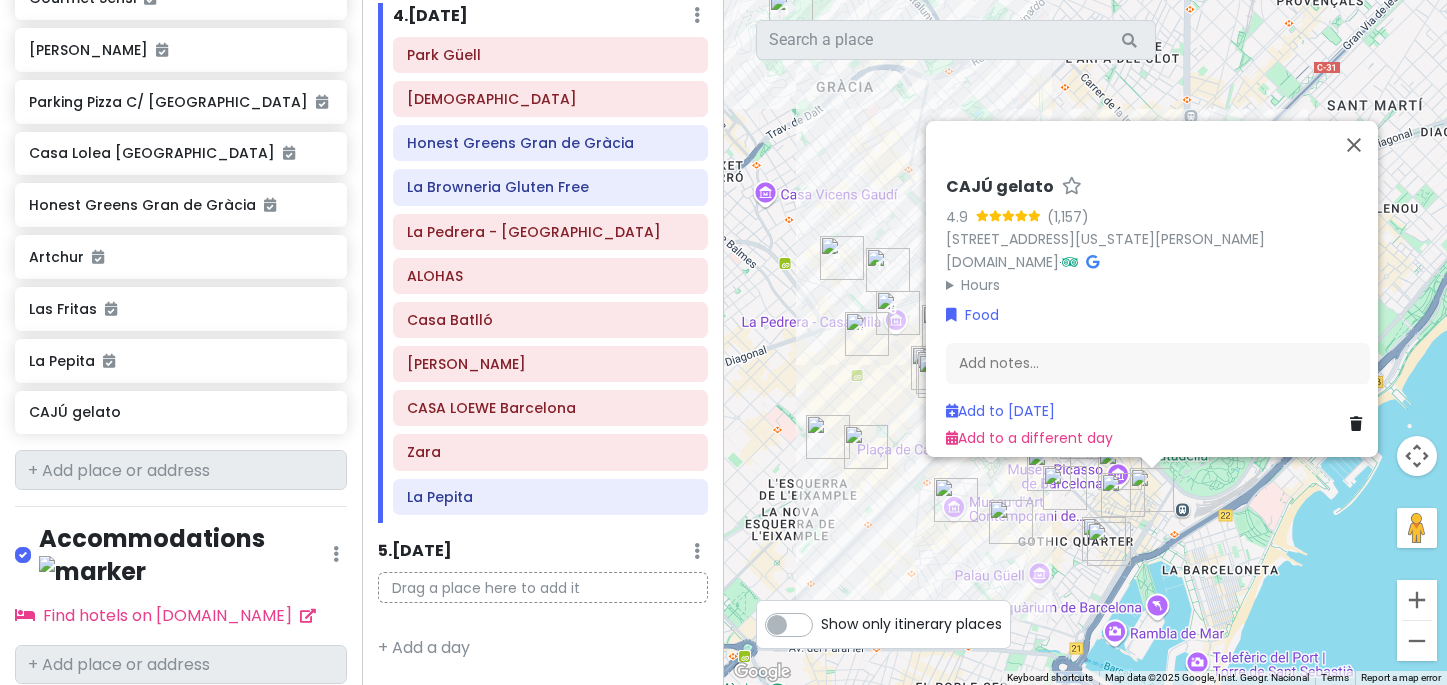 click on "To navigate, press the arrow keys. CAJÚ gelato 4.9        (1,157) [STREET_ADDRESS][US_STATE][PERSON_NAME] [DOMAIN_NAME]   ·   Hours [DATE]  Closed [DATE]  1:00 PM – 12:00 AM [DATE]  1:00 PM – 12:00 AM [DATE]  1:00 PM – 12:00 AM [DATE]  1:00 PM – 12:00 AM [DATE]  1:00 PM – 12:00 AM [DATE]  1:00 PM – 12:00 AM Food Add notes...  Add to   [DATE]  Add to a different day" at bounding box center (1086, 342) 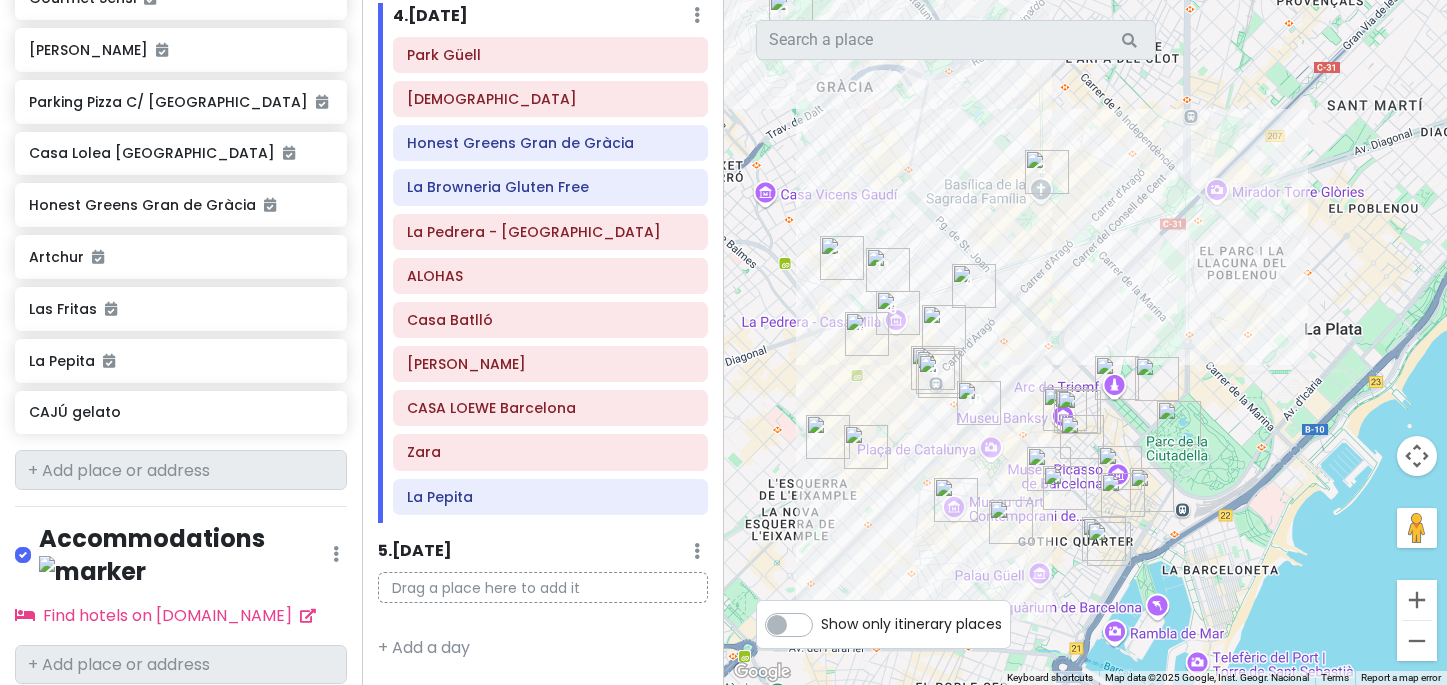 click at bounding box center (1179, 423) 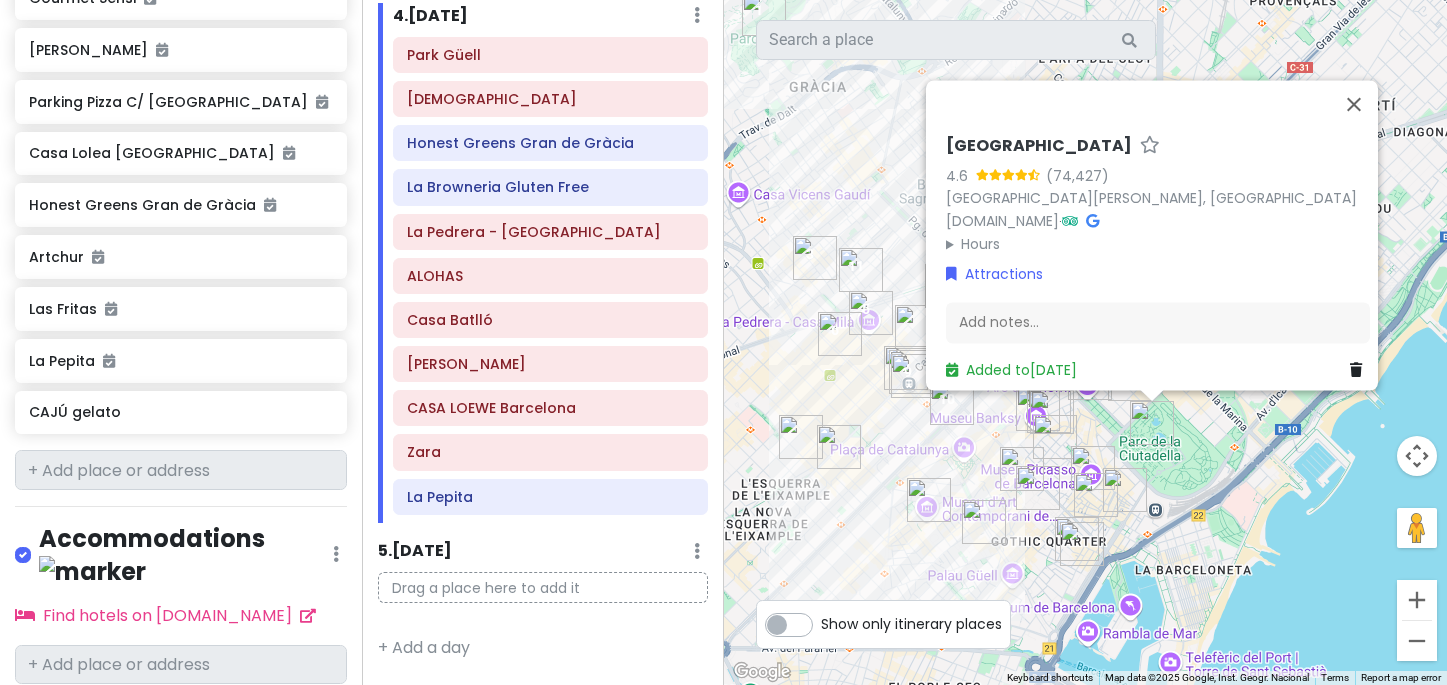 click at bounding box center (1125, 490) 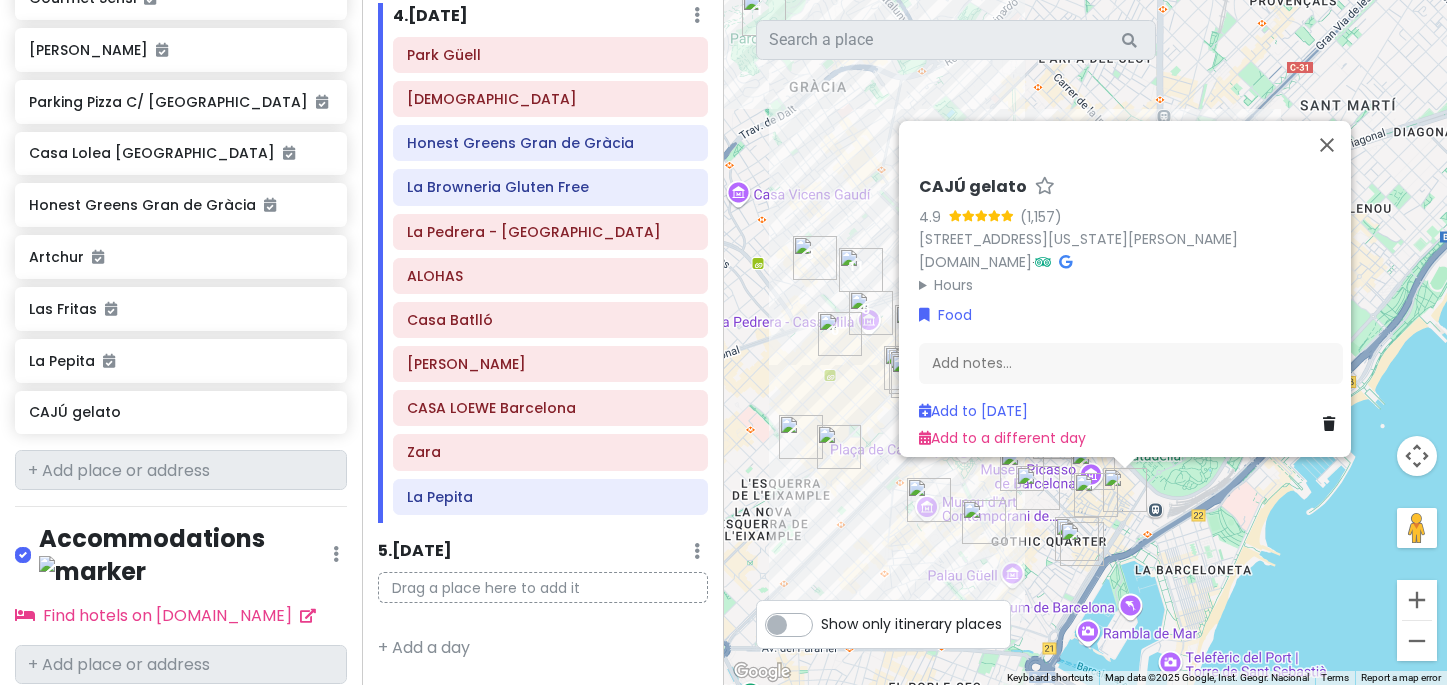 click at bounding box center (1093, 468) 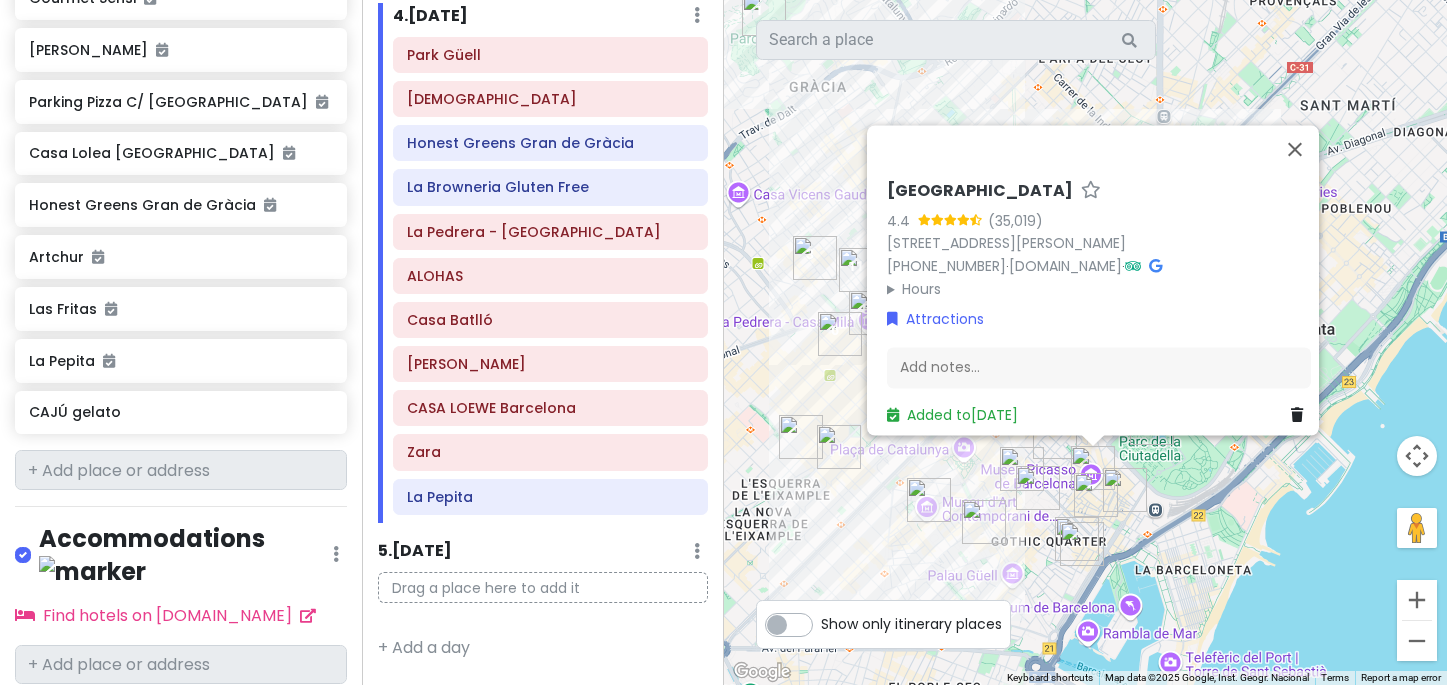 click at bounding box center (1125, 490) 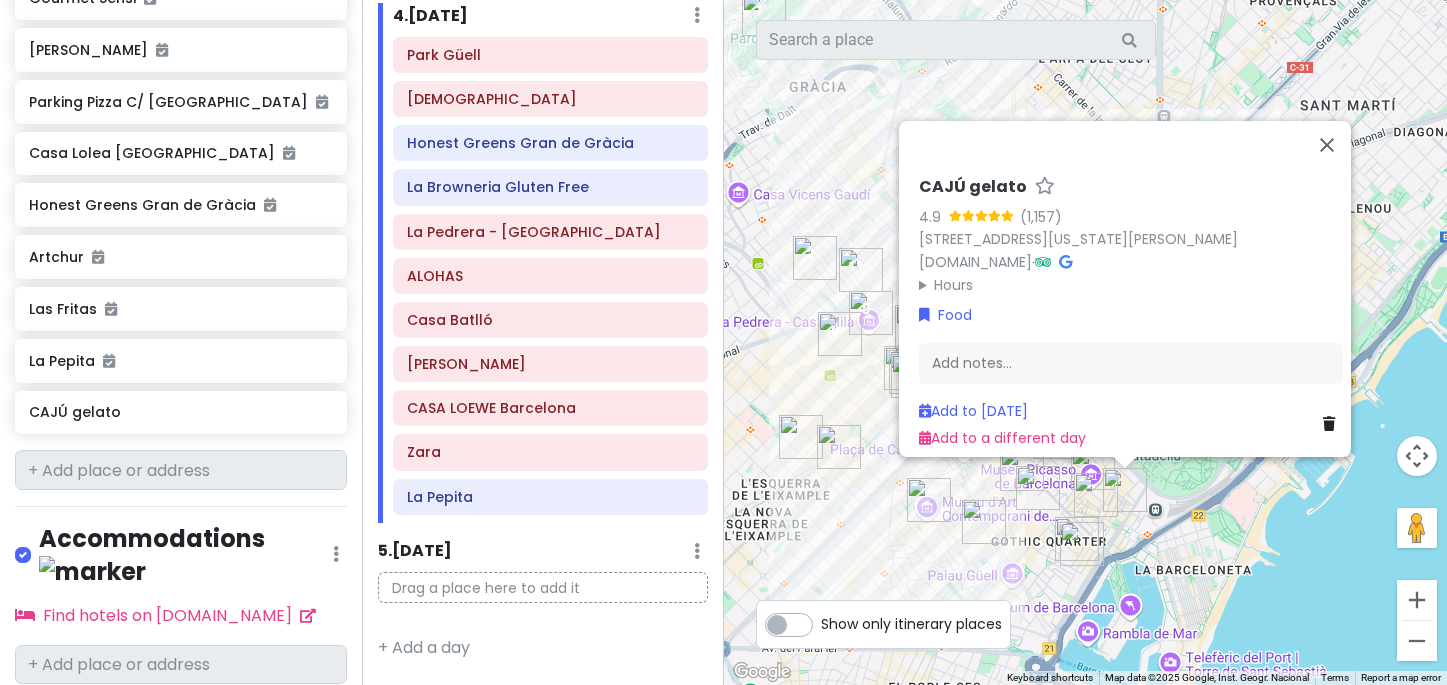click at bounding box center [1093, 468] 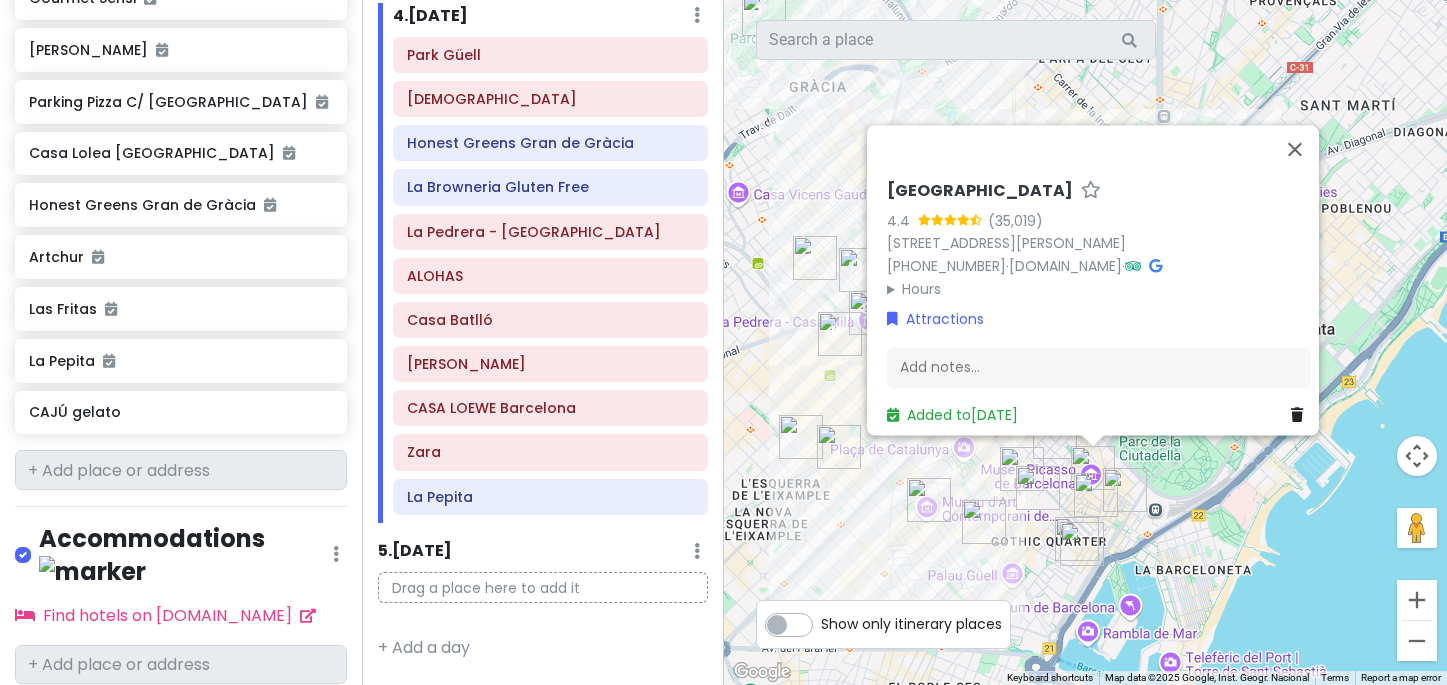 click on "To navigate, press the arrow keys. [GEOGRAPHIC_DATA] 4.4        (35,019) [STREET_ADDRESS][PERSON_NAME] [PHONE_NUMBER]   ·   [DOMAIN_NAME]   ·   Hours [DATE]  Closed [DATE]  9:00 AM – 8:00 PM [DATE]  9:00 AM – 8:00 PM [DATE]  9:00 AM – 9:00 PM [DATE]  9:00 AM – 9:00 PM [DATE]  9:00 AM – 9:00 PM [DATE]  9:00 AM – 8:00 PM Attractions Add notes... Added to  [DATE]" at bounding box center [1086, 342] 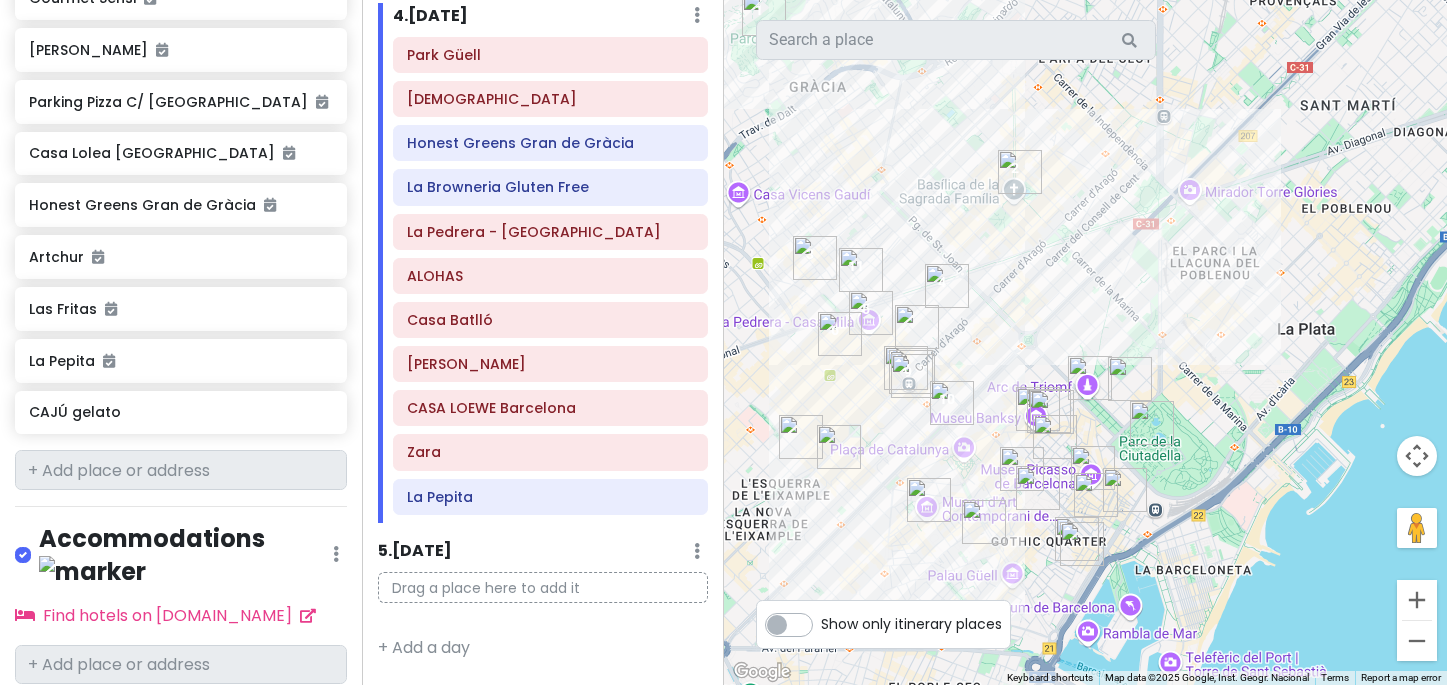 click at bounding box center [1152, 423] 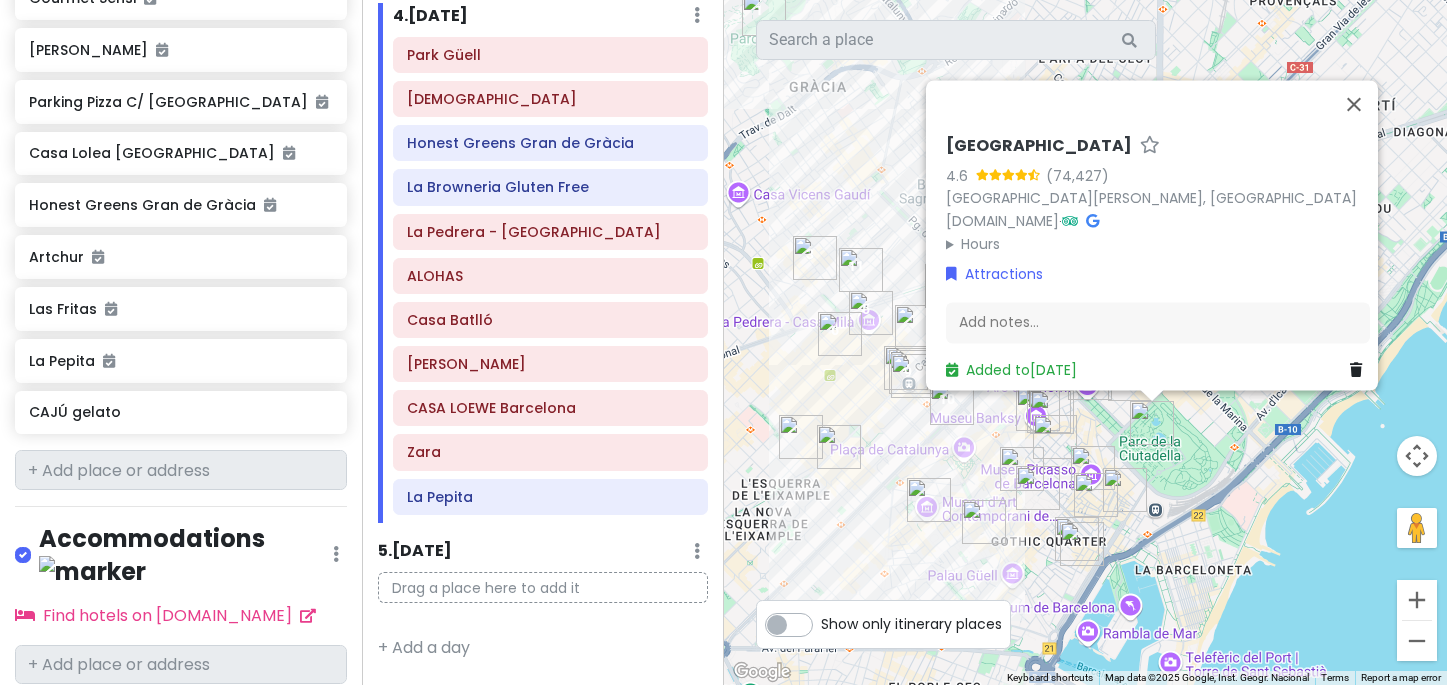 click at bounding box center (1093, 468) 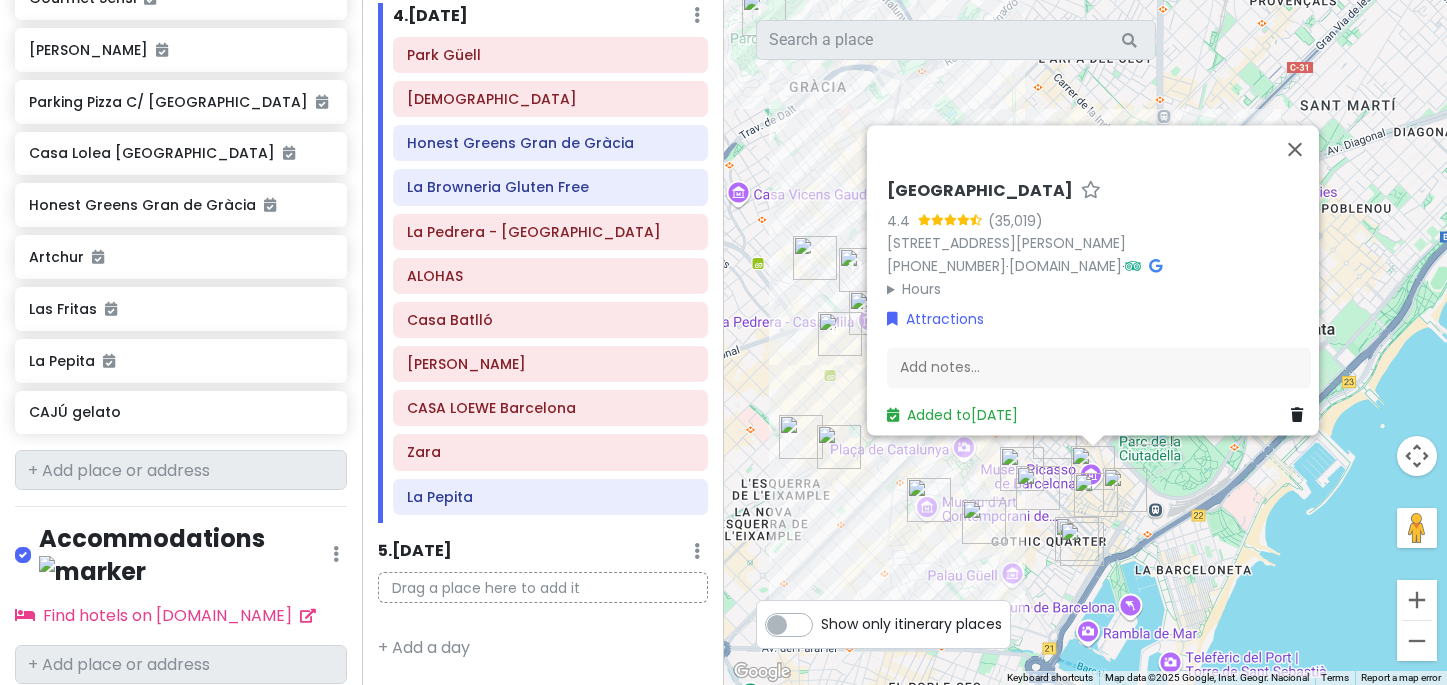 click at bounding box center (1096, 495) 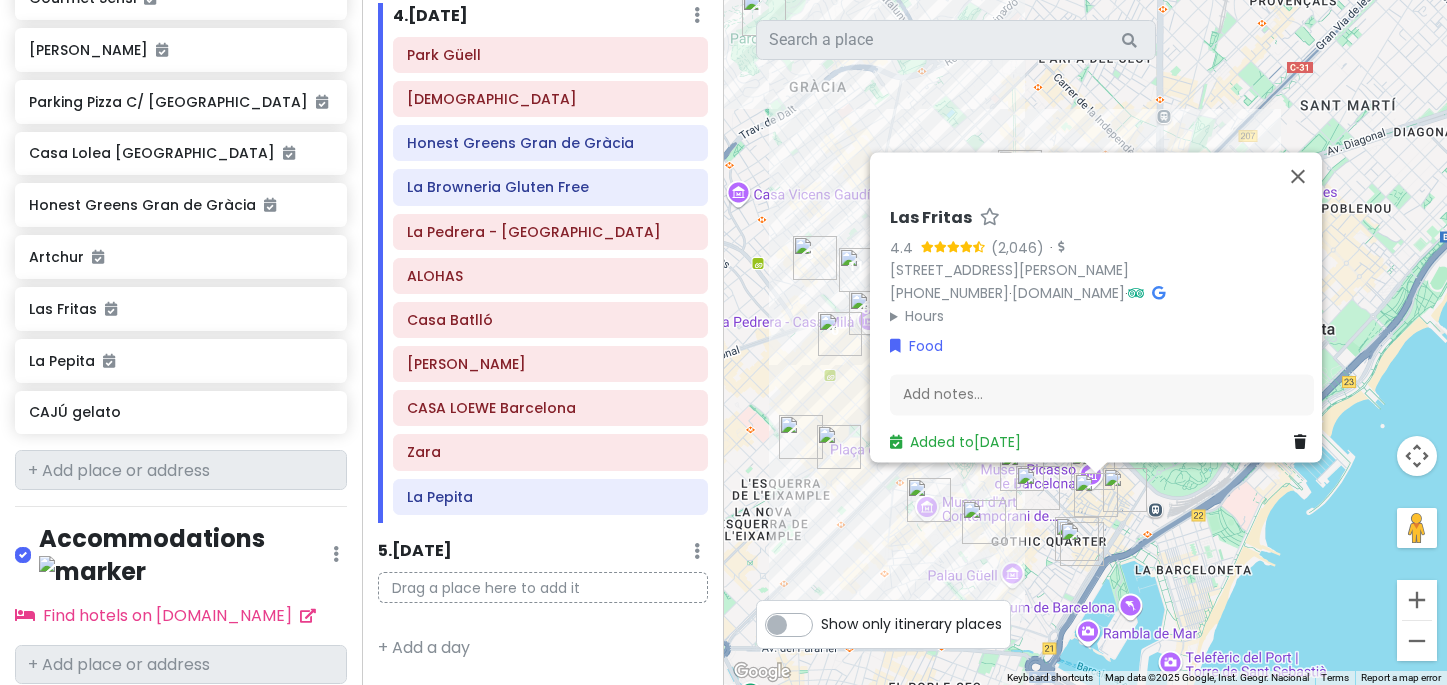 click at bounding box center [1125, 490] 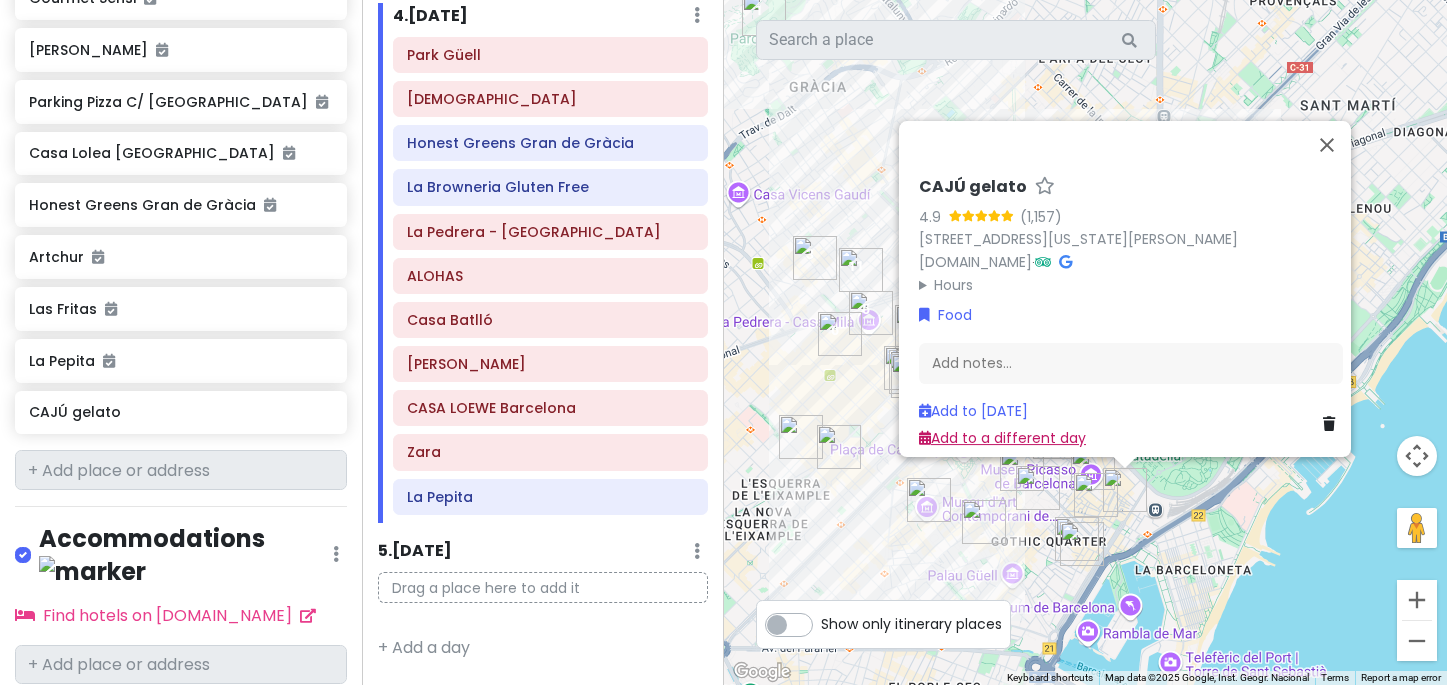 click on "Add to a different day" at bounding box center [1002, 437] 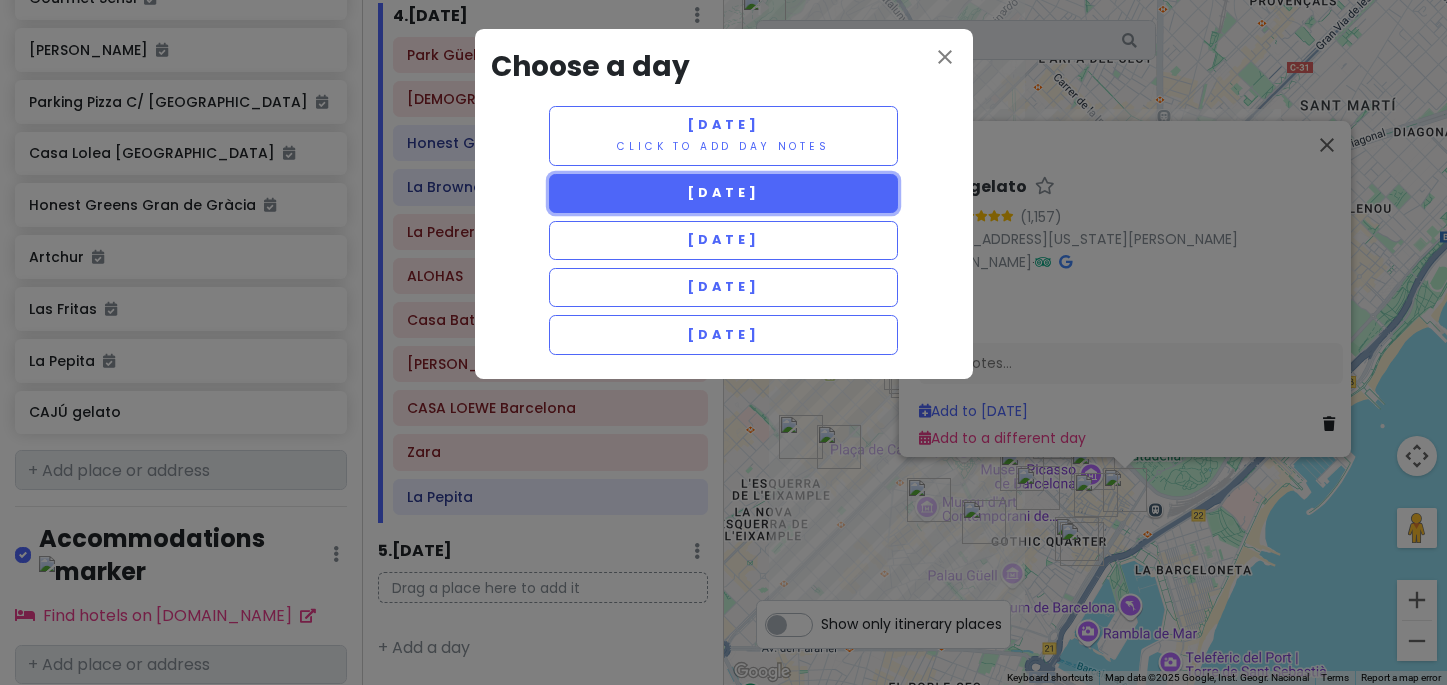 click on "[DATE]" at bounding box center (723, 192) 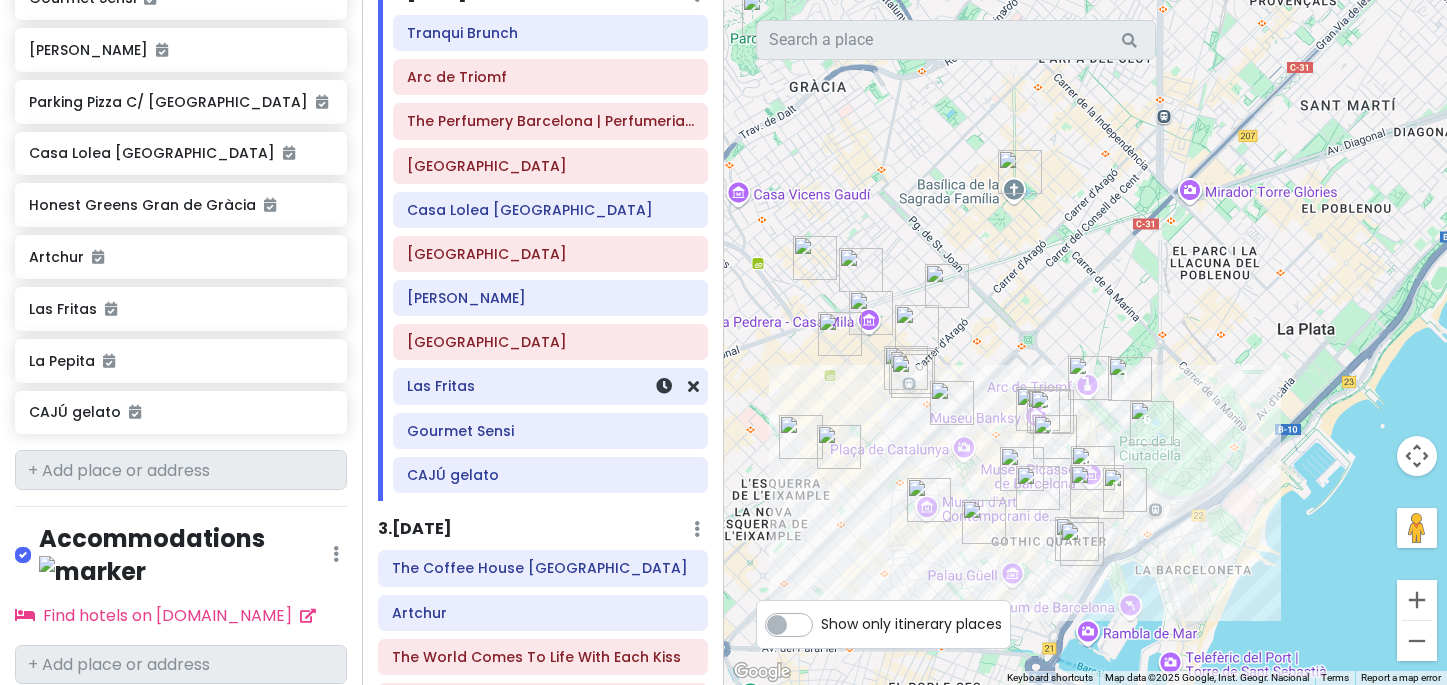 scroll, scrollTop: 258, scrollLeft: 0, axis: vertical 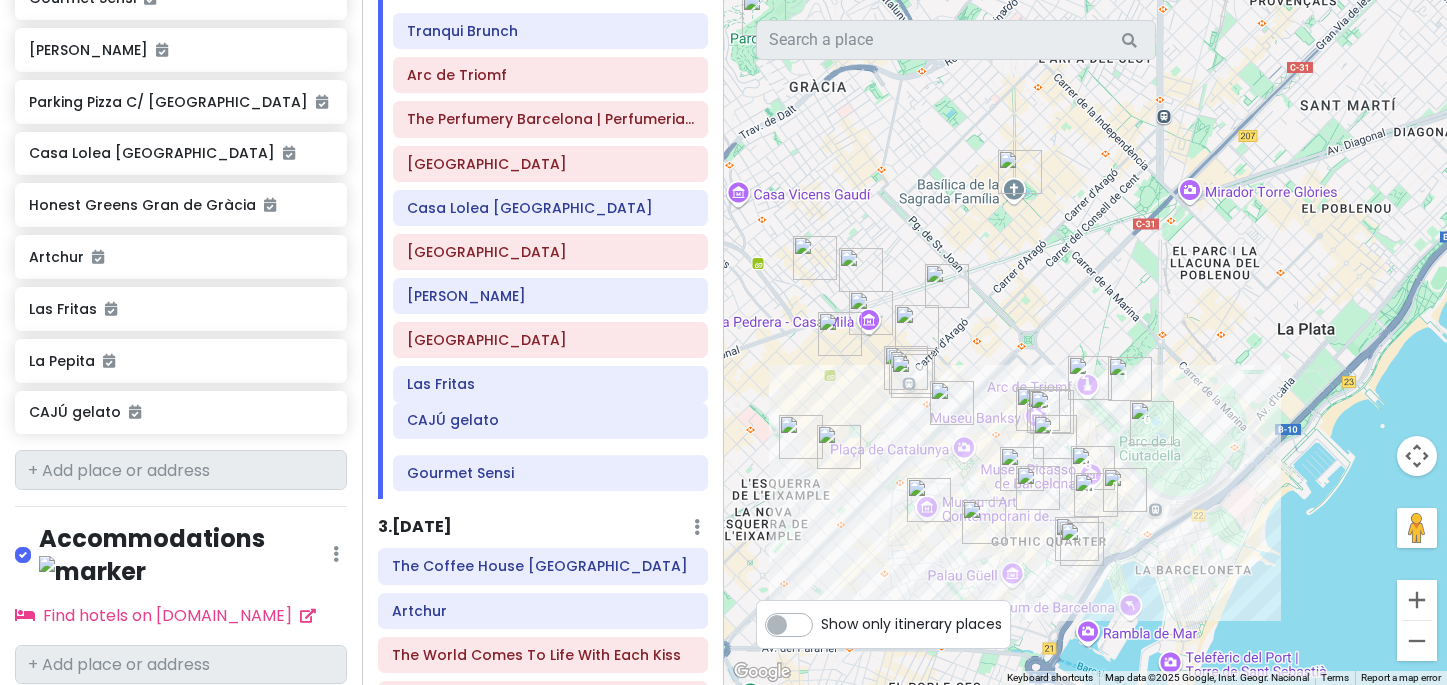 drag, startPoint x: 535, startPoint y: 476, endPoint x: 535, endPoint y: 424, distance: 52 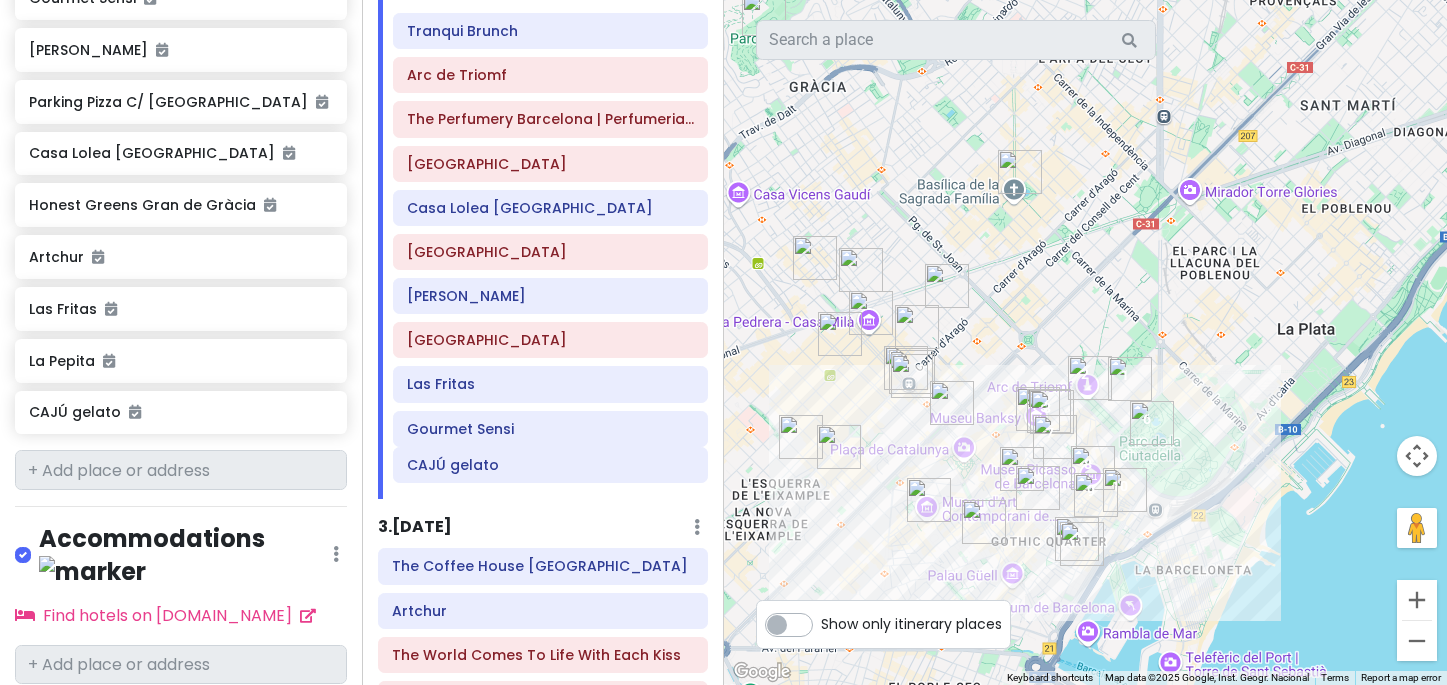 drag, startPoint x: 535, startPoint y: 436, endPoint x: 535, endPoint y: 473, distance: 37 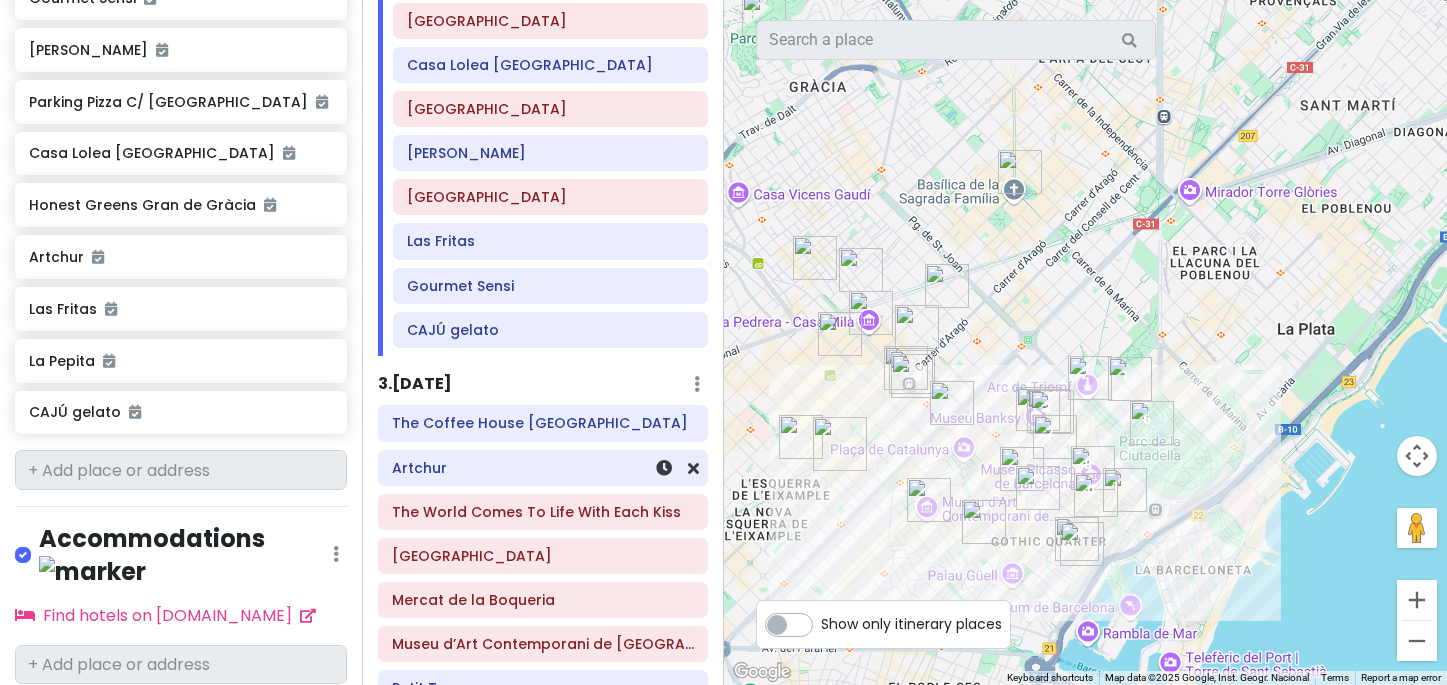 scroll, scrollTop: 402, scrollLeft: 0, axis: vertical 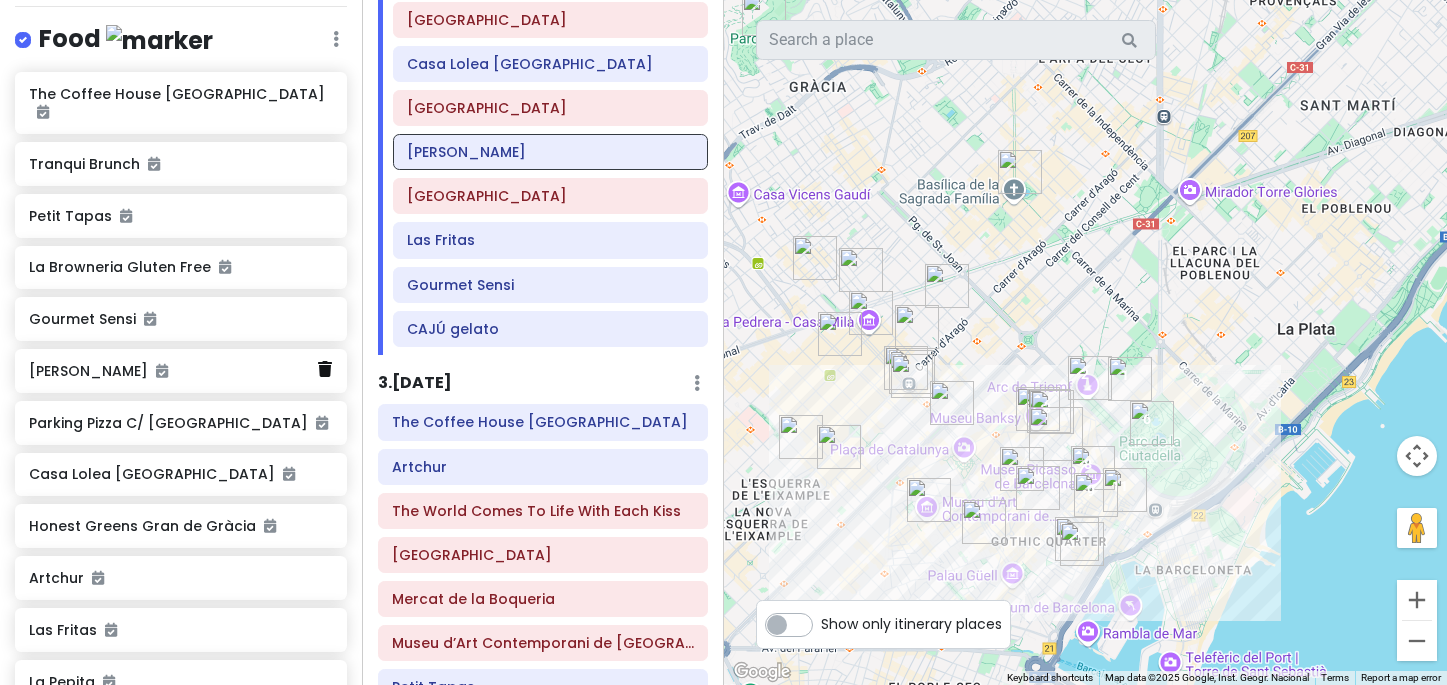 click at bounding box center (325, 369) 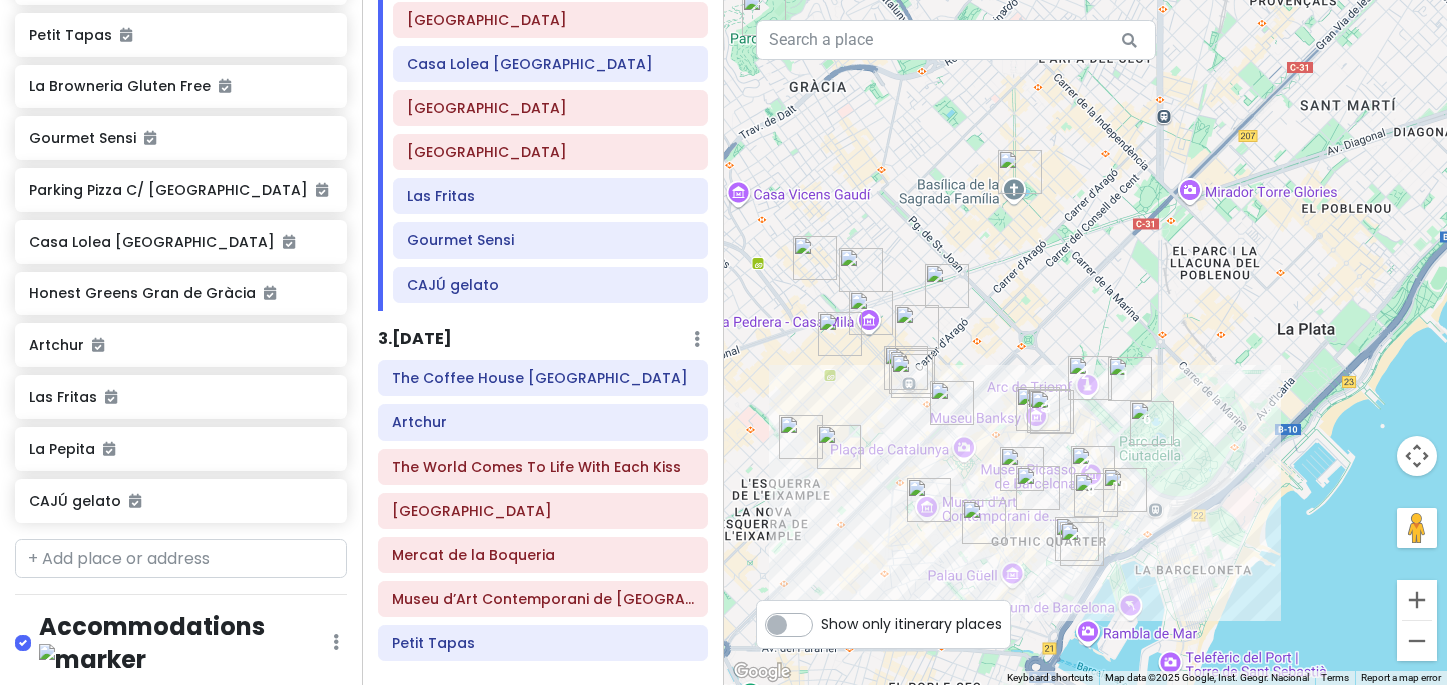 scroll, scrollTop: 1597, scrollLeft: 0, axis: vertical 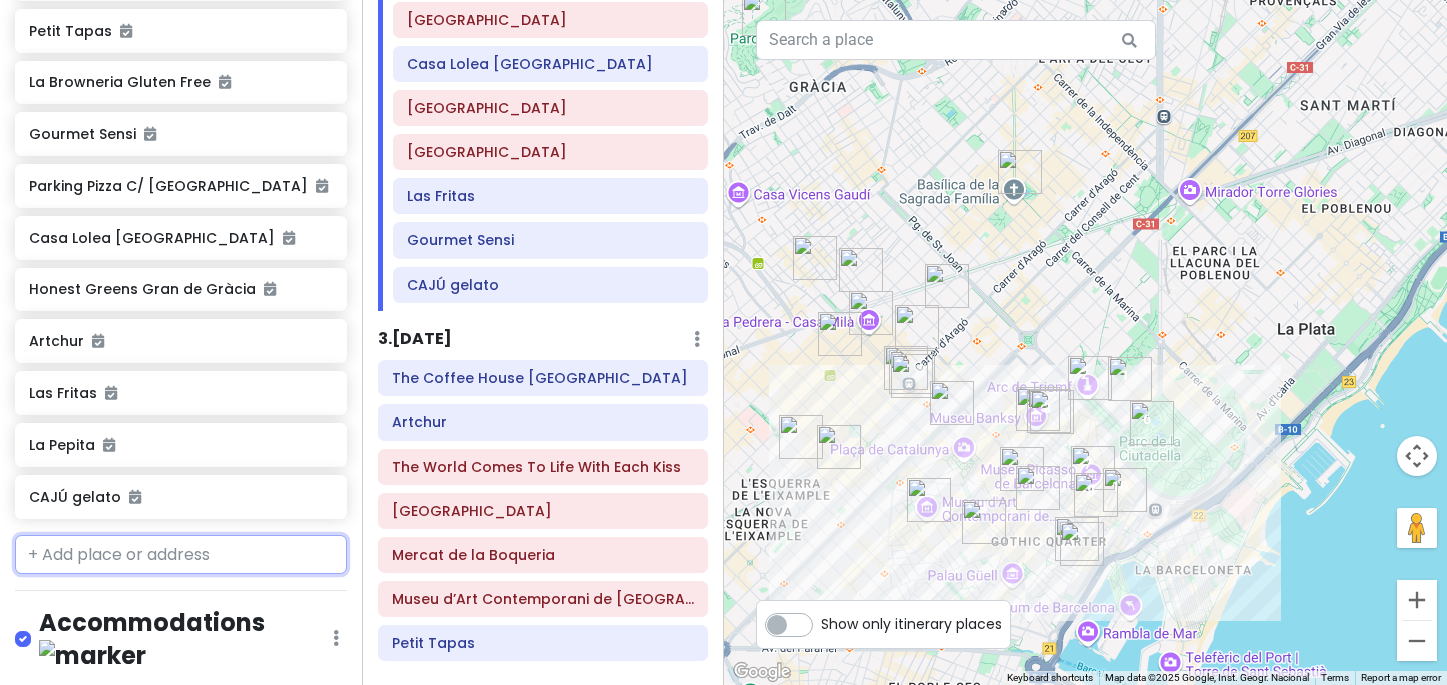 click at bounding box center (181, 555) 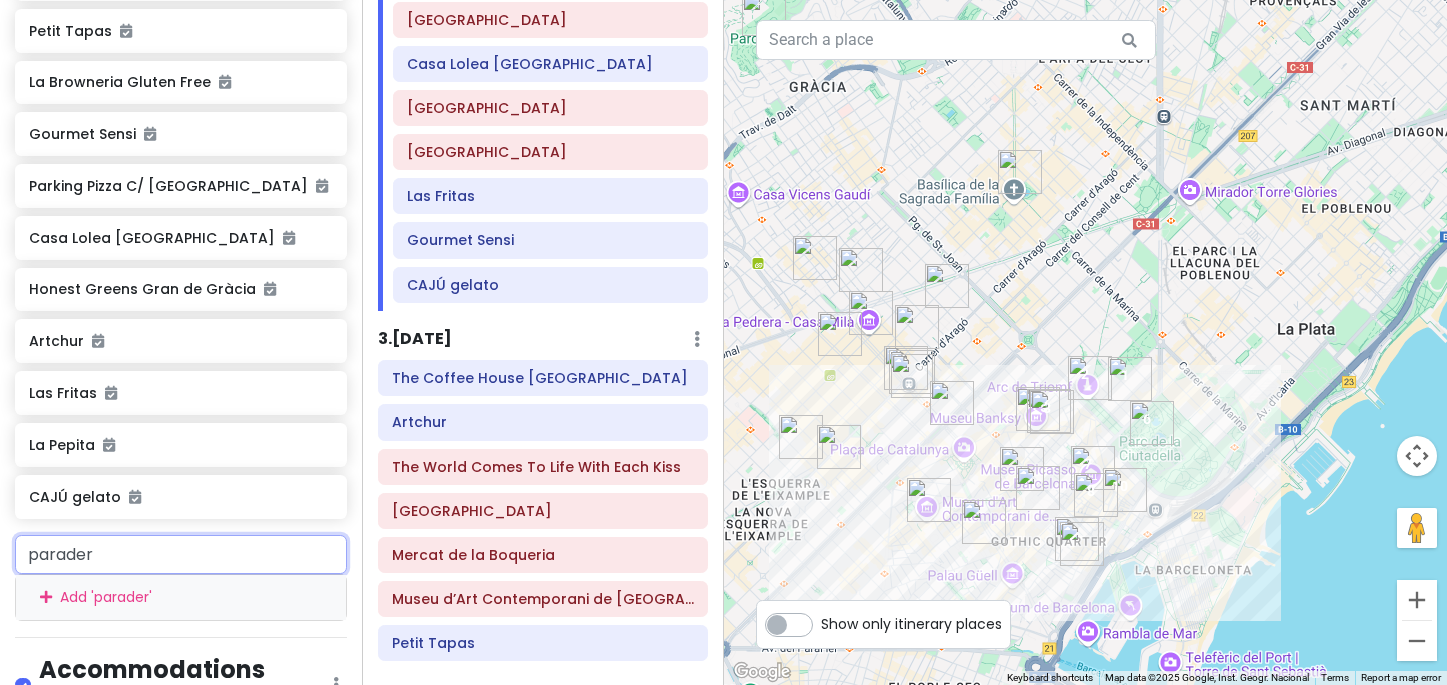 type on "paradero" 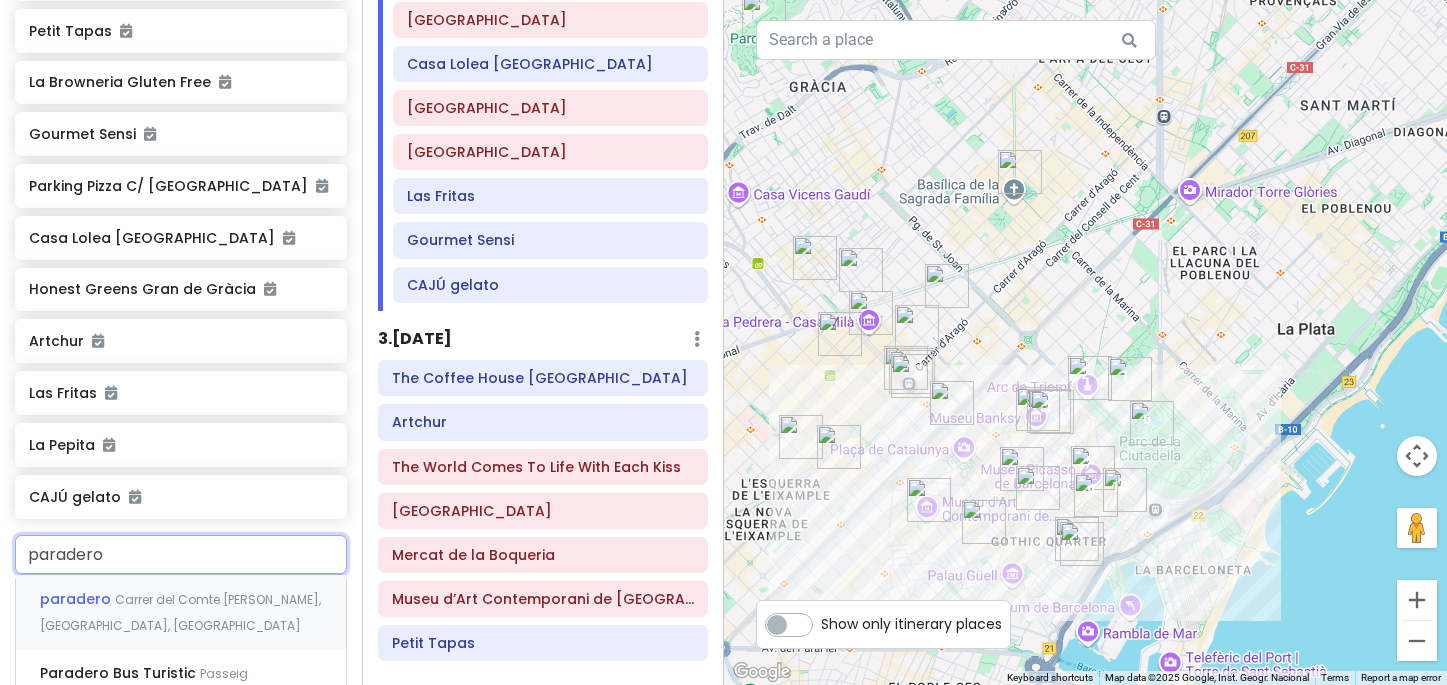 click on "Carrer del Comte [PERSON_NAME], [GEOGRAPHIC_DATA], [GEOGRAPHIC_DATA]" at bounding box center (180, 612) 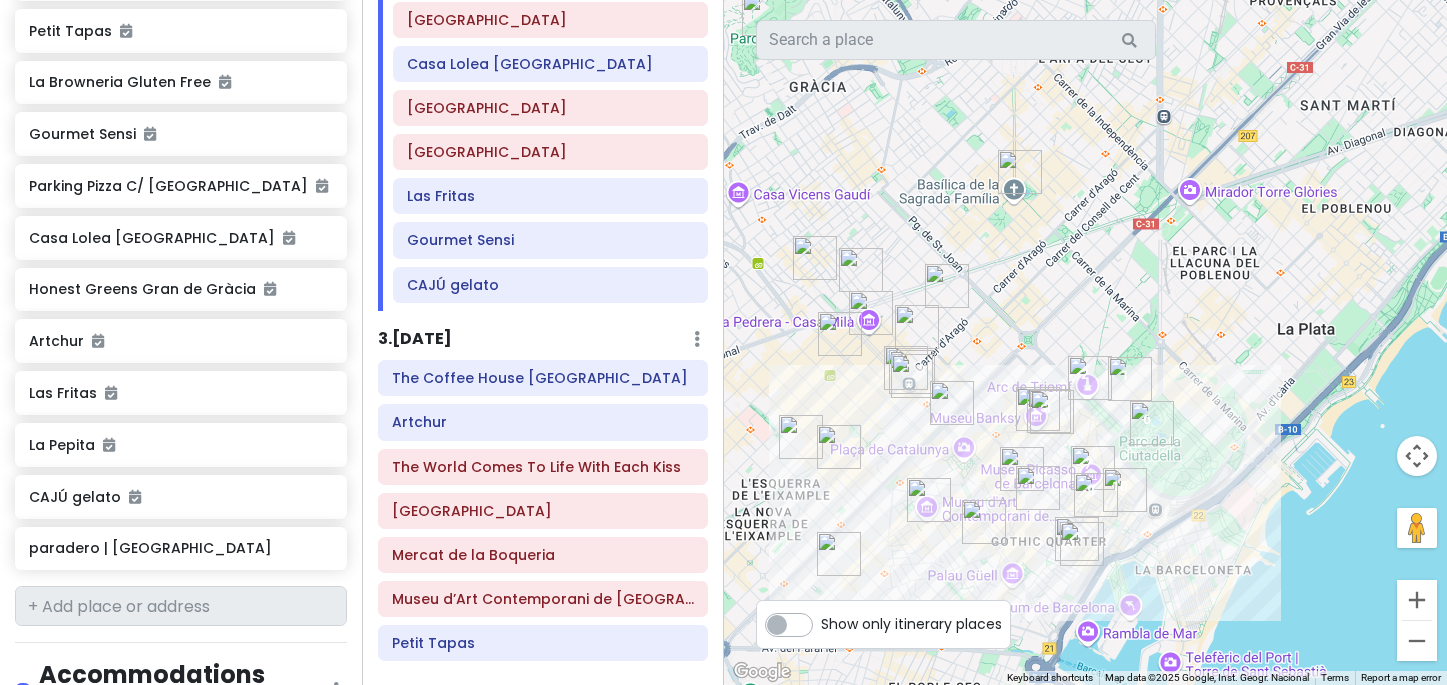 scroll, scrollTop: 1649, scrollLeft: 0, axis: vertical 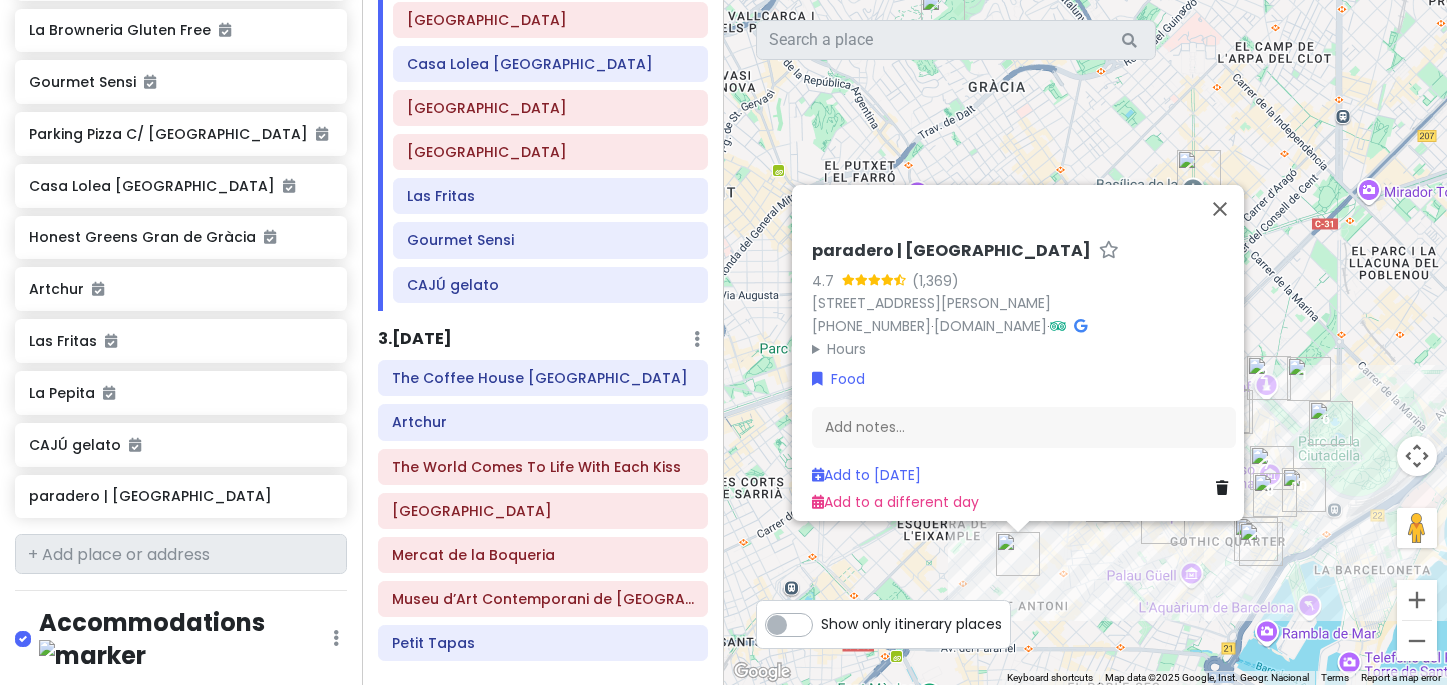 click at bounding box center [1222, 488] 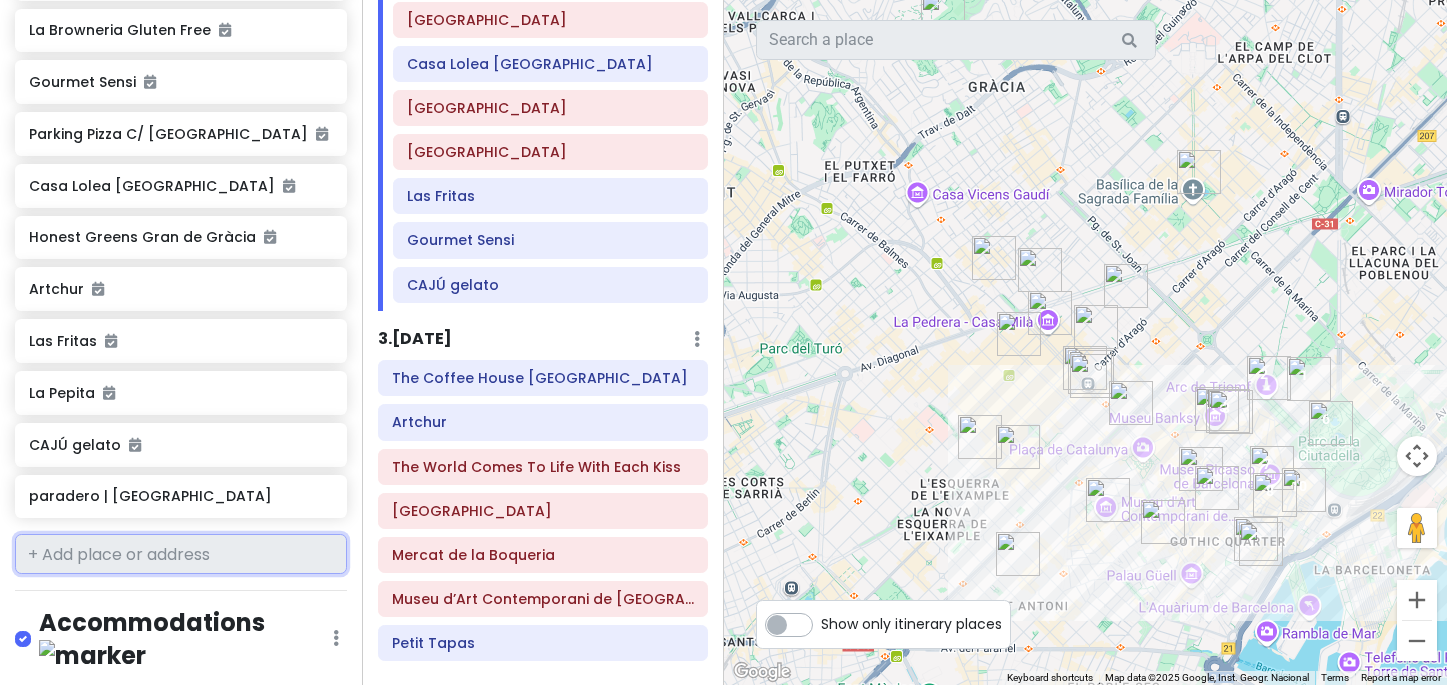 scroll, scrollTop: 1597, scrollLeft: 0, axis: vertical 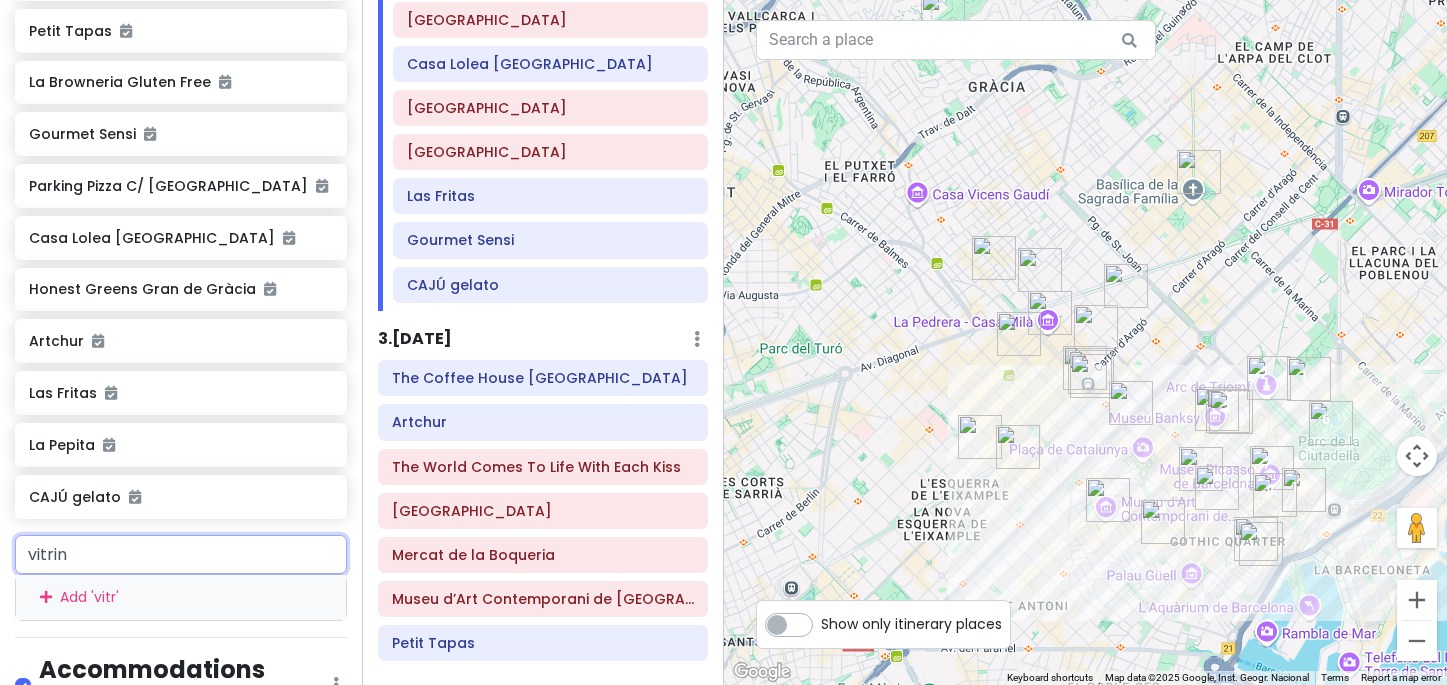 type on "vitrina" 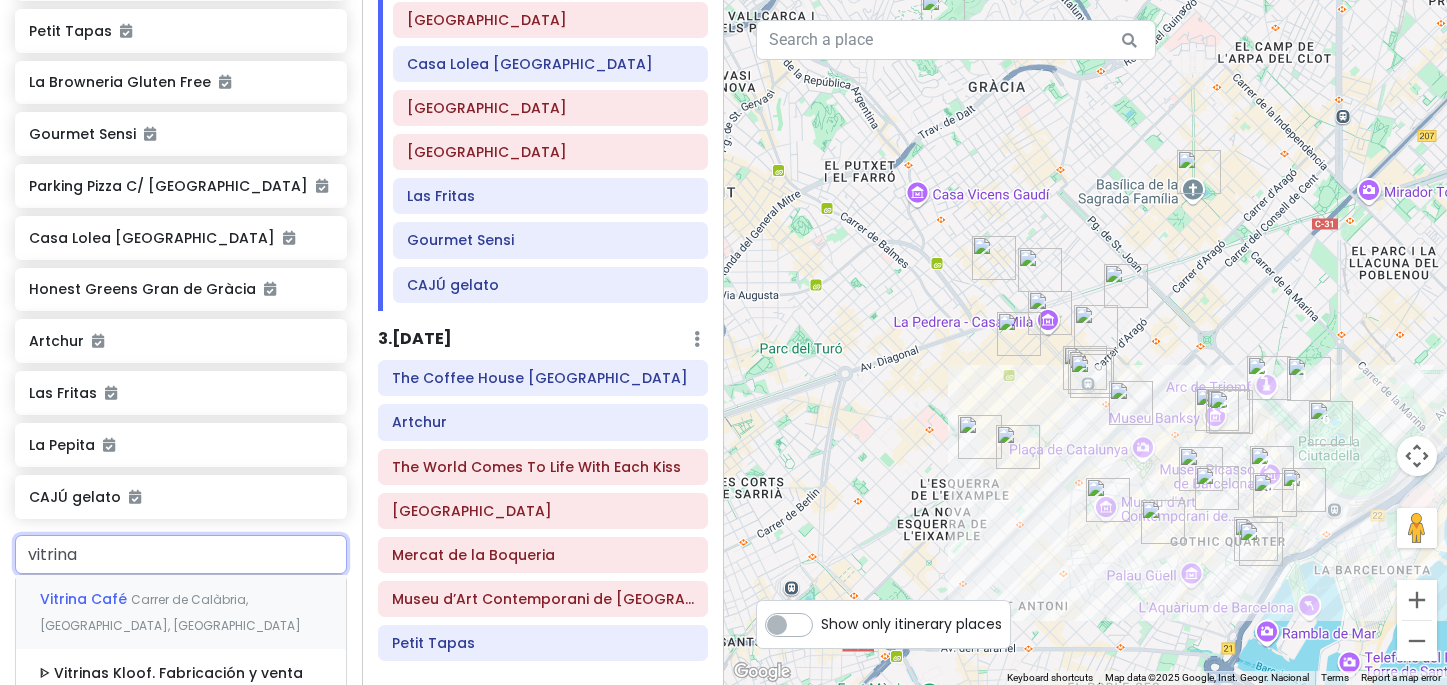 click on "Carrer de Calàbria, [GEOGRAPHIC_DATA], [GEOGRAPHIC_DATA]" at bounding box center [170, 612] 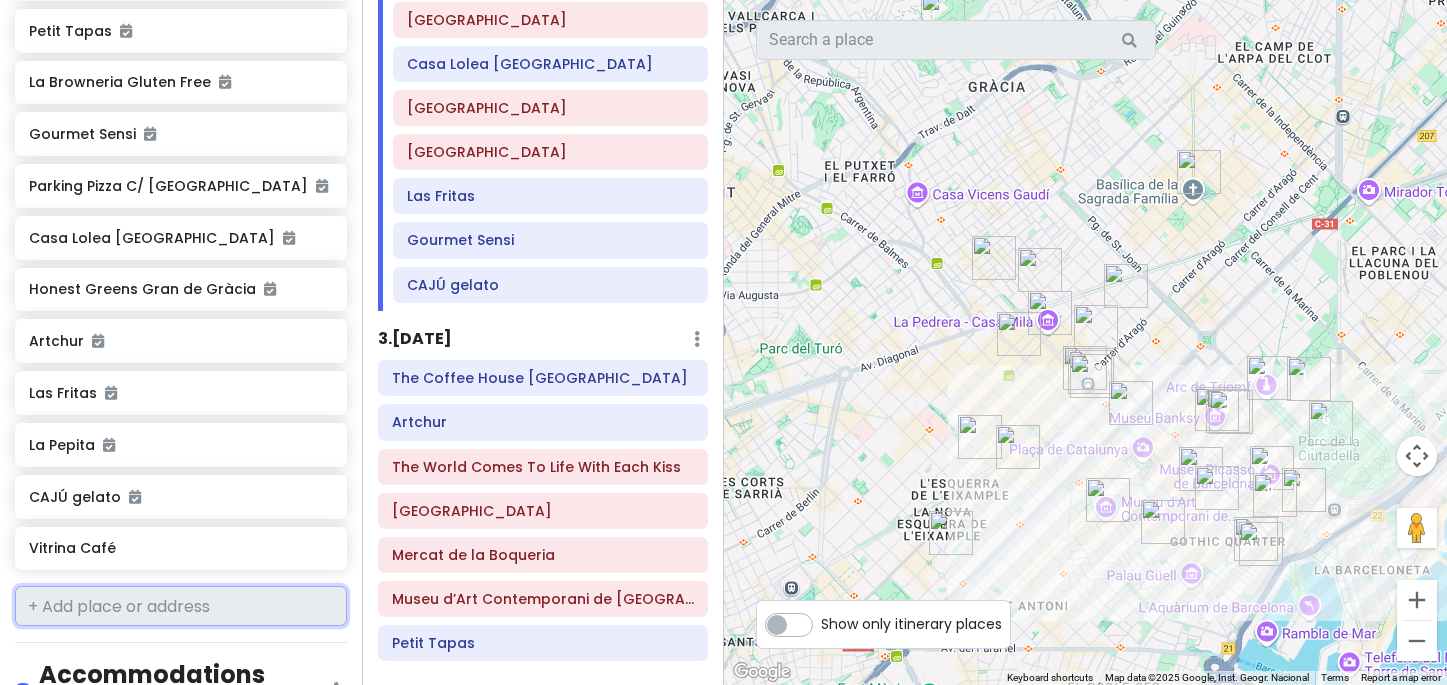 scroll, scrollTop: 1649, scrollLeft: 0, axis: vertical 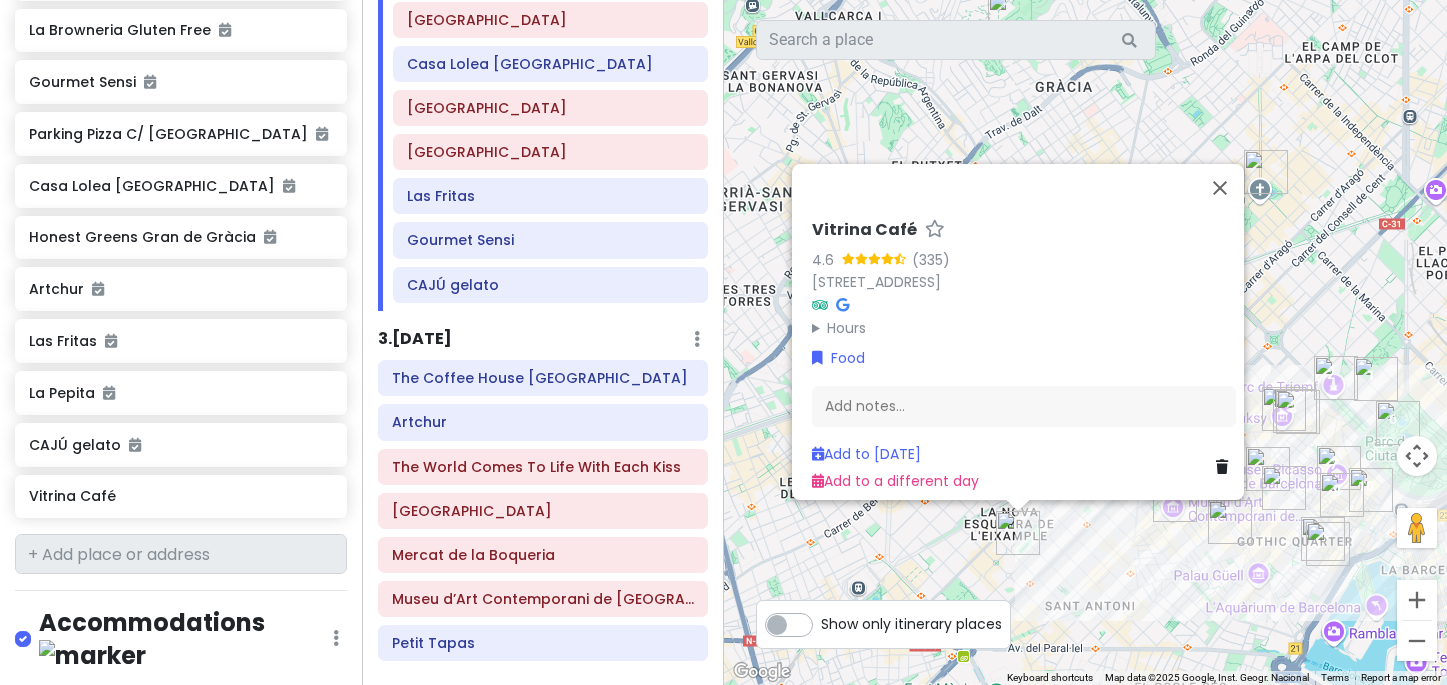 click on "Add to   [DATE]  Add to a different day" at bounding box center (1024, 467) 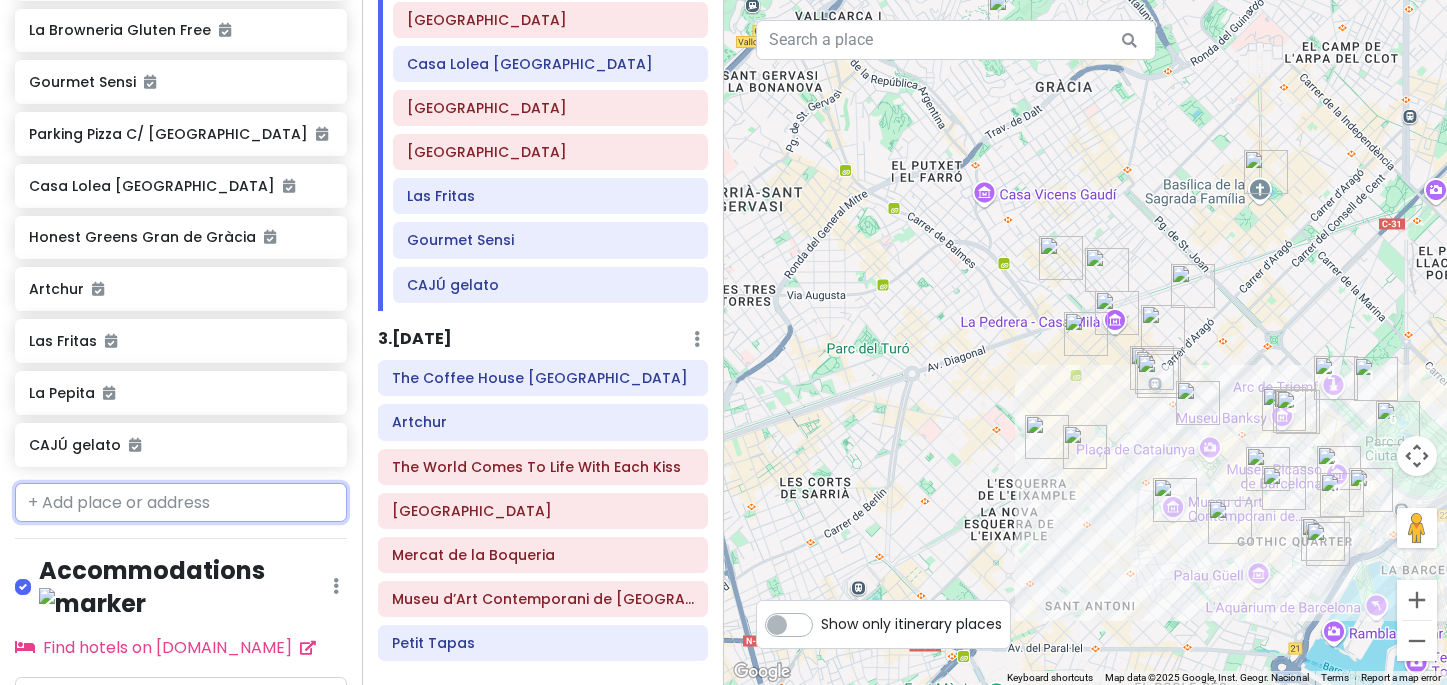 scroll, scrollTop: 1597, scrollLeft: 0, axis: vertical 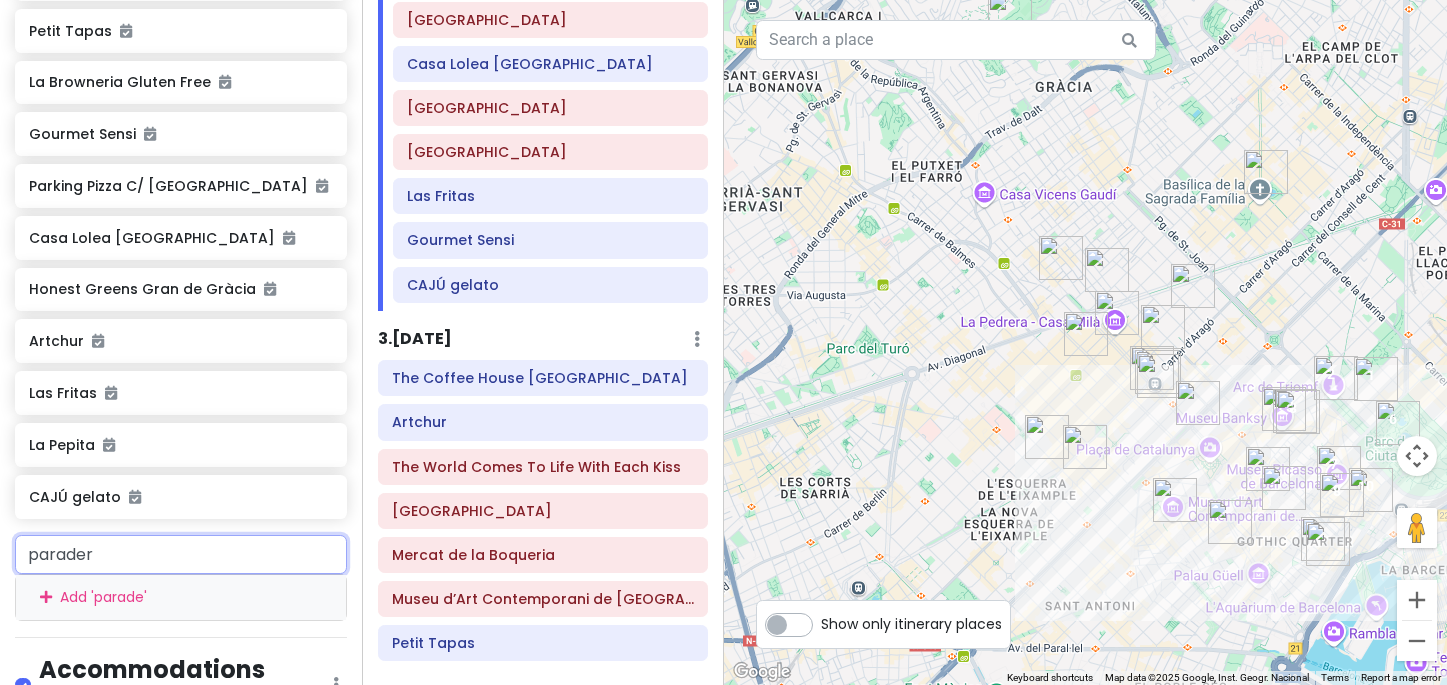 type on "paradero" 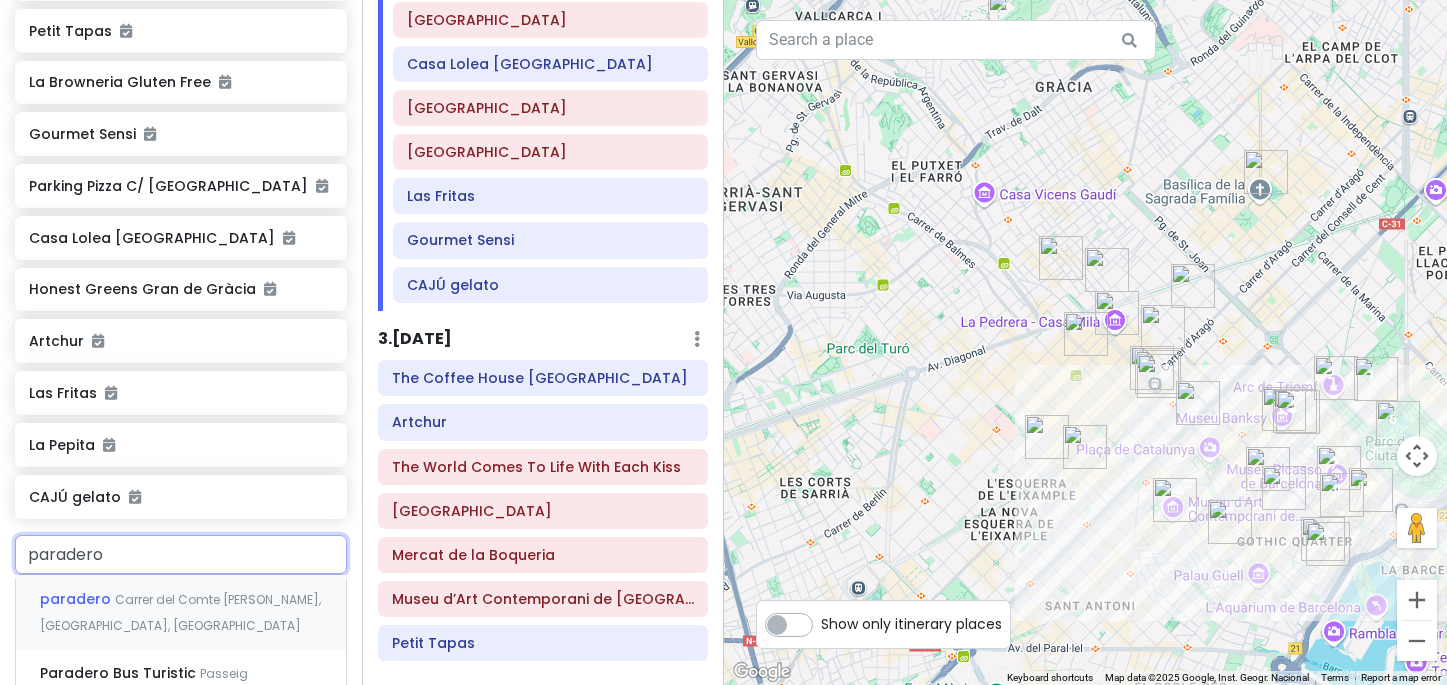 click on "paradero   Carrer del Comte [PERSON_NAME], [GEOGRAPHIC_DATA], [GEOGRAPHIC_DATA]" at bounding box center [181, 612] 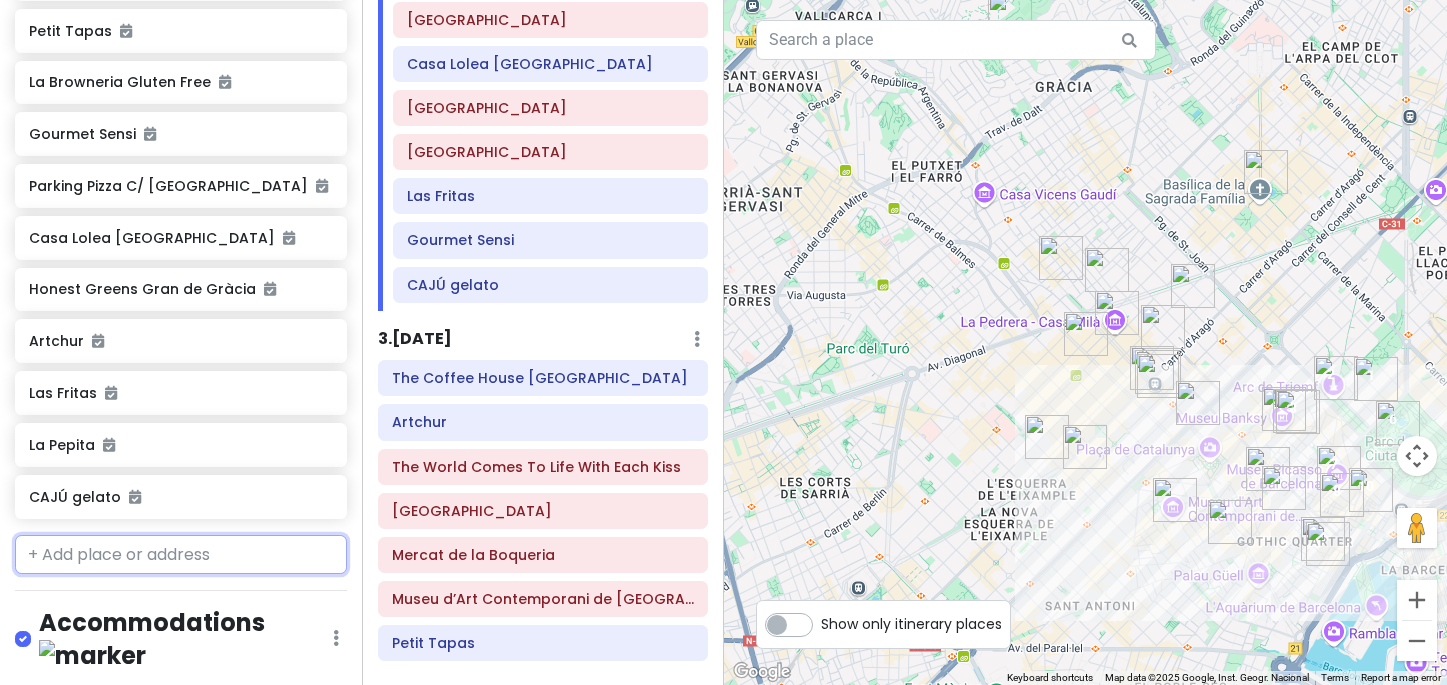 scroll, scrollTop: 1649, scrollLeft: 0, axis: vertical 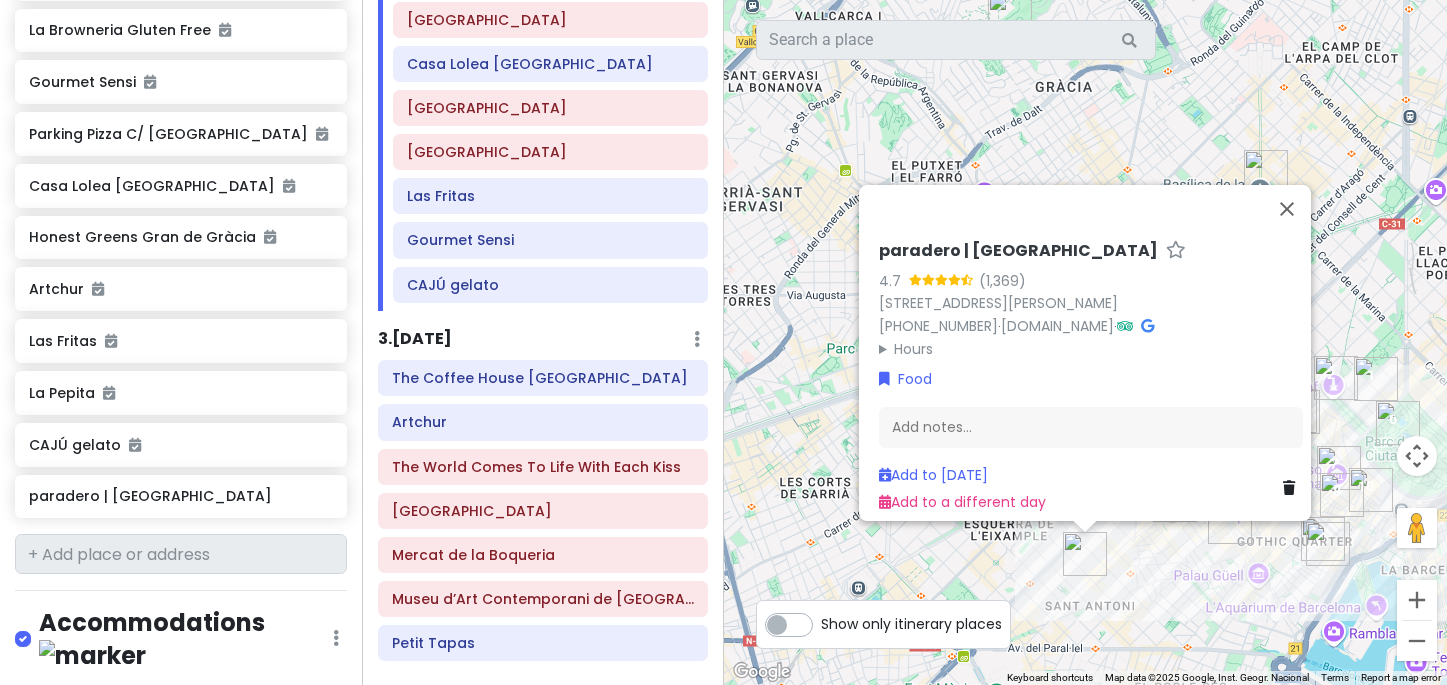 click at bounding box center (1289, 488) 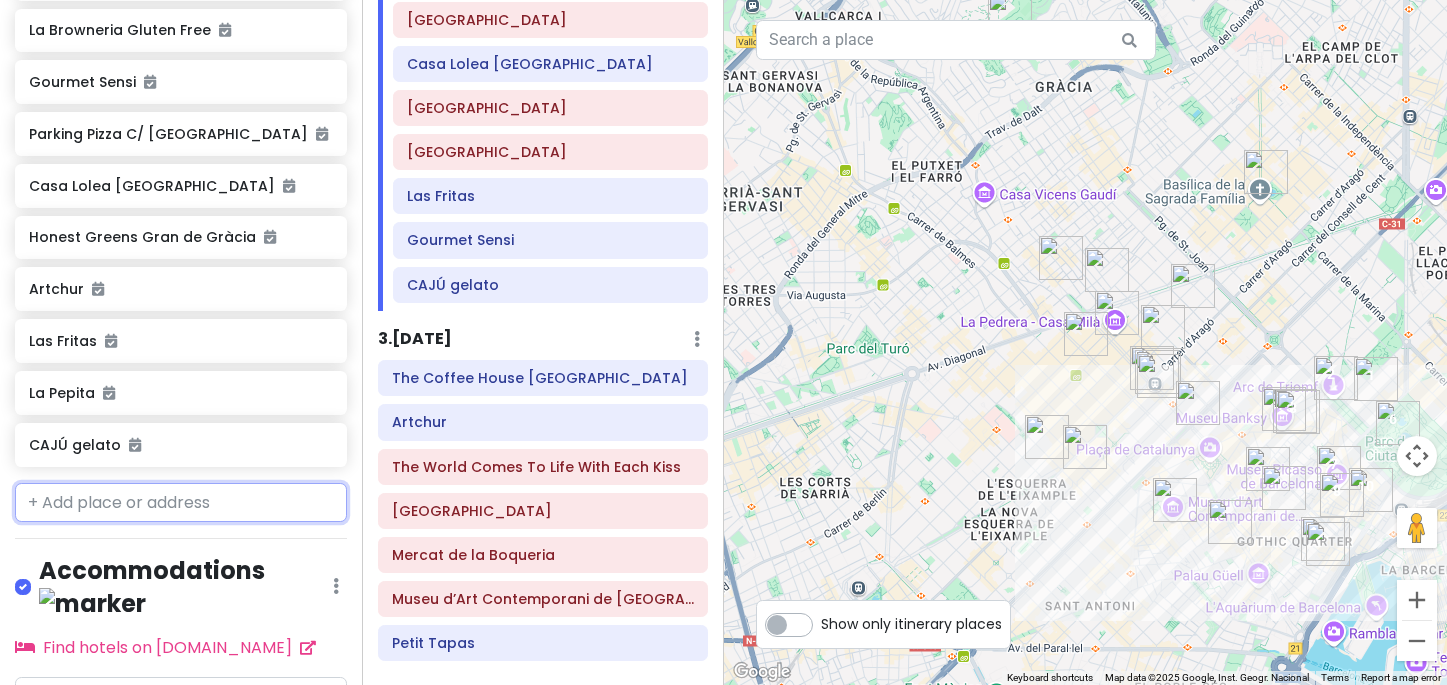 scroll, scrollTop: 1597, scrollLeft: 0, axis: vertical 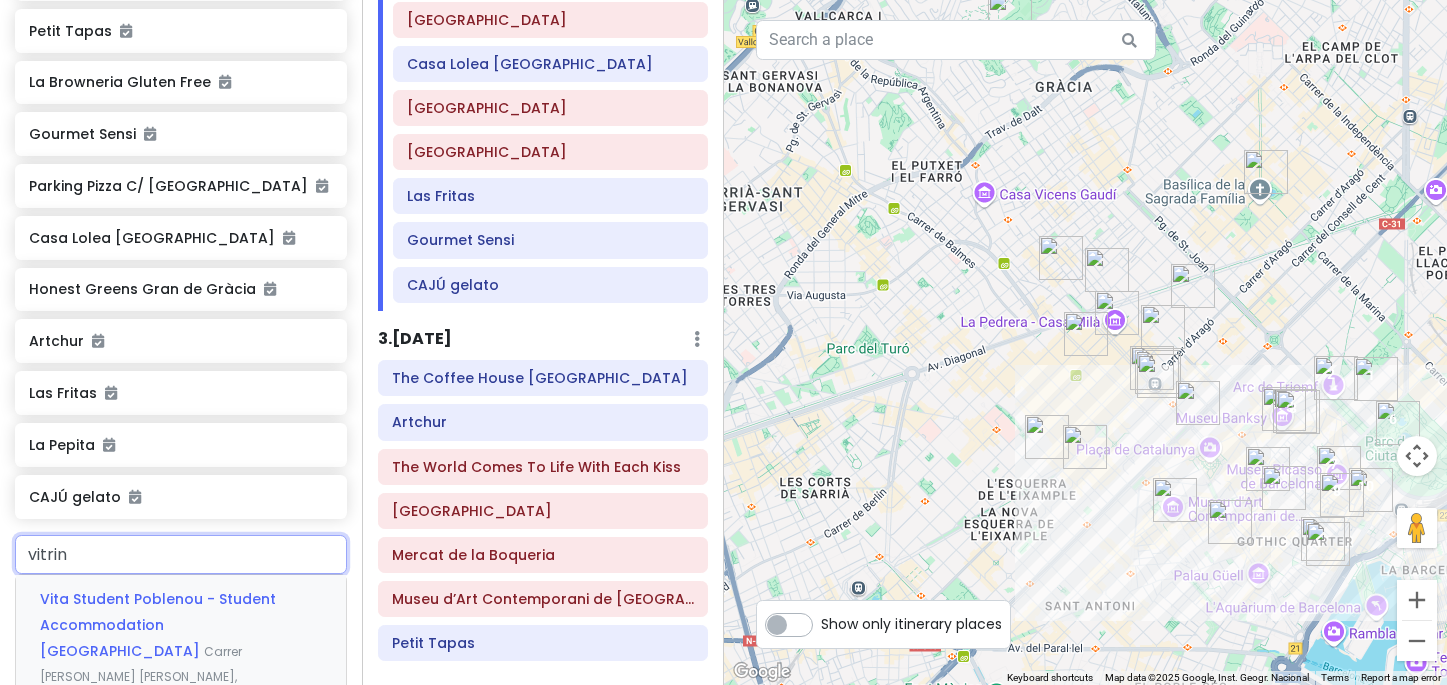 type on "vitrina" 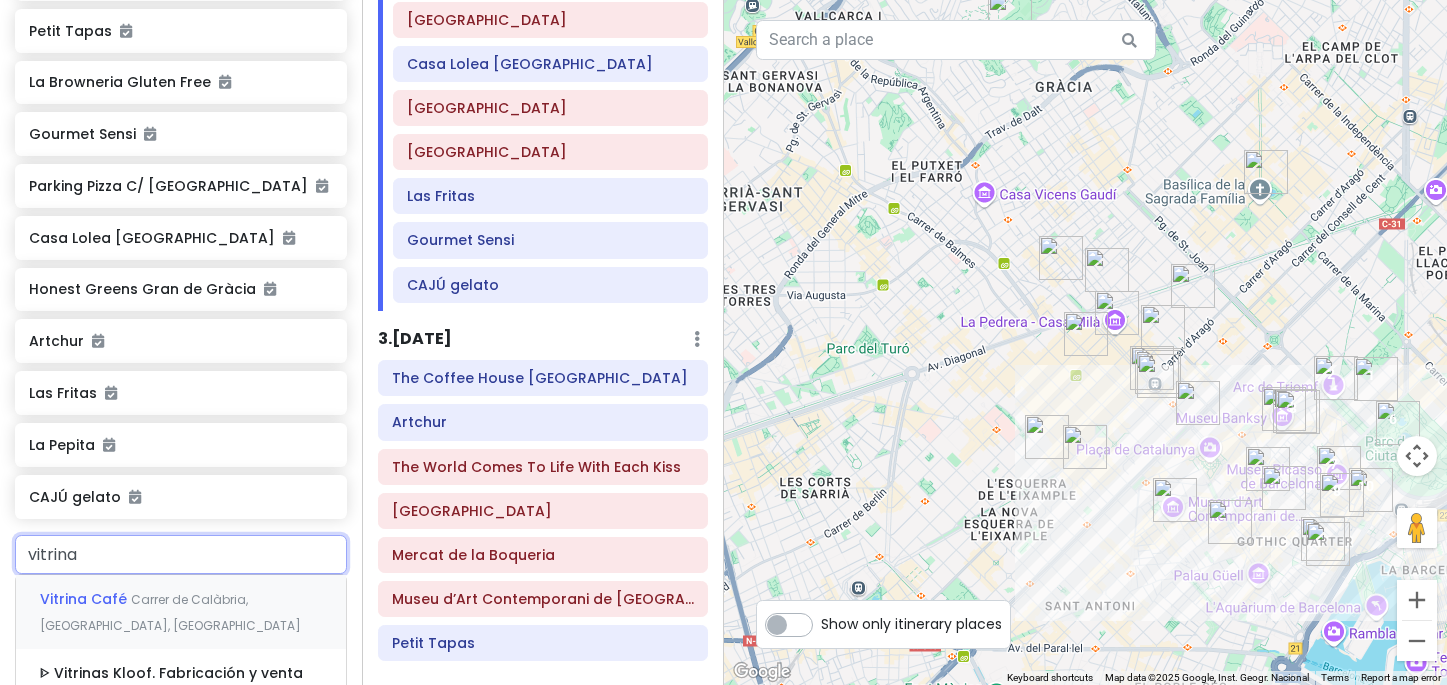 click on "Carrer de Calàbria, [GEOGRAPHIC_DATA], [GEOGRAPHIC_DATA]" at bounding box center (170, 612) 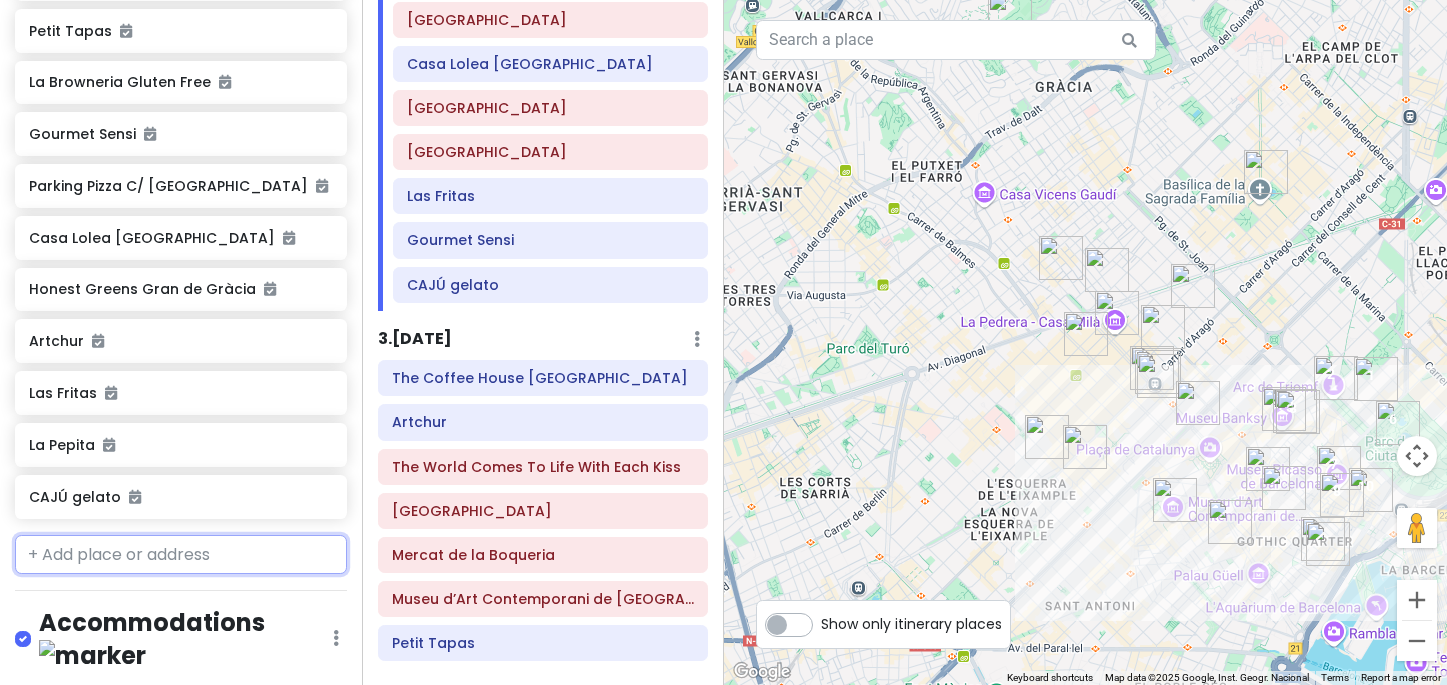 scroll, scrollTop: 1649, scrollLeft: 0, axis: vertical 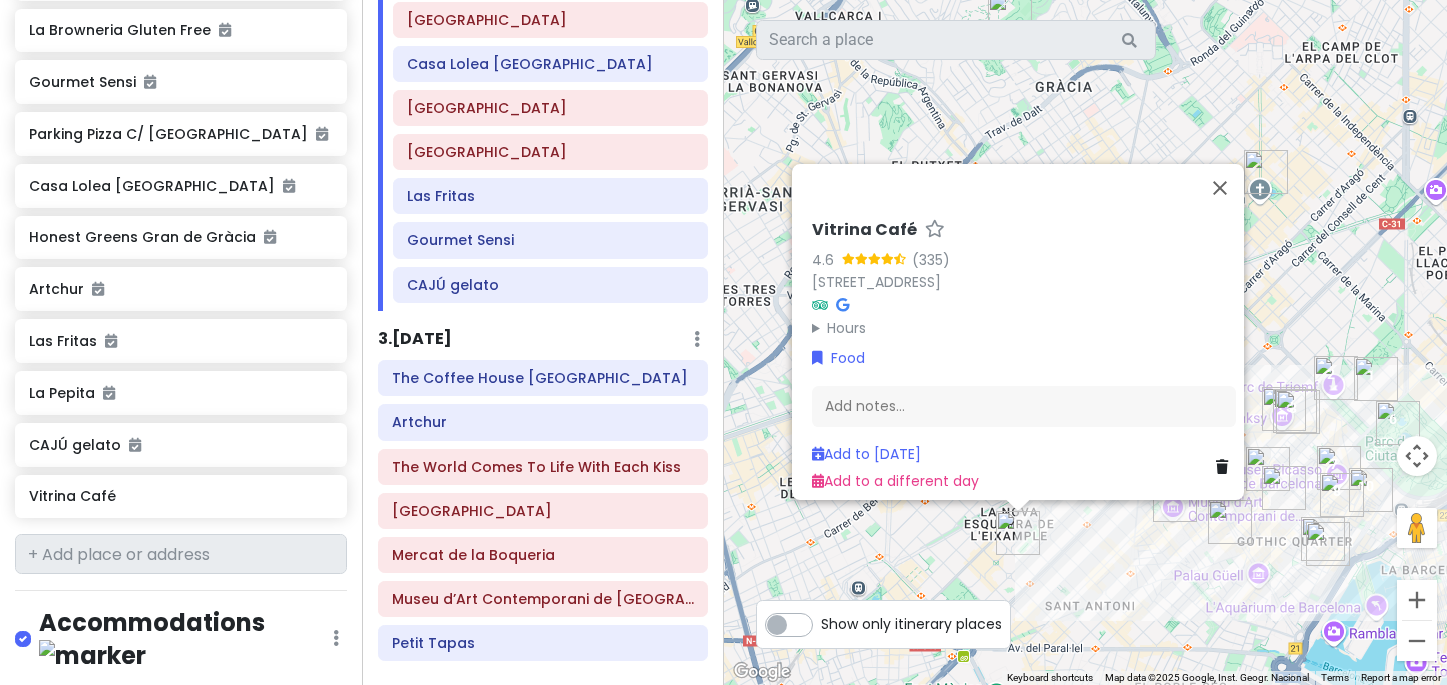 click at bounding box center (1222, 467) 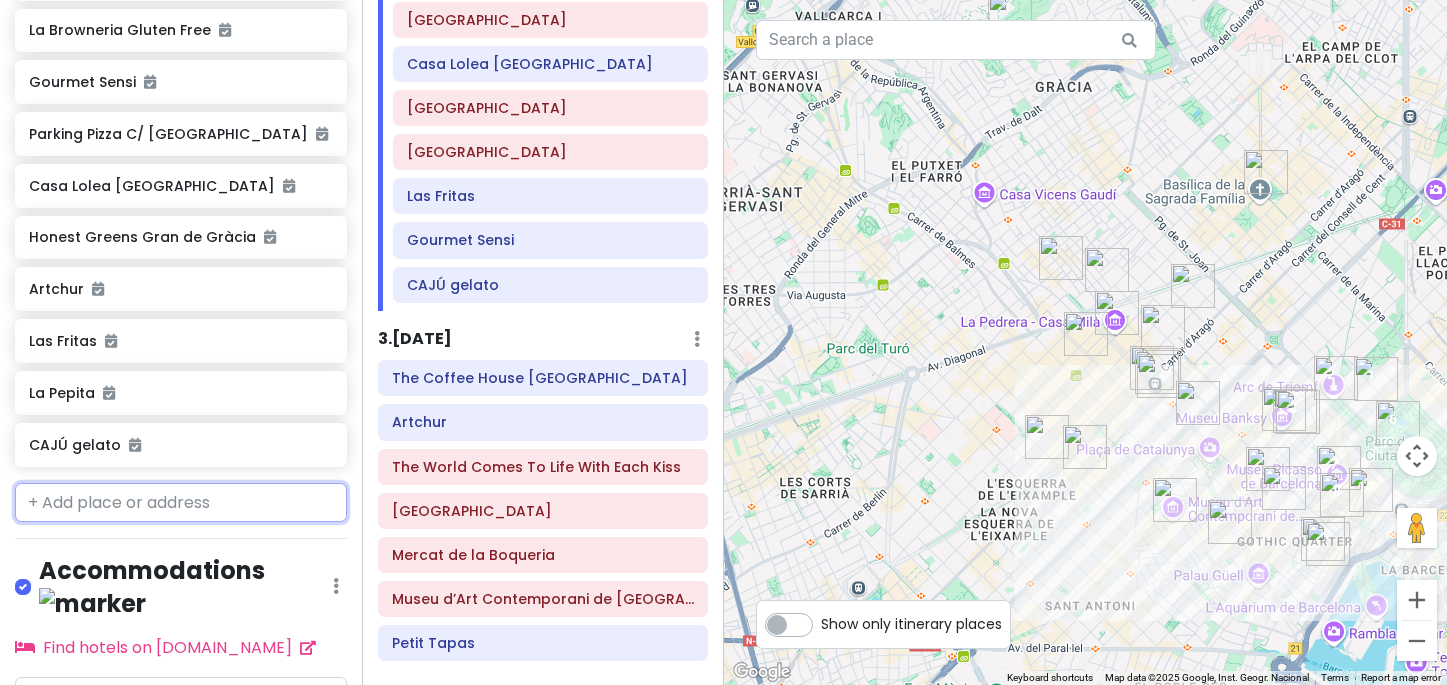 scroll, scrollTop: 1597, scrollLeft: 0, axis: vertical 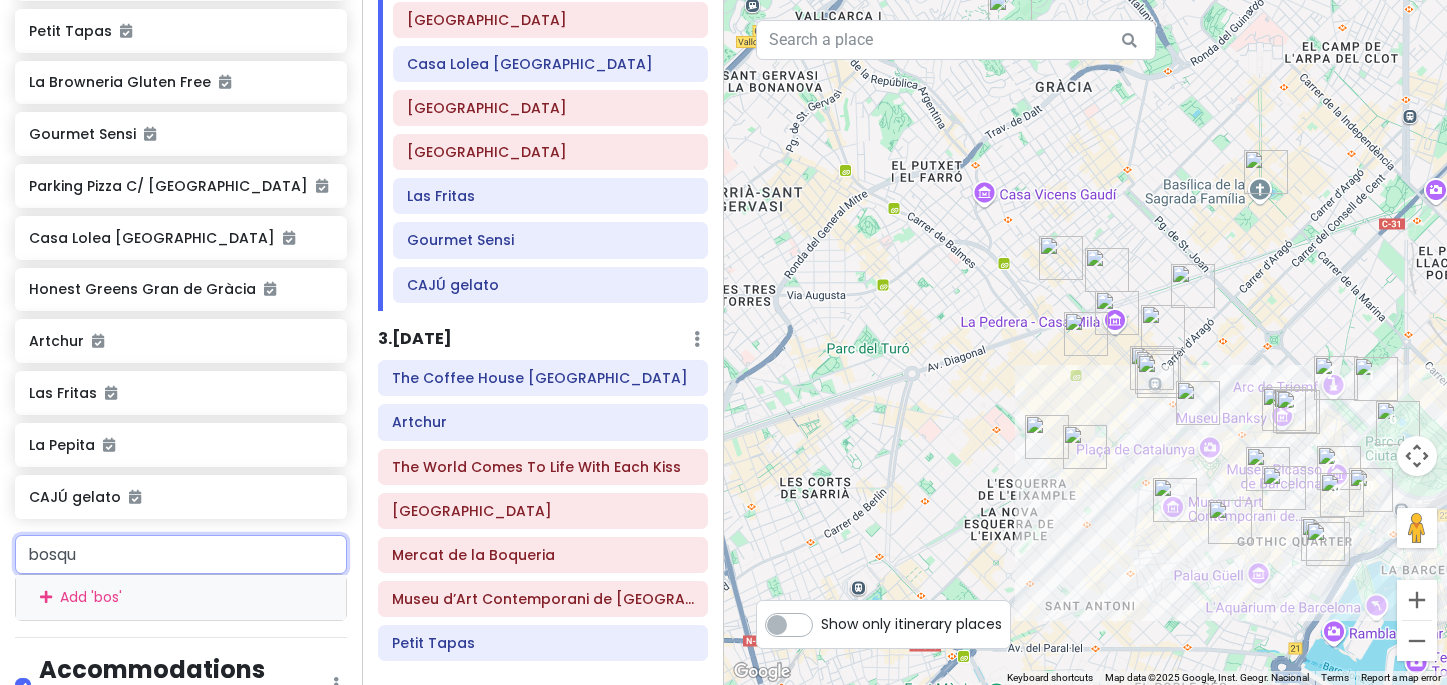 type on "bosque" 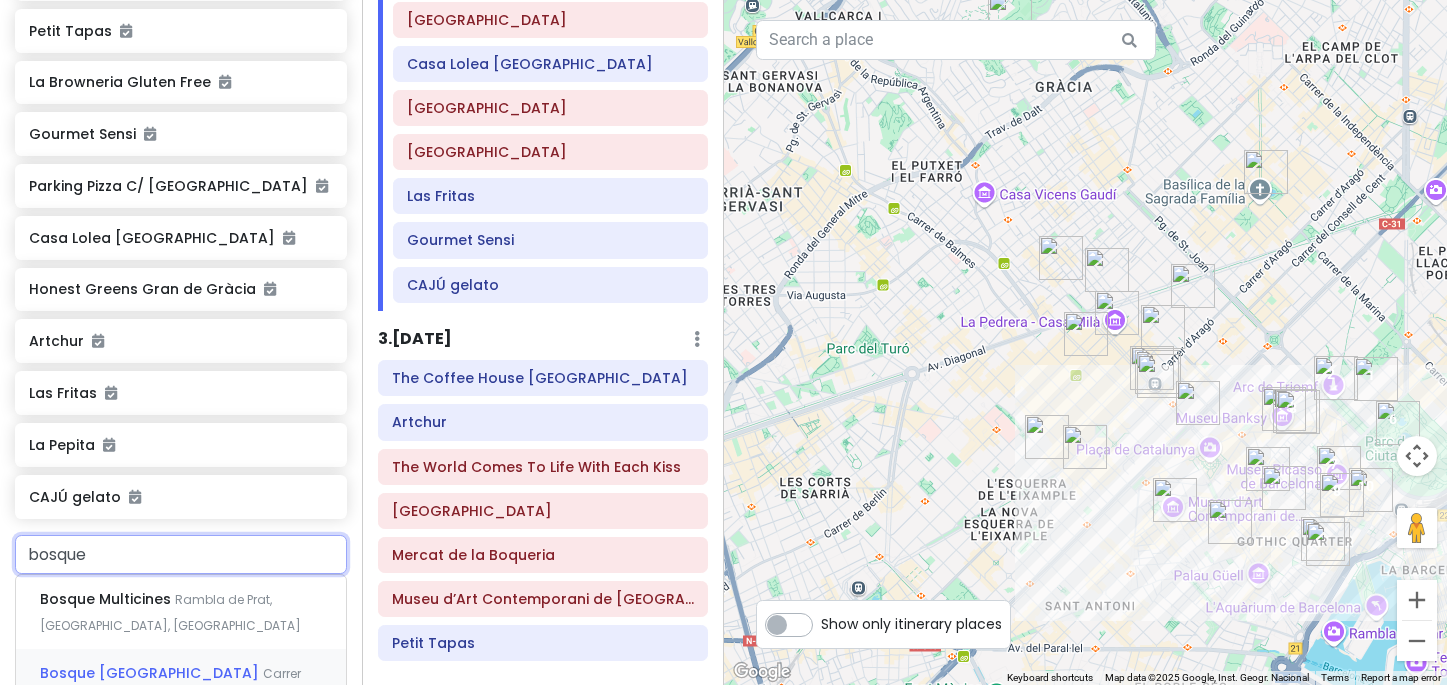 click on "Bosque [GEOGRAPHIC_DATA]   [GEOGRAPHIC_DATA][PERSON_NAME], [GEOGRAPHIC_DATA], [GEOGRAPHIC_DATA]" at bounding box center (181, 698) 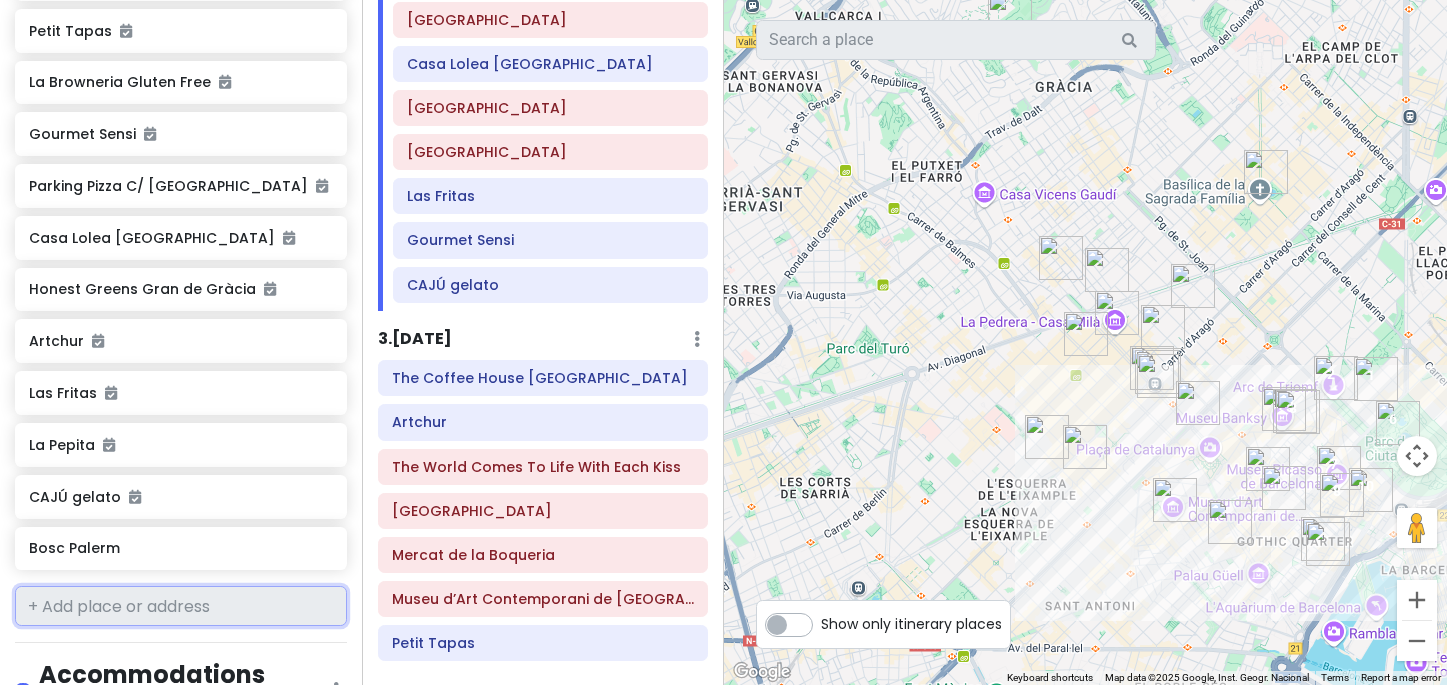 scroll, scrollTop: 1649, scrollLeft: 0, axis: vertical 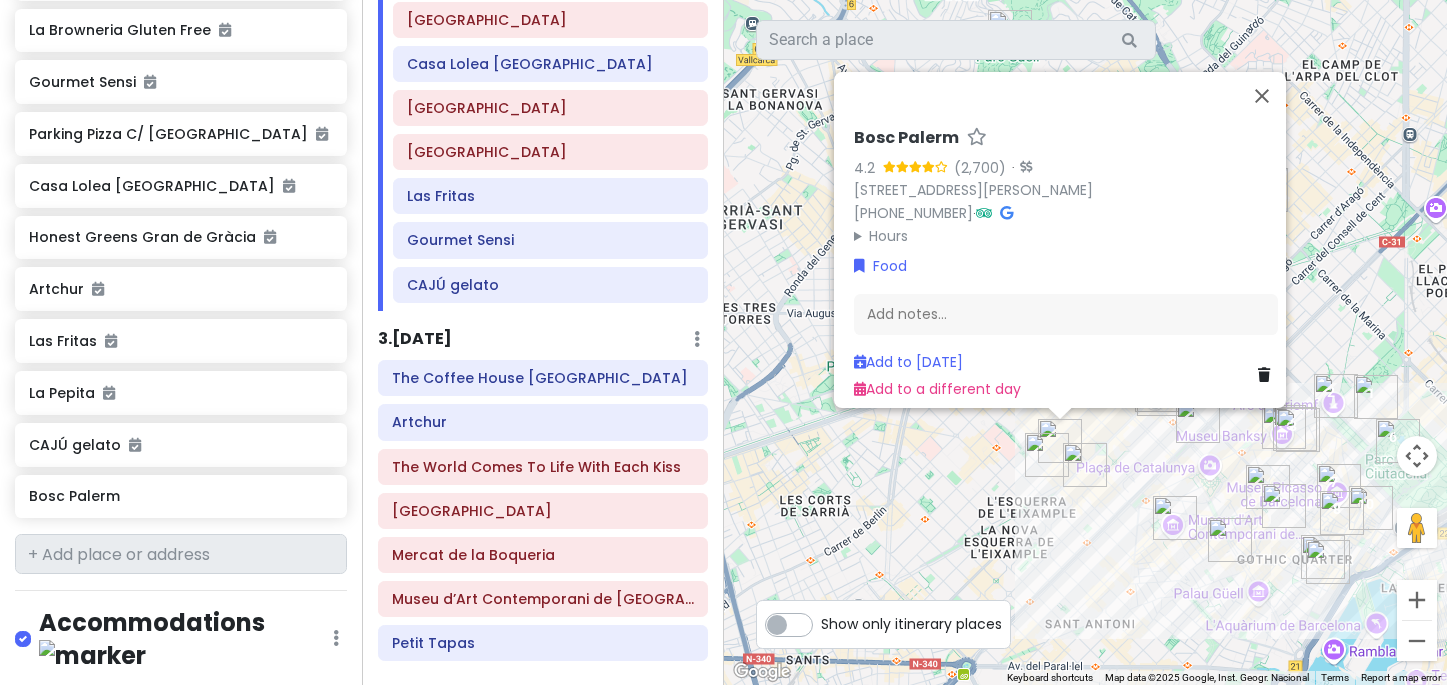 click at bounding box center (1047, 455) 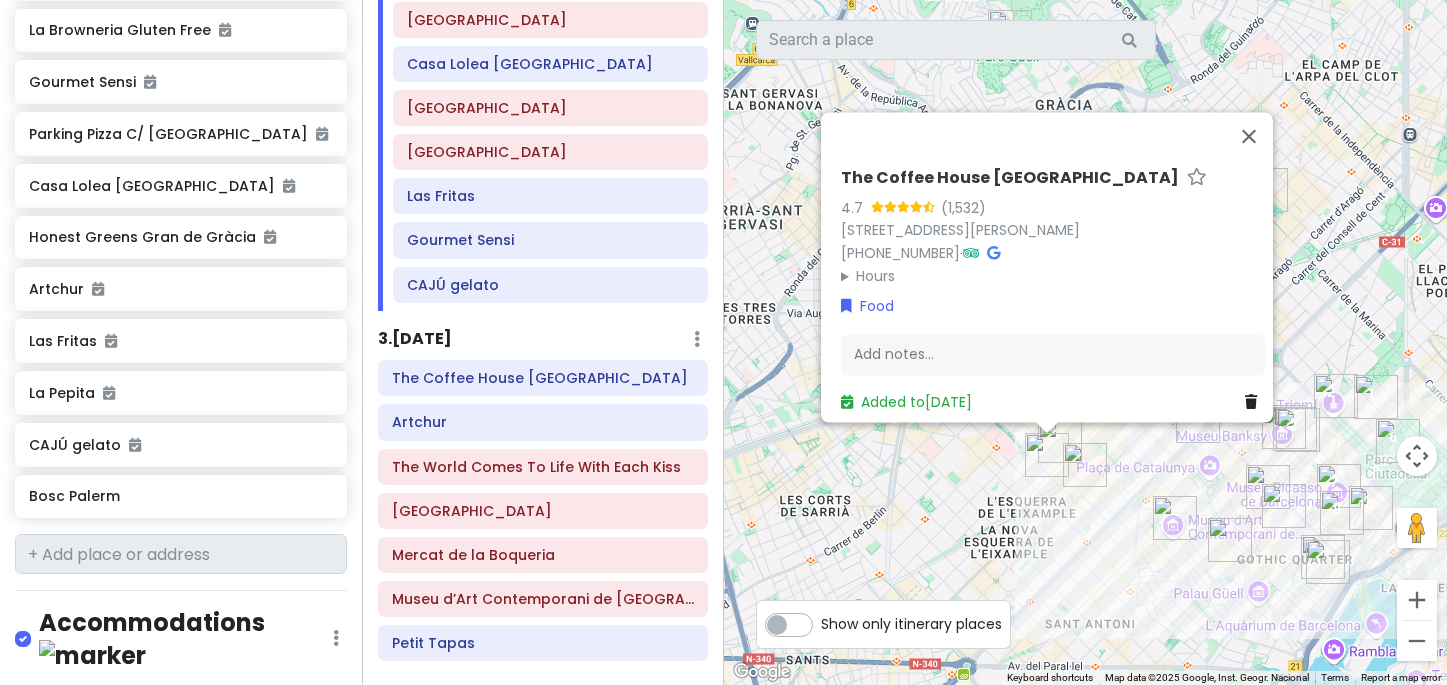 click at bounding box center [1085, 465] 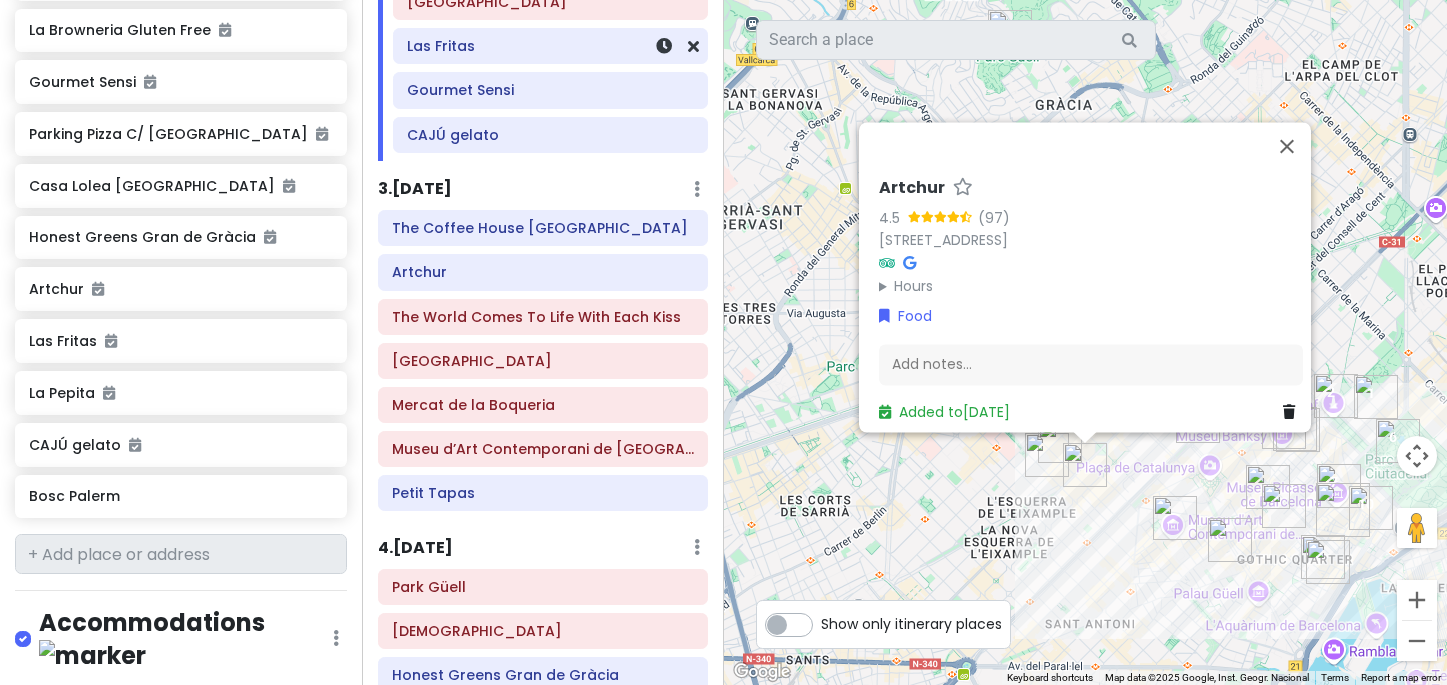 scroll, scrollTop: 554, scrollLeft: 0, axis: vertical 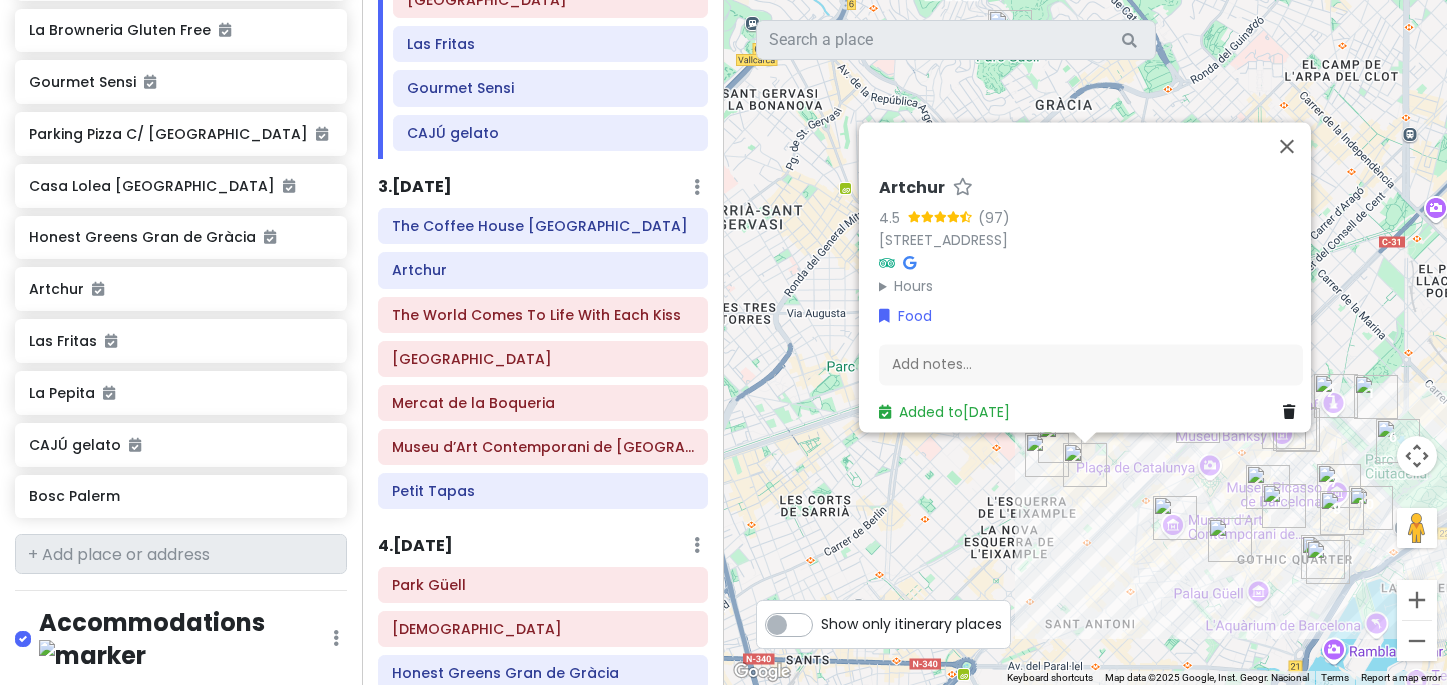 click on "To navigate, press the arrow keys. Artchur 4.5        (97) [STREET_ADDRESS] Hours [DATE]  Closed [DATE]  9:00 AM – 9:00 PM [DATE]  9:00 AM – 9:00 PM [DATE]  9:00 AM – 9:00 PM [DATE]  9:00 AM – 12:00 AM [DATE]  9:00 AM – 12:00 AM [DATE]  9:00 AM – 9:00 PM Food Add notes... Added to  [DATE]" at bounding box center [1086, 342] 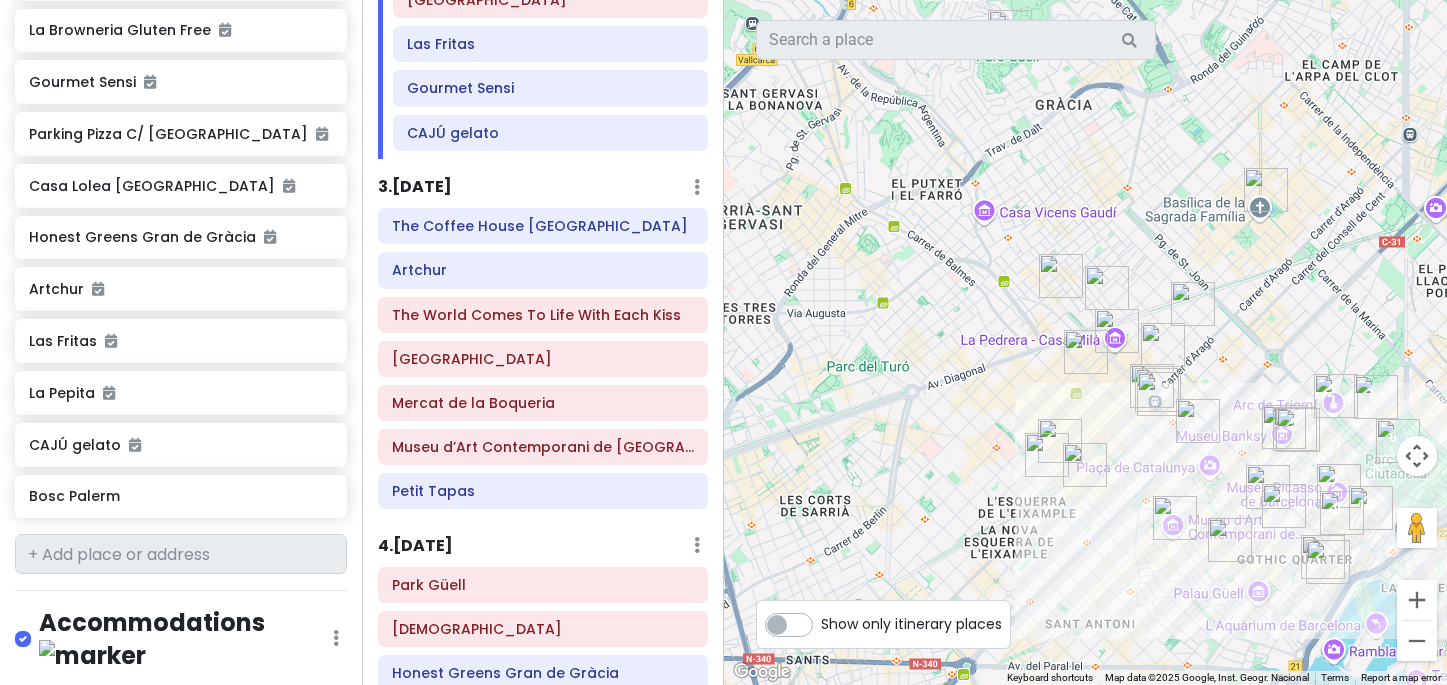 click at bounding box center (1060, 441) 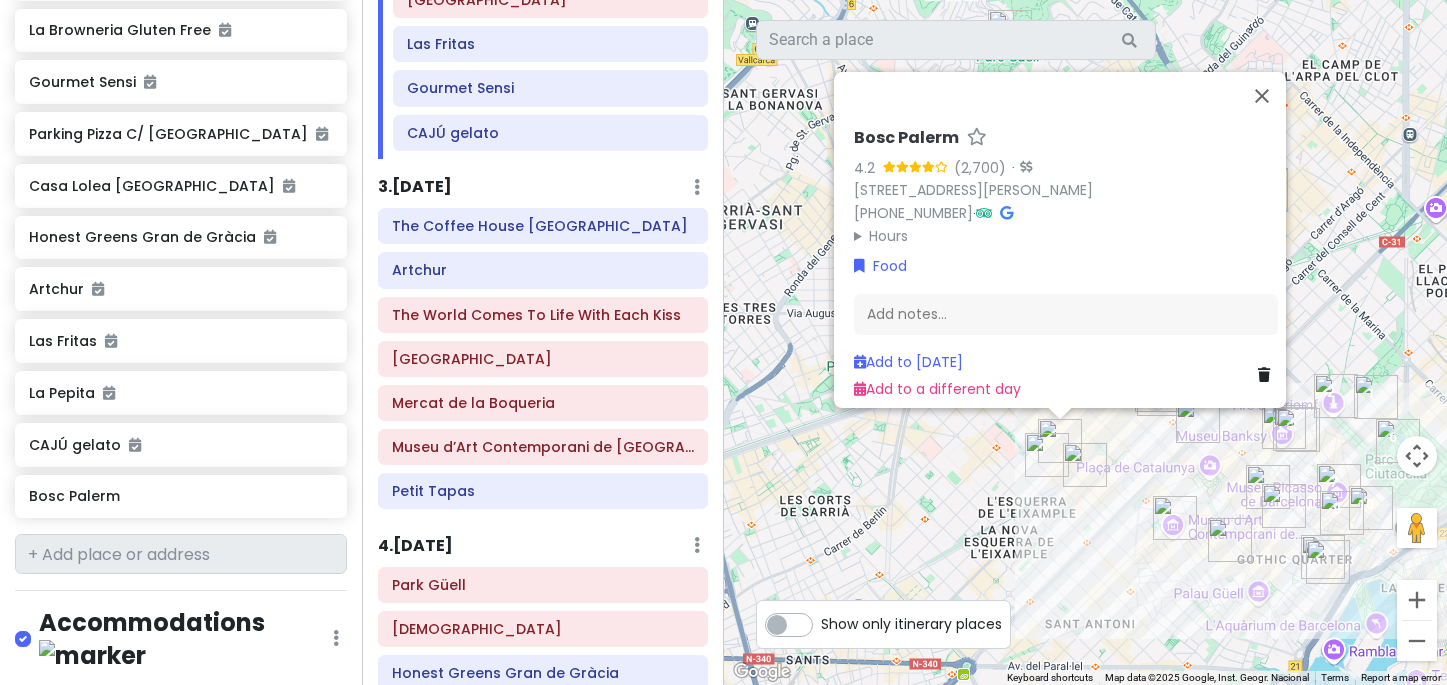 click at bounding box center (1047, 455) 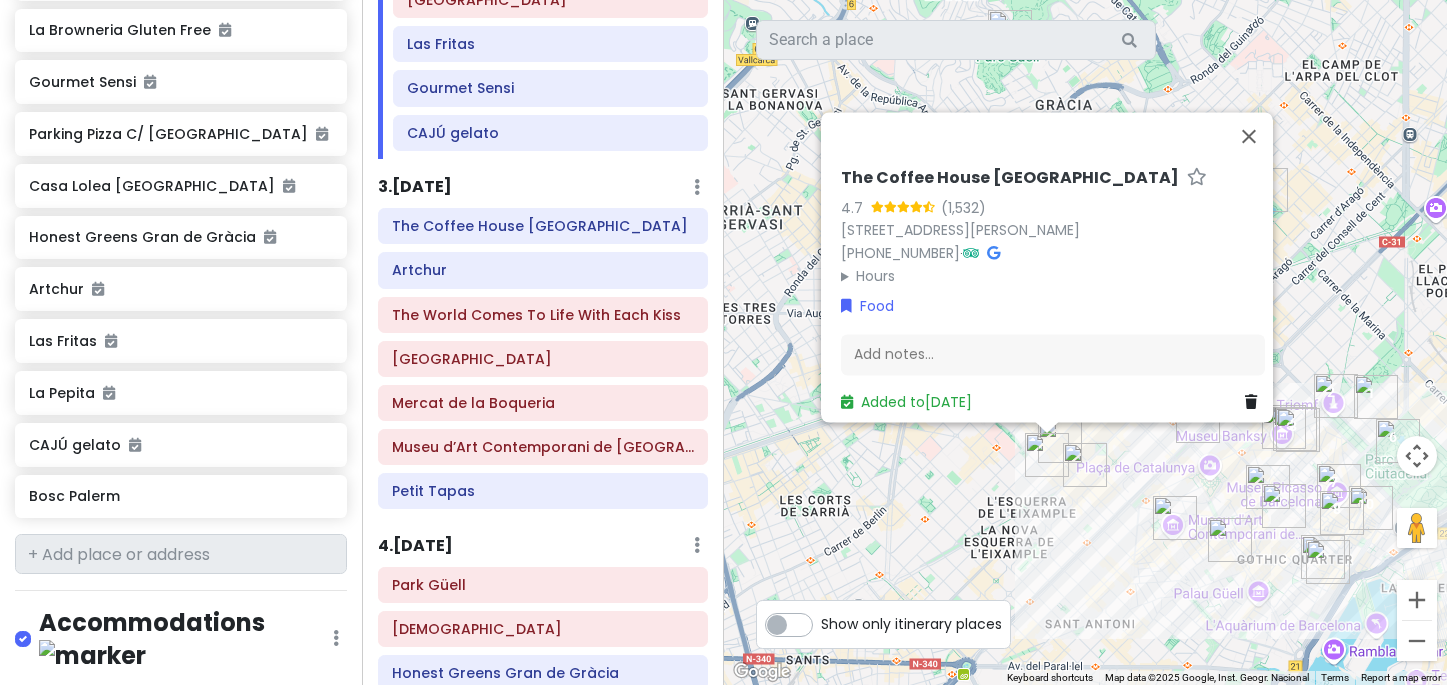 click at bounding box center [1047, 455] 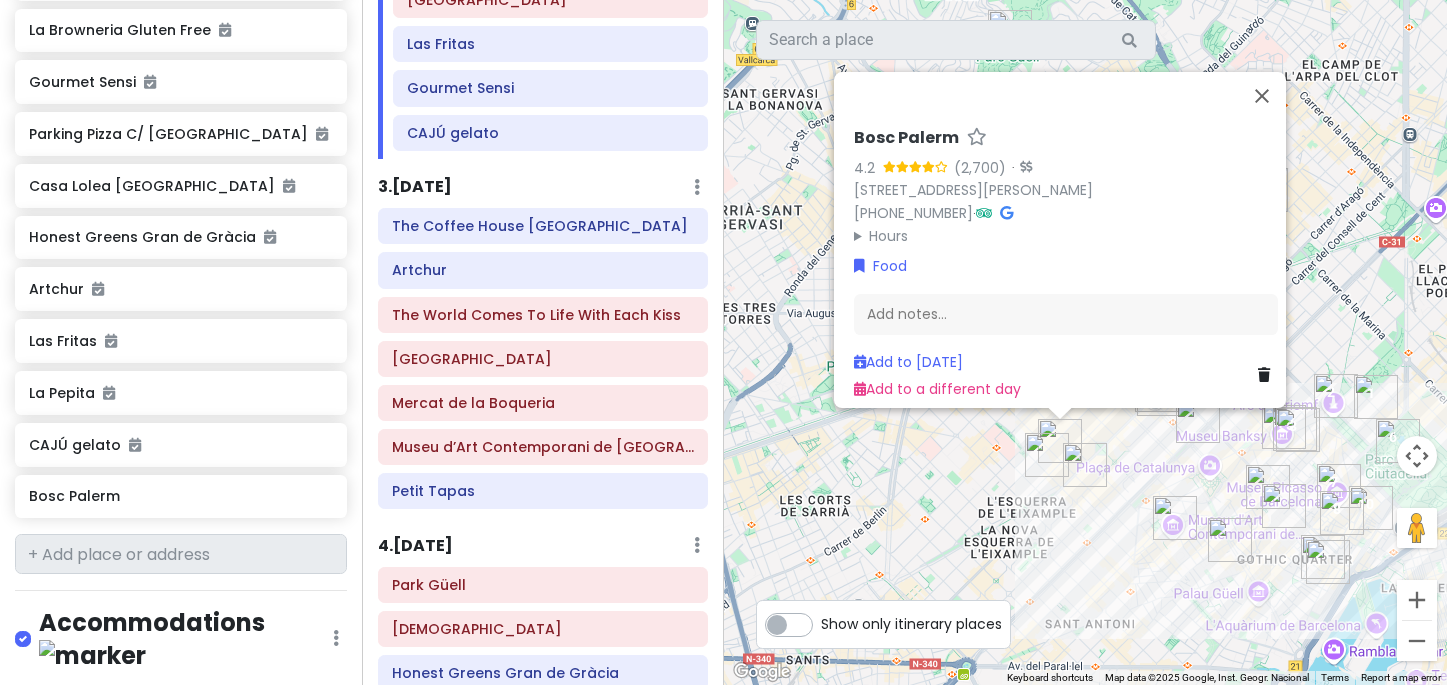 click at bounding box center (1268, 375) 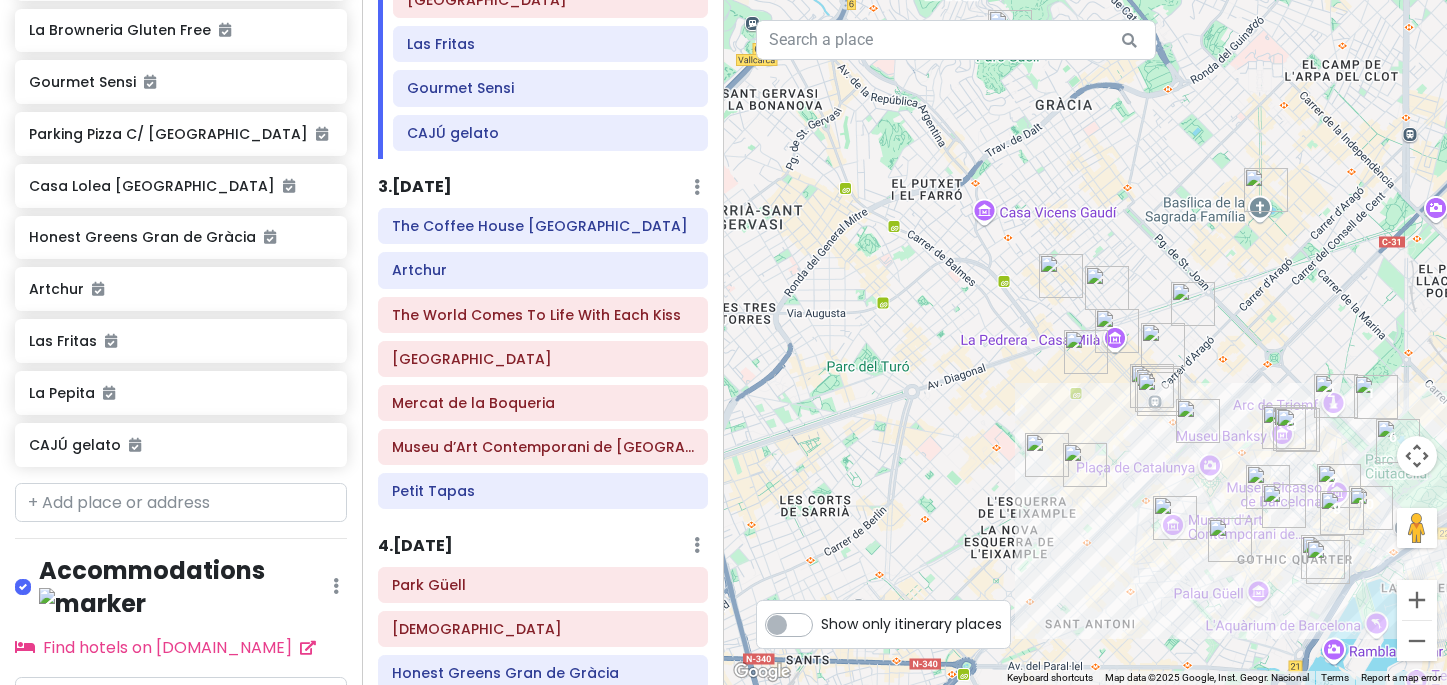 scroll, scrollTop: 1597, scrollLeft: 0, axis: vertical 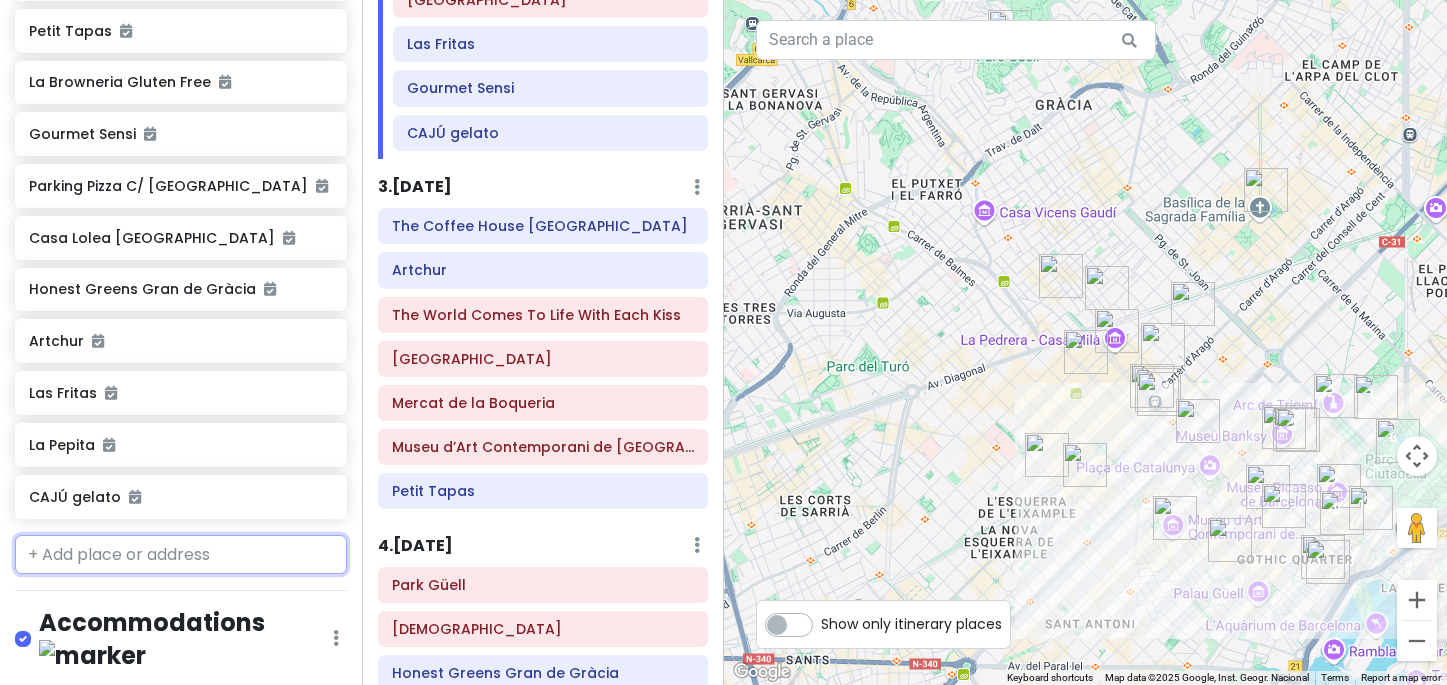 click at bounding box center [181, 555] 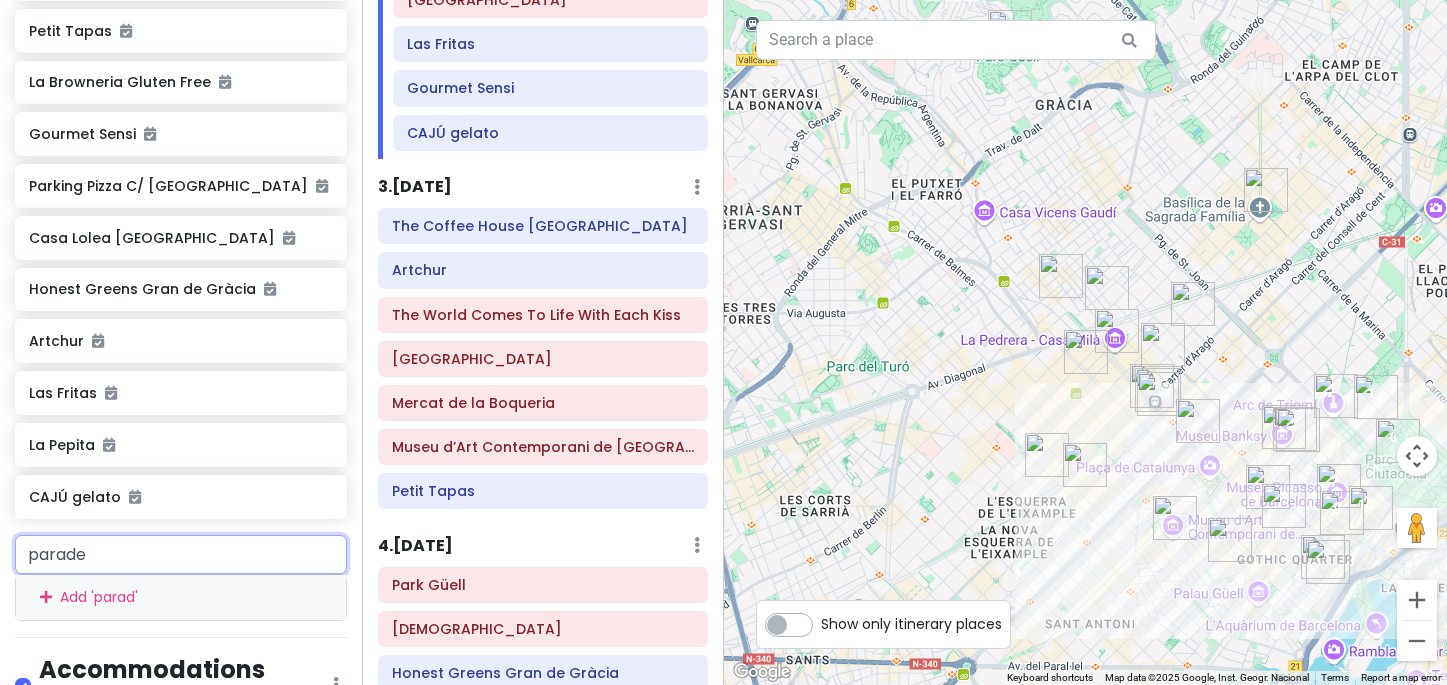 type on "parader" 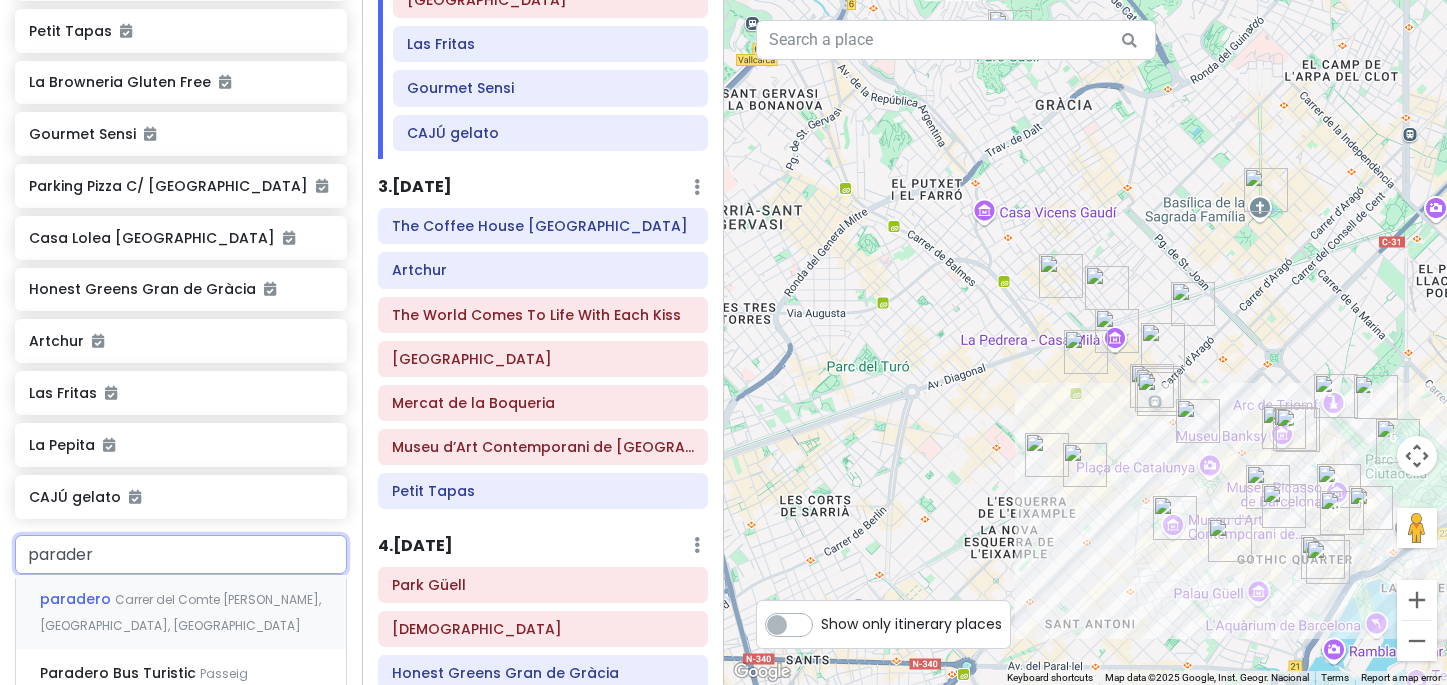 click on "paradero   Carrer del Comte [PERSON_NAME], [GEOGRAPHIC_DATA], [GEOGRAPHIC_DATA]" at bounding box center [181, 612] 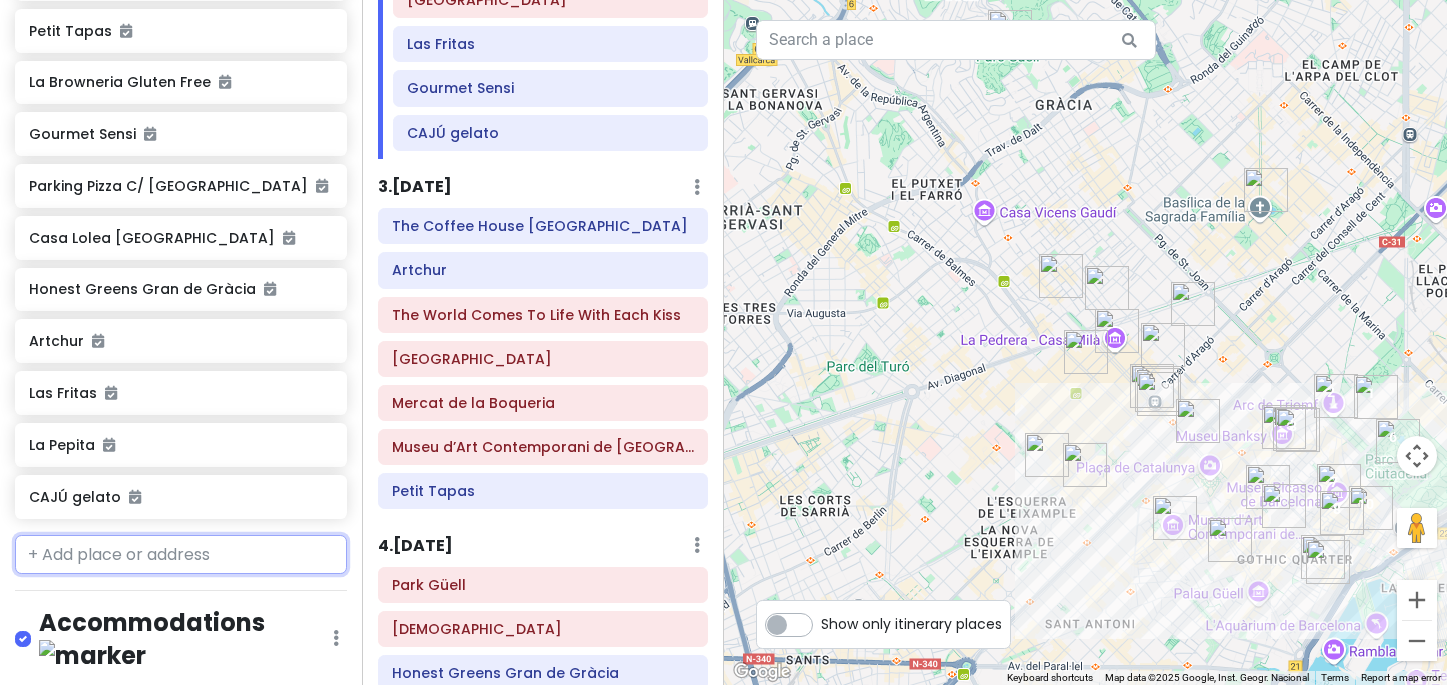 scroll, scrollTop: 1649, scrollLeft: 0, axis: vertical 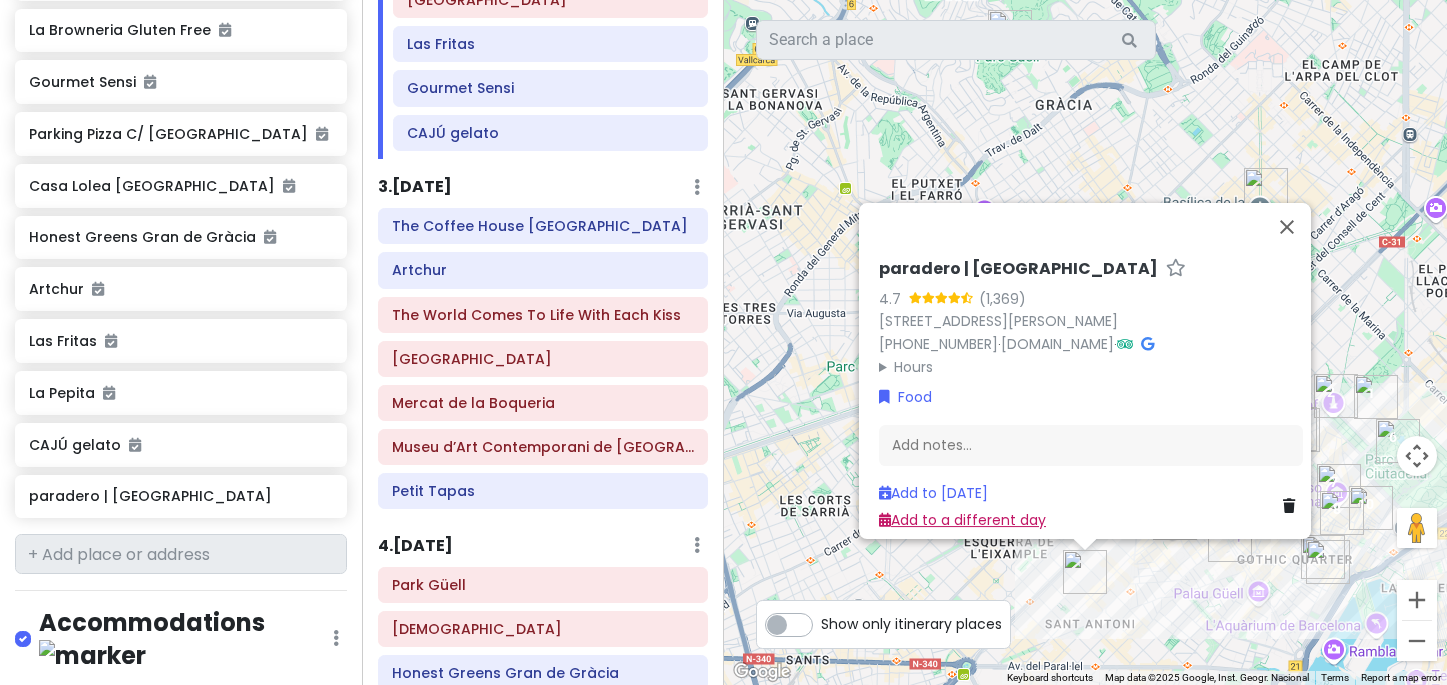 click on "Add to a different day" at bounding box center (962, 519) 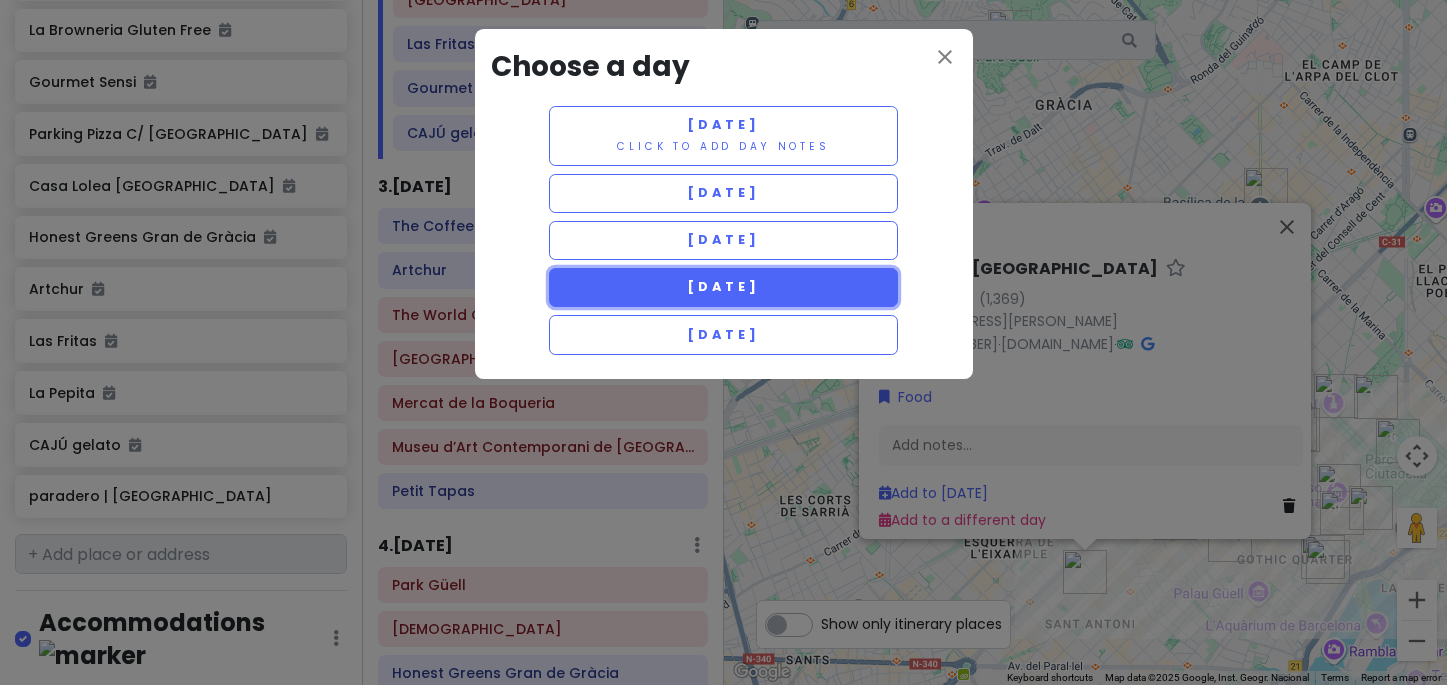 click on "[DATE]" at bounding box center (724, 287) 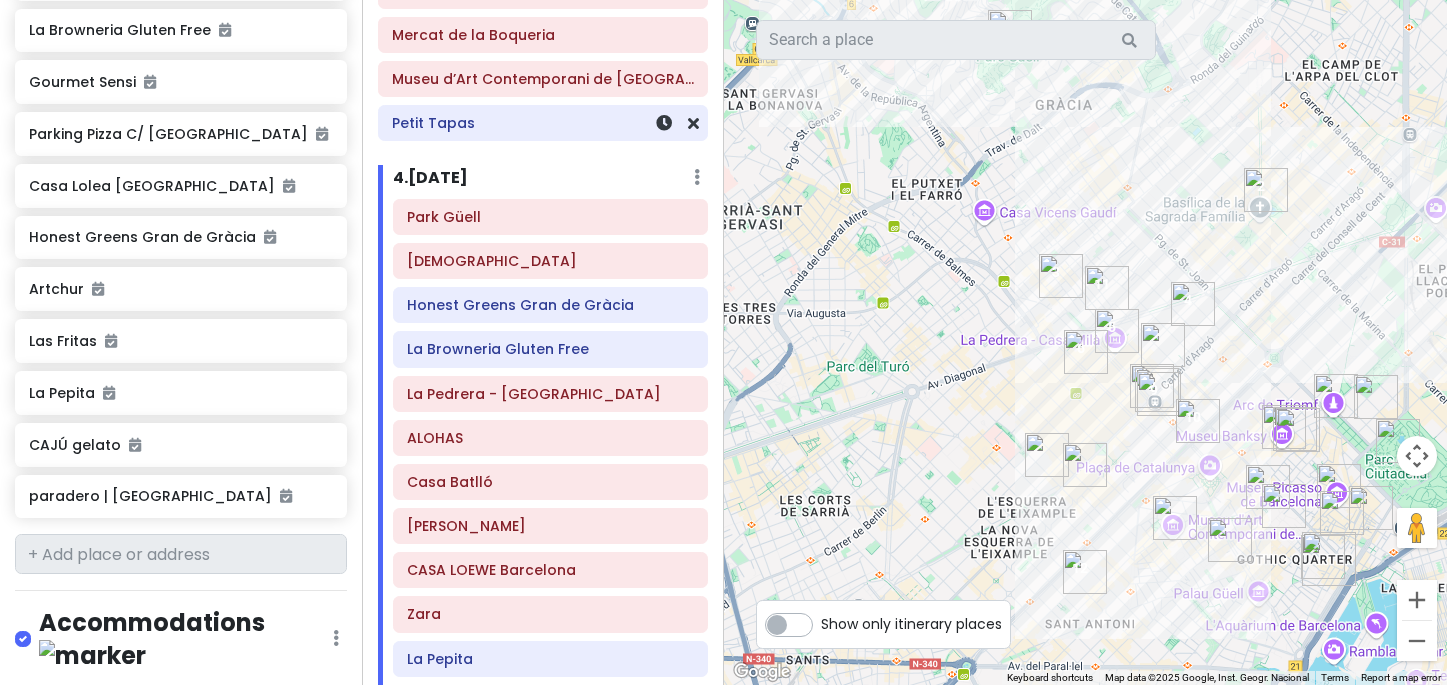 scroll, scrollTop: 1128, scrollLeft: 0, axis: vertical 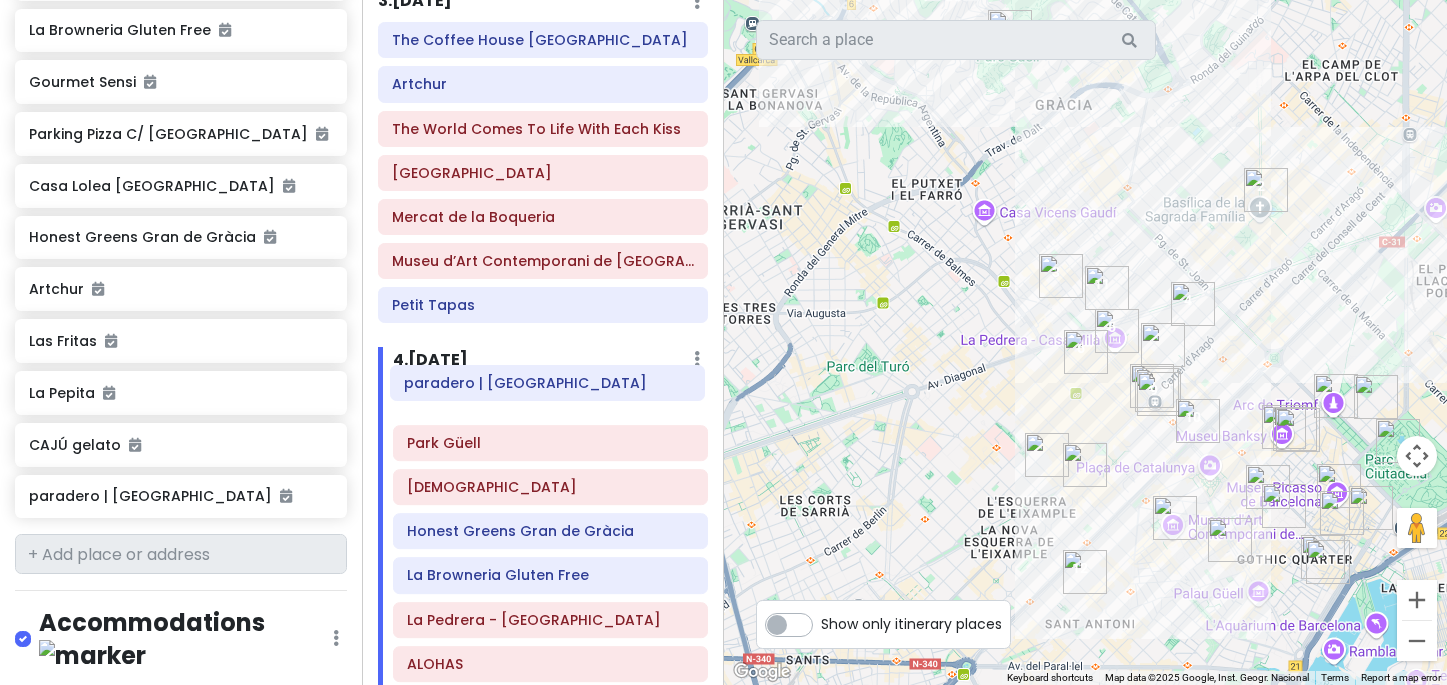 drag, startPoint x: 558, startPoint y: 507, endPoint x: 555, endPoint y: 393, distance: 114.03947 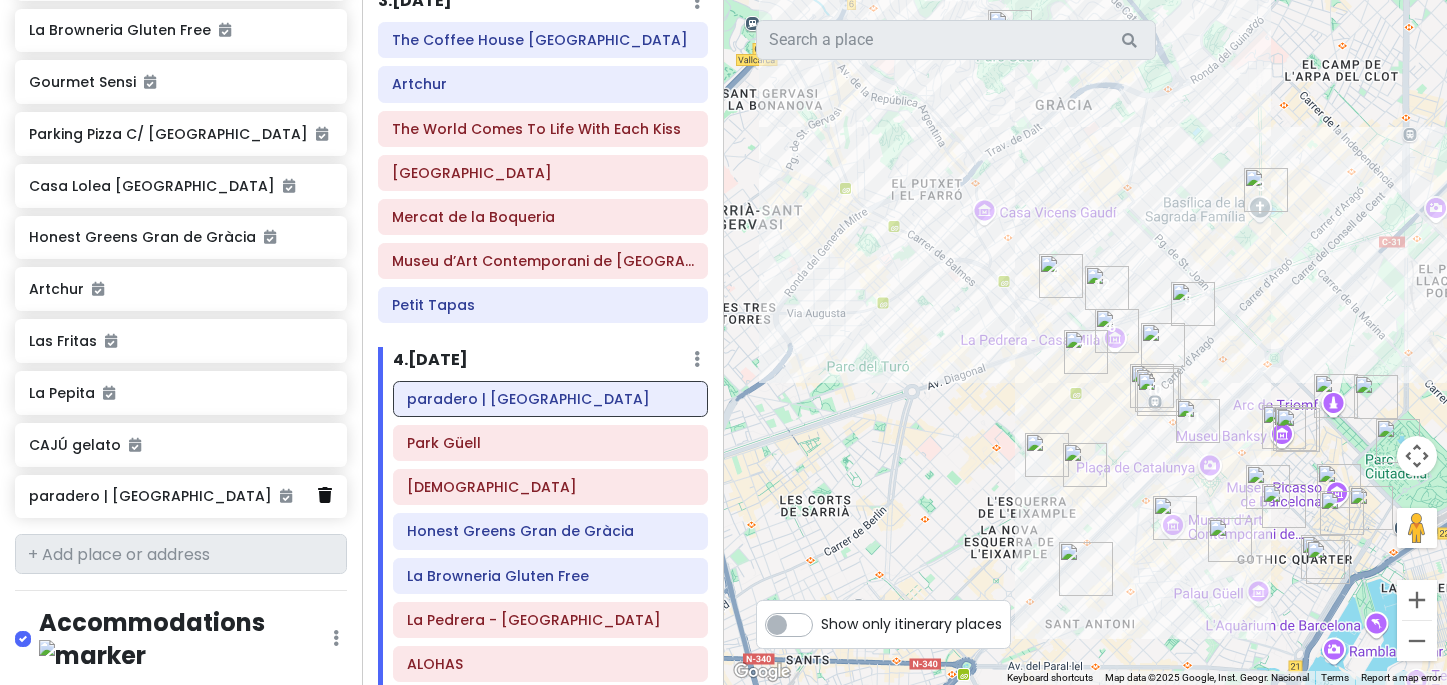 click 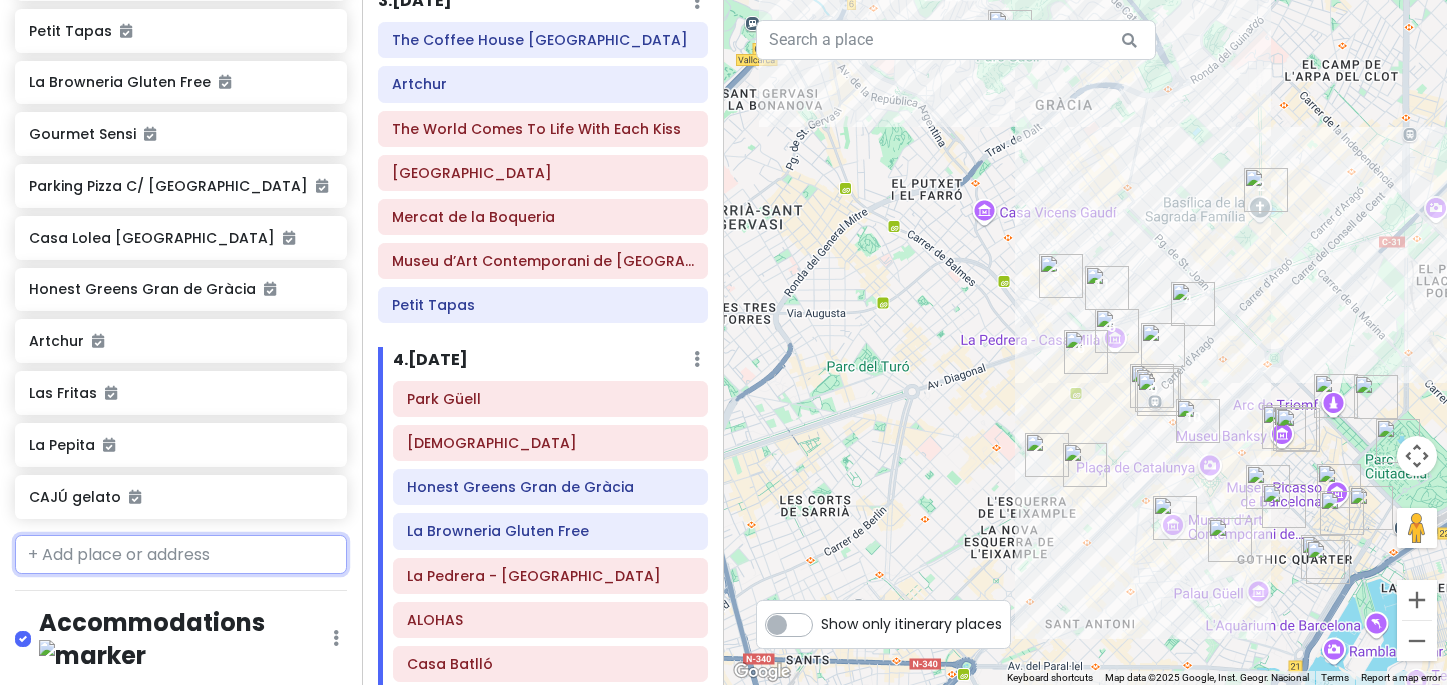 click at bounding box center [181, 555] 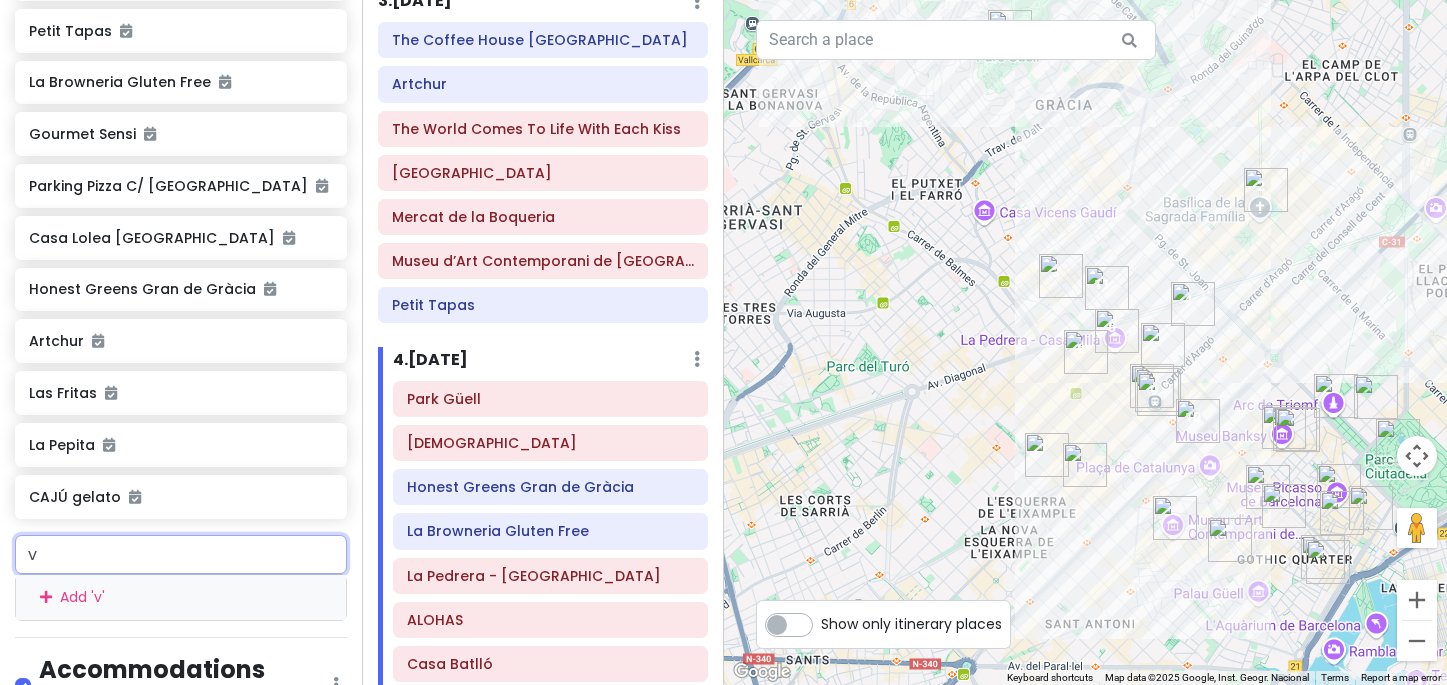 type on "vi" 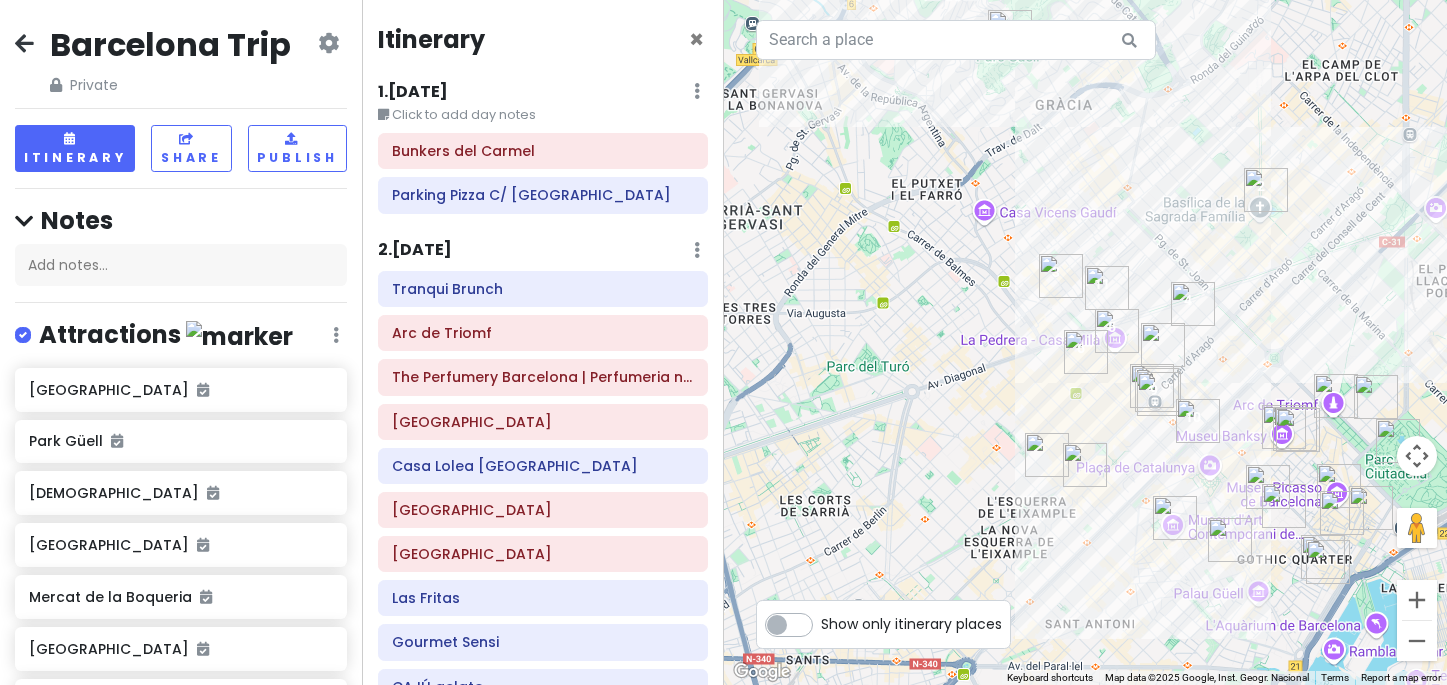 scroll, scrollTop: 0, scrollLeft: 0, axis: both 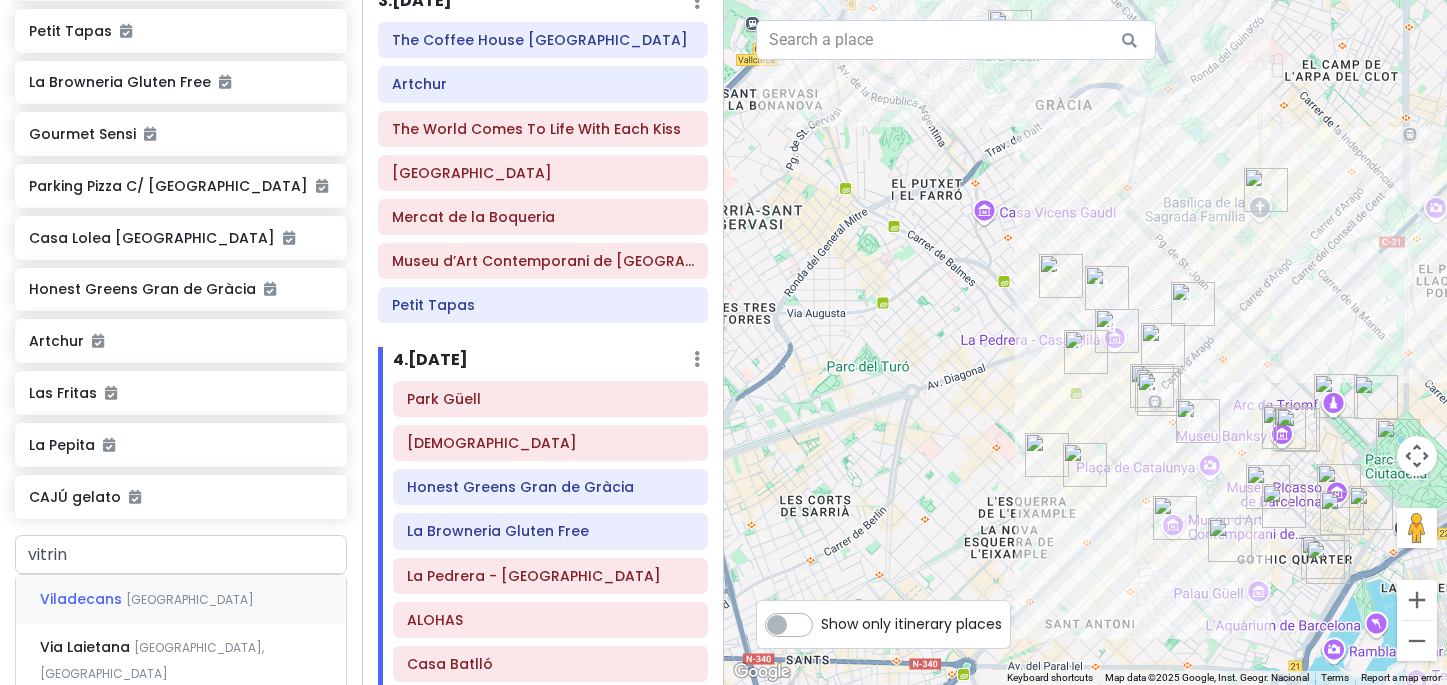 type on "vitrina" 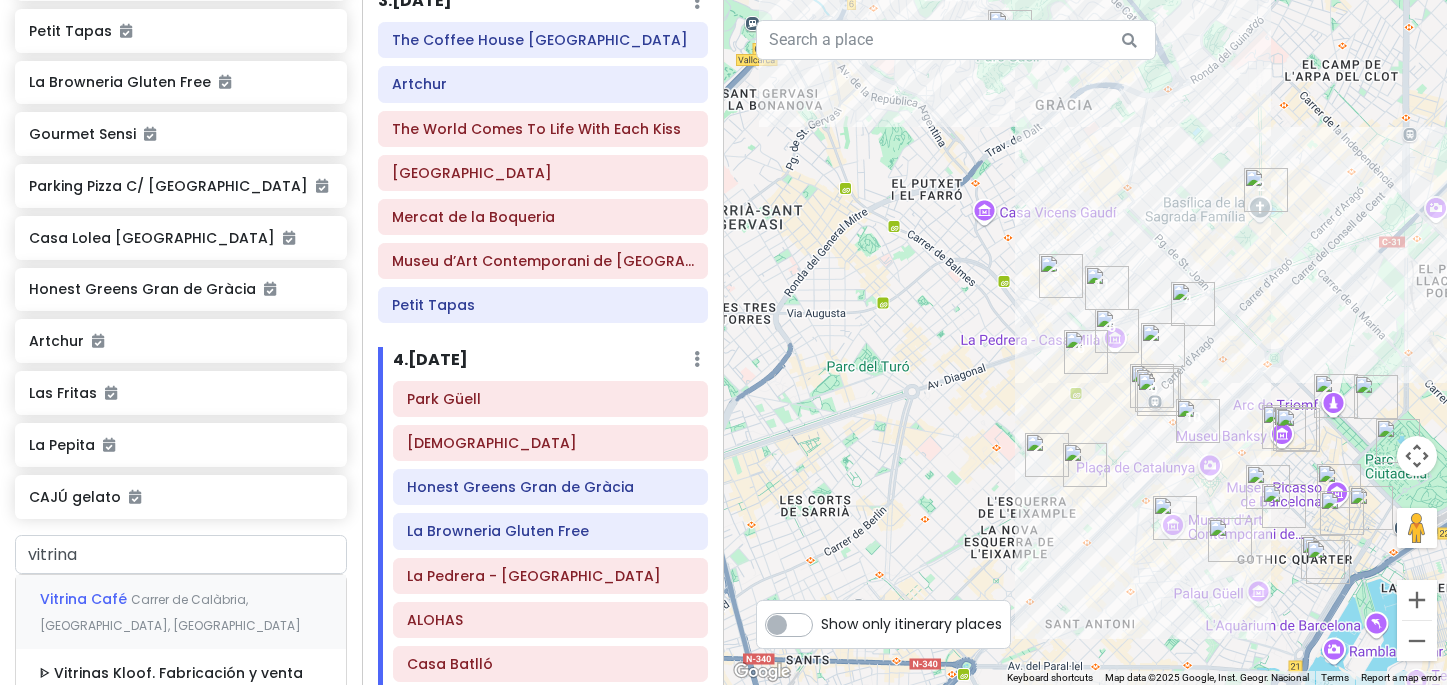 click on "Carrer de Calàbria, [GEOGRAPHIC_DATA], [GEOGRAPHIC_DATA]" at bounding box center (170, 612) 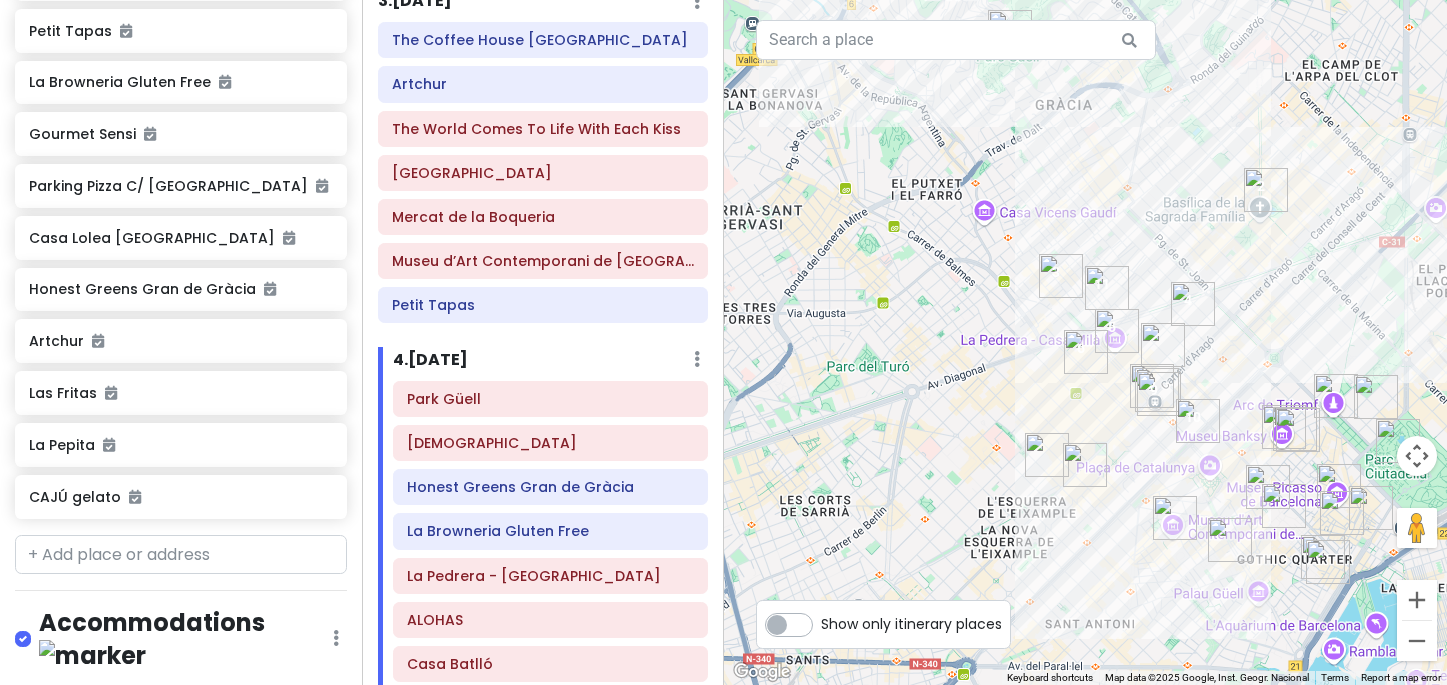 scroll, scrollTop: 1649, scrollLeft: 0, axis: vertical 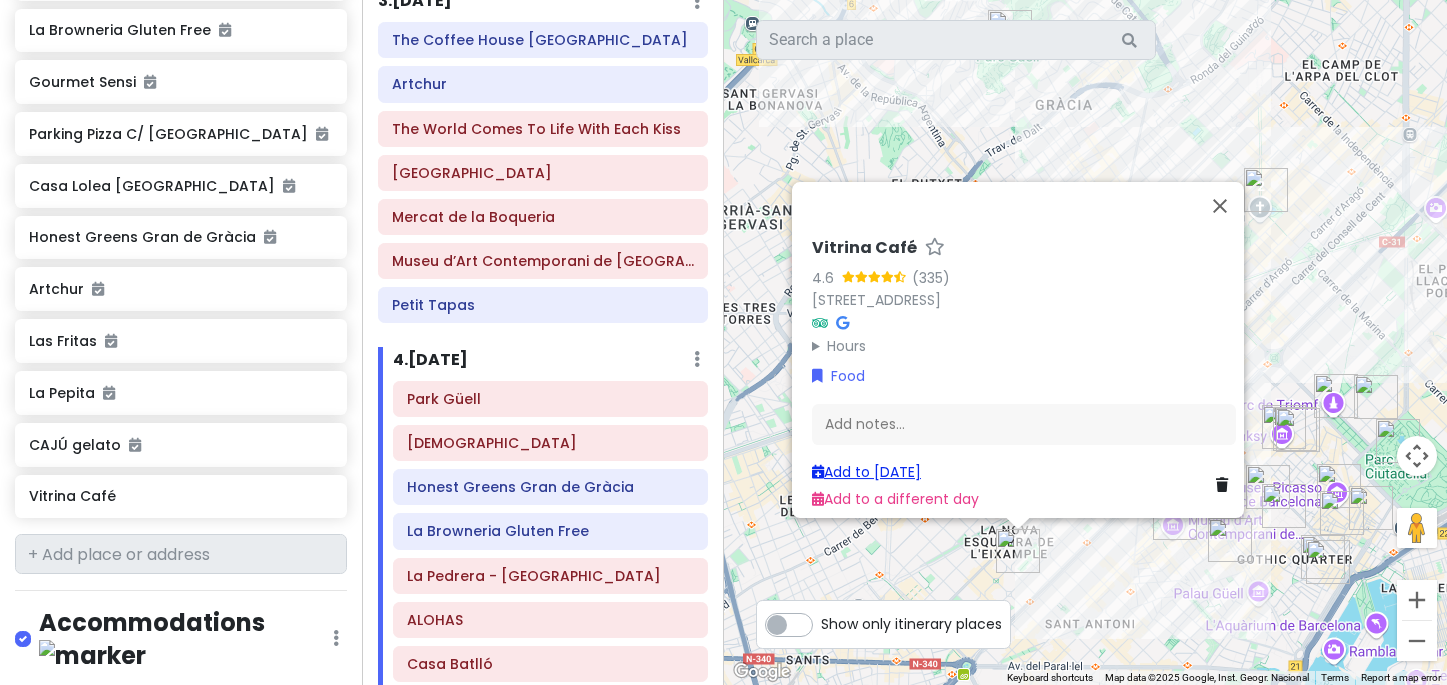 click on "Add to   [DATE]" at bounding box center (866, 472) 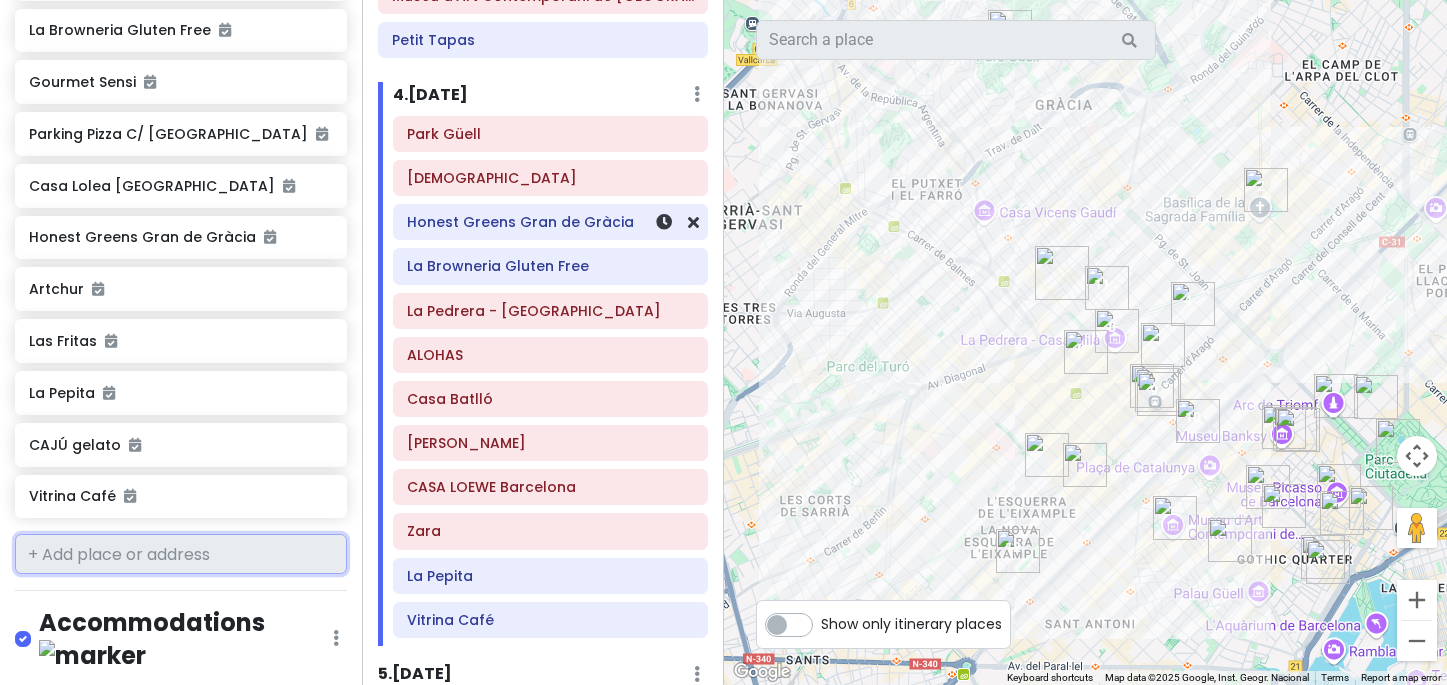 scroll, scrollTop: 1128, scrollLeft: 0, axis: vertical 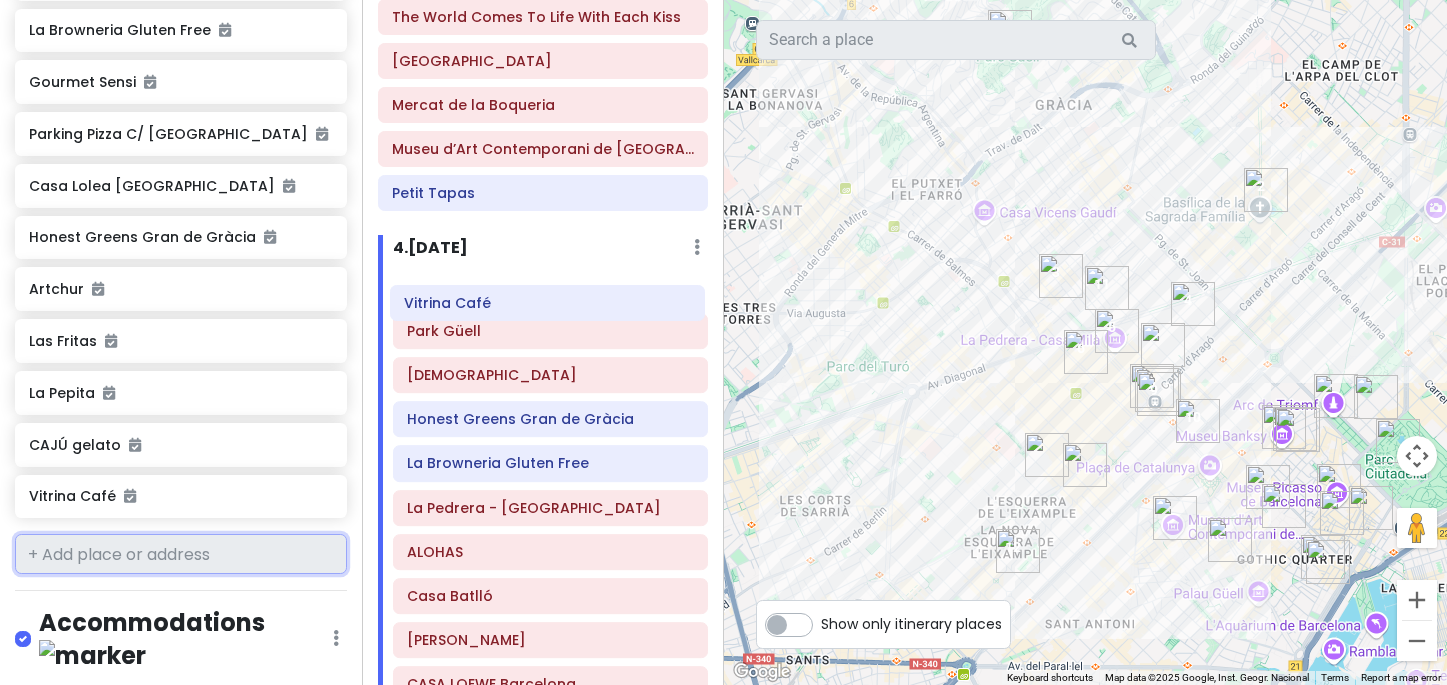 drag, startPoint x: 604, startPoint y: 501, endPoint x: 601, endPoint y: 307, distance: 194.0232 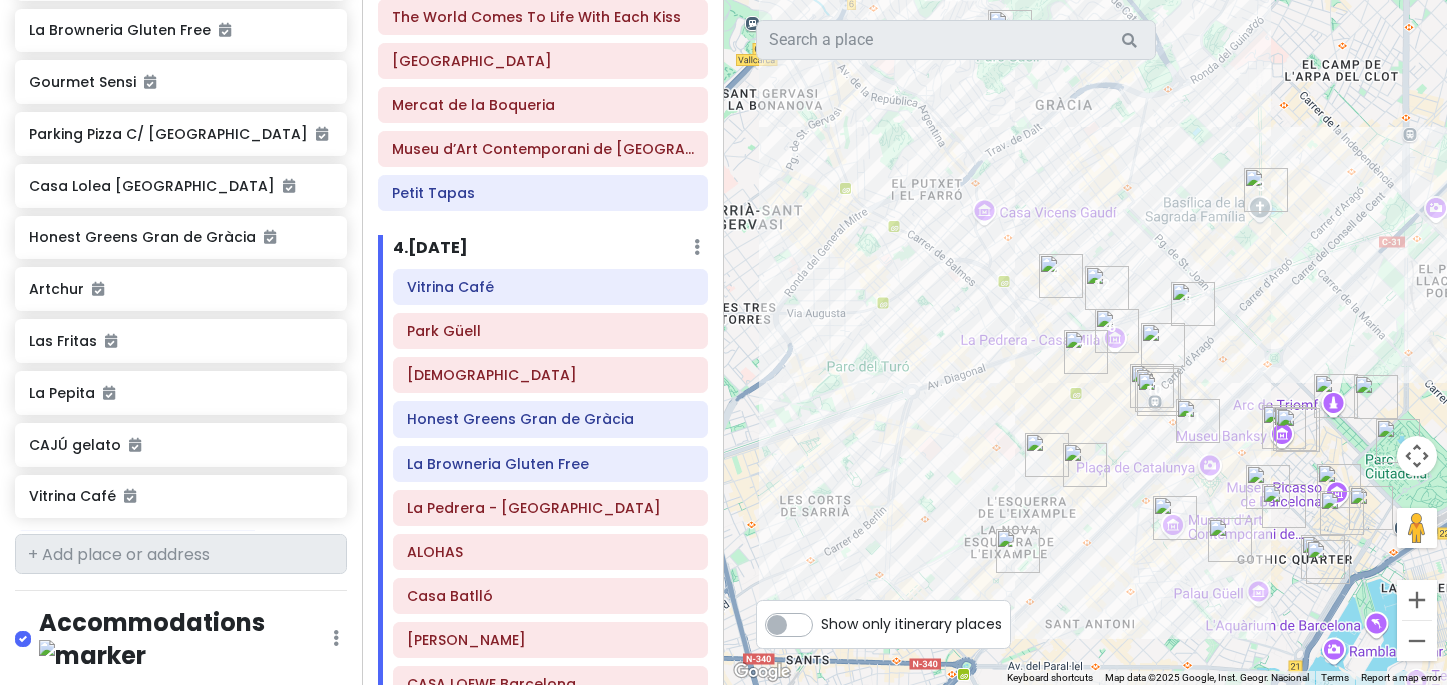click at bounding box center (1018, 551) 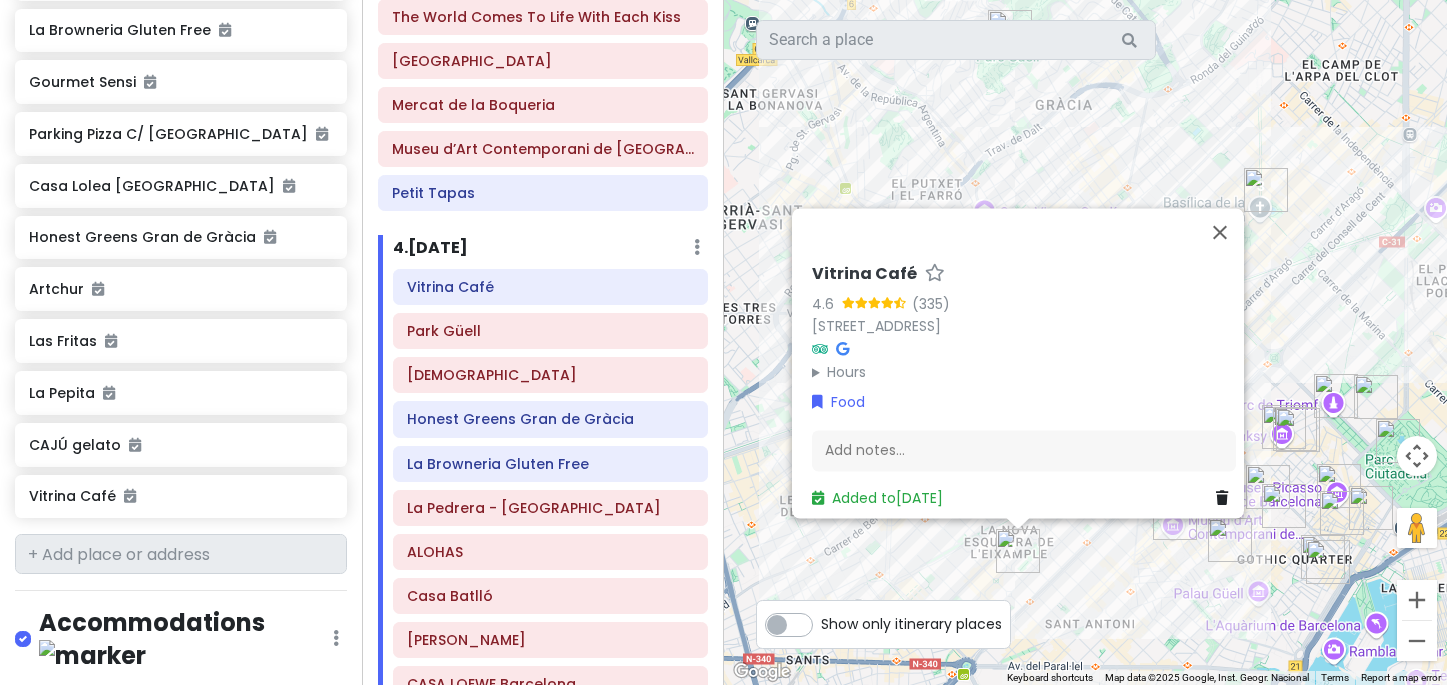 click on "To navigate, press the arrow keys. Vitrina Café 4.6        (335) Carrer de Calàbria, 128, L'Eixample, 08015 Barcelona, Spain Hours Monday  8:30 AM – 8:30 PM Tuesday  8:30 AM – 8:30 PM Wednesday  8:30 AM – 8:30 PM Thursday  8:30 AM – 8:30 PM Friday  8:30 AM – 8:30 PM Saturday  8:30 AM – 8:30 PM Sunday  8:30 AM – 4:00 PM Food Add notes... Added to  Sun 7/27" at bounding box center (1086, 342) 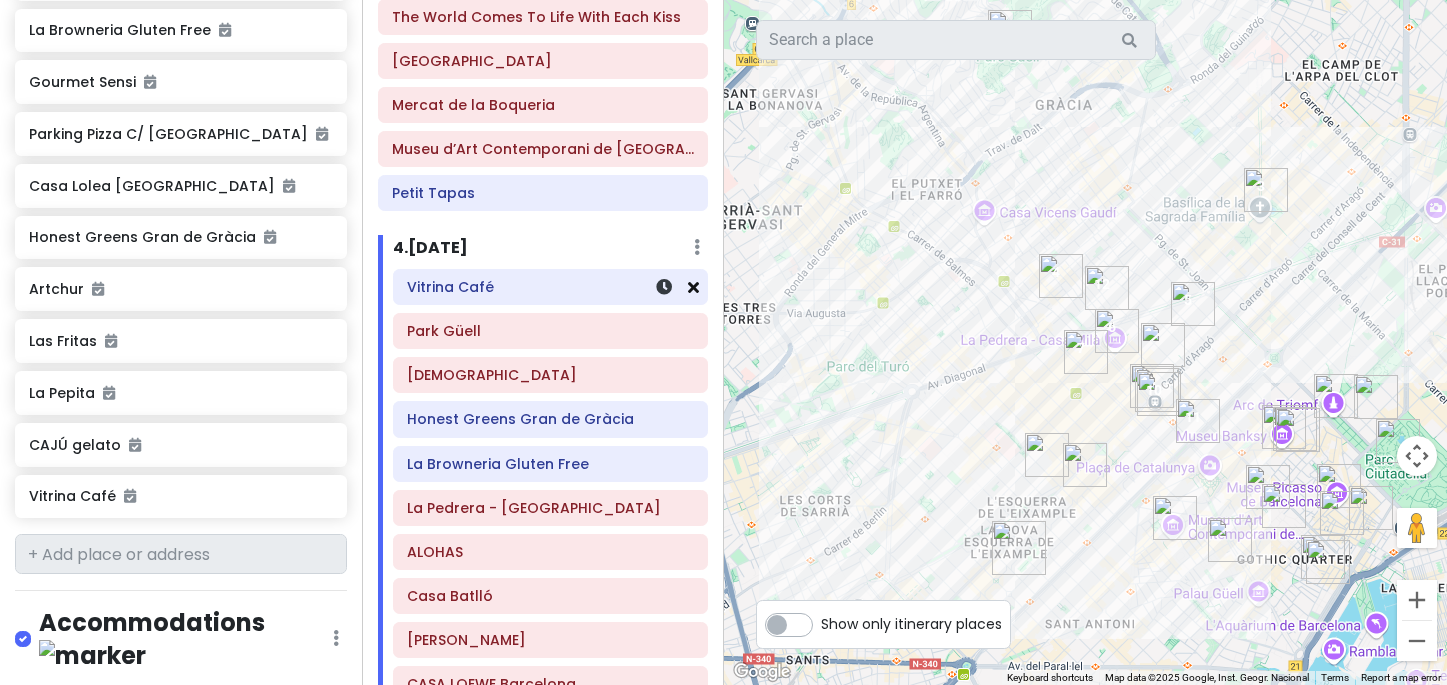 click at bounding box center [693, 287] 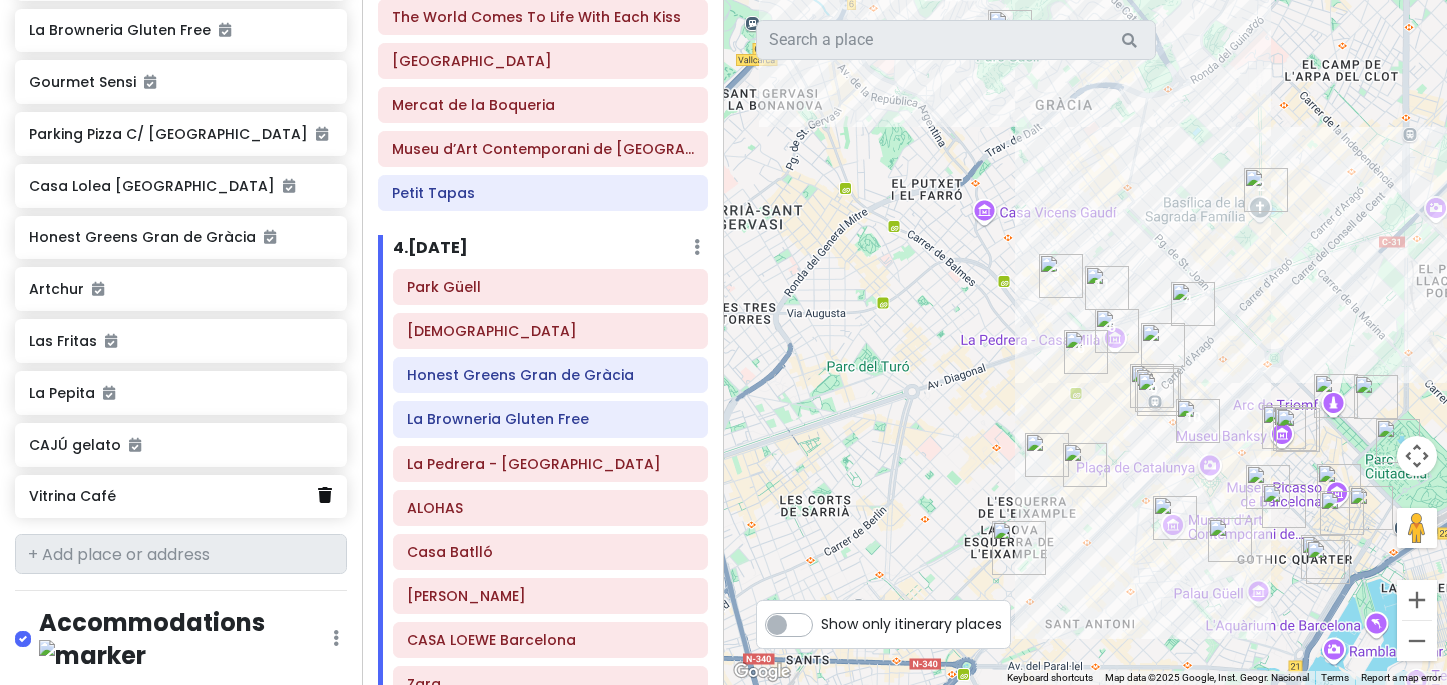 click at bounding box center [325, 495] 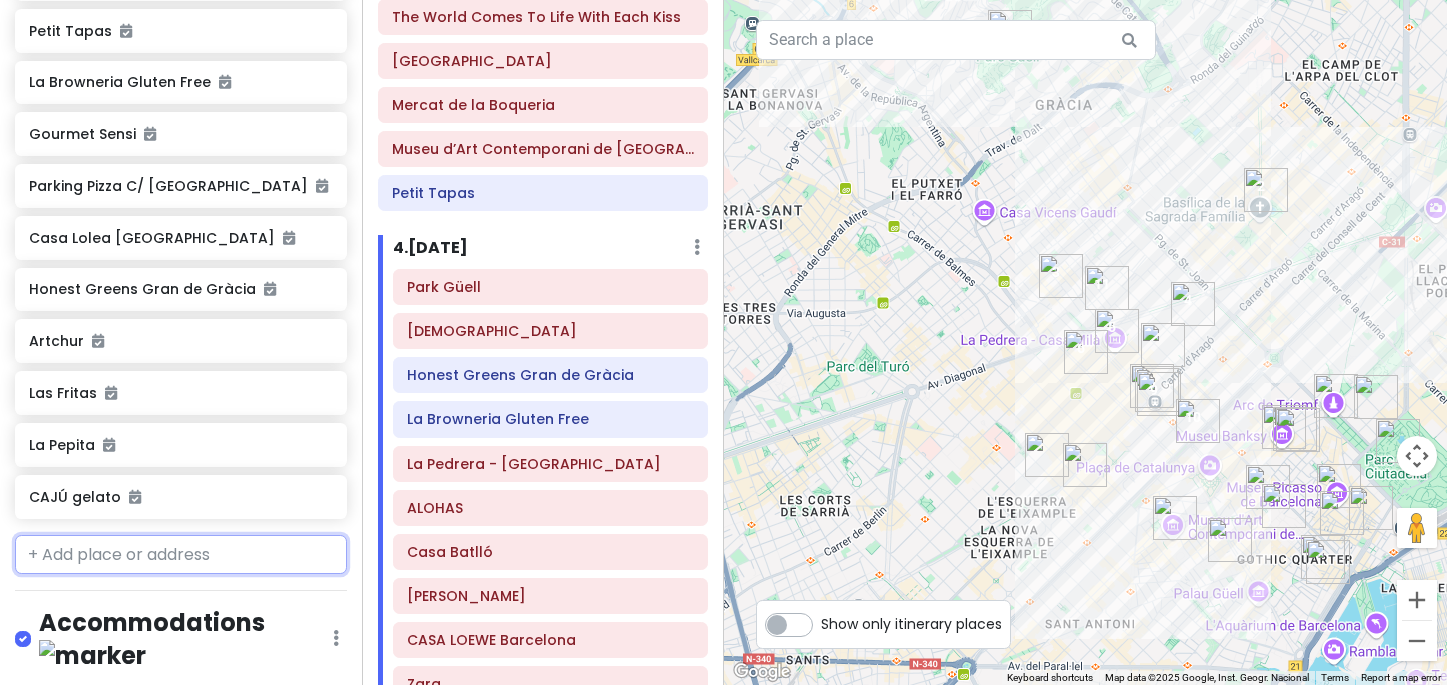 click at bounding box center (181, 555) 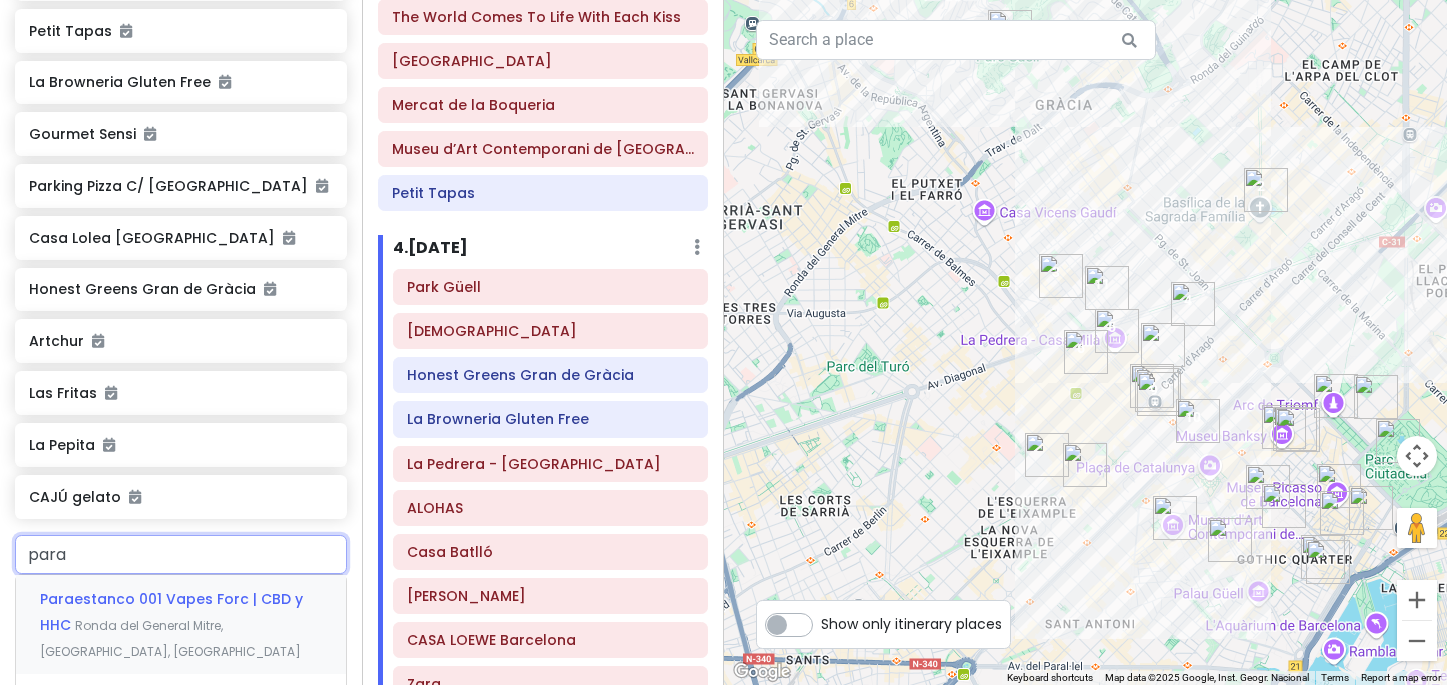 type on "parad" 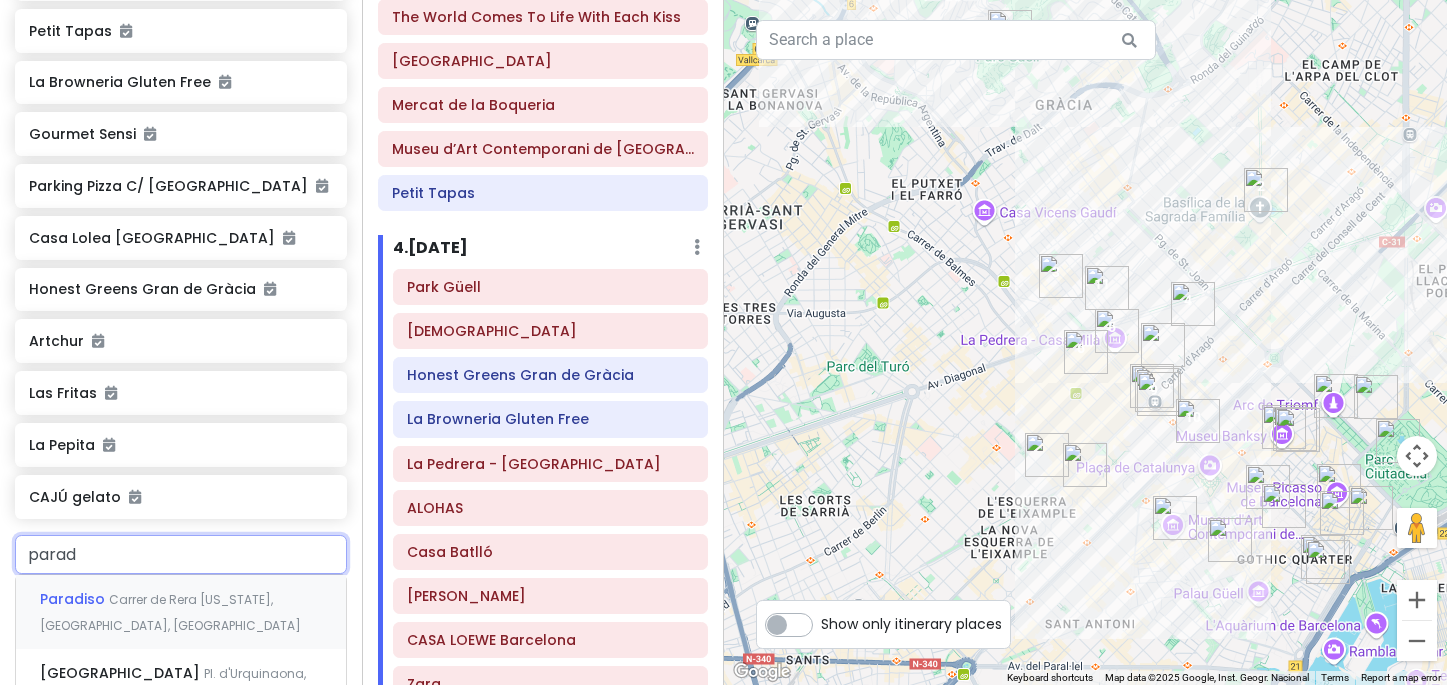 click on "Paradiso   Carrer de Rera Palau, Barcelona, Spain" at bounding box center [181, 612] 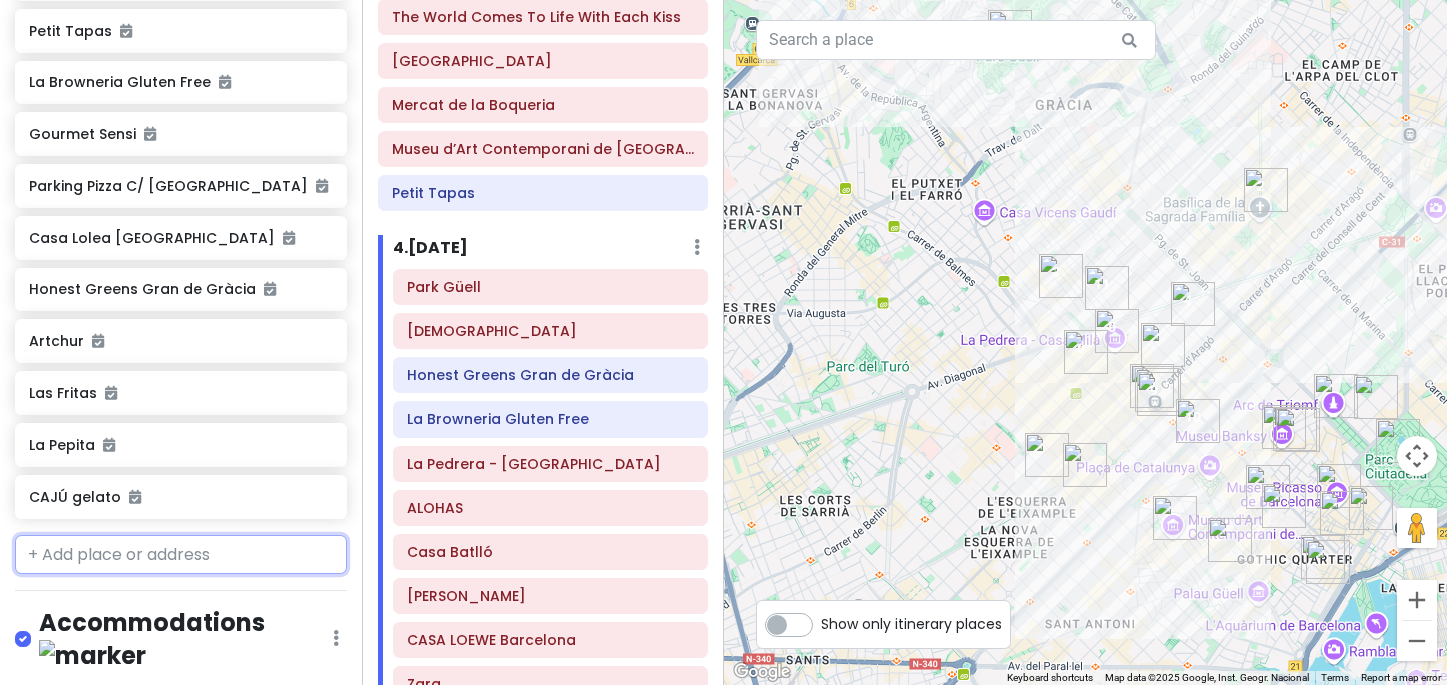 scroll, scrollTop: 1649, scrollLeft: 0, axis: vertical 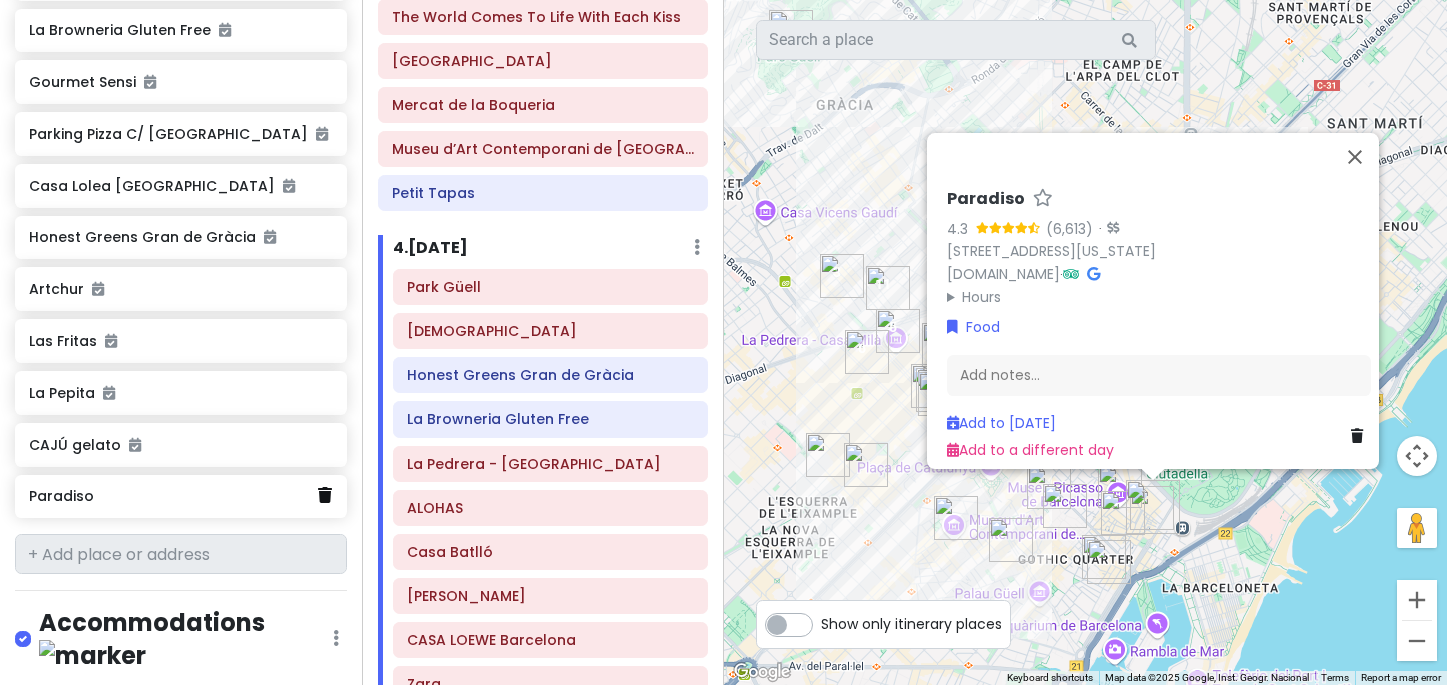 click at bounding box center (325, 495) 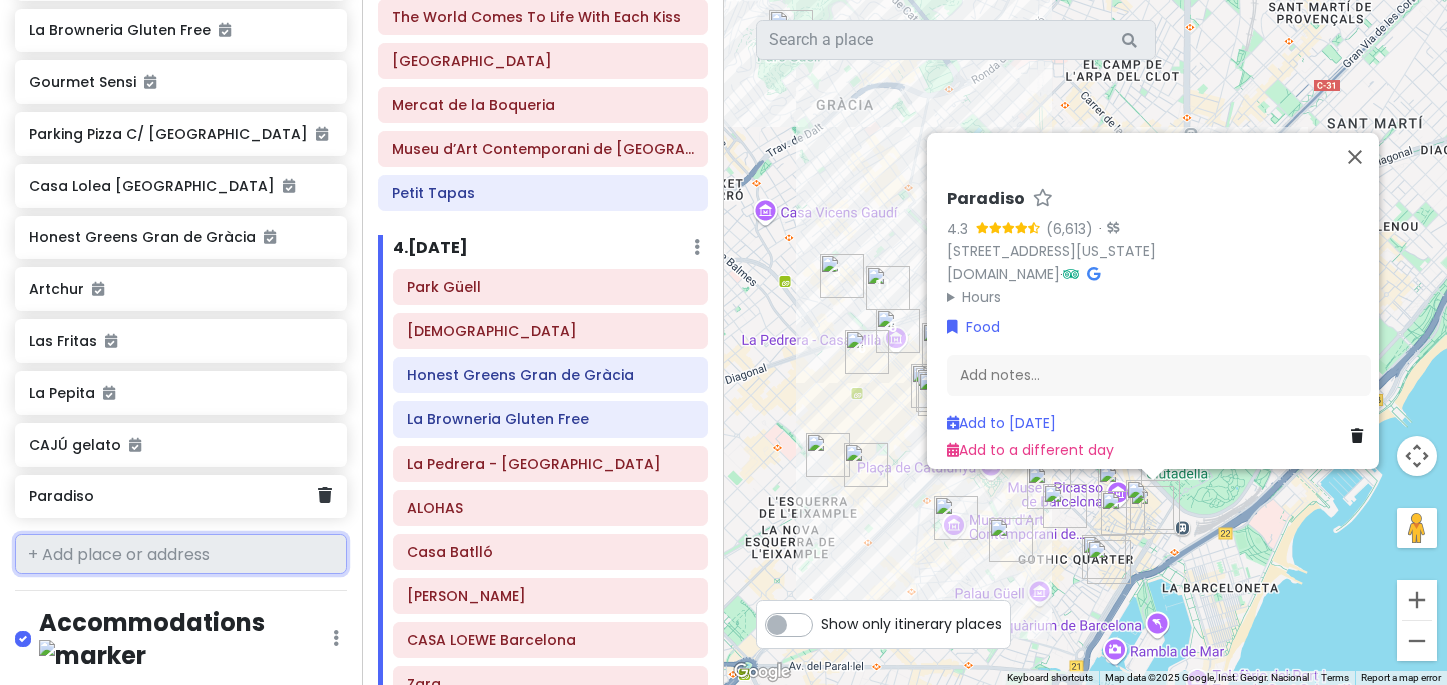 scroll, scrollTop: 1597, scrollLeft: 0, axis: vertical 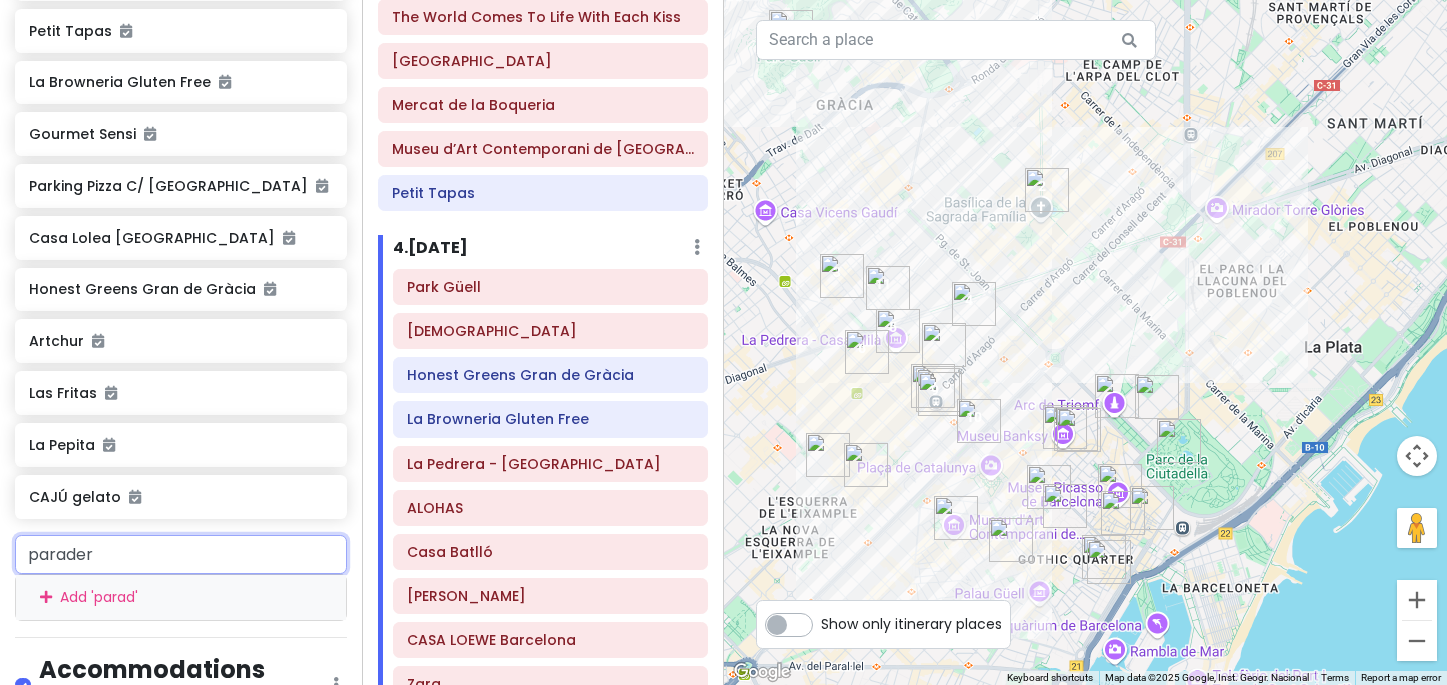 type on "paradero" 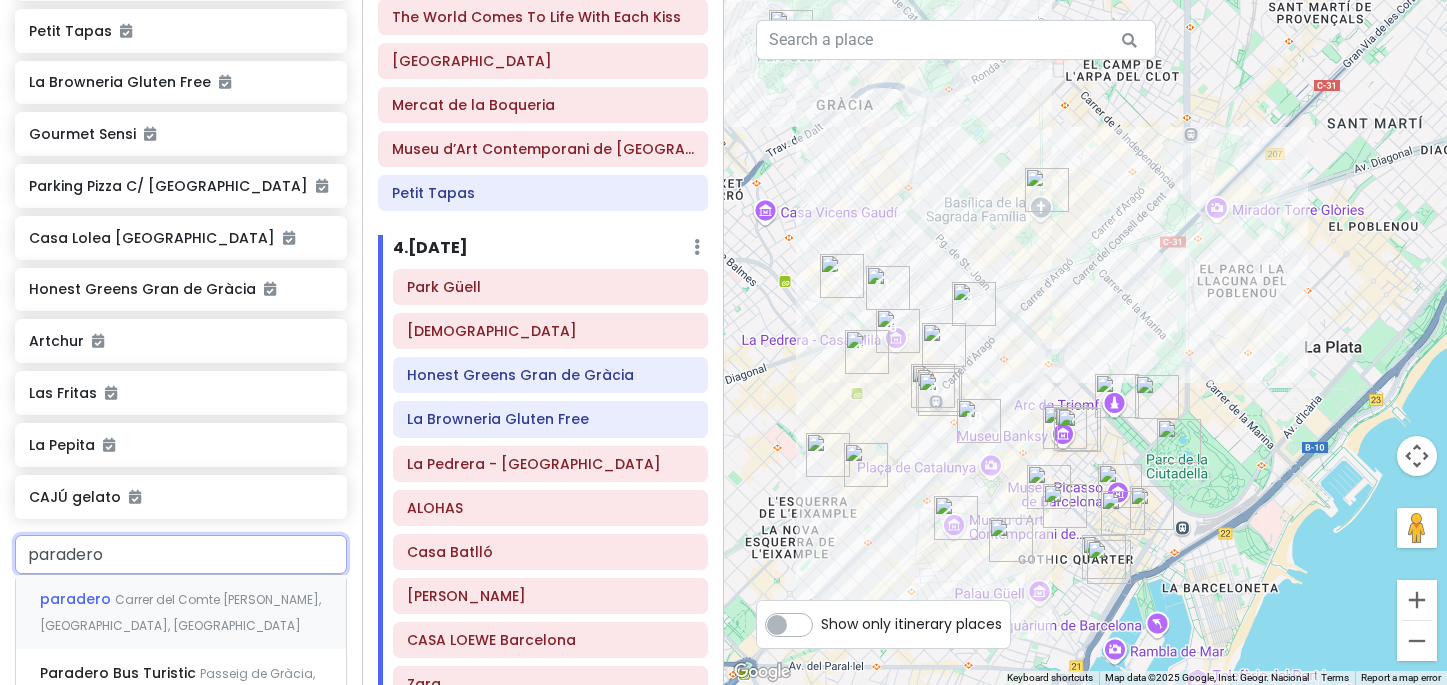 click on "Carrer del Comte [PERSON_NAME], [GEOGRAPHIC_DATA], [GEOGRAPHIC_DATA]" at bounding box center (180, 612) 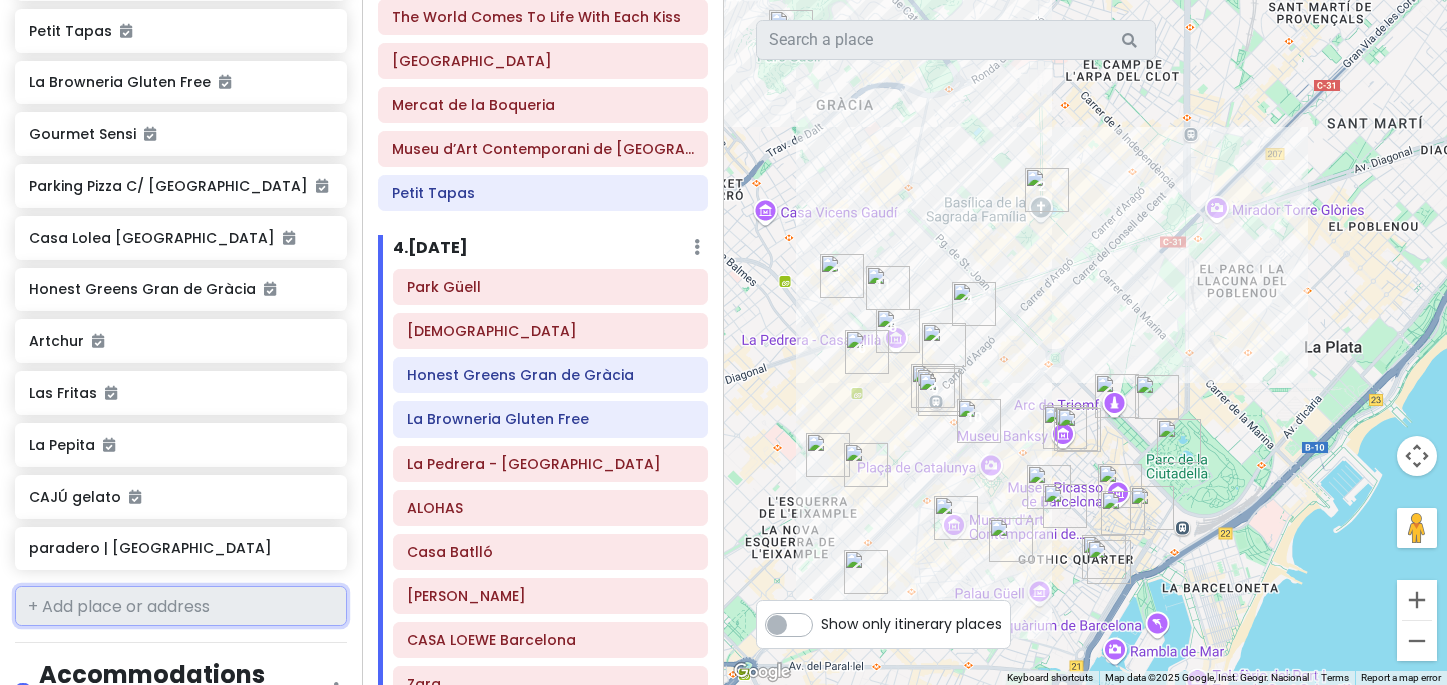 scroll, scrollTop: 1649, scrollLeft: 0, axis: vertical 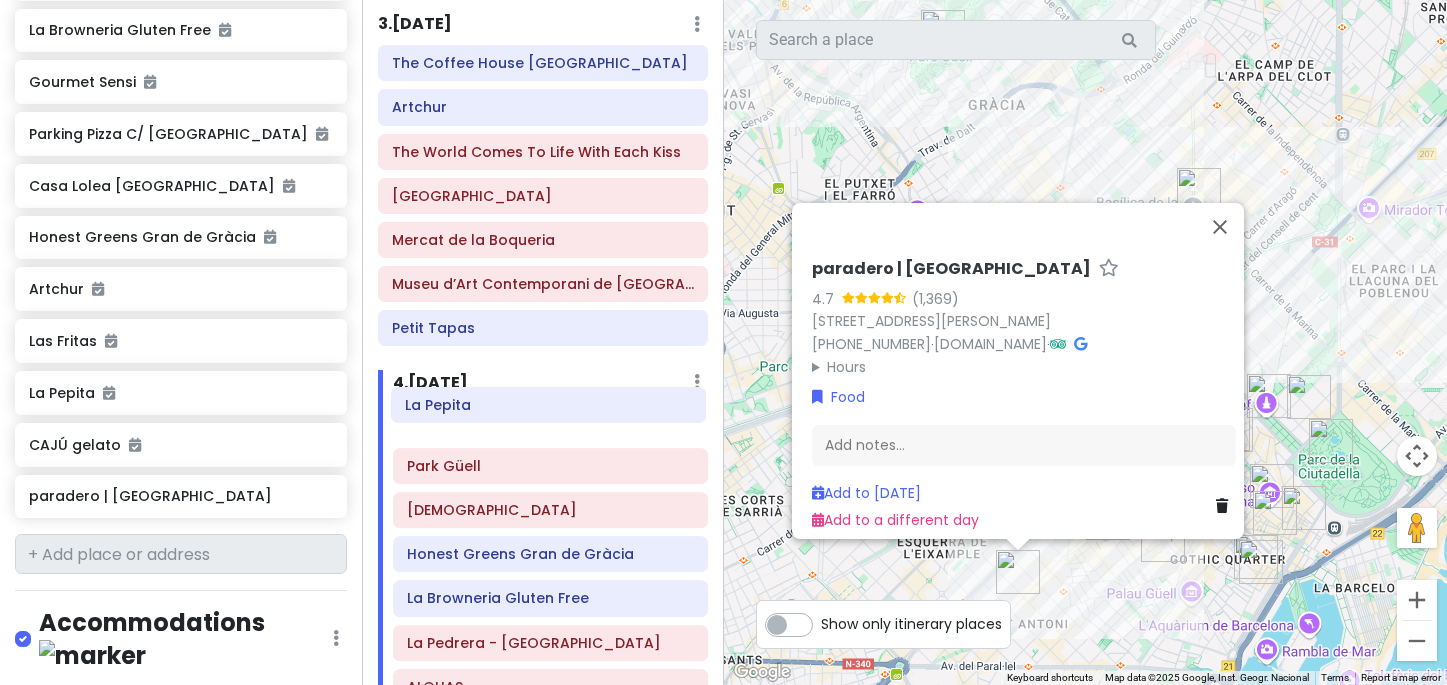 drag, startPoint x: 581, startPoint y: 511, endPoint x: 578, endPoint y: 426, distance: 85.052925 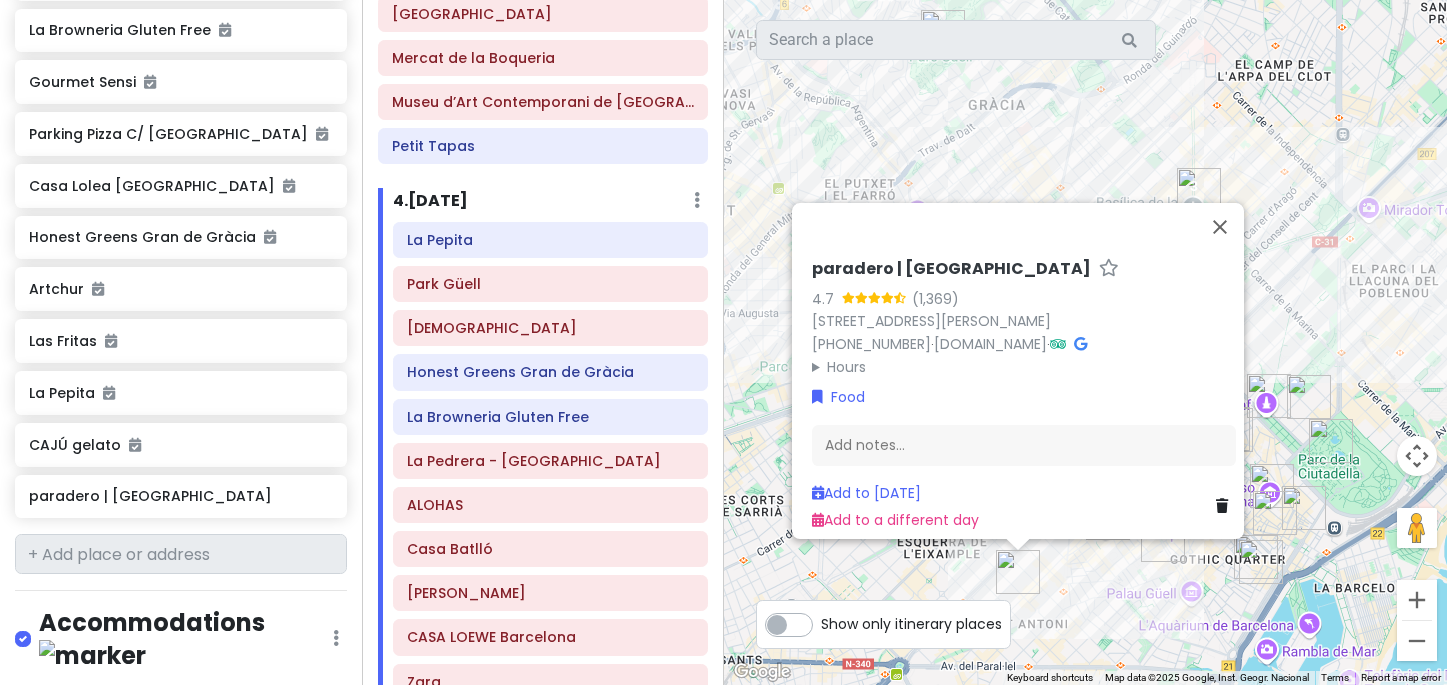 scroll, scrollTop: 901, scrollLeft: 0, axis: vertical 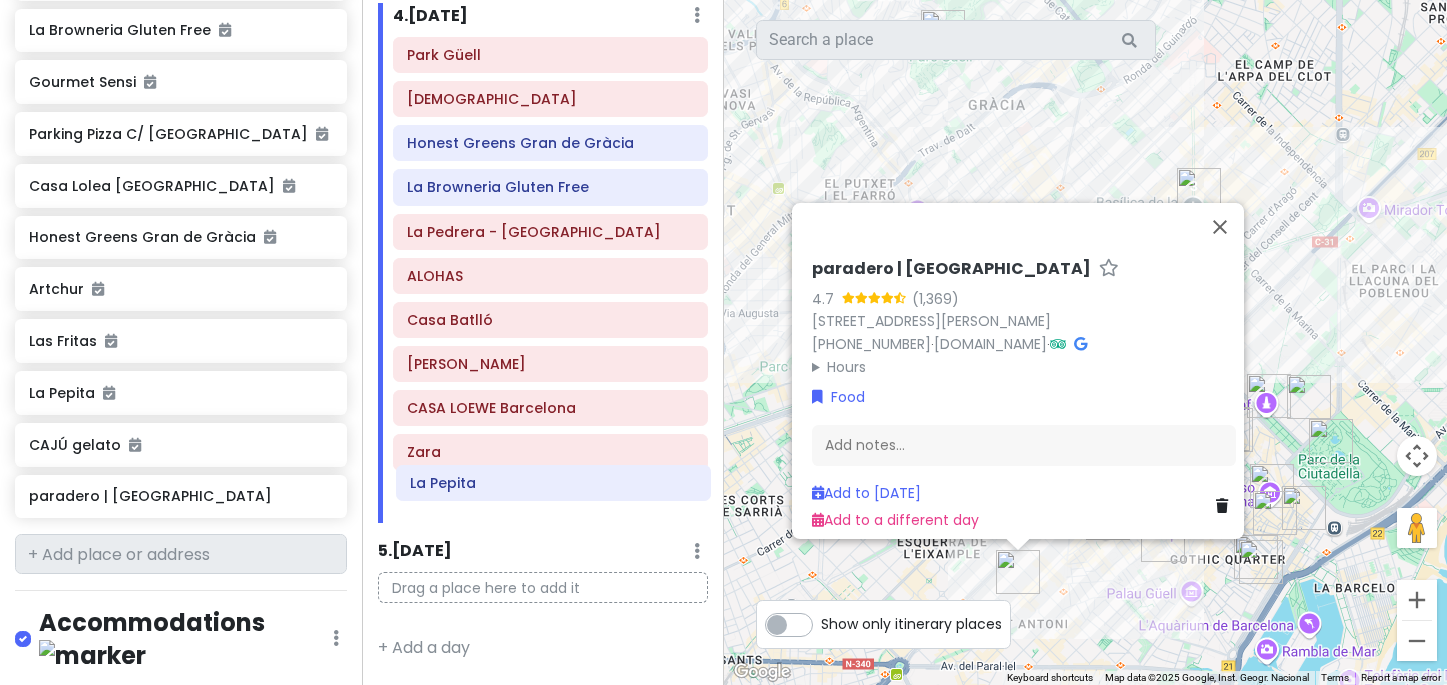 drag, startPoint x: 503, startPoint y: 242, endPoint x: 506, endPoint y: 487, distance: 245.01837 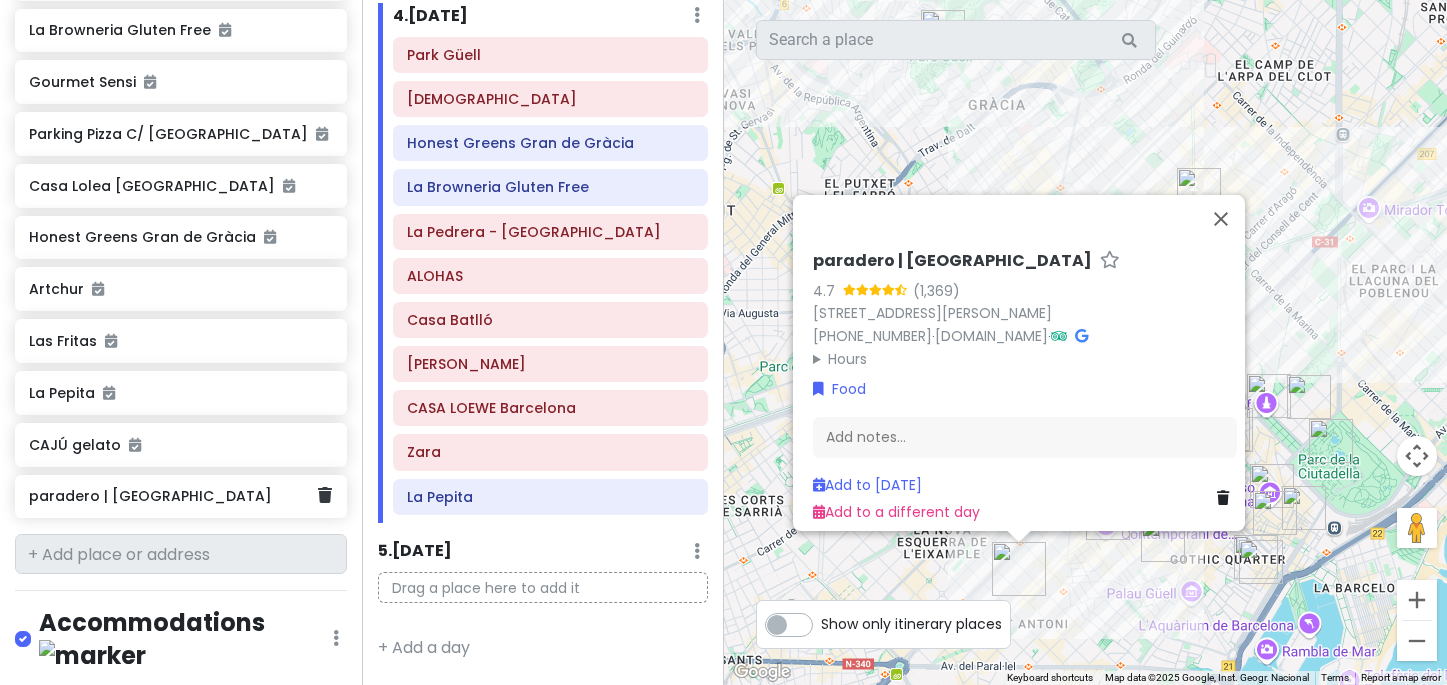 click on "paradero | [GEOGRAPHIC_DATA]" 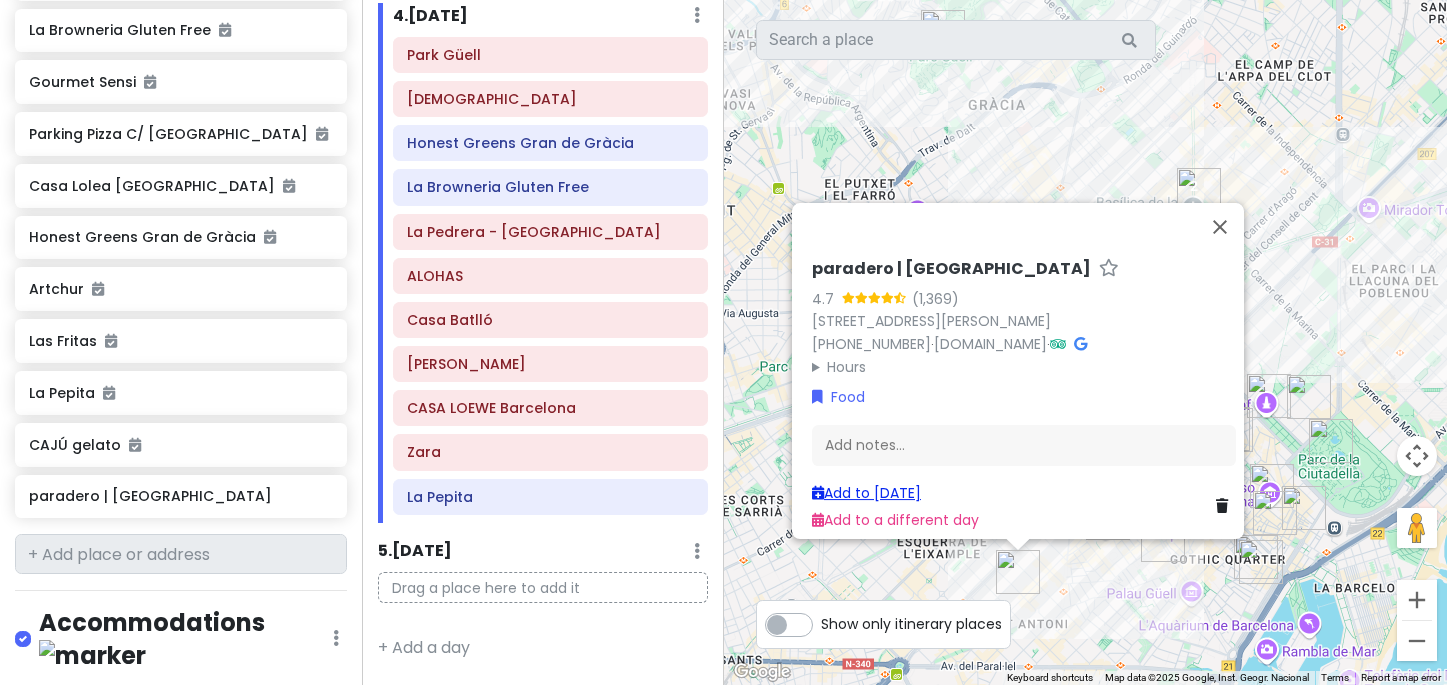 click on "Add to   Sun 7/27" at bounding box center (866, 493) 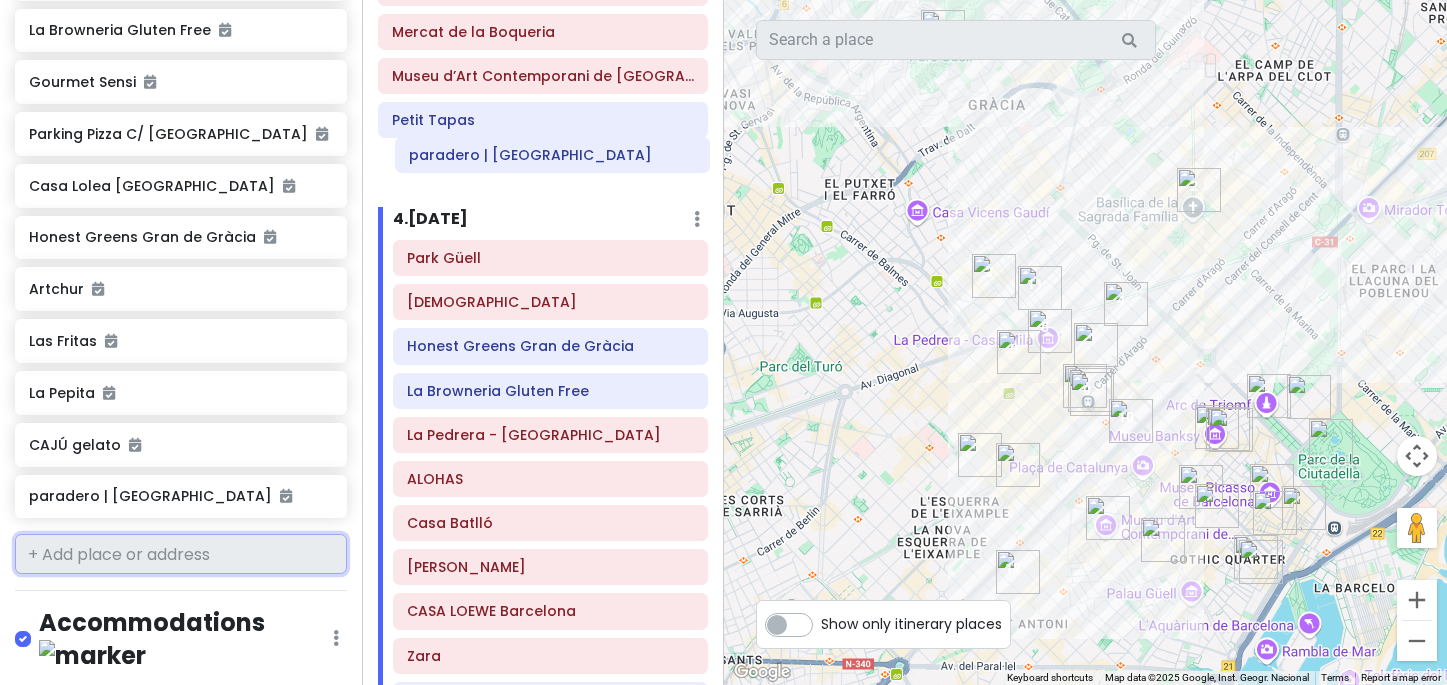 scroll, scrollTop: 920, scrollLeft: 0, axis: vertical 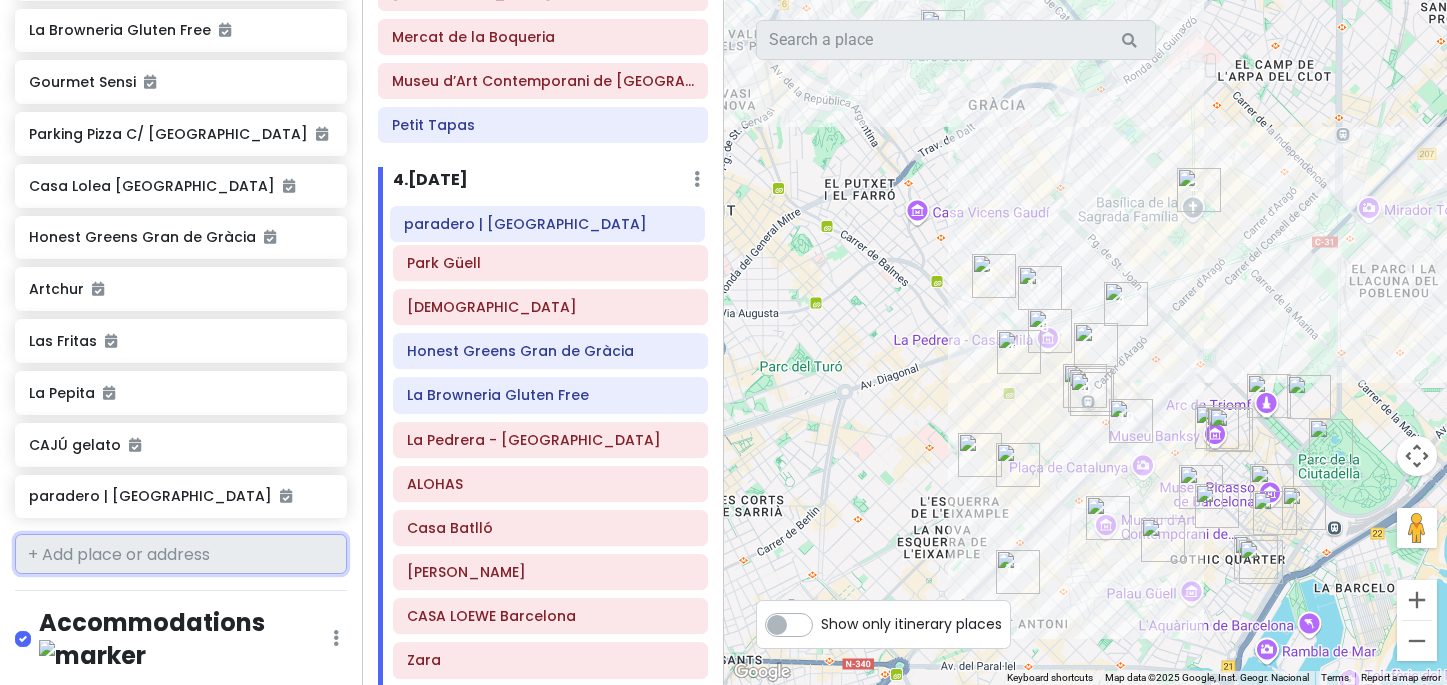 drag, startPoint x: 519, startPoint y: 540, endPoint x: 516, endPoint y: 223, distance: 317.0142 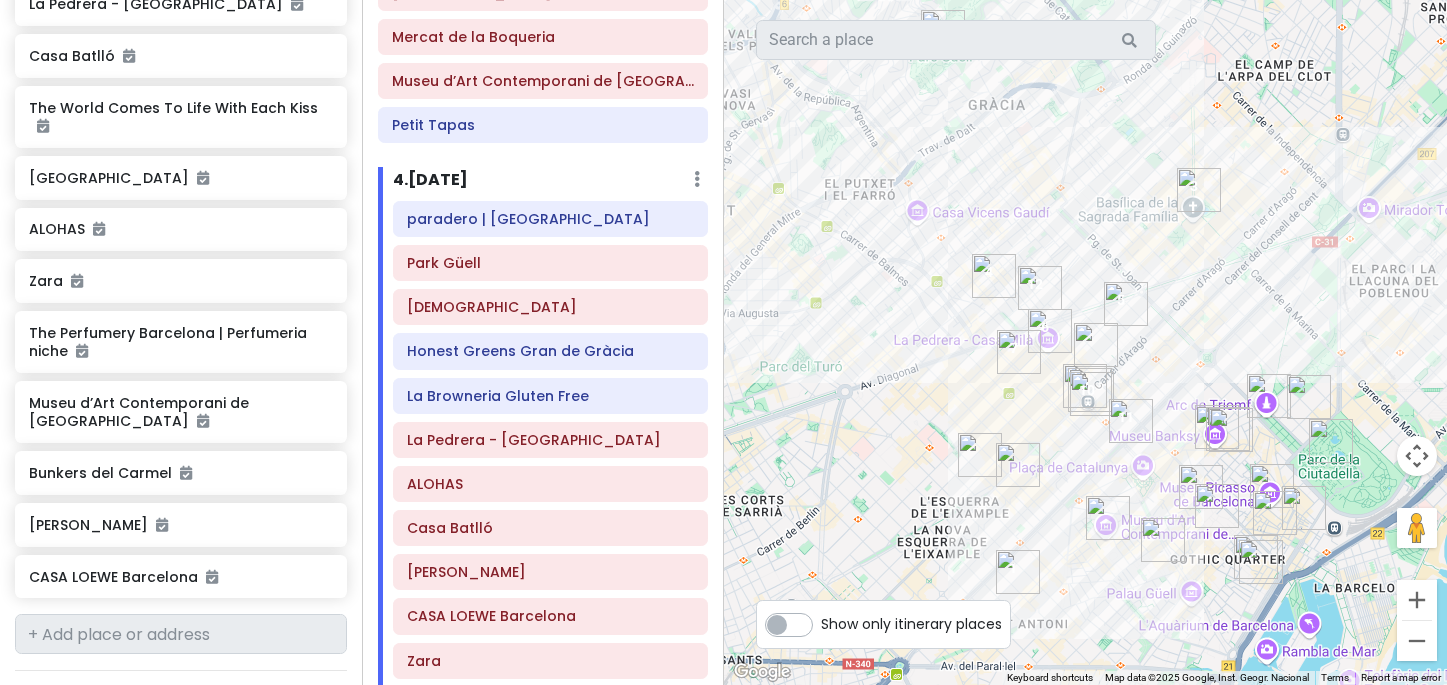 scroll, scrollTop: 739, scrollLeft: 0, axis: vertical 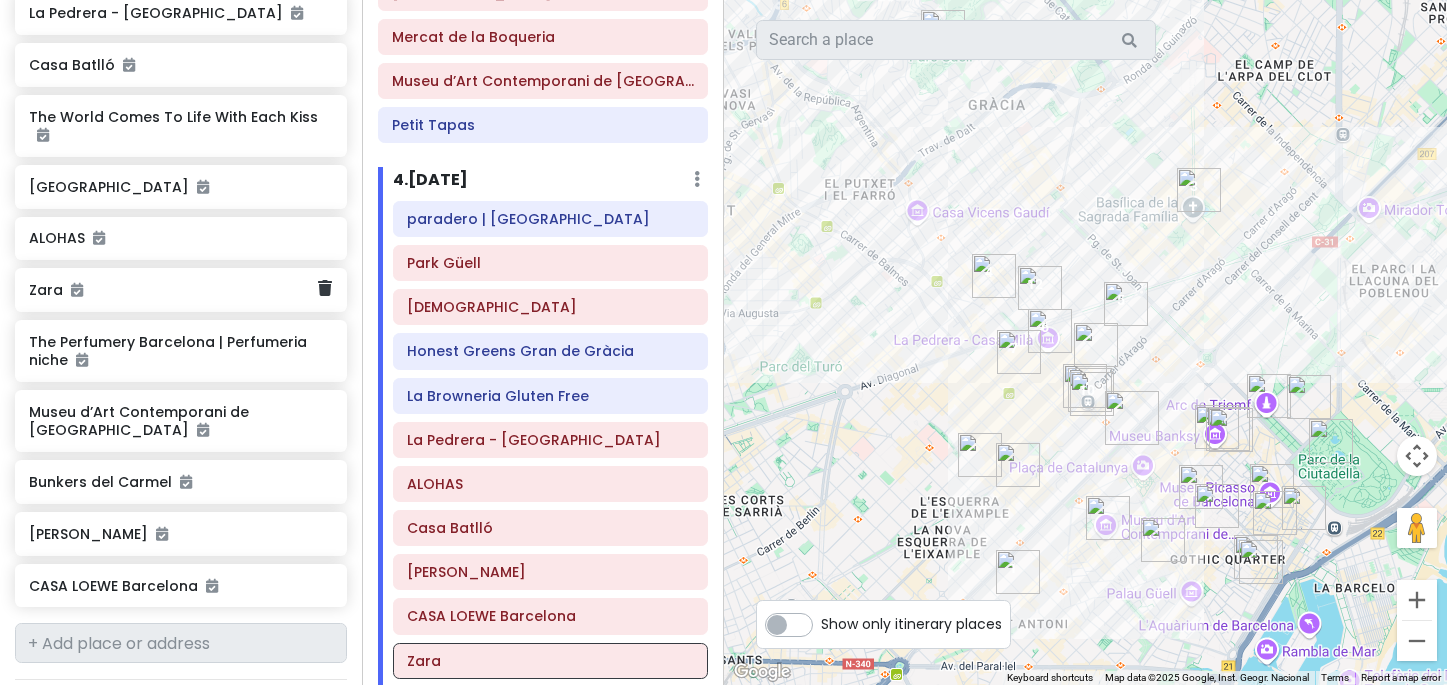 click on "Zara" at bounding box center [173, 290] 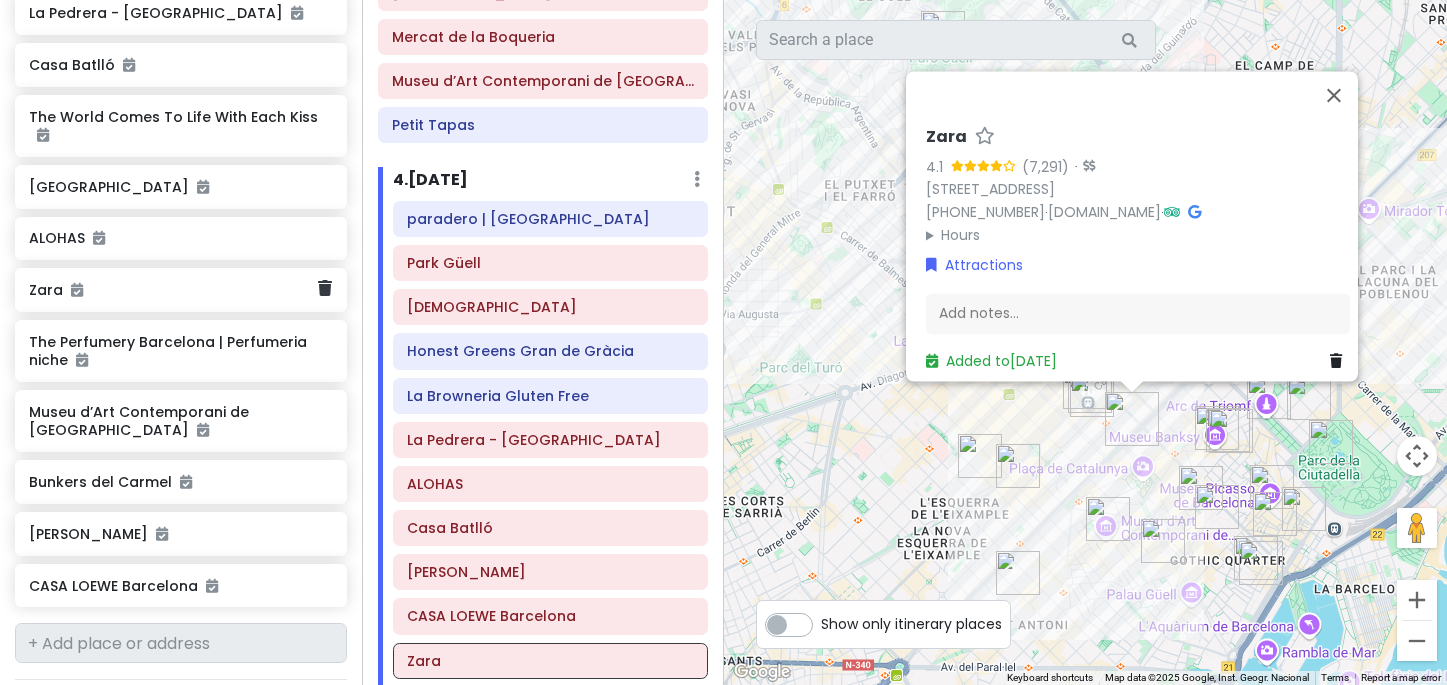 click on "Zara" at bounding box center (181, 290) 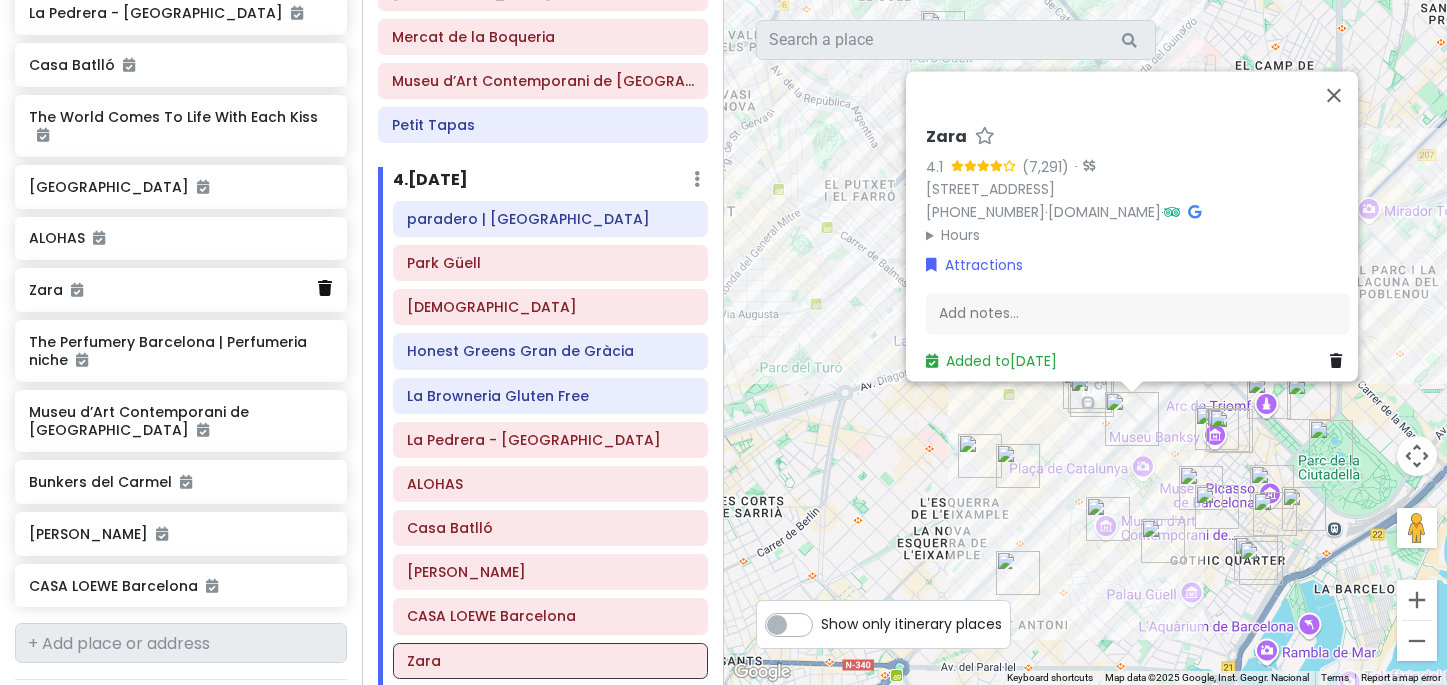 click at bounding box center (325, 288) 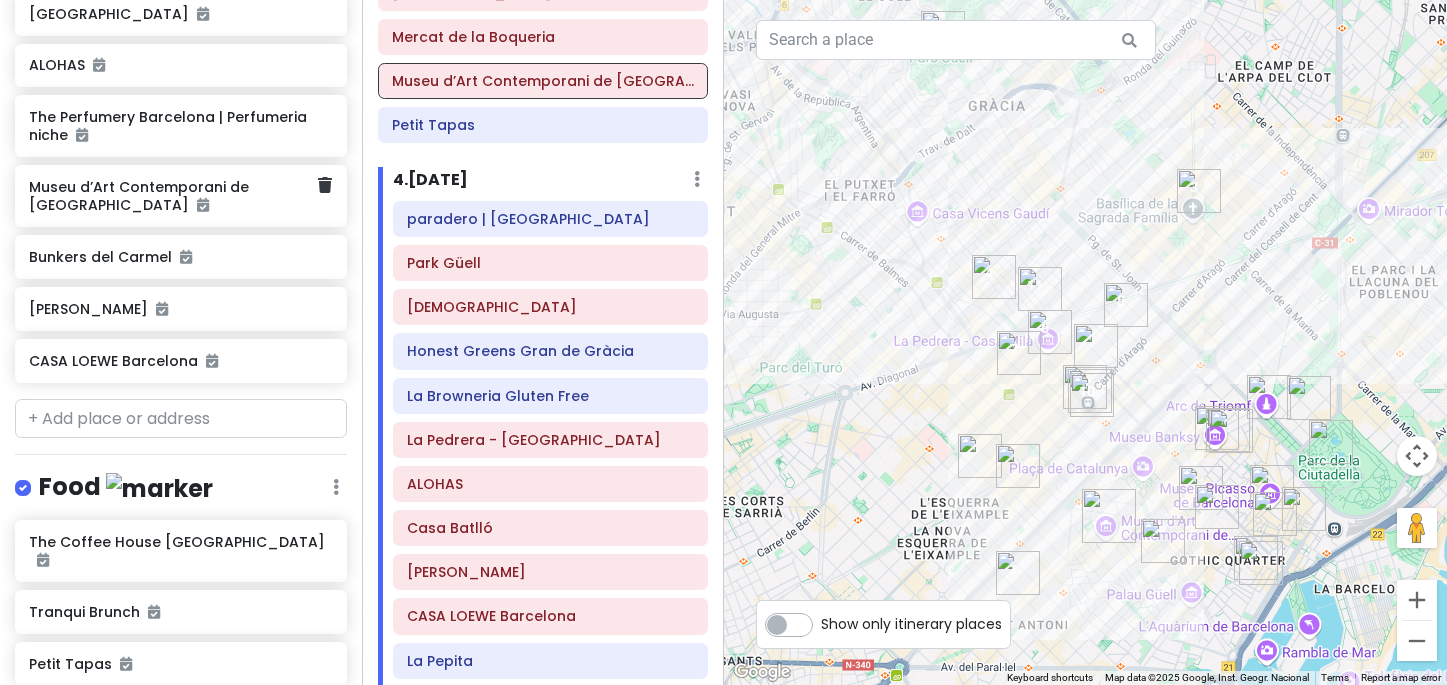 scroll, scrollTop: 894, scrollLeft: 0, axis: vertical 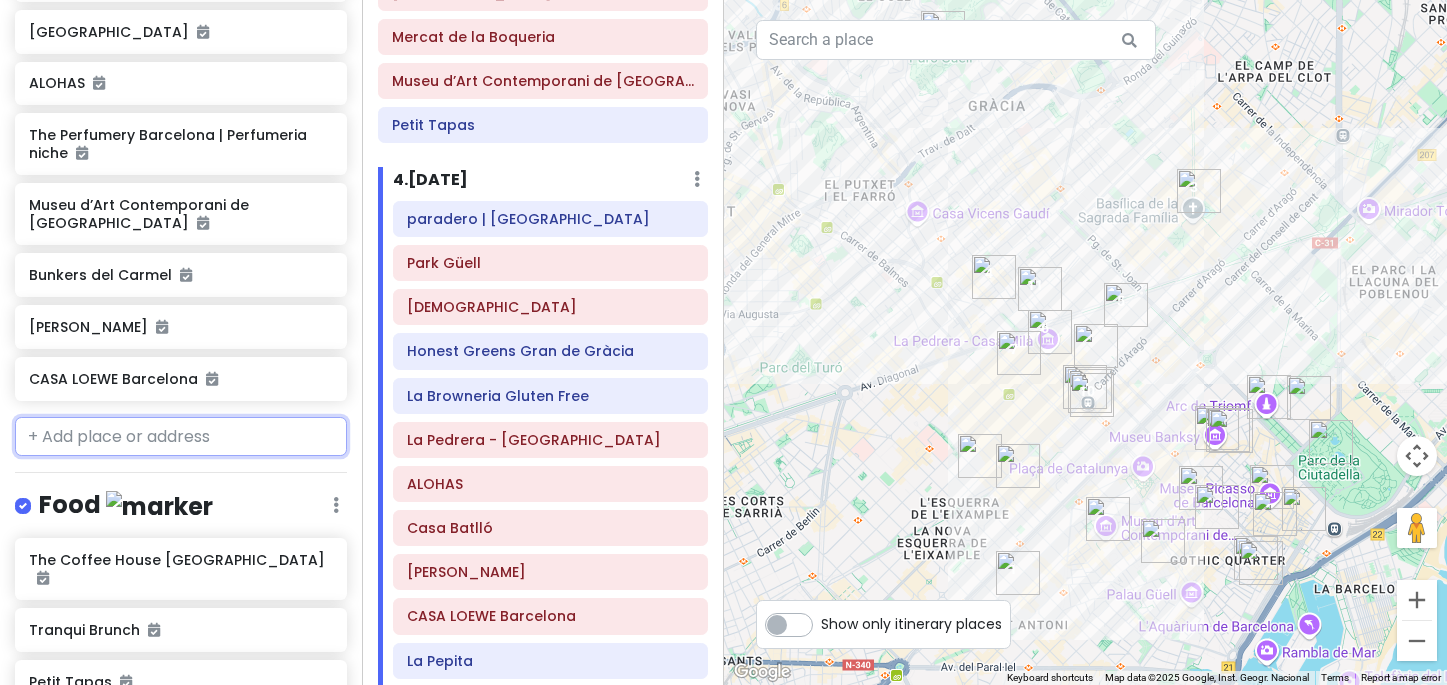 click at bounding box center (181, 437) 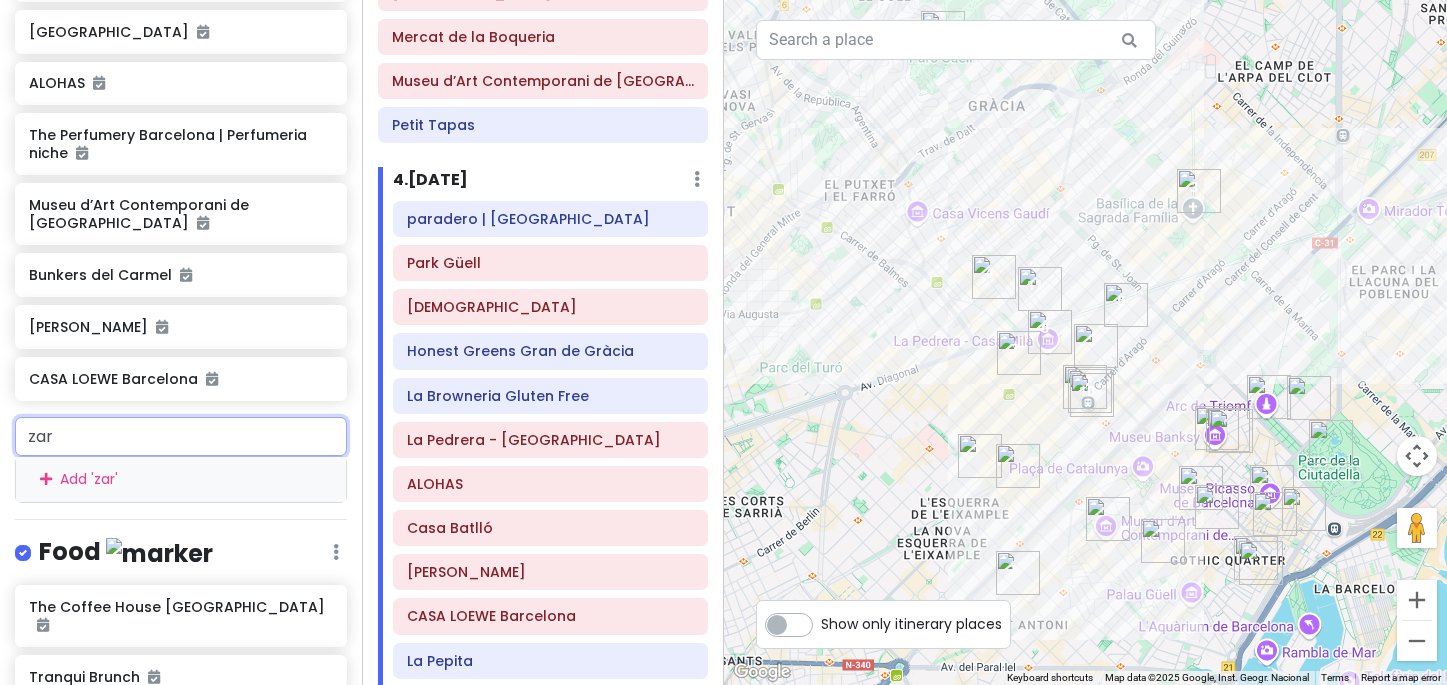 type on "zara" 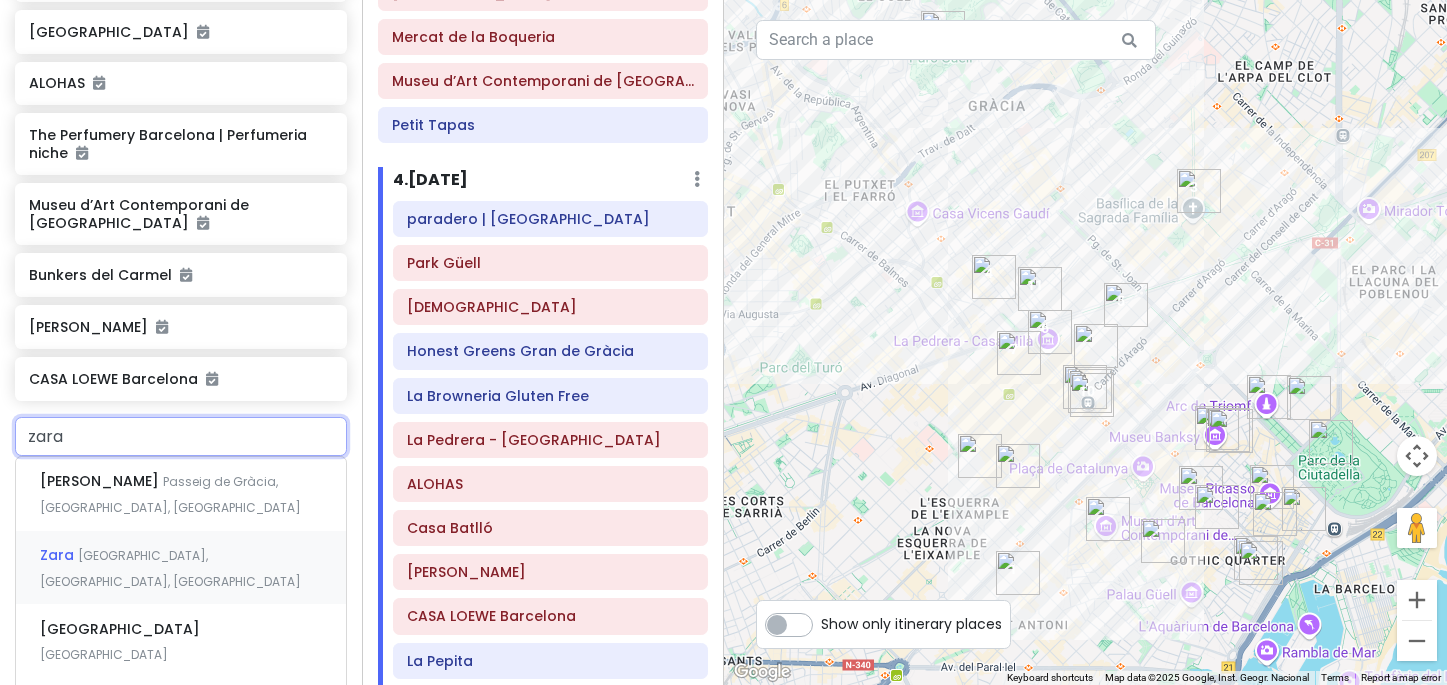 click on "Plaça de Catalunya, Barcelona, Spain" at bounding box center [170, 494] 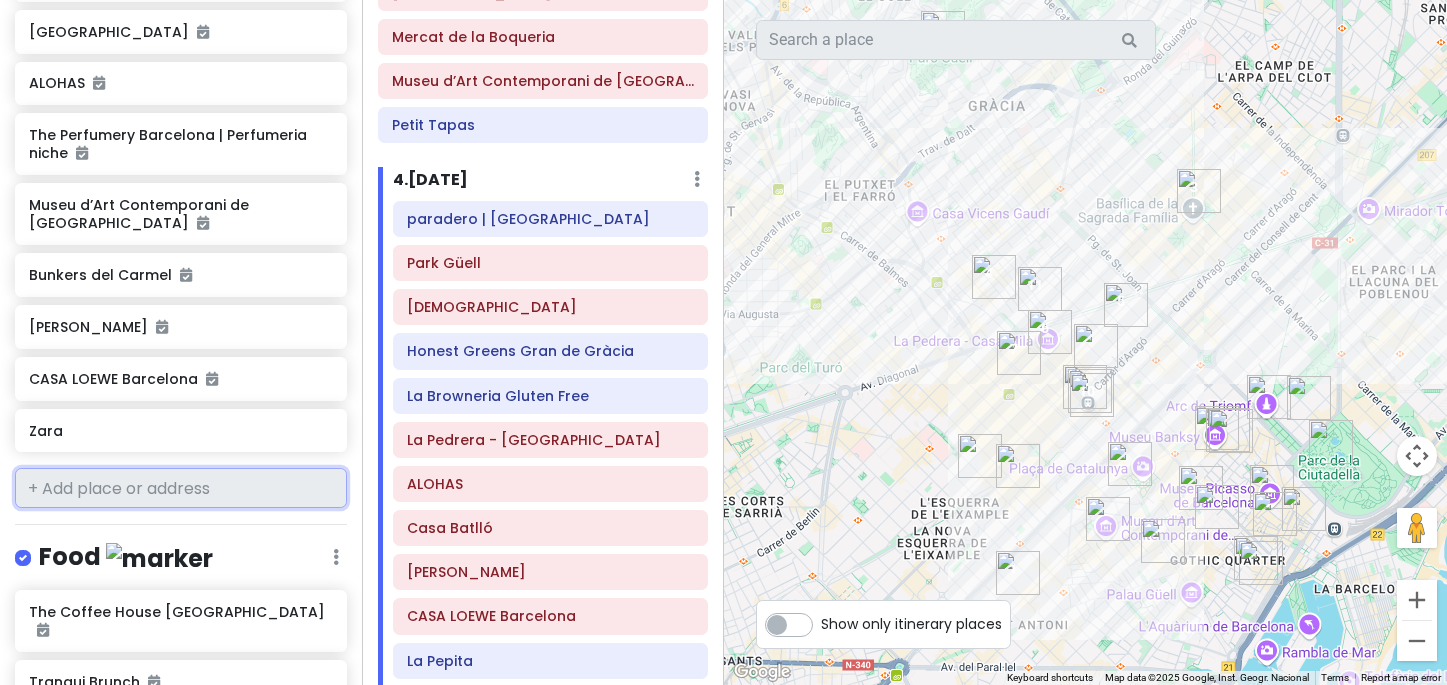 scroll, scrollTop: 946, scrollLeft: 0, axis: vertical 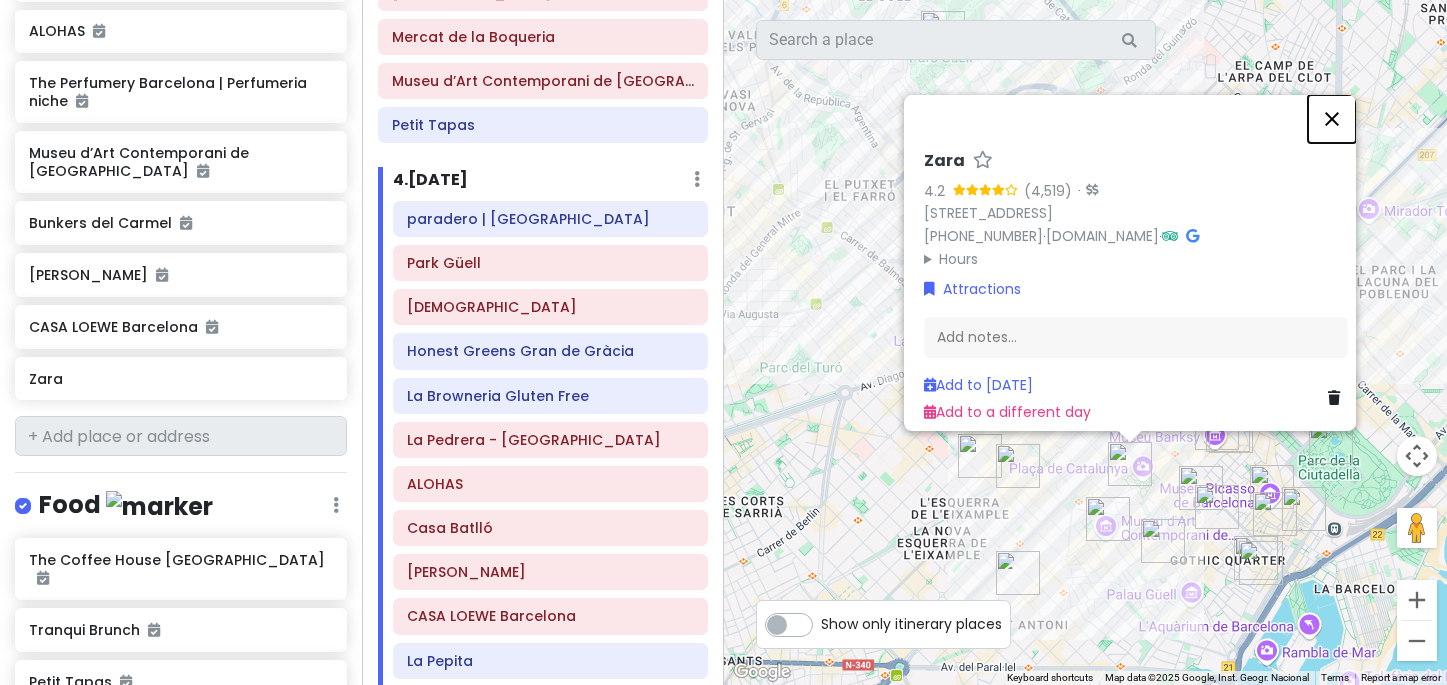 click at bounding box center [1332, 119] 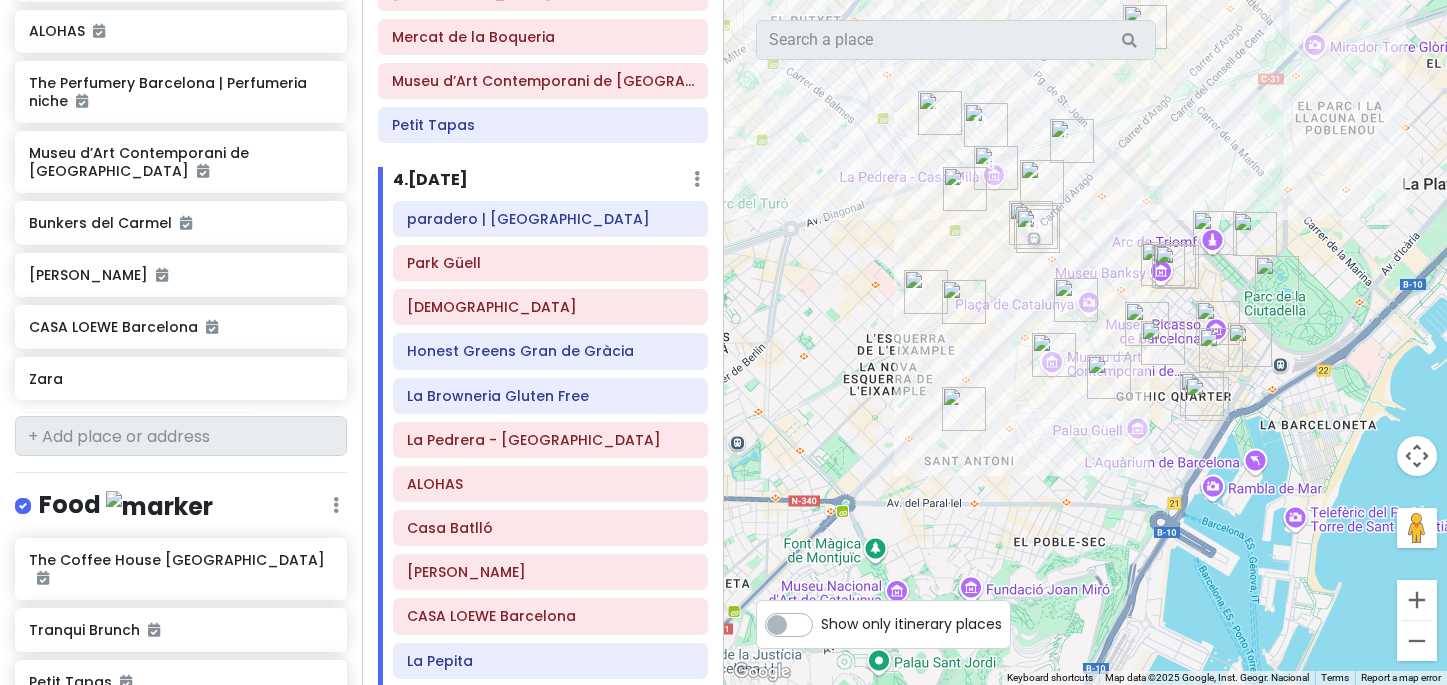 drag, startPoint x: 1243, startPoint y: 527, endPoint x: 1177, endPoint y: 357, distance: 182.36227 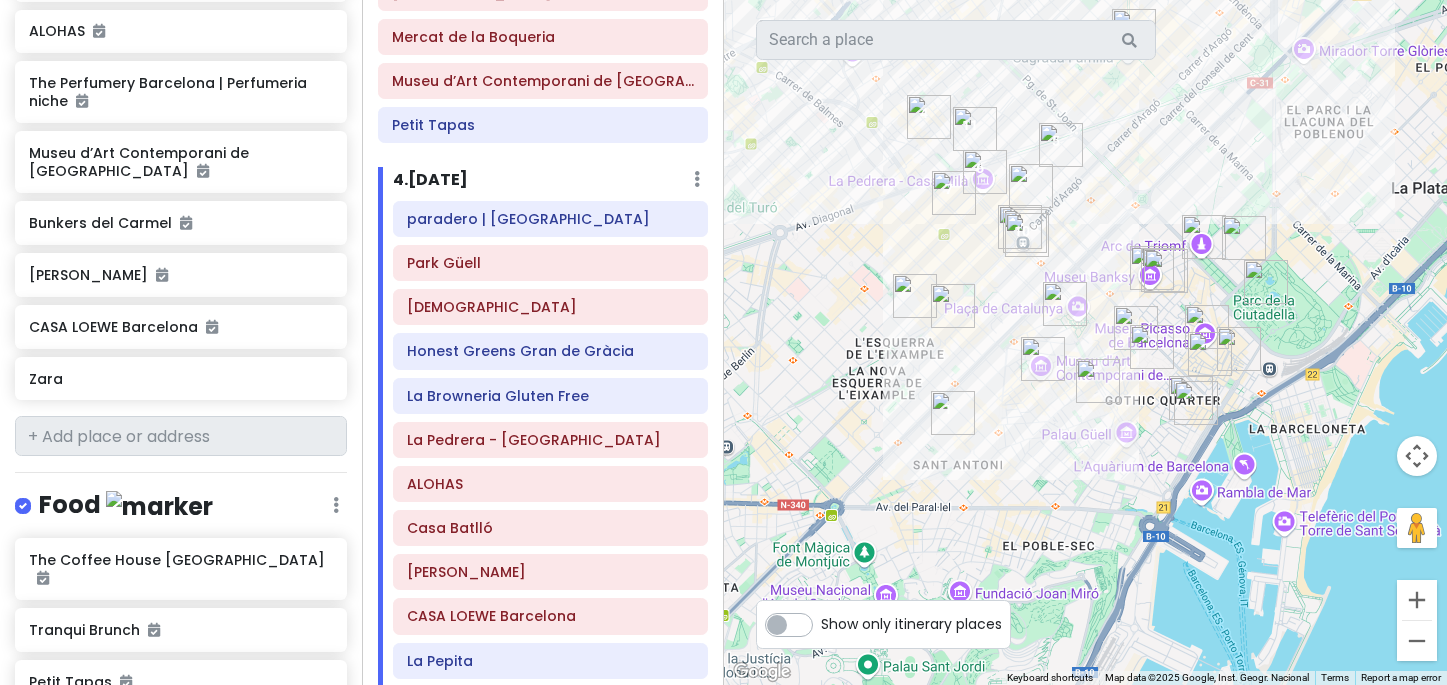 click at bounding box center (1065, 304) 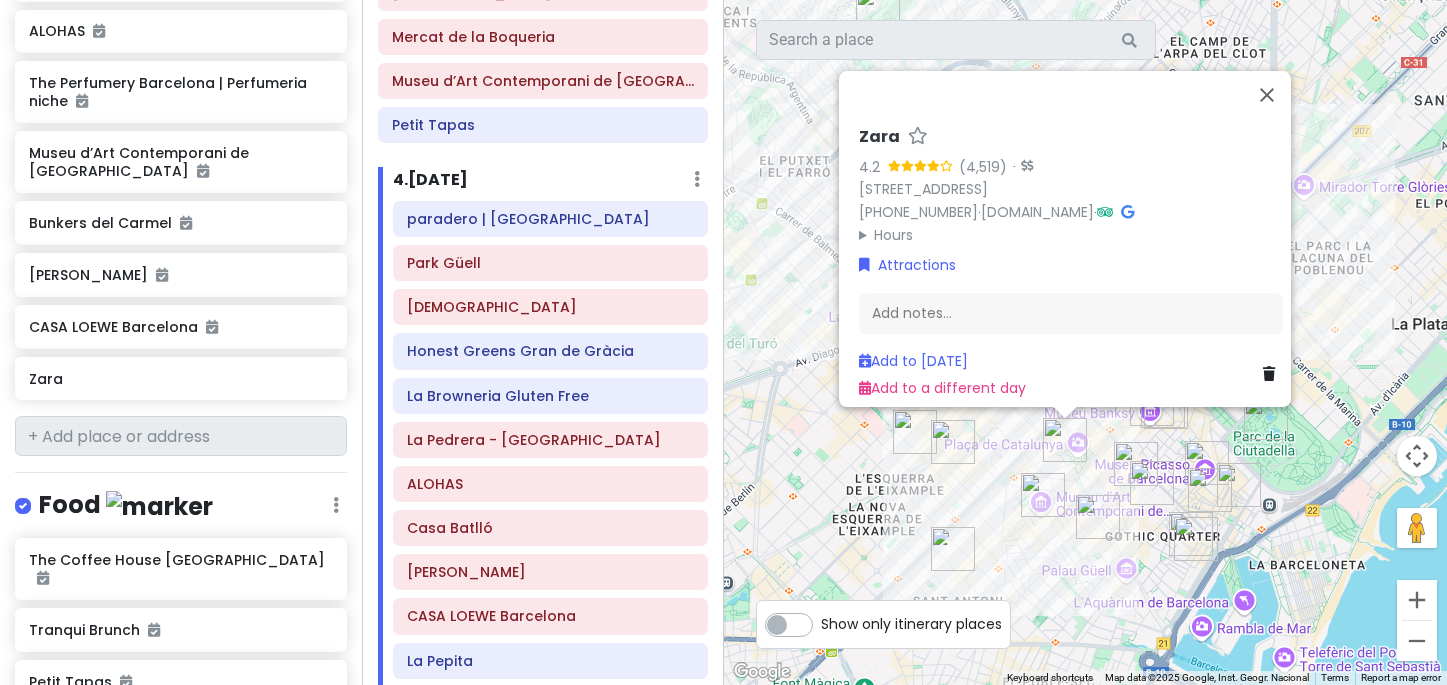 click on "To navigate, press the arrow keys. Zara 4.2        (4,519)    ·    Pl. de Catalunya, 5, L'Eixample, 08002 Barcelona, Spain +34 933 17 01 09   ·   www.zara.com   ·   Hours Monday  10:00 AM – 10:00 PM Tuesday  10:00 AM – 10:00 PM Wednesday  10:00 AM – 10:00 PM Thursday  10:00 AM – 10:00 PM Friday  10:00 AM – 10:00 PM Saturday  10:00 AM – 10:00 PM Sunday  12:00 – 8:00 PM Attractions Add notes...  Add to   Sun 7/27  Add to a different day" at bounding box center [1086, 342] 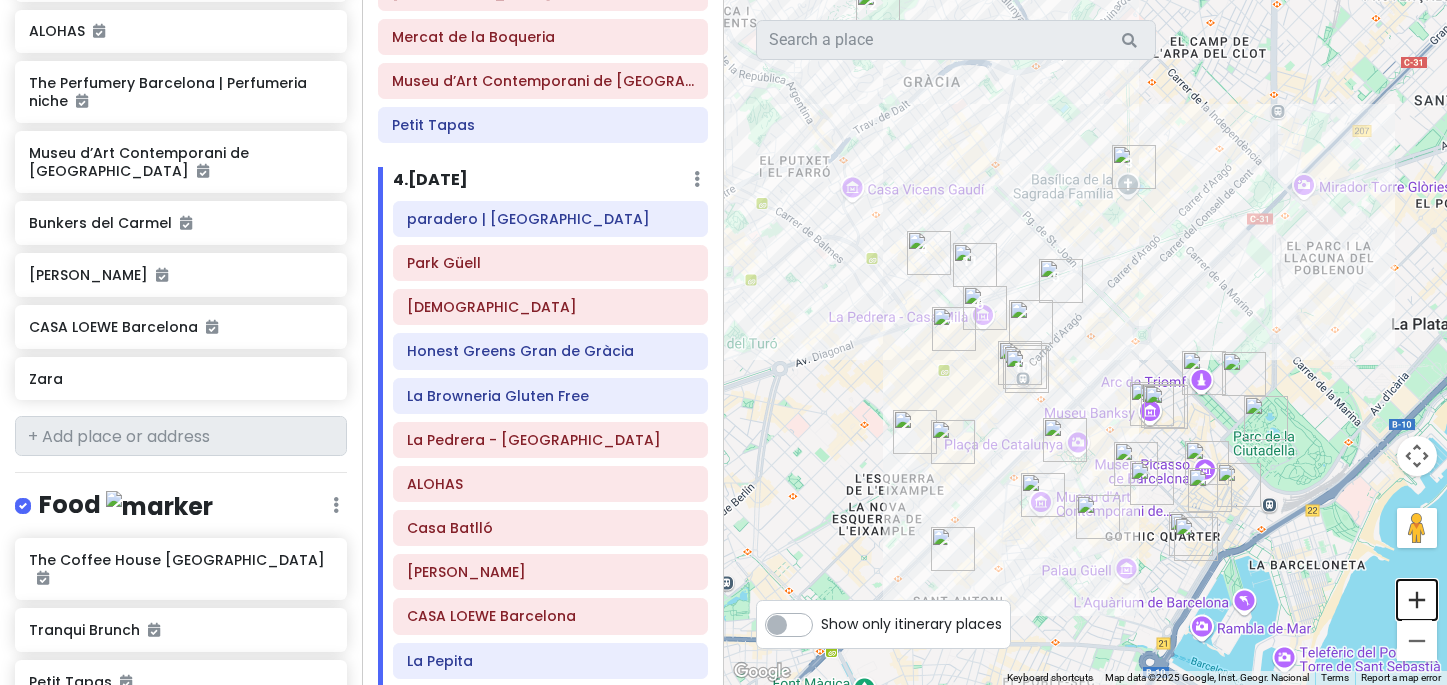 click at bounding box center (1417, 600) 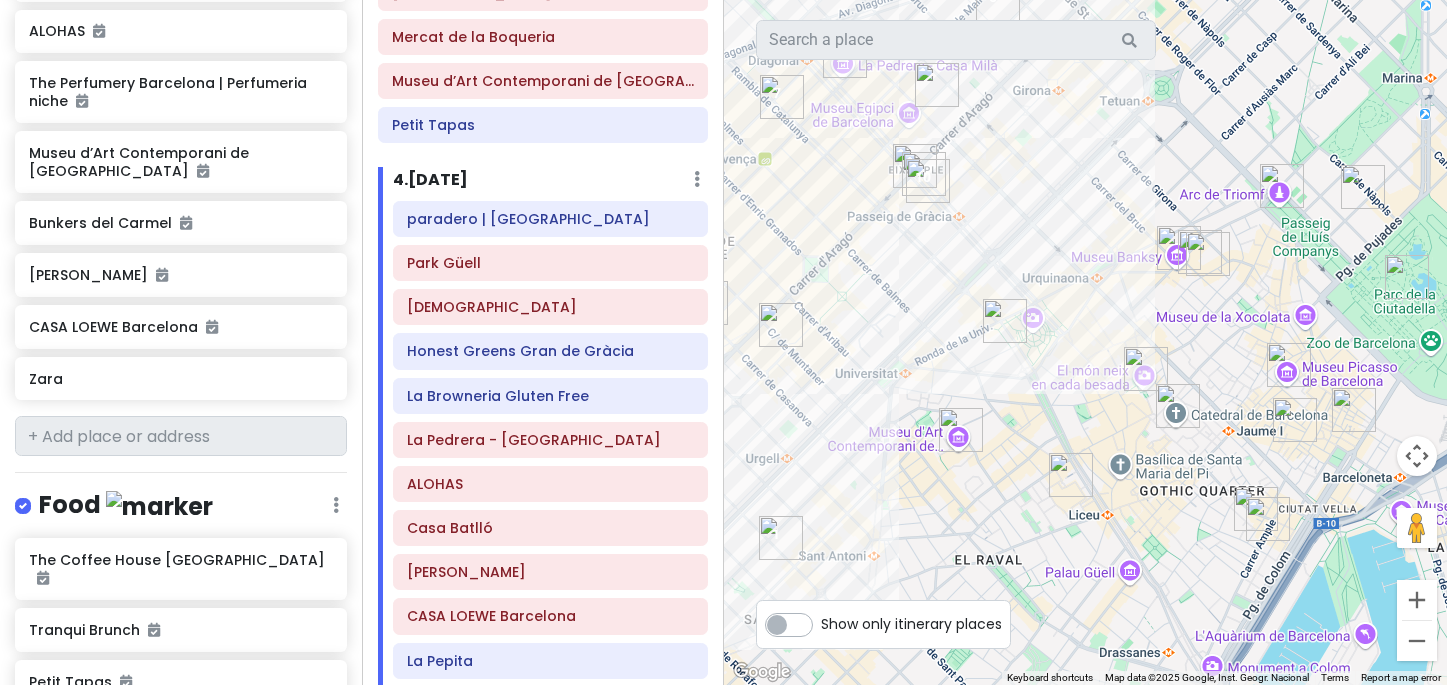 drag, startPoint x: 1260, startPoint y: 500, endPoint x: 1222, endPoint y: 258, distance: 244.9653 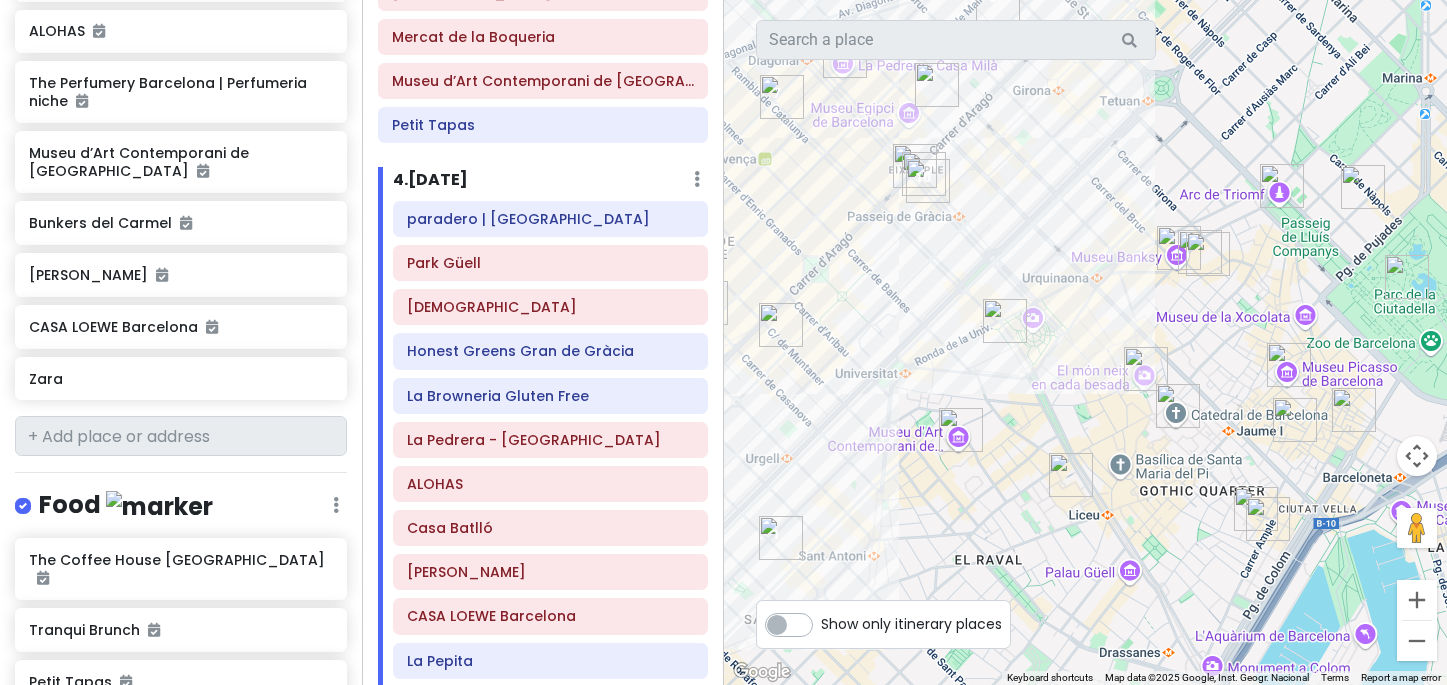 click at bounding box center (1146, 369) 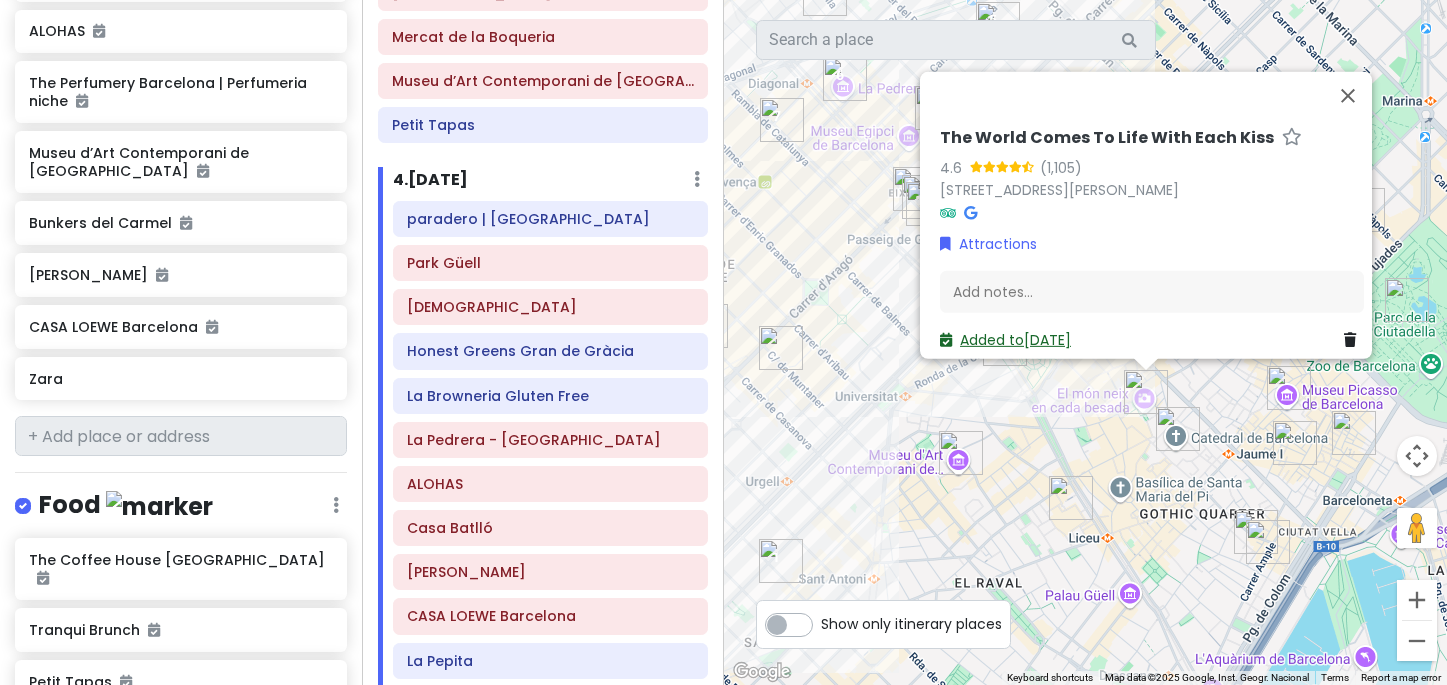 click on "Added to  Sat 7/26" at bounding box center [1005, 339] 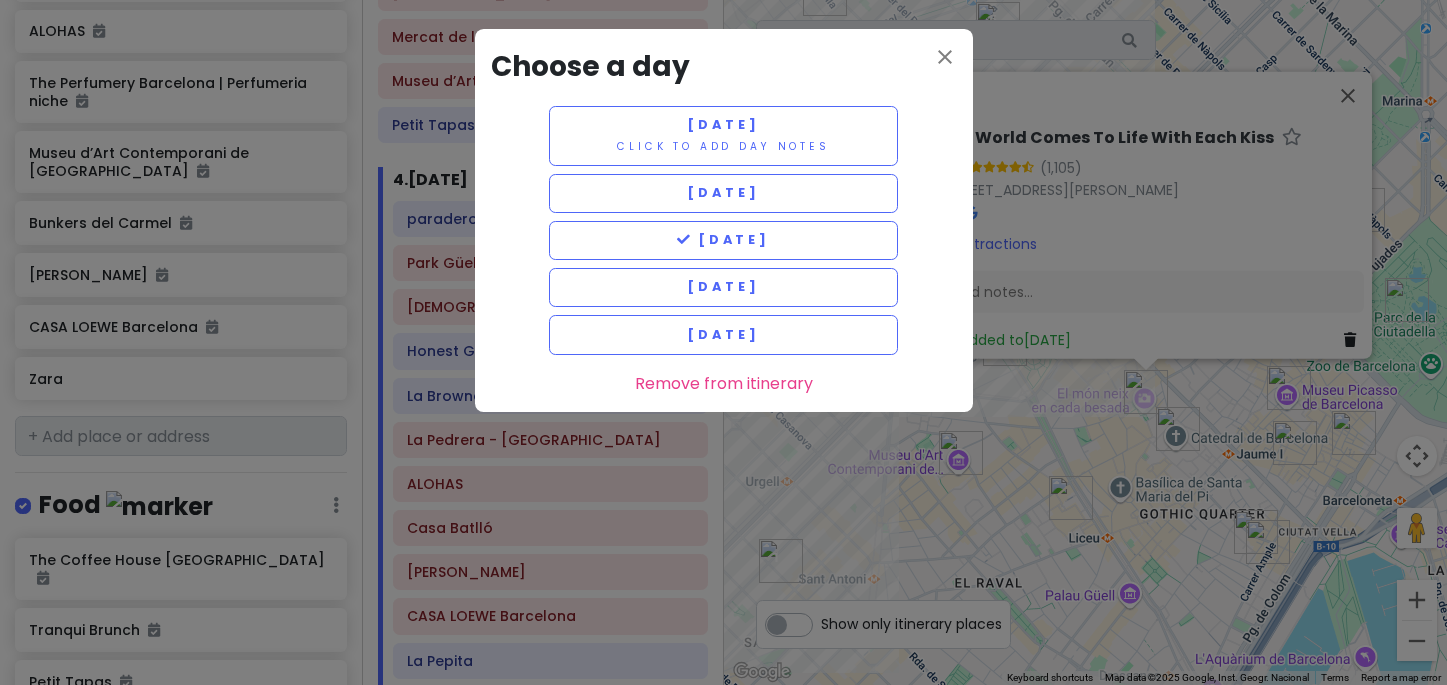 click on "close Choose a day Thursday 7/24 Click to add day notes Friday 7/25 Saturday 7/26 Sunday 7/27 Monday 7/28 Remove from itinerary" at bounding box center [723, 342] 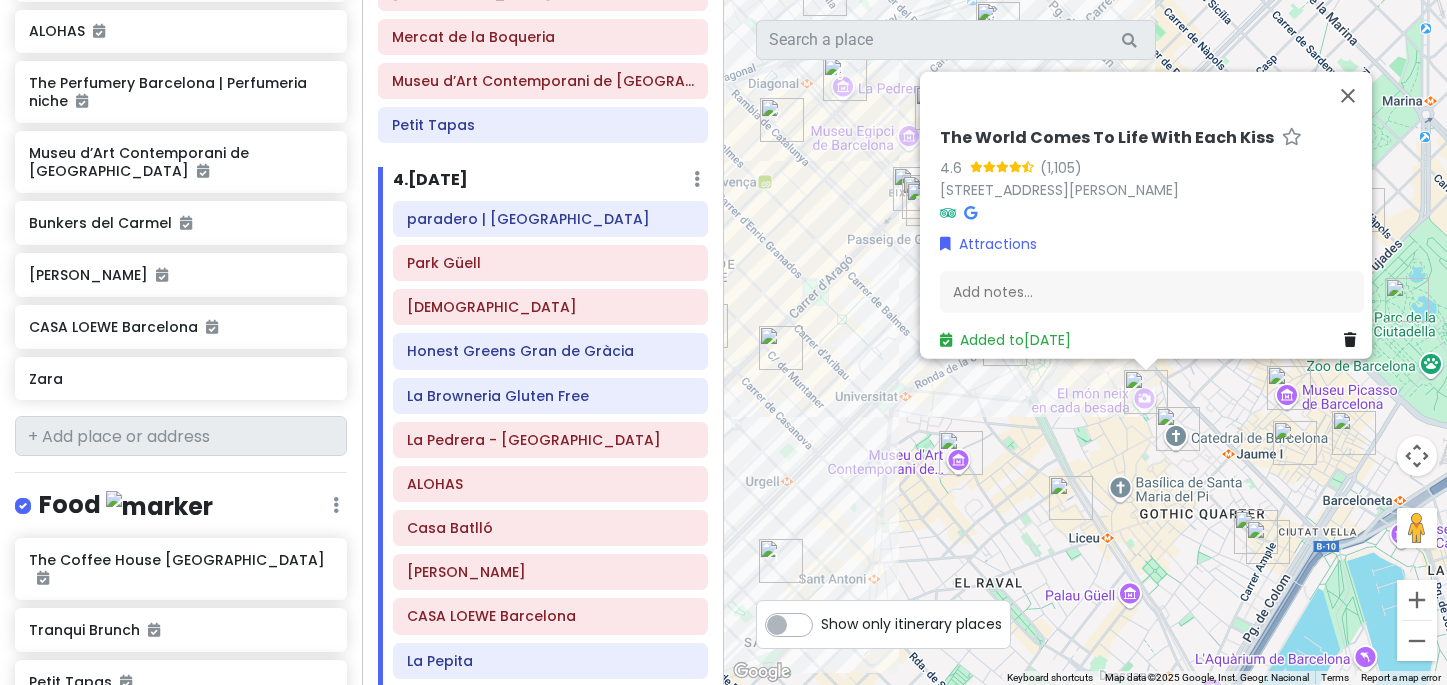 click on "To navigate, press the arrow keys. The World Comes To Life With Each Kiss 4.6        (1,105) Plaça d'Isidre Nonell, 1, Ciutat Vella, 08002 Barcelona, Spain Attractions Add notes... Added to  Sat 7/26" at bounding box center (1086, 342) 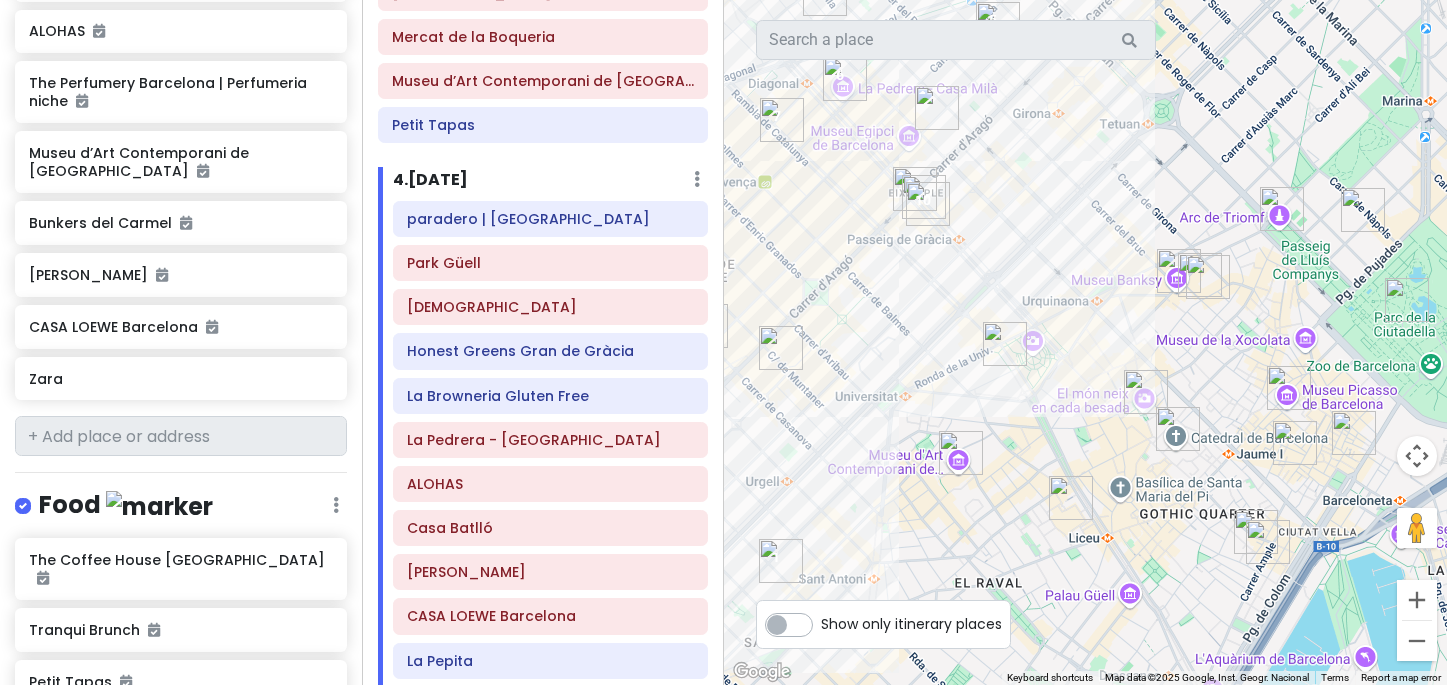 click at bounding box center (1005, 344) 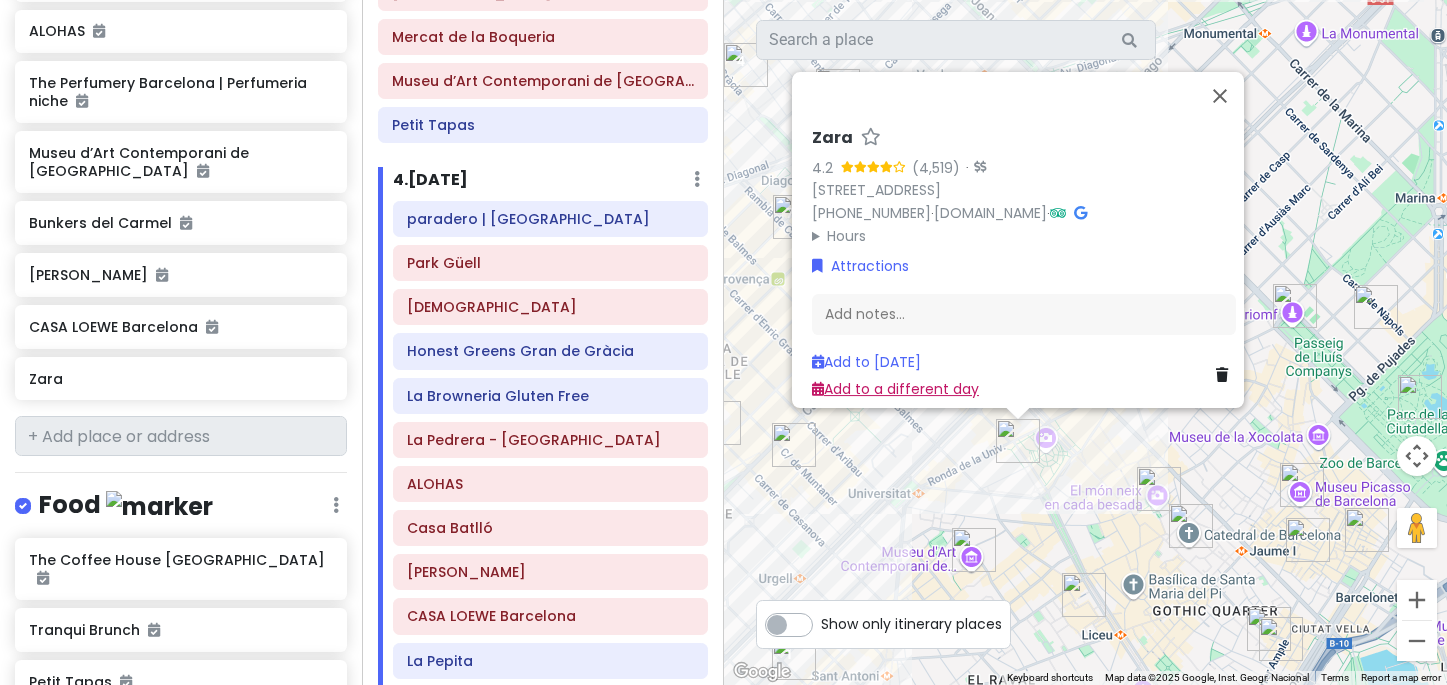click on "Add to a different day" at bounding box center [895, 388] 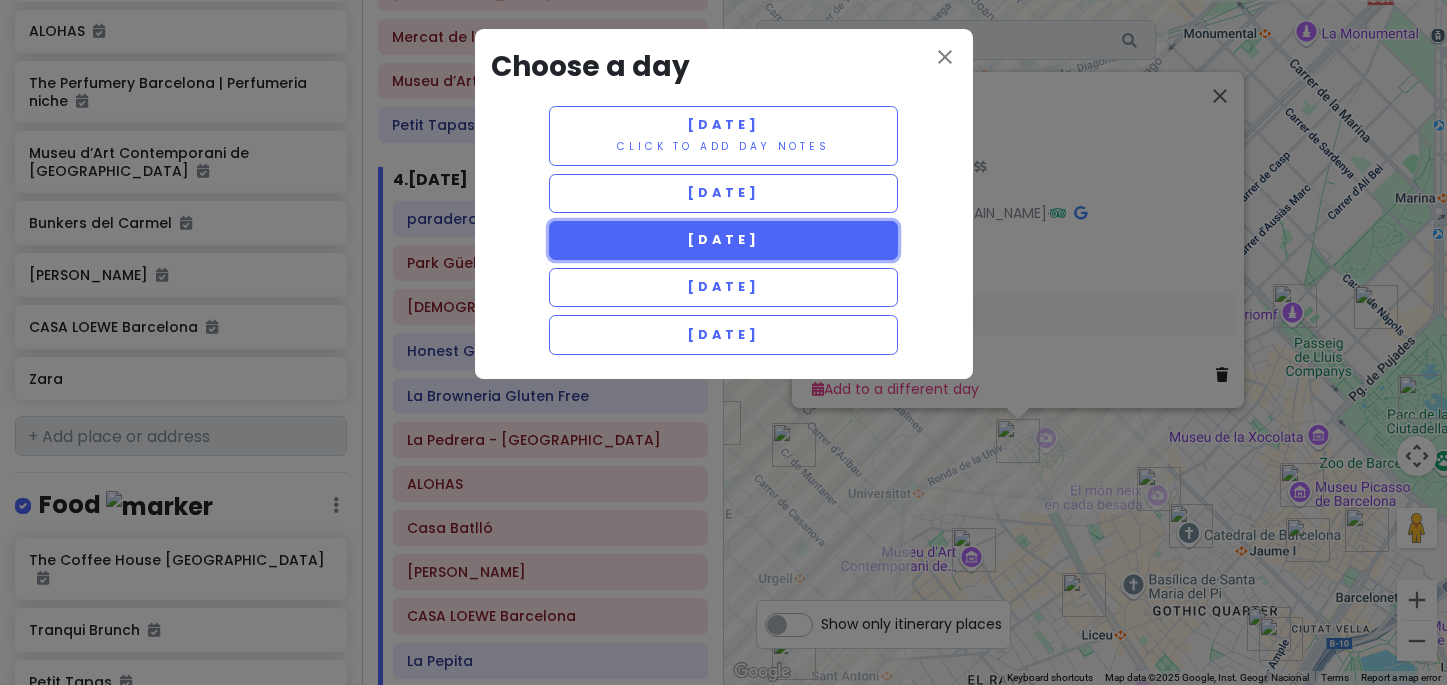 click on "[DATE]" at bounding box center [723, 239] 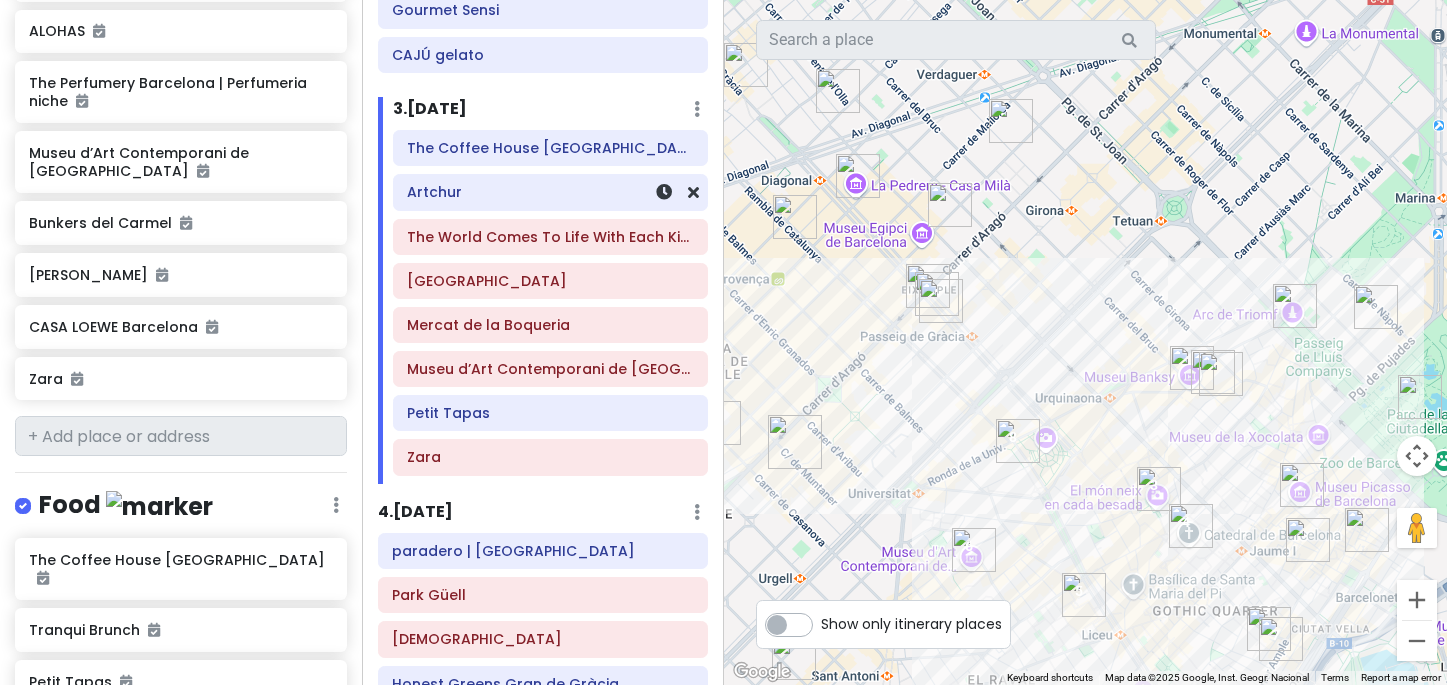 scroll, scrollTop: 632, scrollLeft: 0, axis: vertical 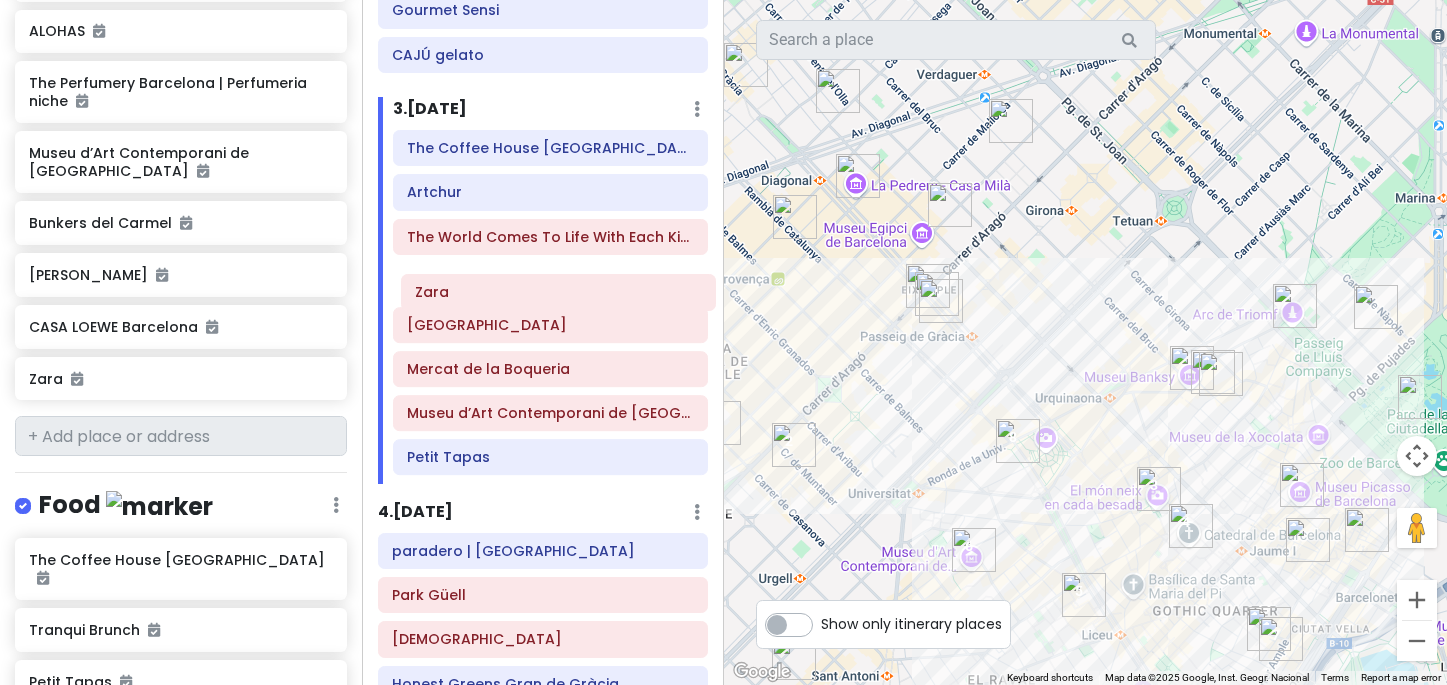 drag, startPoint x: 480, startPoint y: 464, endPoint x: 488, endPoint y: 299, distance: 165.19383 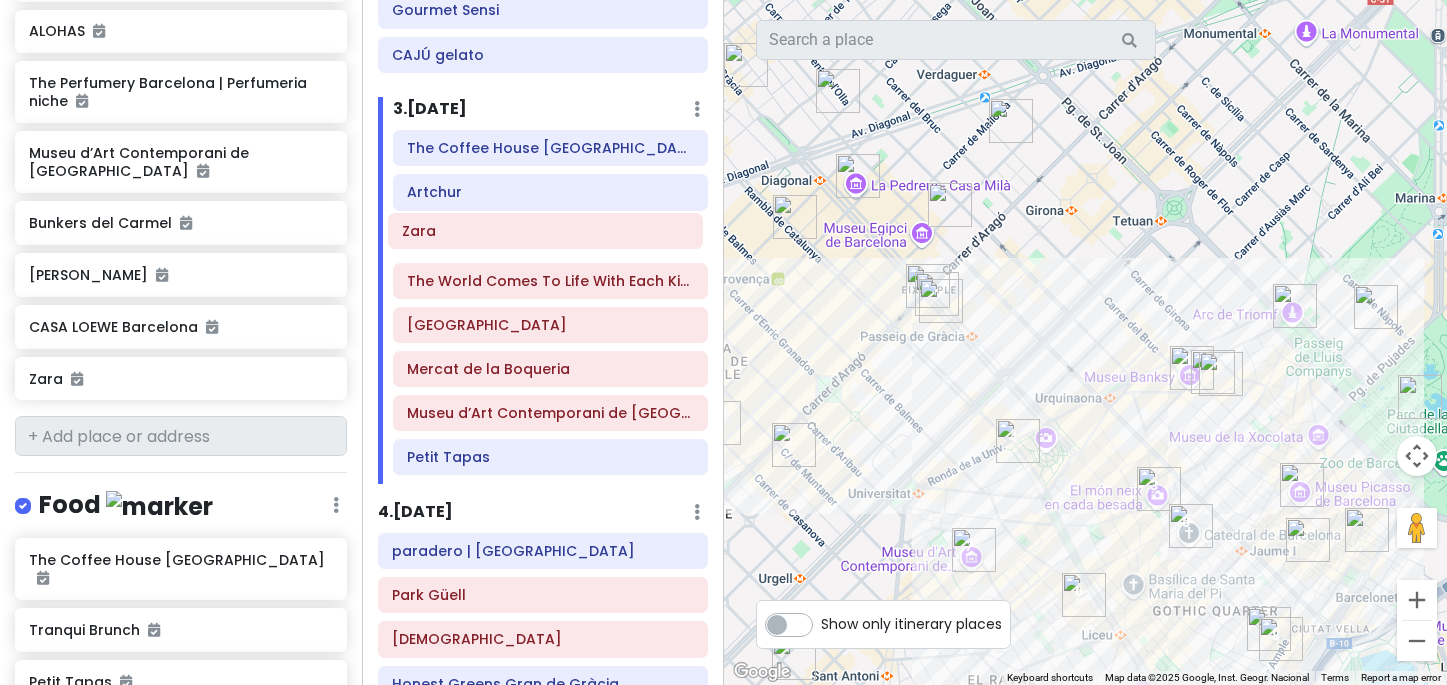 drag, startPoint x: 486, startPoint y: 283, endPoint x: 480, endPoint y: 232, distance: 51.351727 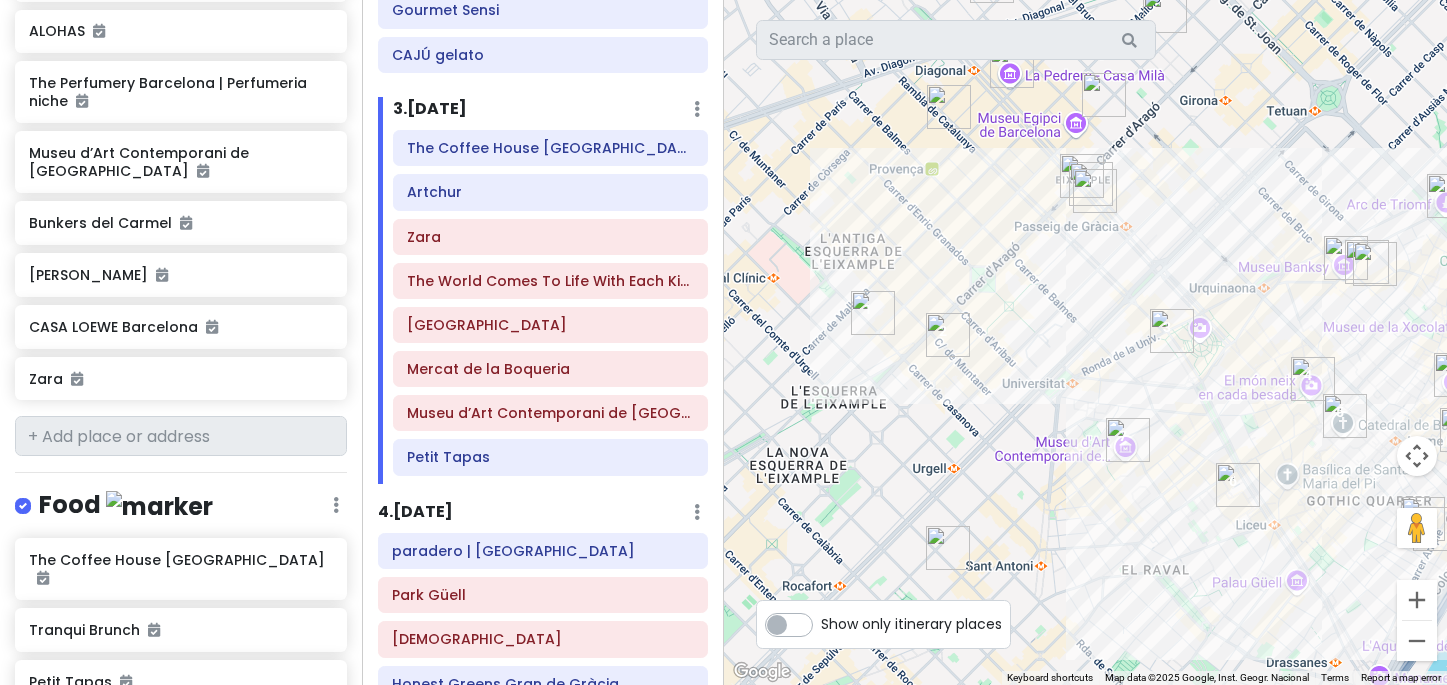 drag, startPoint x: 904, startPoint y: 538, endPoint x: 1058, endPoint y: 426, distance: 190.4206 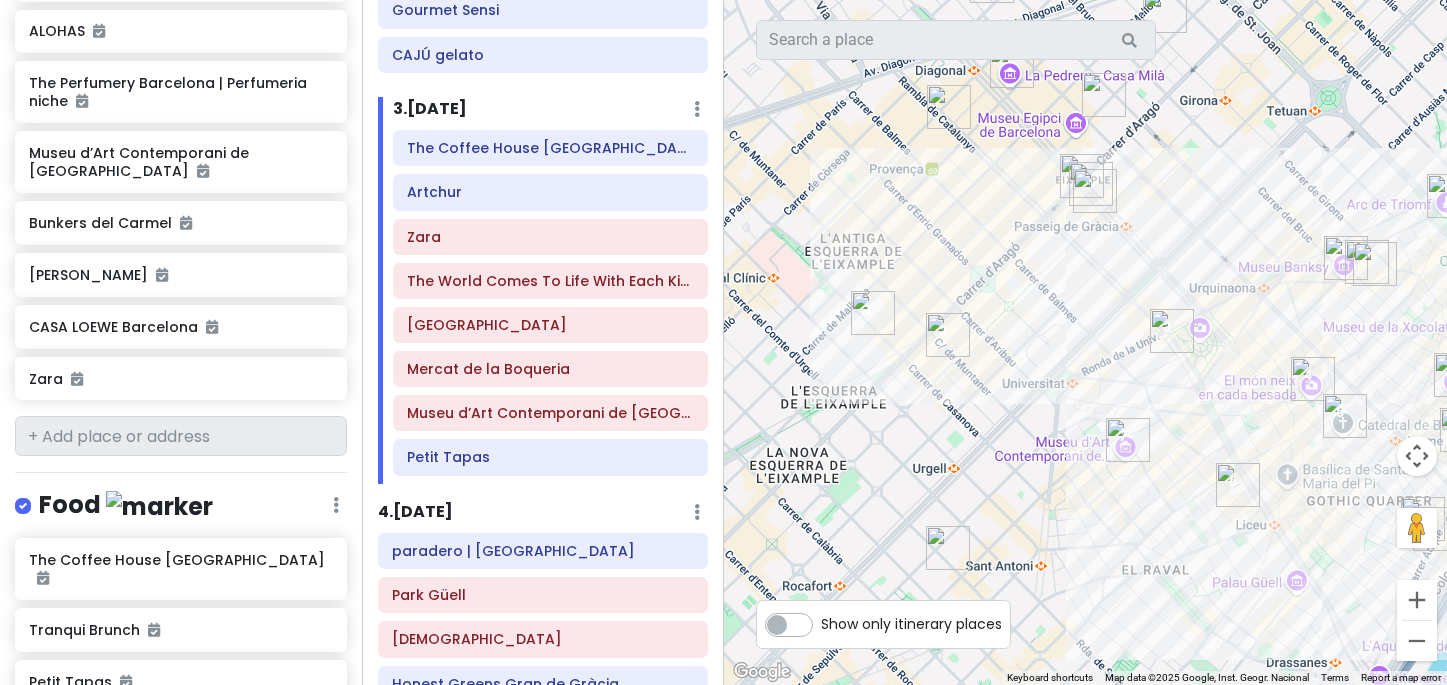 click at bounding box center (948, 335) 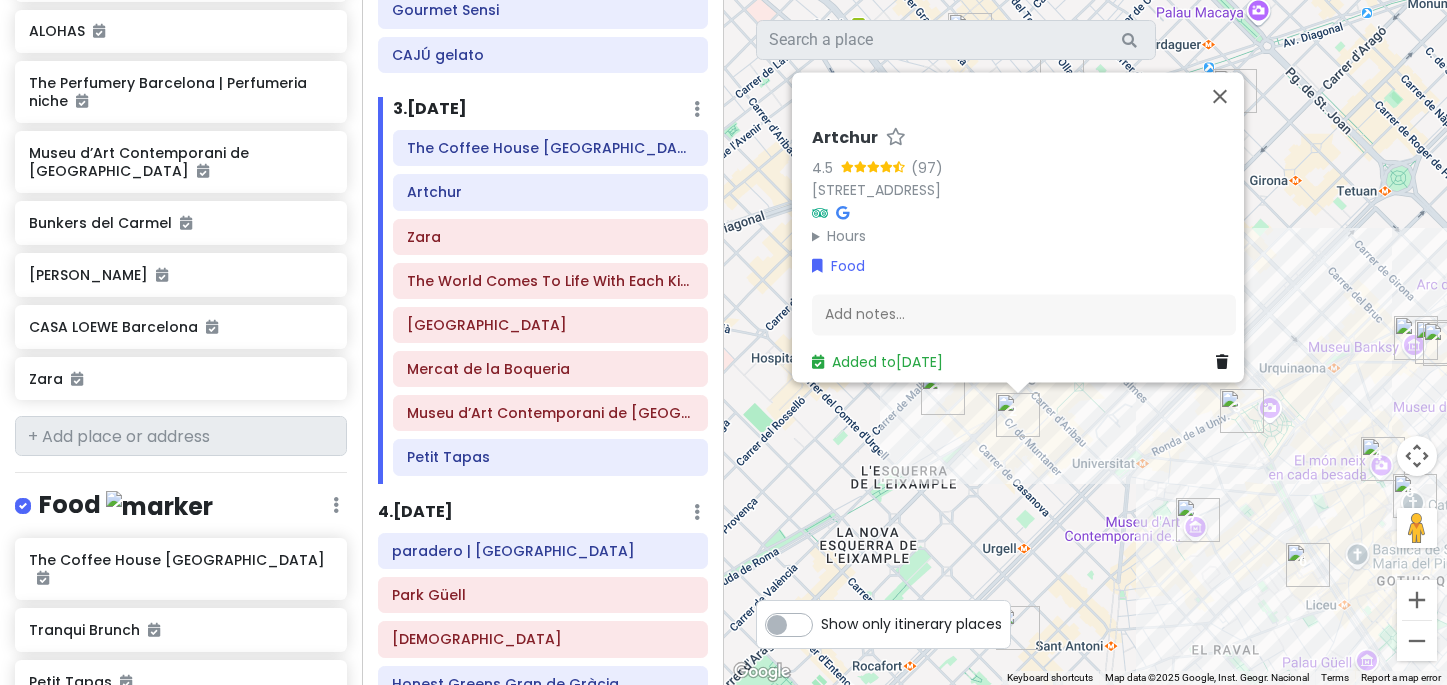 click on "To navigate, press the arrow keys. Artchur 4.5        (97) [STREET_ADDRESS] Hours [DATE]  Closed [DATE]  9:00 AM – 9:00 PM [DATE]  9:00 AM – 9:00 PM [DATE]  9:00 AM – 9:00 PM [DATE]  9:00 AM – 12:00 AM [DATE]  9:00 AM – 12:00 AM [DATE]  9:00 AM – 9:00 PM Food Add notes... Added to  [DATE]" at bounding box center [1086, 342] 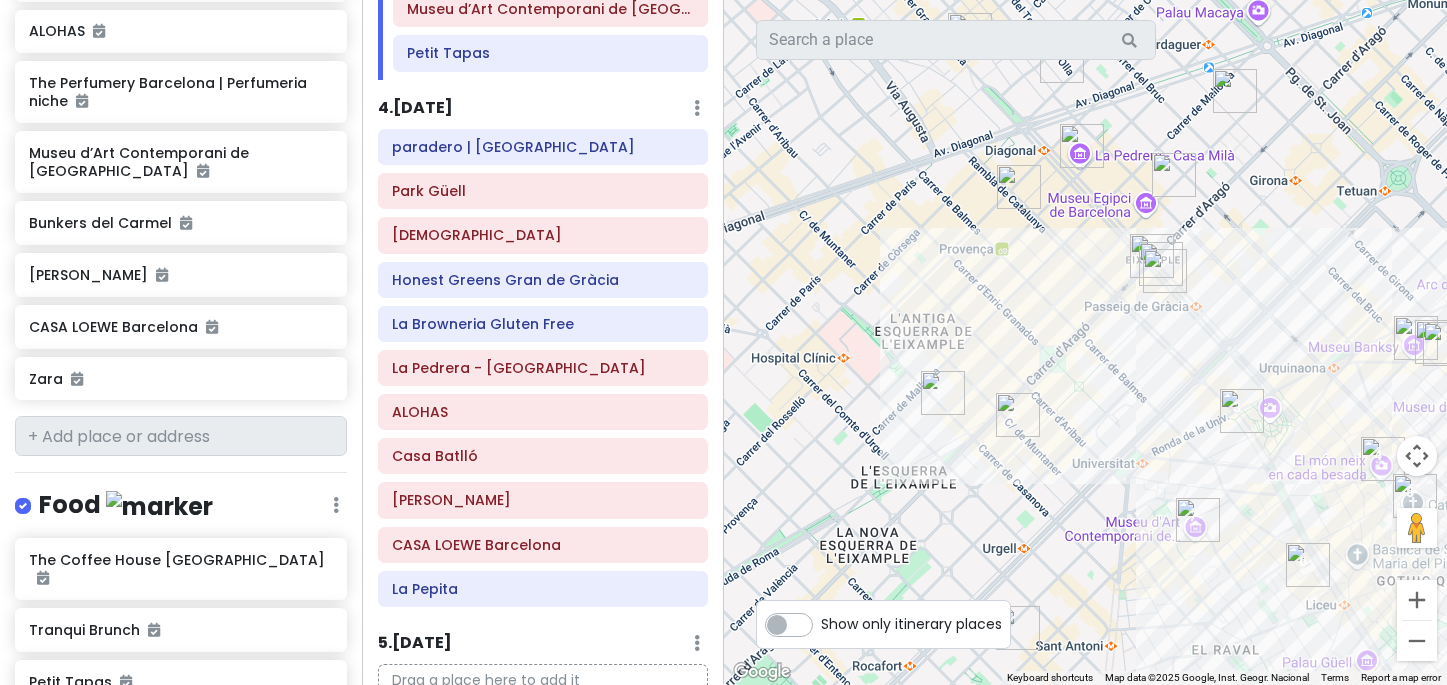 scroll, scrollTop: 1038, scrollLeft: 0, axis: vertical 